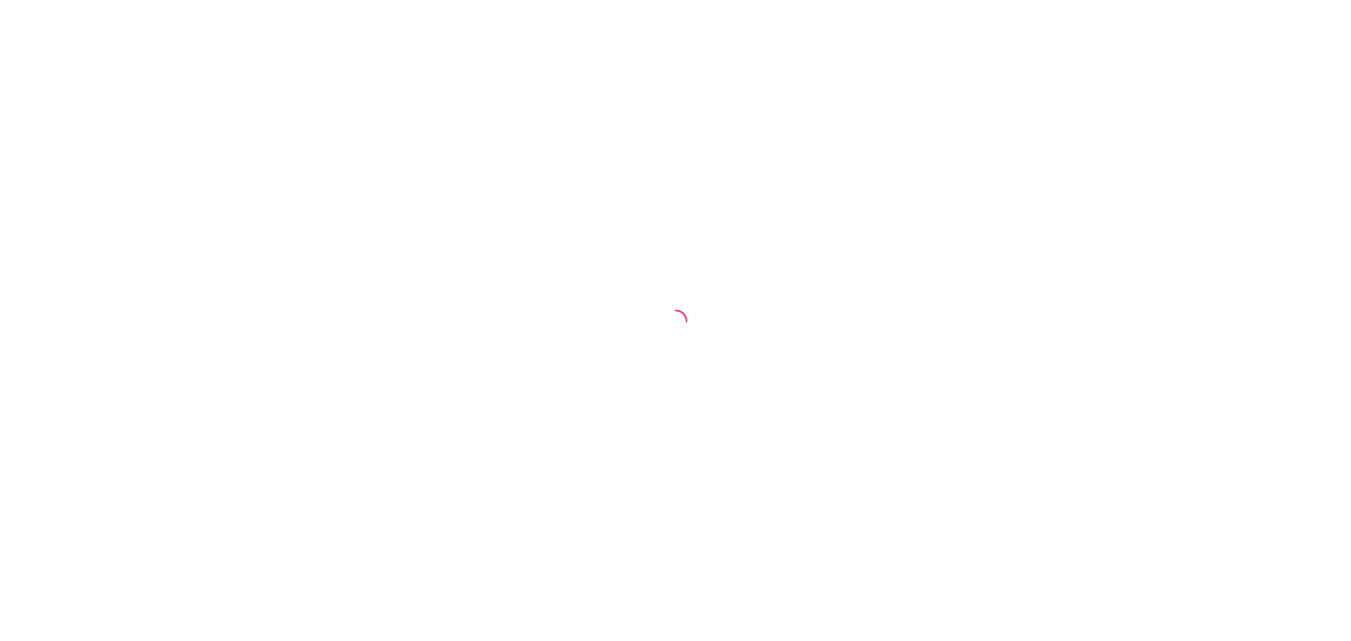 scroll, scrollTop: 0, scrollLeft: 0, axis: both 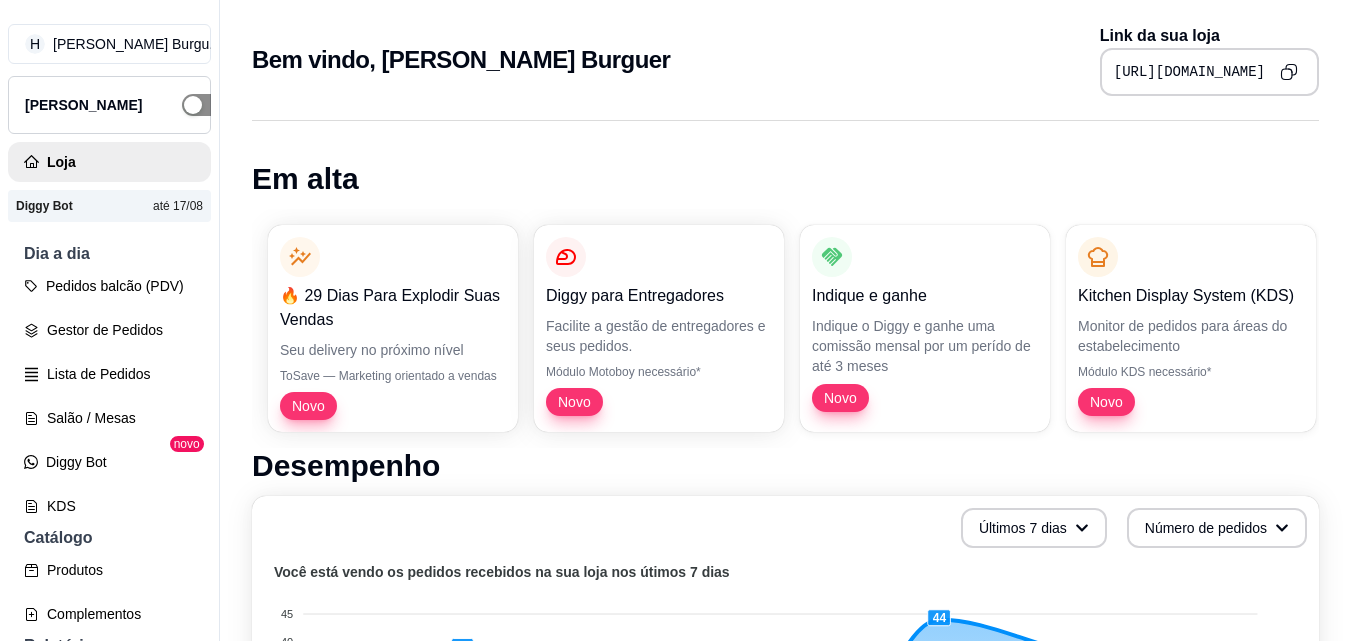 click at bounding box center [204, 105] 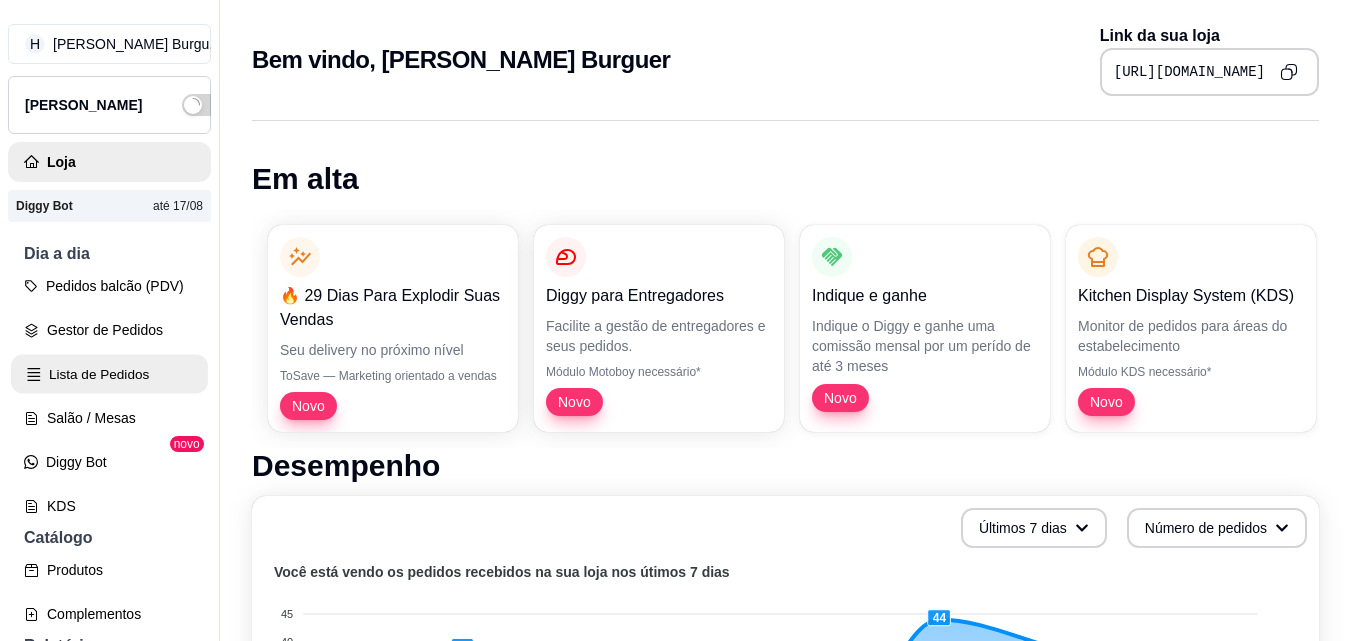 click on "Lista de Pedidos" at bounding box center [109, 374] 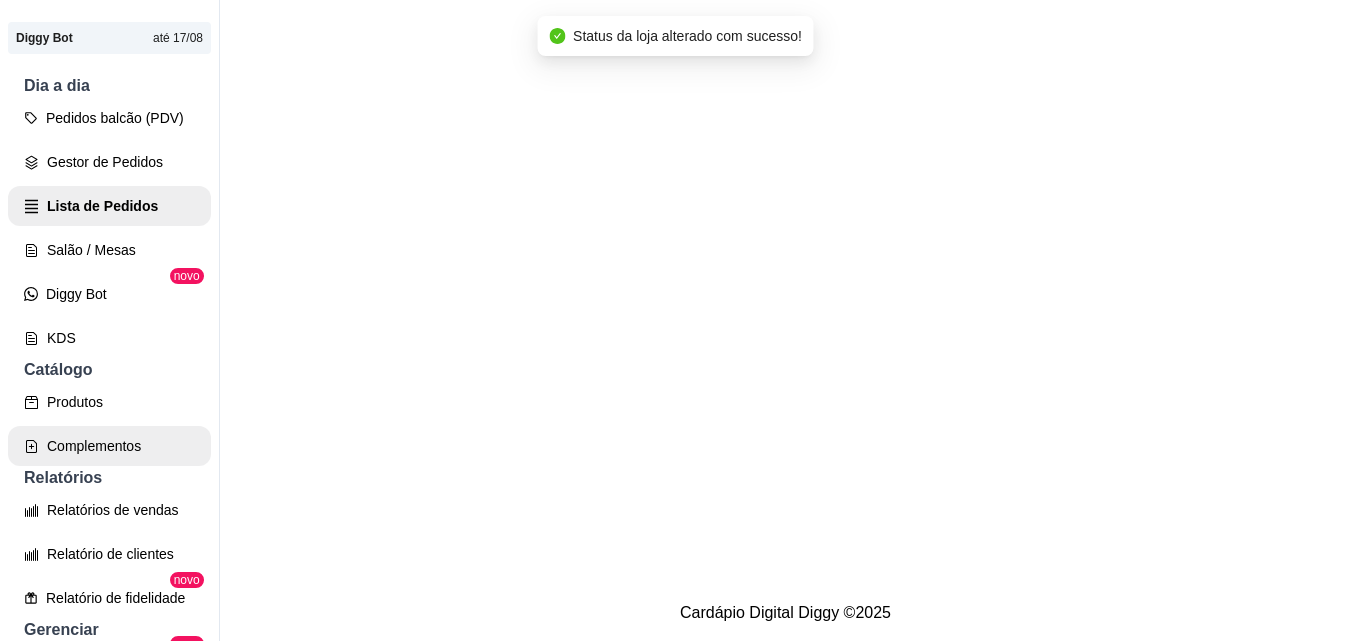 scroll, scrollTop: 200, scrollLeft: 0, axis: vertical 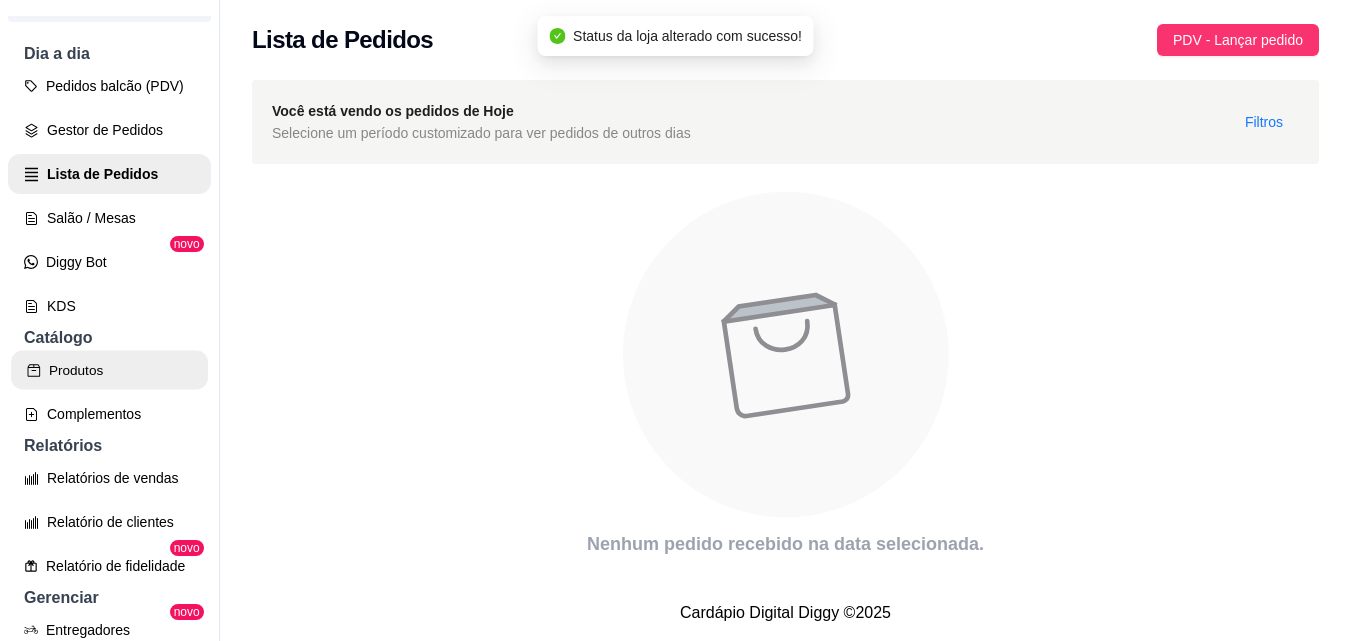 click on "Produtos" at bounding box center (109, 370) 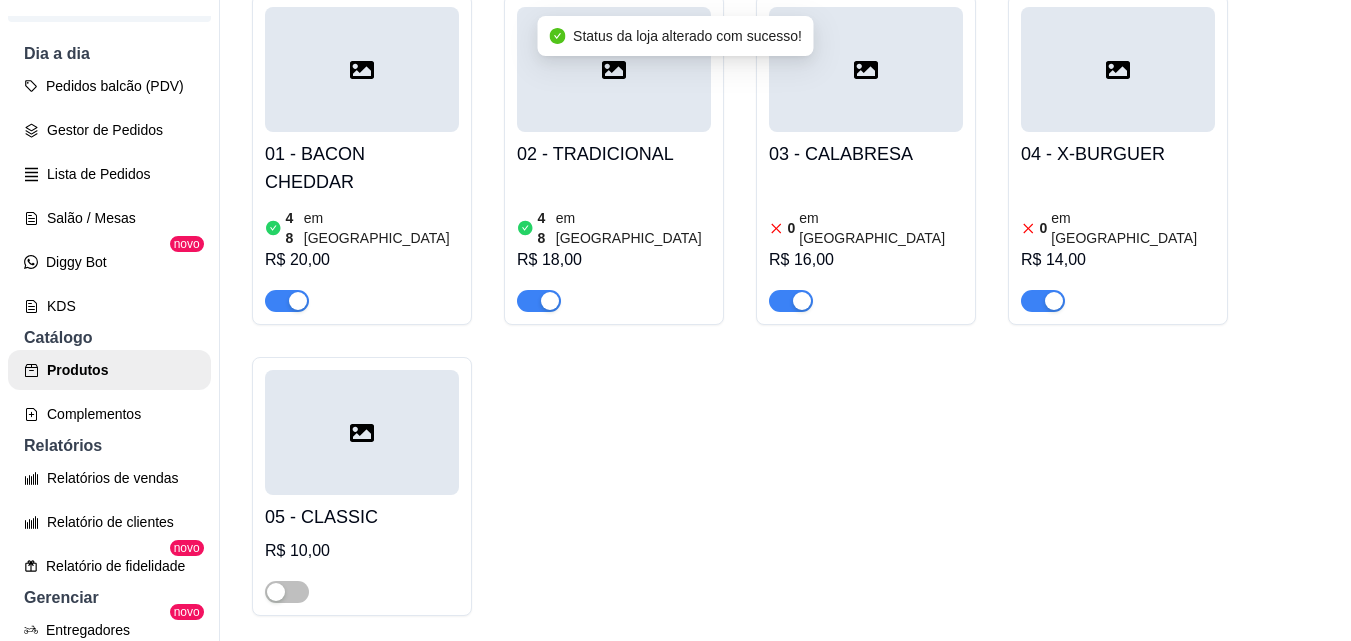 scroll, scrollTop: 224, scrollLeft: 0, axis: vertical 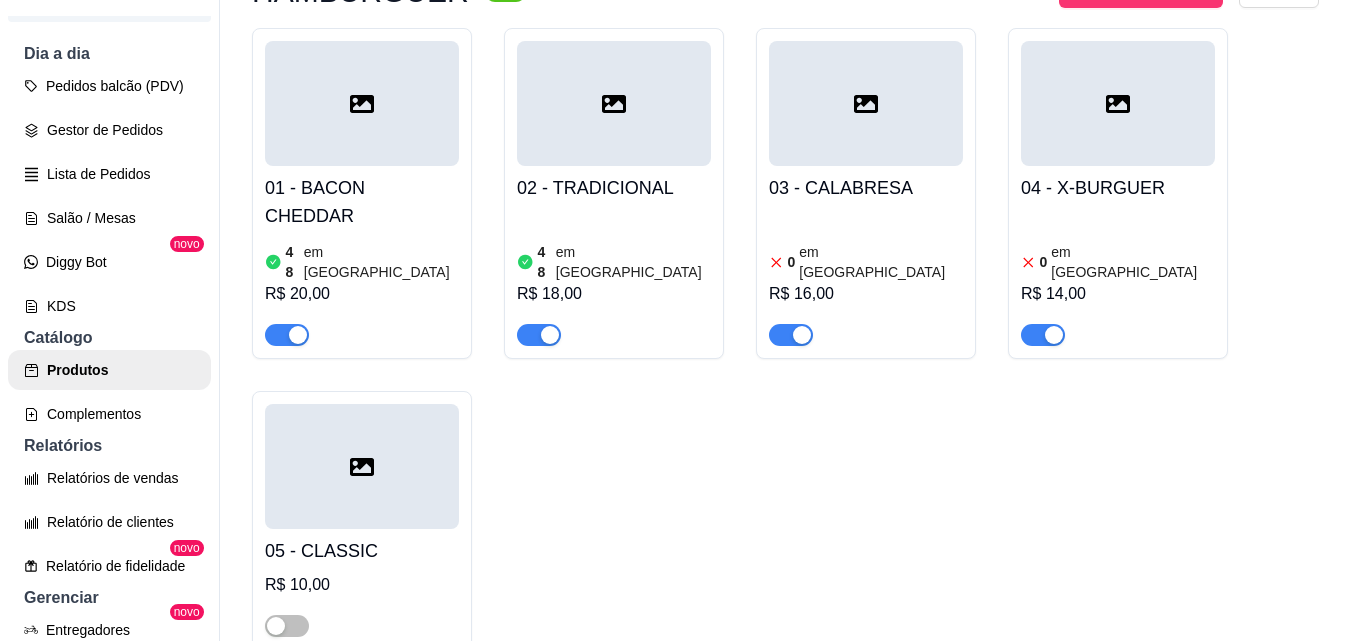 click on "em [GEOGRAPHIC_DATA]" at bounding box center [881, 262] 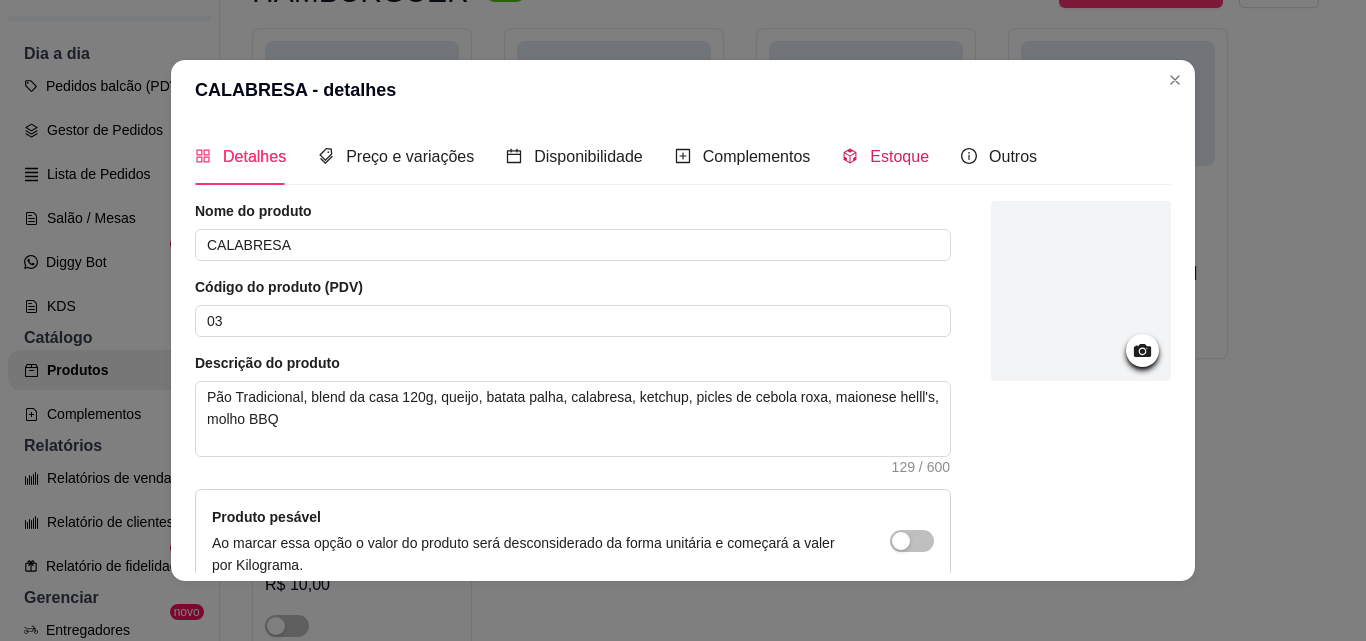 click on "Estoque" at bounding box center [899, 156] 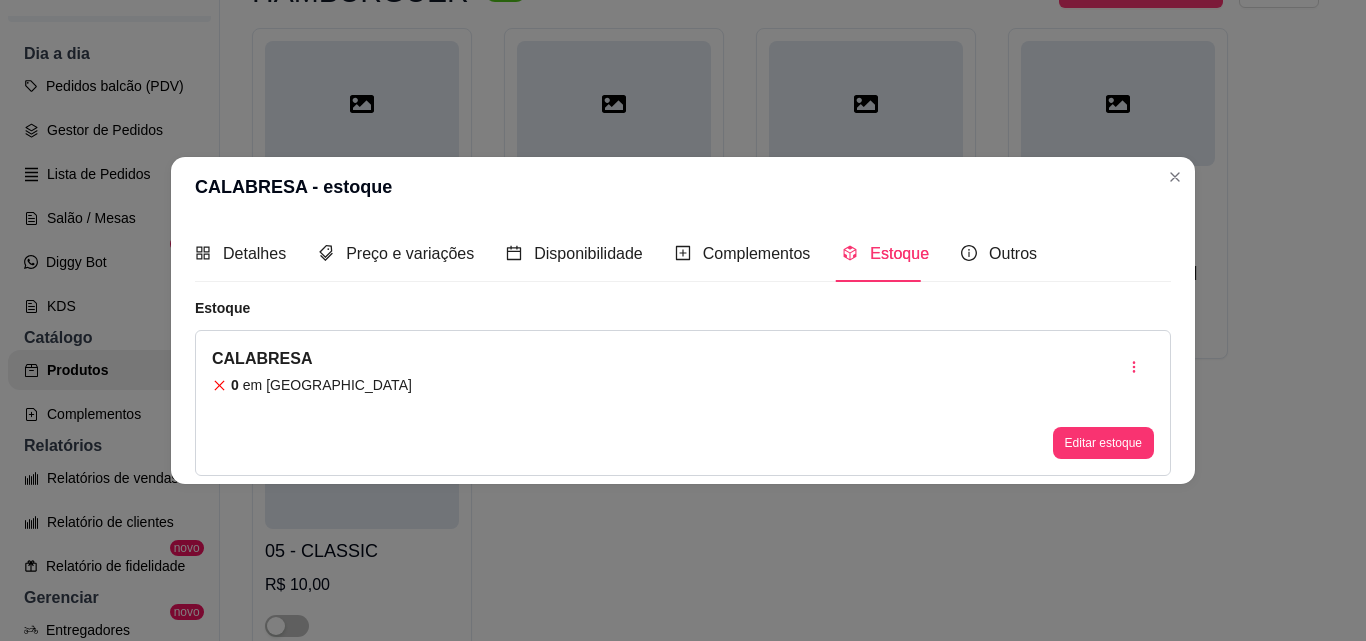 click on "CALABRESA 0 em estoque Editar estoque" at bounding box center (683, 403) 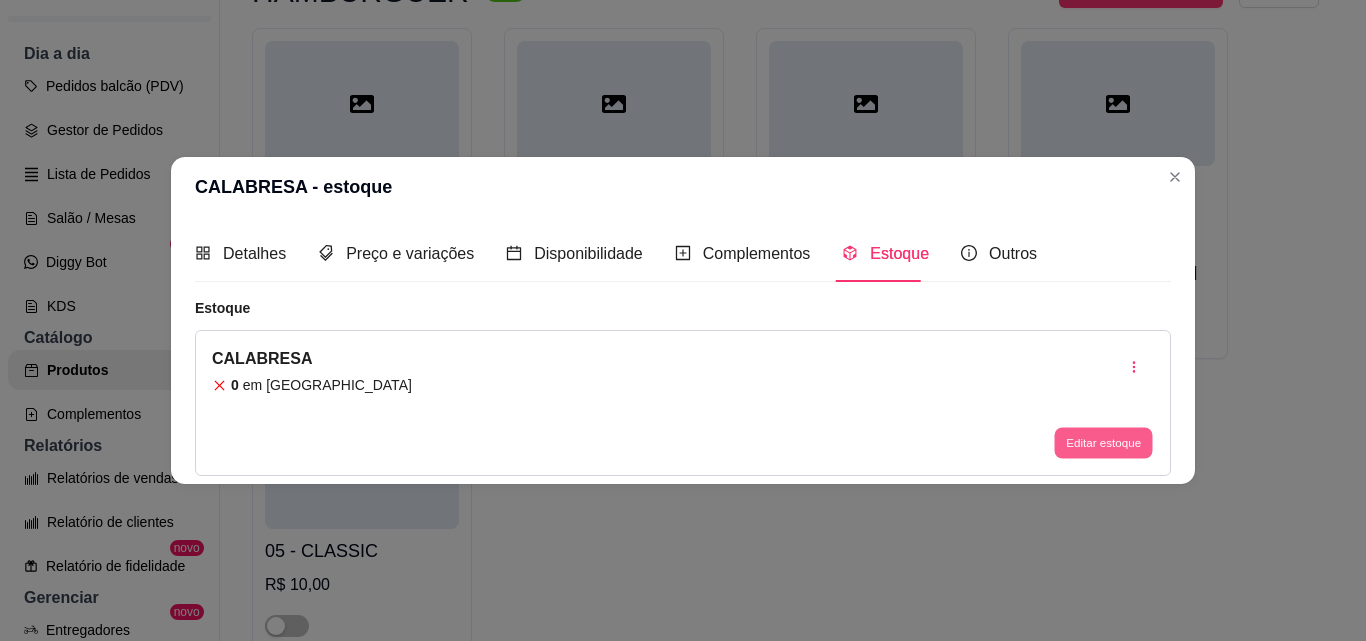 click on "Editar estoque" at bounding box center [1103, 443] 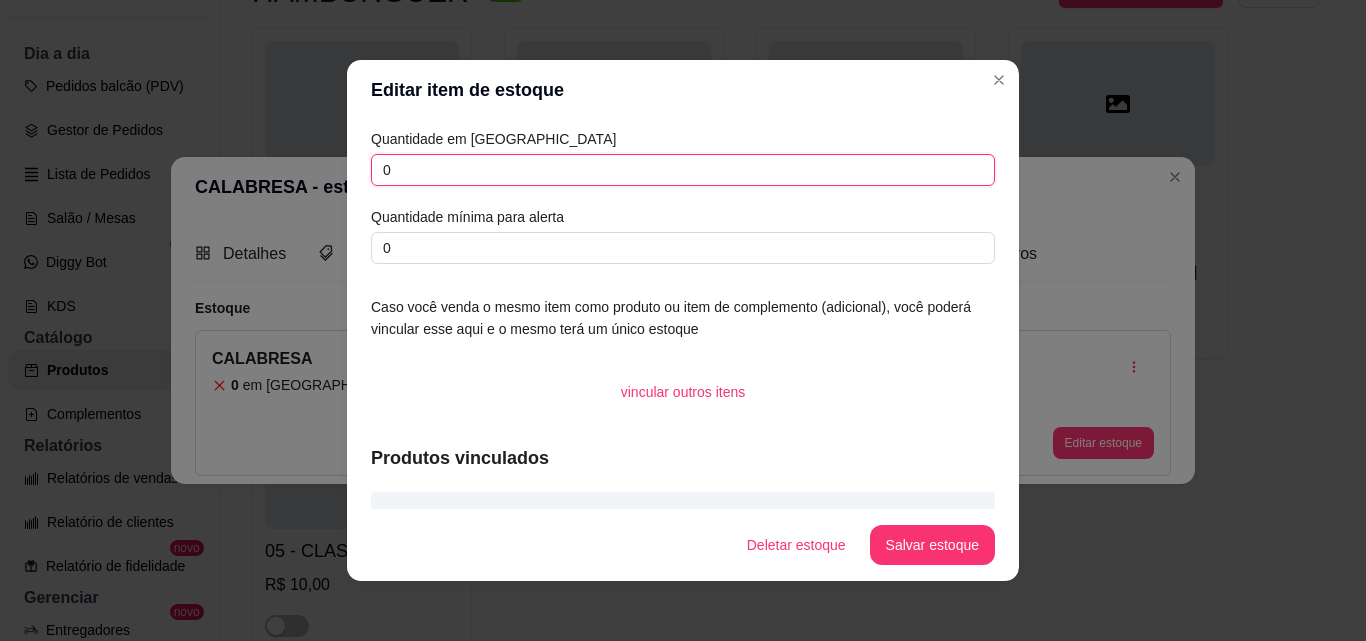 click on "0" at bounding box center (683, 170) 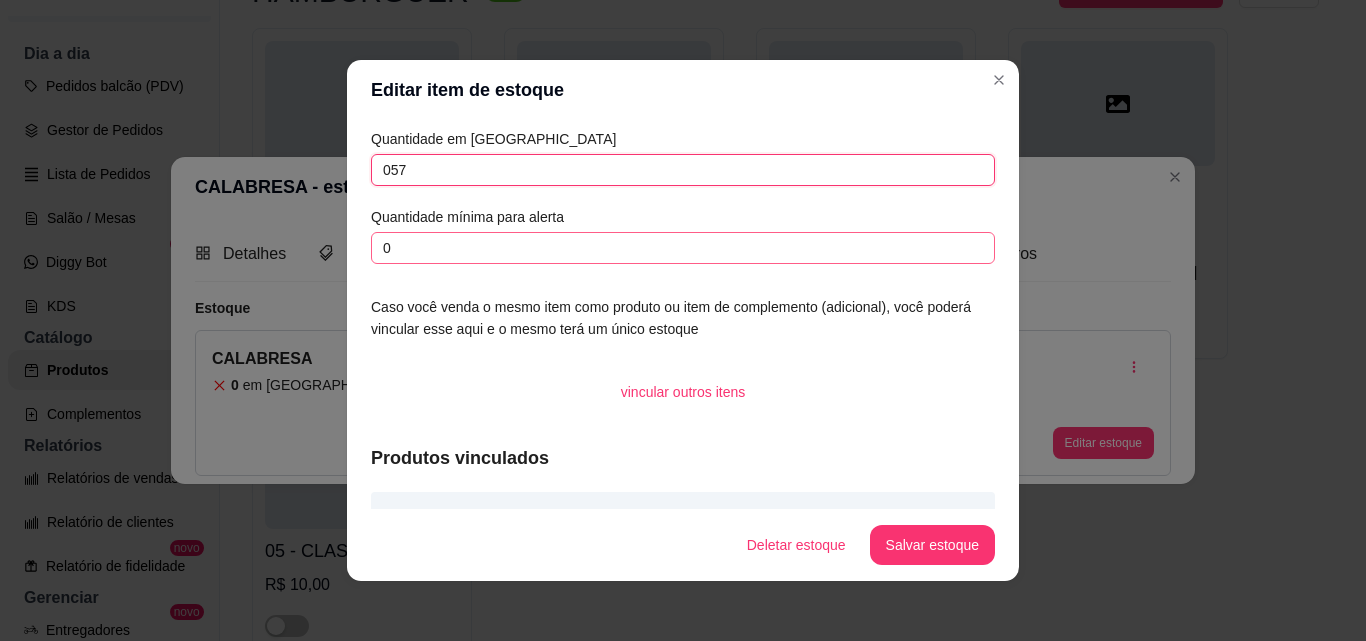 type on "057" 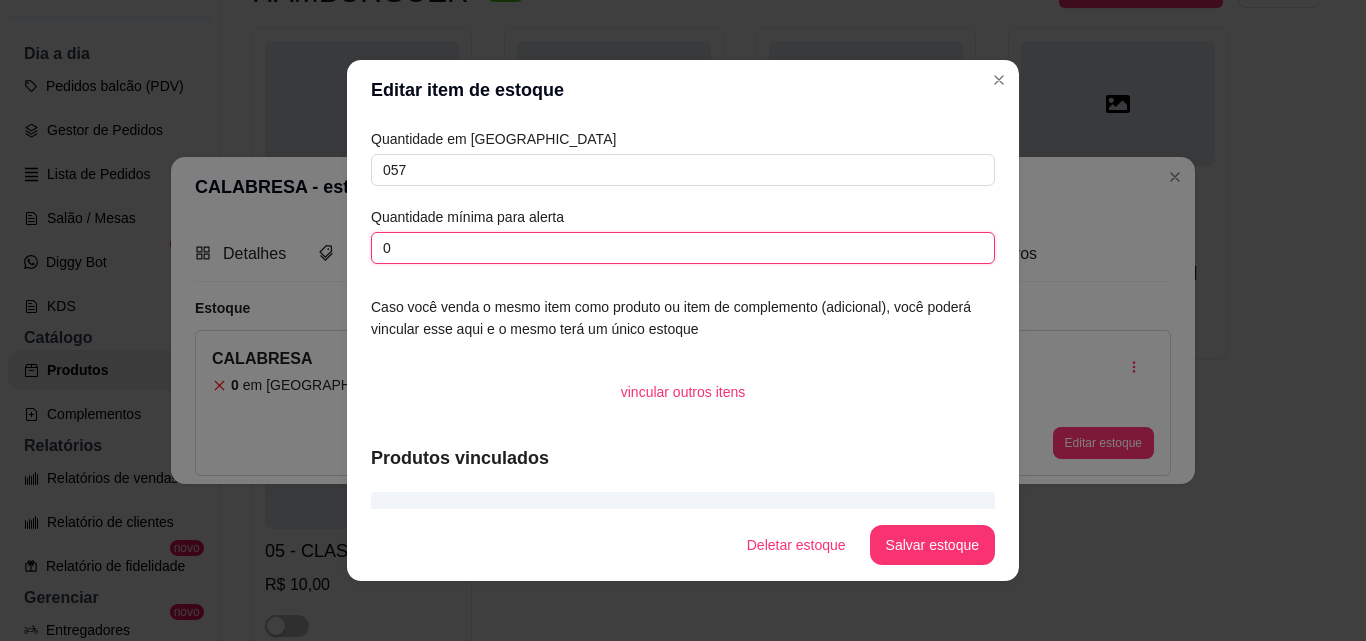 click on "0" at bounding box center (683, 248) 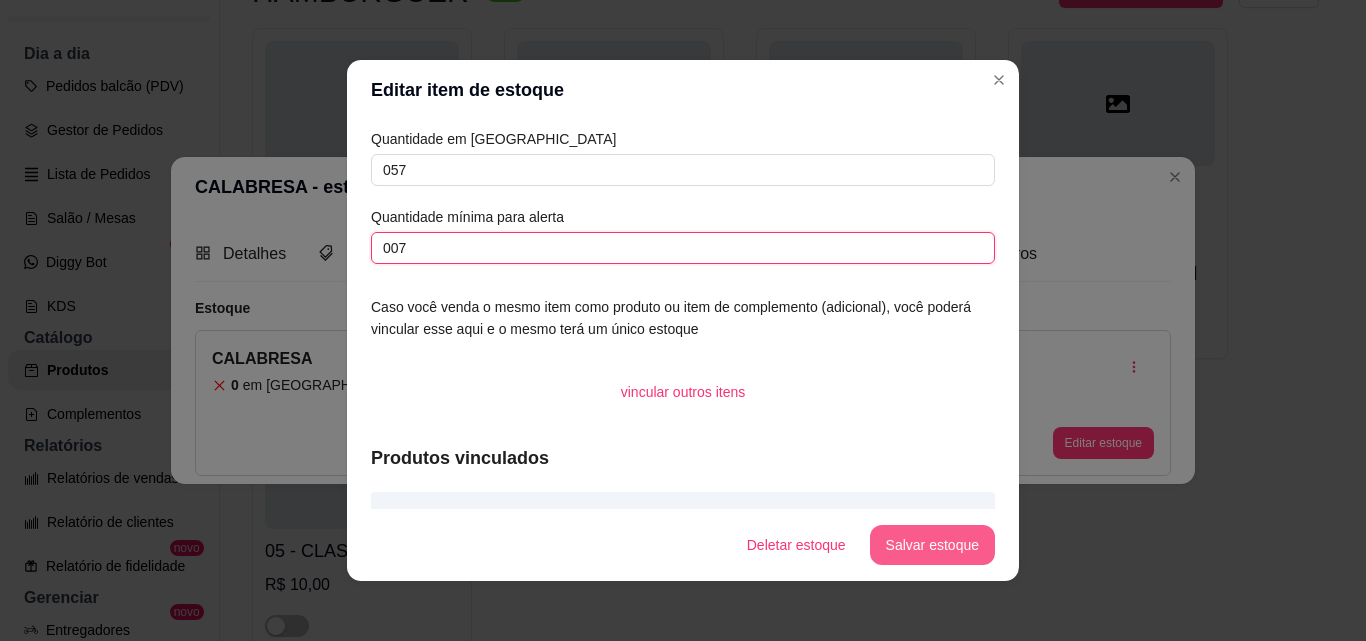 type on "007" 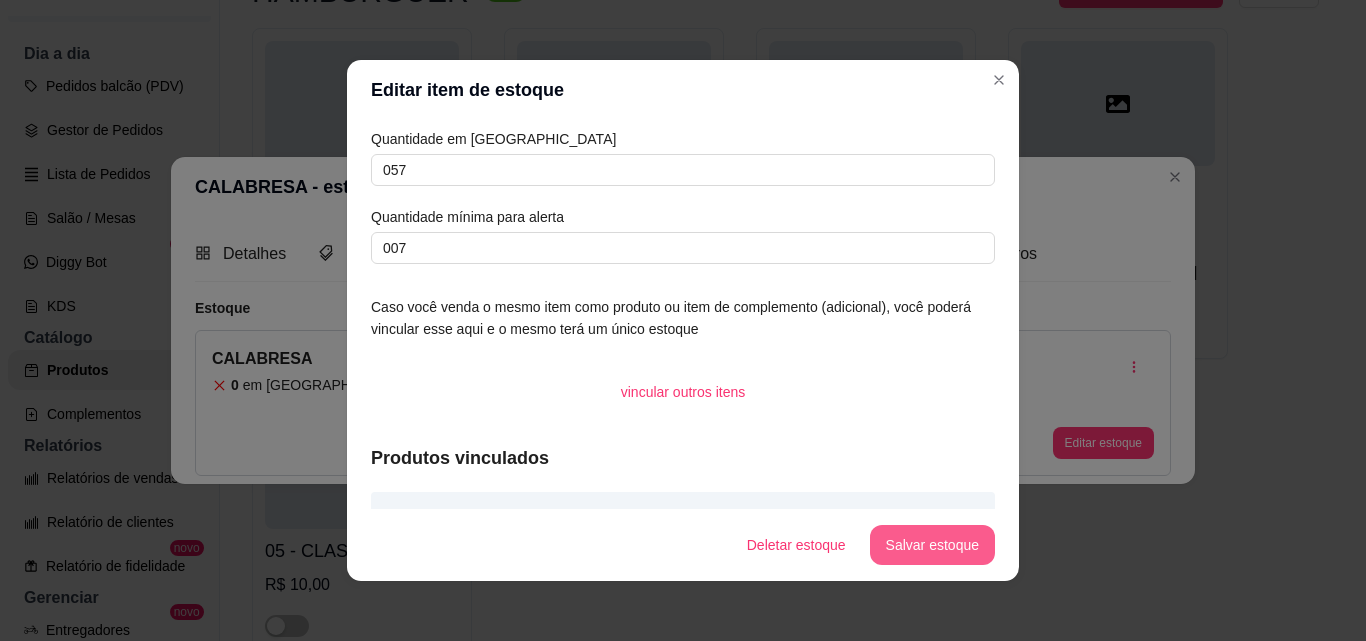 click on "Salvar estoque" at bounding box center (932, 545) 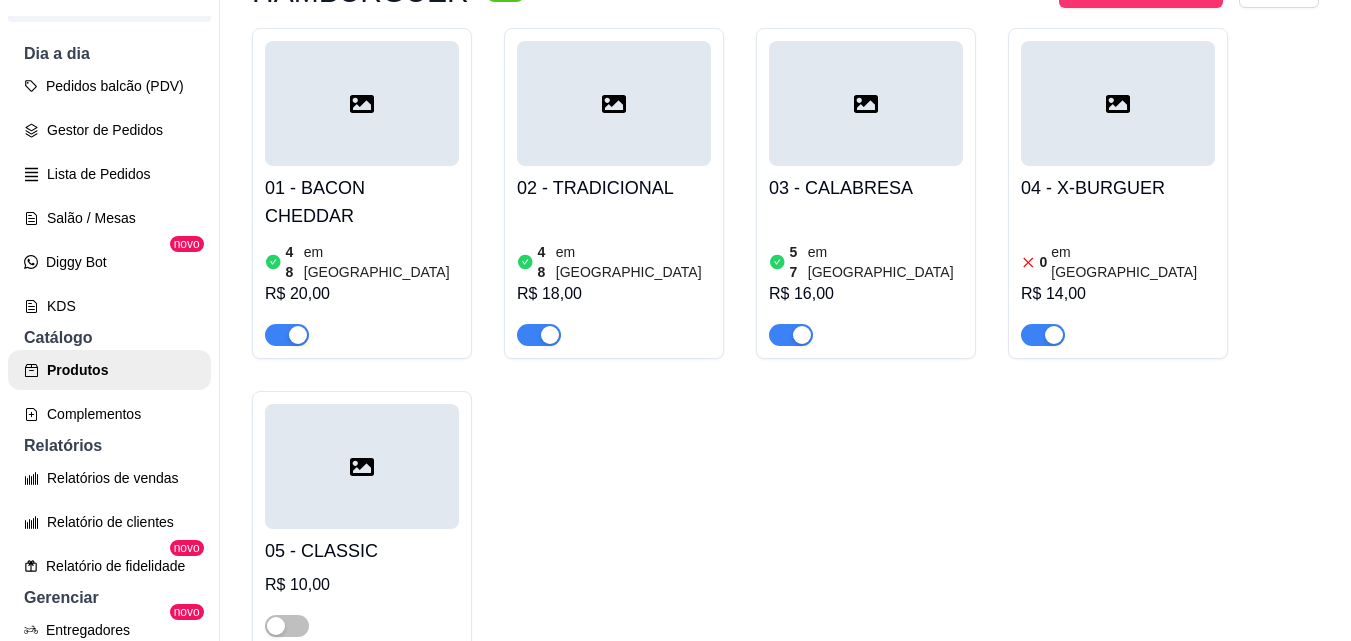 click on "04 - X-BURGUER    0 em estoque R$ 14,00" at bounding box center [1118, 256] 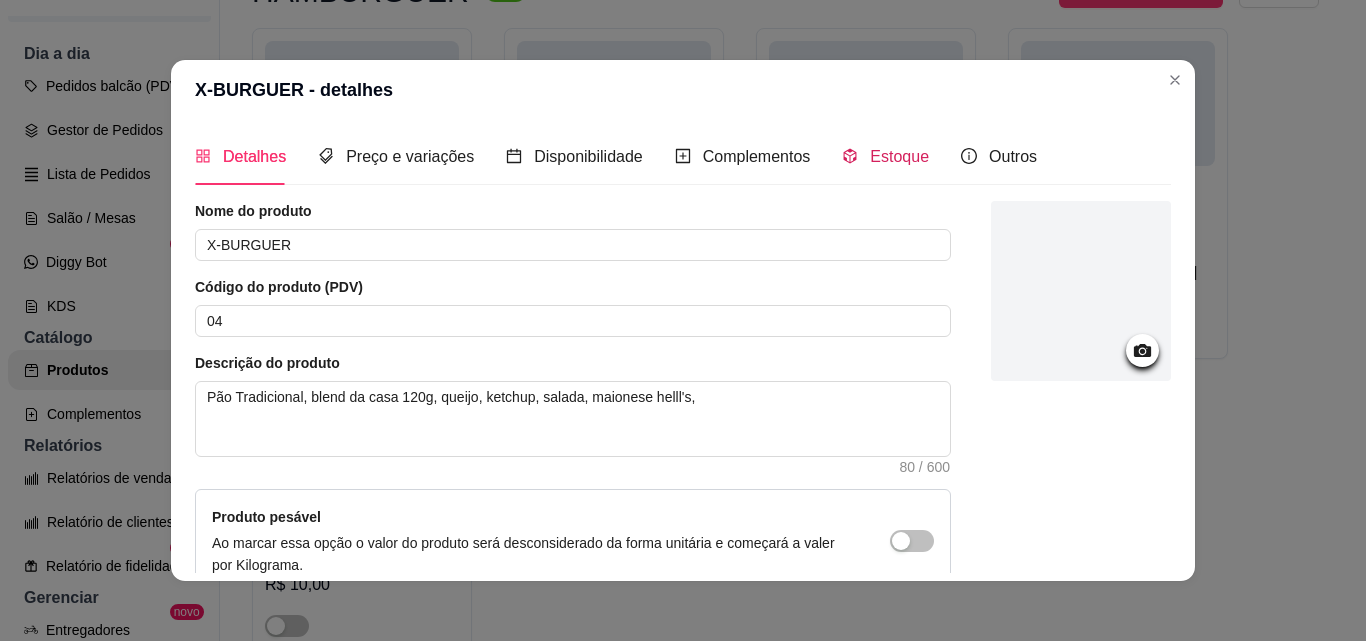 click on "Estoque" at bounding box center (899, 156) 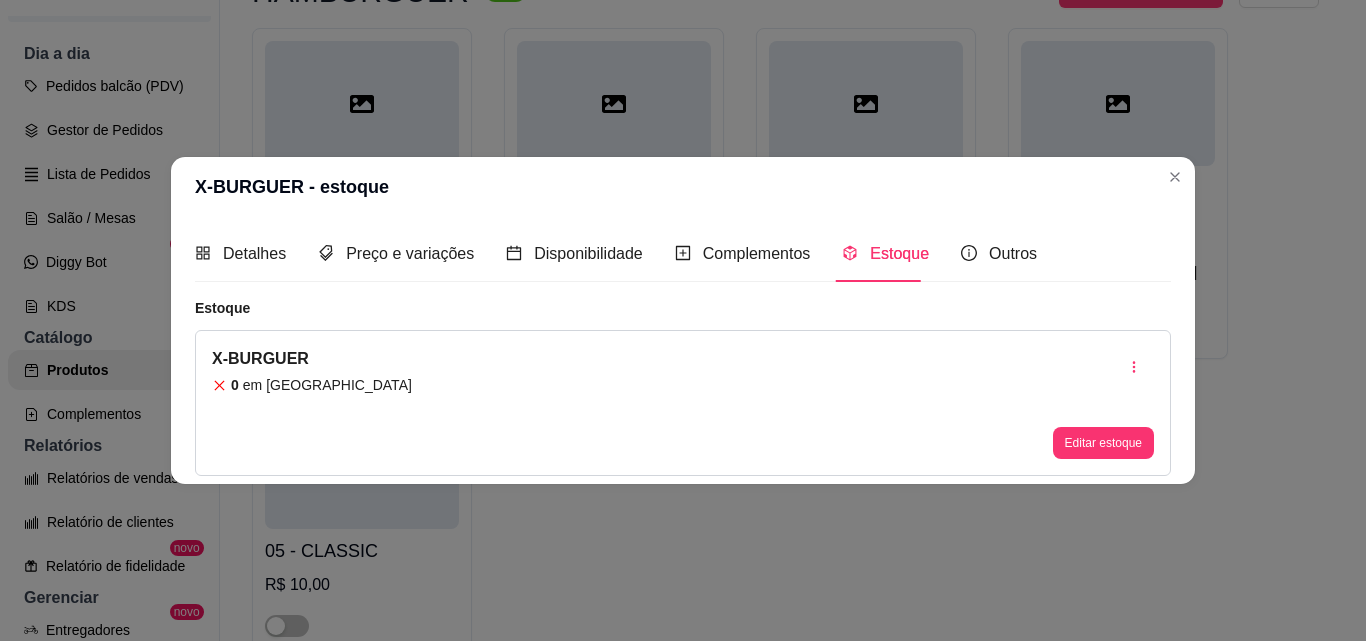 click on "em [GEOGRAPHIC_DATA]" at bounding box center [327, 385] 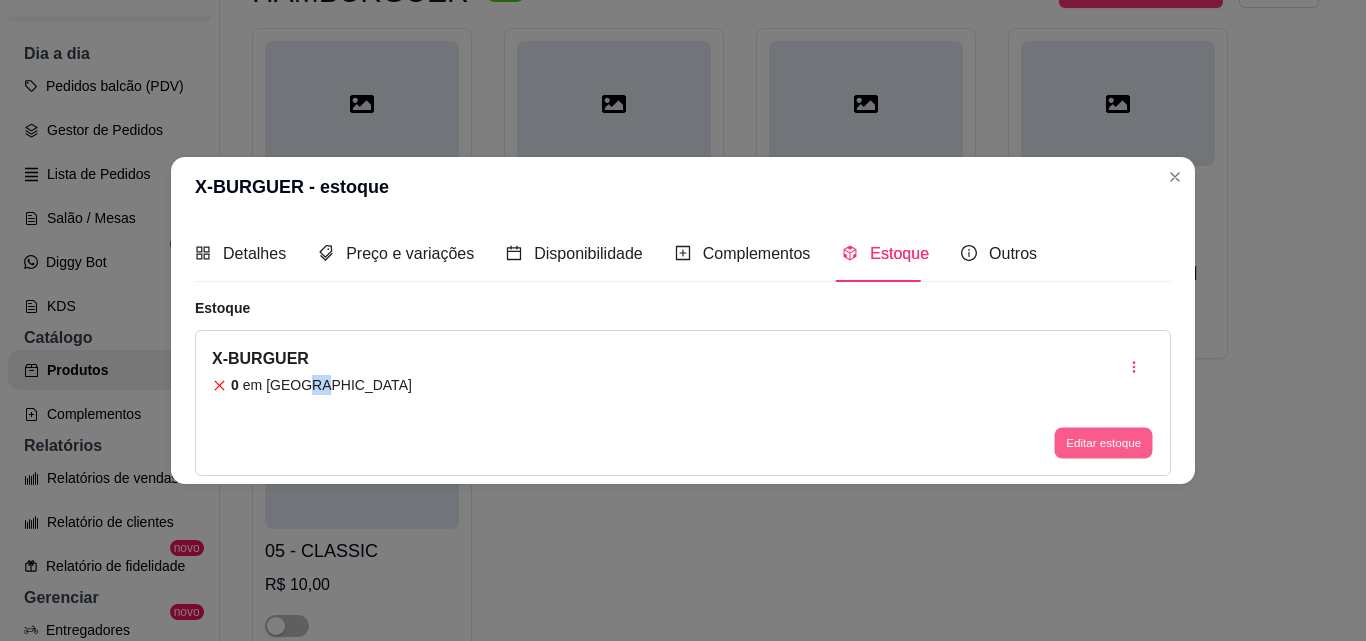 click on "Editar estoque" at bounding box center (1103, 443) 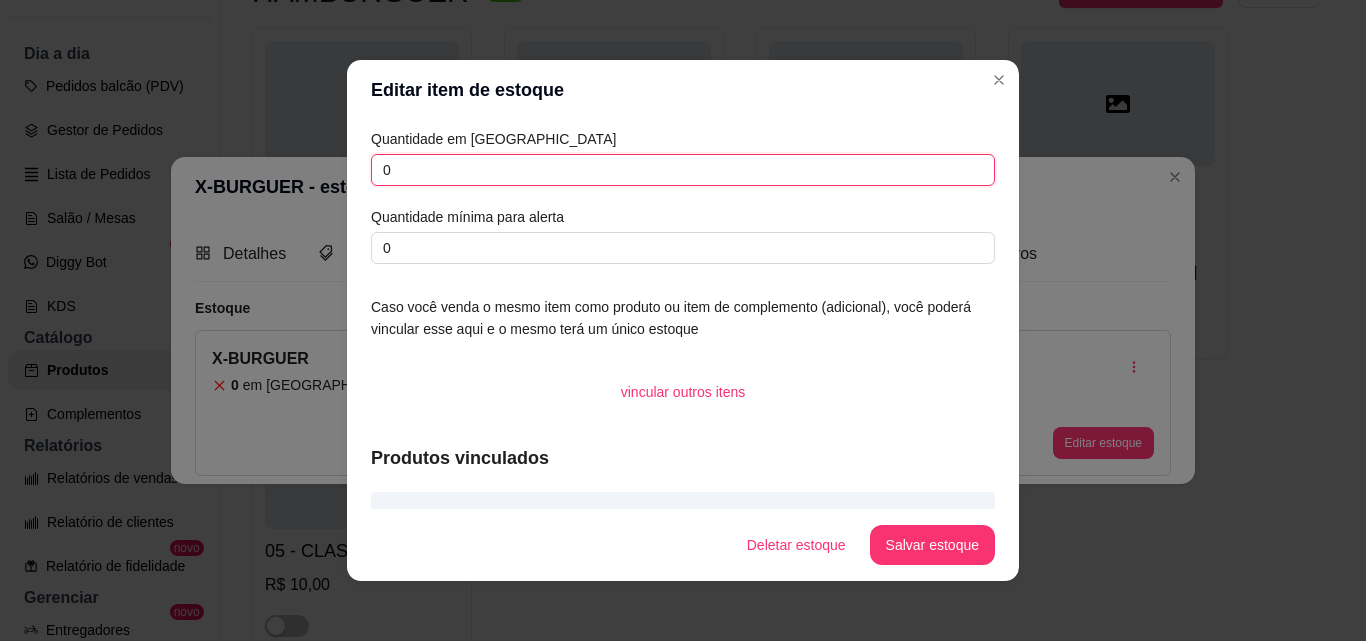 click on "0" at bounding box center [683, 170] 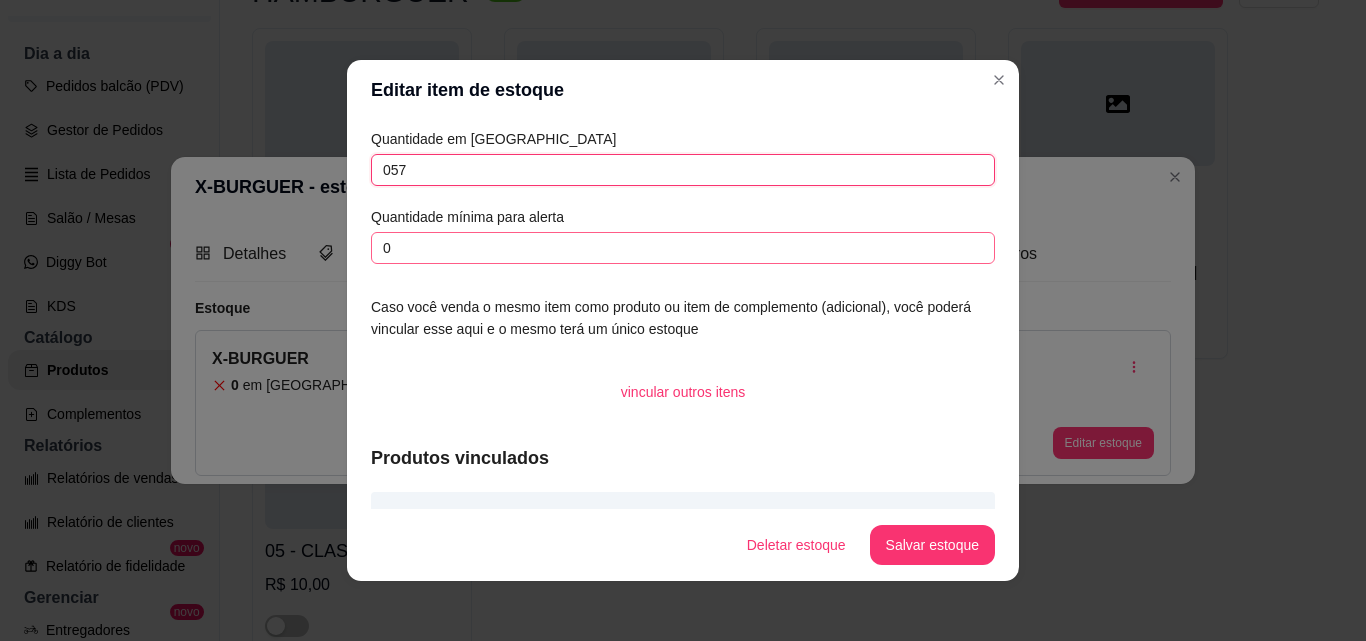 type on "057" 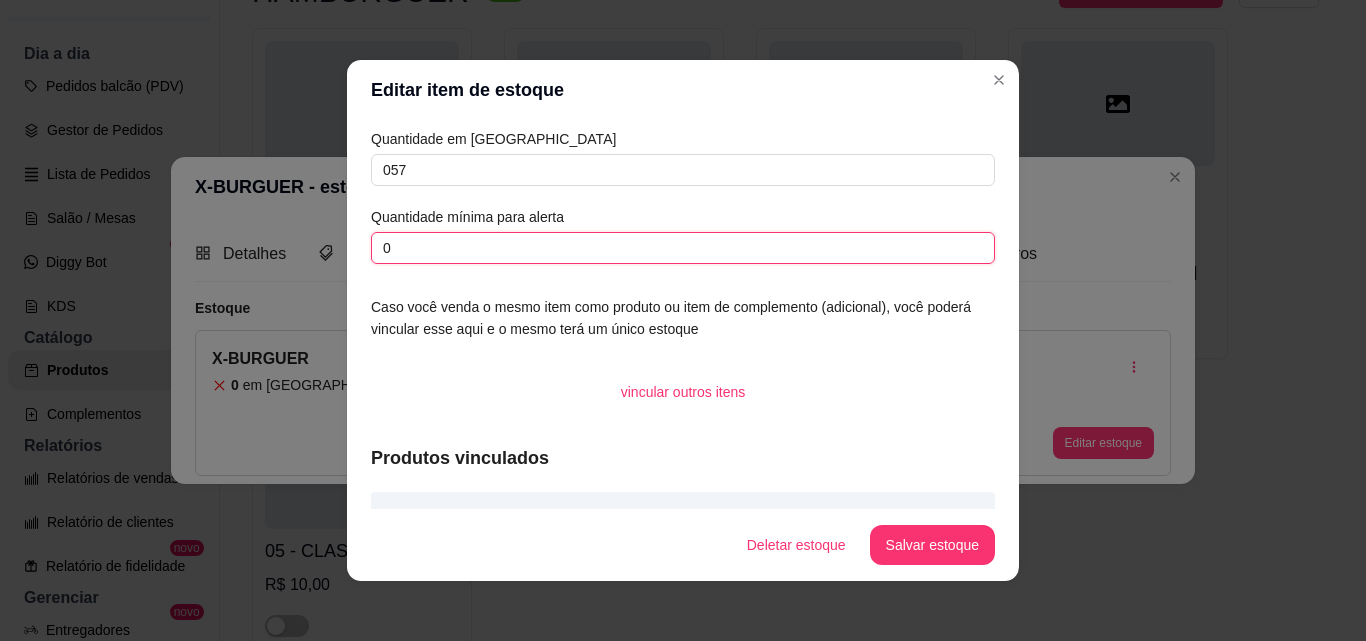click on "0" at bounding box center [683, 248] 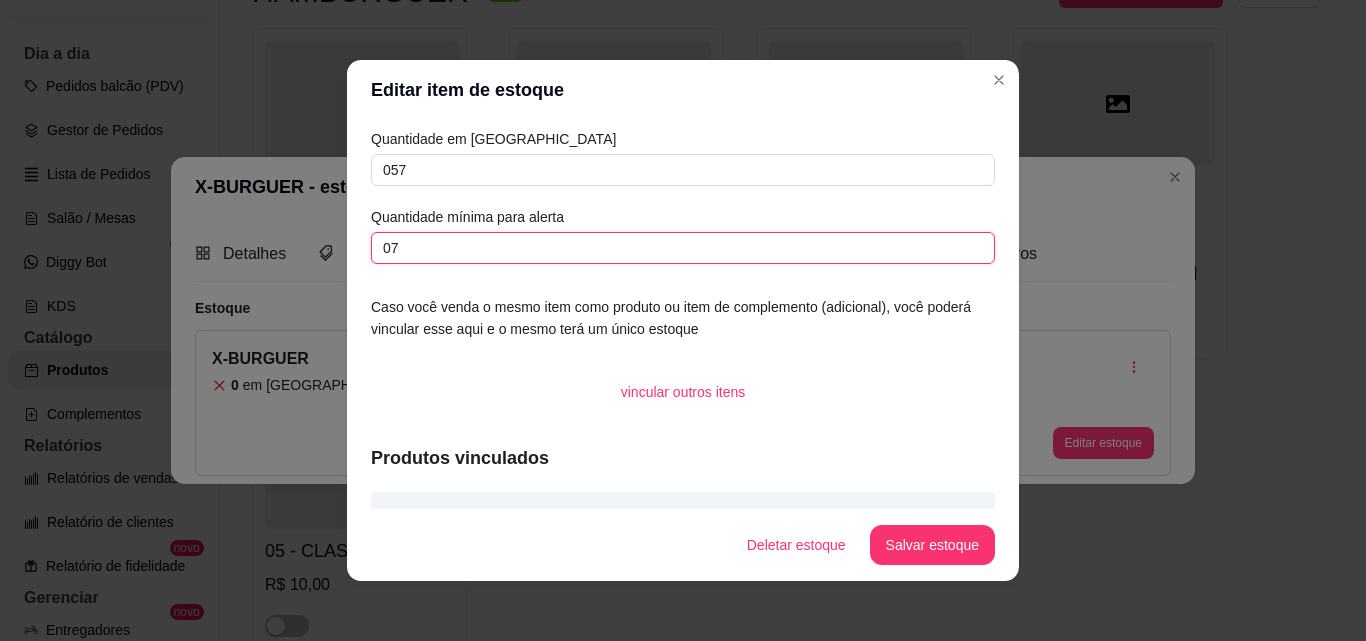 type on "07" 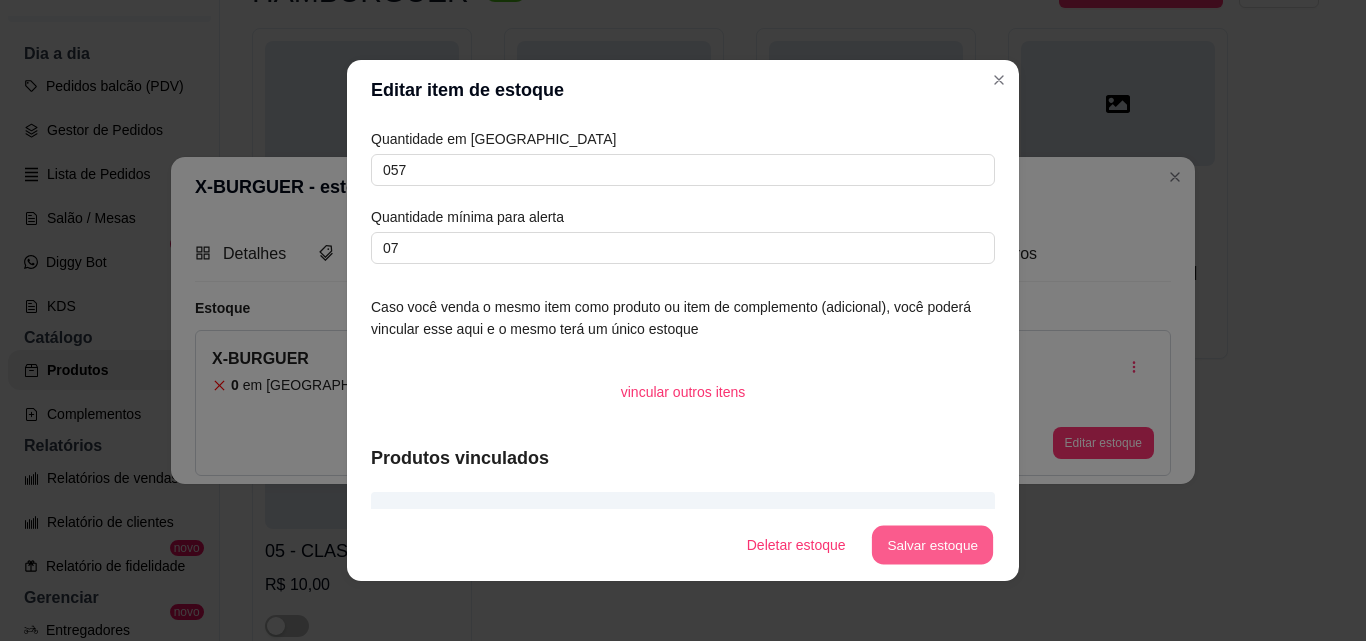 click on "Salvar estoque" at bounding box center (932, 545) 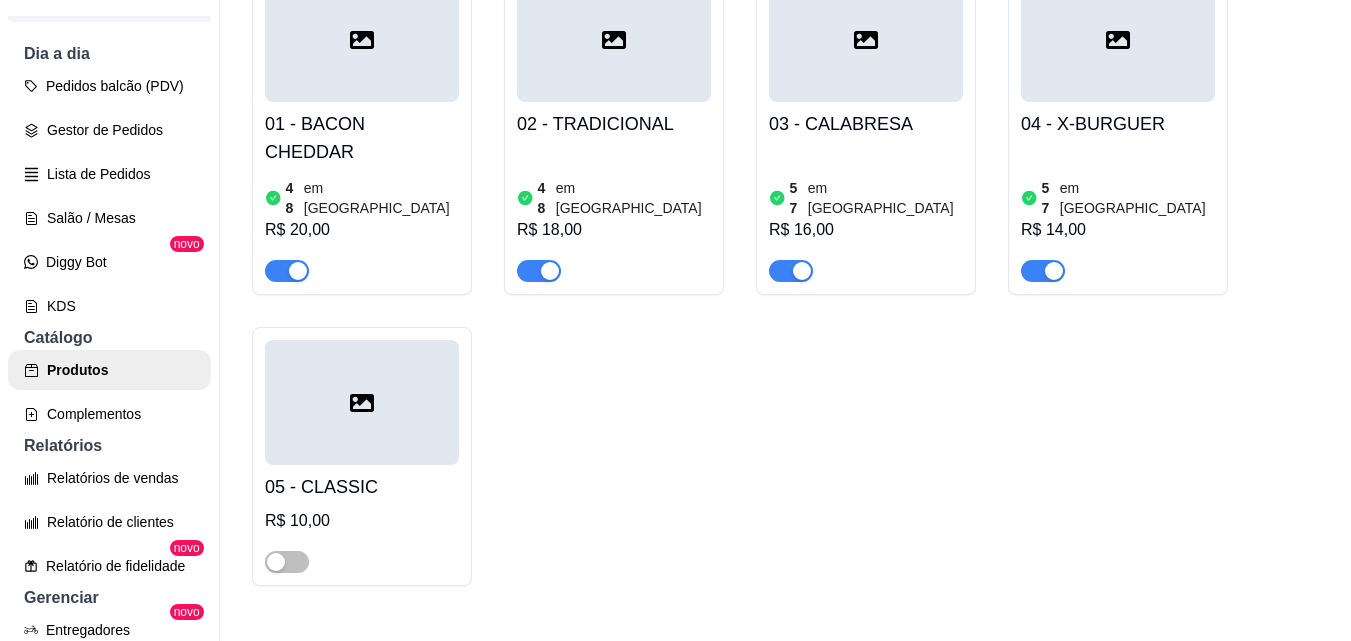 scroll, scrollTop: 0, scrollLeft: 0, axis: both 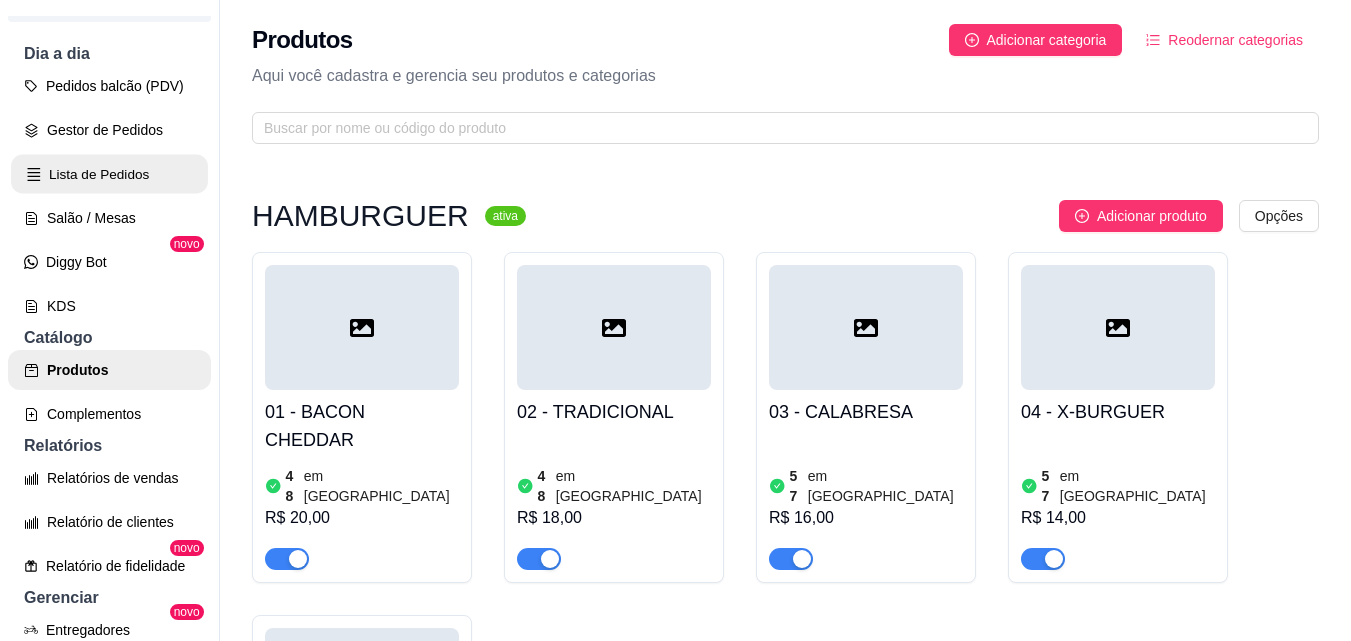 click on "Lista de Pedidos" at bounding box center [109, 174] 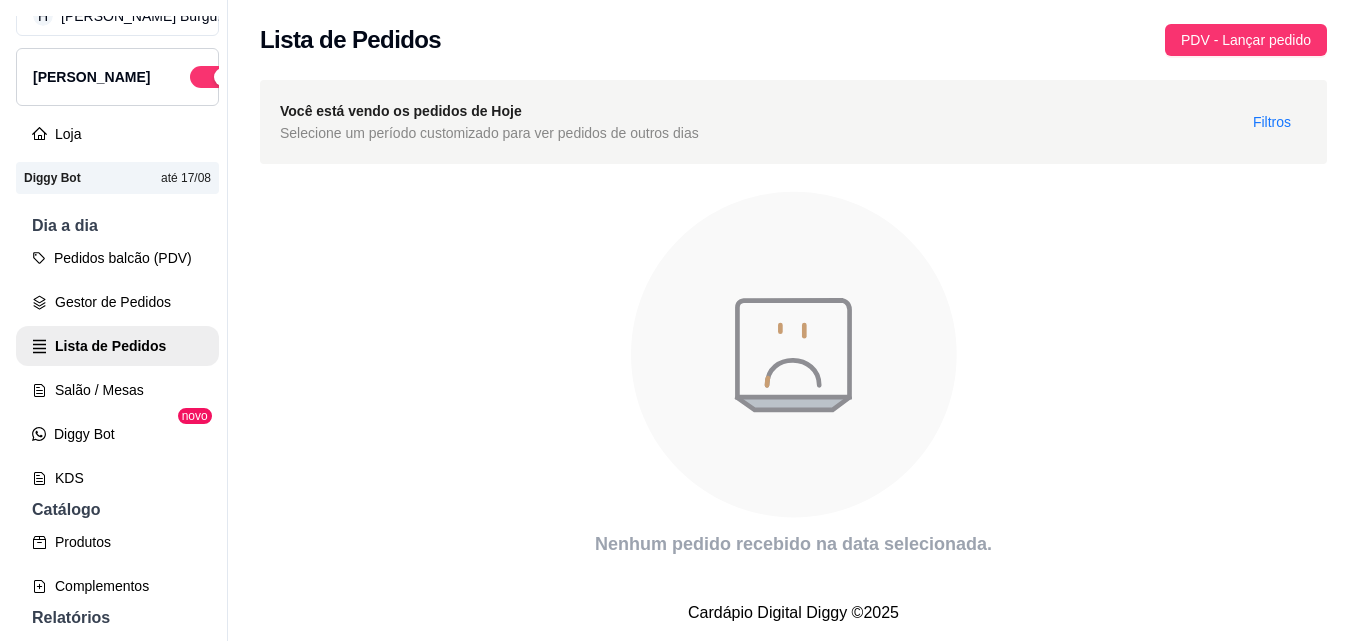 scroll, scrollTop: 0, scrollLeft: 0, axis: both 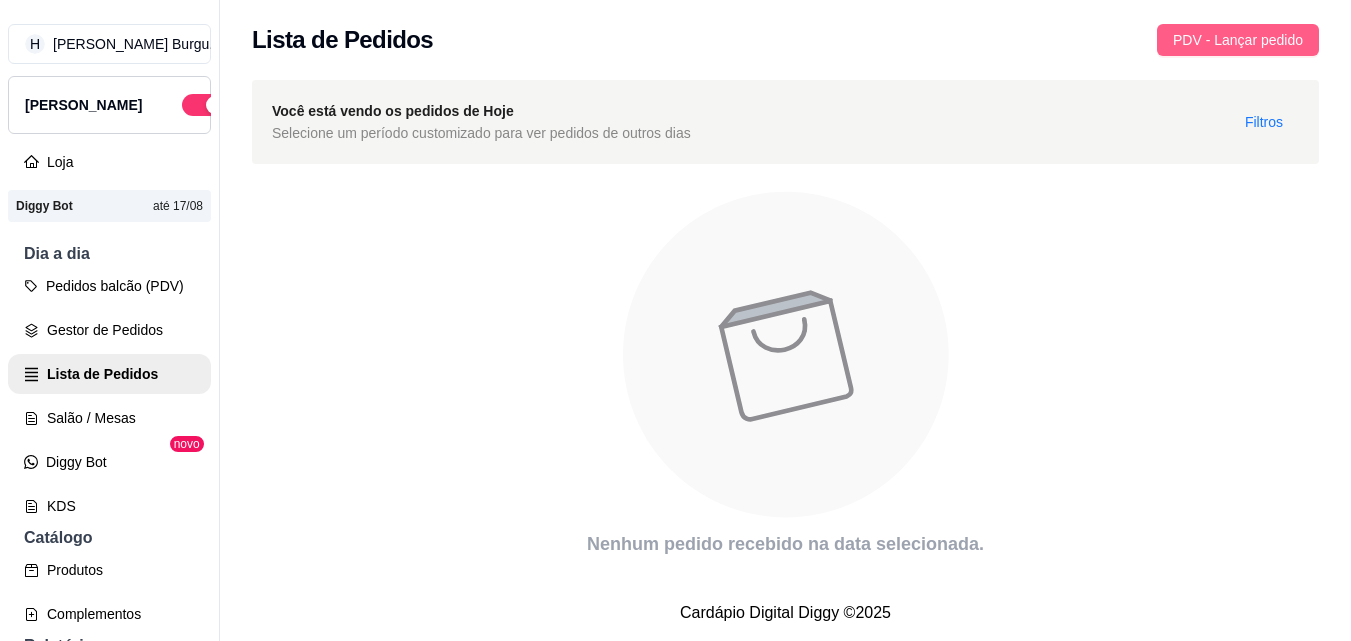 click on "PDV - Lançar pedido" at bounding box center [1238, 40] 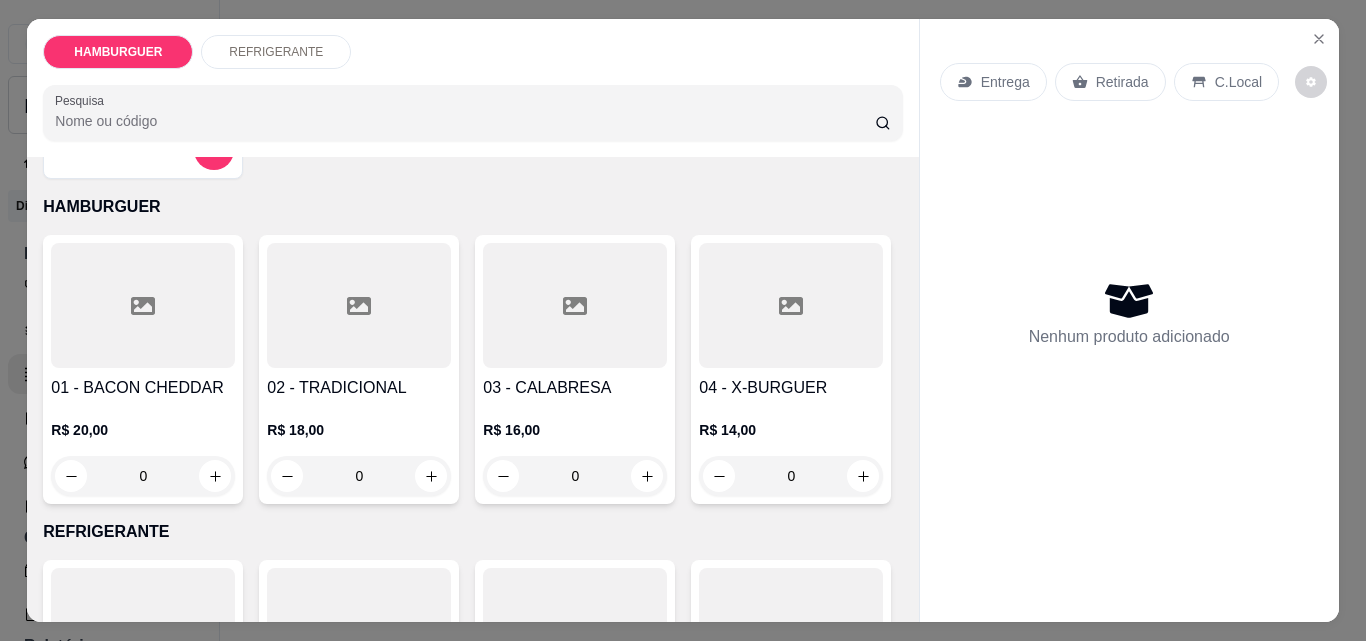 scroll, scrollTop: 0, scrollLeft: 0, axis: both 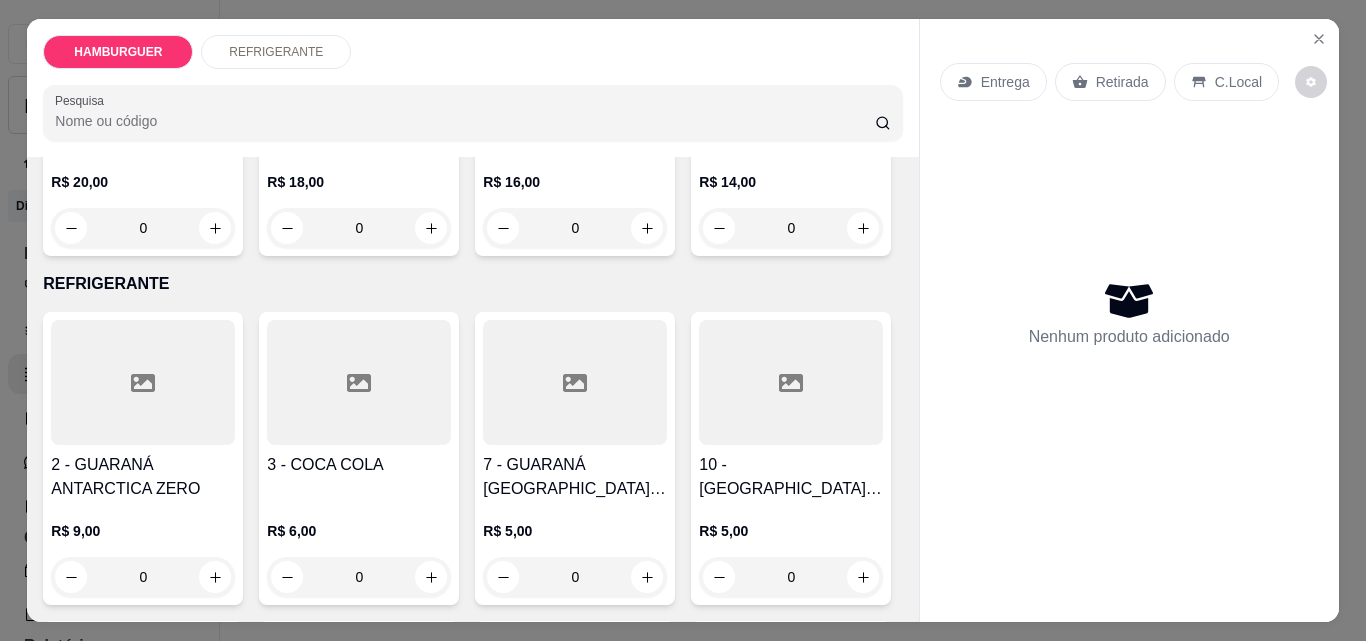 click on "0" at bounding box center [791, 228] 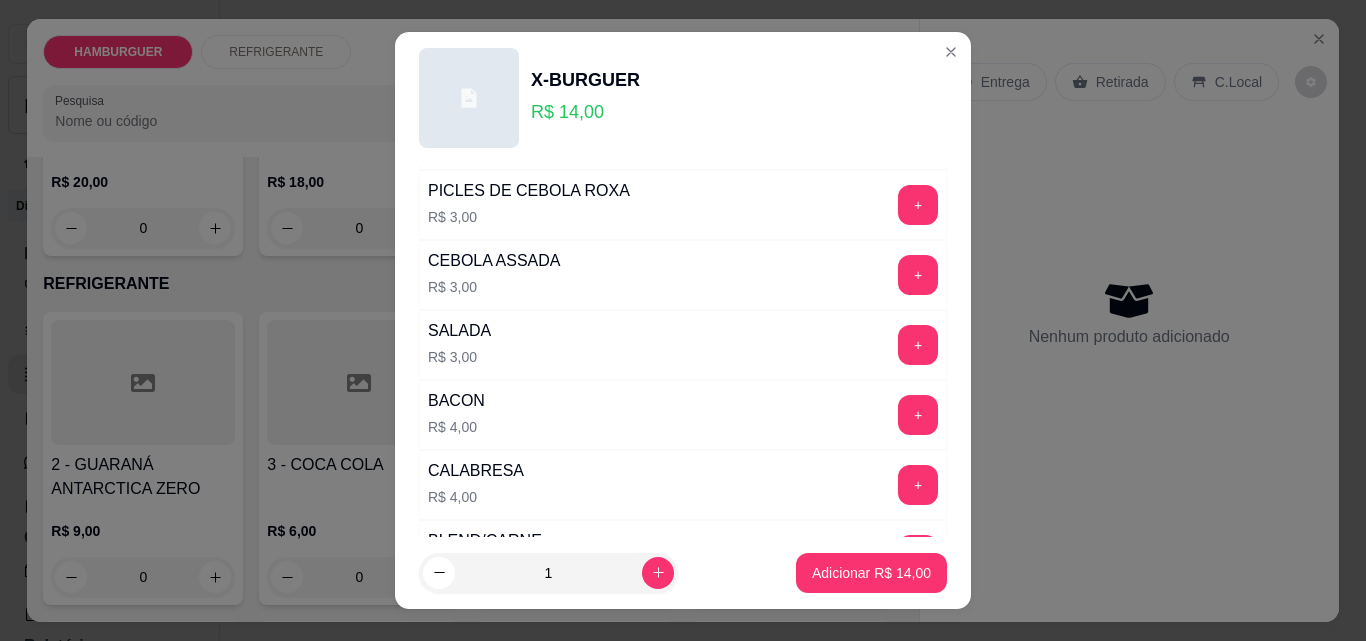 scroll, scrollTop: 200, scrollLeft: 0, axis: vertical 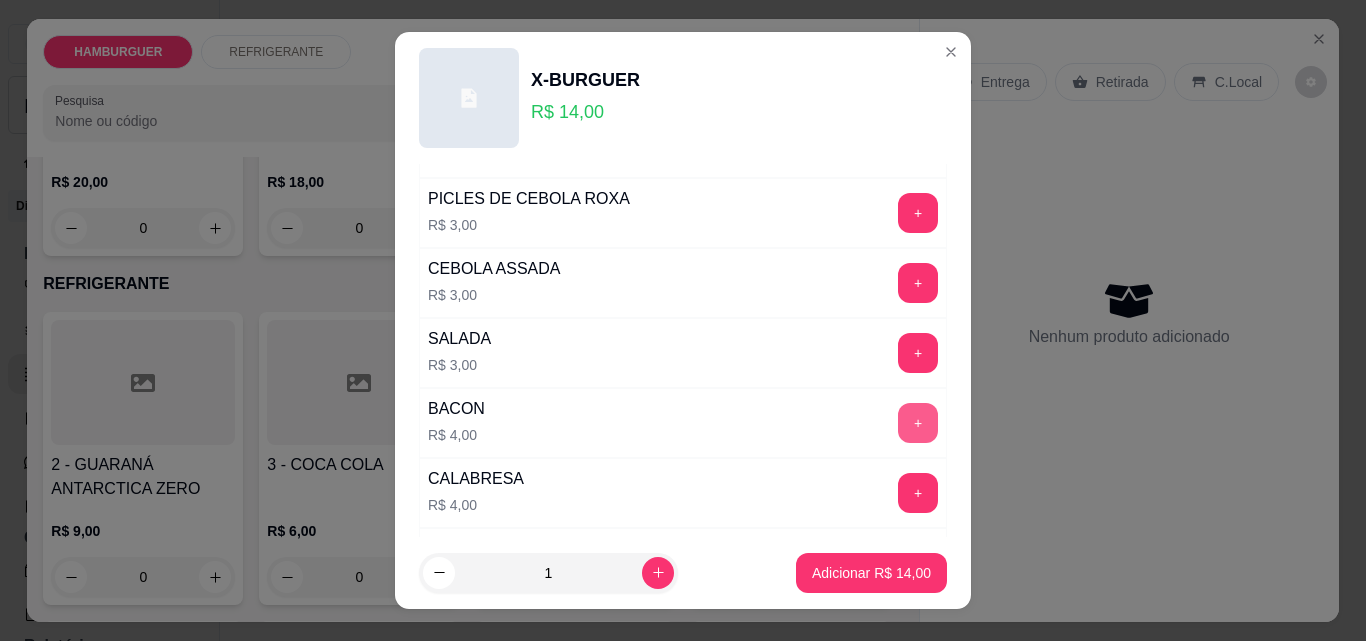 click on "+" at bounding box center (918, 423) 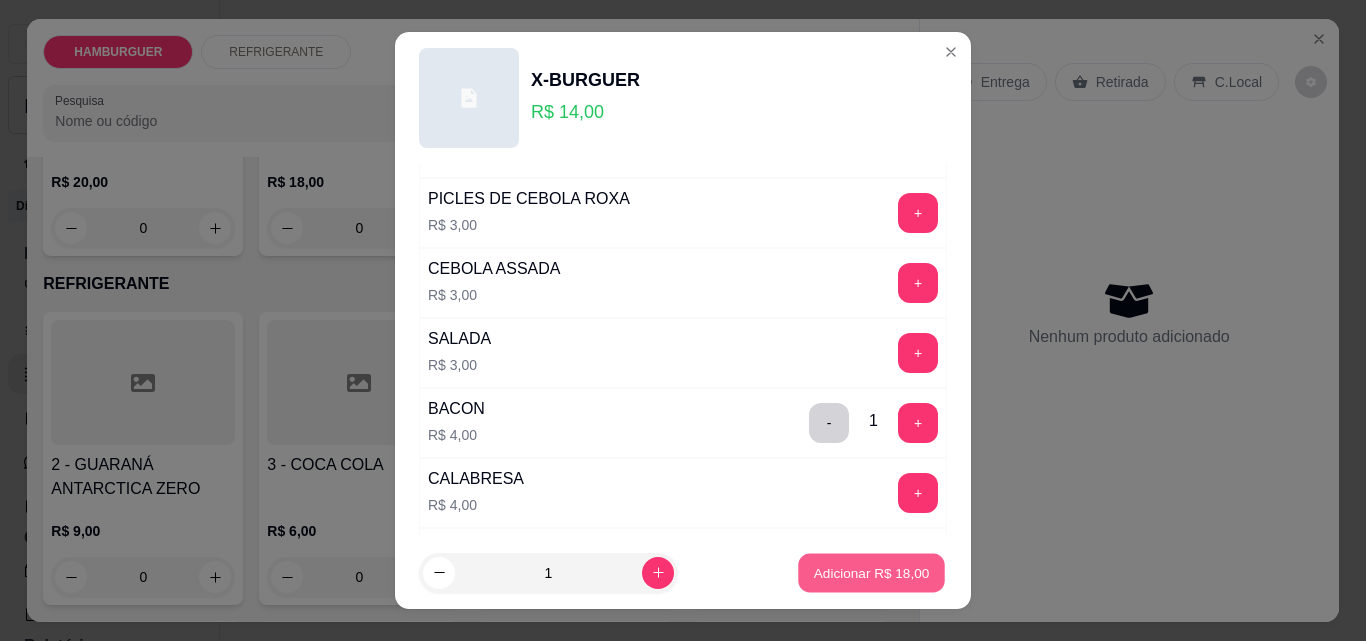 click on "Adicionar   R$ 18,00" at bounding box center [871, 573] 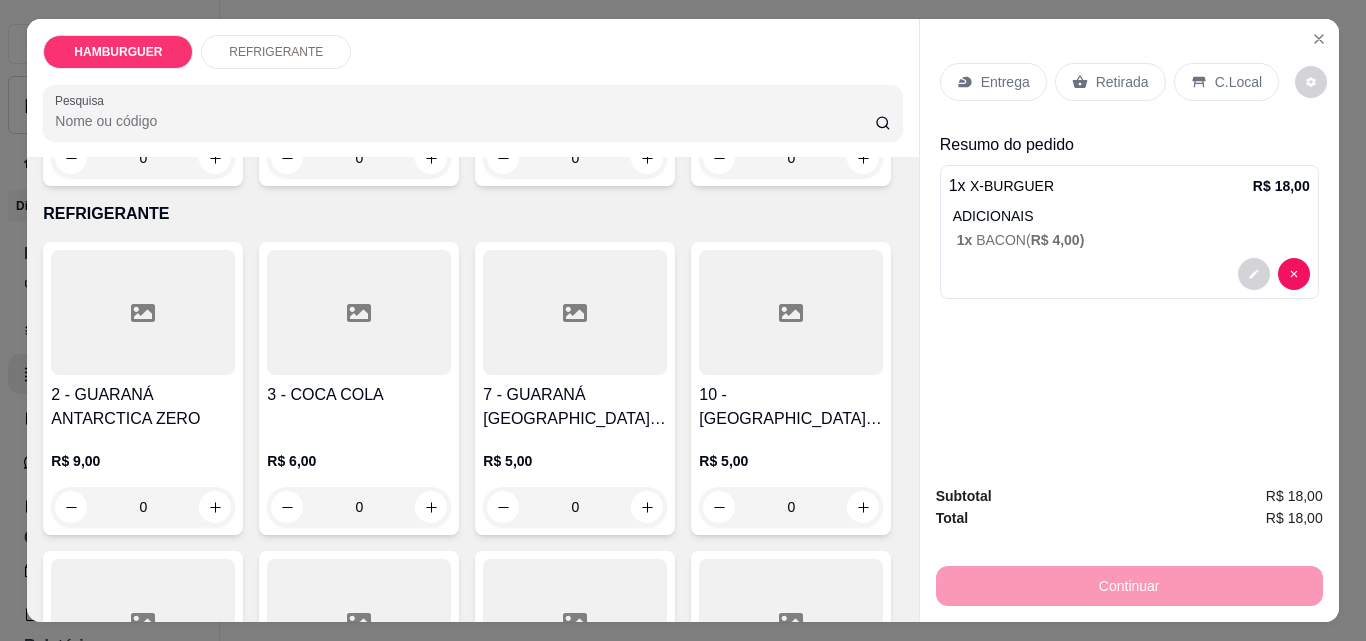 scroll, scrollTop: 400, scrollLeft: 0, axis: vertical 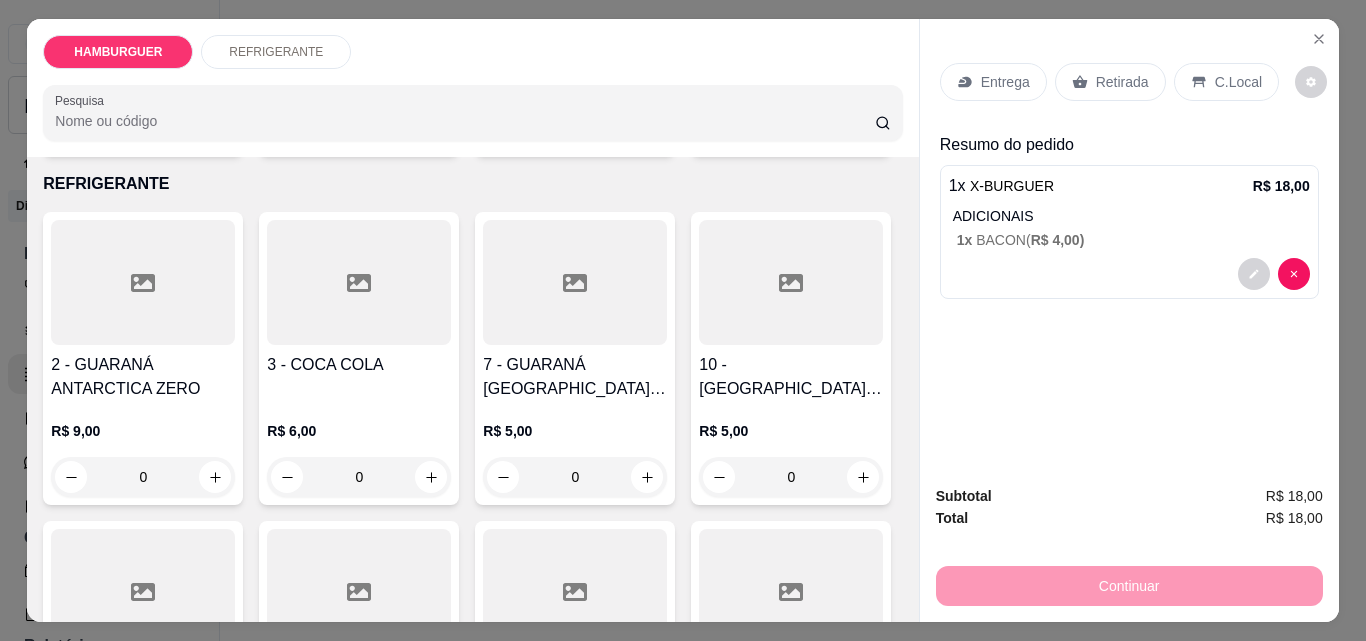 click on "0" at bounding box center (791, 128) 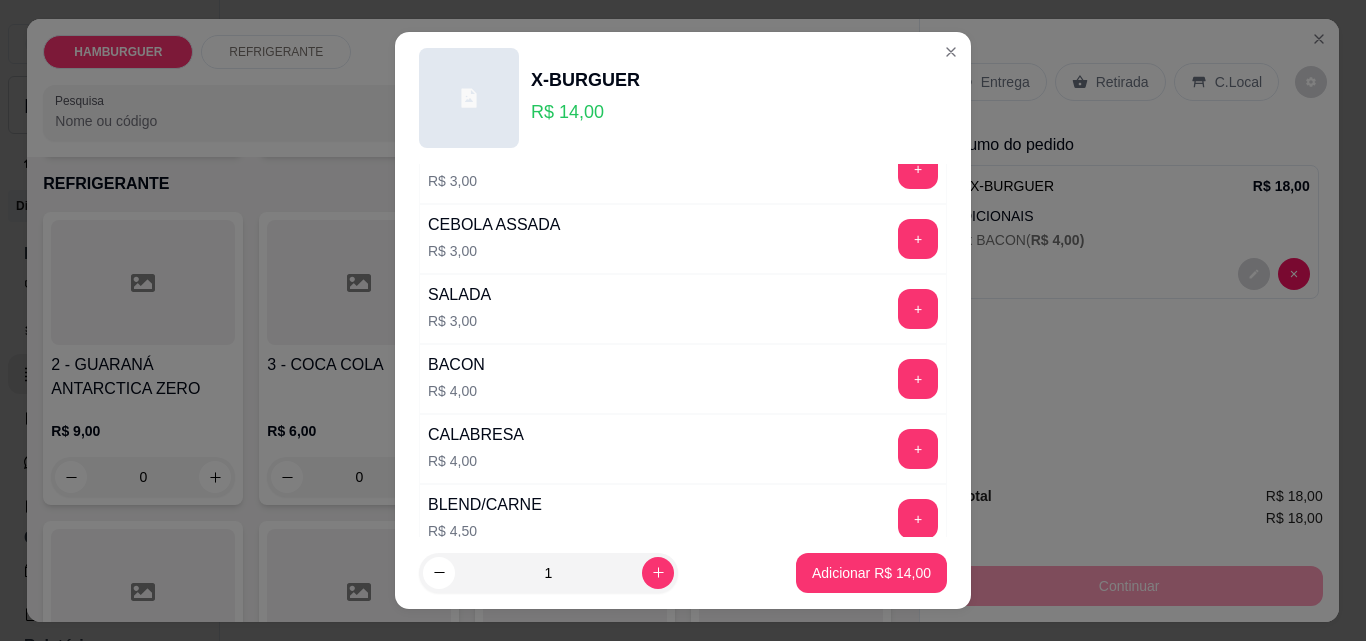 scroll, scrollTop: 100, scrollLeft: 0, axis: vertical 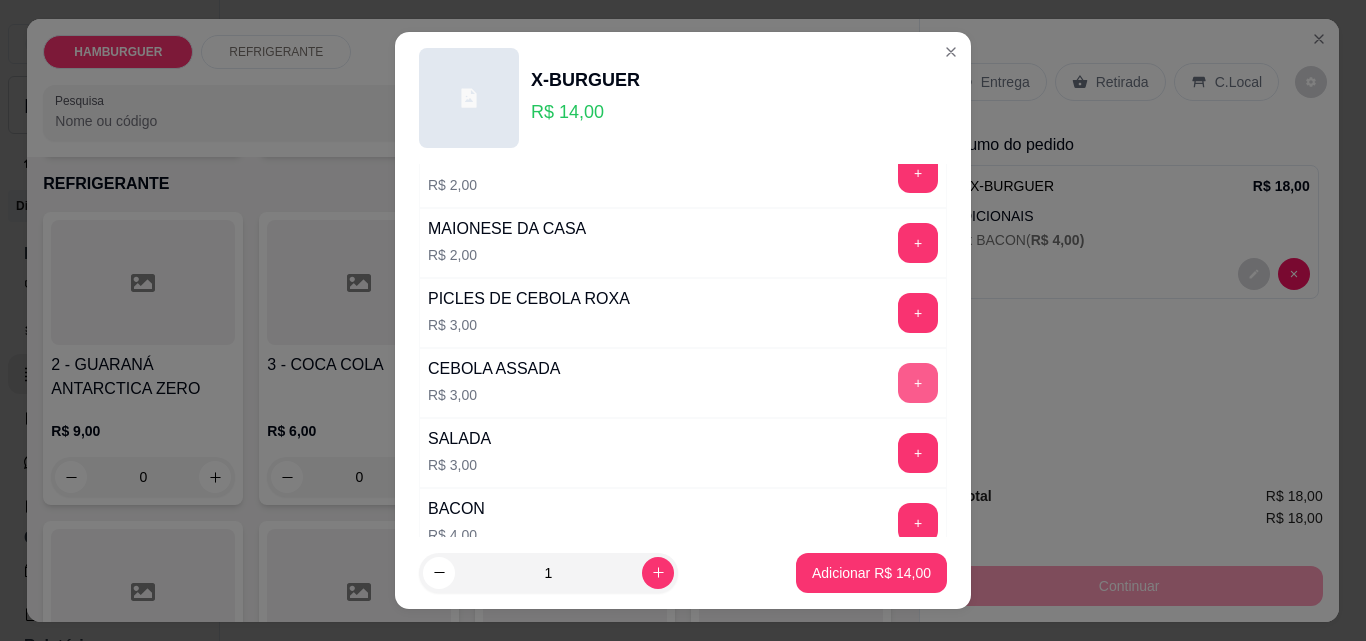 click on "+" at bounding box center (918, 383) 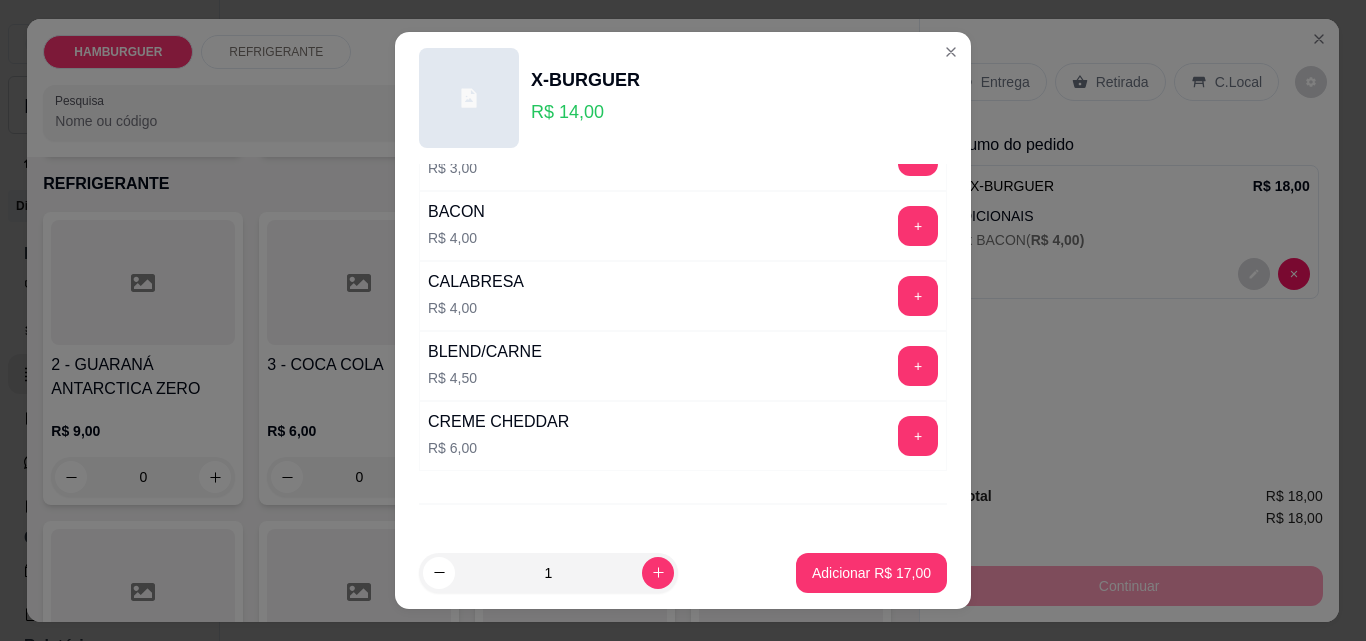scroll, scrollTop: 400, scrollLeft: 0, axis: vertical 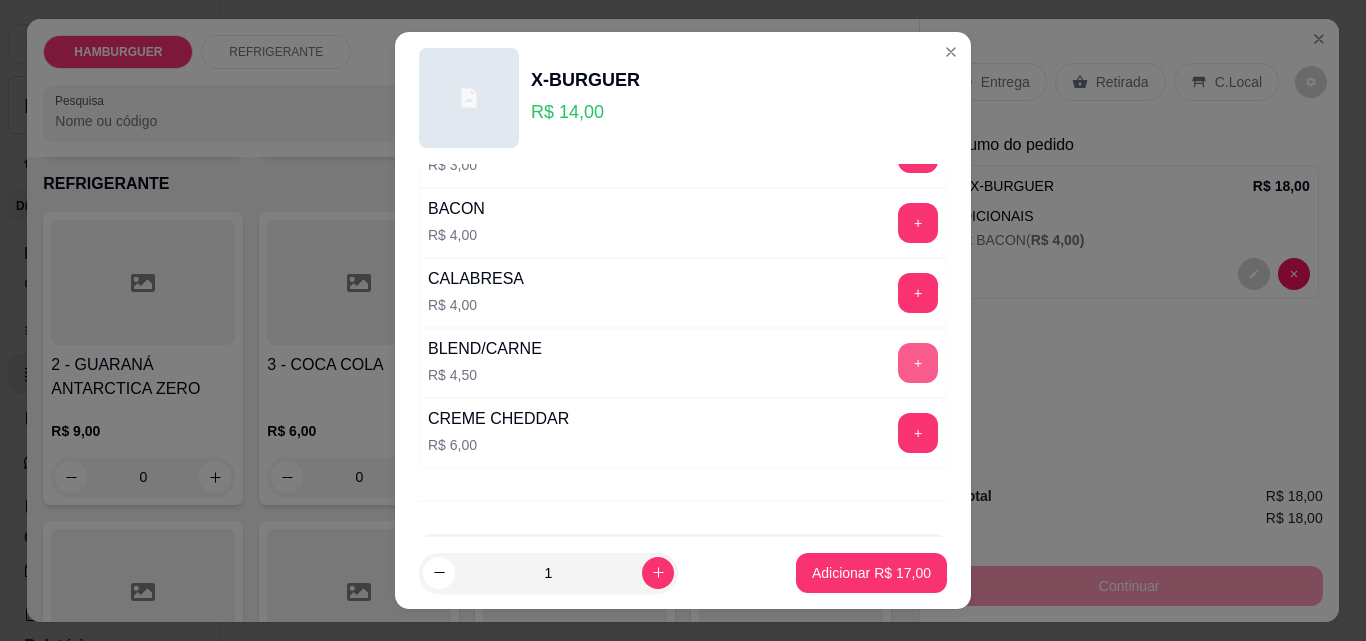 click on "+" at bounding box center (918, 363) 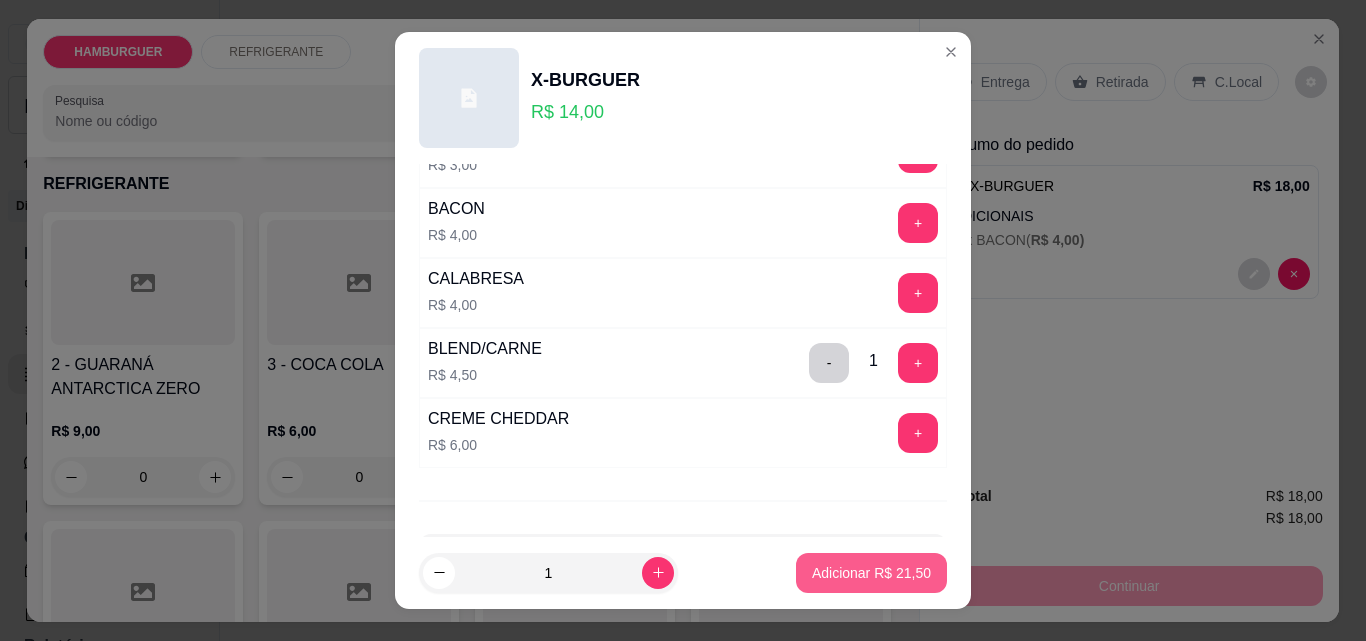 click on "Adicionar   R$ 21,50" at bounding box center [871, 573] 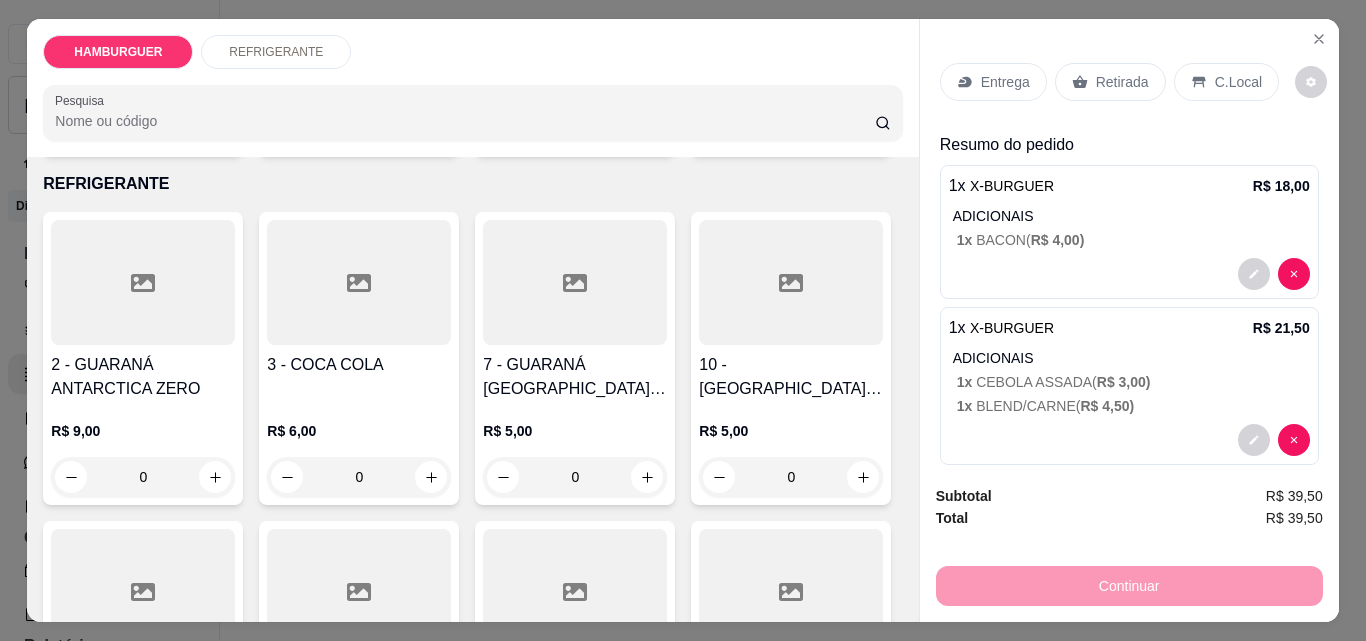 click on "Entrega" at bounding box center [1005, 82] 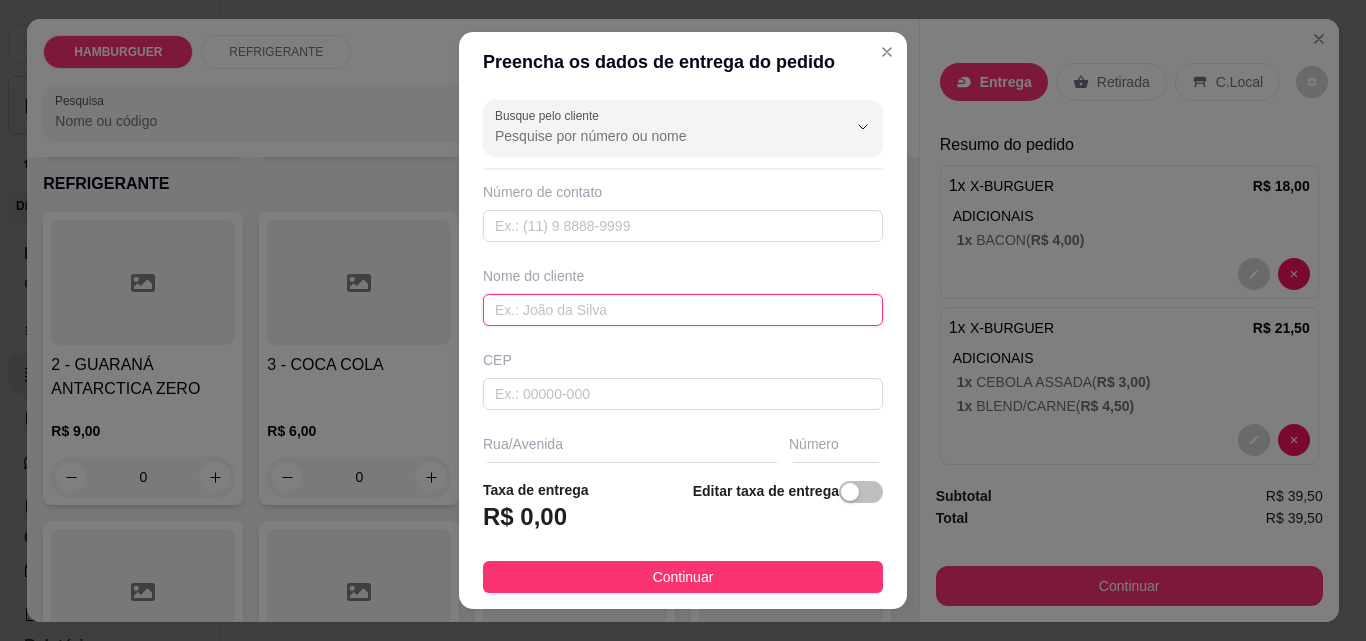 click at bounding box center (683, 310) 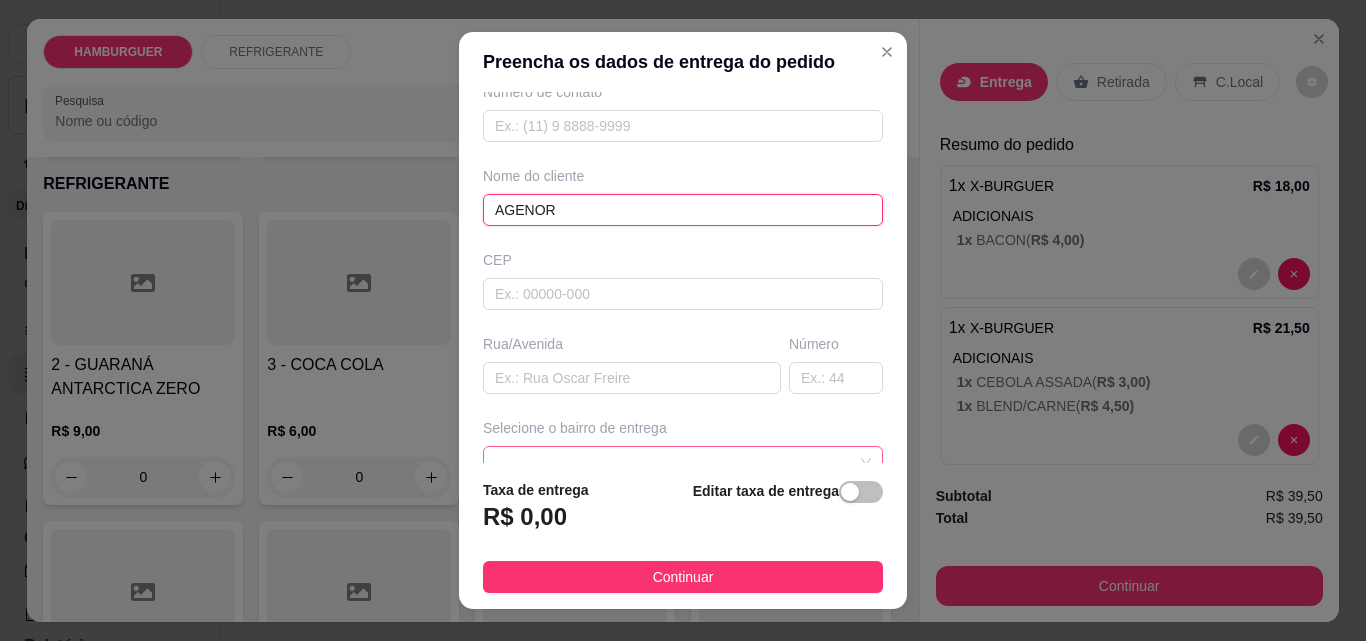scroll, scrollTop: 200, scrollLeft: 0, axis: vertical 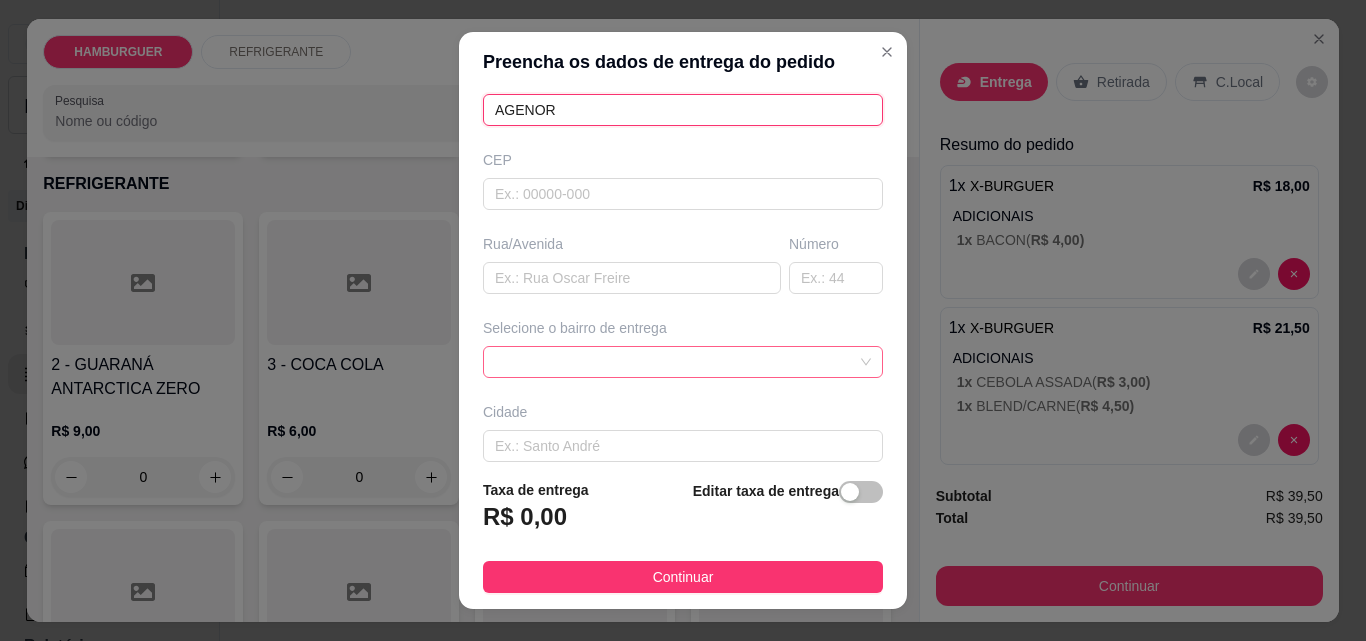 click at bounding box center (683, 362) 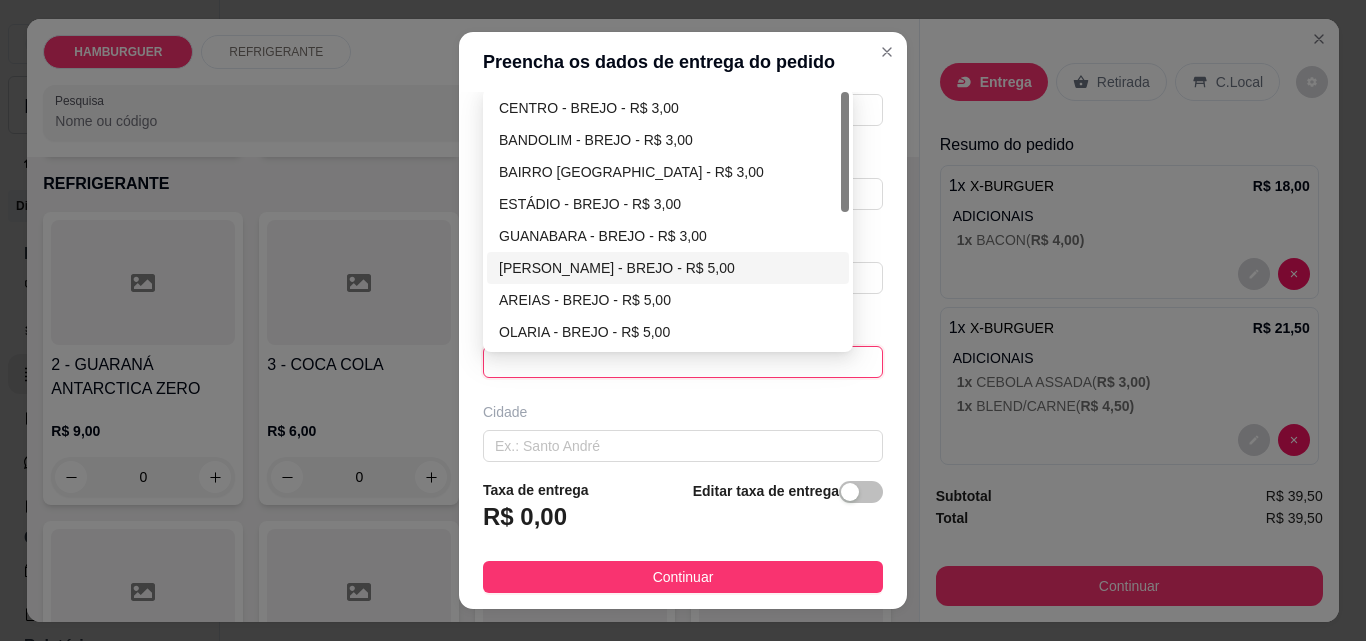 click on "[PERSON_NAME] - BREJO -  R$ 5,00" at bounding box center [668, 268] 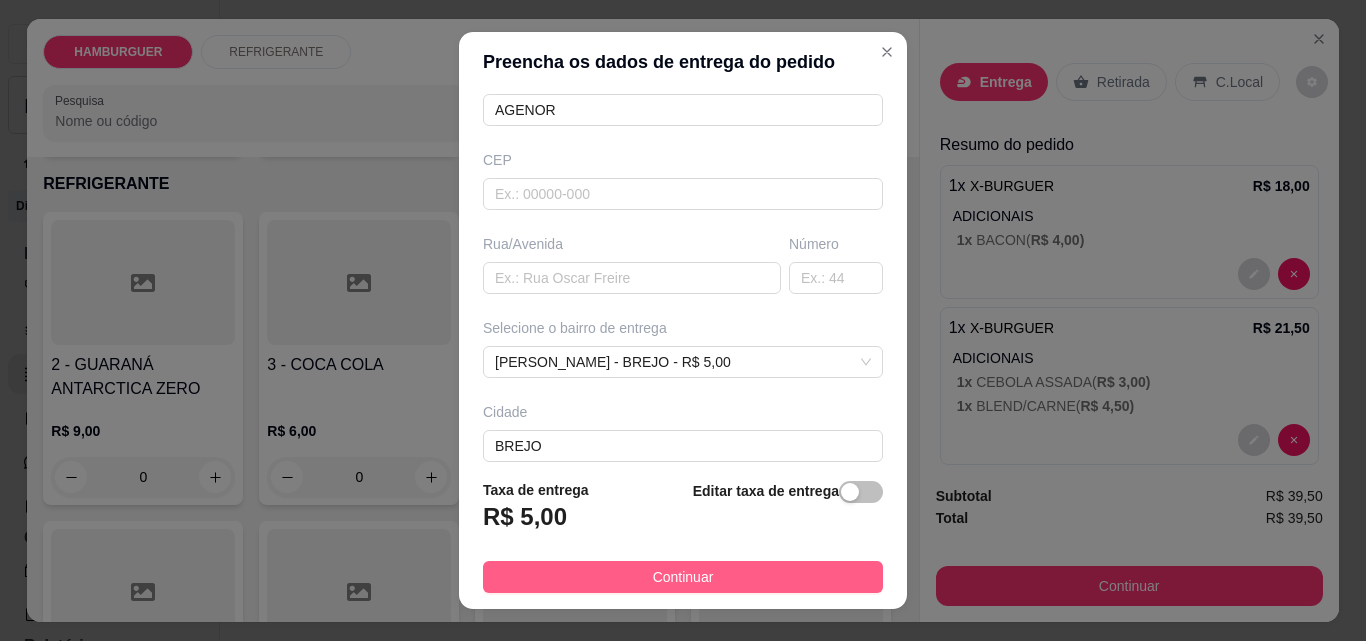 click on "Continuar" at bounding box center [683, 577] 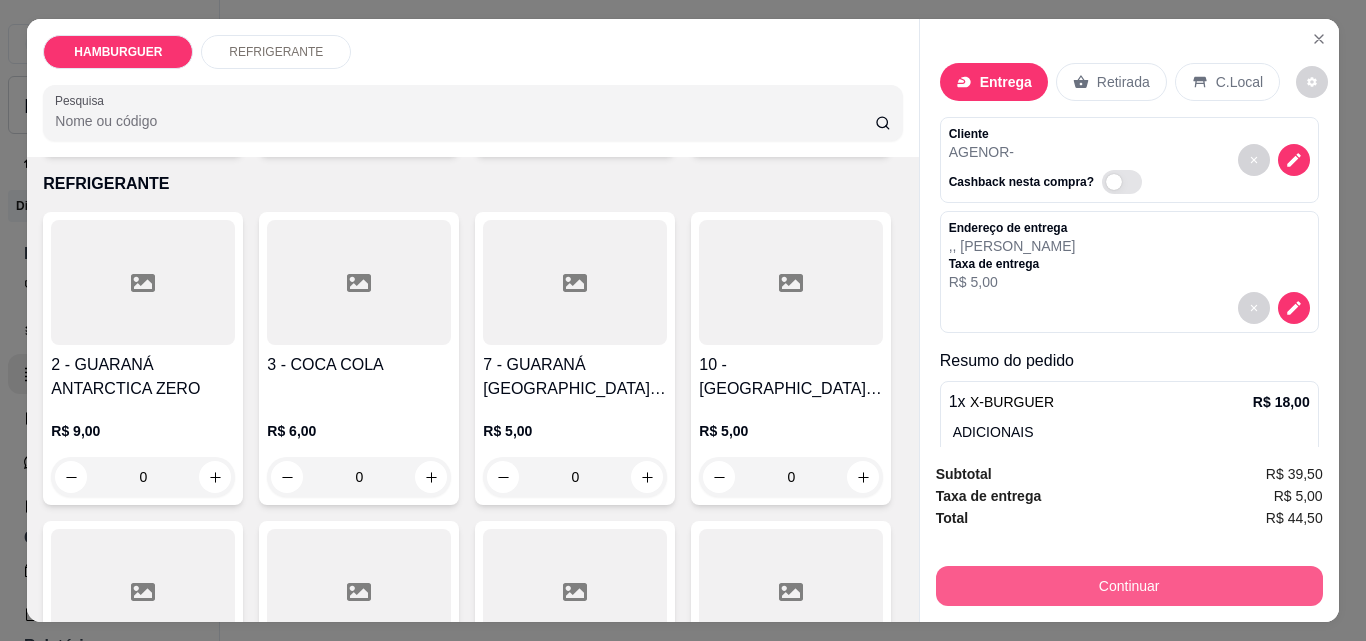 click on "Continuar" at bounding box center [1129, 586] 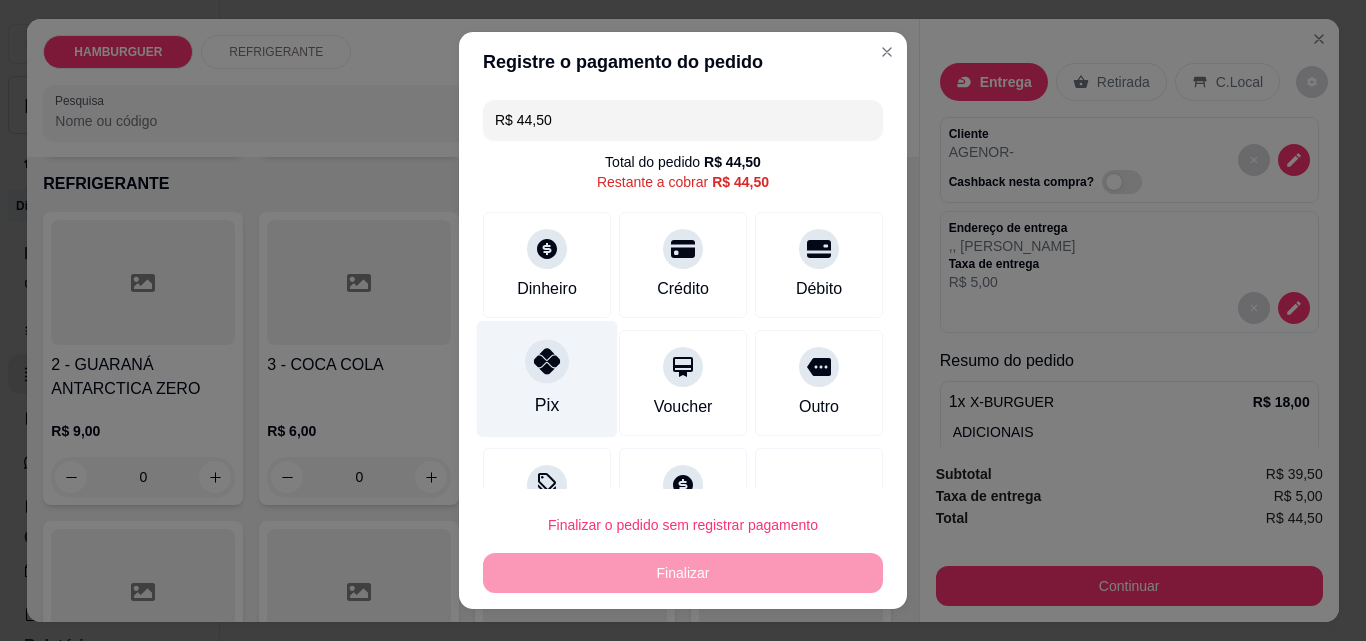 click at bounding box center (547, 361) 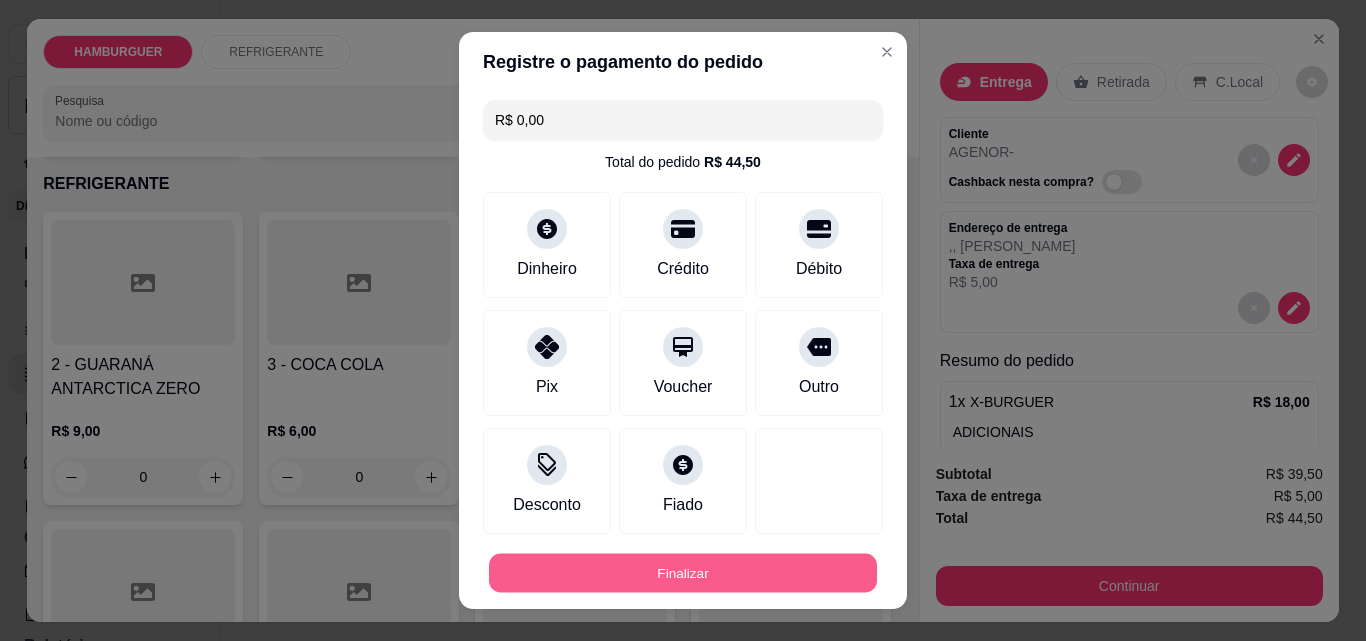 click on "Finalizar" at bounding box center (683, 573) 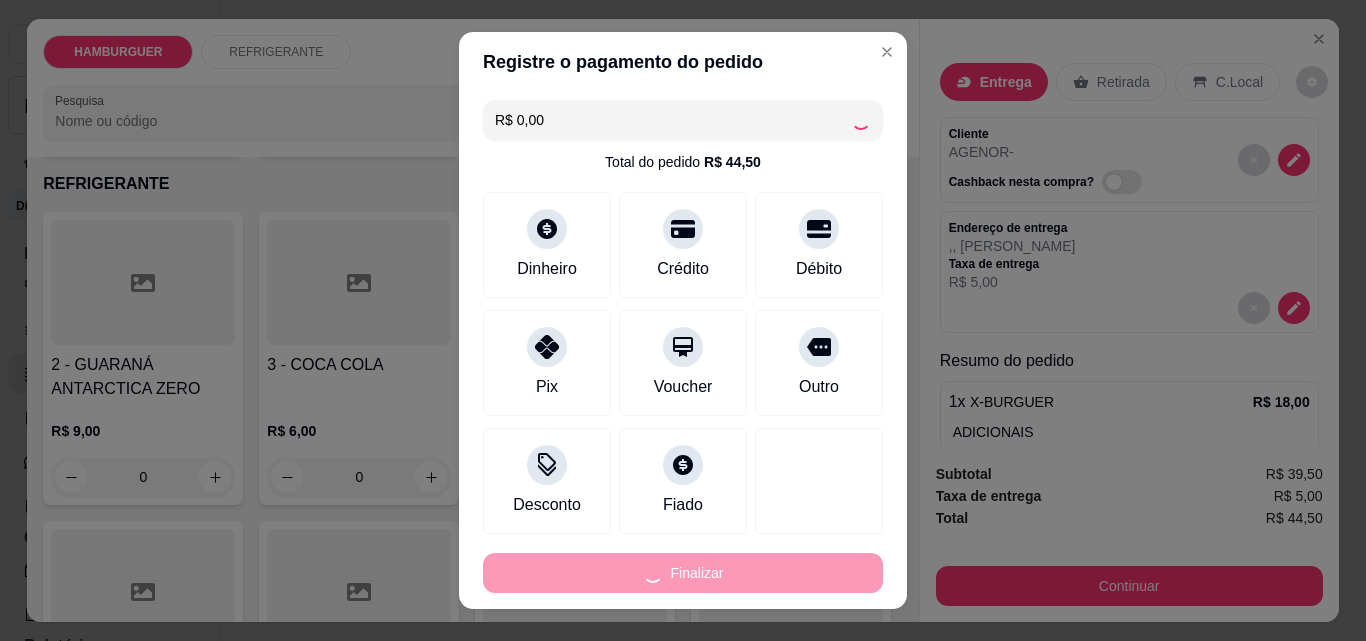 type on "-R$ 44,50" 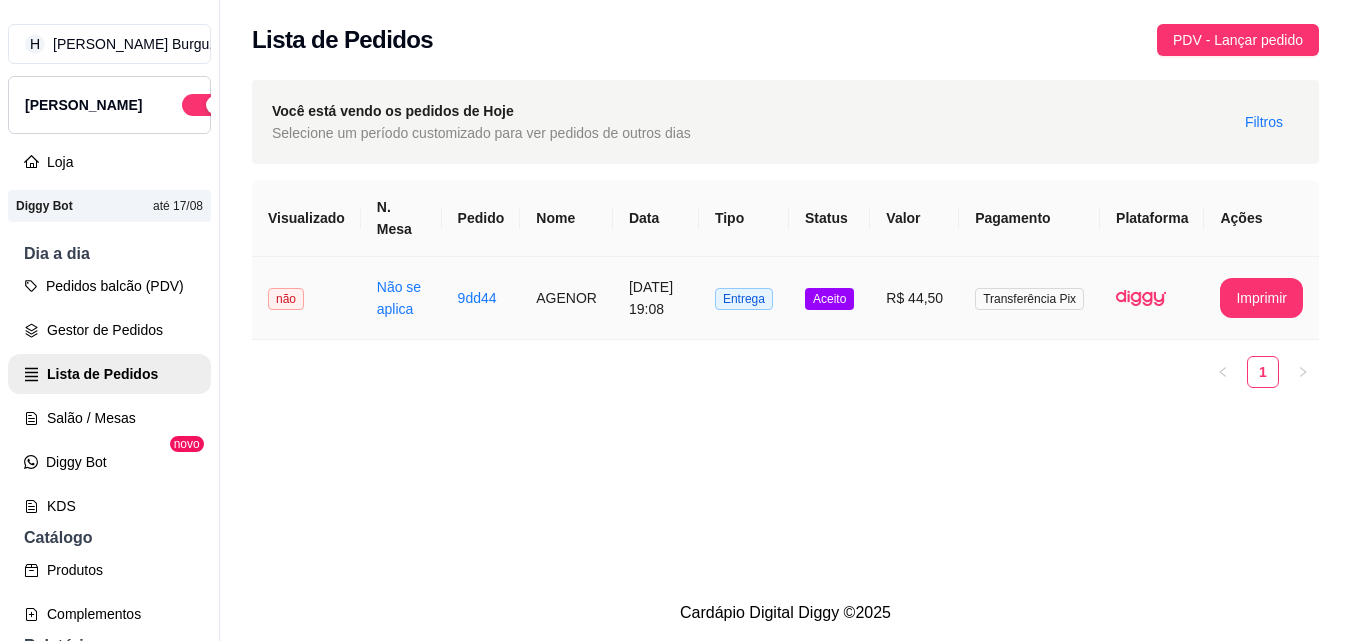 click on "R$ 44,50" at bounding box center (914, 298) 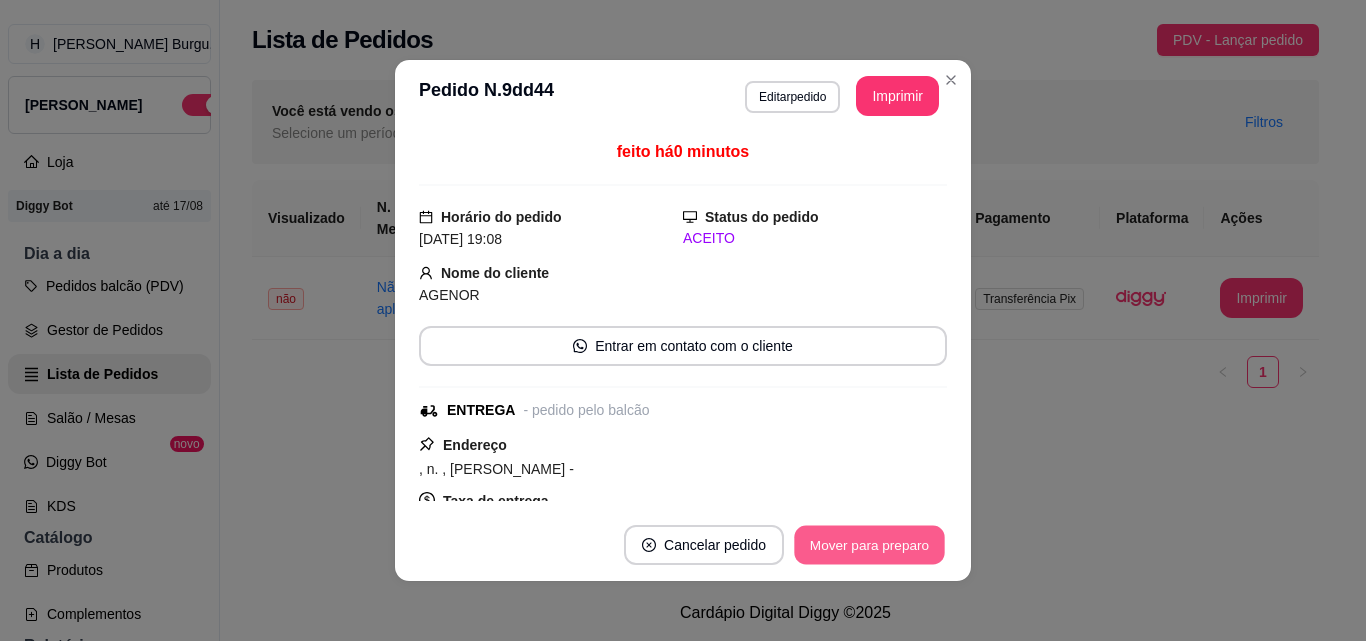 click on "Cancelar pedido Mover para preparo" at bounding box center (683, 545) 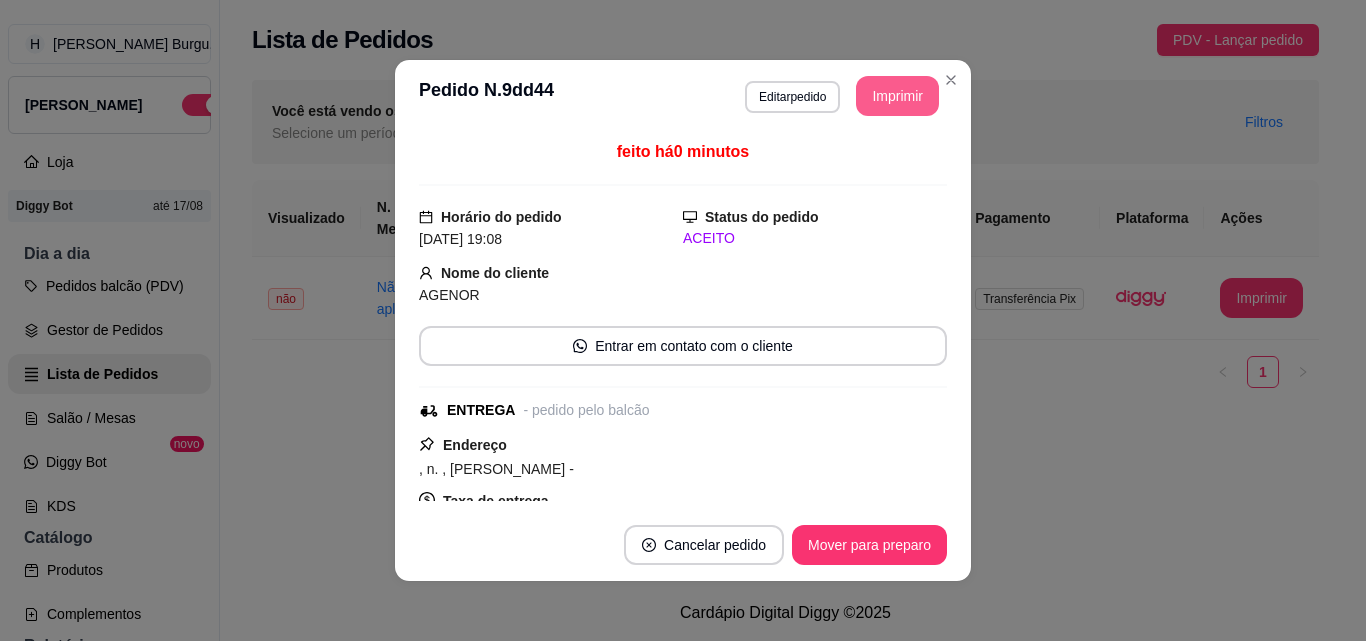 click on "Imprimir" at bounding box center [897, 96] 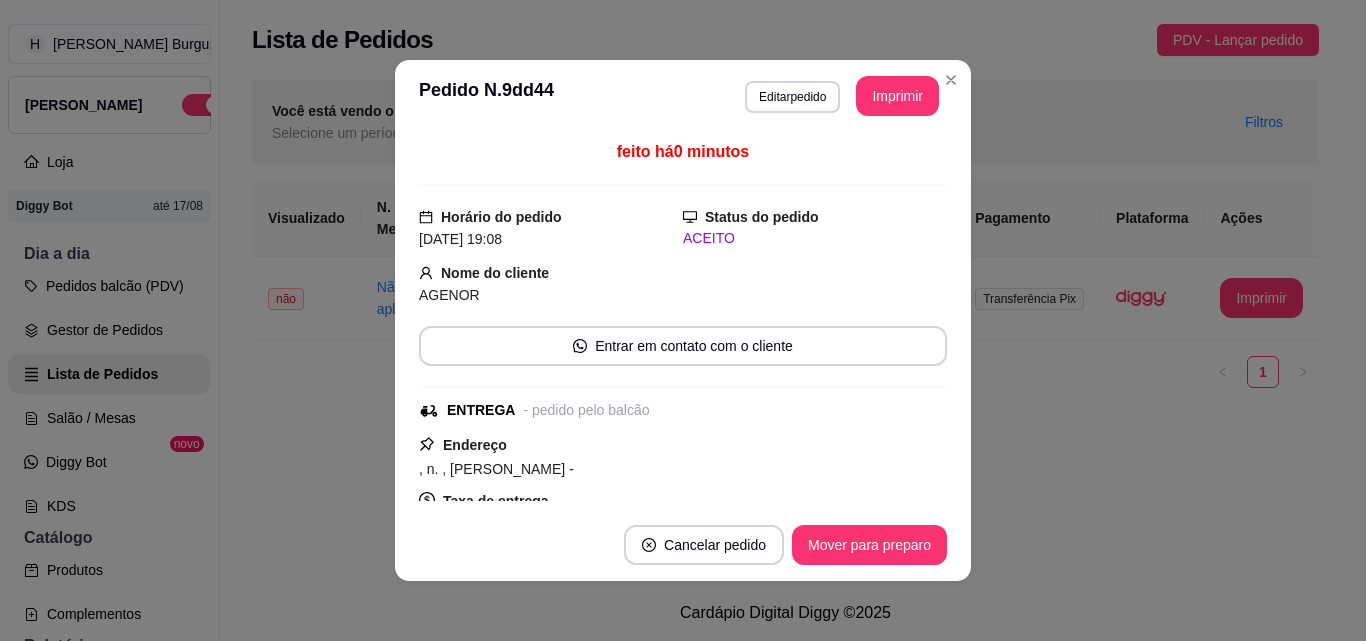 scroll, scrollTop: 0, scrollLeft: 0, axis: both 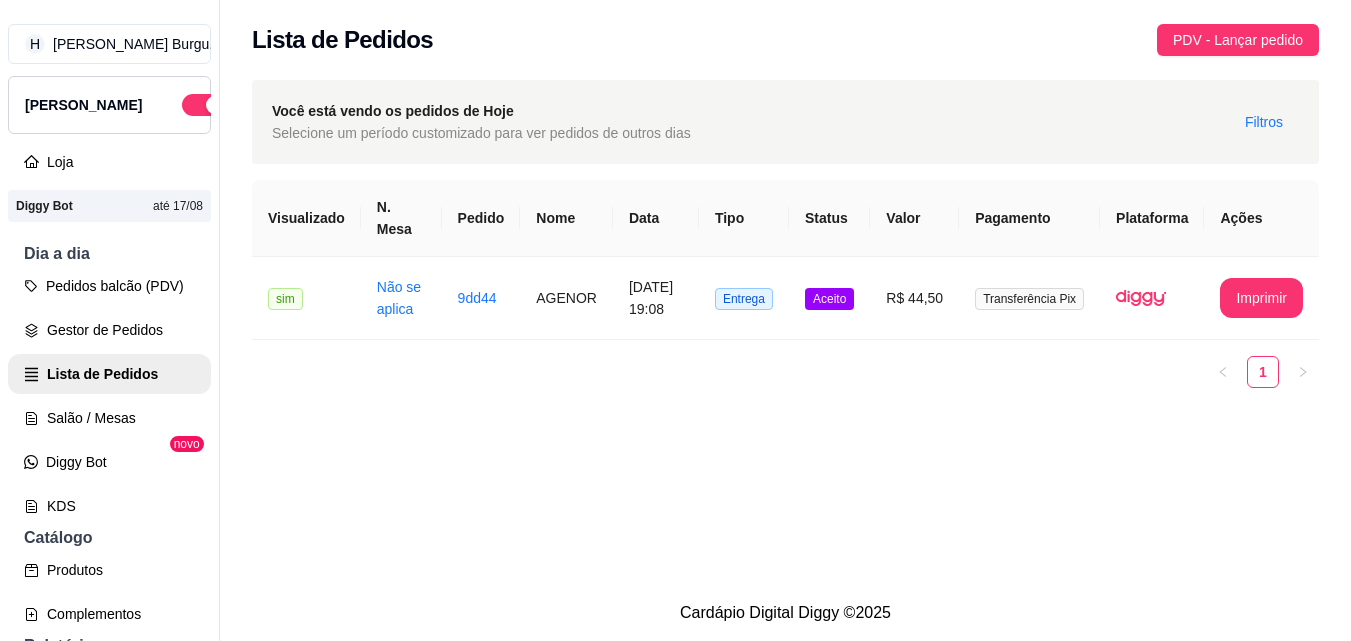 drag, startPoint x: 925, startPoint y: 448, endPoint x: 892, endPoint y: 420, distance: 43.27817 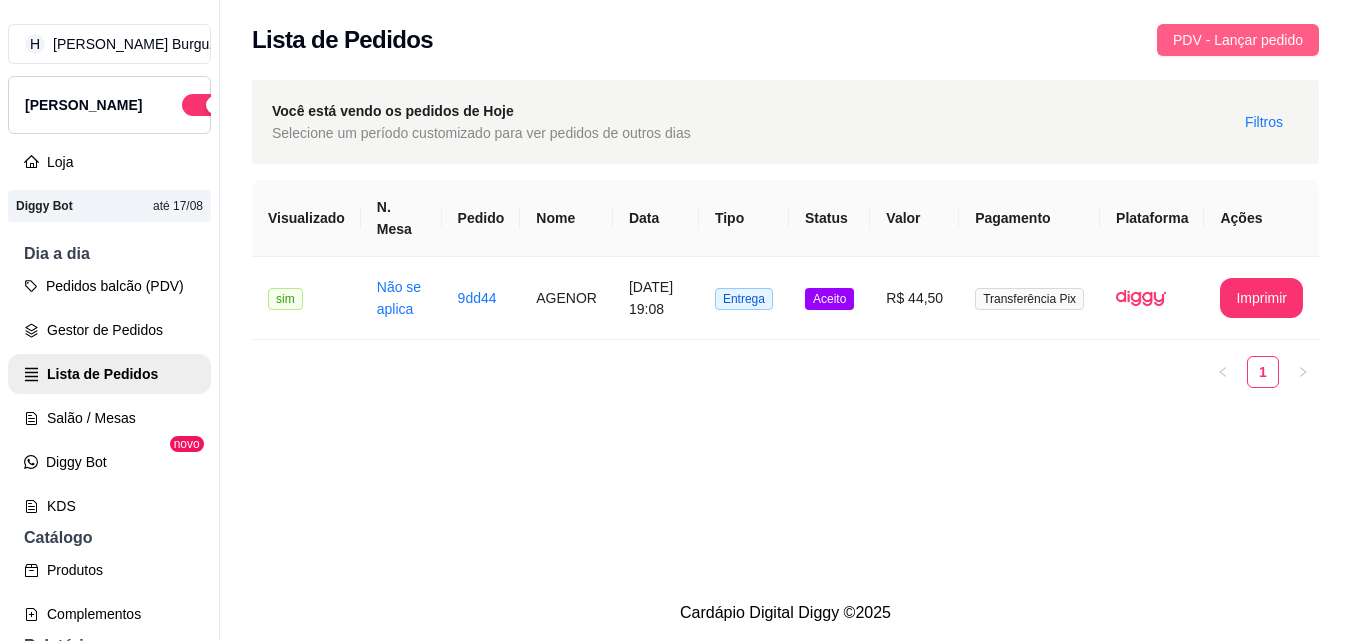 click on "PDV - Lançar pedido" at bounding box center (1238, 40) 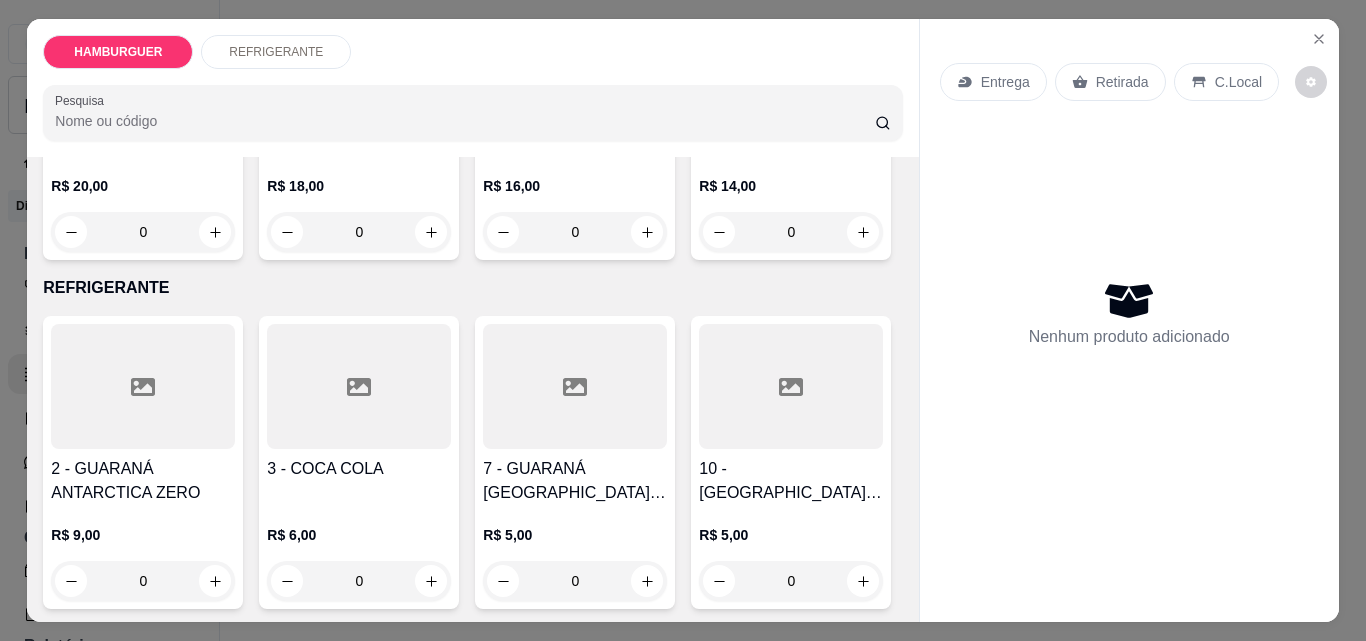 scroll, scrollTop: 300, scrollLeft: 0, axis: vertical 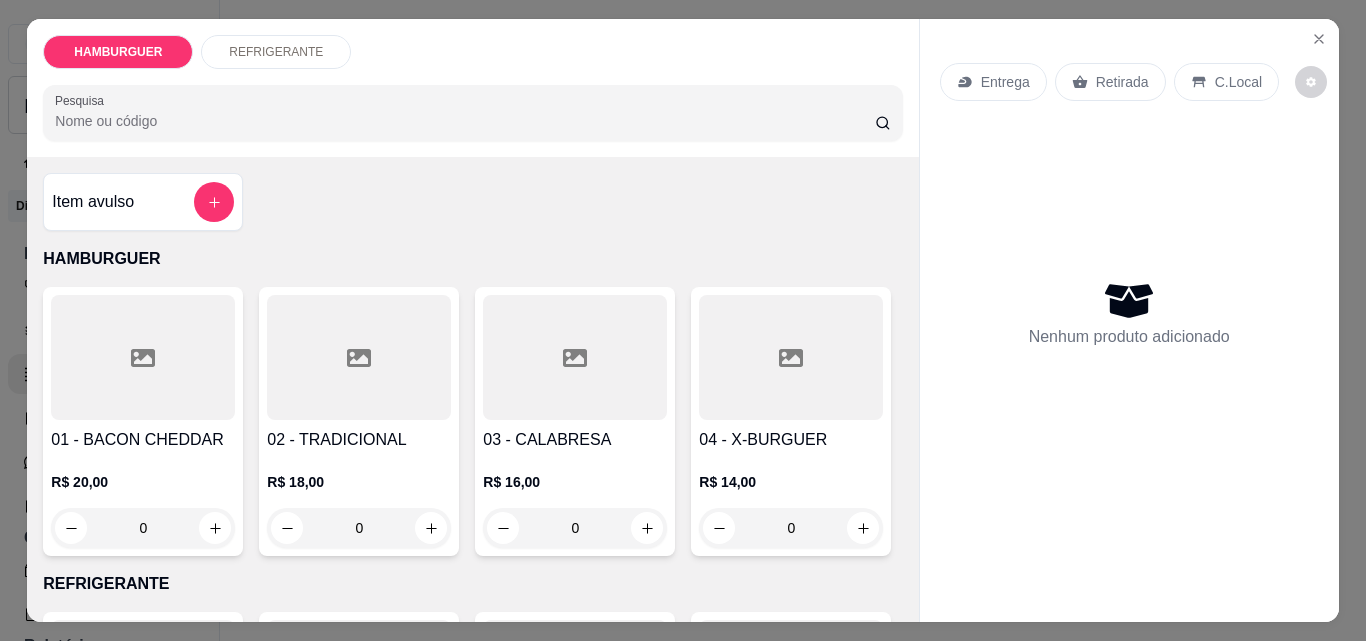 click on "0" at bounding box center [143, 528] 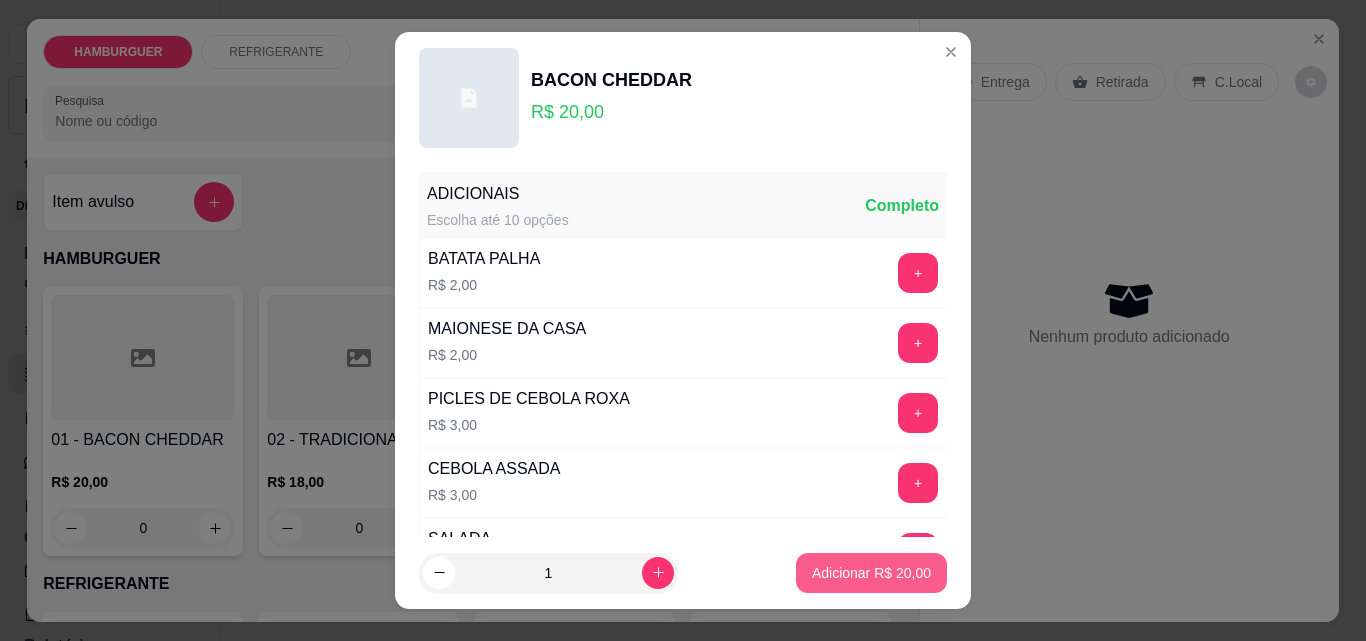 click on "Adicionar   R$ 20,00" at bounding box center (871, 573) 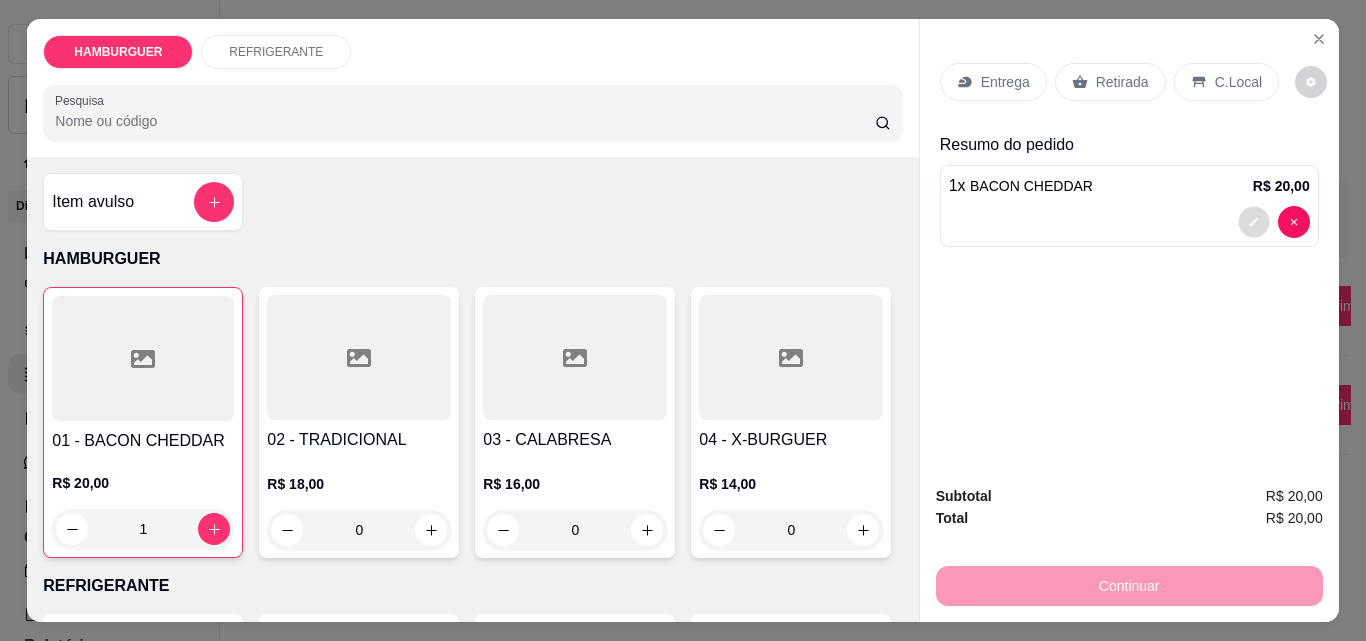 click at bounding box center [1253, 222] 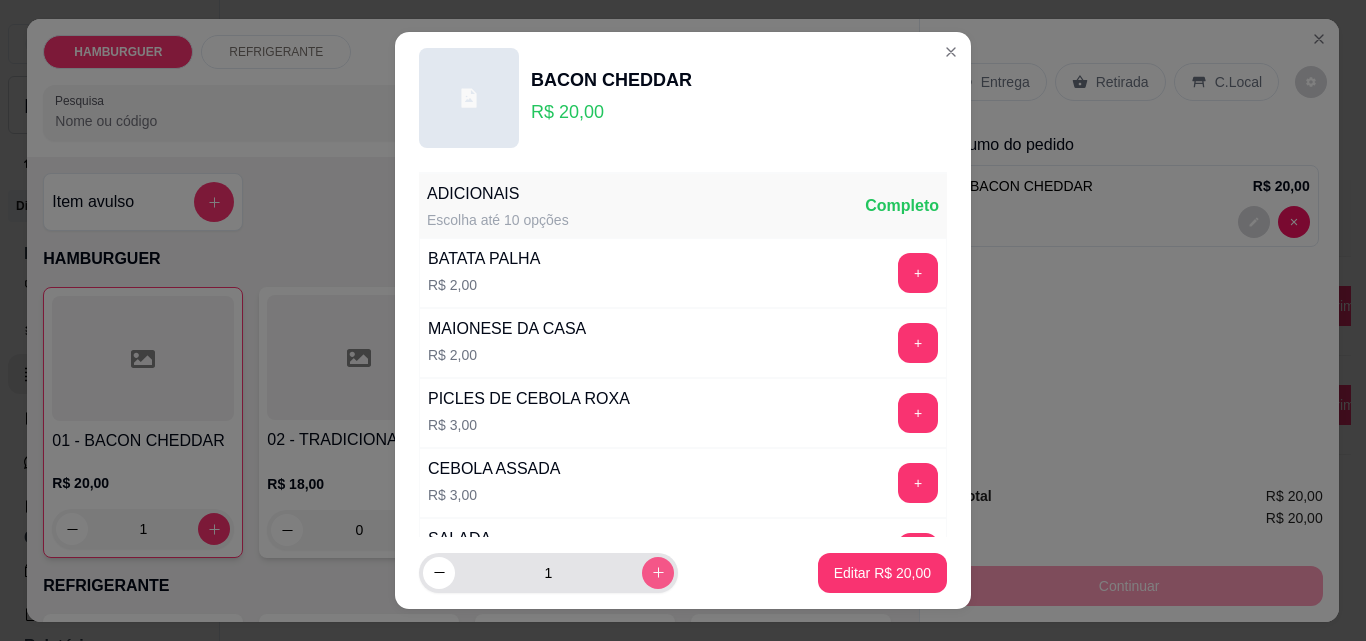 click at bounding box center [658, 573] 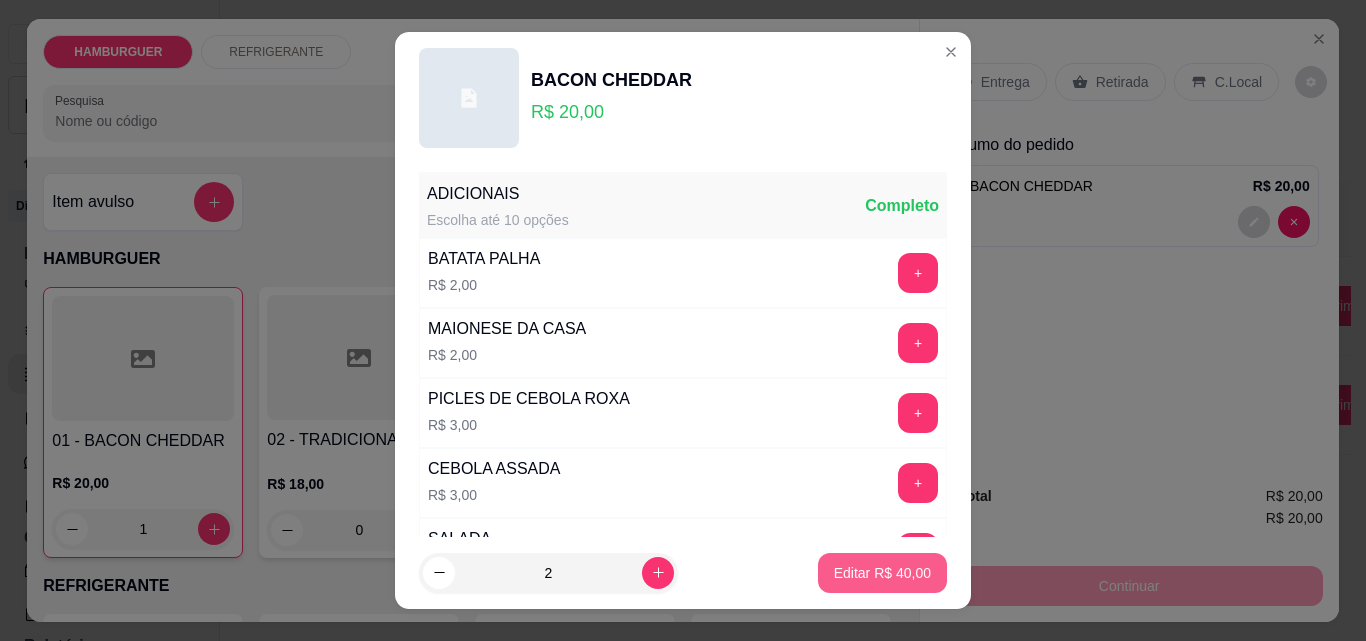 click on "Editar   R$ 40,00" at bounding box center [882, 573] 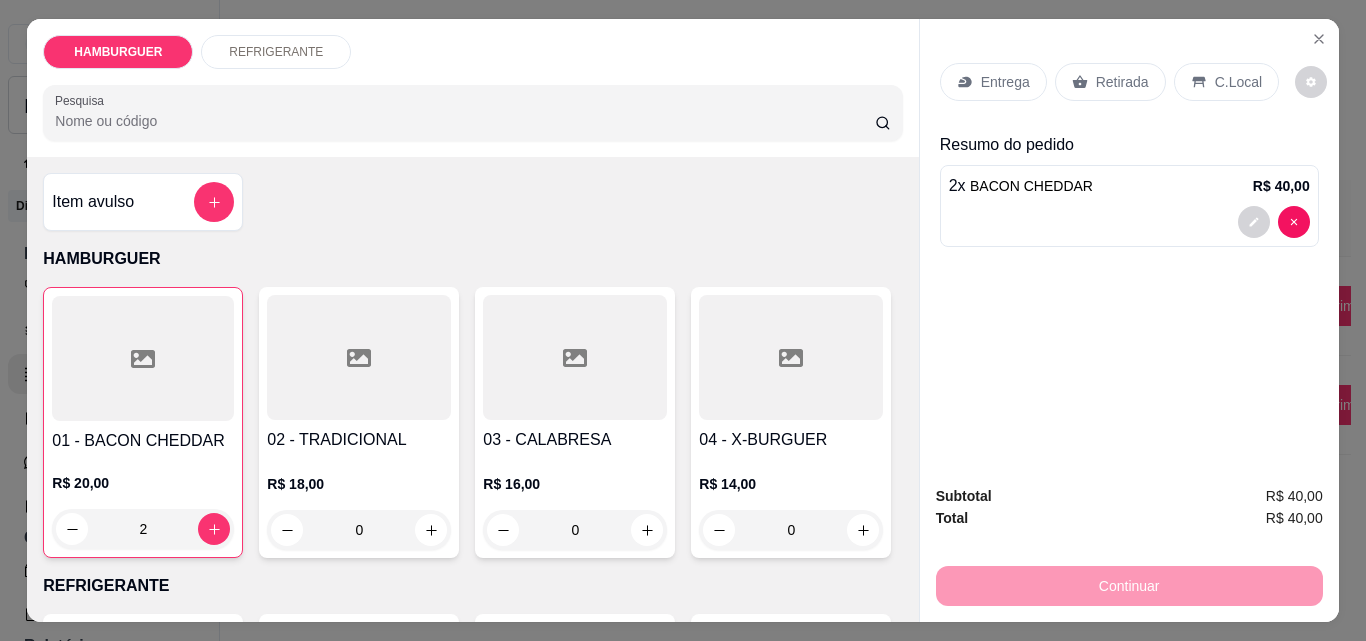 click on "Retirada" at bounding box center [1122, 82] 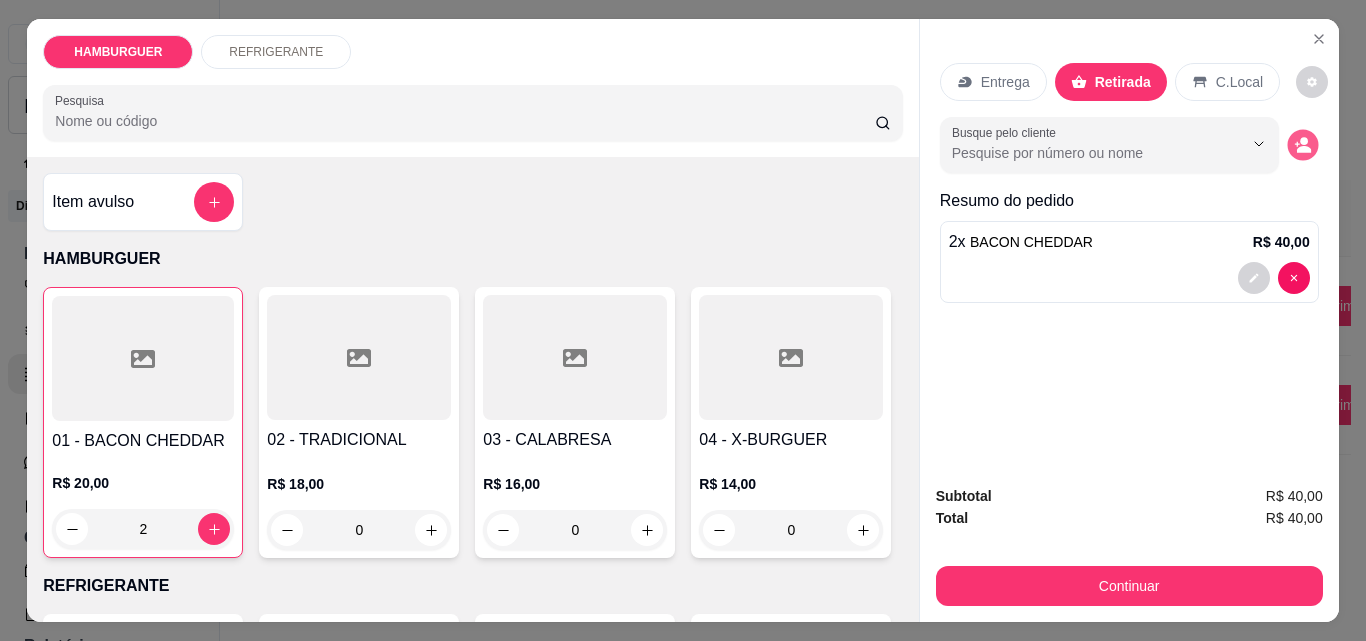 click at bounding box center (1302, 145) 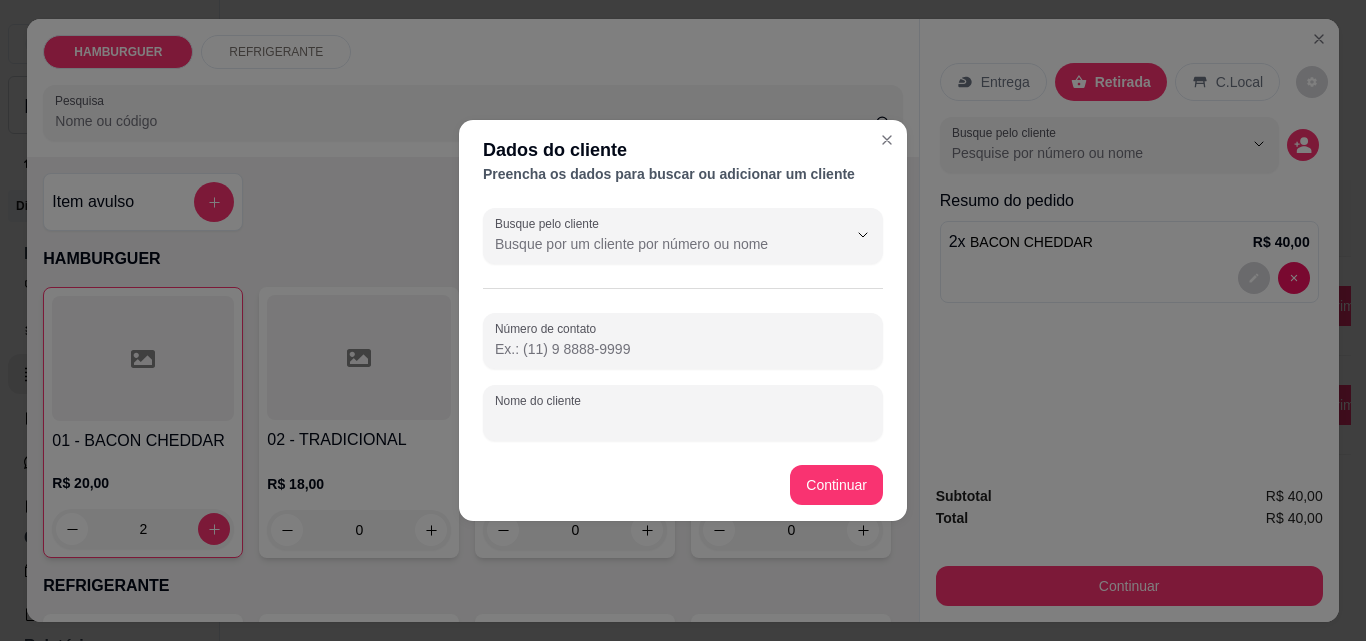 click on "Nome do cliente" at bounding box center (683, 421) 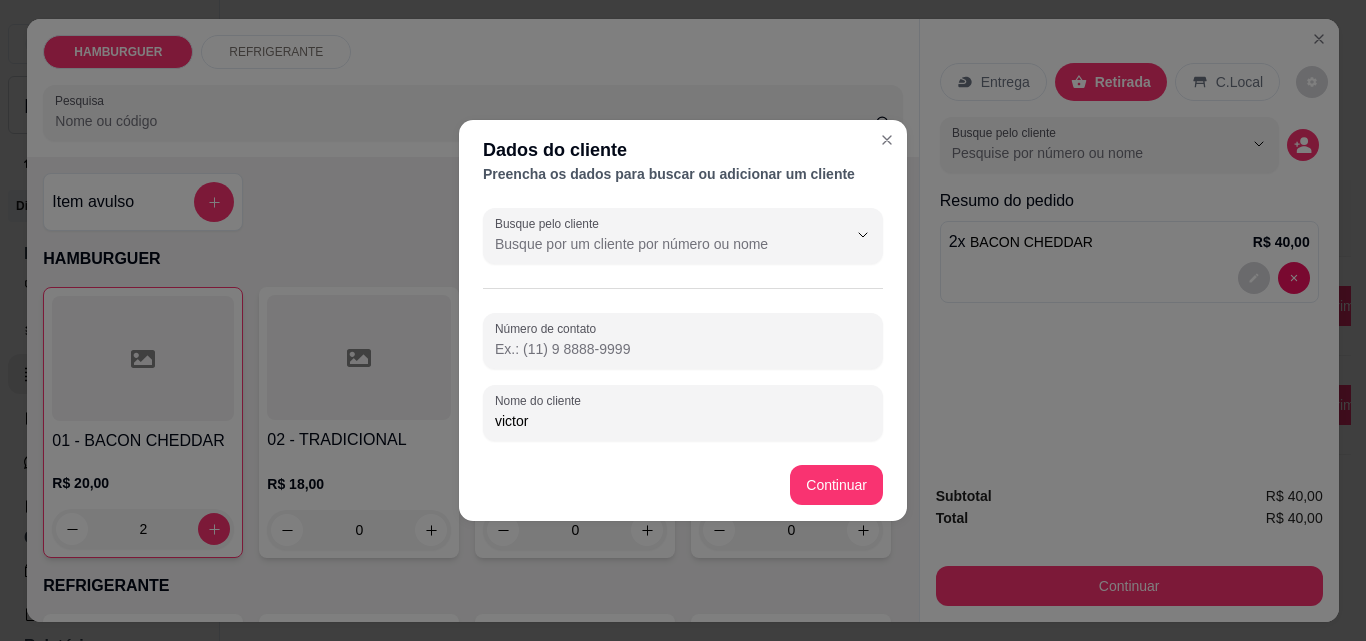 click on "victor" at bounding box center [683, 421] 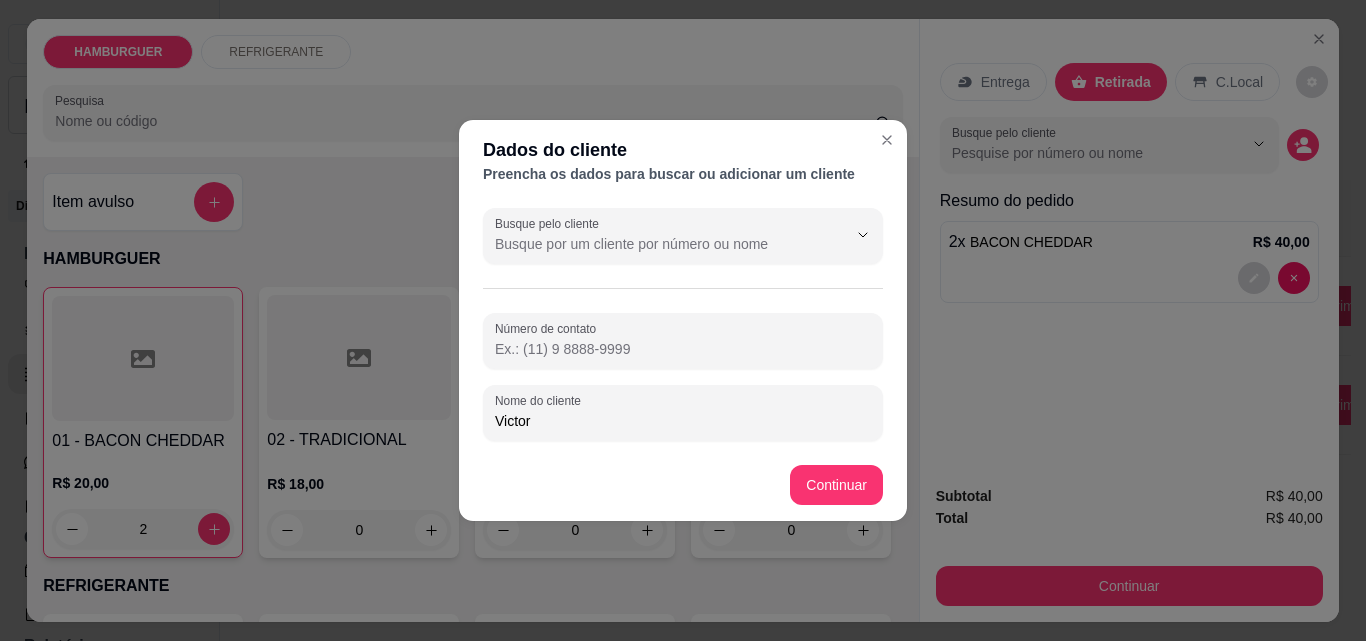 click on "Victor" at bounding box center (683, 421) 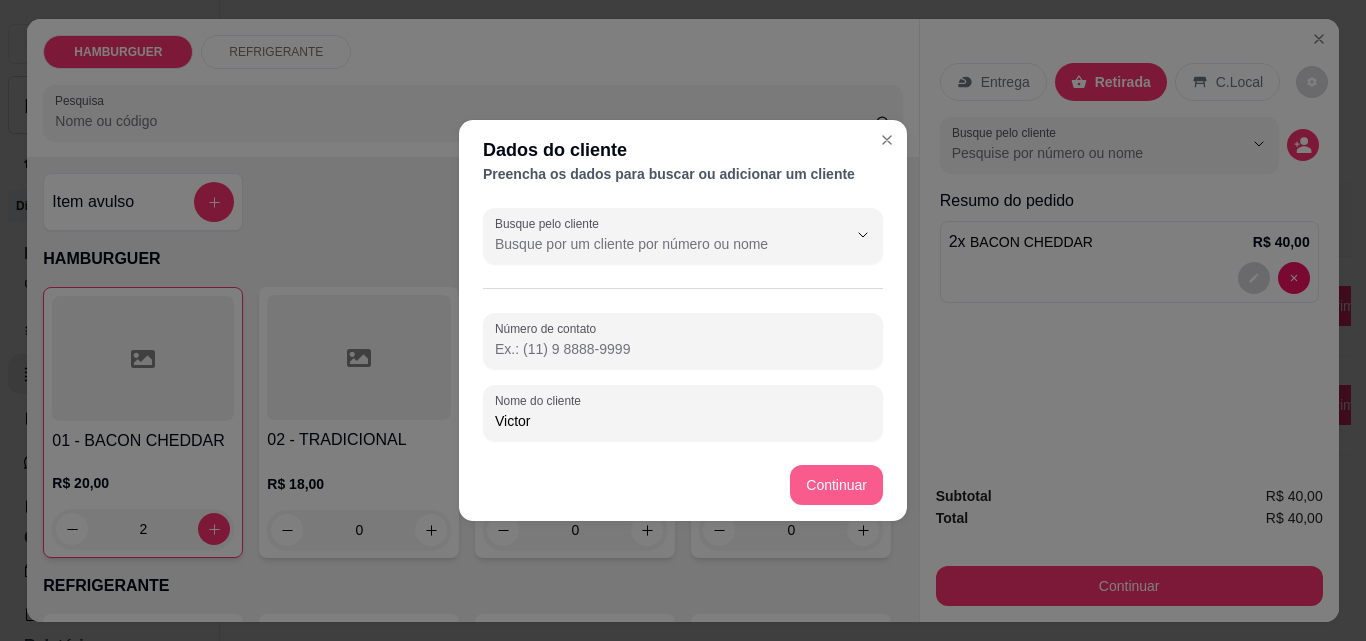type on "Victor" 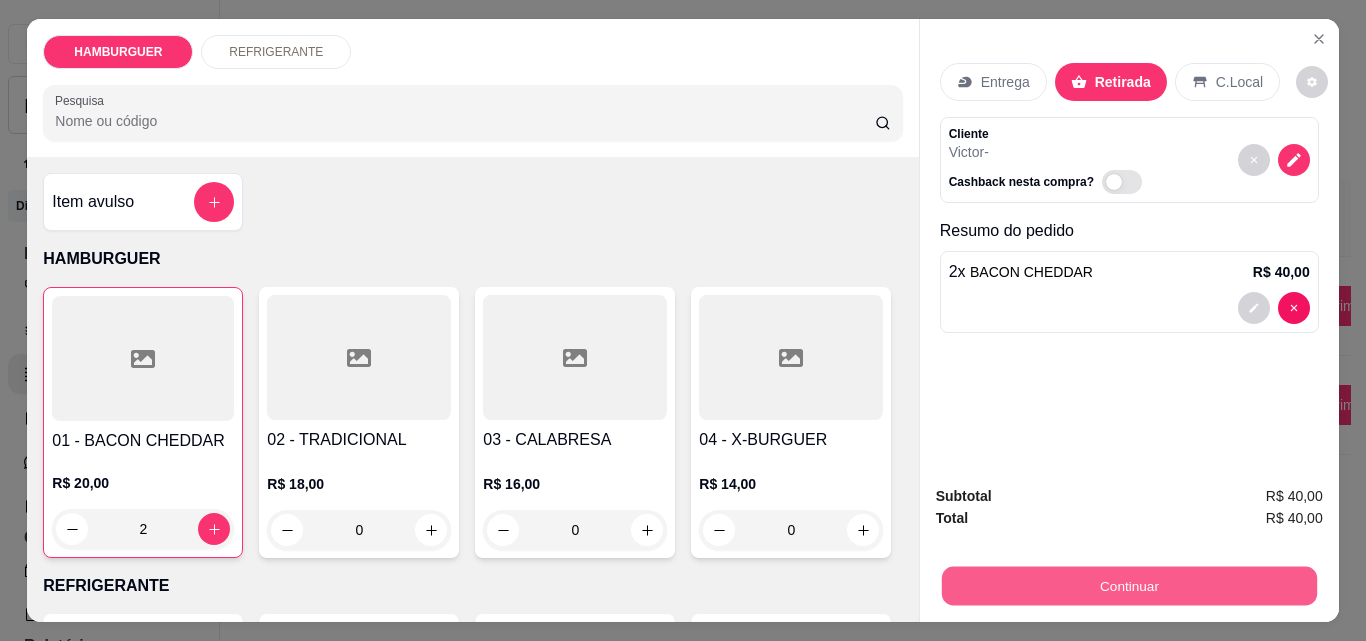click on "Continuar" at bounding box center [1128, 585] 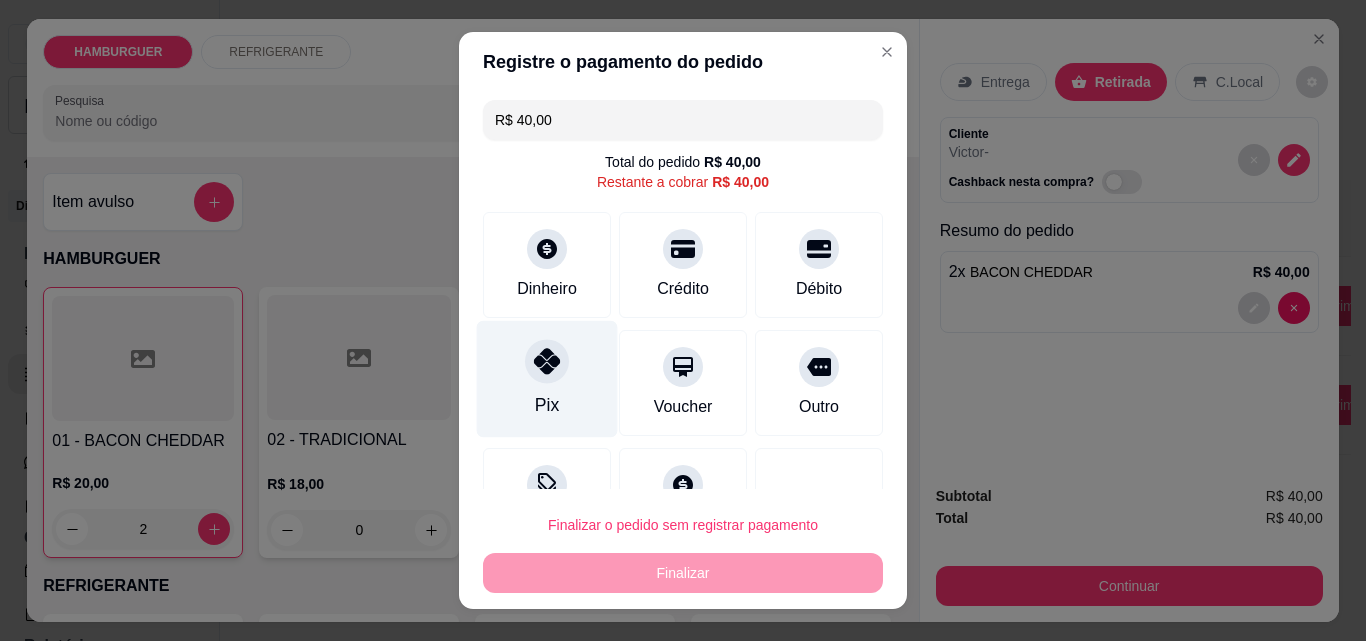click 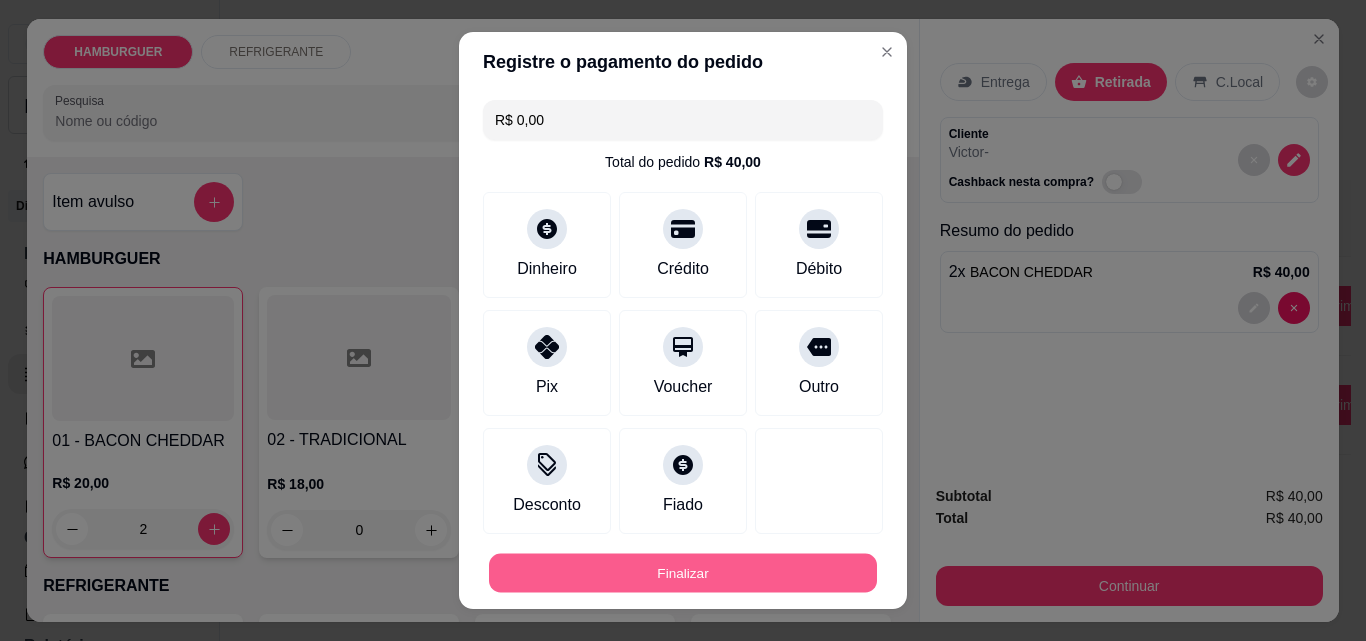click on "Finalizar" at bounding box center (683, 573) 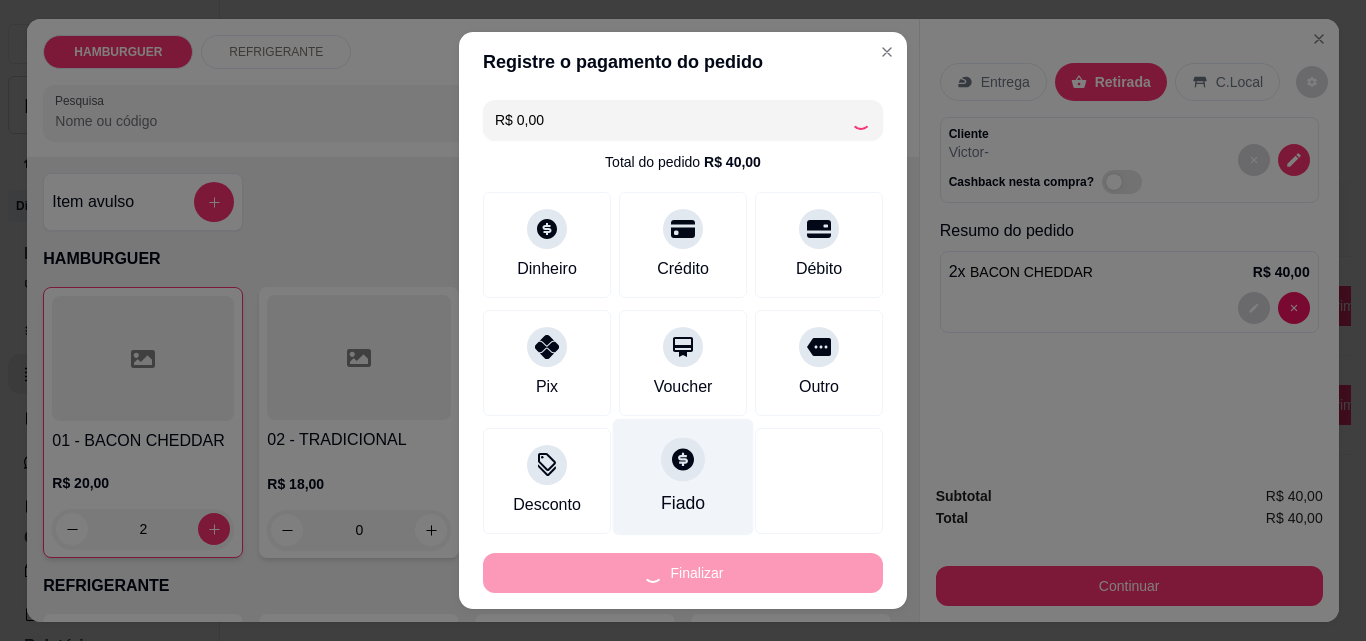type on "0" 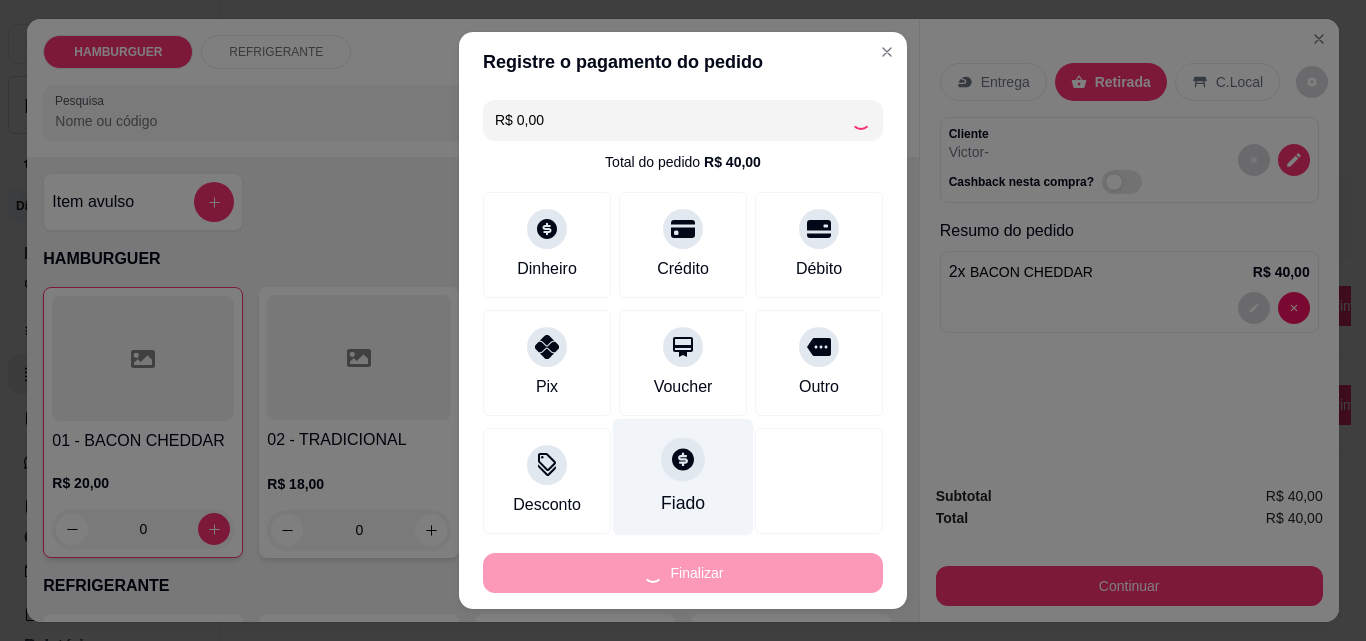 type on "-R$ 40,00" 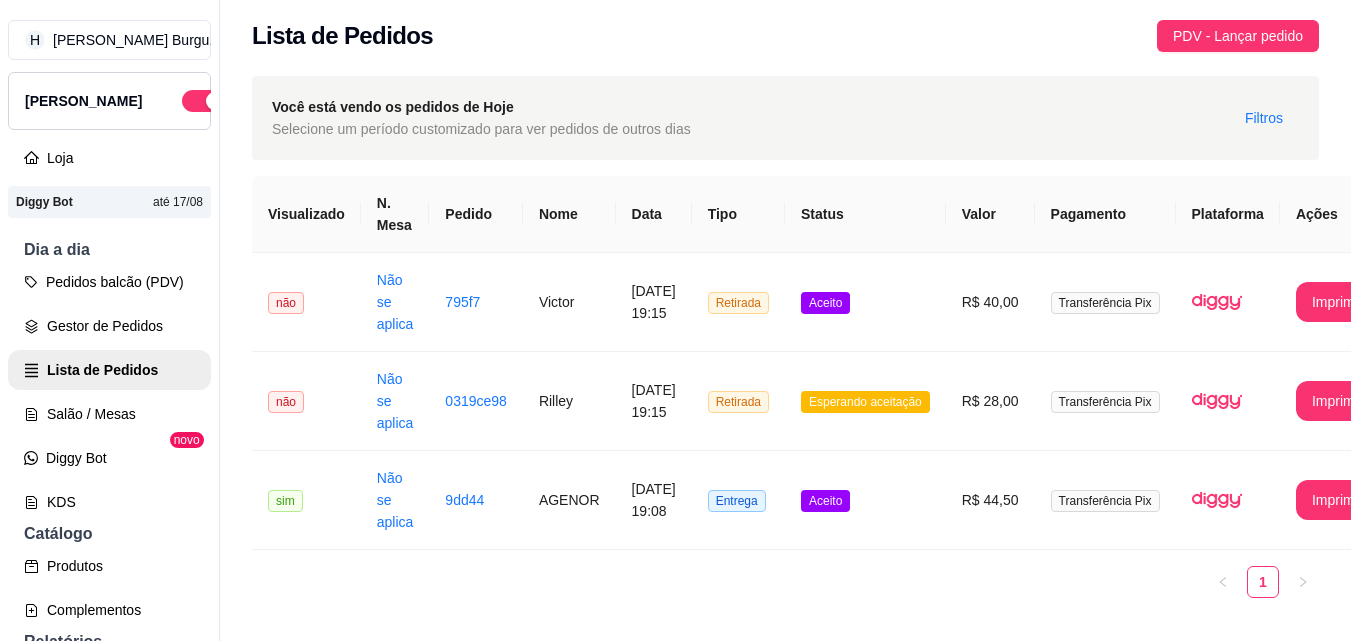 scroll, scrollTop: 32, scrollLeft: 0, axis: vertical 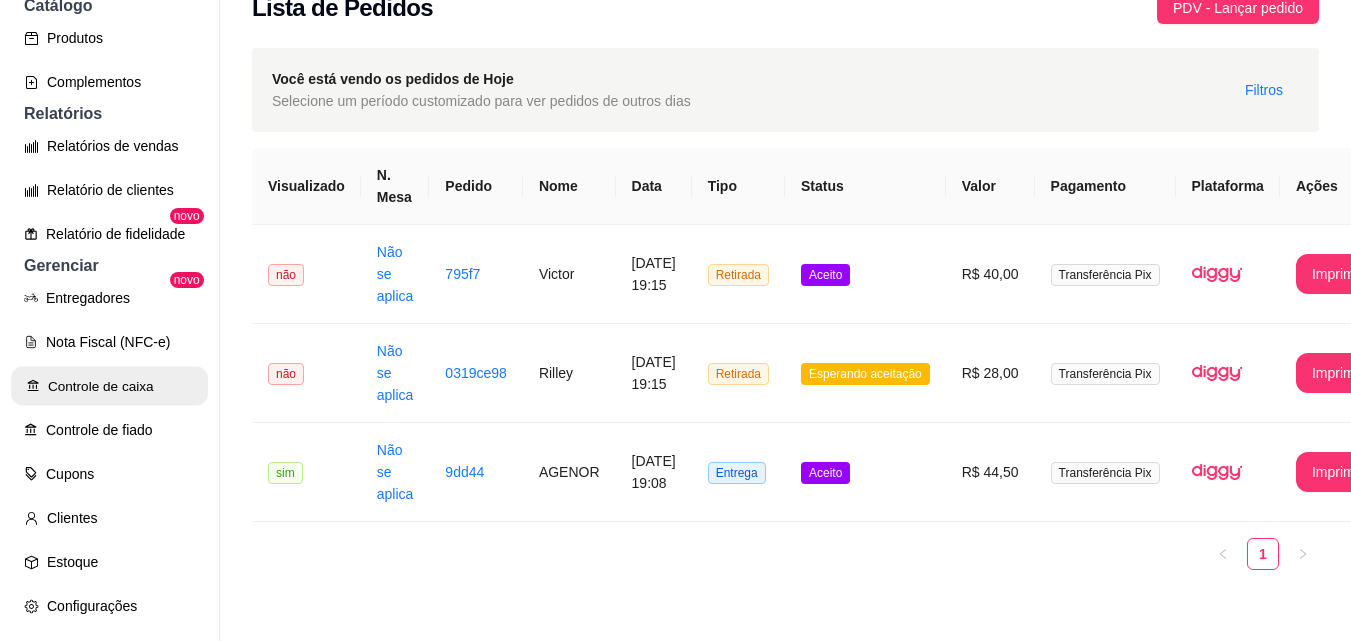 click on "Controle de caixa" at bounding box center [109, 386] 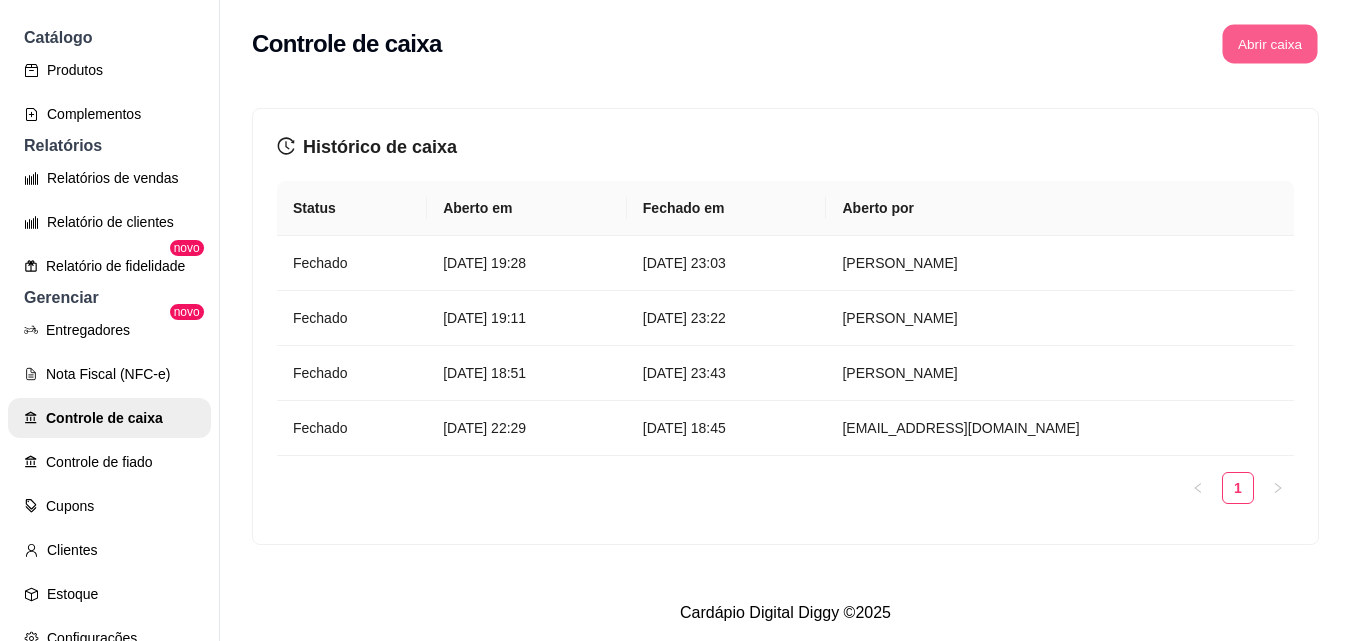 click on "Abrir caixa" at bounding box center [1269, 44] 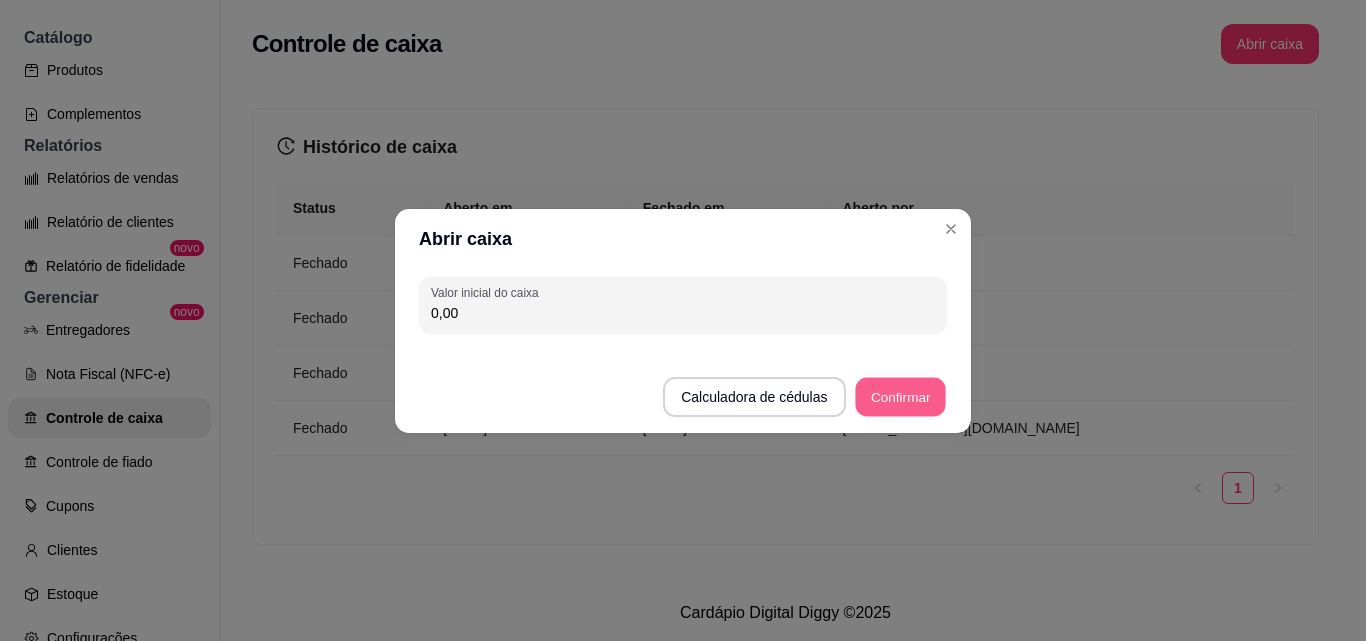 click on "Confirmar" at bounding box center [900, 396] 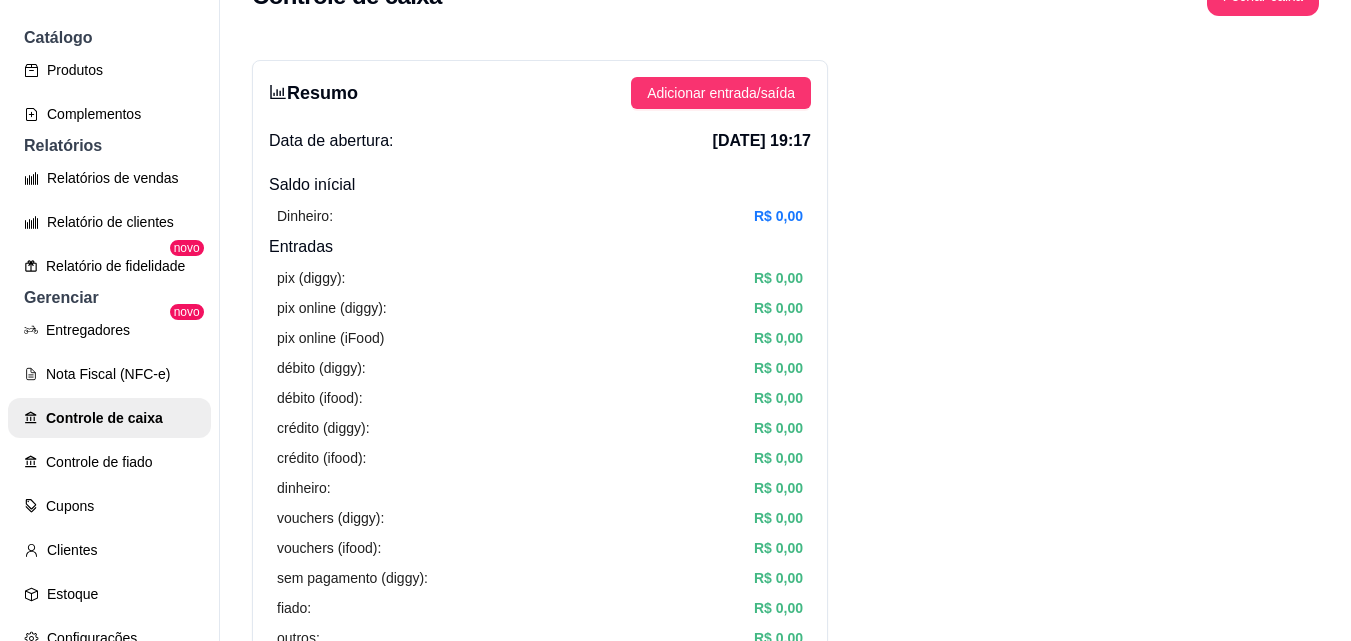 scroll, scrollTop: 0, scrollLeft: 0, axis: both 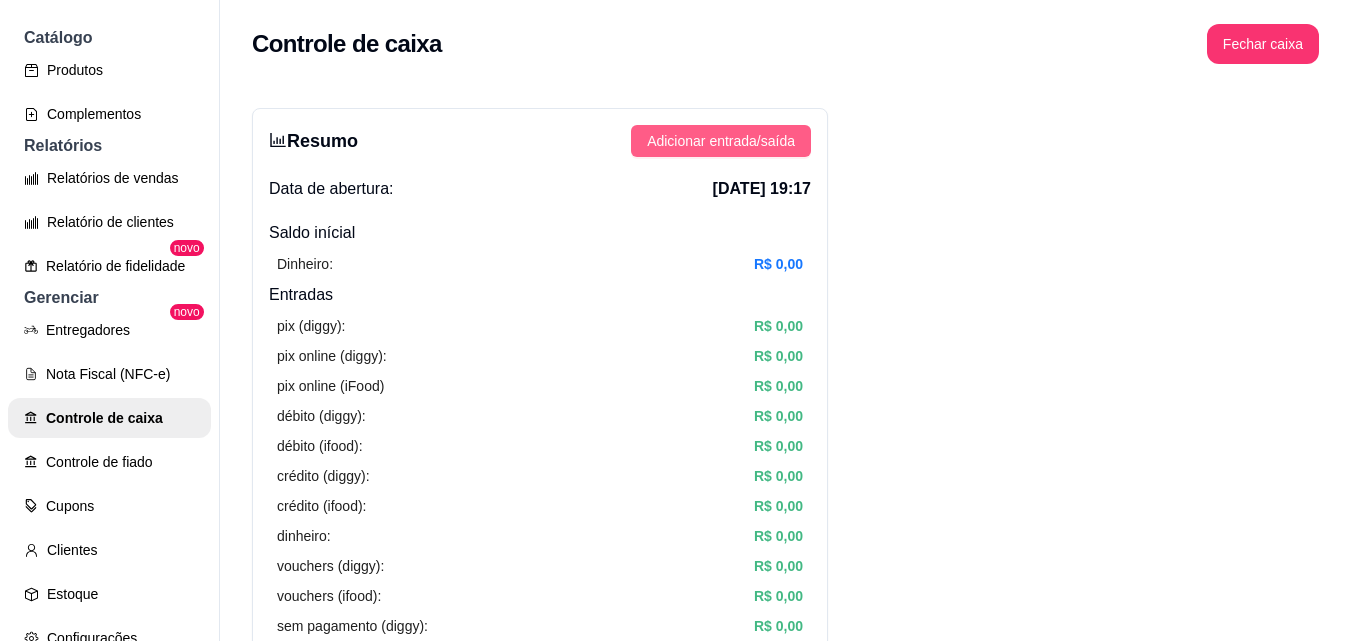 click on "Adicionar entrada/saída" at bounding box center [721, 141] 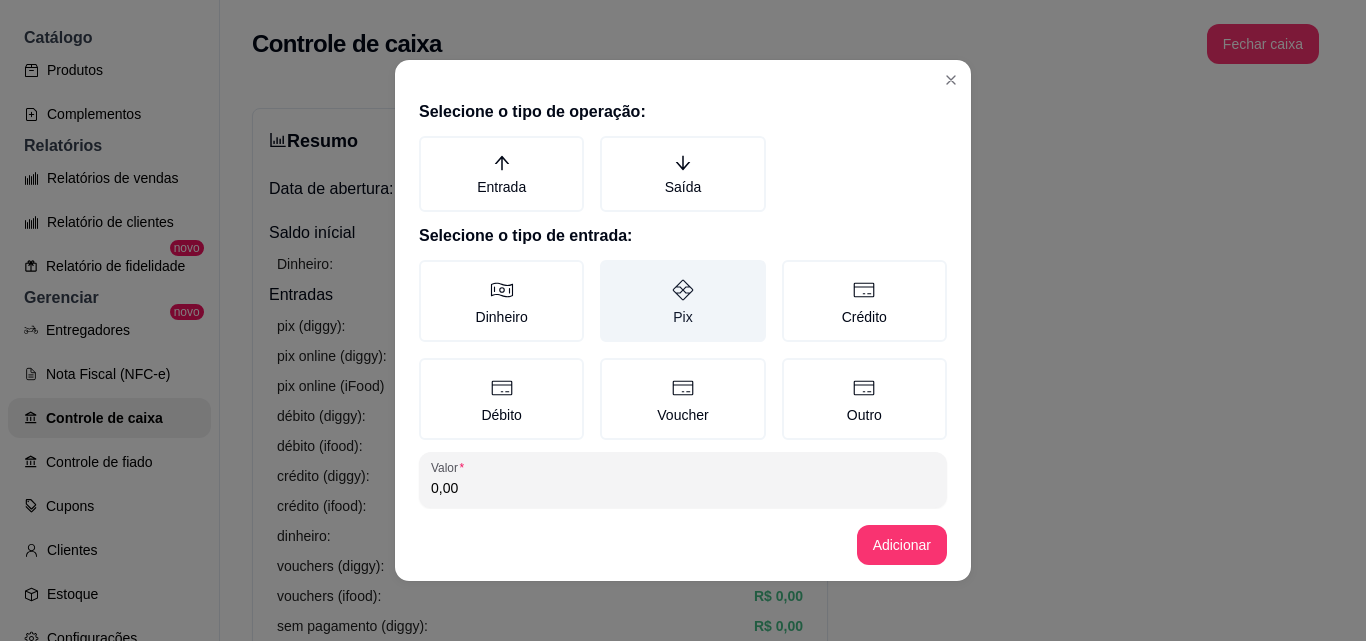 click 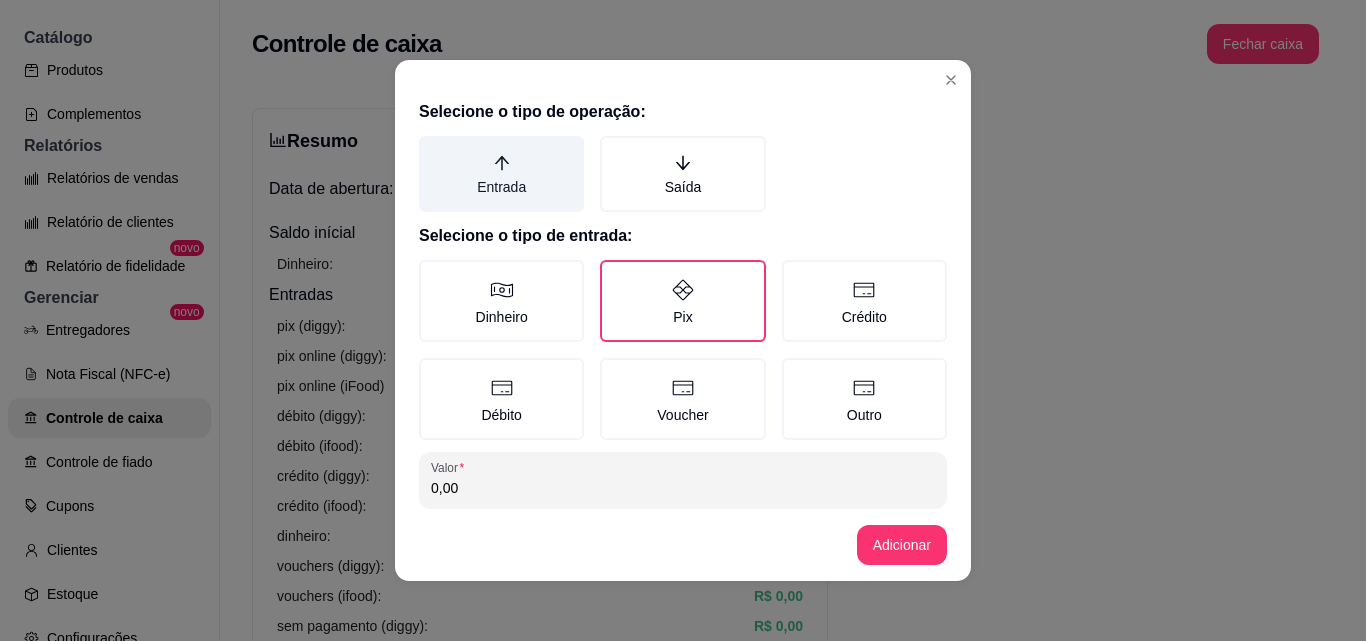 click 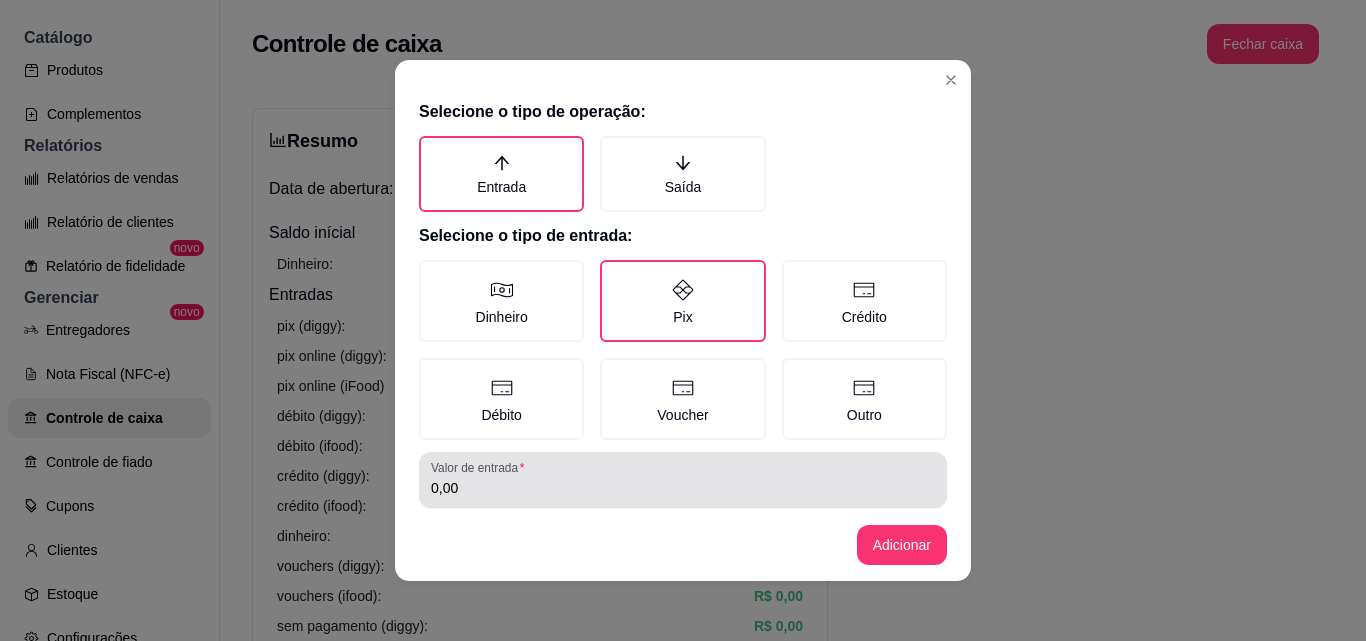 click on "0,00" at bounding box center (683, 488) 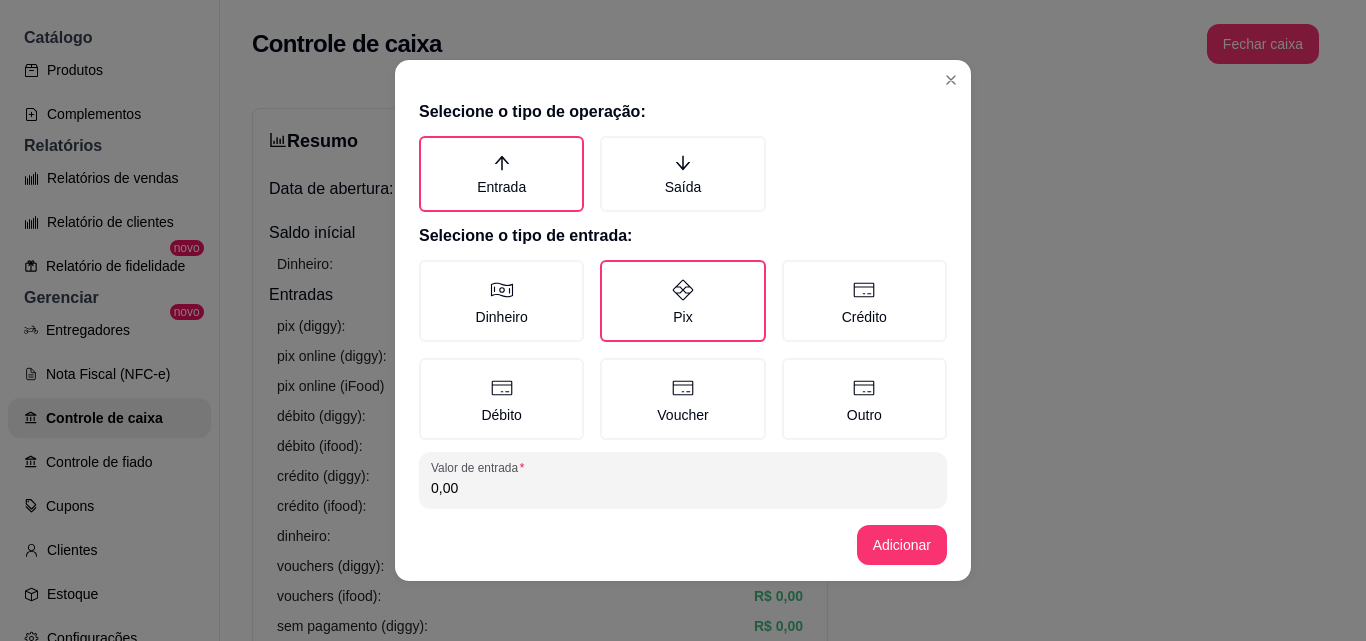 click on "0,00" at bounding box center (683, 488) 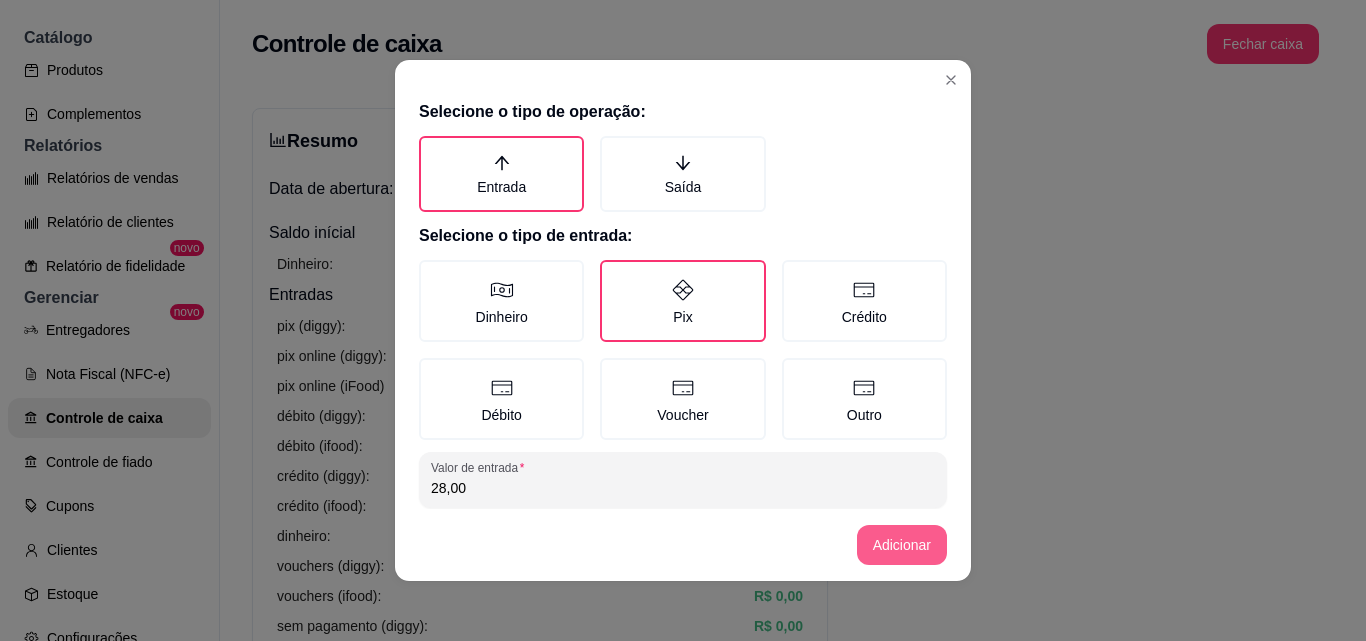 type on "28,00" 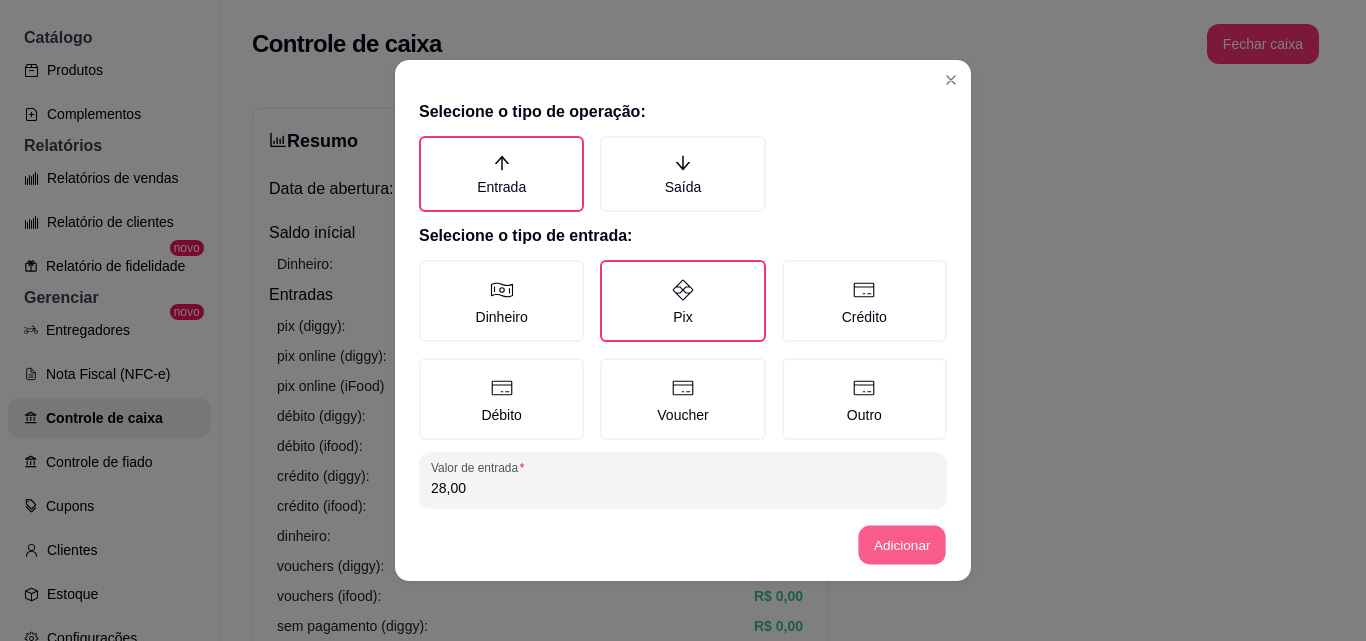 click on "Adicionar" at bounding box center (902, 545) 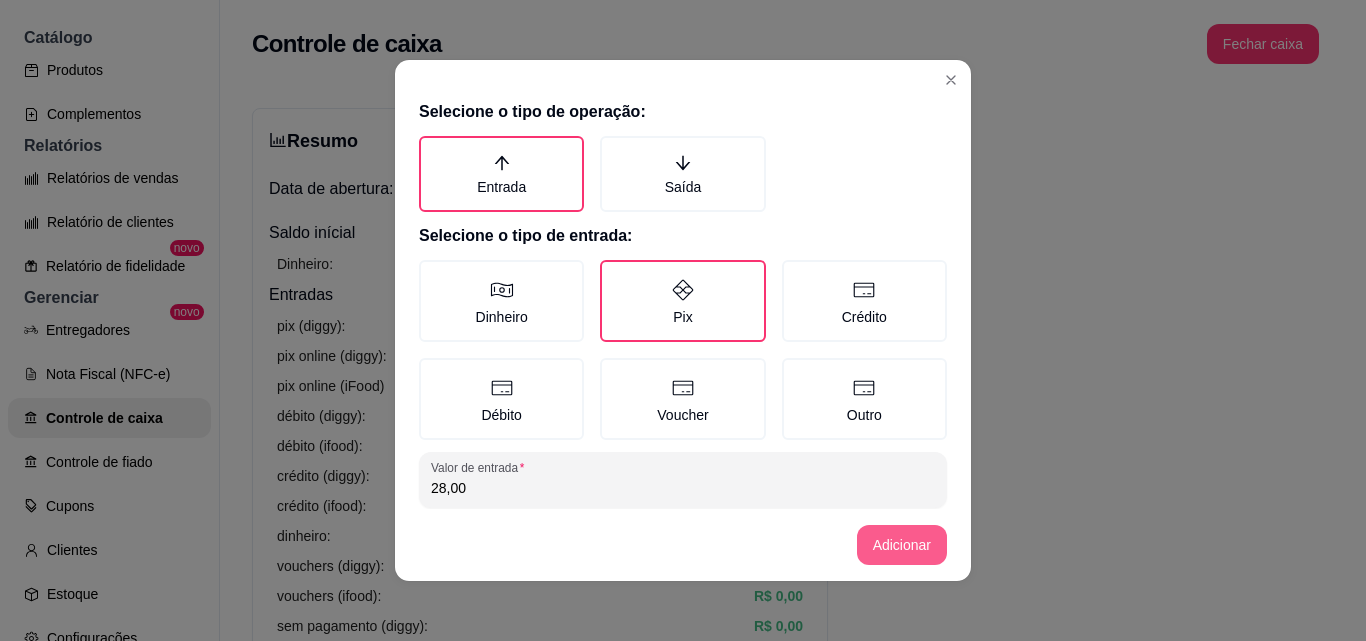 click on "Adicionar" at bounding box center (902, 545) 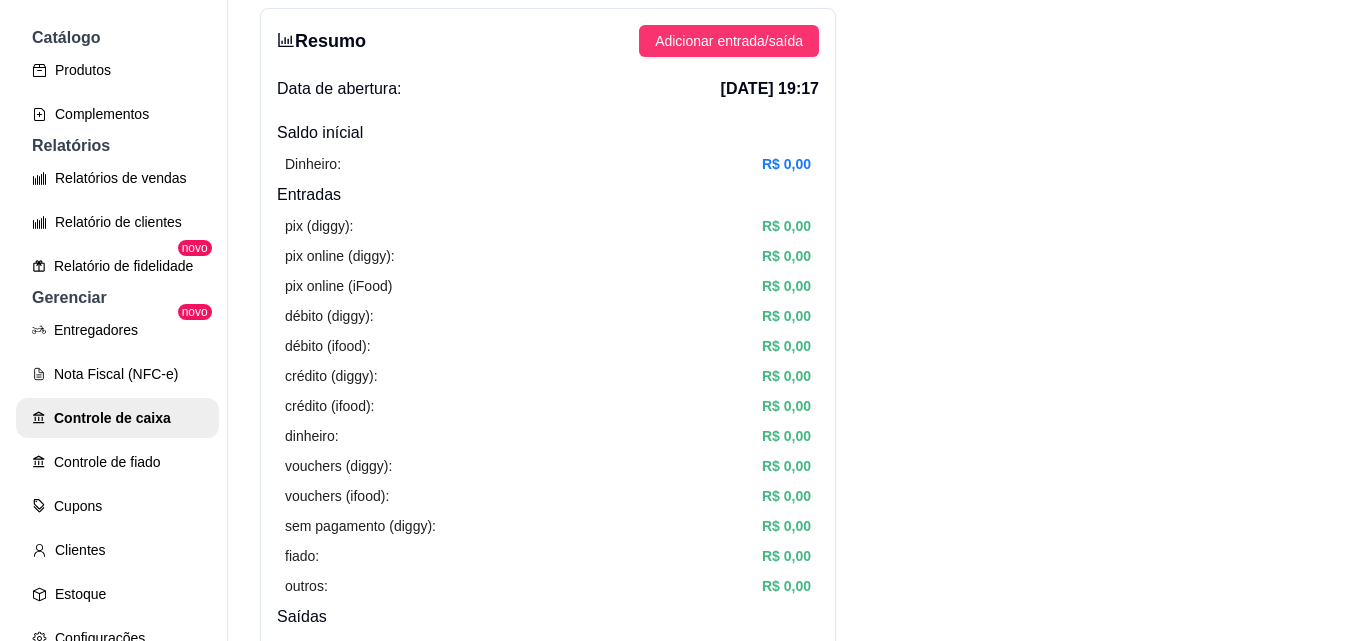 scroll, scrollTop: 0, scrollLeft: 0, axis: both 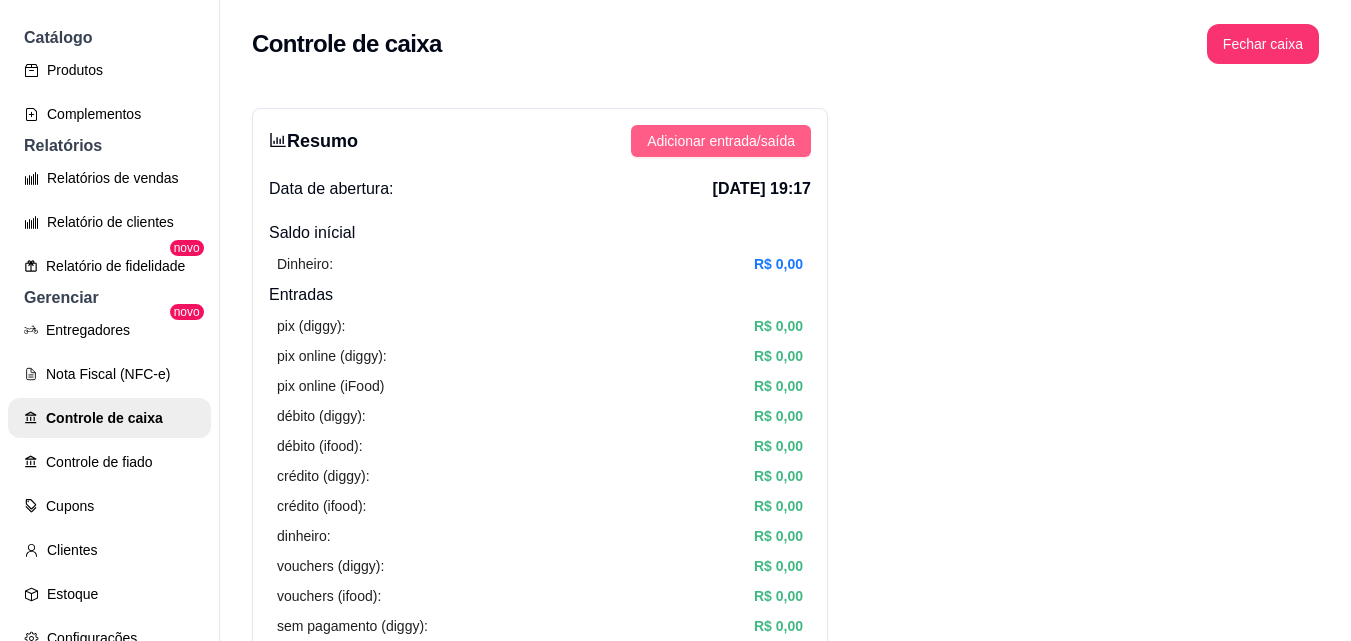 click on "Adicionar entrada/saída" at bounding box center (721, 141) 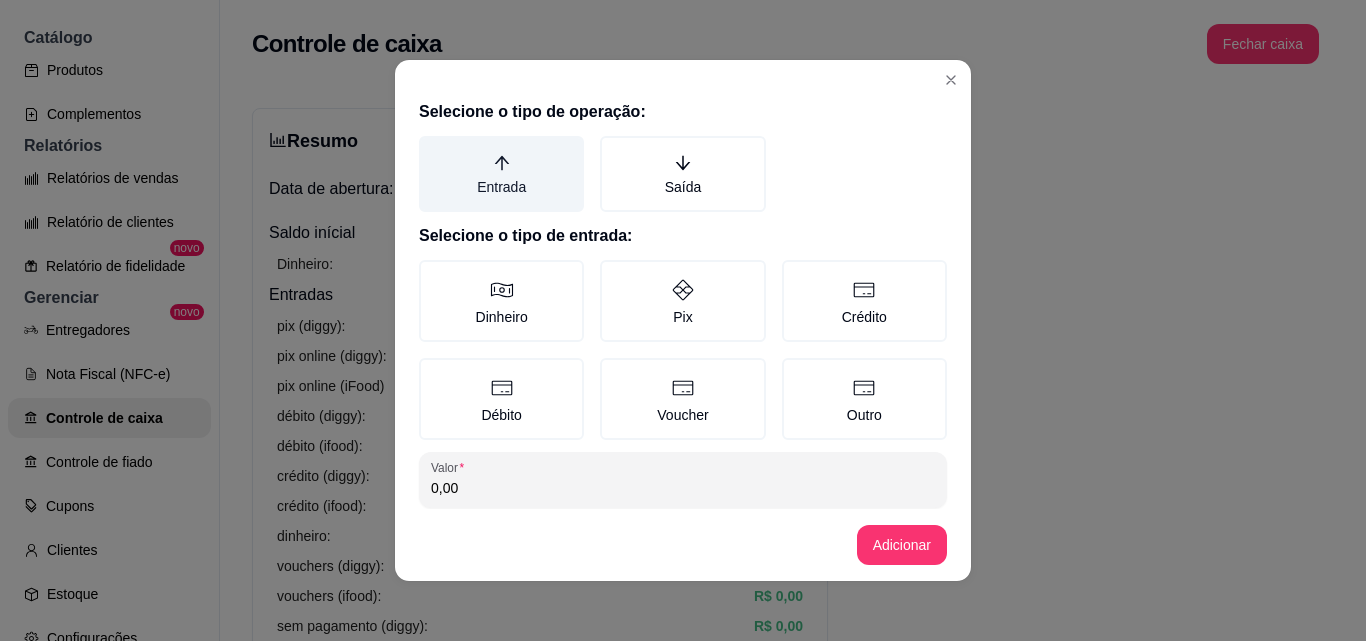 click 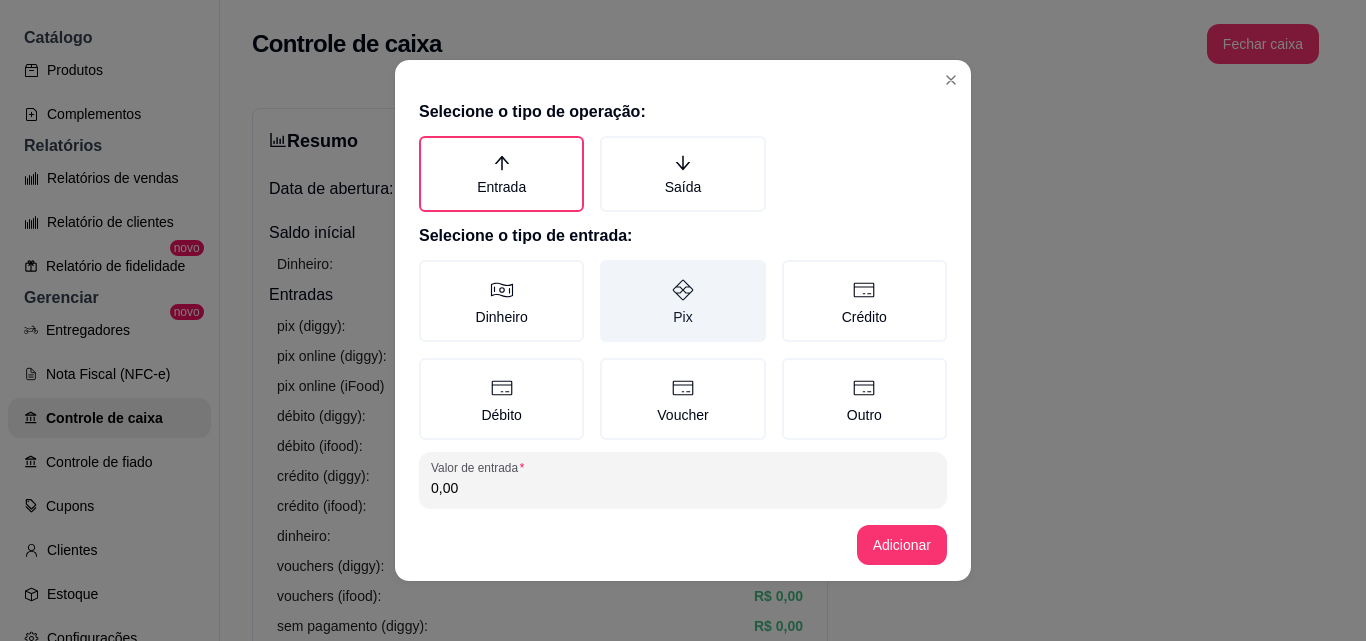 click 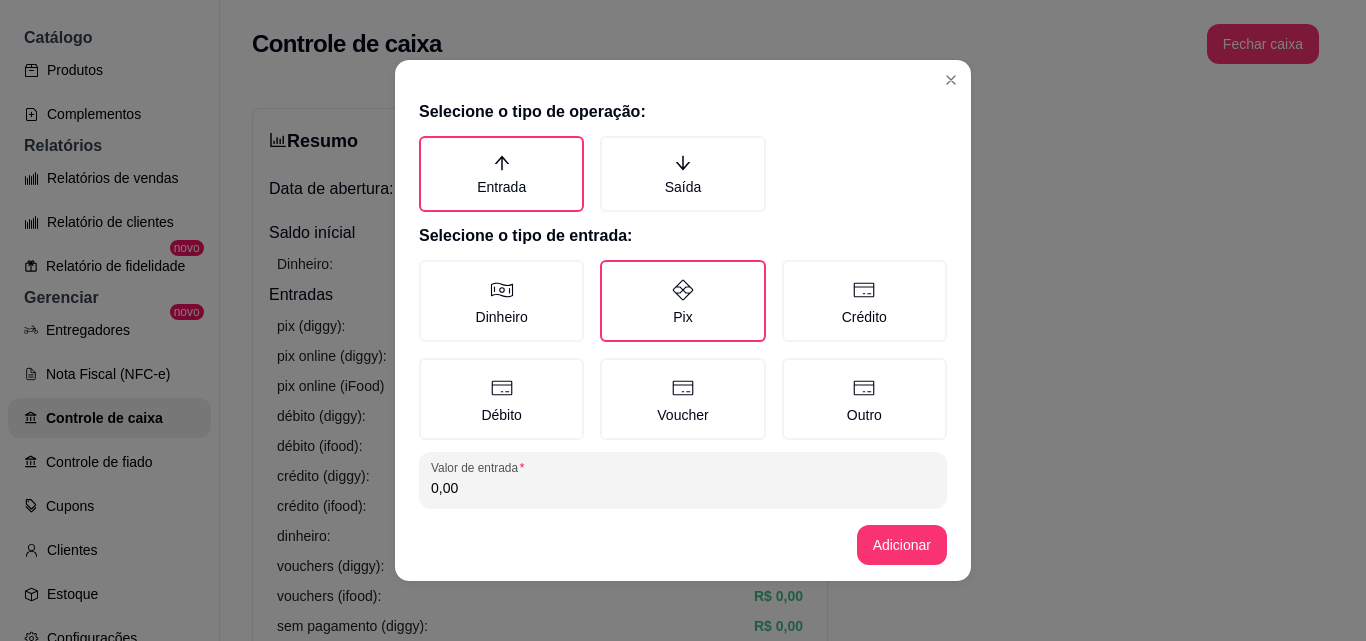 click on "0,00" at bounding box center (683, 488) 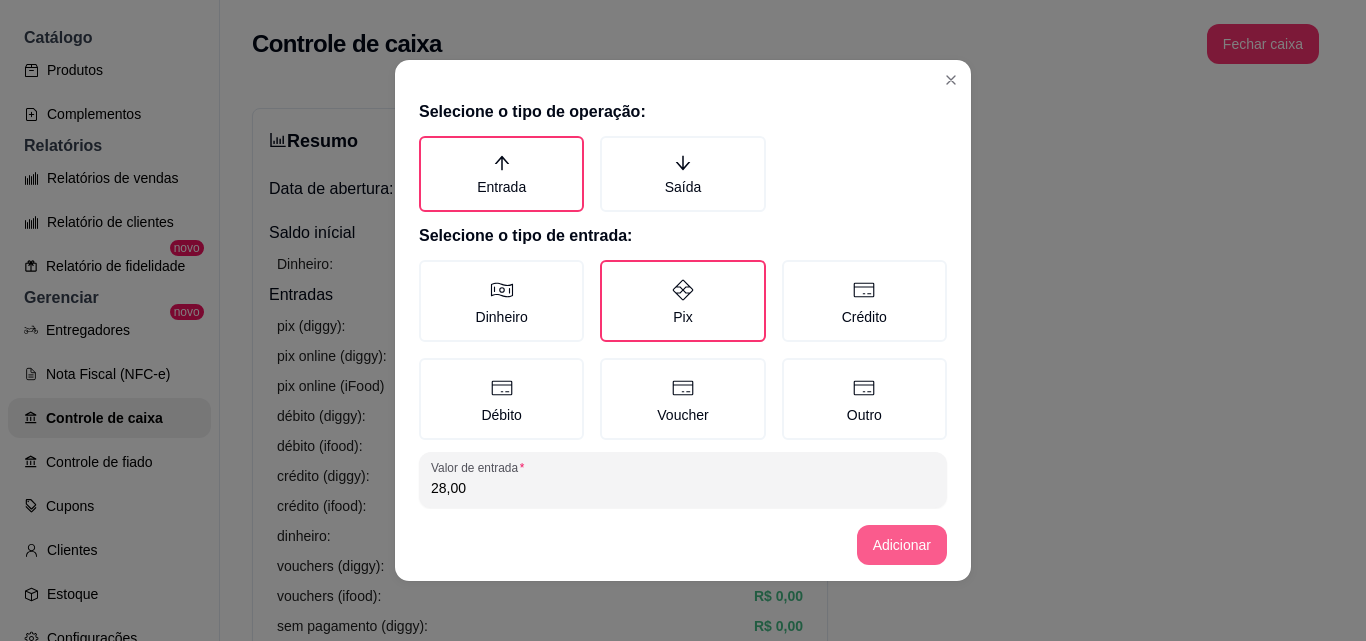 type on "28,00" 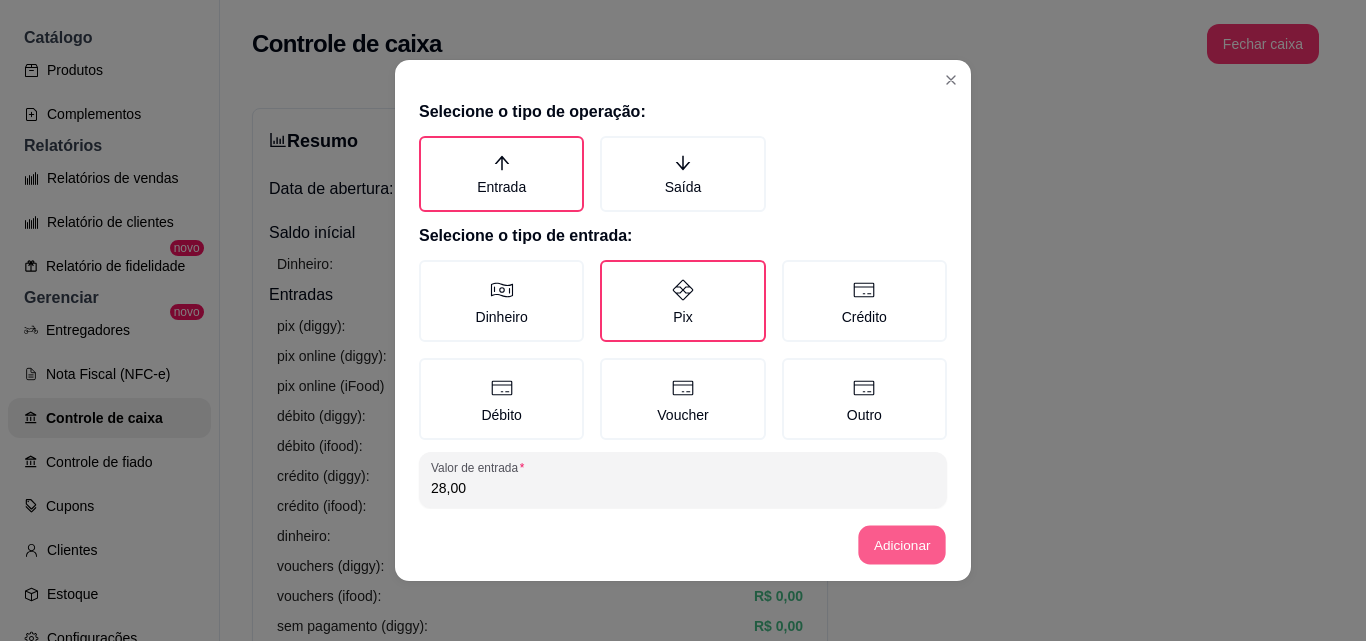 click on "Adicionar" at bounding box center (902, 545) 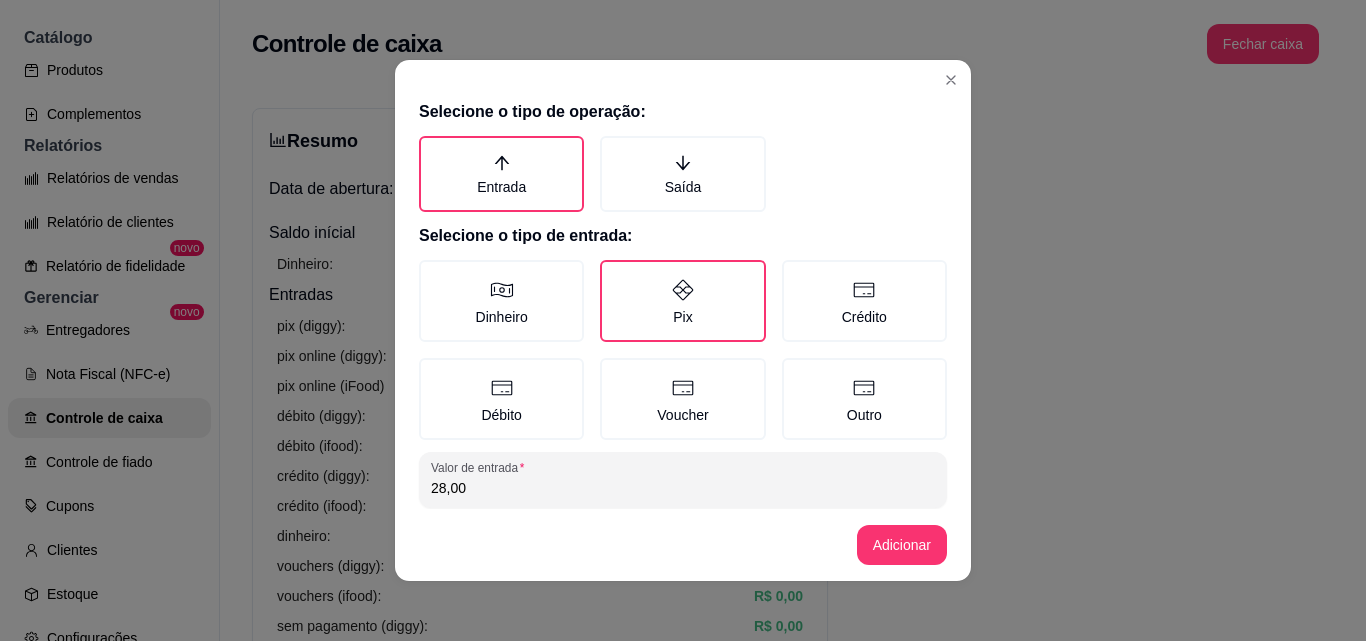scroll, scrollTop: 107, scrollLeft: 0, axis: vertical 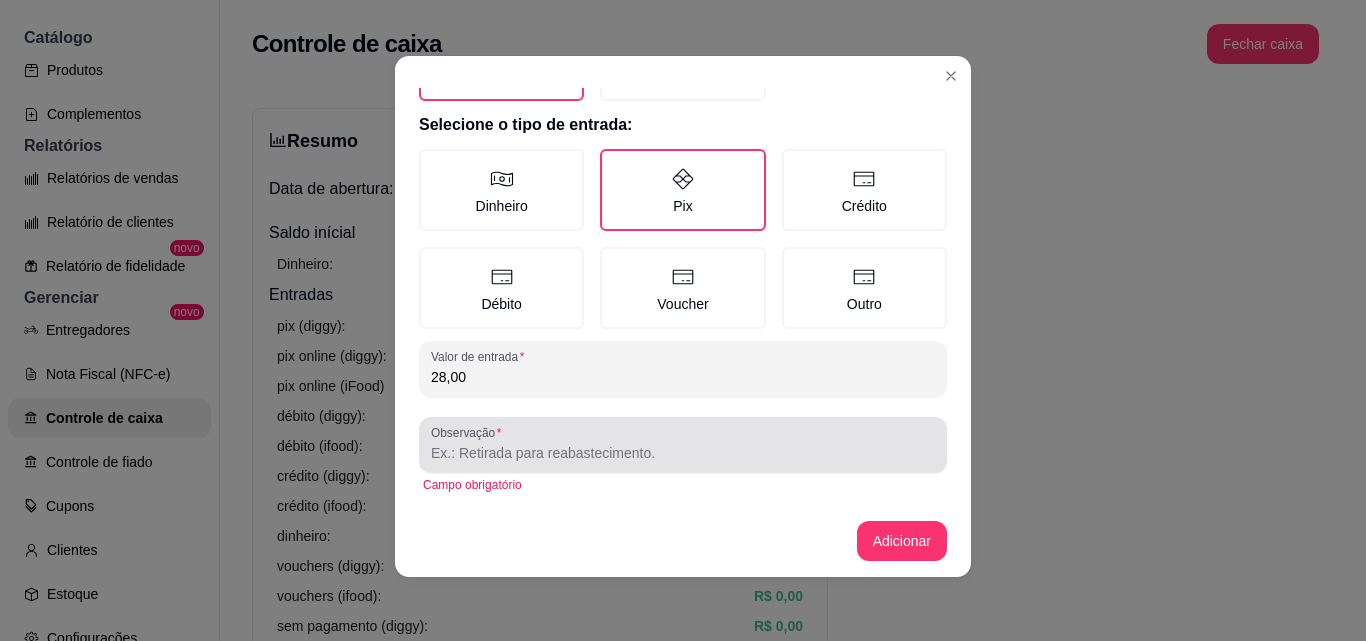click on "Observação" at bounding box center [683, 445] 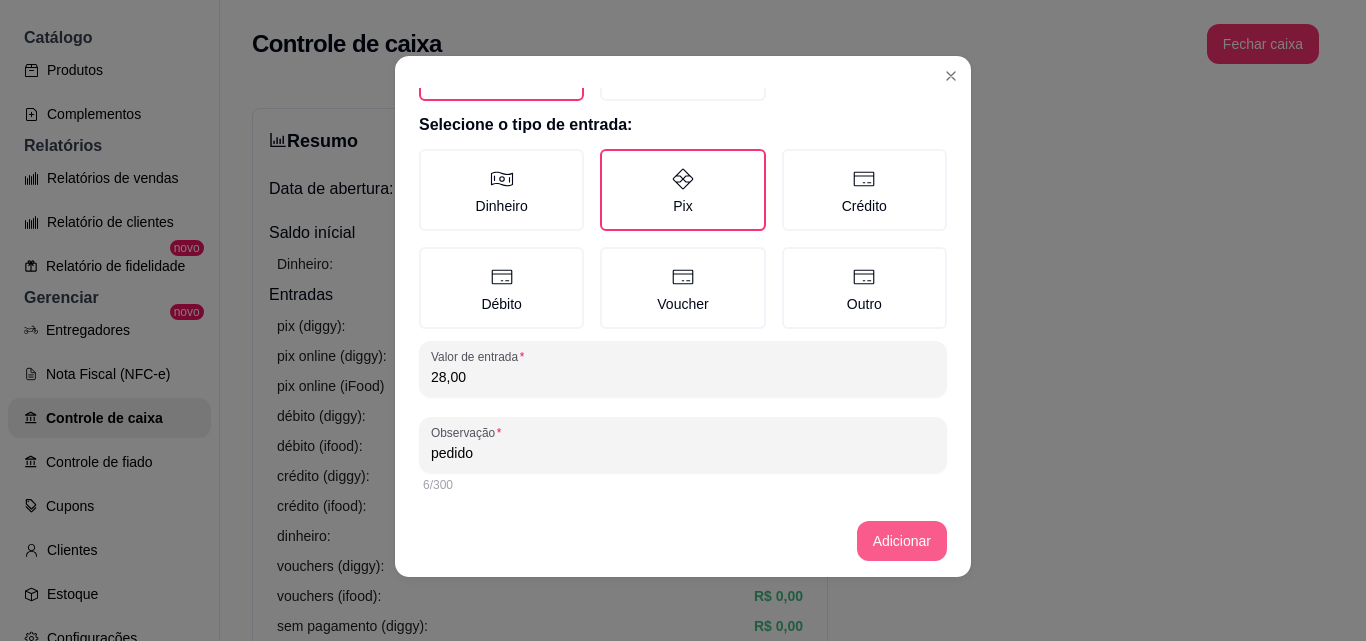 type on "pedido" 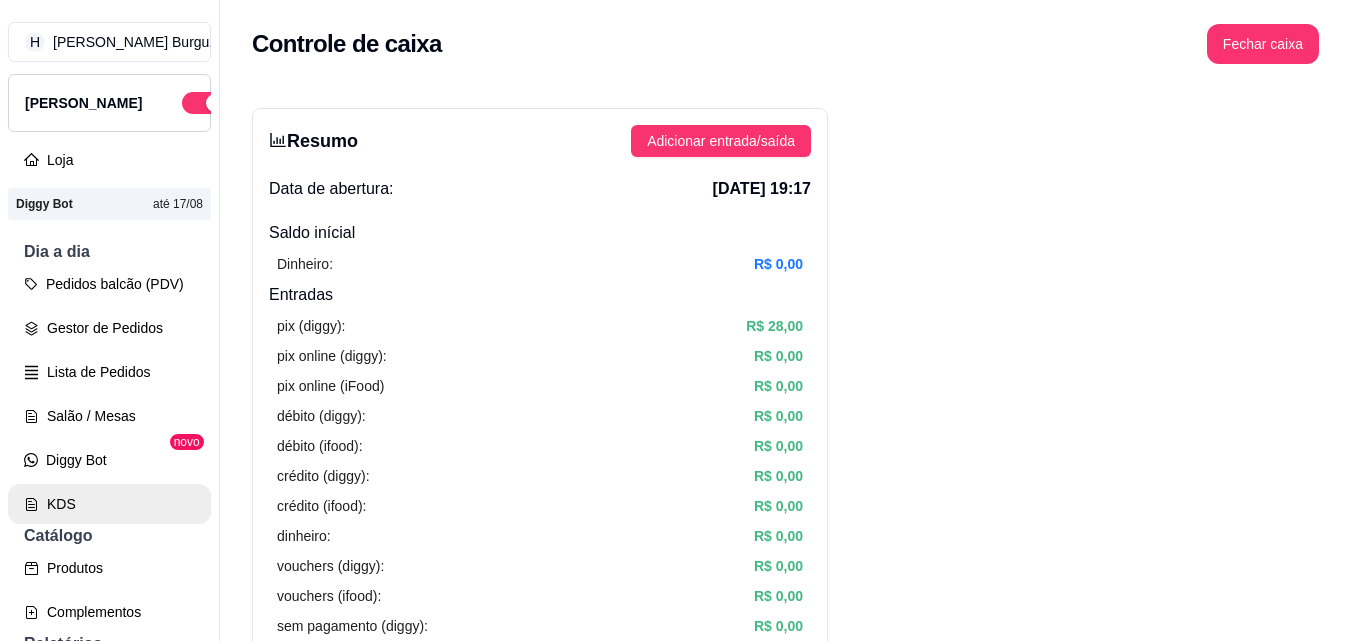 scroll, scrollTop: 0, scrollLeft: 0, axis: both 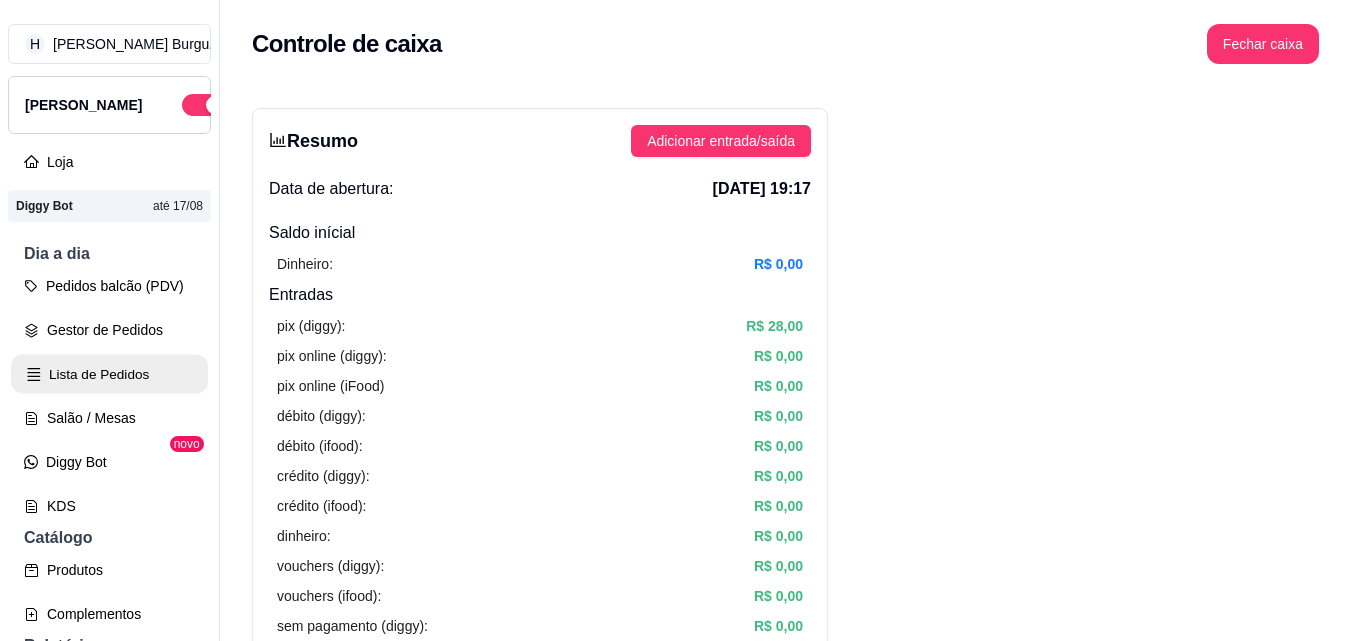 click on "Lista de Pedidos" at bounding box center [109, 374] 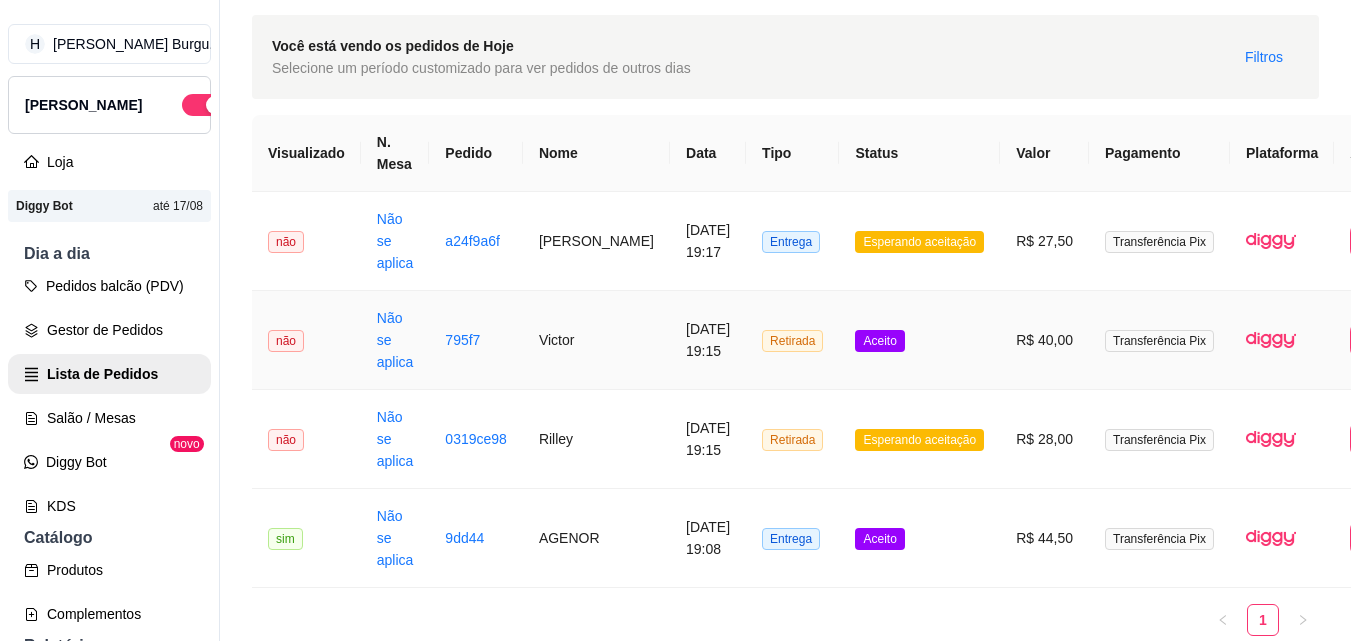 scroll, scrollTop: 100, scrollLeft: 0, axis: vertical 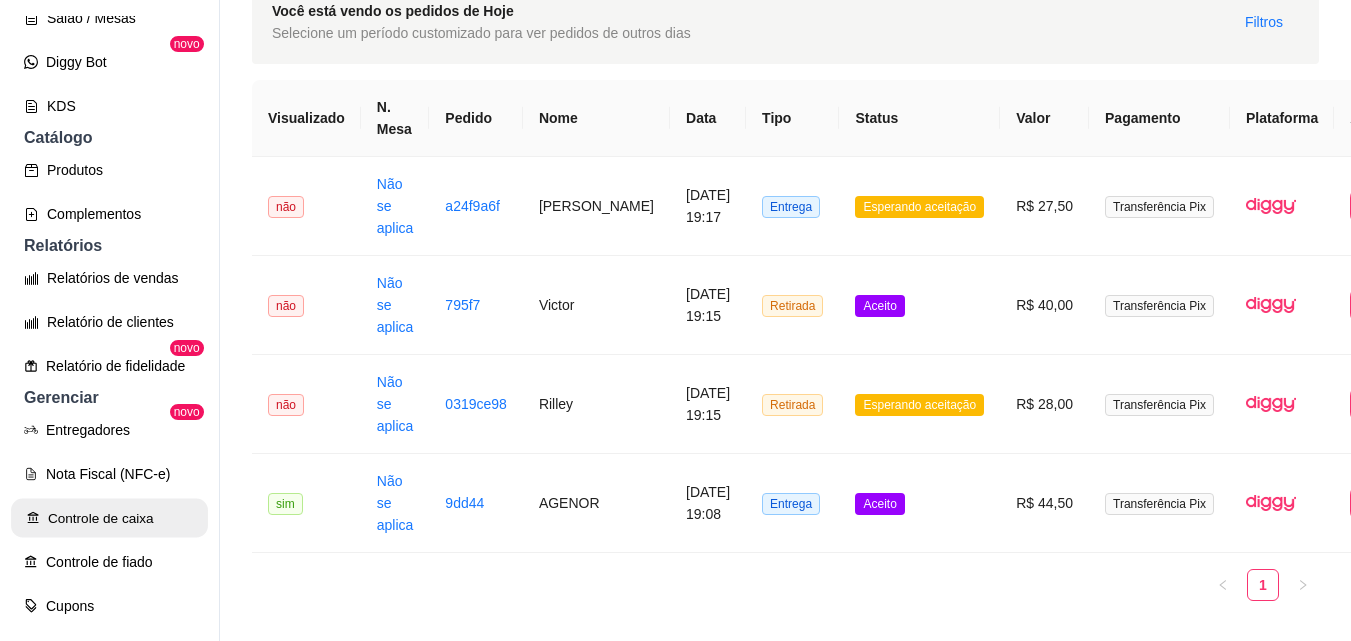 click on "Controle de caixa" at bounding box center [109, 518] 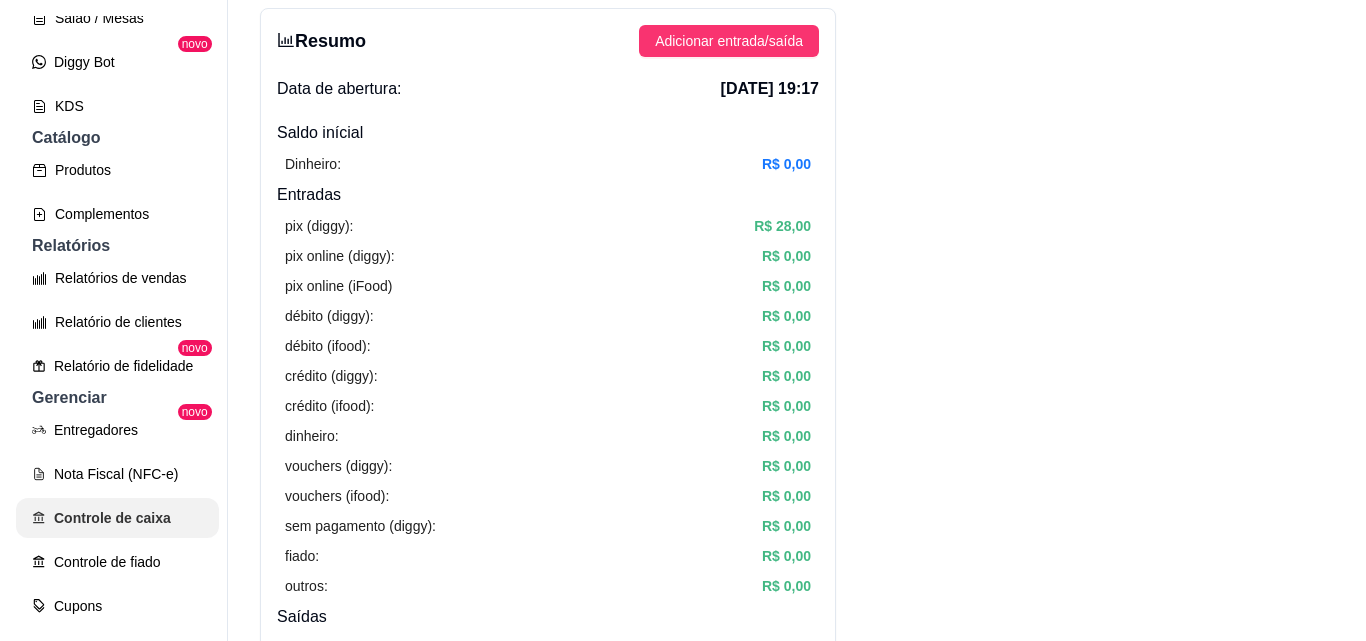 scroll, scrollTop: 0, scrollLeft: 0, axis: both 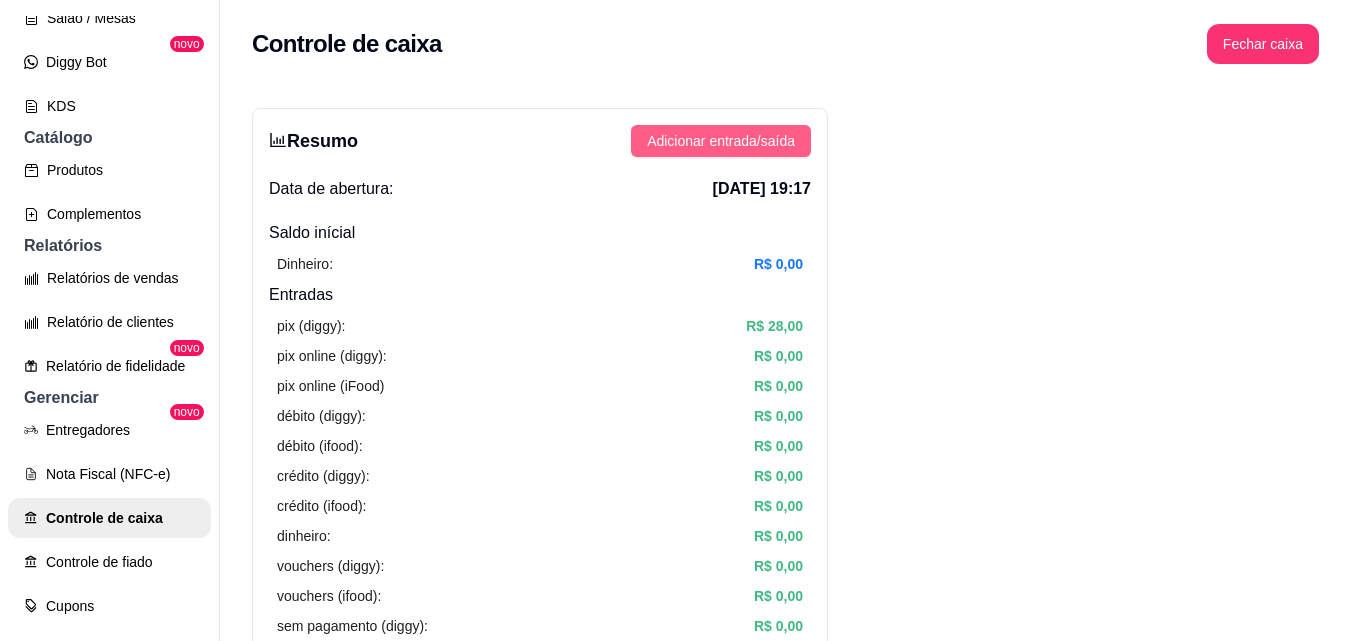 click on "Adicionar entrada/saída" at bounding box center (721, 141) 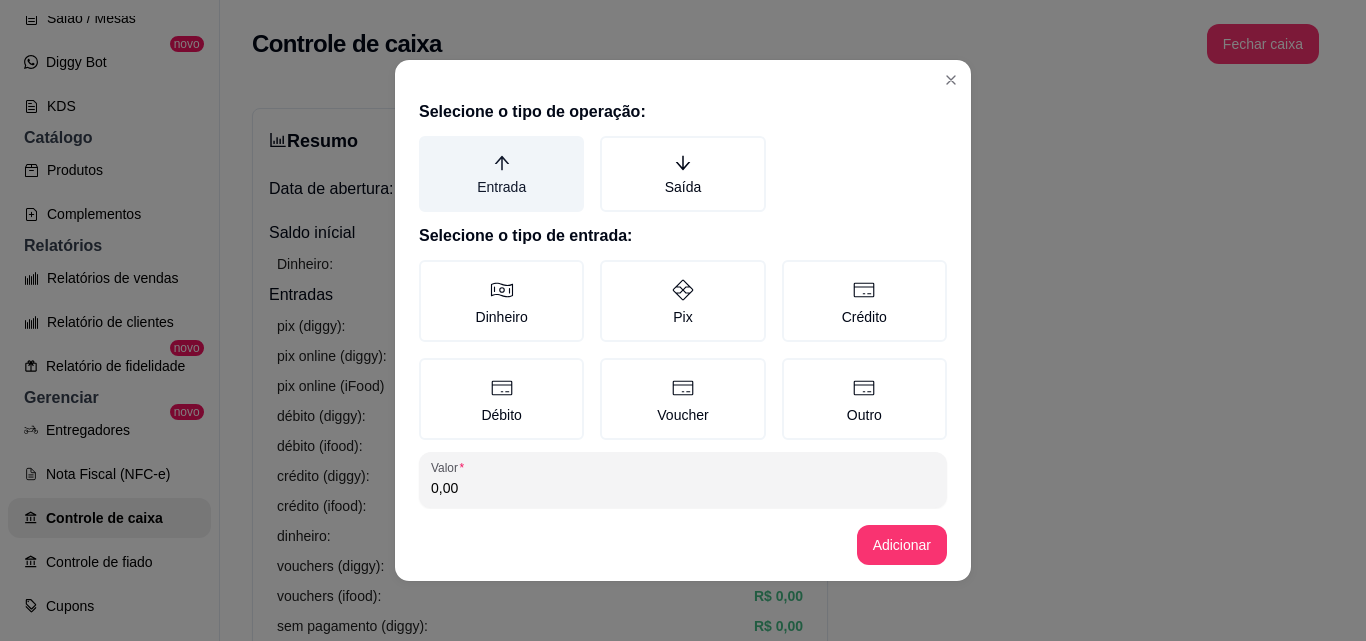click on "Entrada" at bounding box center (501, 174) 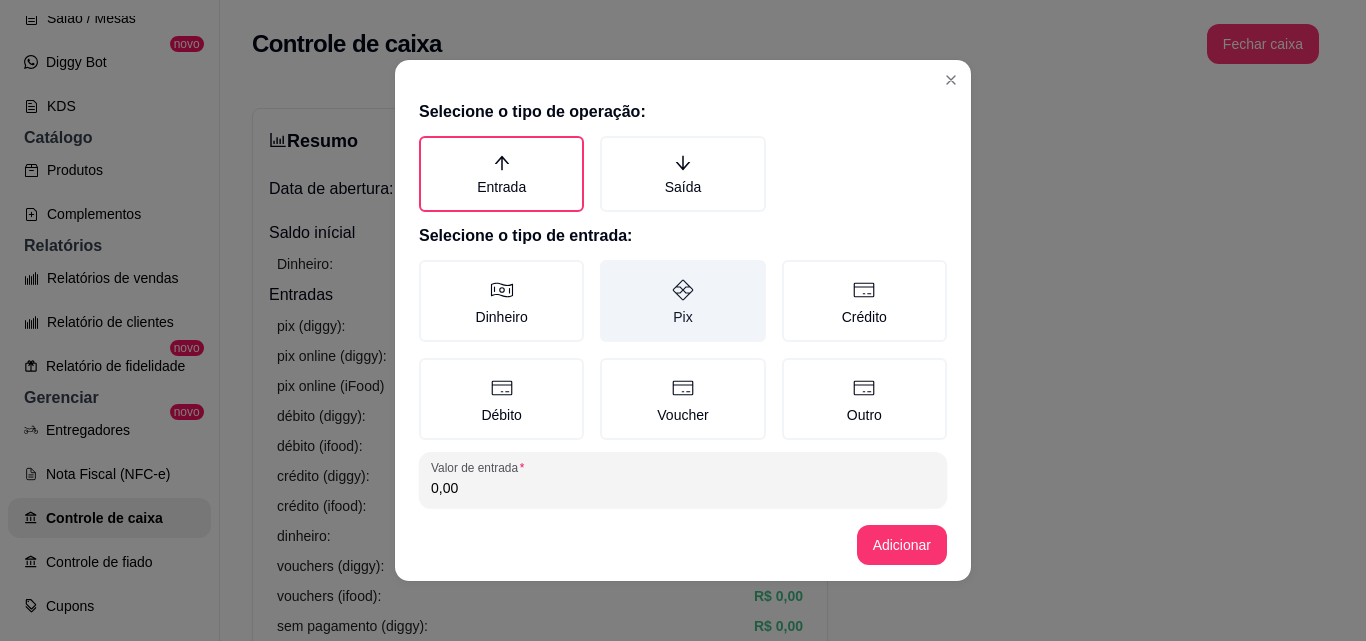 click on "Pix" at bounding box center [682, 301] 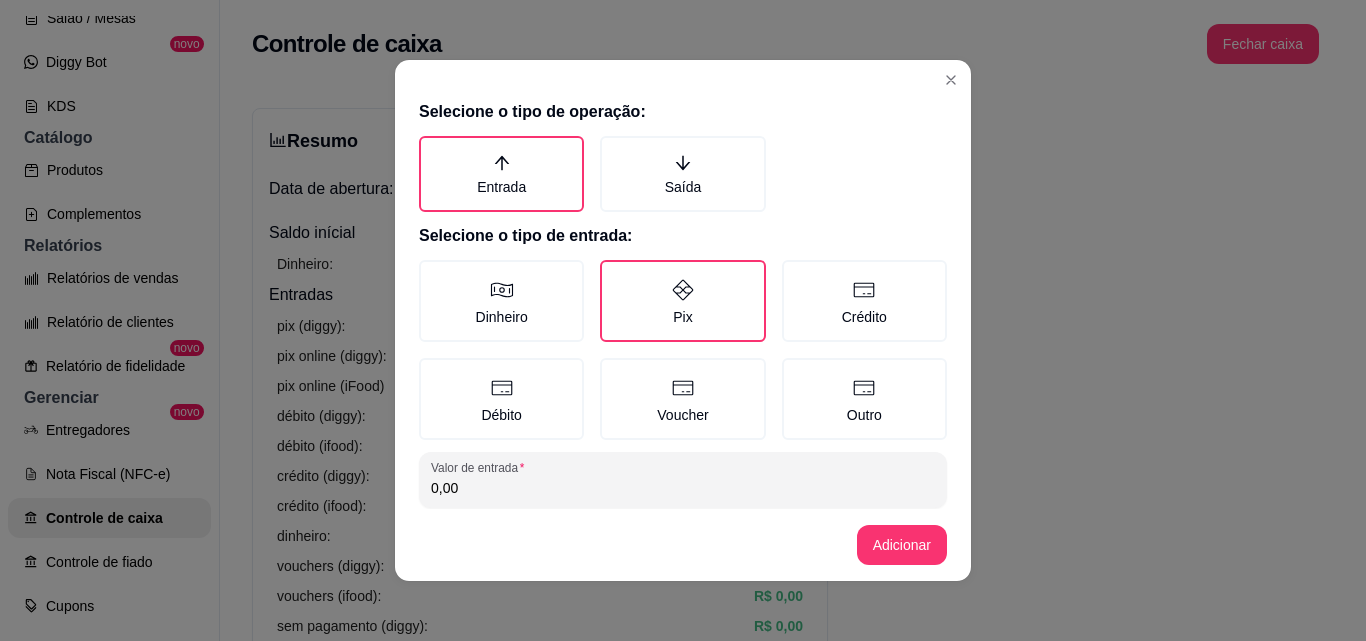 click on "Adicionar" at bounding box center [683, 545] 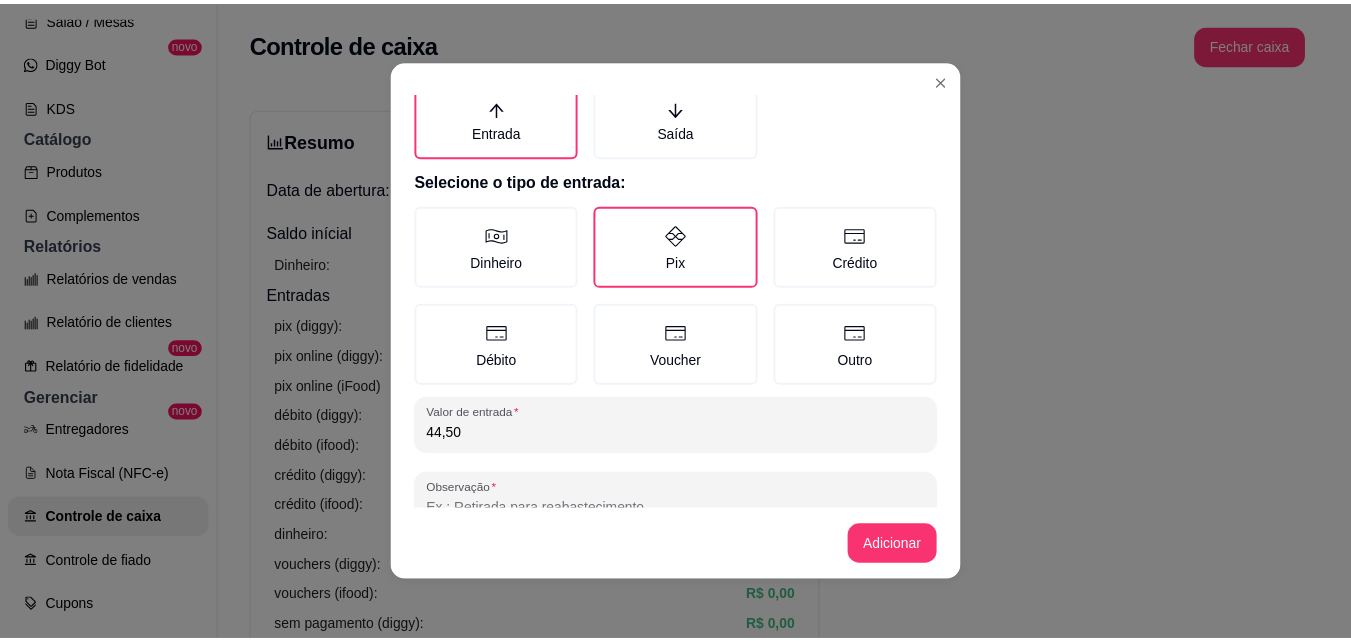 scroll, scrollTop: 107, scrollLeft: 0, axis: vertical 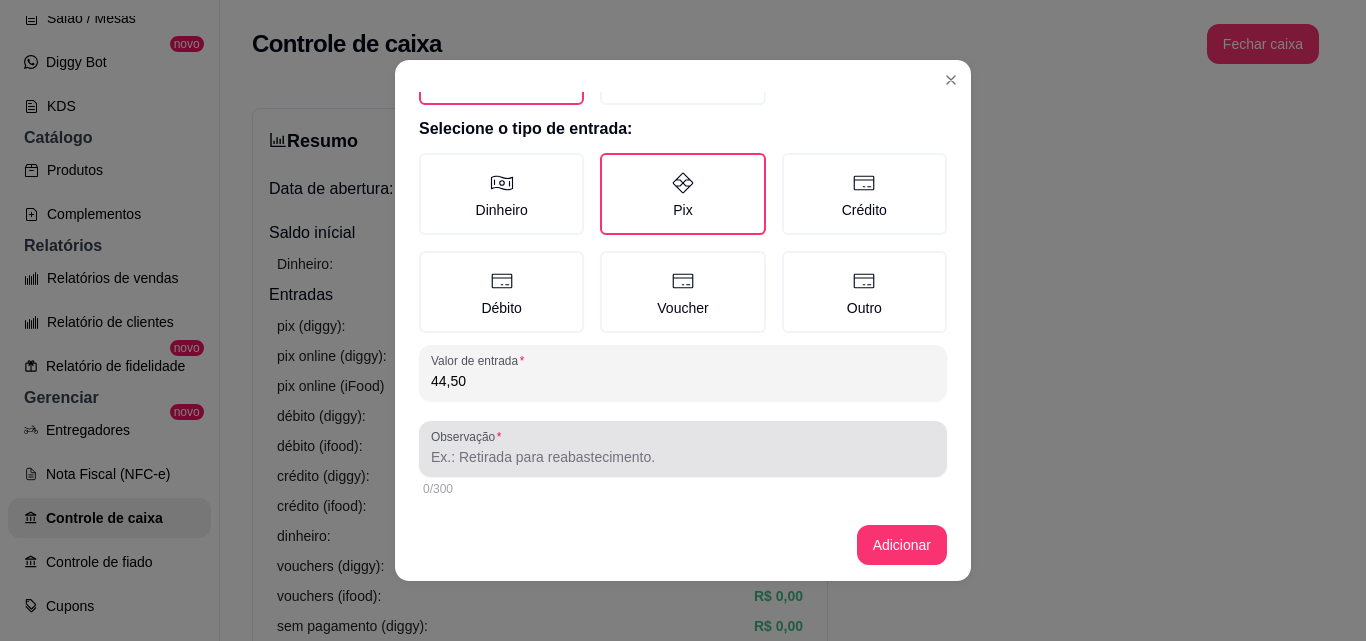 type on "44,50" 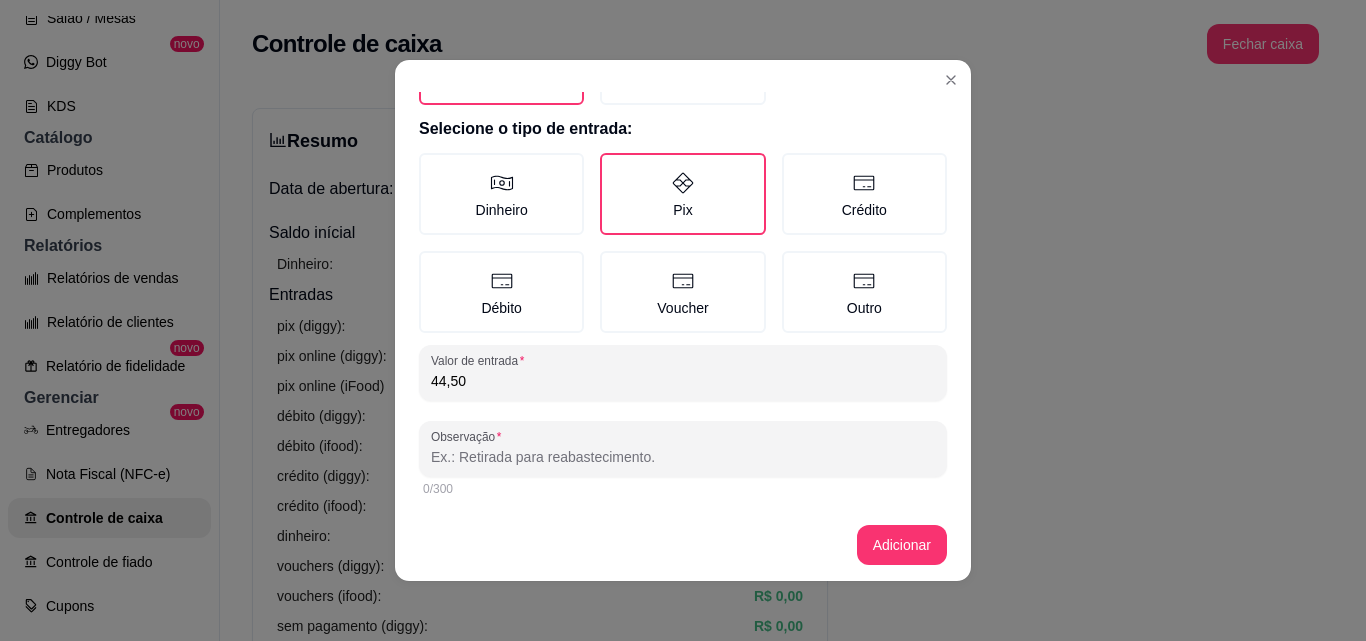 click on "Observação" at bounding box center (683, 457) 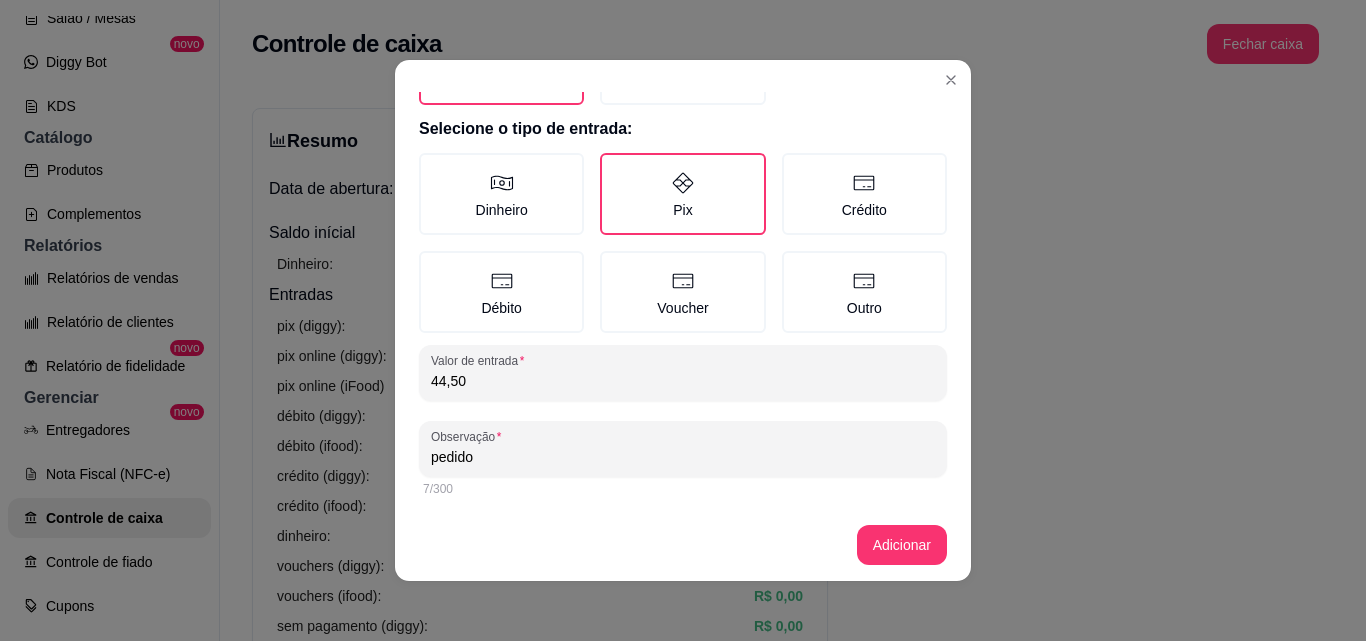 type on "pedido" 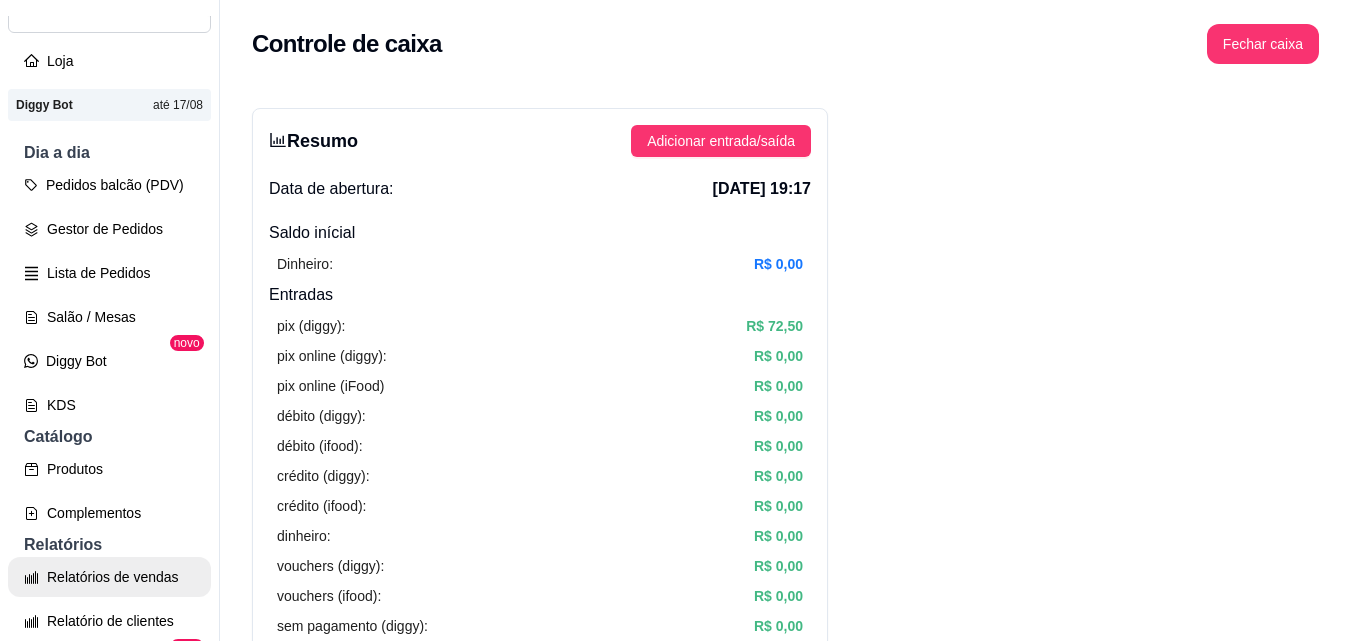 scroll, scrollTop: 100, scrollLeft: 0, axis: vertical 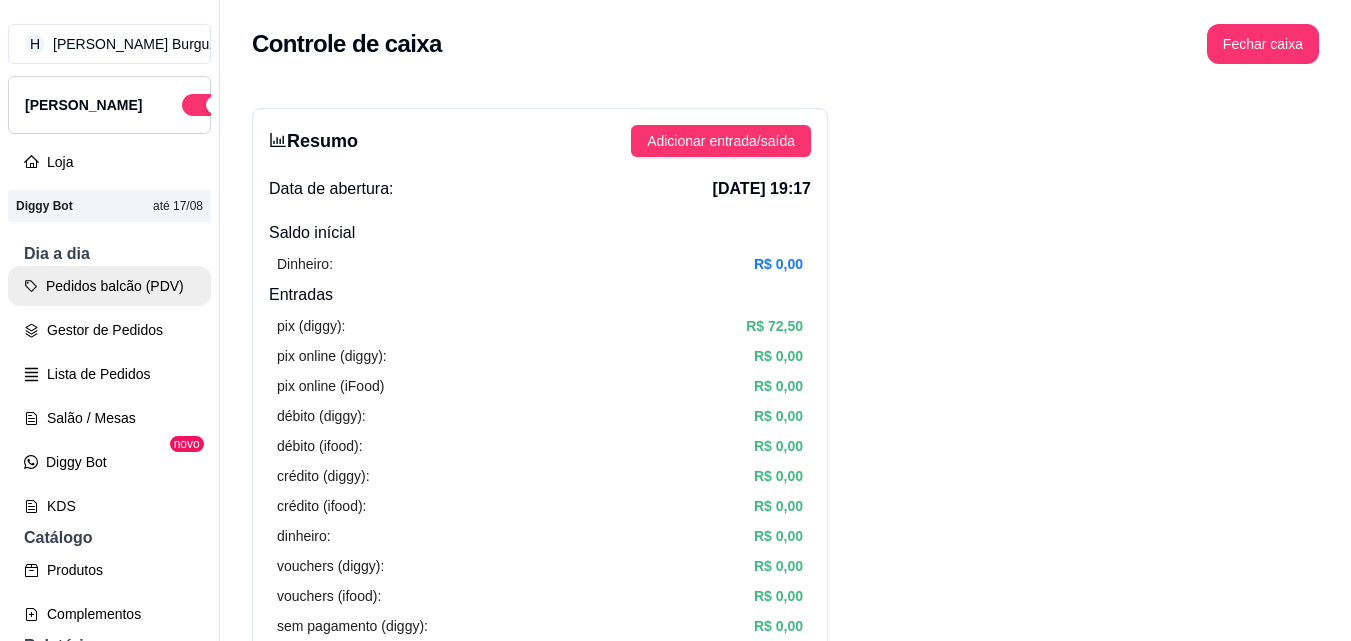 click on "Pedidos balcão (PDV) Gestor de Pedidos Lista de Pedidos Salão / Mesas Diggy Bot novo KDS" at bounding box center (109, 396) 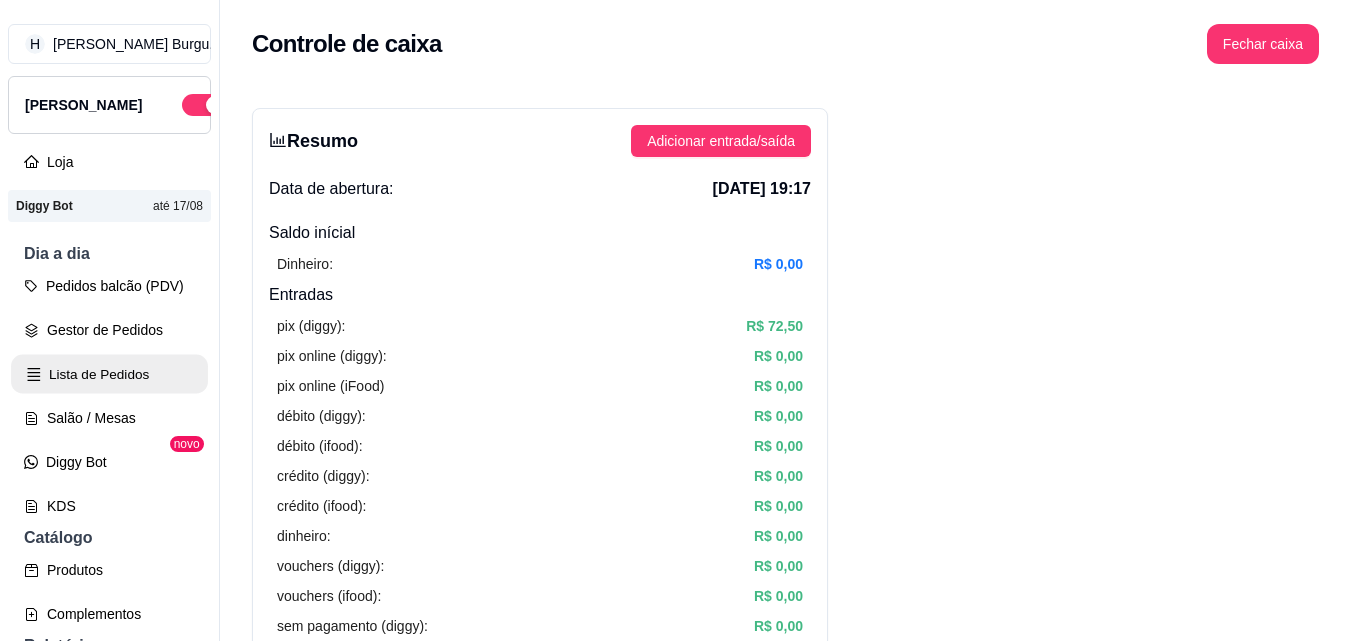 click on "Lista de Pedidos" at bounding box center (109, 374) 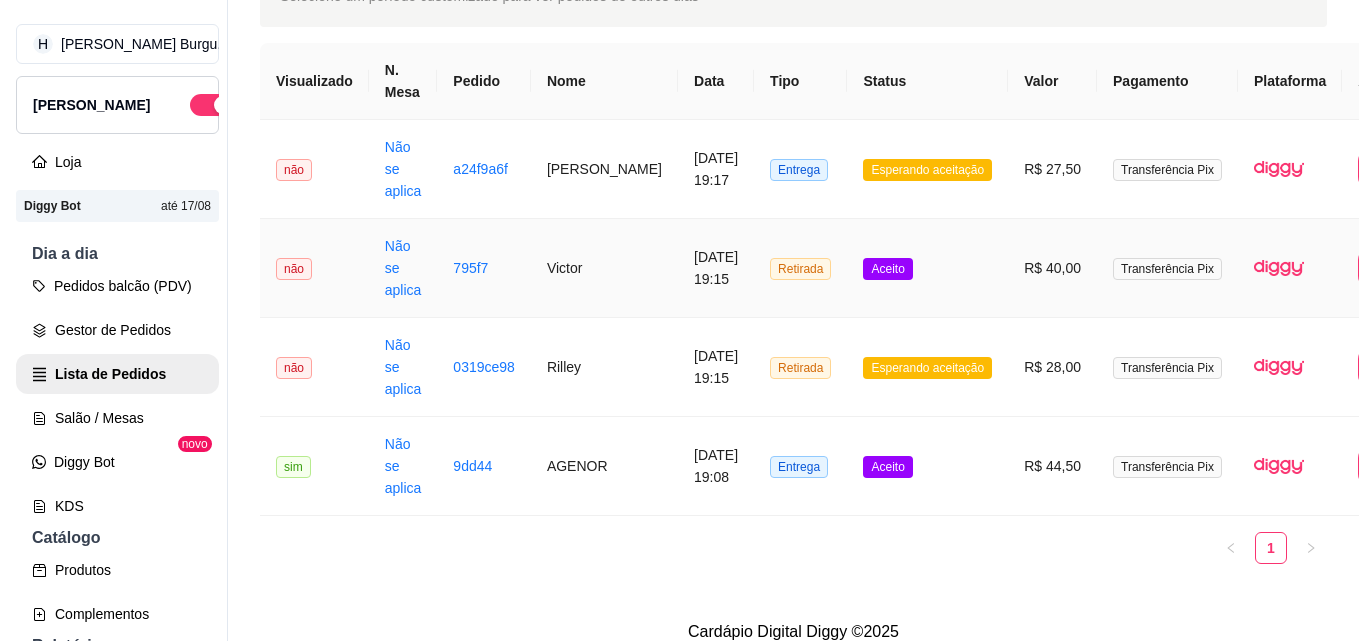 scroll, scrollTop: 171, scrollLeft: 0, axis: vertical 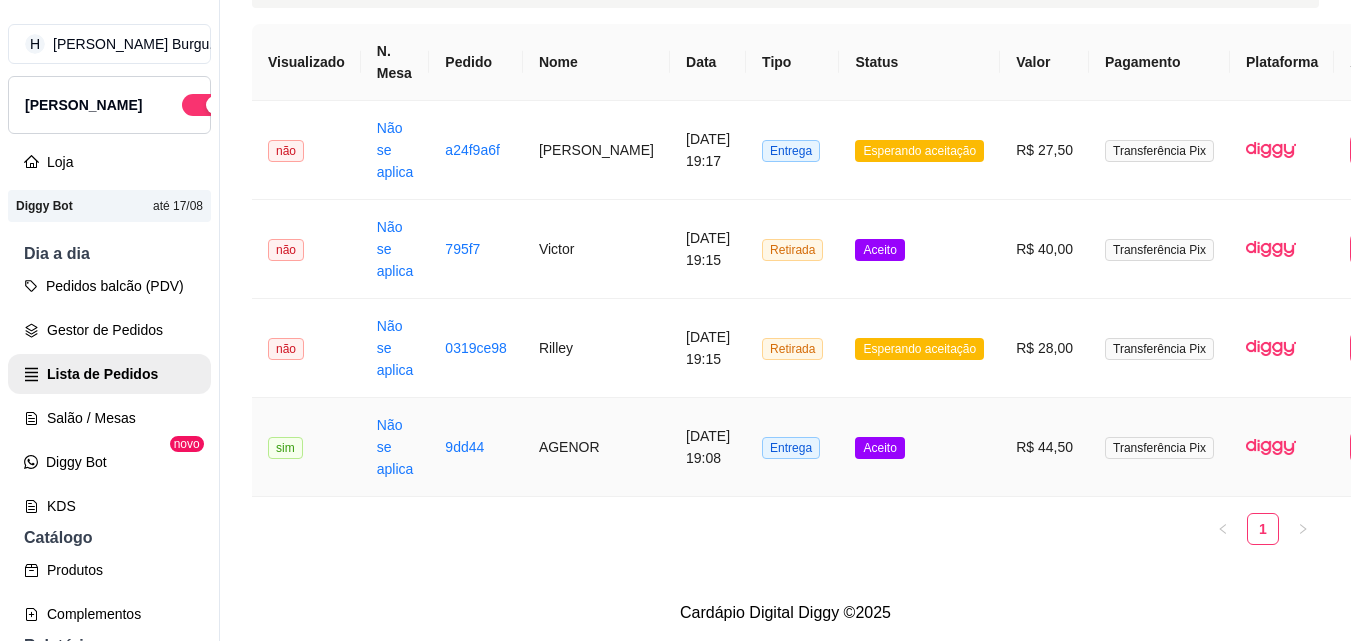 click on "R$ 44,50" at bounding box center [1044, 447] 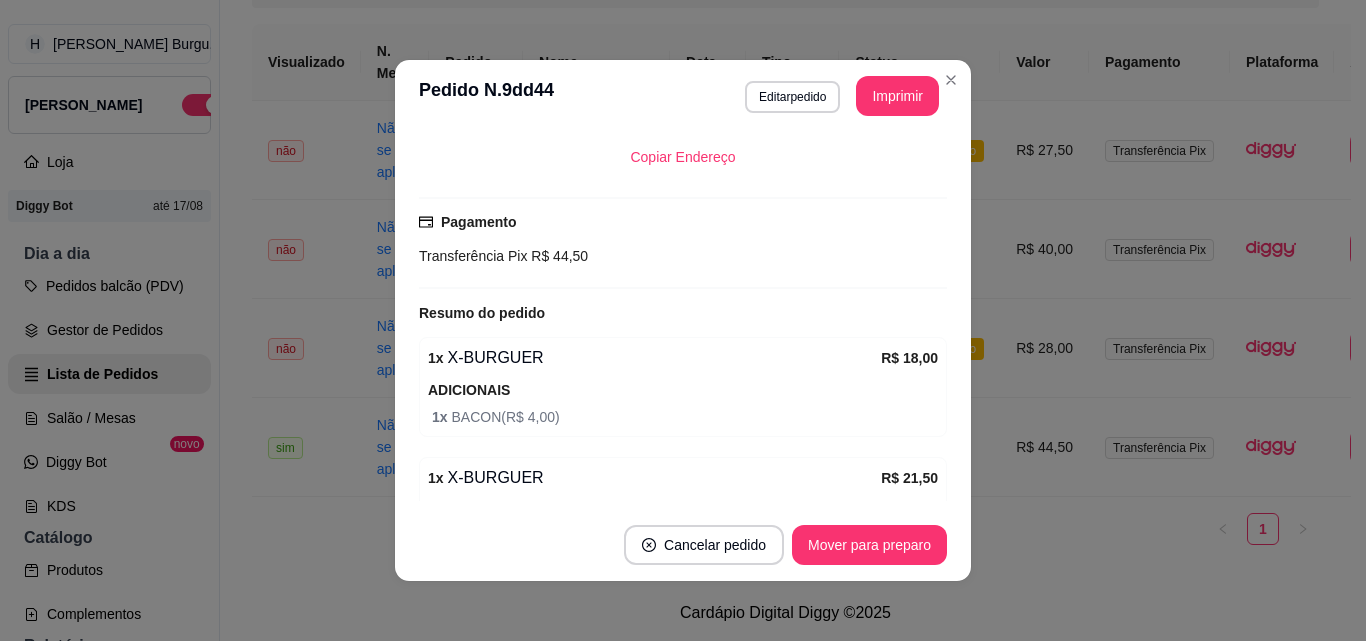 scroll, scrollTop: 500, scrollLeft: 0, axis: vertical 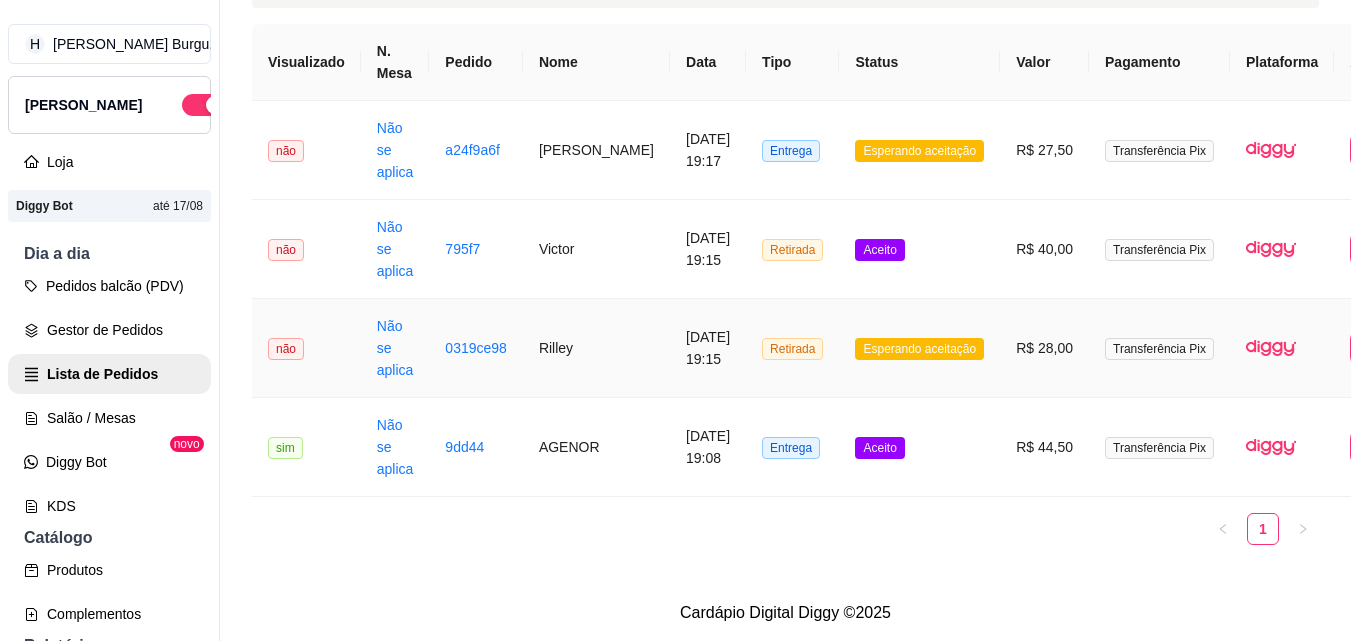 click on "R$ 28,00" at bounding box center [1044, 348] 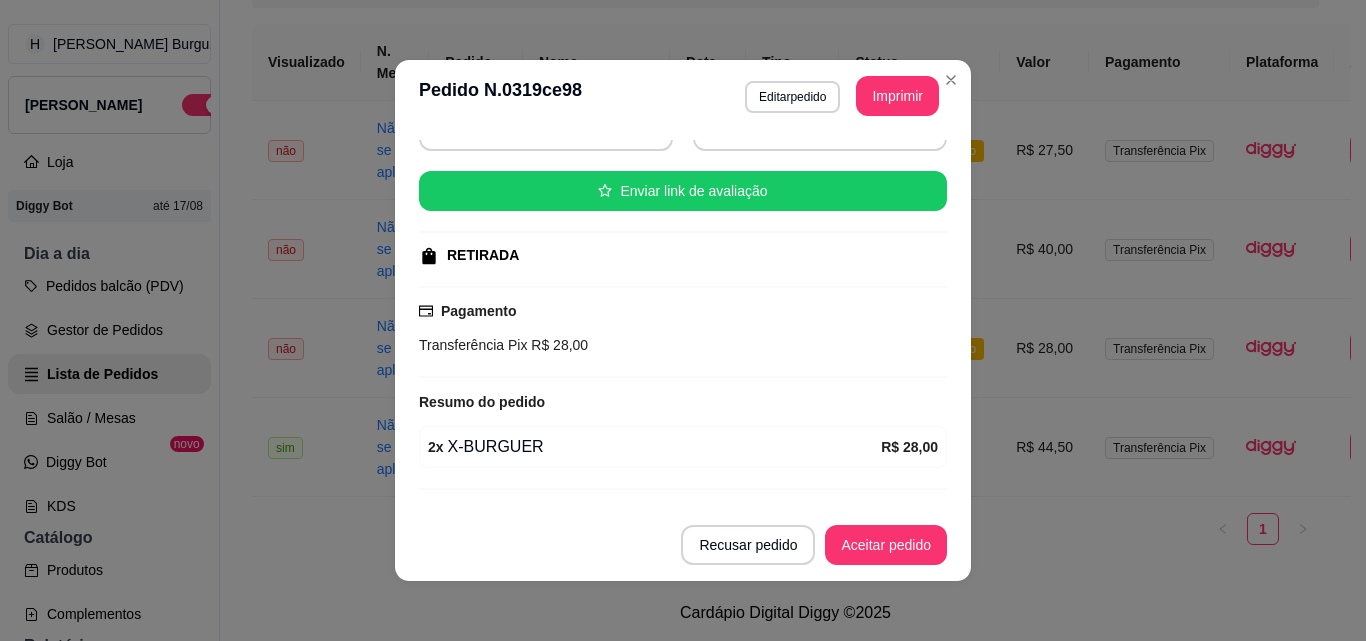 scroll, scrollTop: 260, scrollLeft: 0, axis: vertical 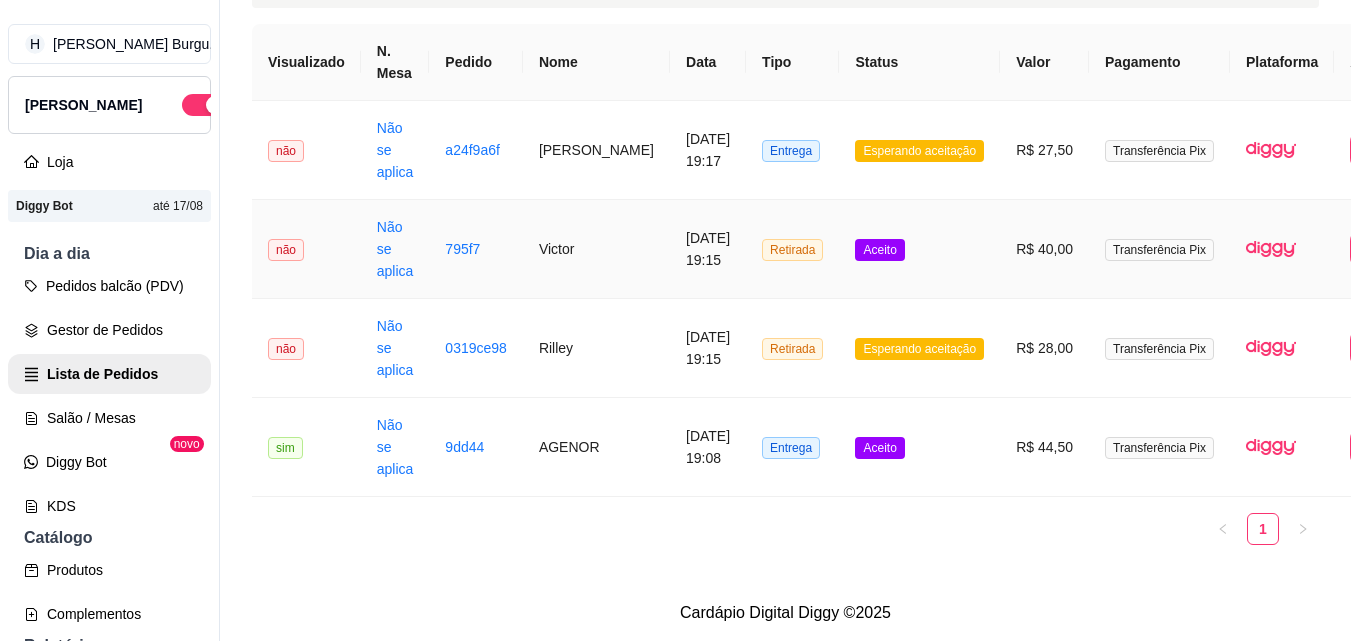 click on "Aceito" at bounding box center (919, 249) 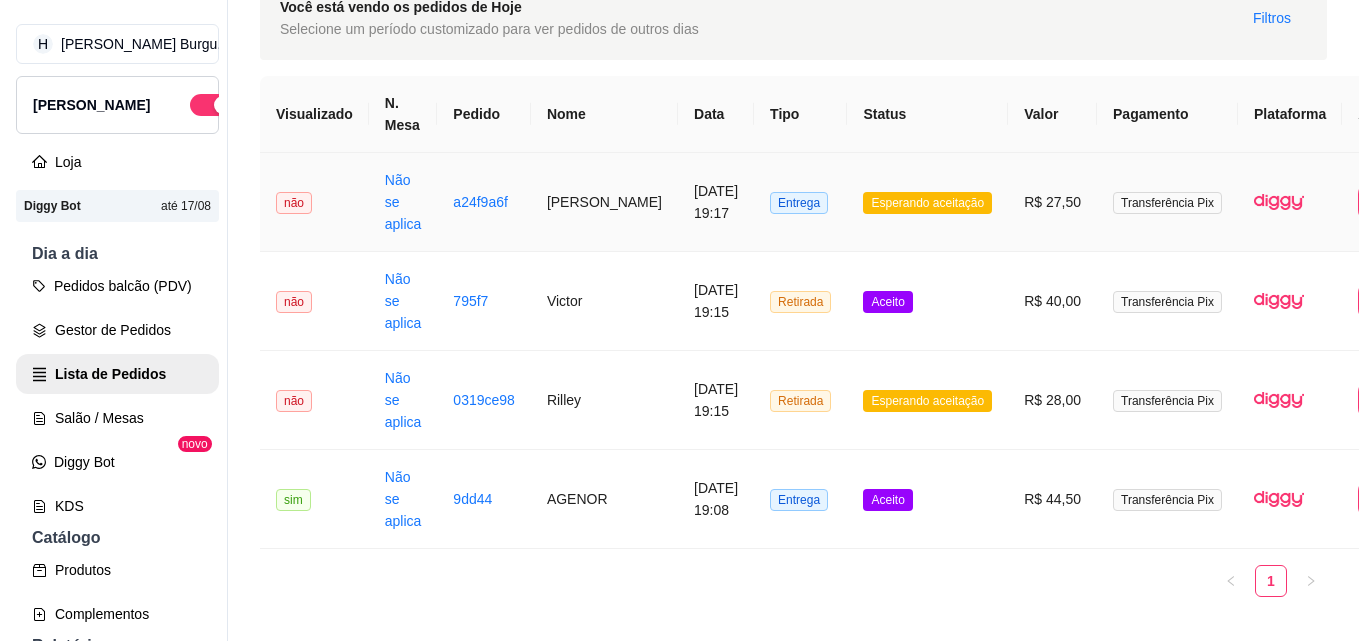 scroll, scrollTop: 0, scrollLeft: 0, axis: both 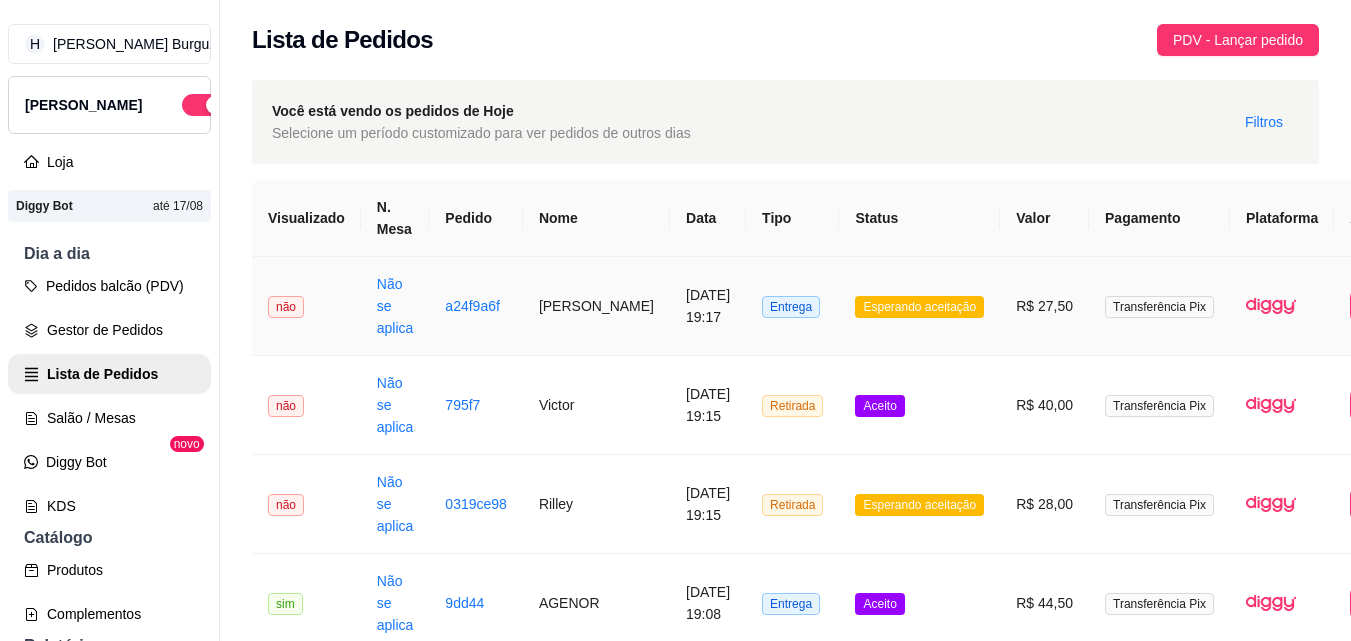 click on "R$ 27,50" at bounding box center (1044, 306) 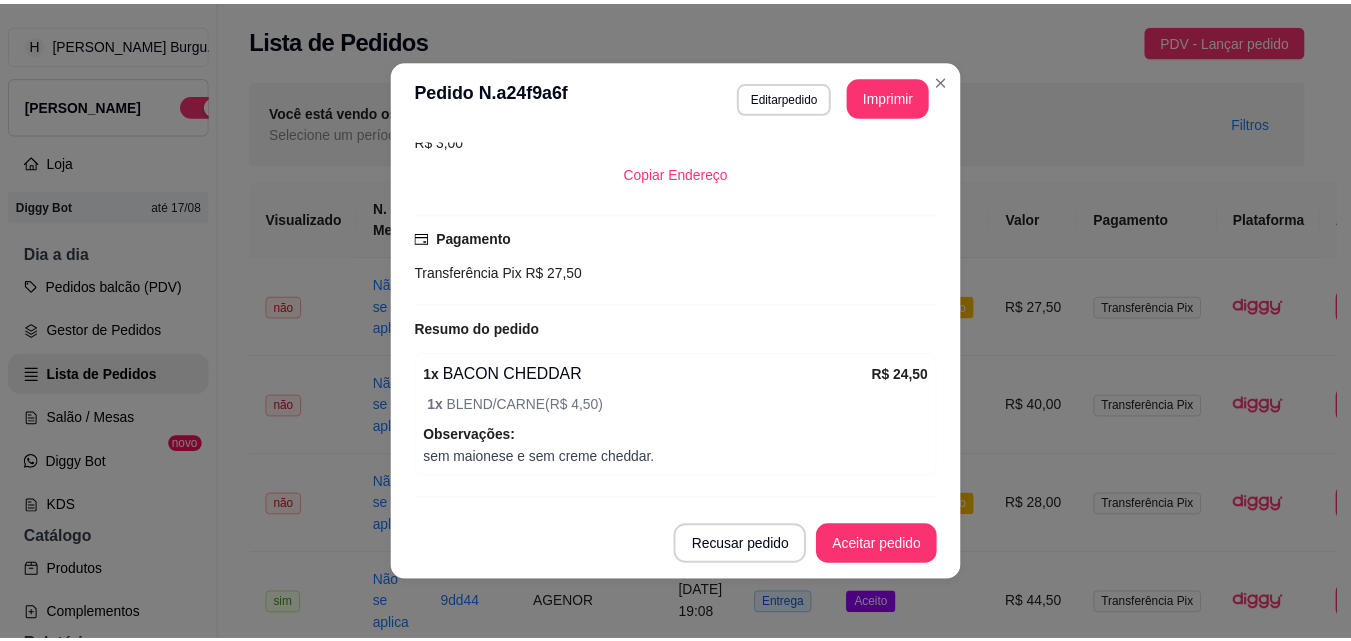 scroll, scrollTop: 498, scrollLeft: 0, axis: vertical 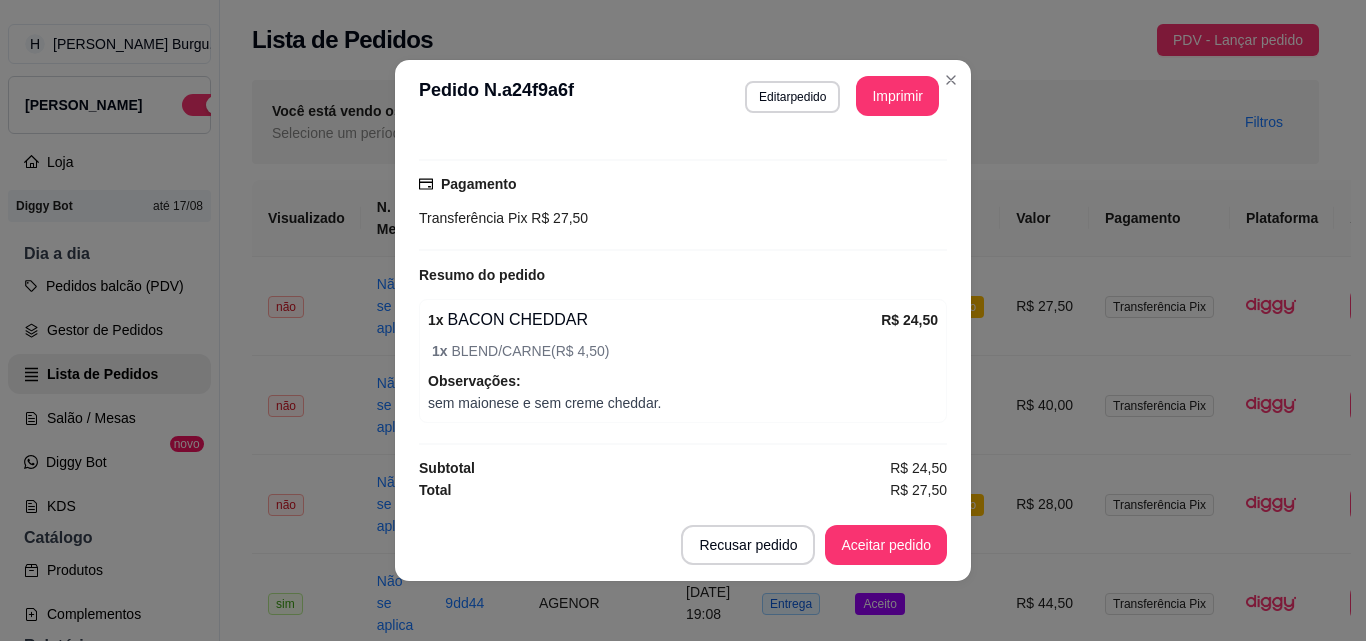 click on "**********" at bounding box center (683, 96) 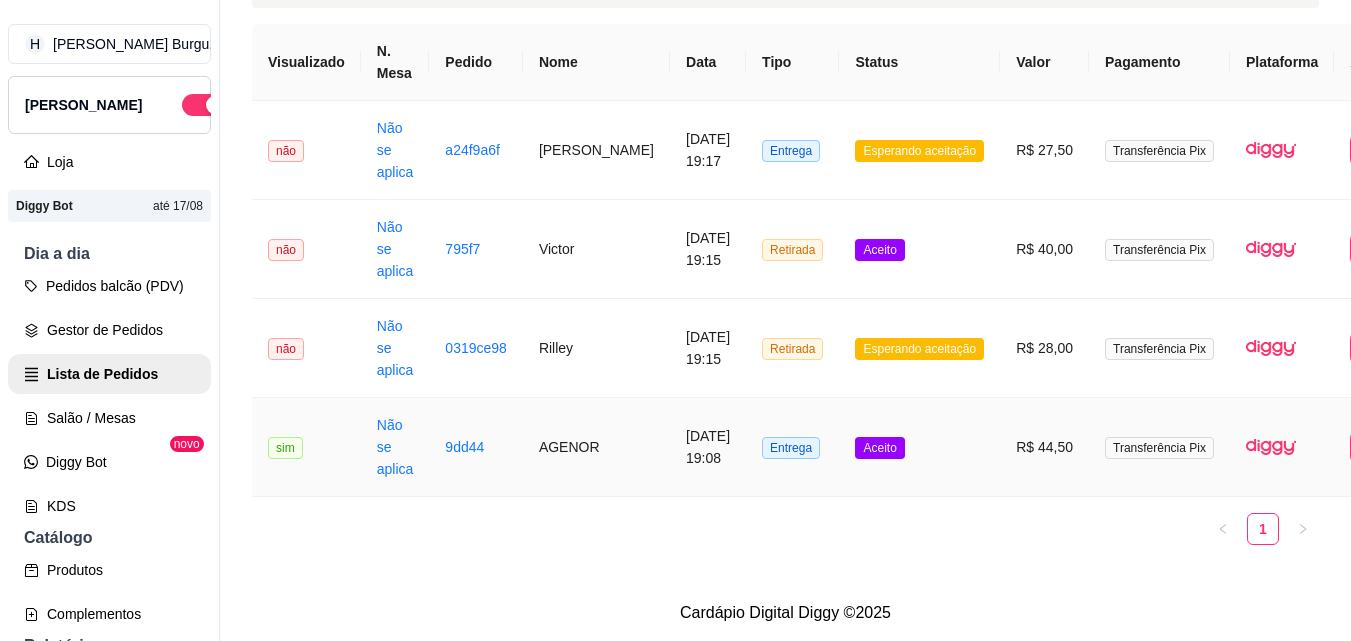 scroll, scrollTop: 171, scrollLeft: 0, axis: vertical 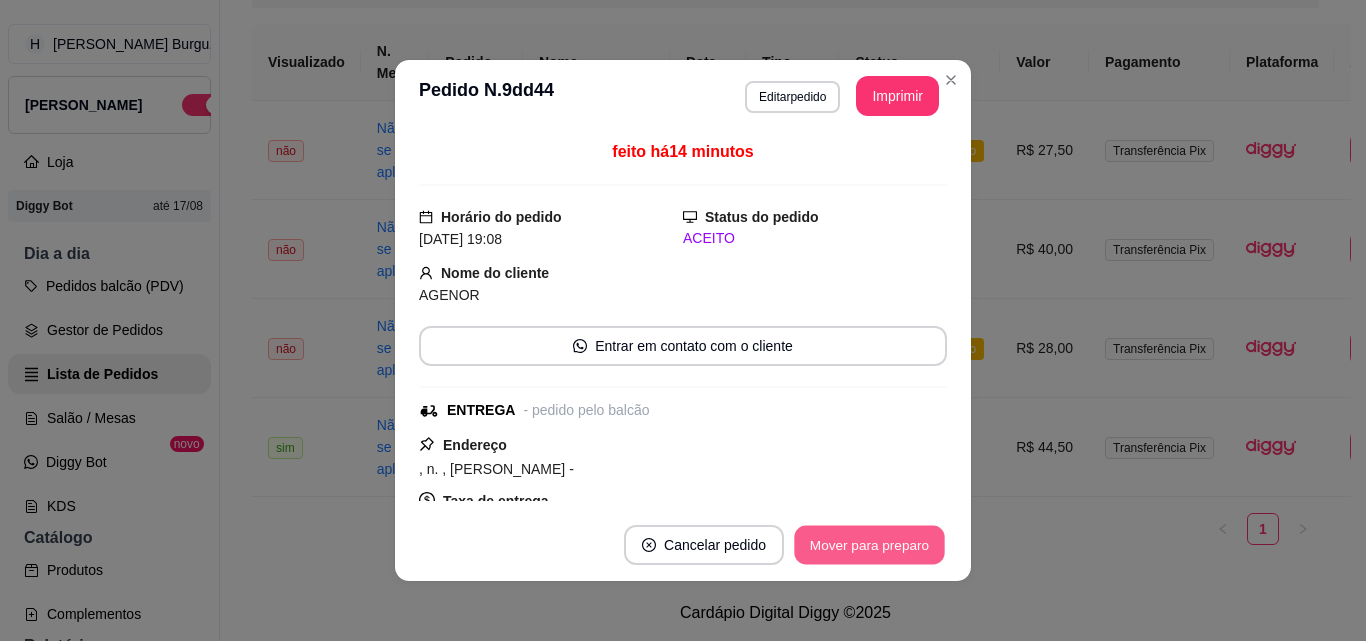 click on "Mover para preparo" at bounding box center (869, 545) 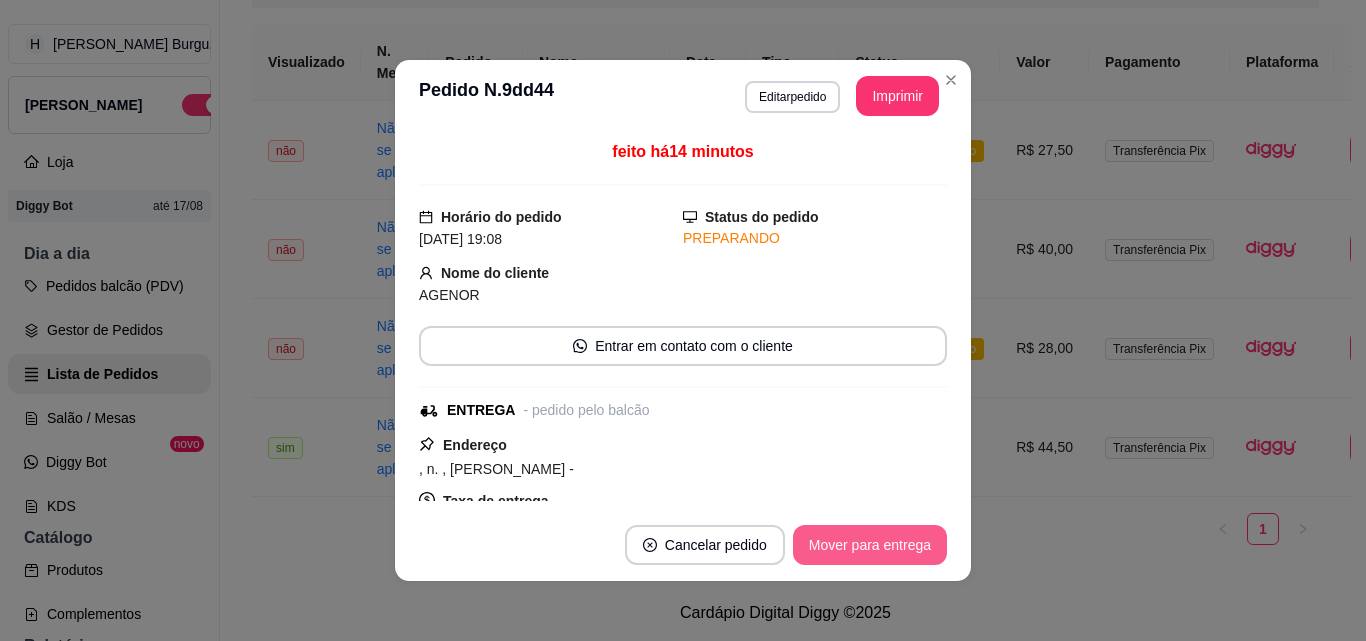 click on "Mover para entrega" at bounding box center [870, 545] 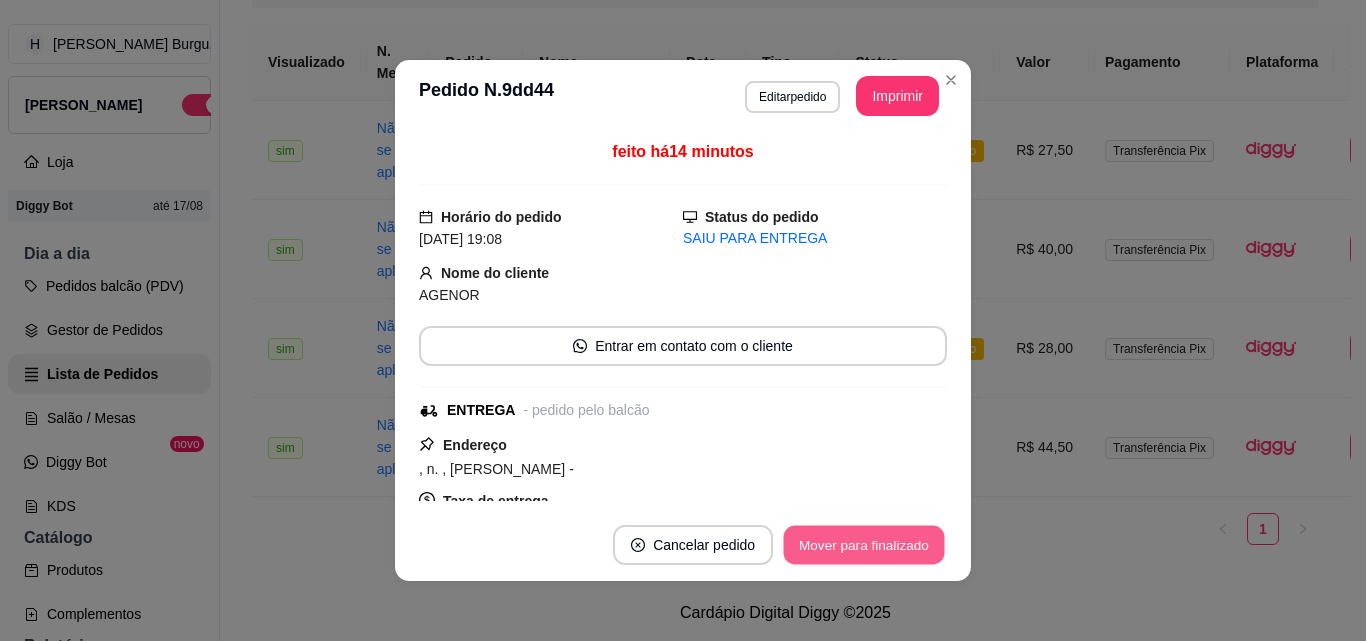 click on "Mover para finalizado" at bounding box center (864, 545) 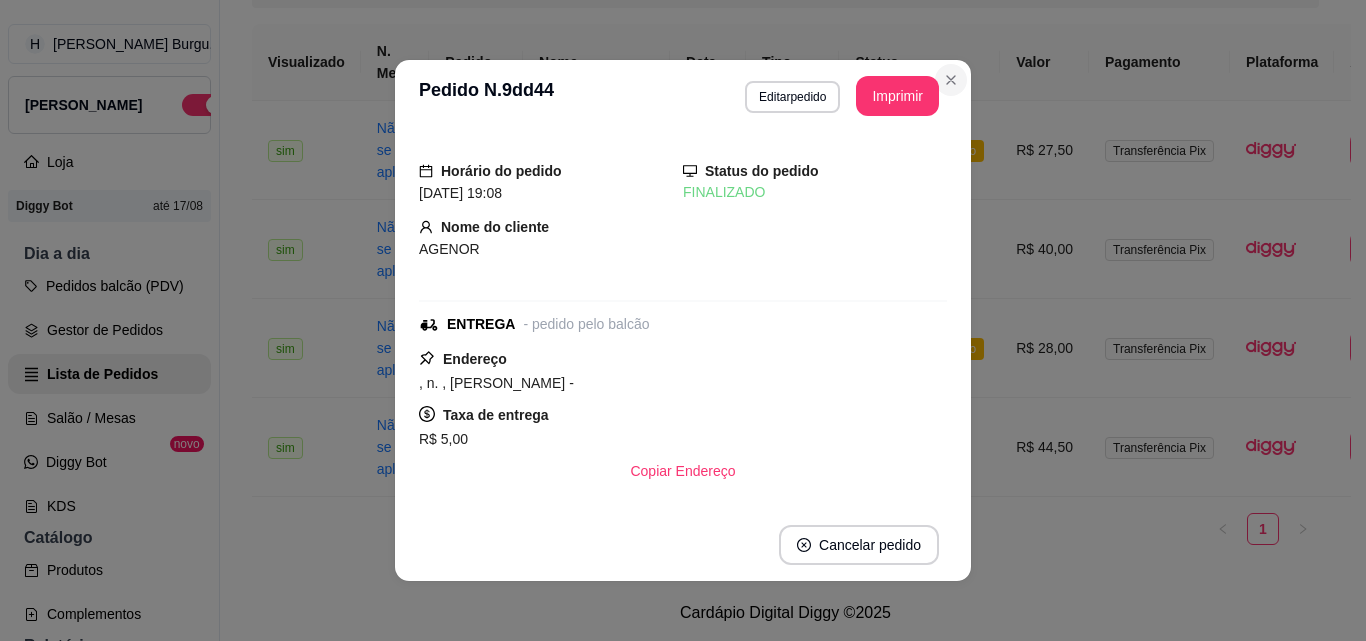 click on "**********" at bounding box center [683, 320] 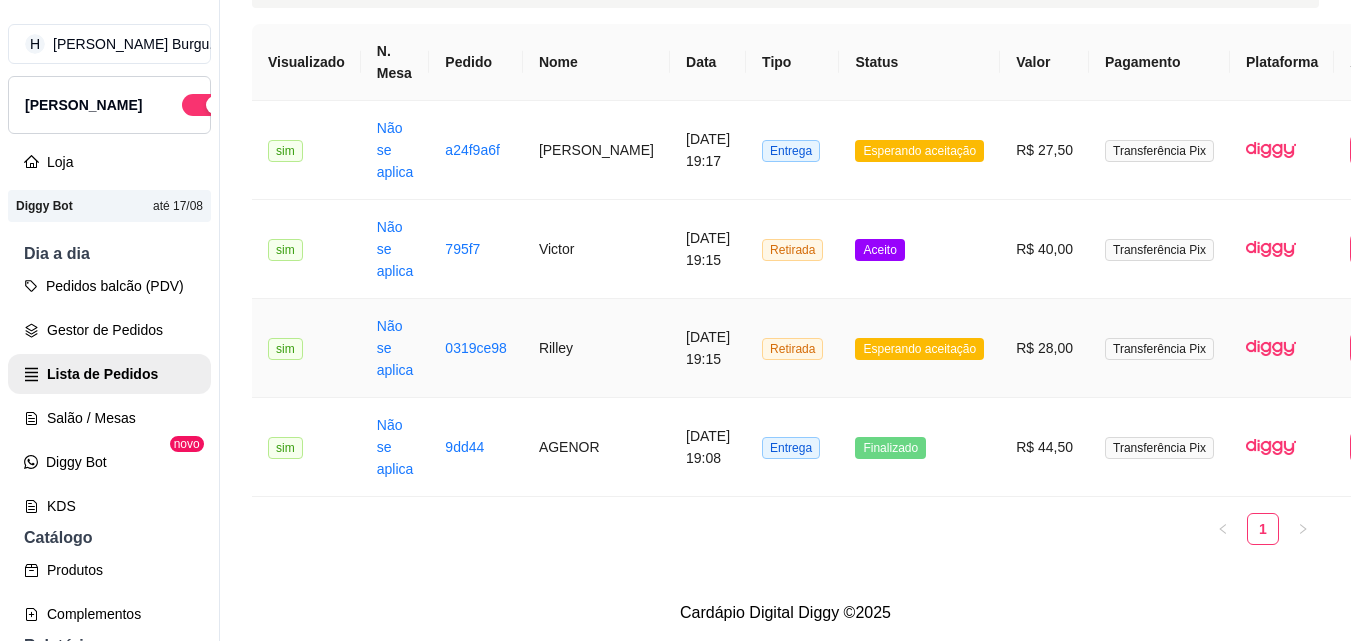click on "Esperando aceitação" at bounding box center (919, 348) 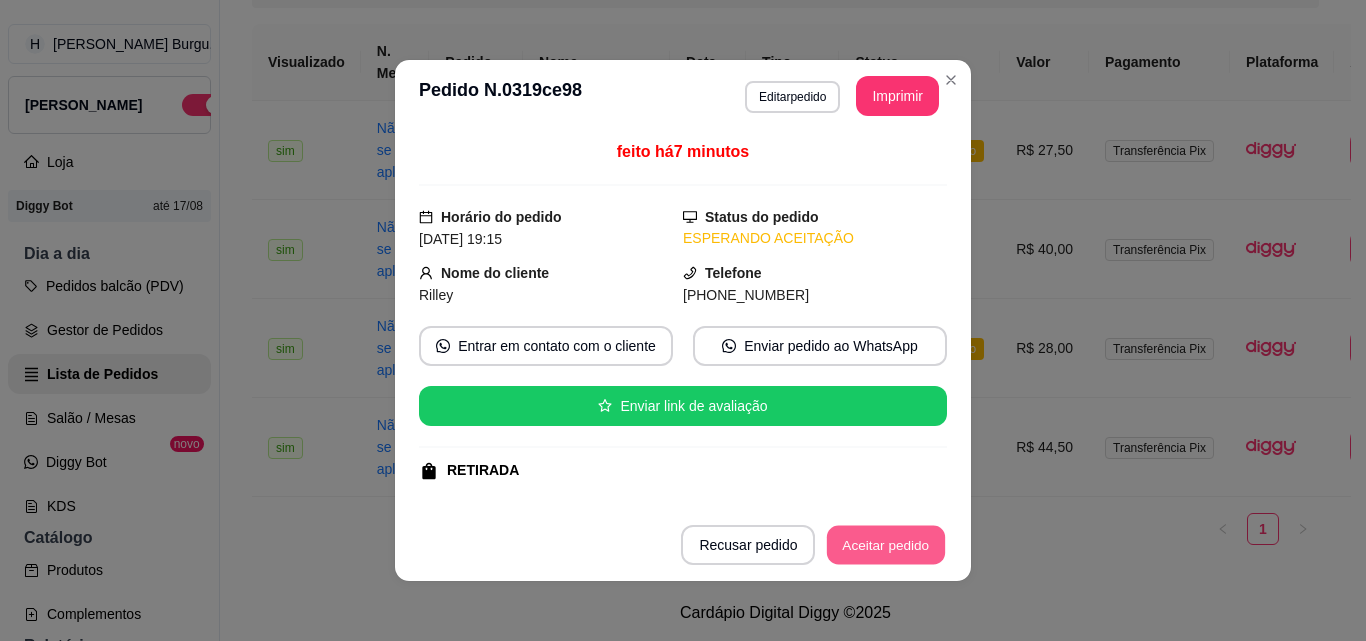 click on "Aceitar pedido" at bounding box center (886, 545) 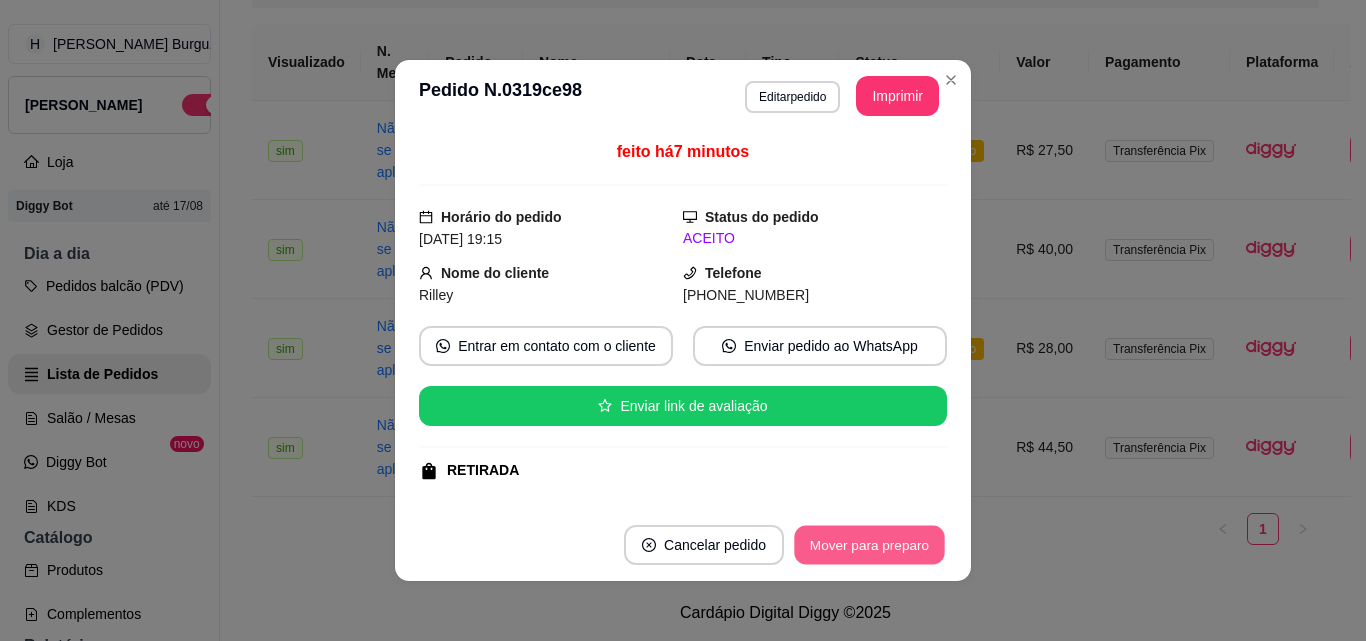 click on "Mover para preparo" at bounding box center [869, 545] 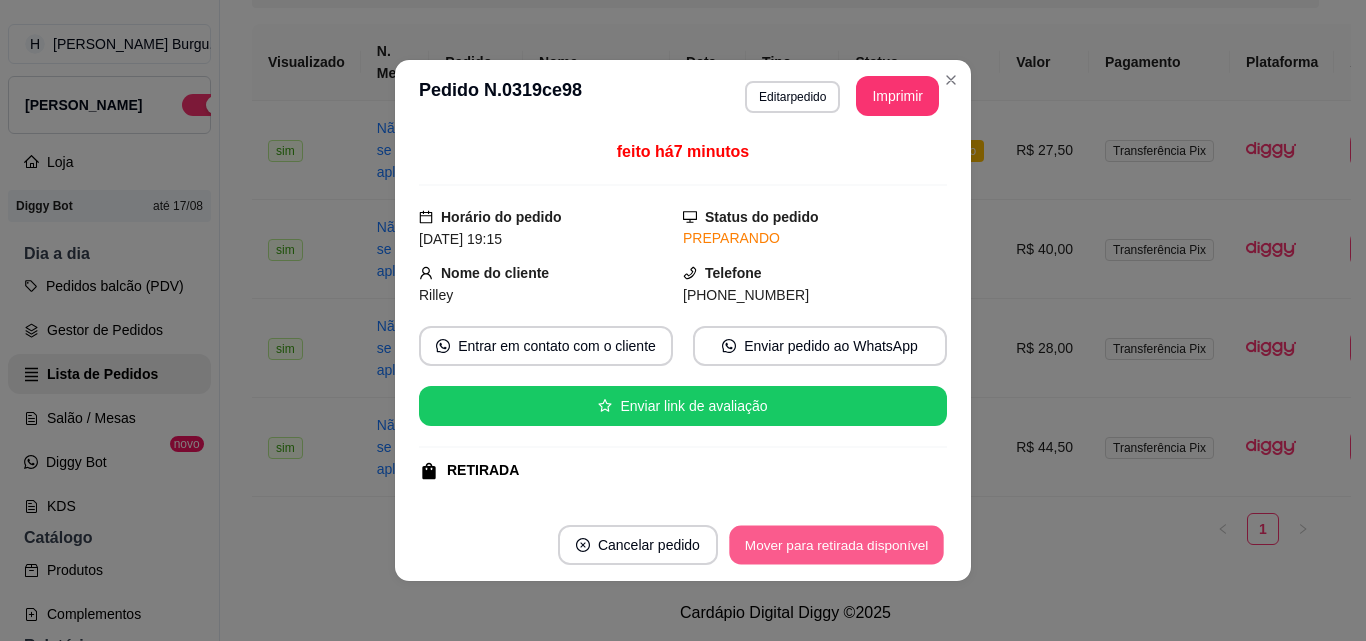 click on "Mover para retirada disponível" at bounding box center (836, 545) 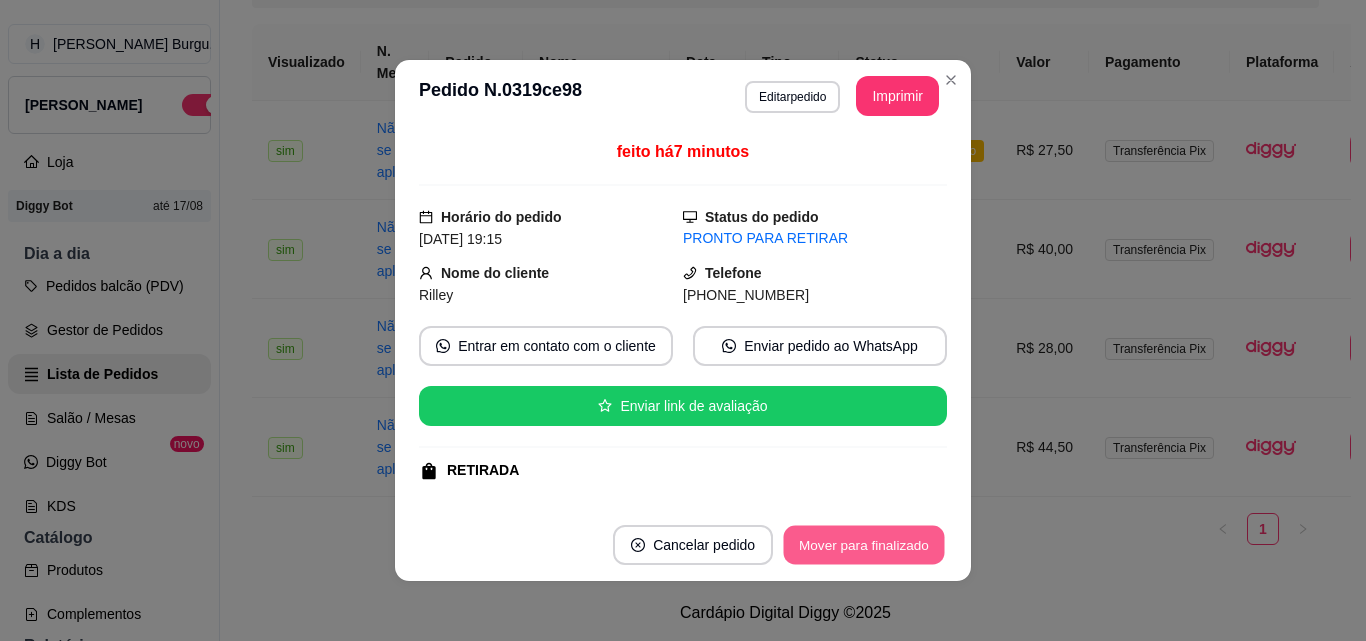 click on "Cancelar pedido Mover para finalizado" at bounding box center (683, 545) 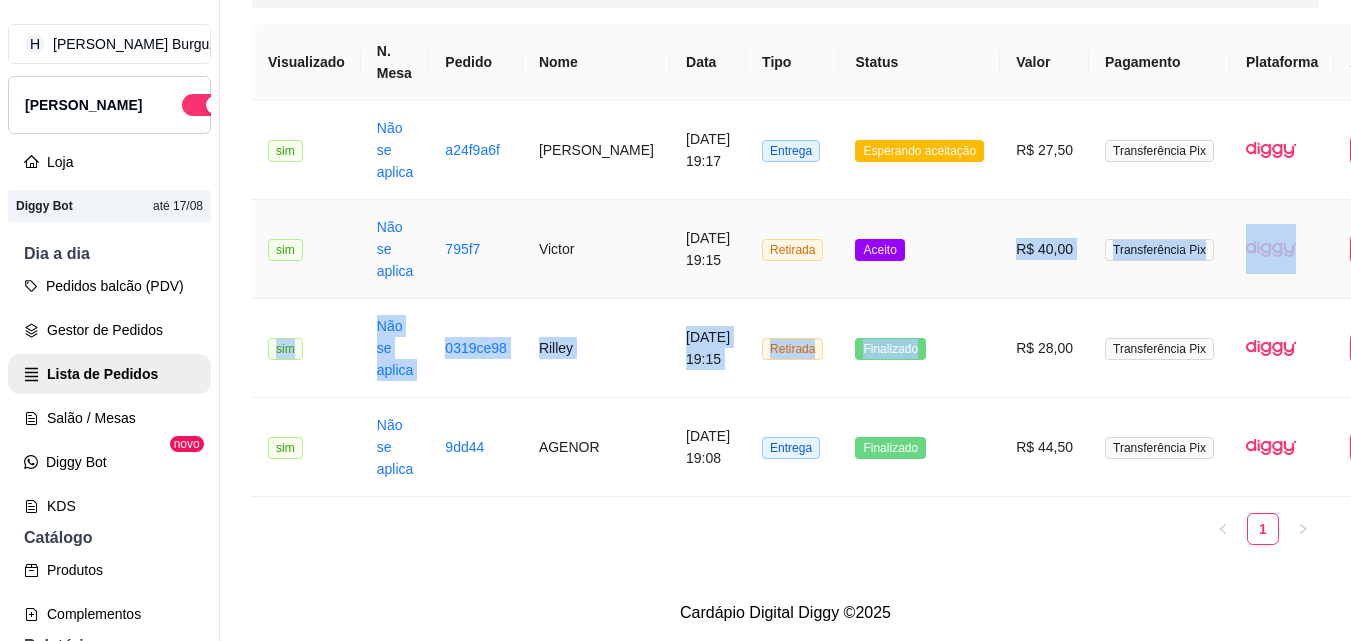 drag, startPoint x: 922, startPoint y: 330, endPoint x: 910, endPoint y: 234, distance: 96.74709 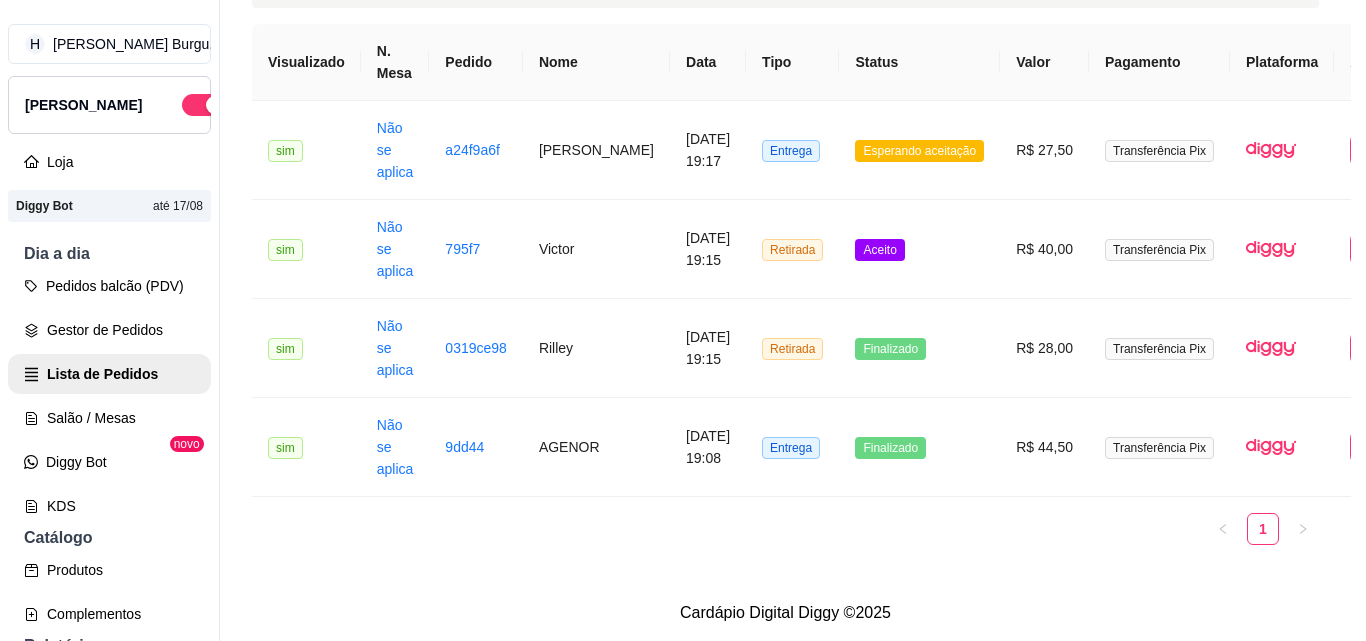 click on "ACEITO" at bounding box center [815, 238] 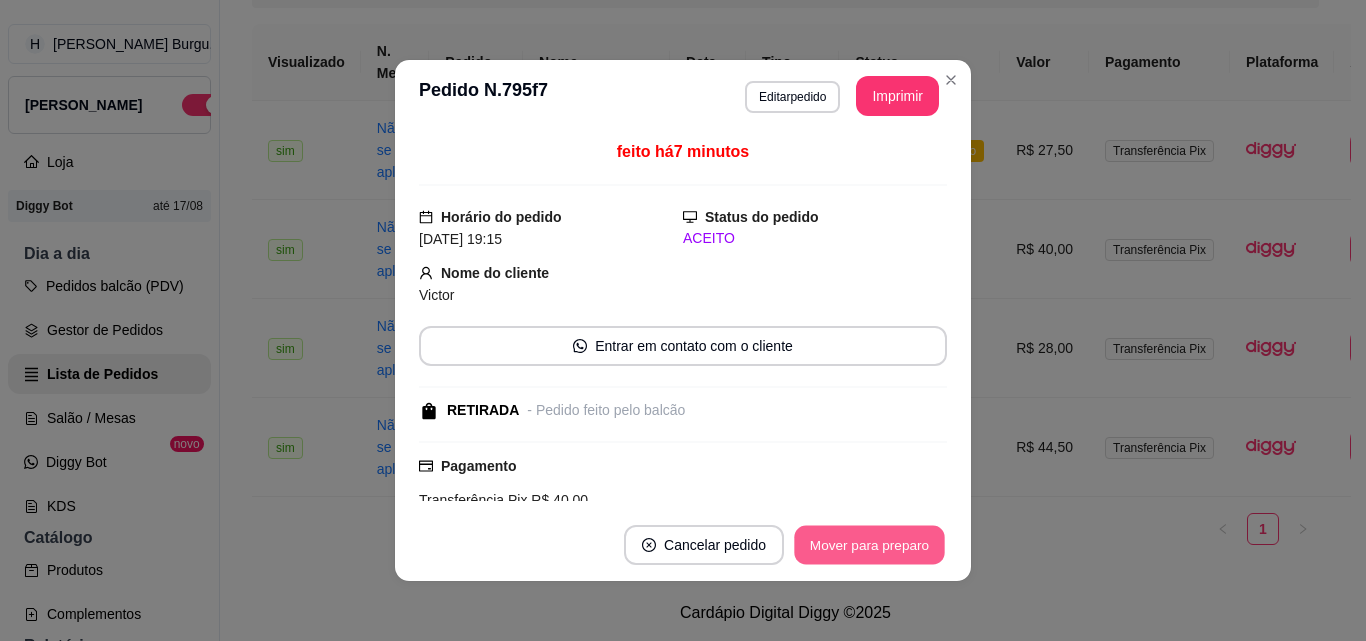 click on "Mover para preparo" at bounding box center [869, 545] 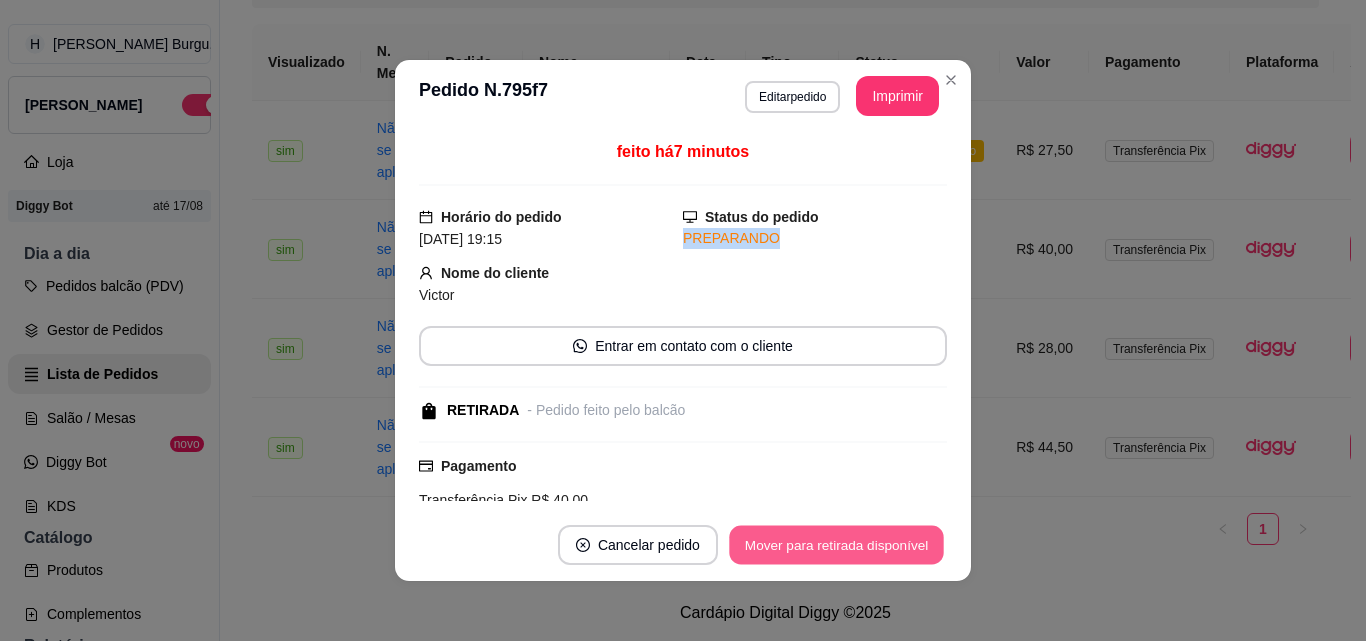click on "Mover para retirada disponível" at bounding box center (836, 545) 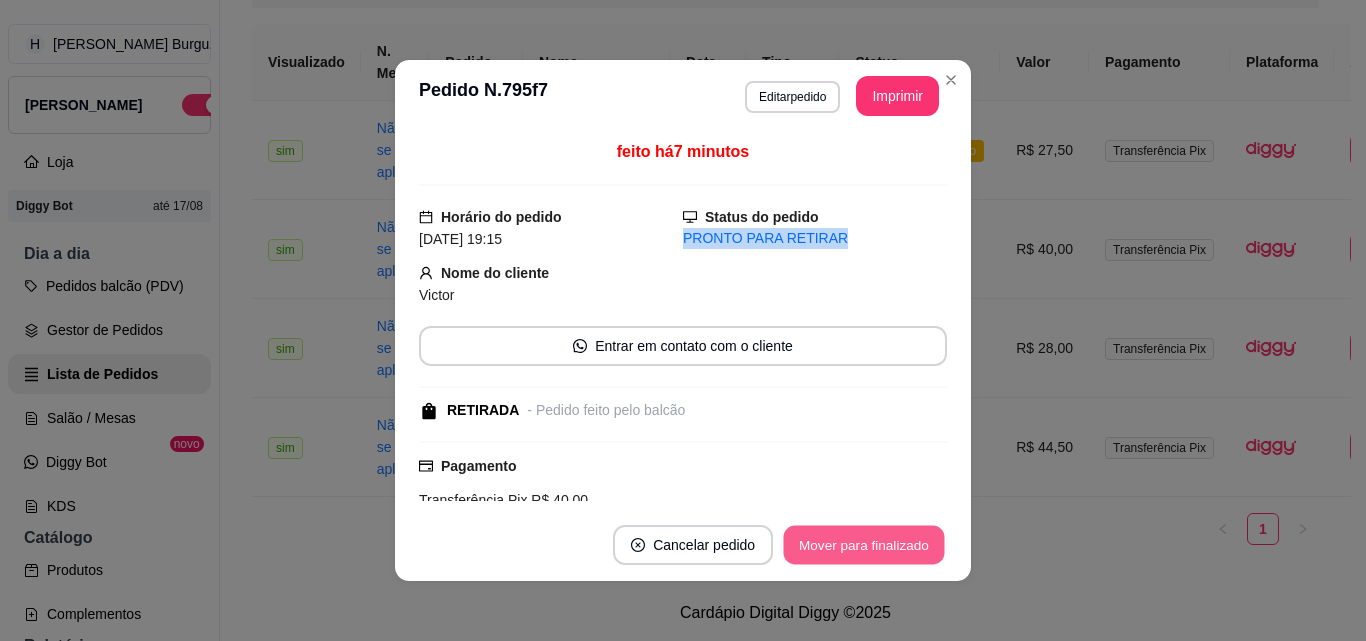 click on "Mover para finalizado" at bounding box center [864, 545] 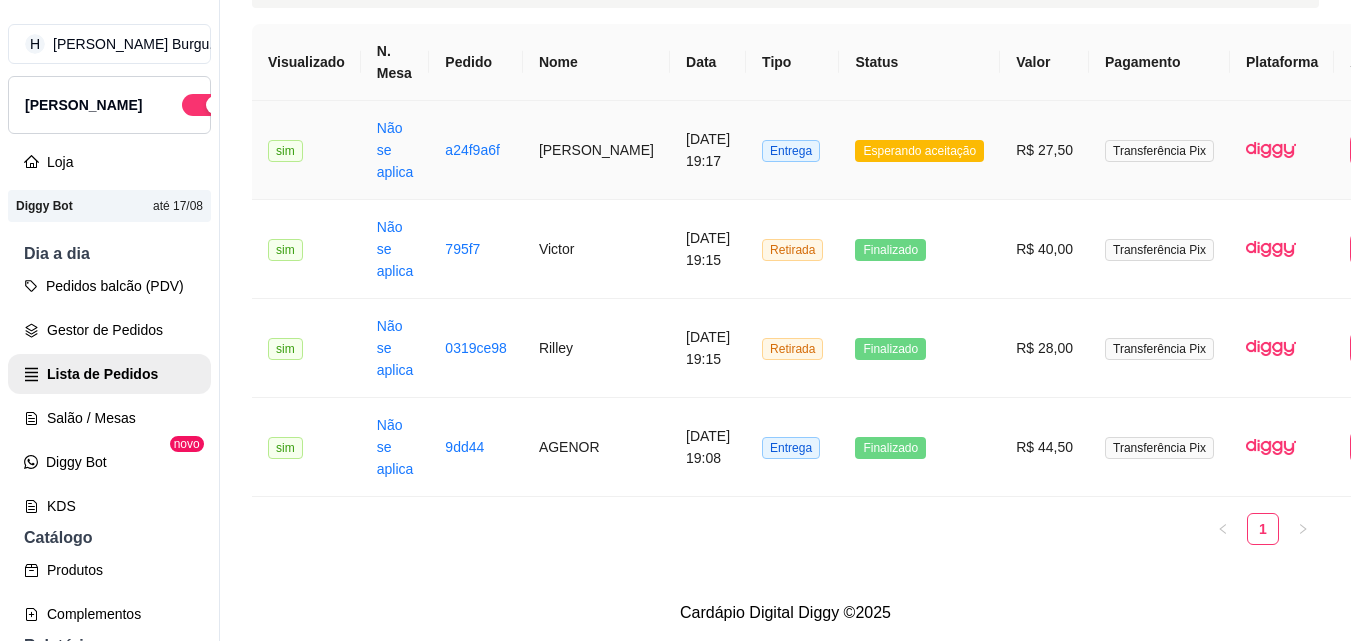 click on "Esperando aceitação" at bounding box center (919, 150) 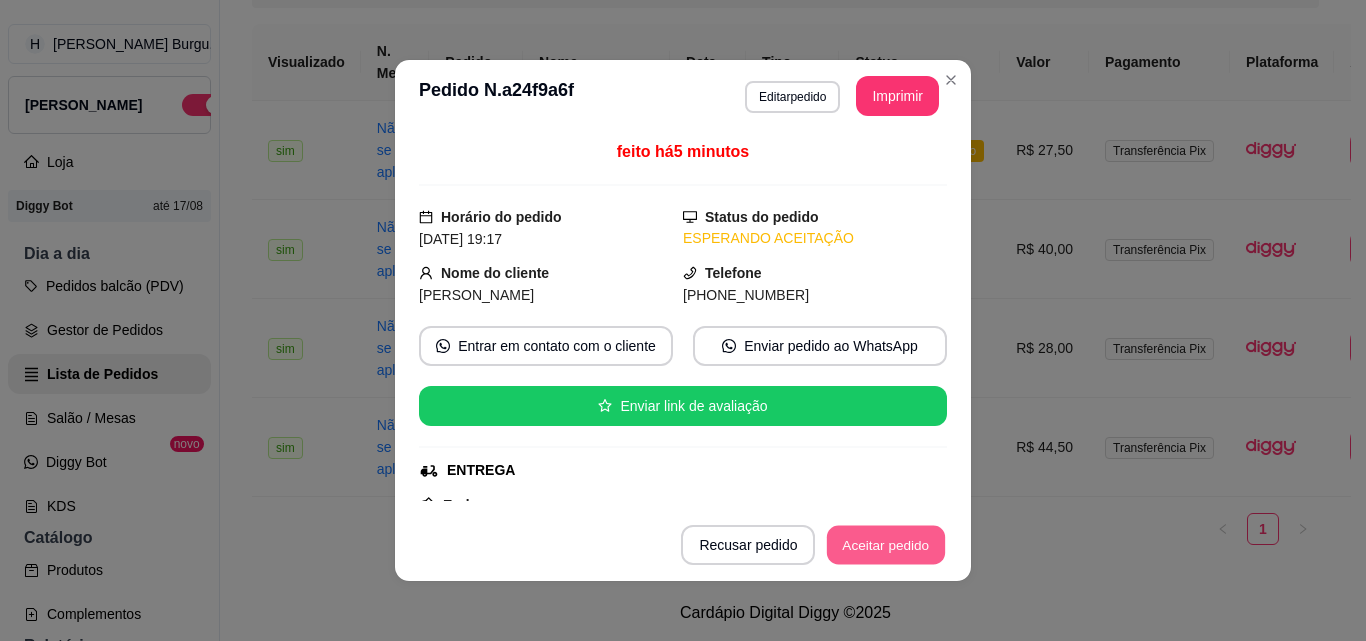 click on "Aceitar pedido" at bounding box center (886, 545) 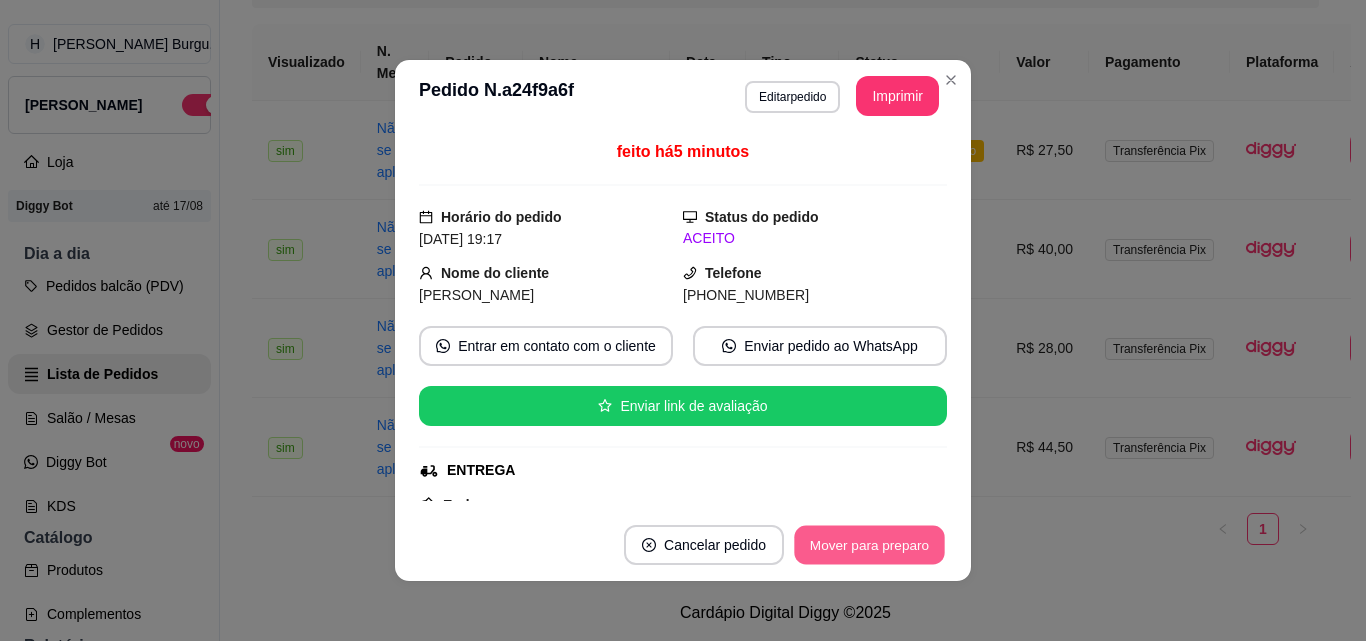 click on "Mover para preparo" at bounding box center [869, 545] 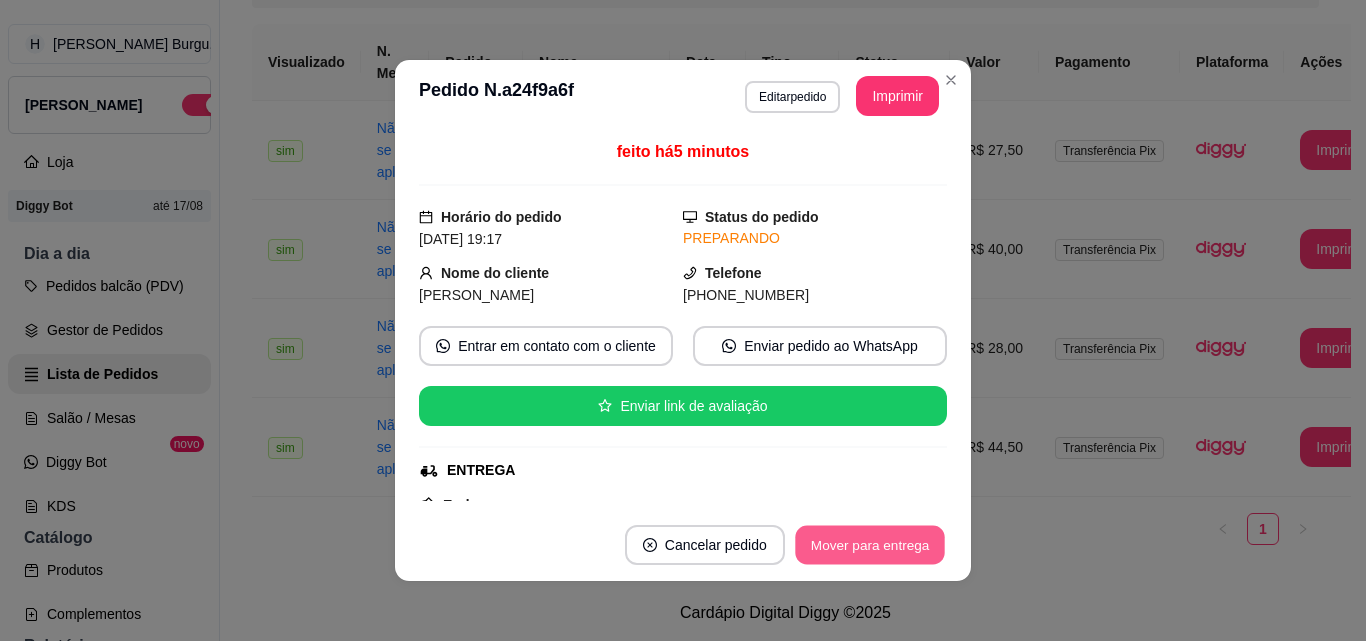 click on "Mover para entrega" at bounding box center [870, 545] 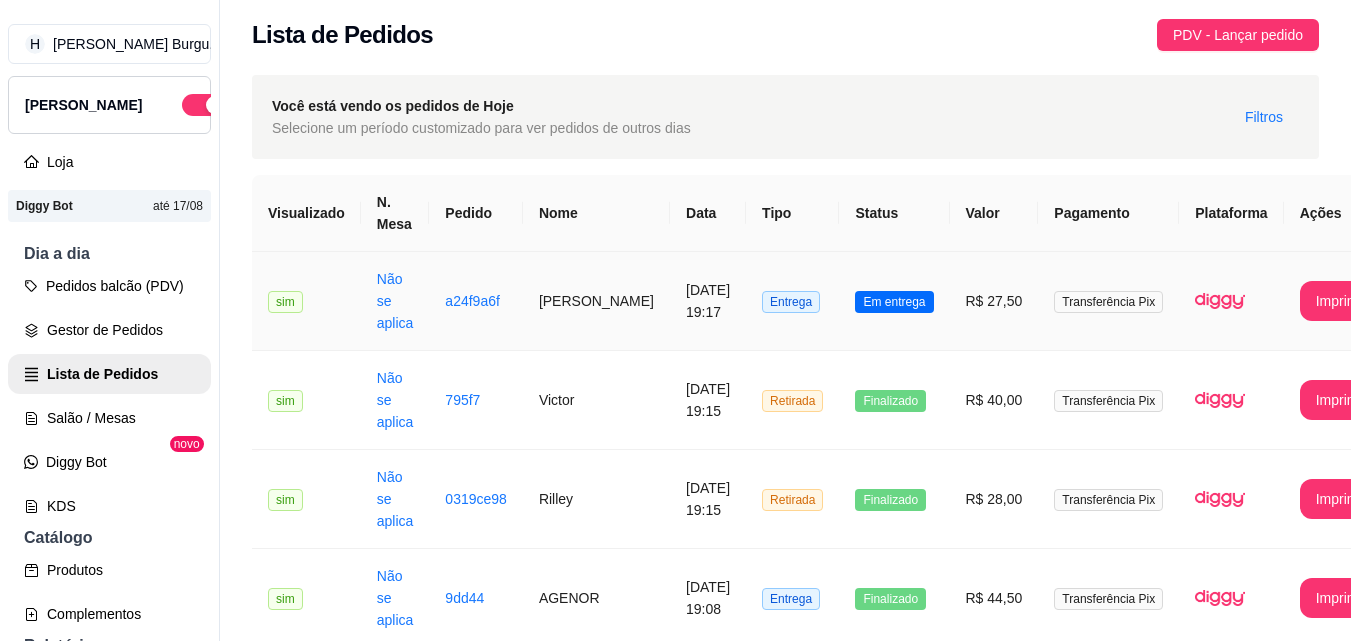 scroll, scrollTop: 0, scrollLeft: 0, axis: both 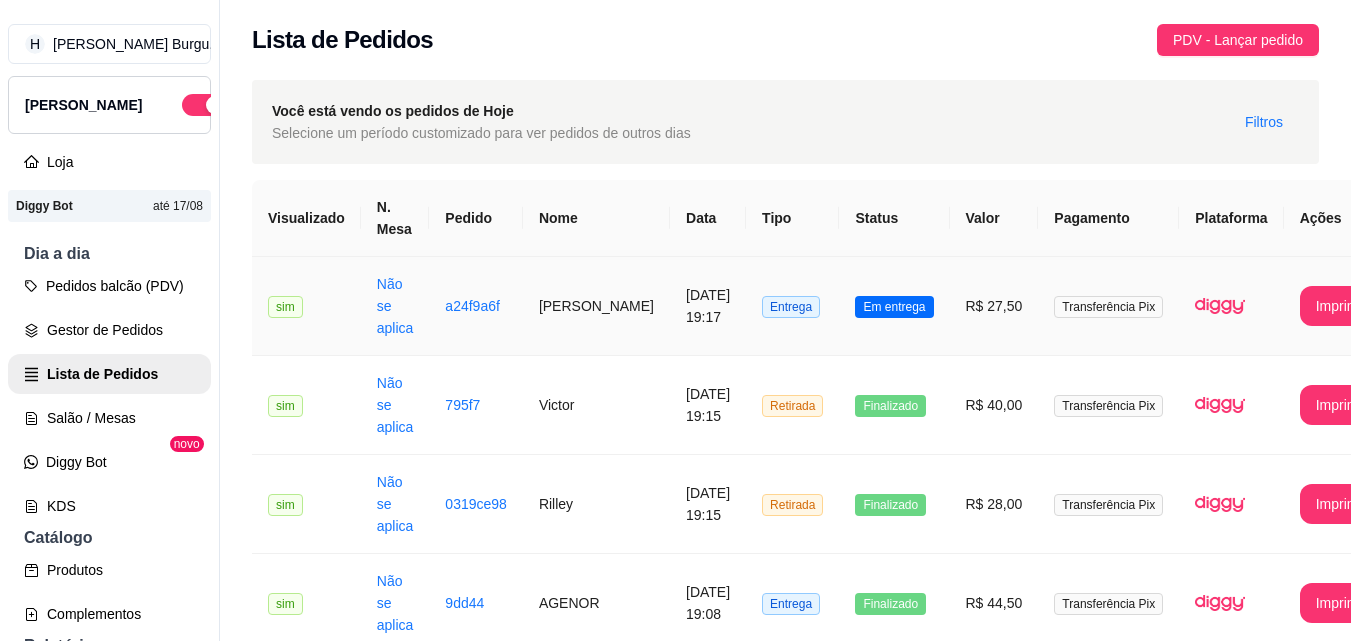 click on "R$ 27,50" at bounding box center (994, 306) 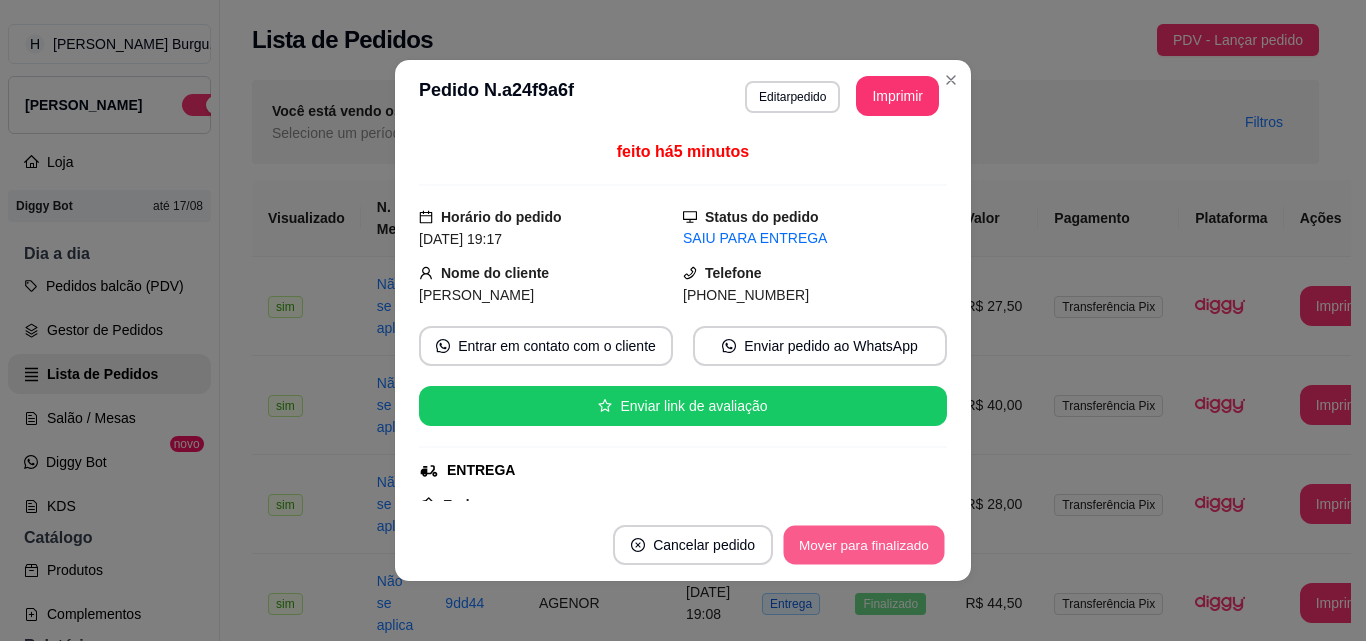 click on "**********" at bounding box center (683, 320) 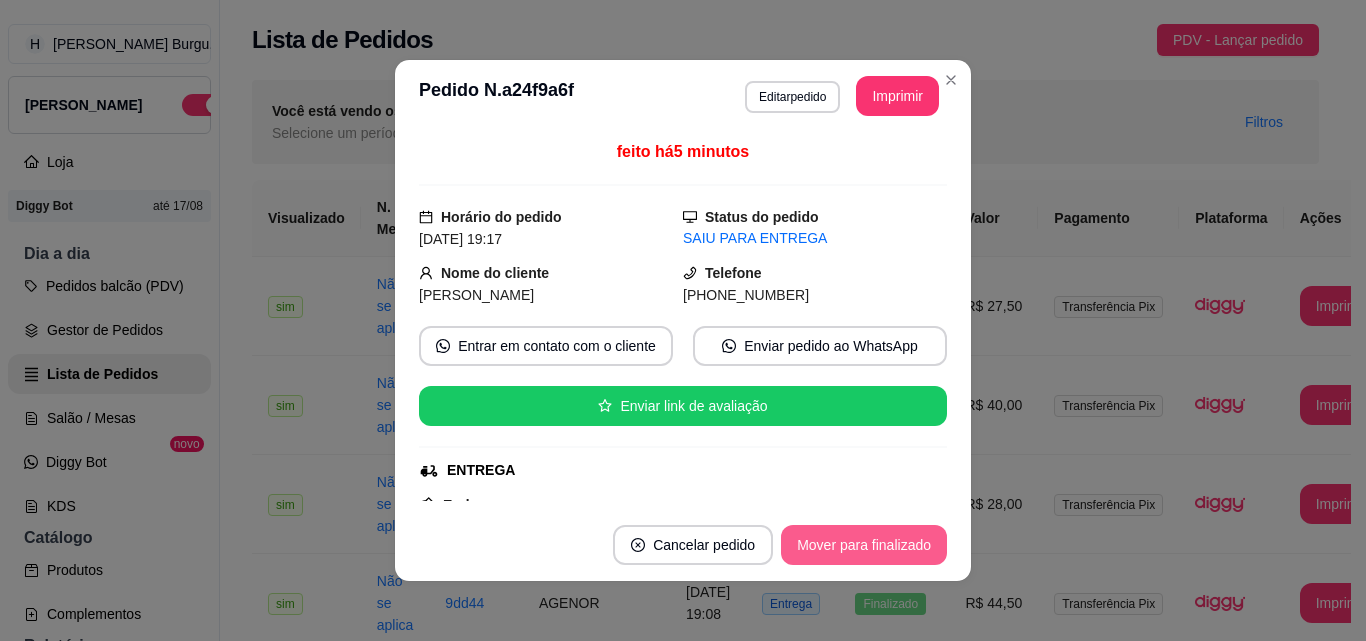click on "Mover para finalizado" at bounding box center (864, 545) 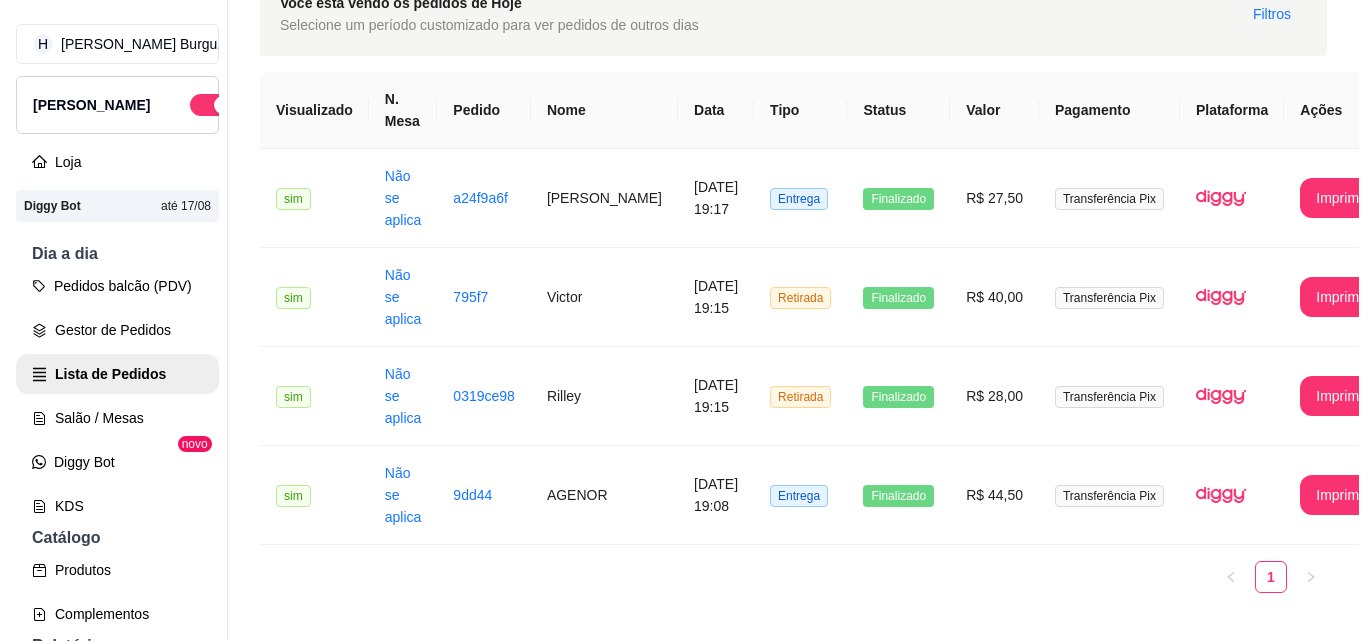 scroll, scrollTop: 0, scrollLeft: 0, axis: both 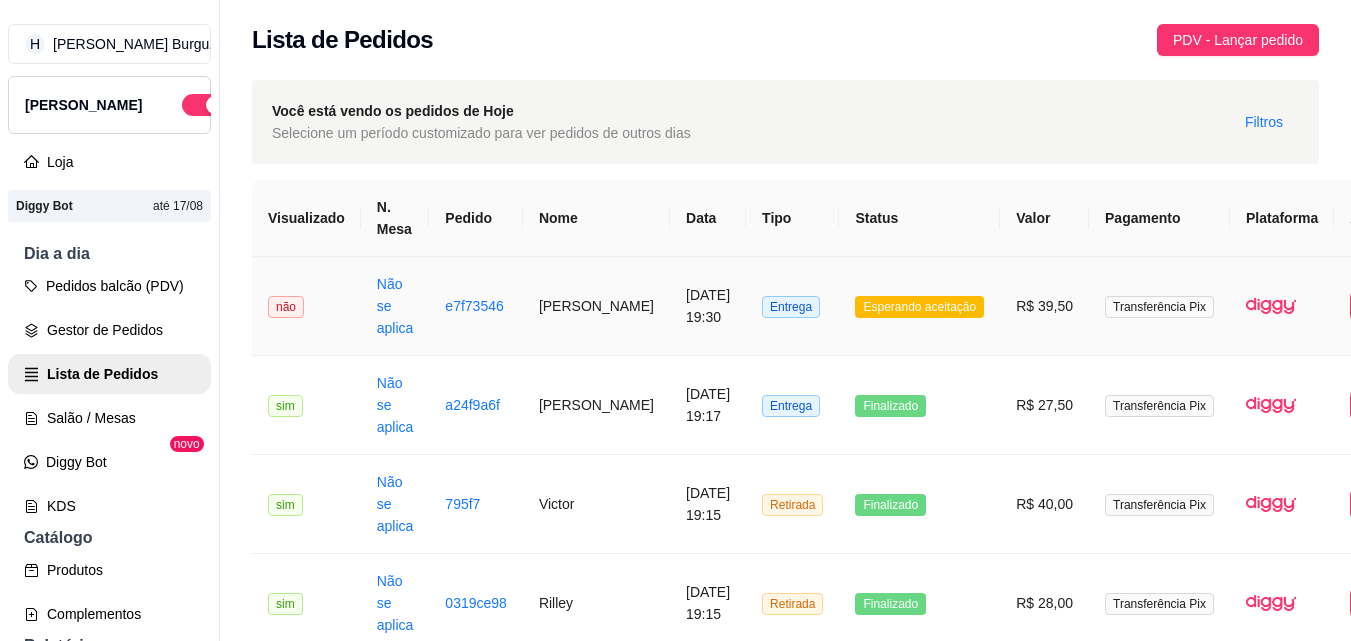 click on "Entrega" at bounding box center (792, 306) 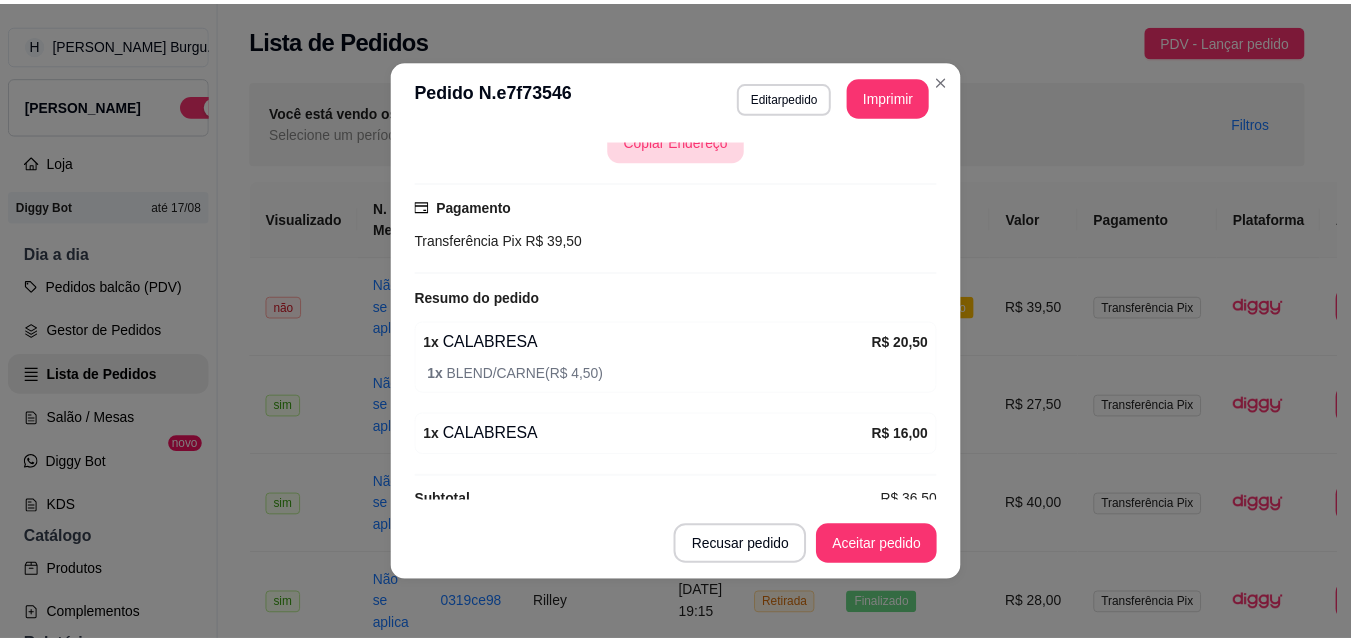 scroll, scrollTop: 532, scrollLeft: 0, axis: vertical 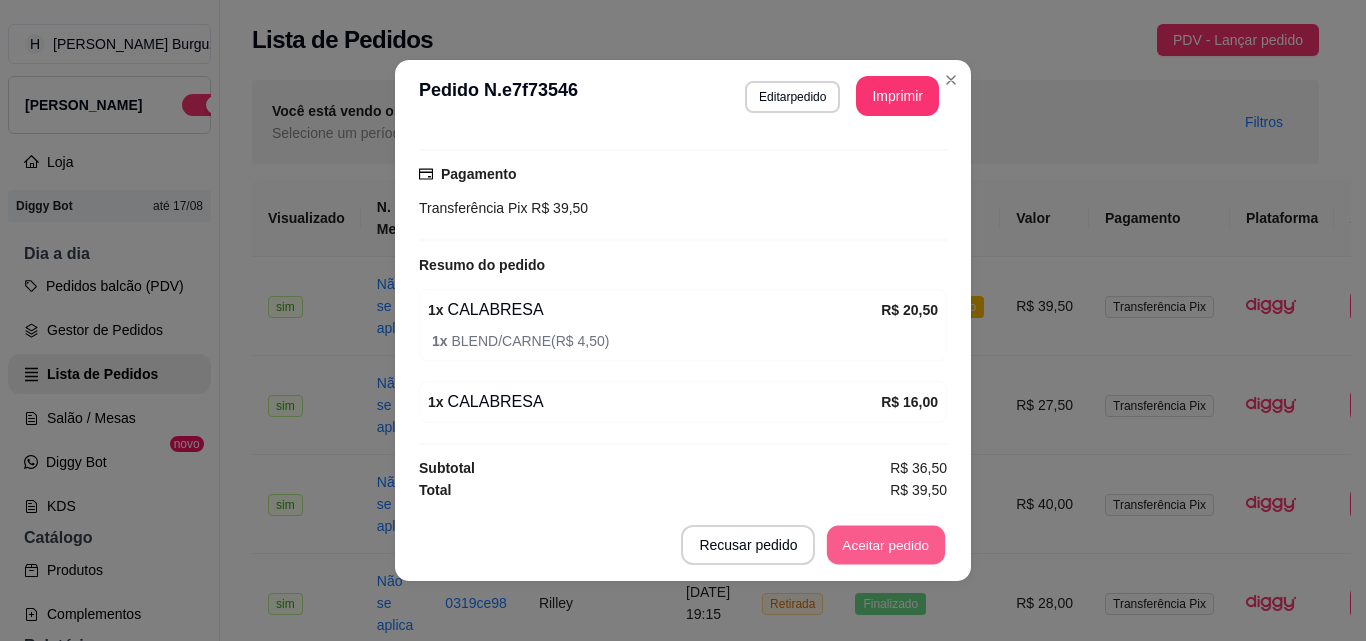 click on "Aceitar pedido" at bounding box center (886, 545) 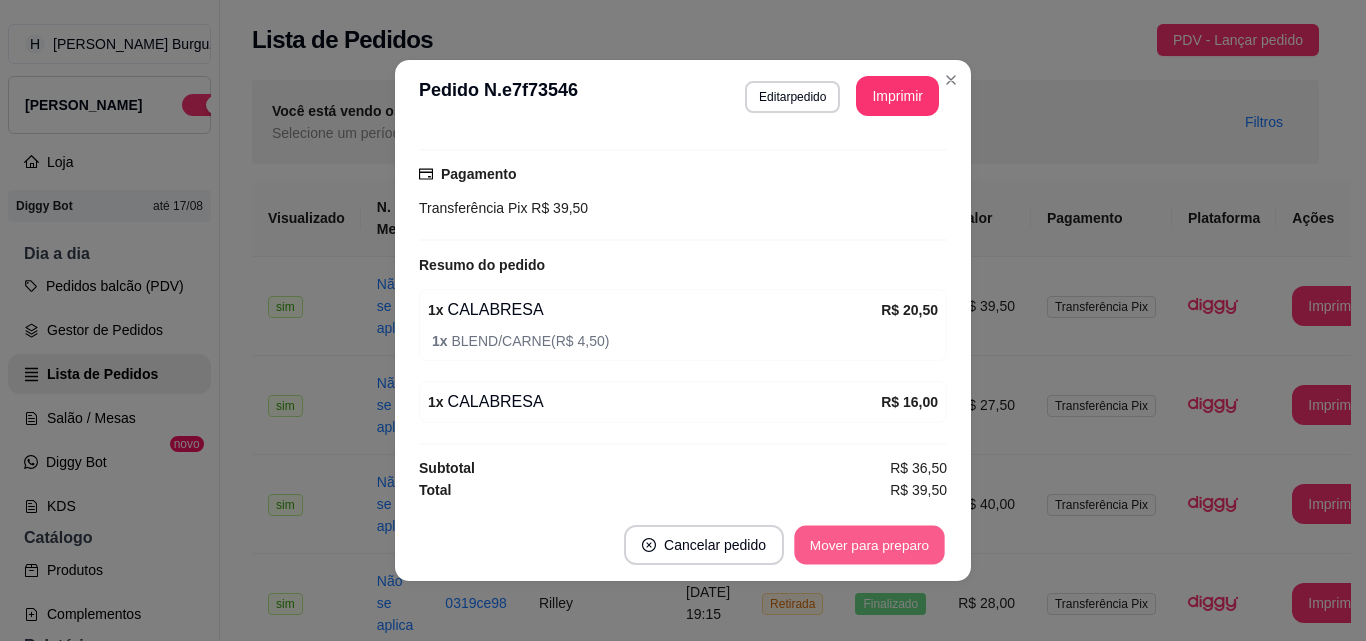 click on "Mover para preparo" at bounding box center (869, 545) 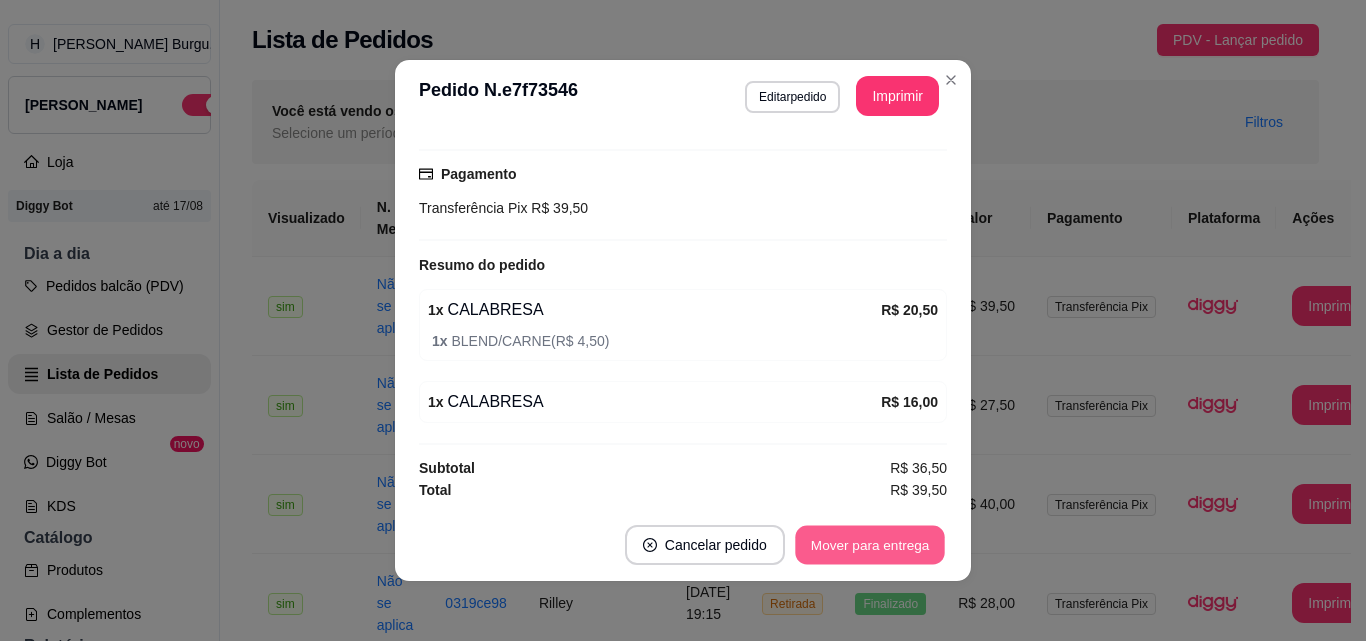 click on "Mover para entrega" at bounding box center [870, 545] 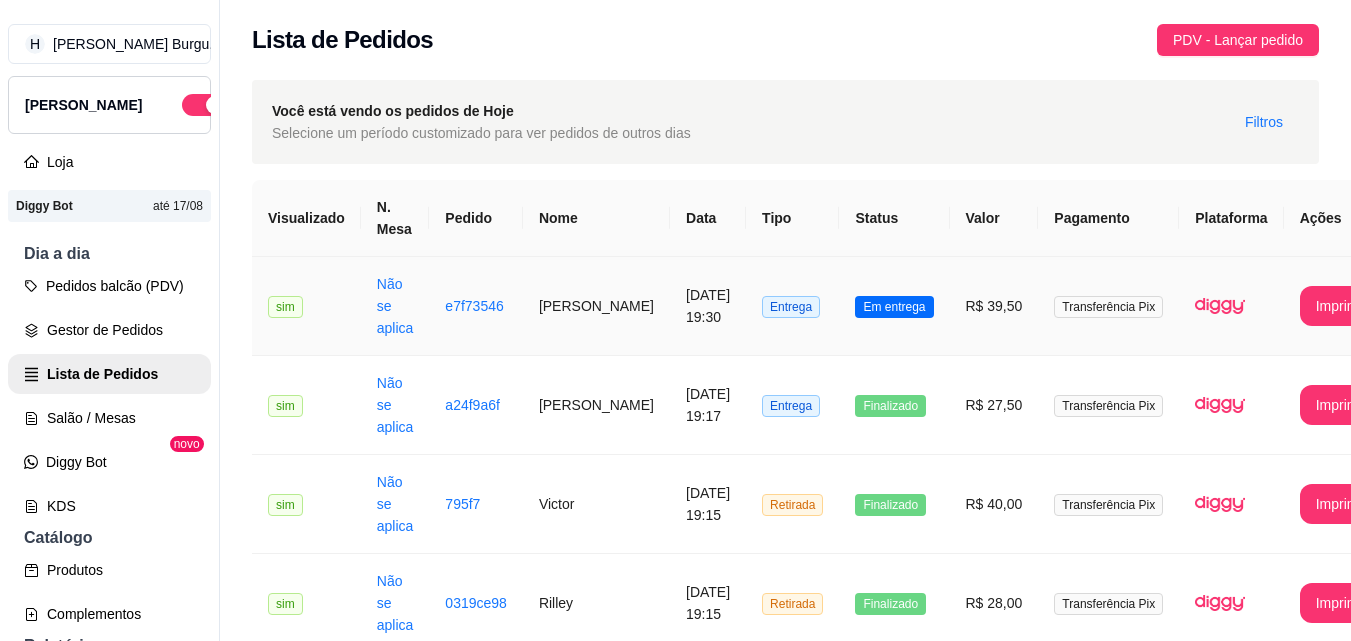 click on "Transferência Pix" at bounding box center (1108, 306) 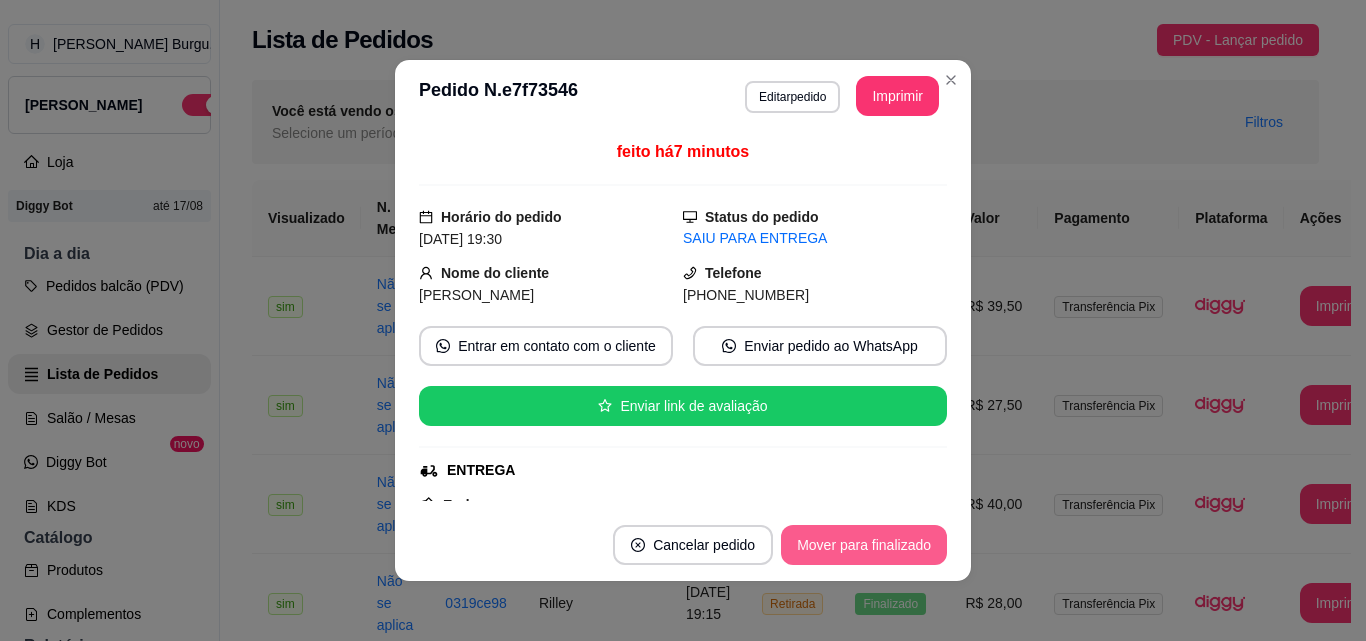click on "Mover para finalizado" at bounding box center [864, 545] 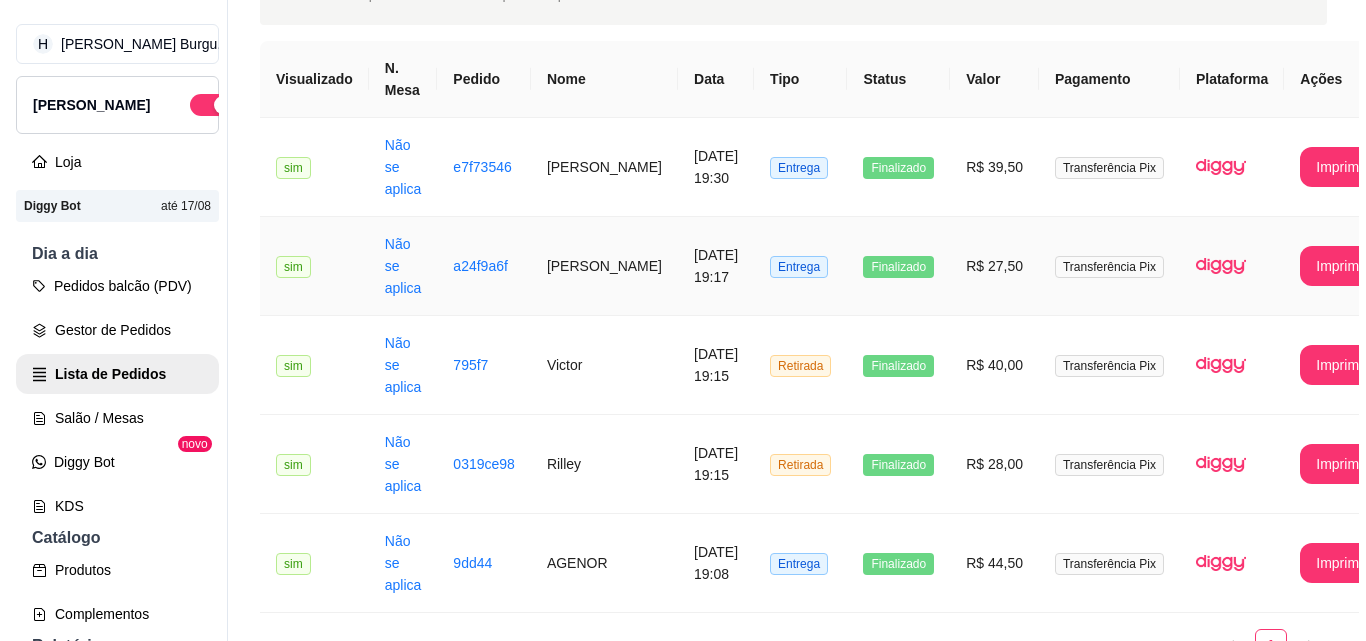 scroll, scrollTop: 0, scrollLeft: 0, axis: both 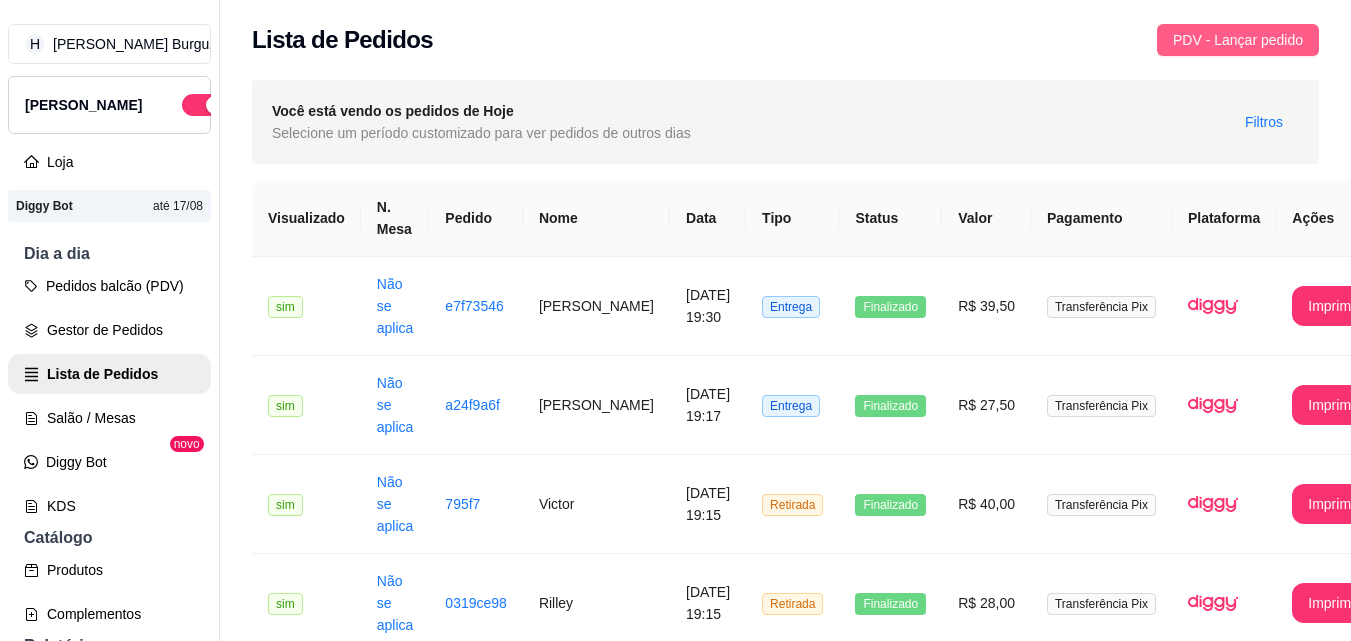 click on "PDV - Lançar pedido" at bounding box center [1238, 40] 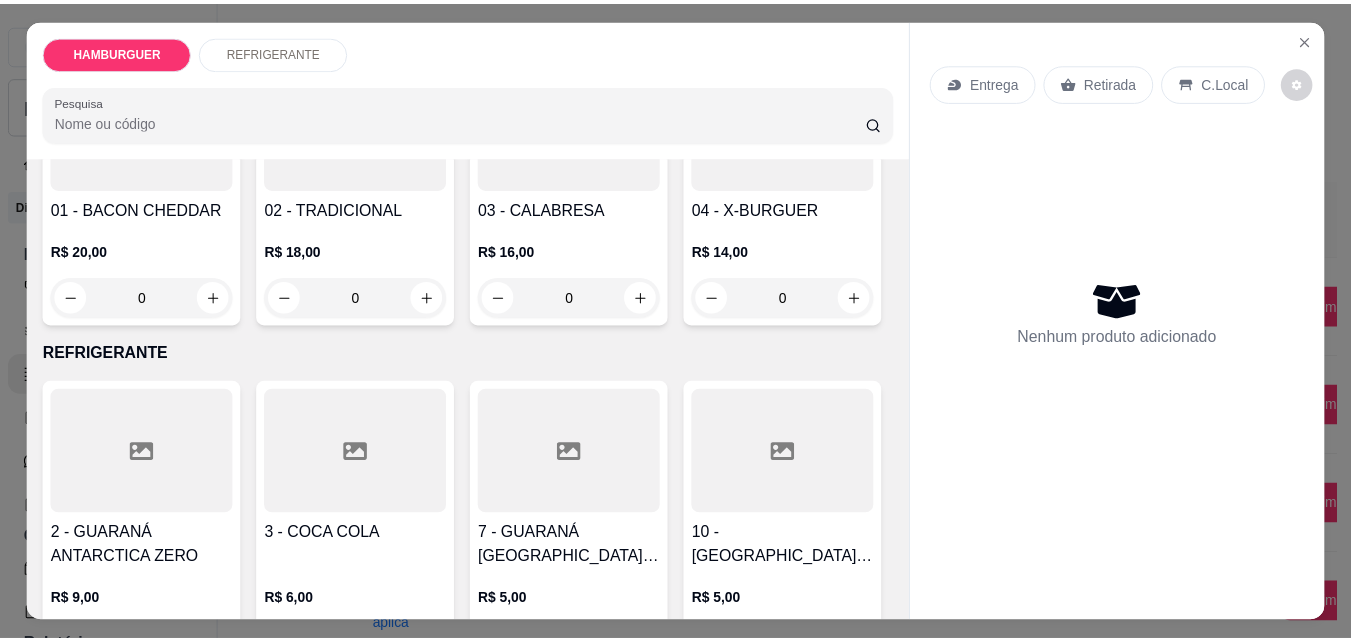 scroll, scrollTop: 300, scrollLeft: 0, axis: vertical 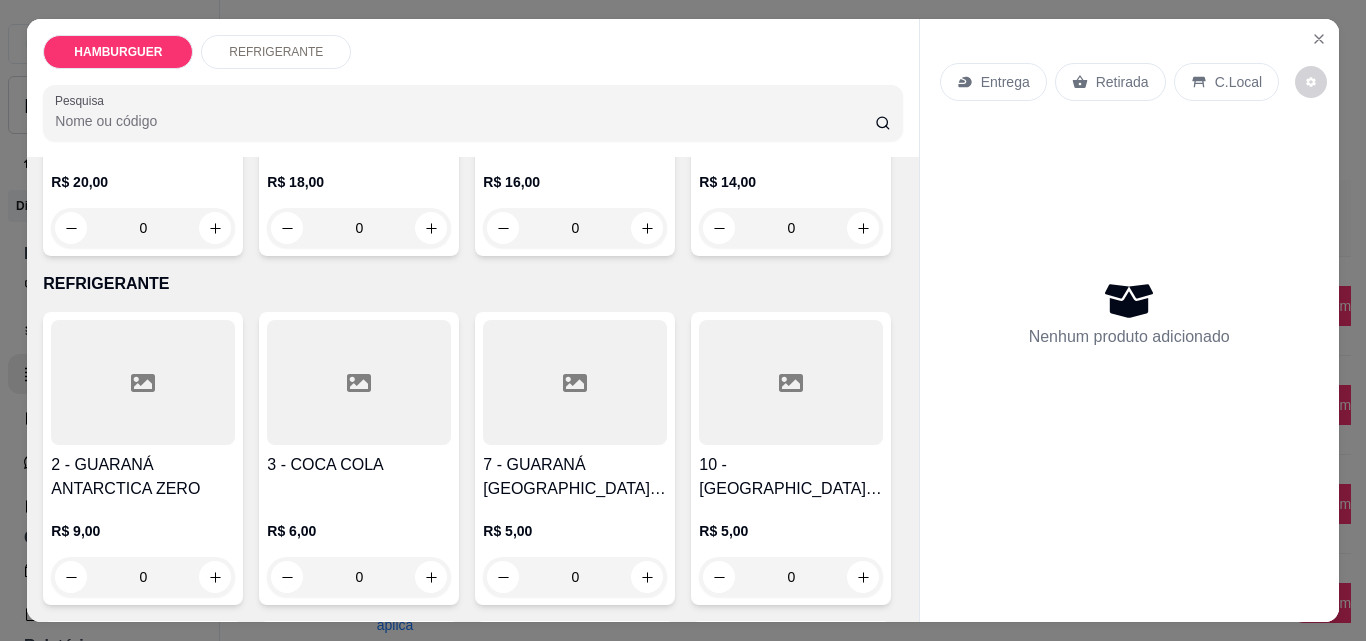 click on "0" at bounding box center [791, 228] 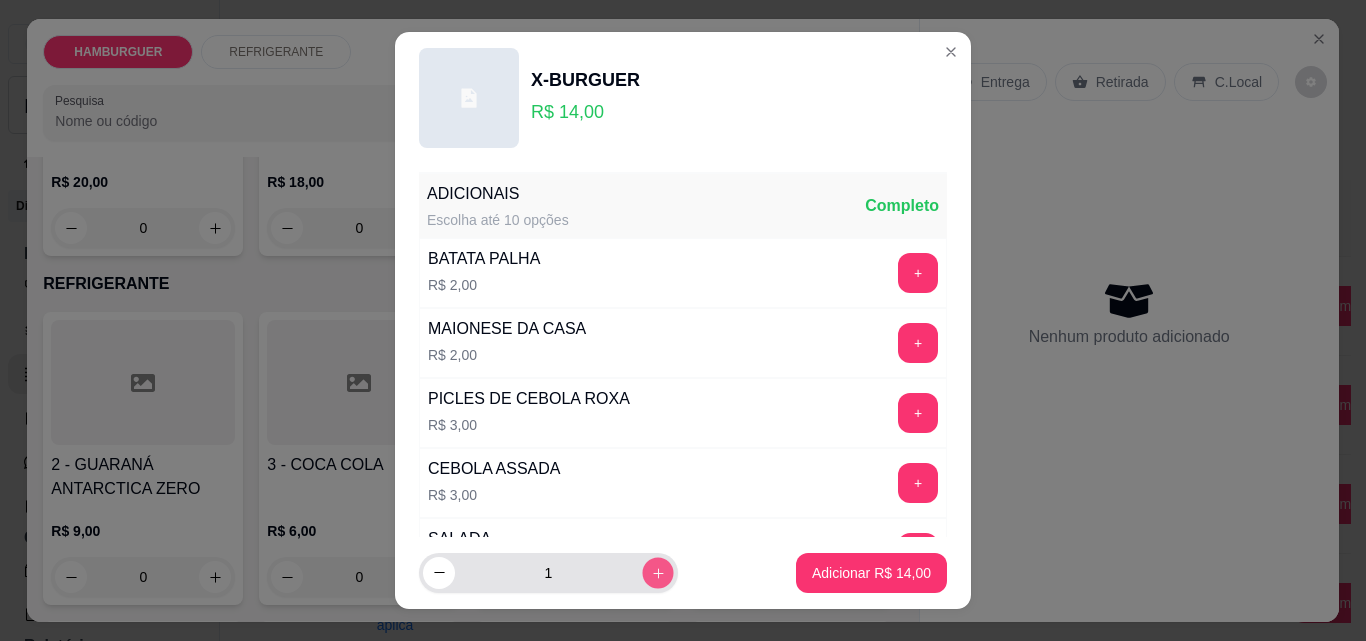 click on "1" at bounding box center [591, 573] 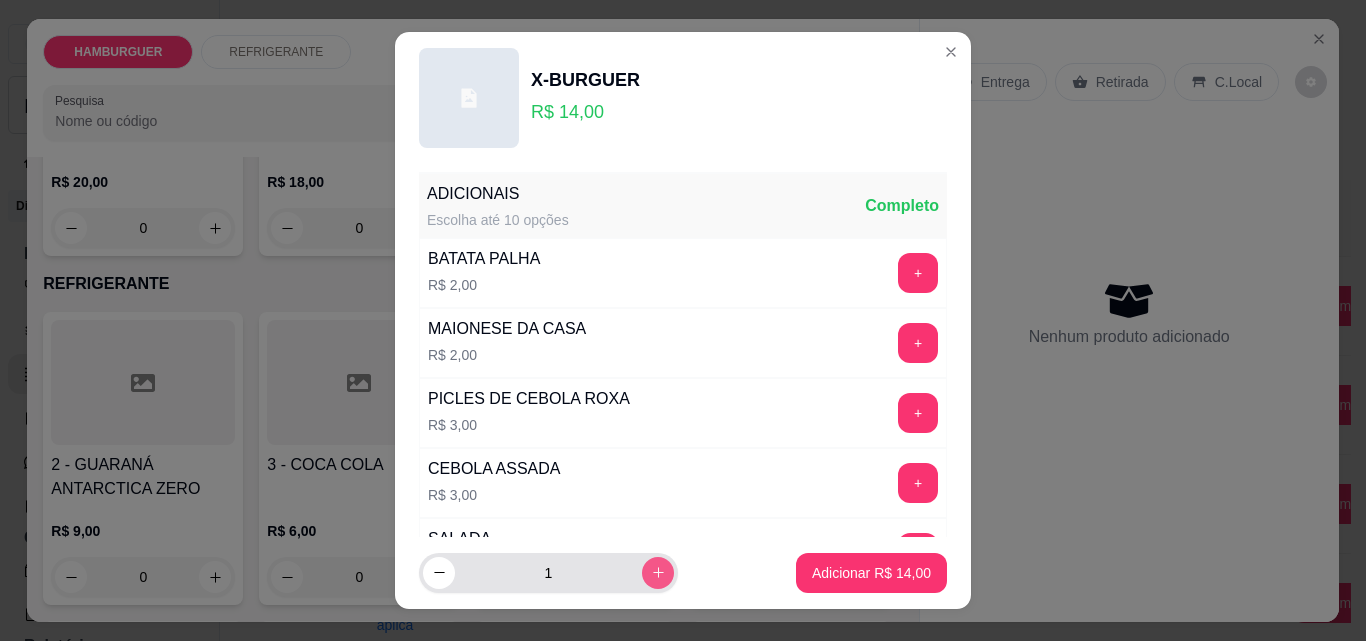 click at bounding box center (658, 573) 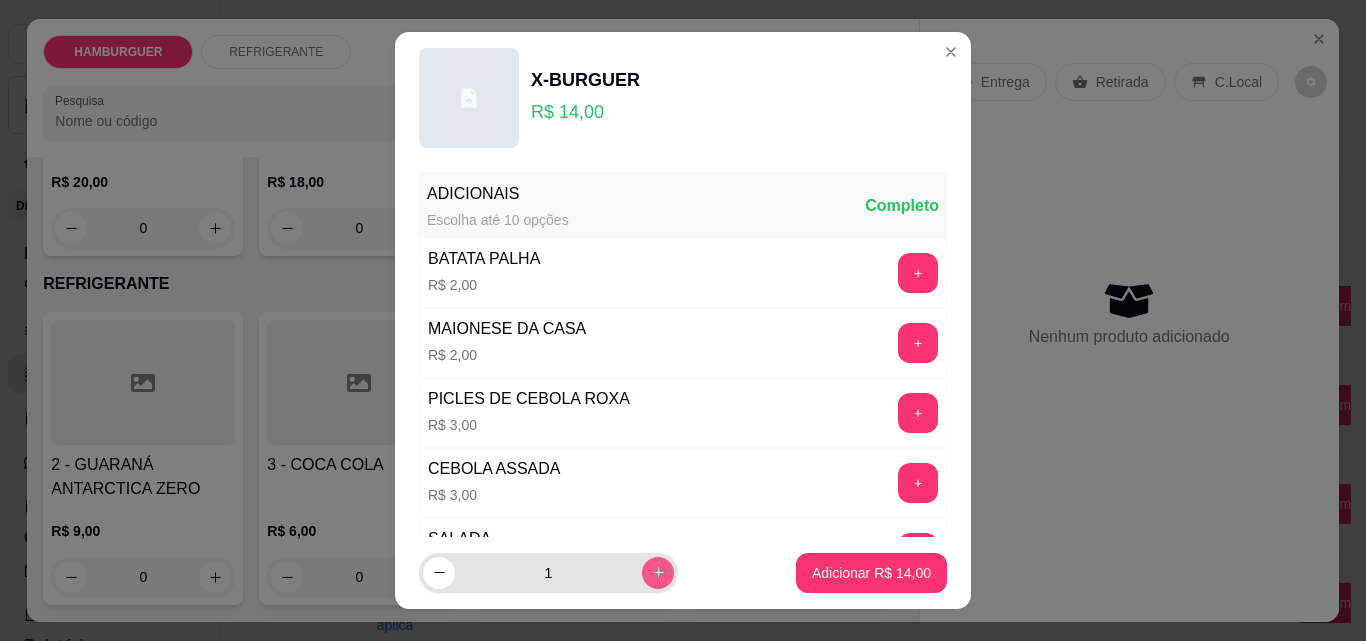 type on "2" 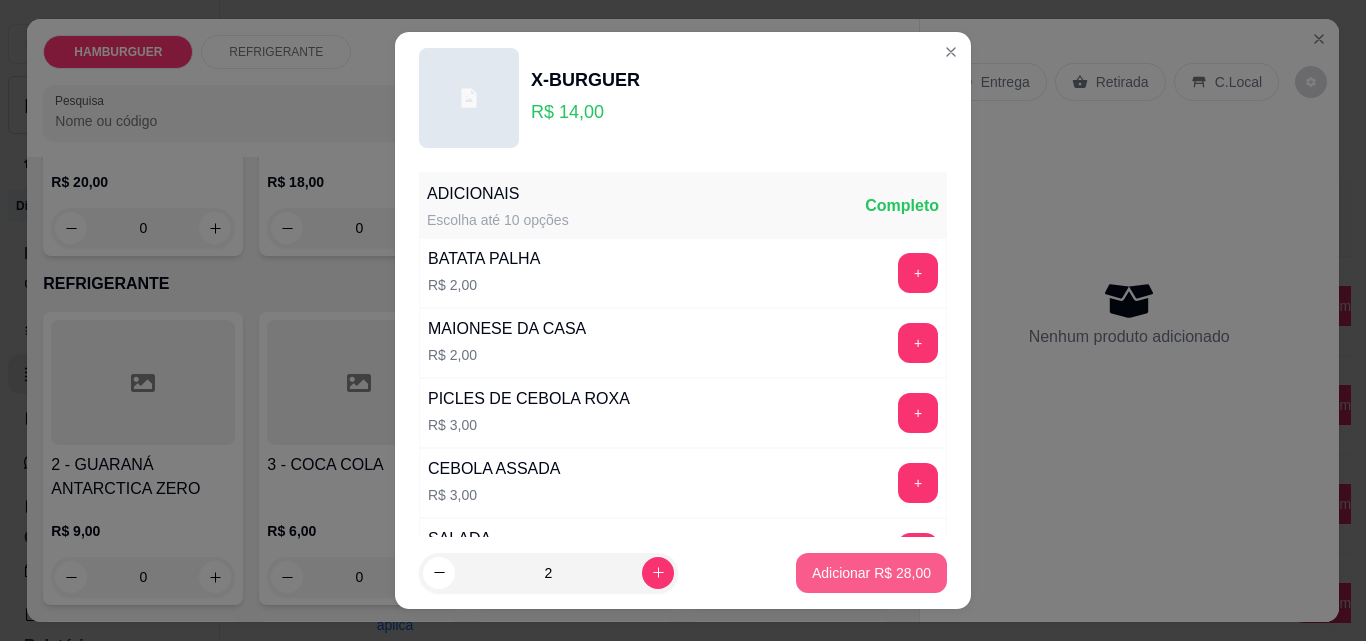 click on "Adicionar   R$ 28,00" at bounding box center [871, 573] 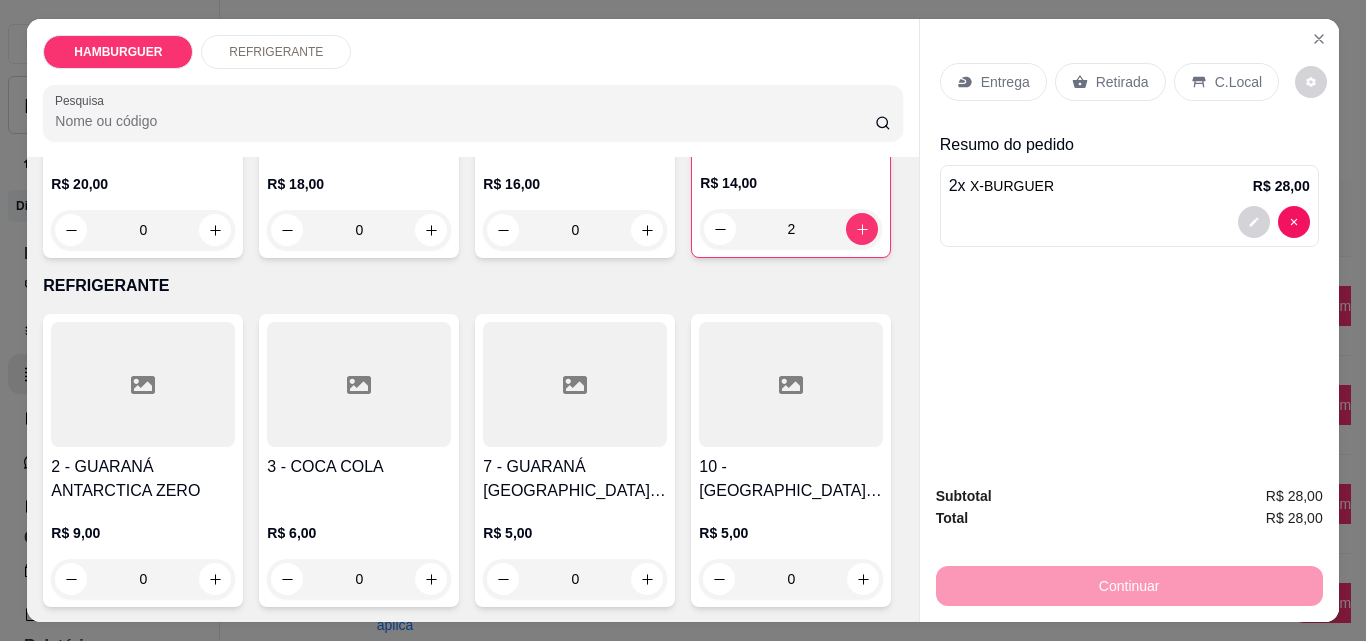 click on "Retirada" at bounding box center [1122, 82] 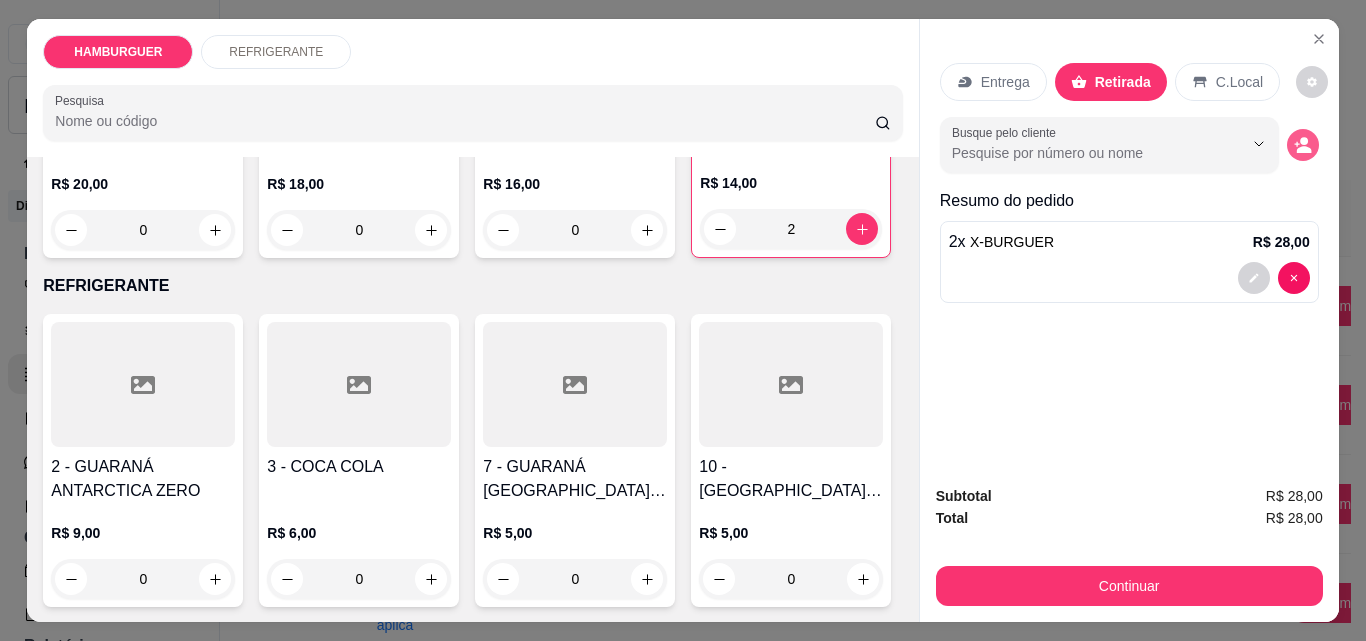 click 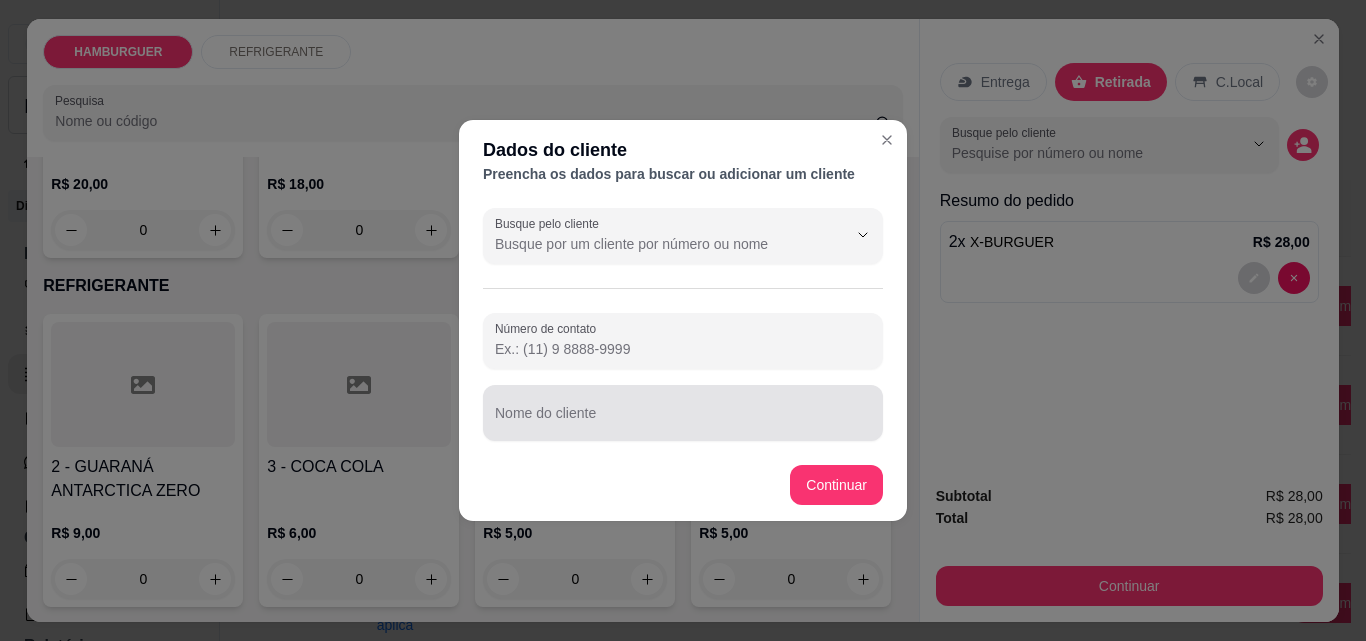 click at bounding box center [683, 413] 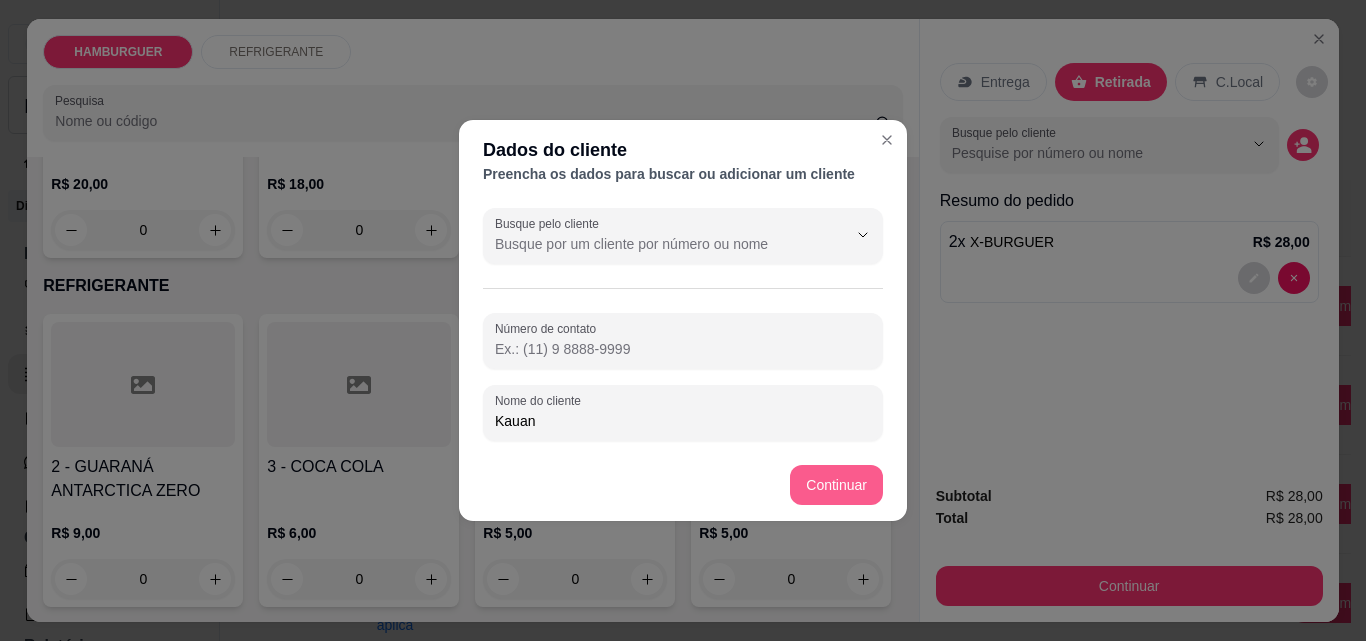 type on "Kauan" 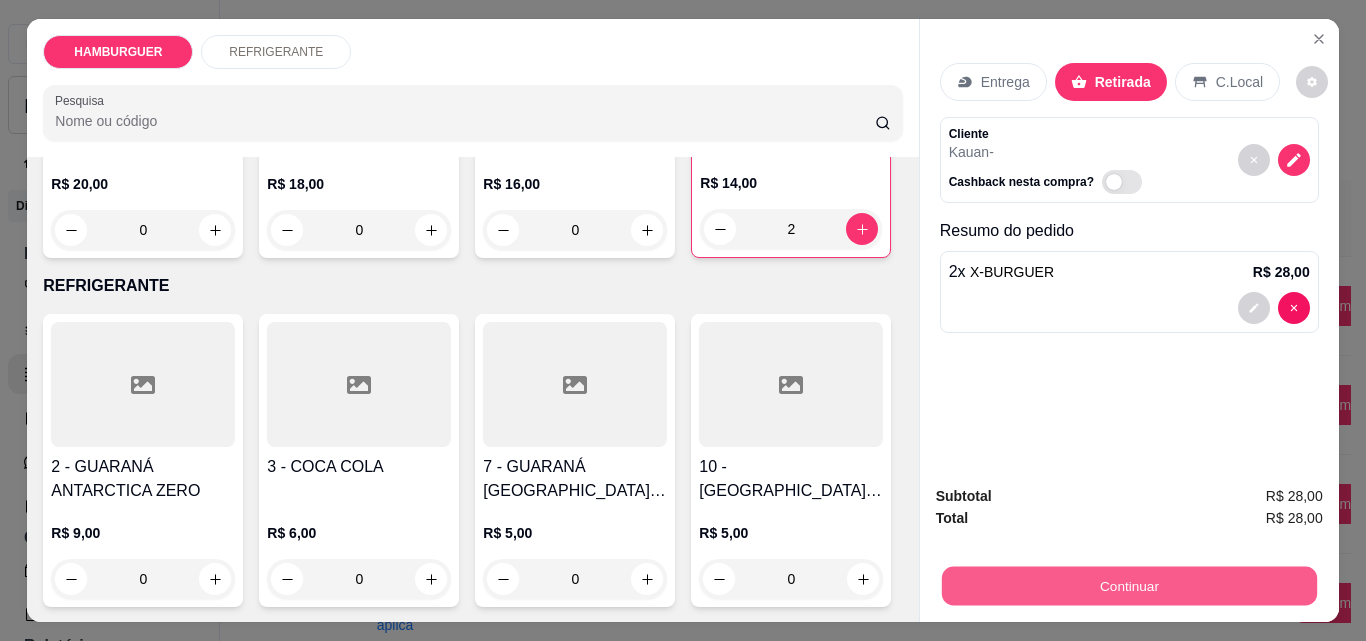 click on "Continuar" at bounding box center [1128, 585] 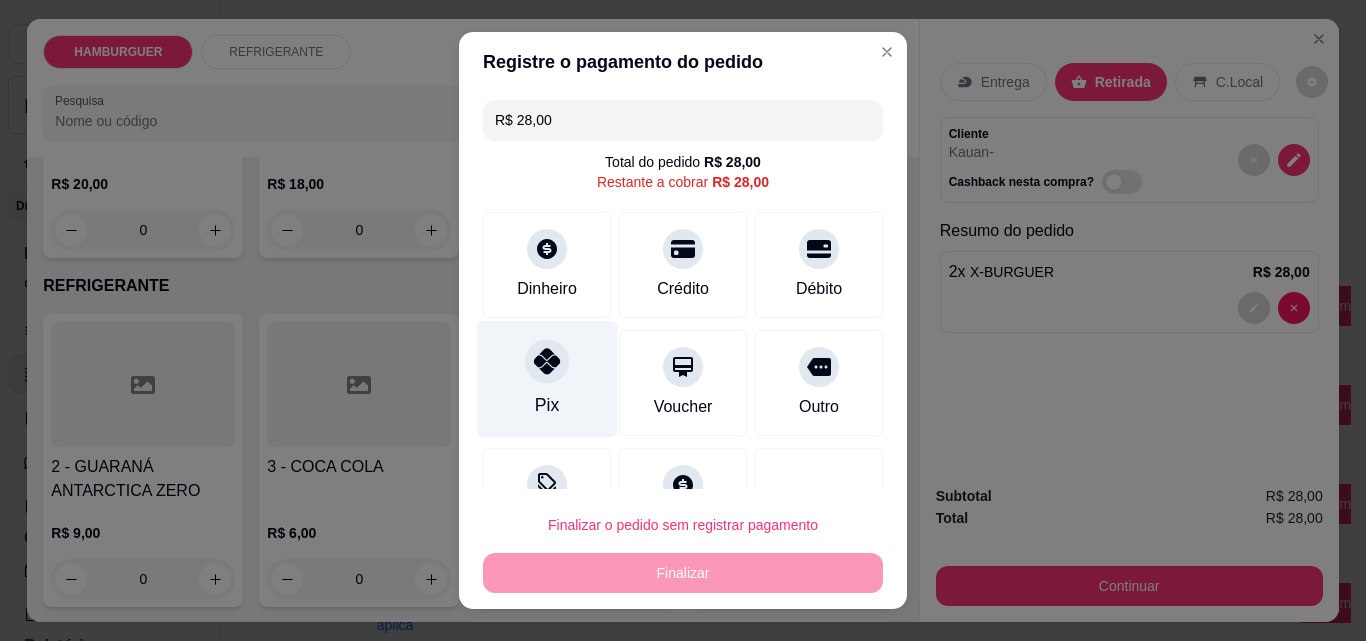 click 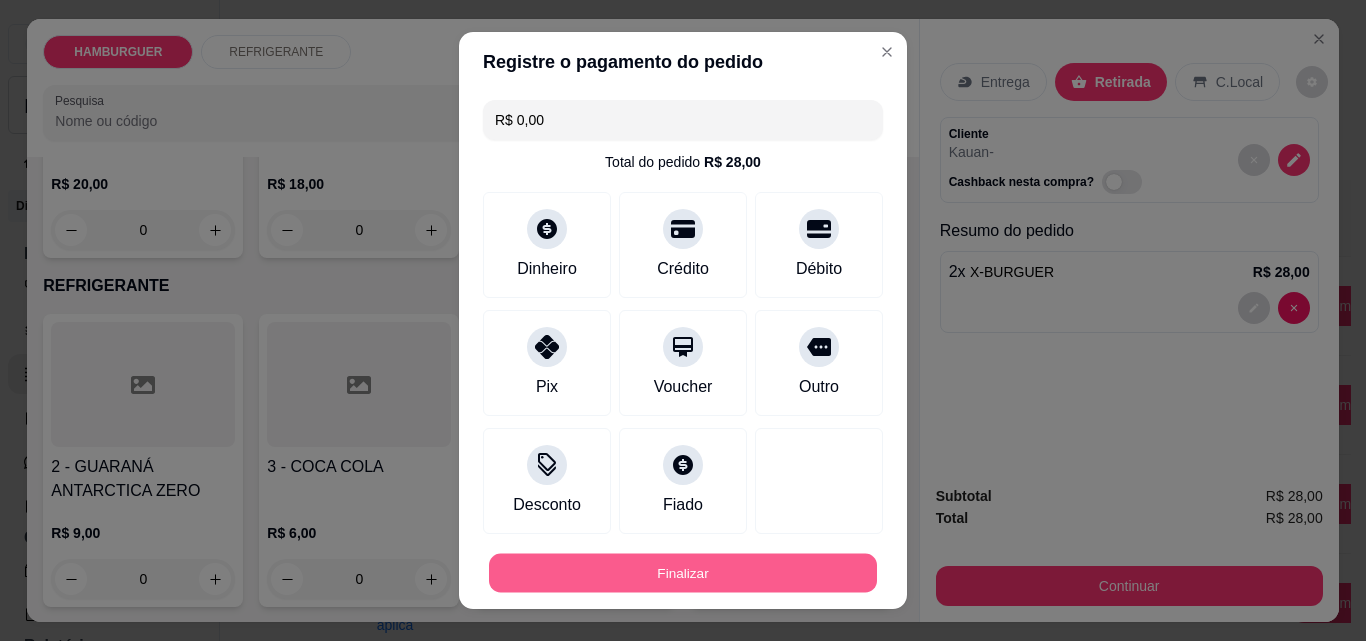 click on "Finalizar" at bounding box center (683, 573) 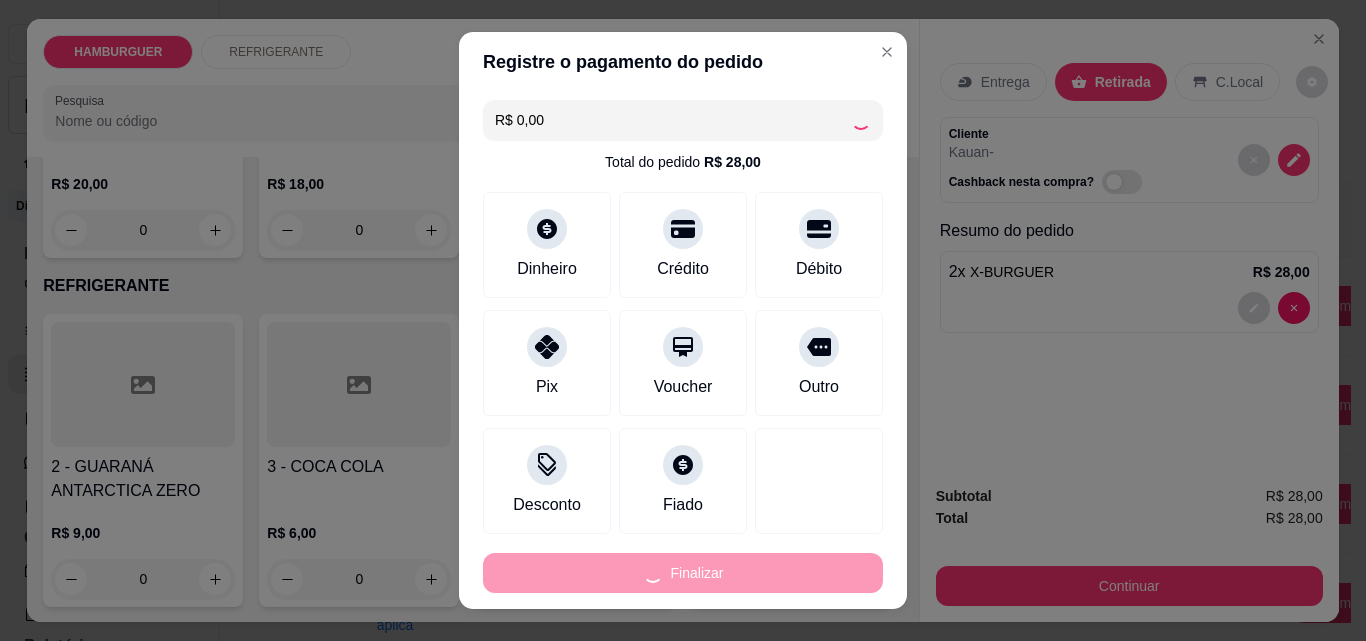 type on "0" 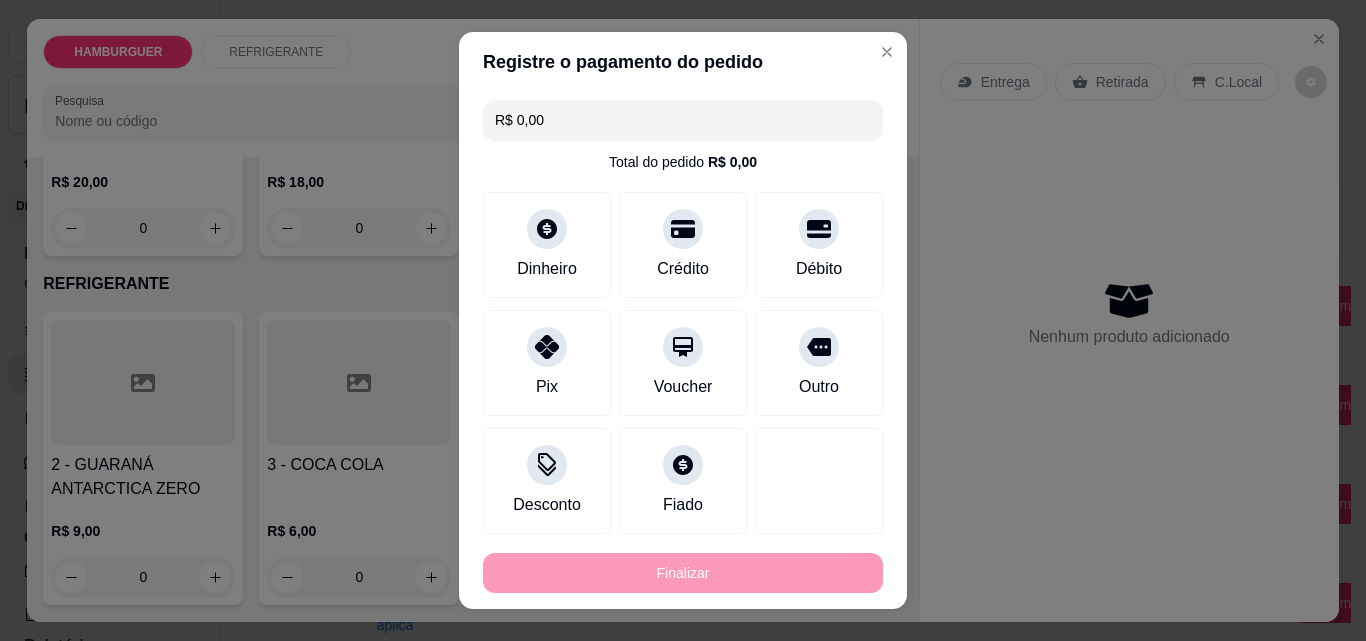 type on "-R$ 28,00" 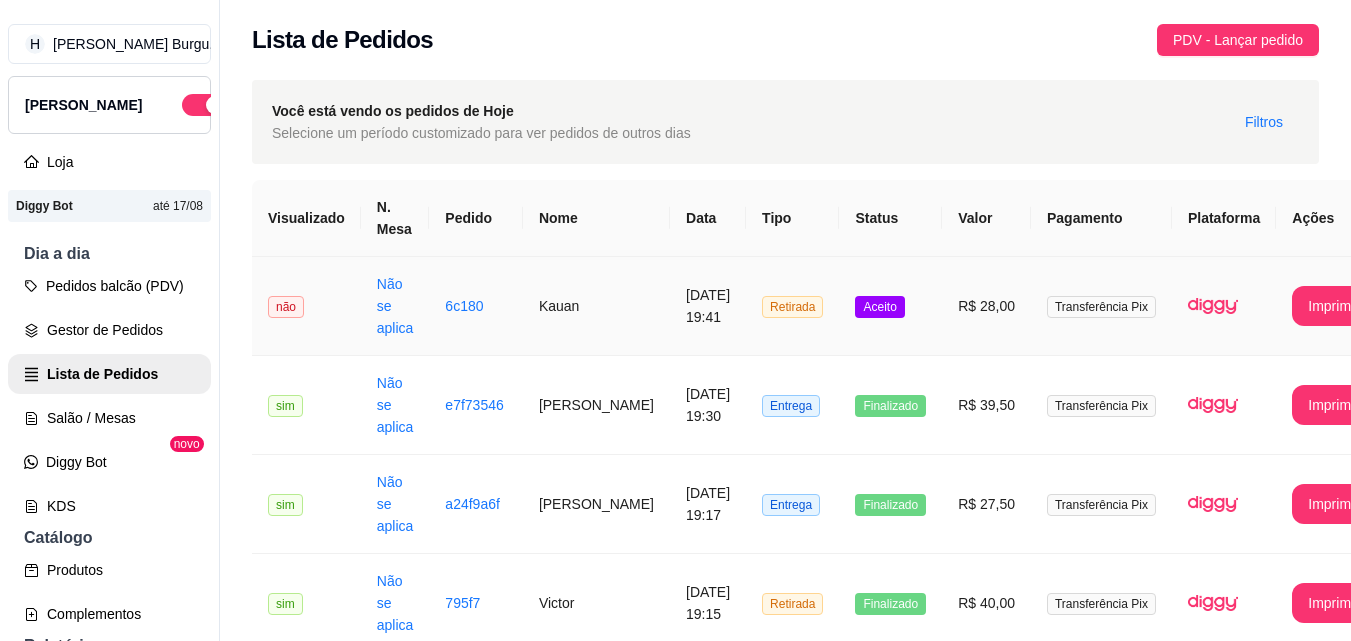 click on "Aceito" at bounding box center [890, 306] 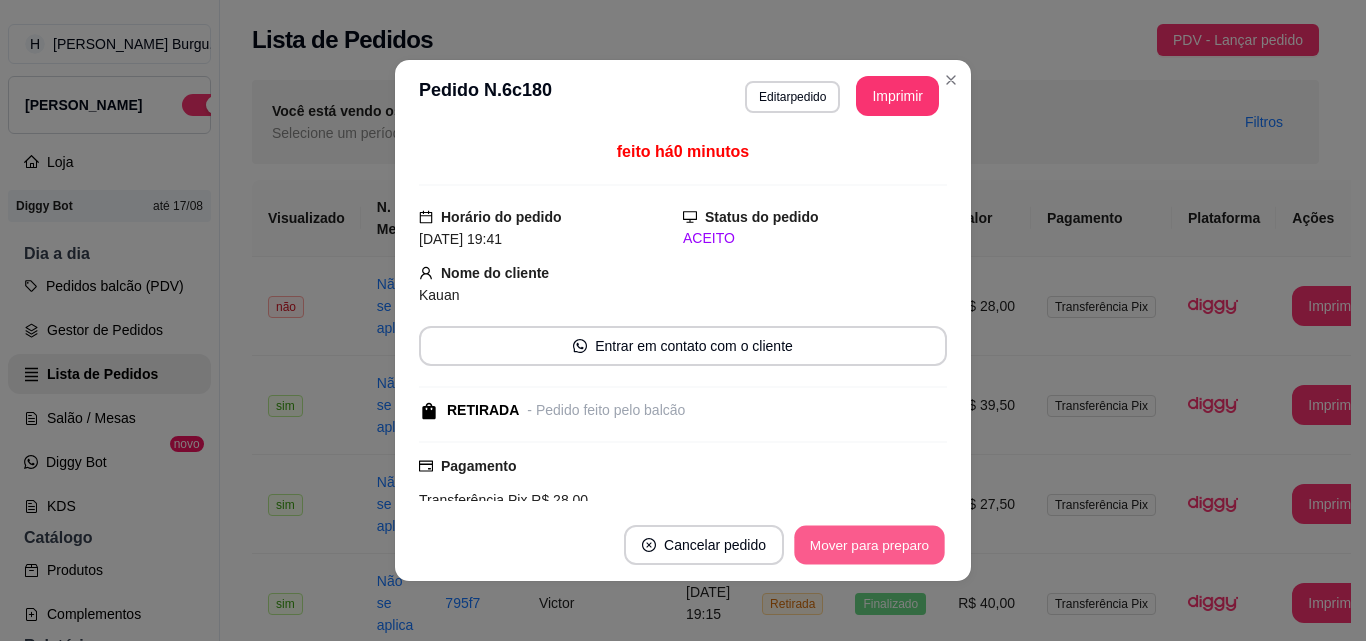 click on "Mover para preparo" at bounding box center (869, 545) 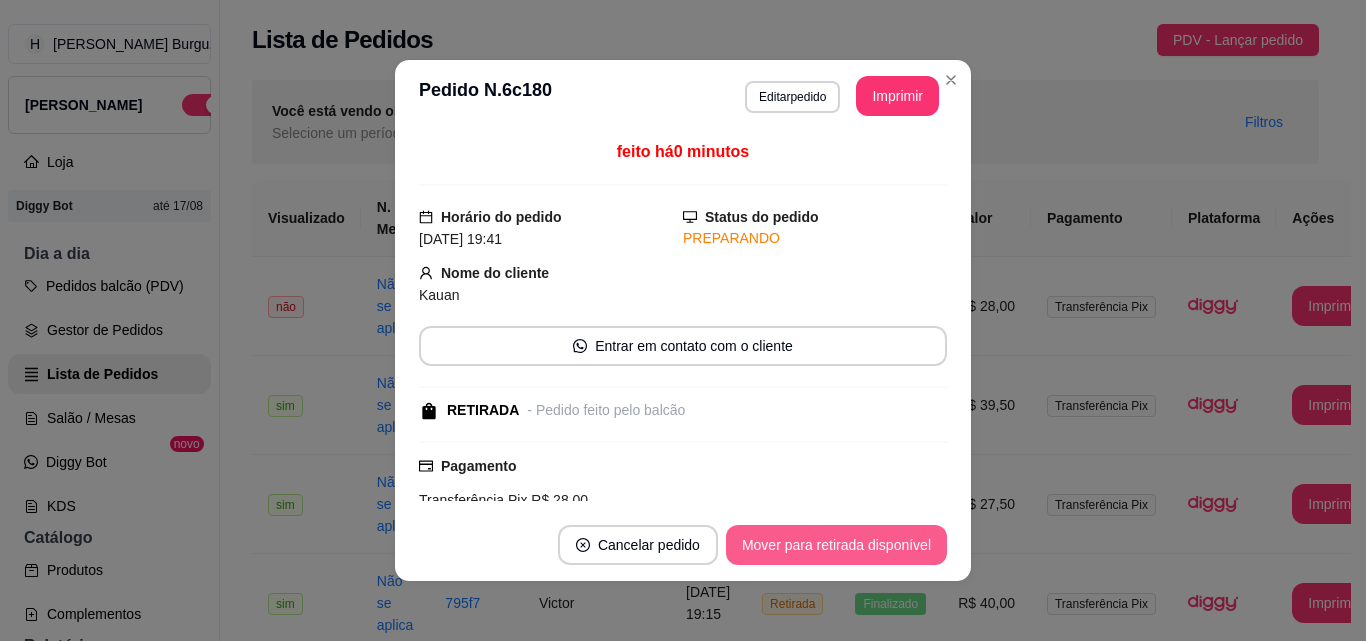 click on "Mover para retirada disponível" at bounding box center [836, 545] 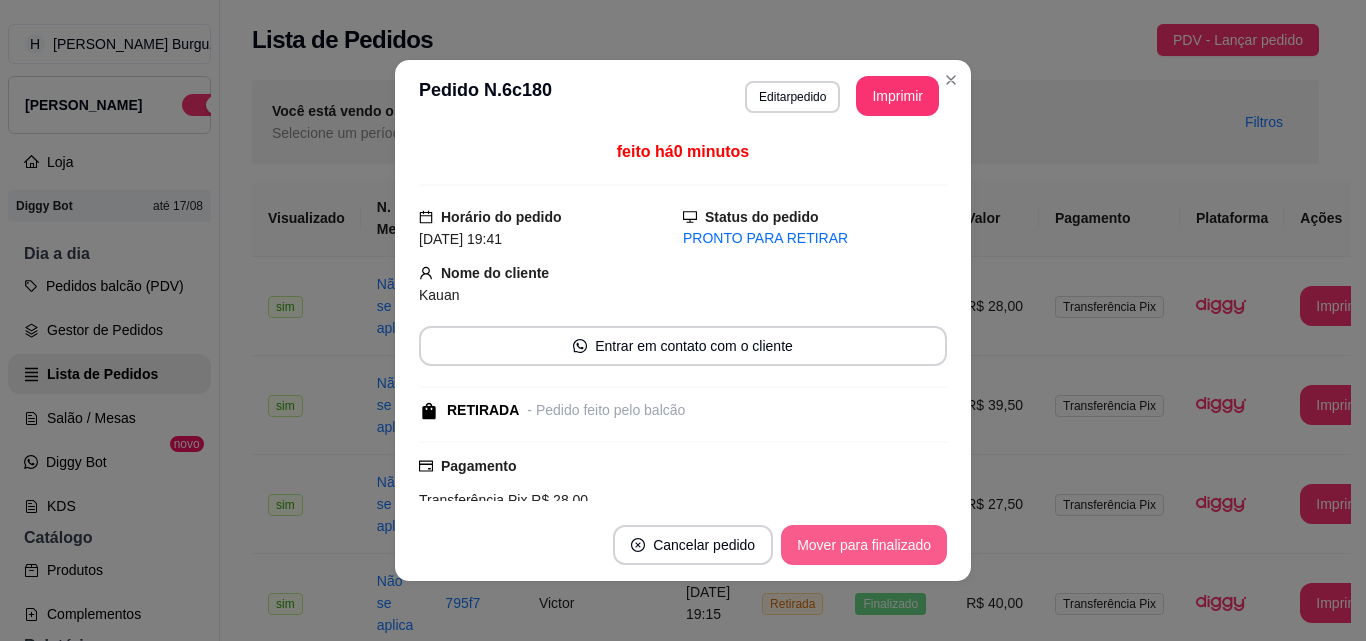 click on "Mover para finalizado" at bounding box center [864, 545] 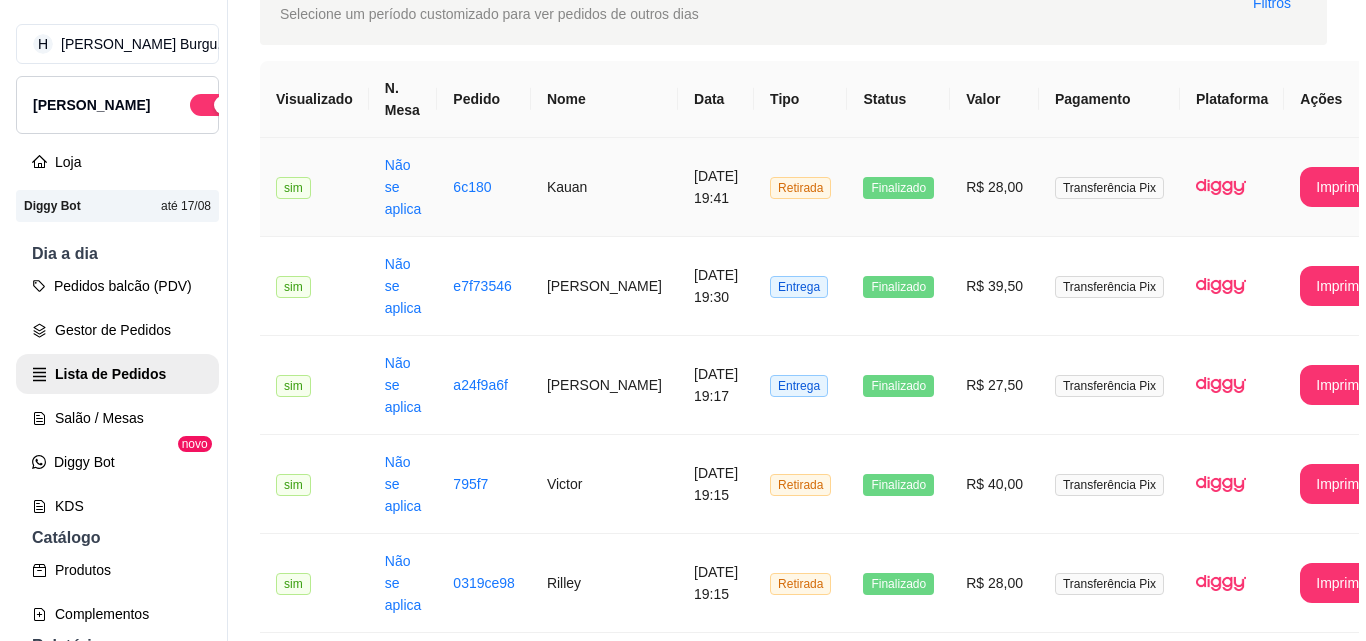 scroll, scrollTop: 0, scrollLeft: 0, axis: both 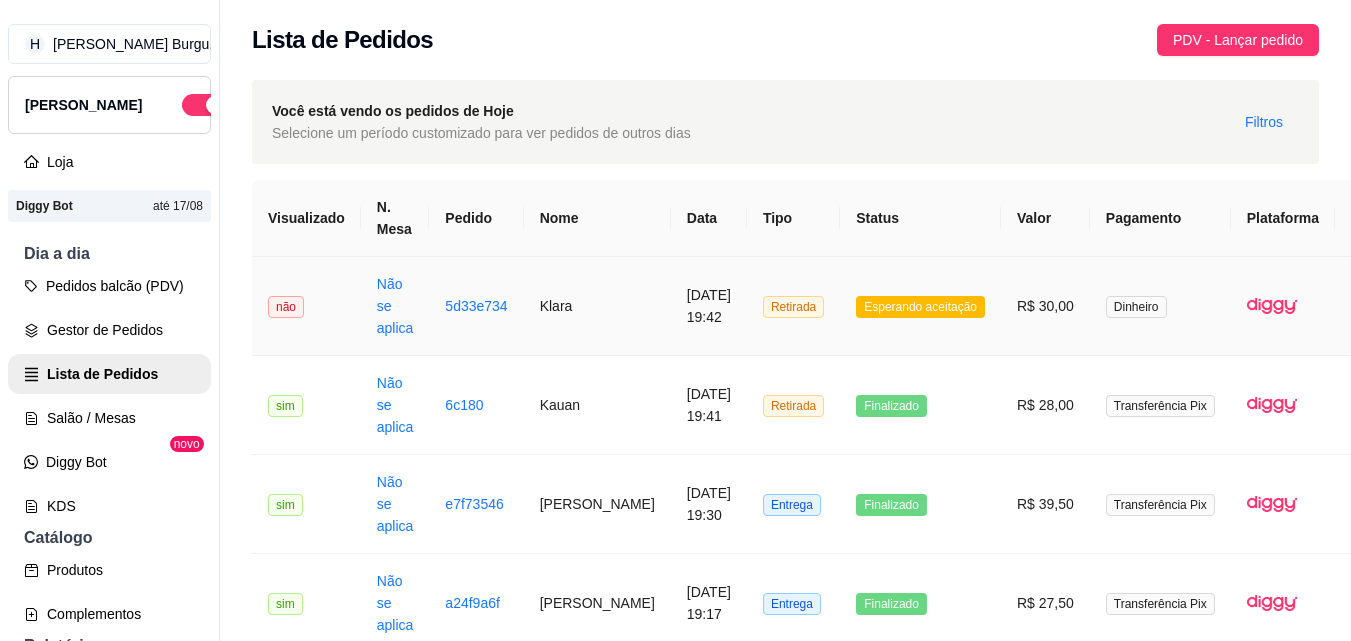 click on "Esperando aceitação" at bounding box center (920, 306) 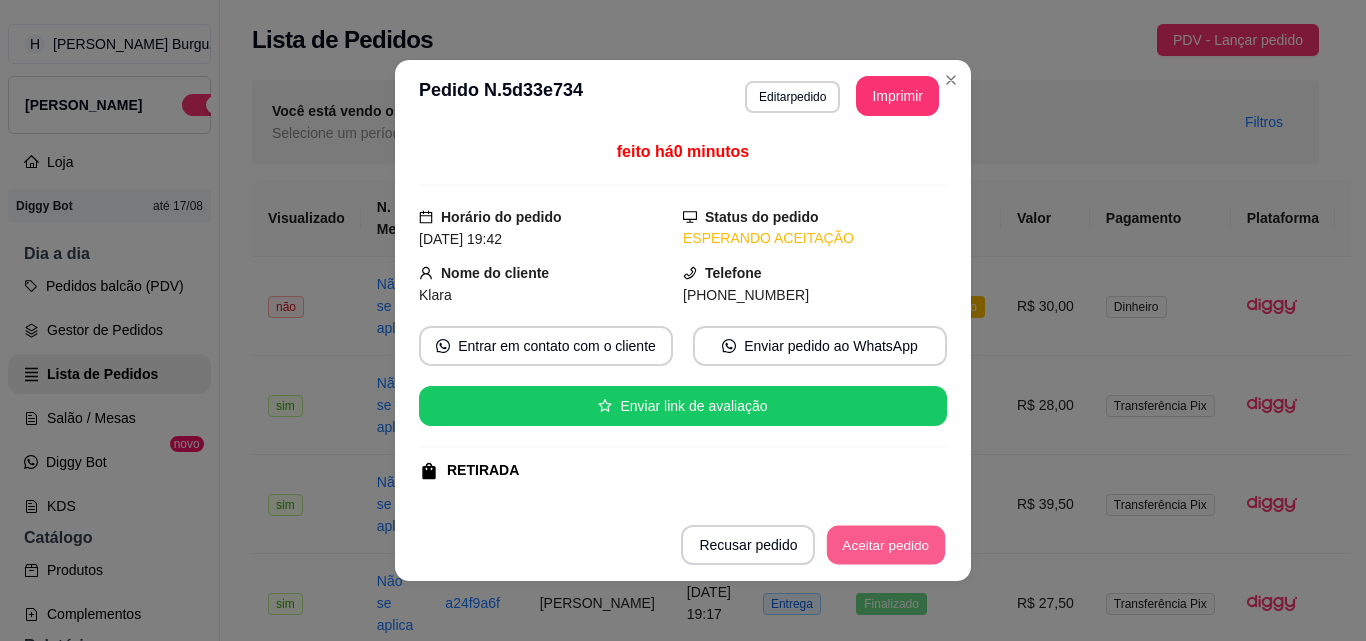 click on "Aceitar pedido" at bounding box center (886, 545) 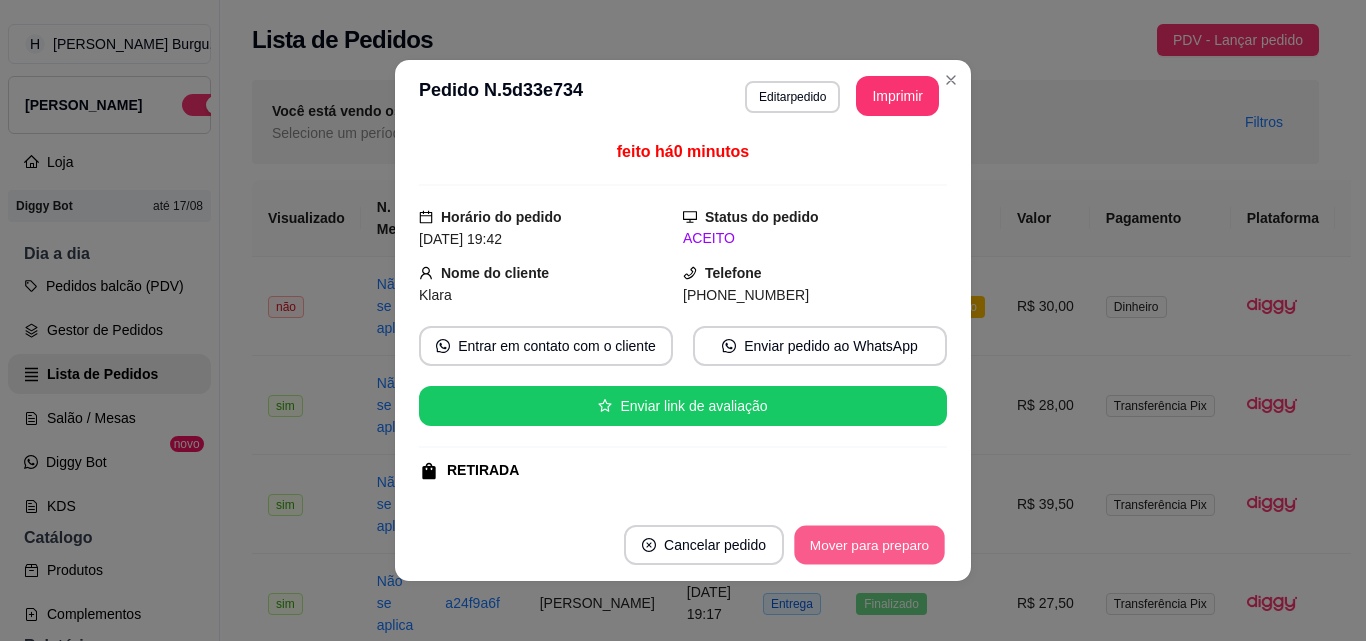 click on "Mover para preparo" at bounding box center (869, 545) 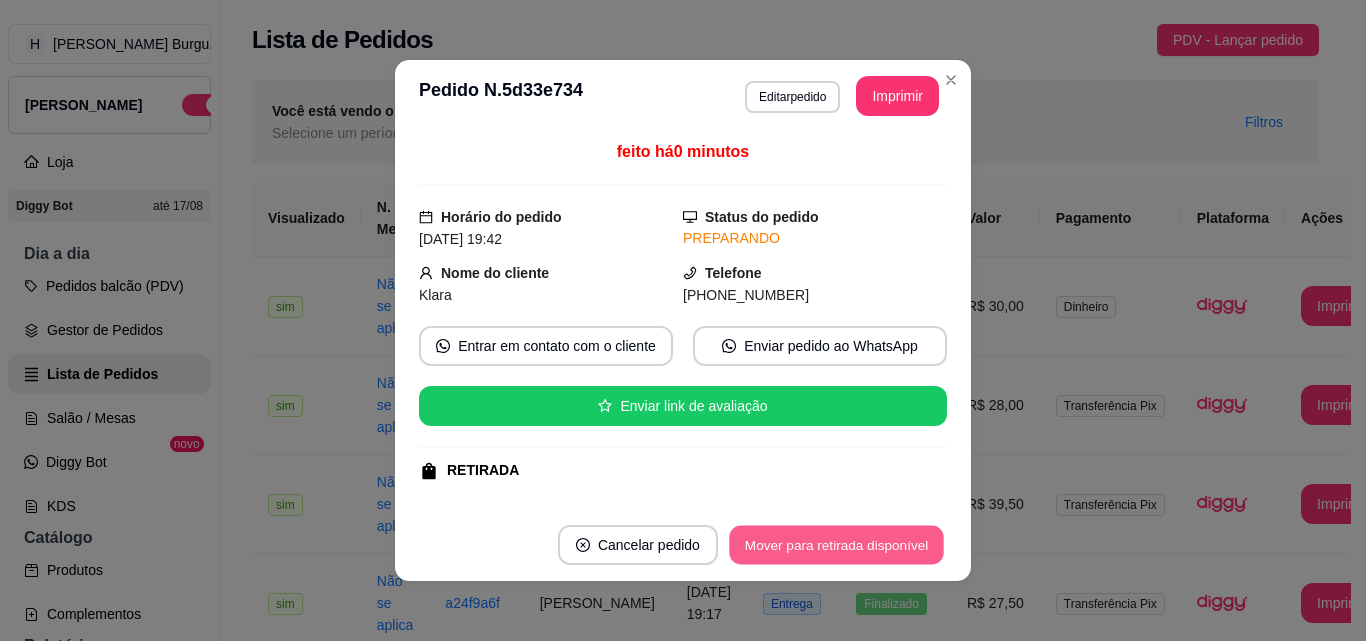 click on "Mover para retirada disponível" at bounding box center (836, 545) 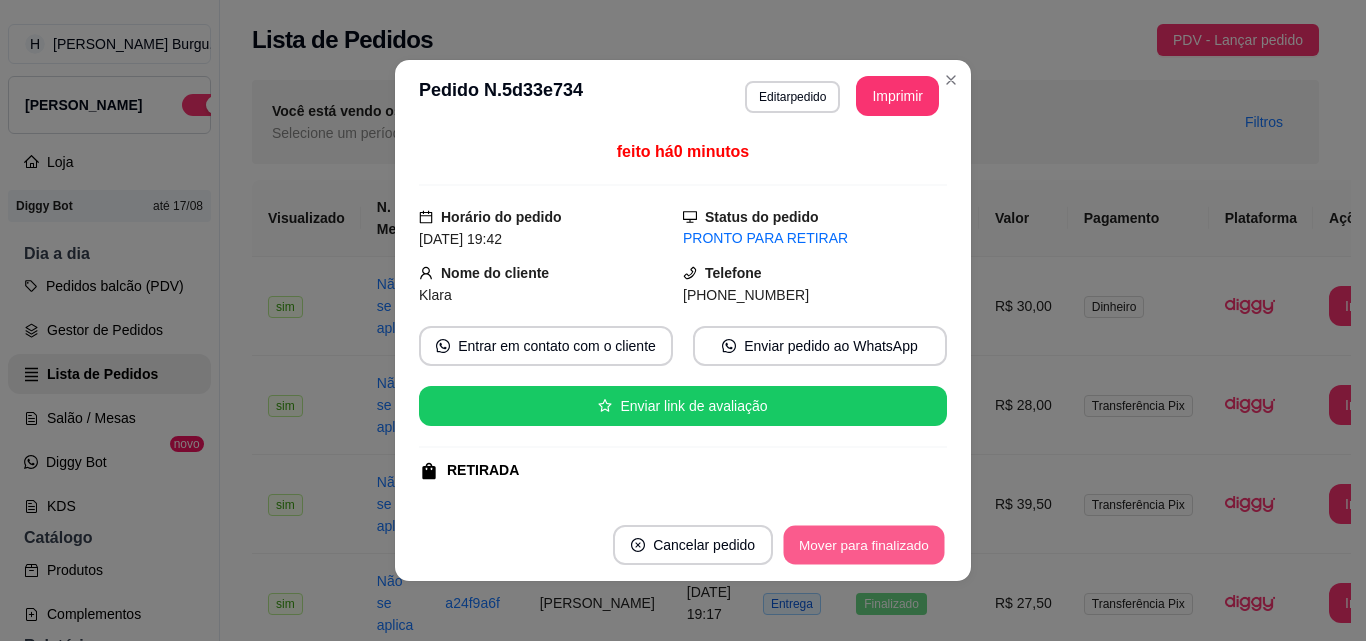 click on "Mover para finalizado" at bounding box center [864, 545] 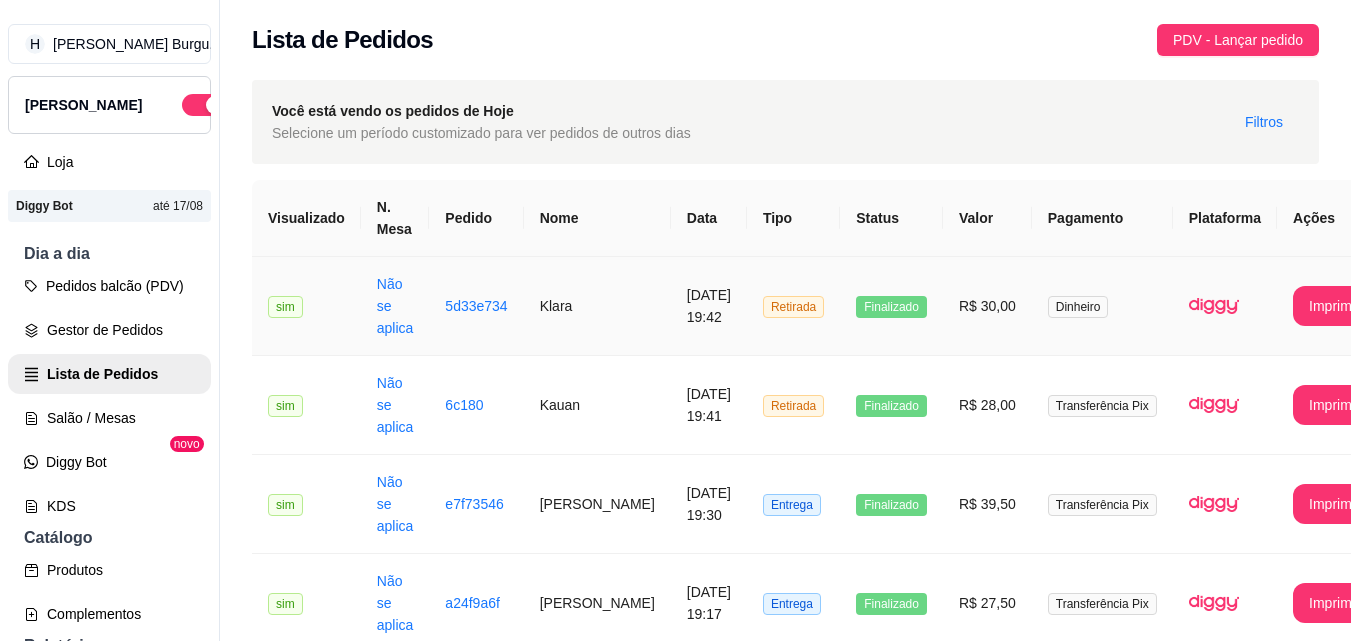 click on "Finalizado" at bounding box center (891, 306) 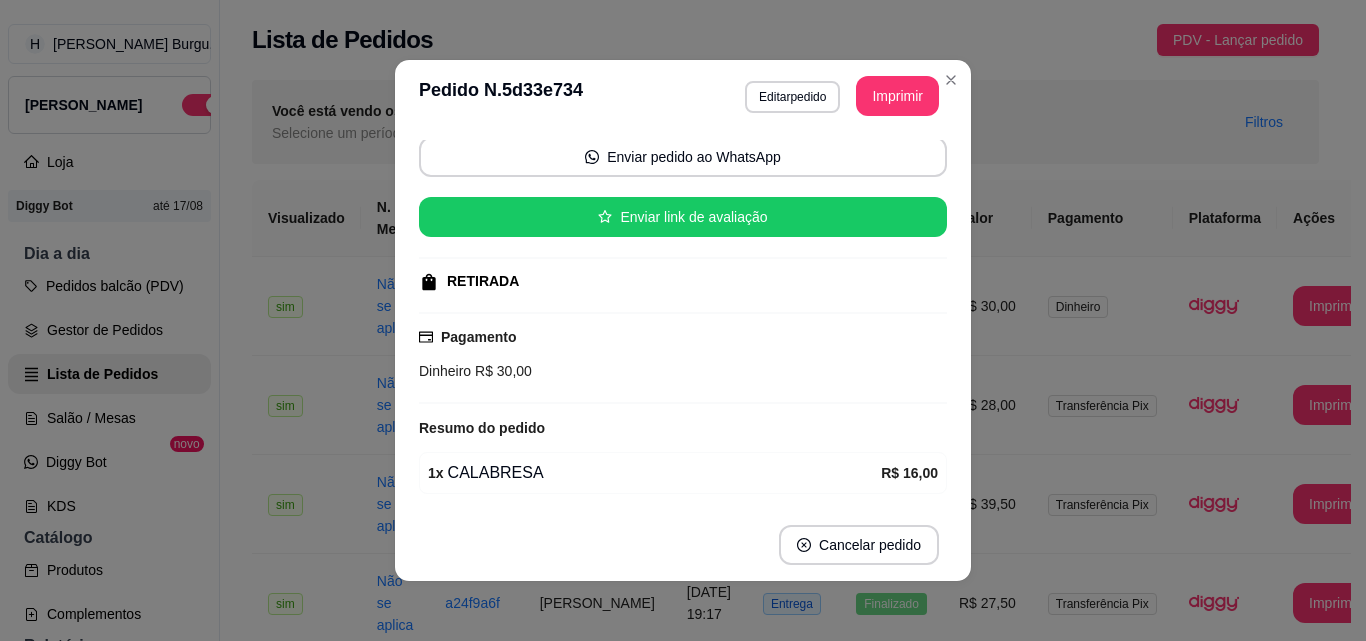 scroll, scrollTop: 276, scrollLeft: 0, axis: vertical 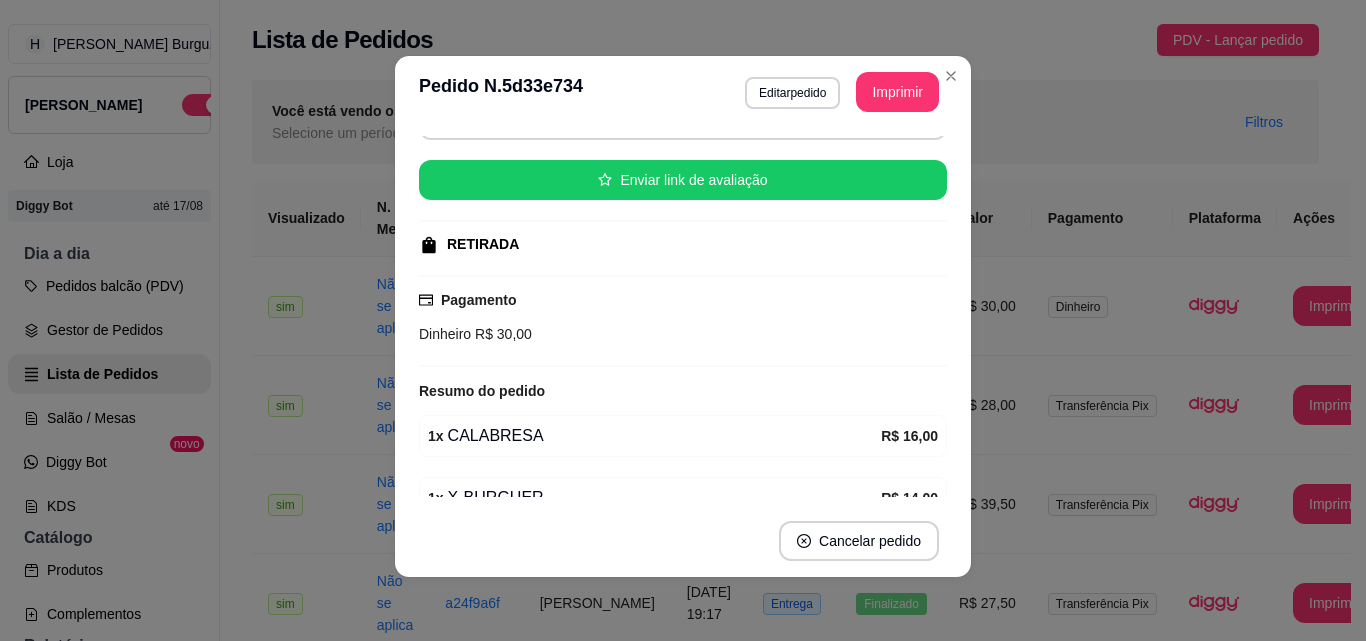 click on "**********" at bounding box center [683, 92] 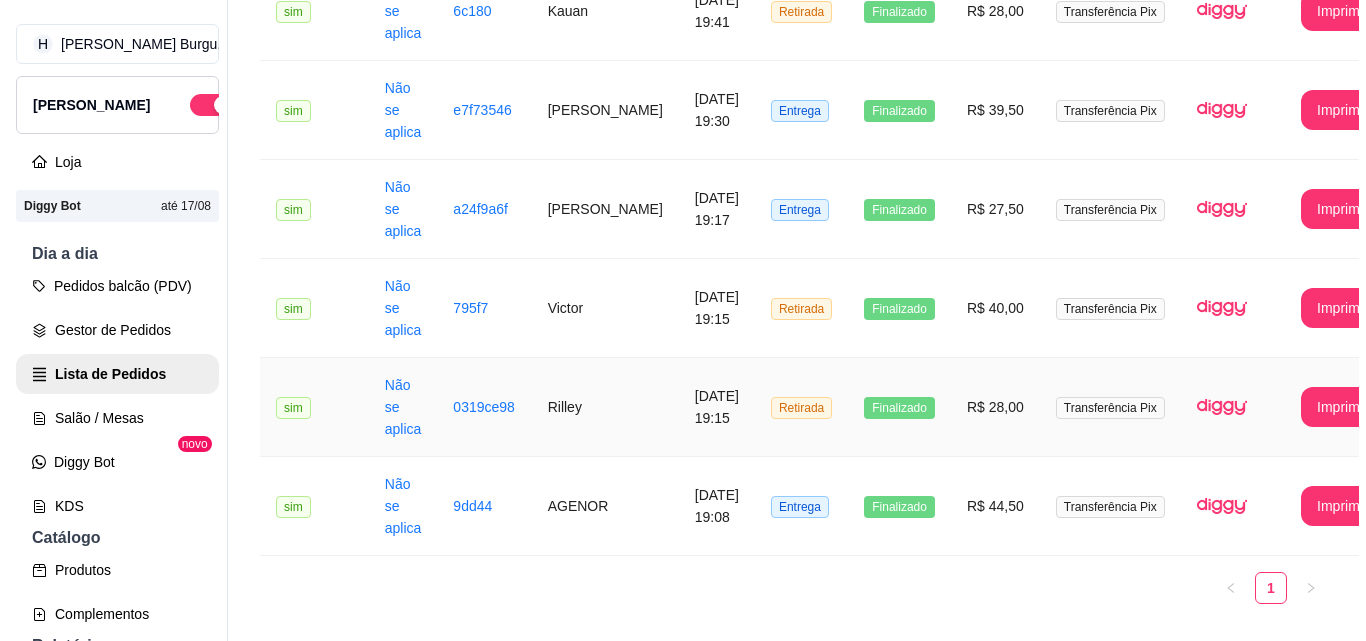 scroll, scrollTop: 400, scrollLeft: 0, axis: vertical 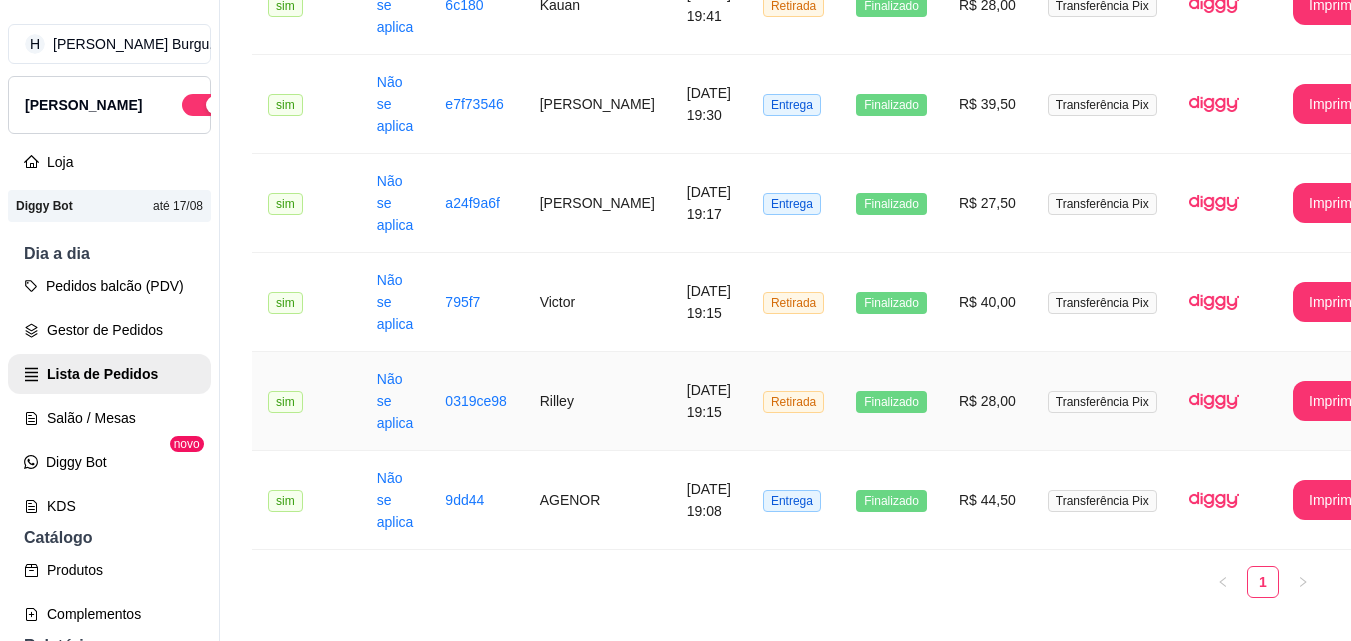 click on "Finalizado" at bounding box center (891, 401) 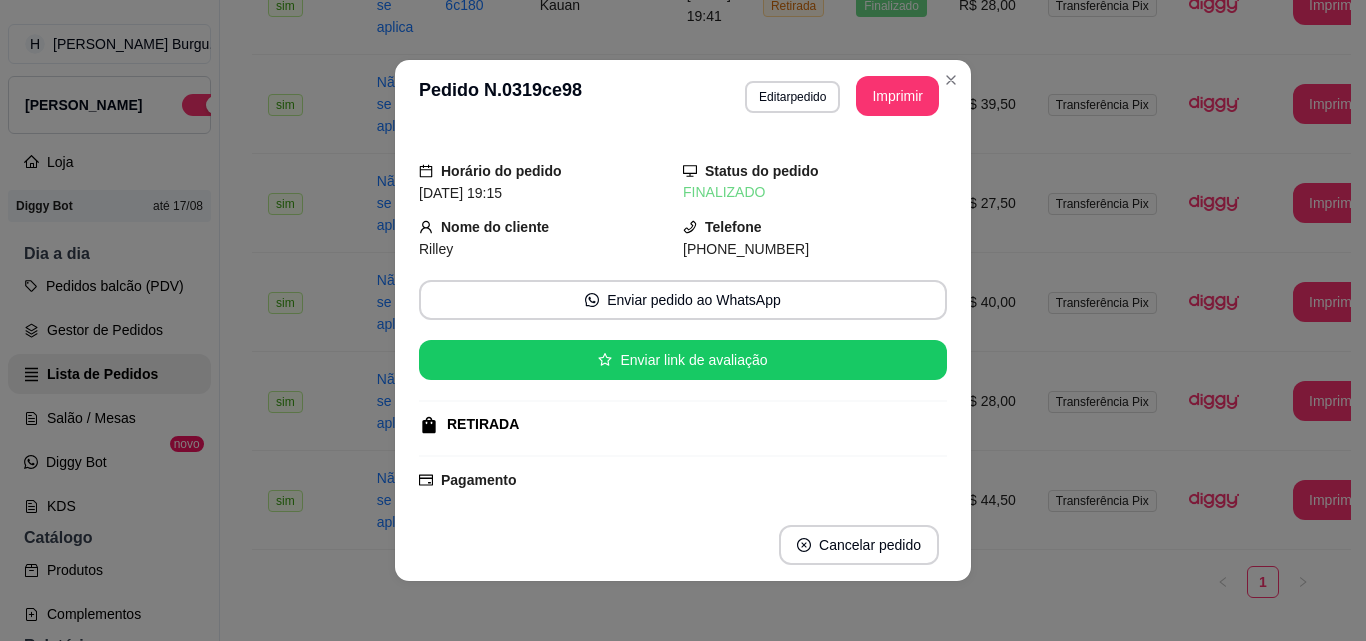 click on "**********" at bounding box center (683, 96) 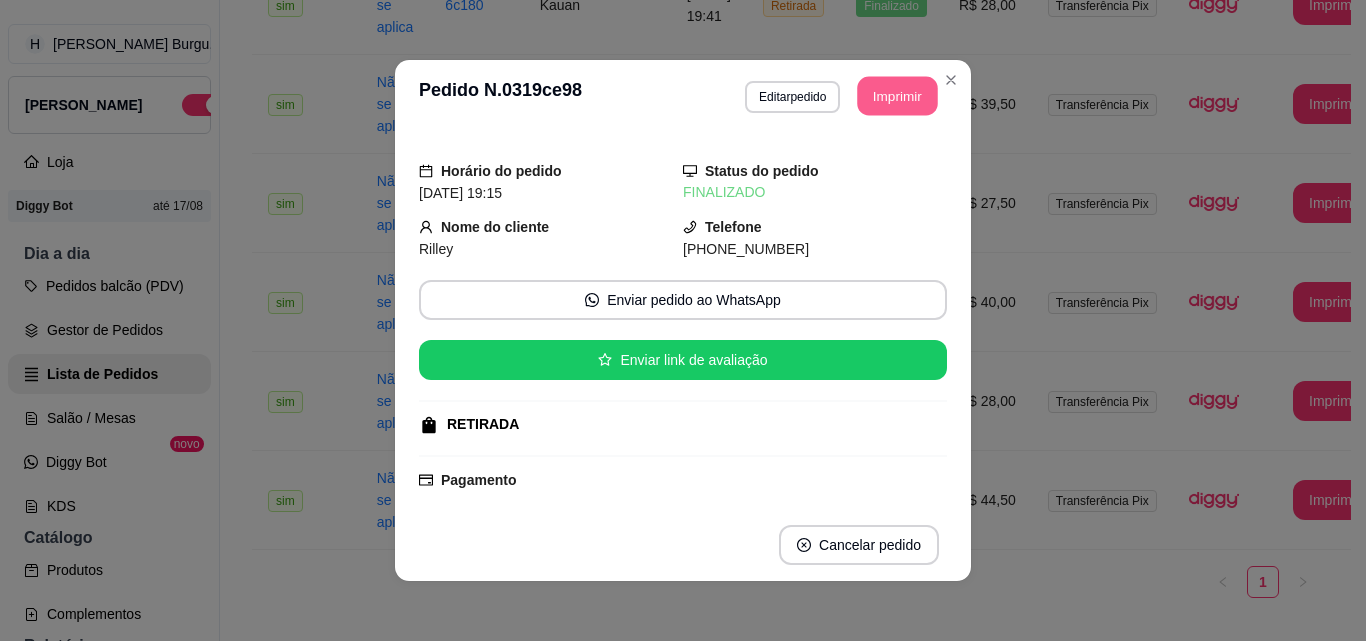 click on "Imprimir" at bounding box center (898, 96) 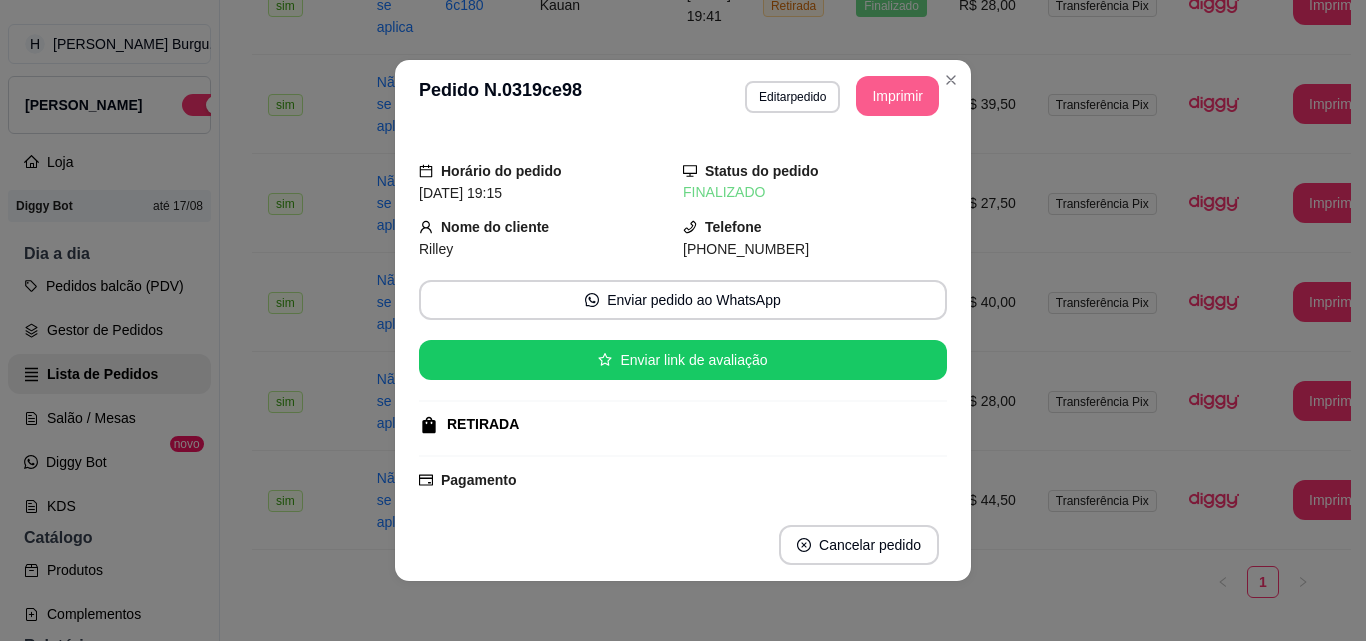 scroll, scrollTop: 0, scrollLeft: 0, axis: both 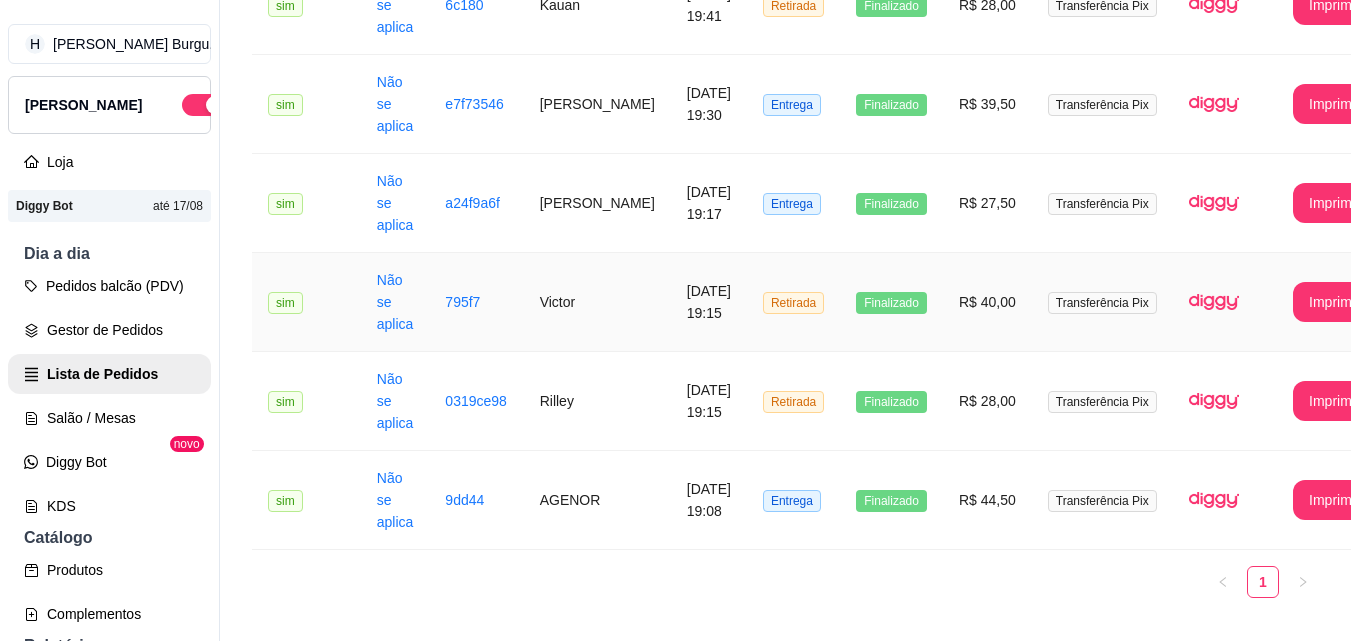 click on "R$ 40,00" at bounding box center (987, 302) 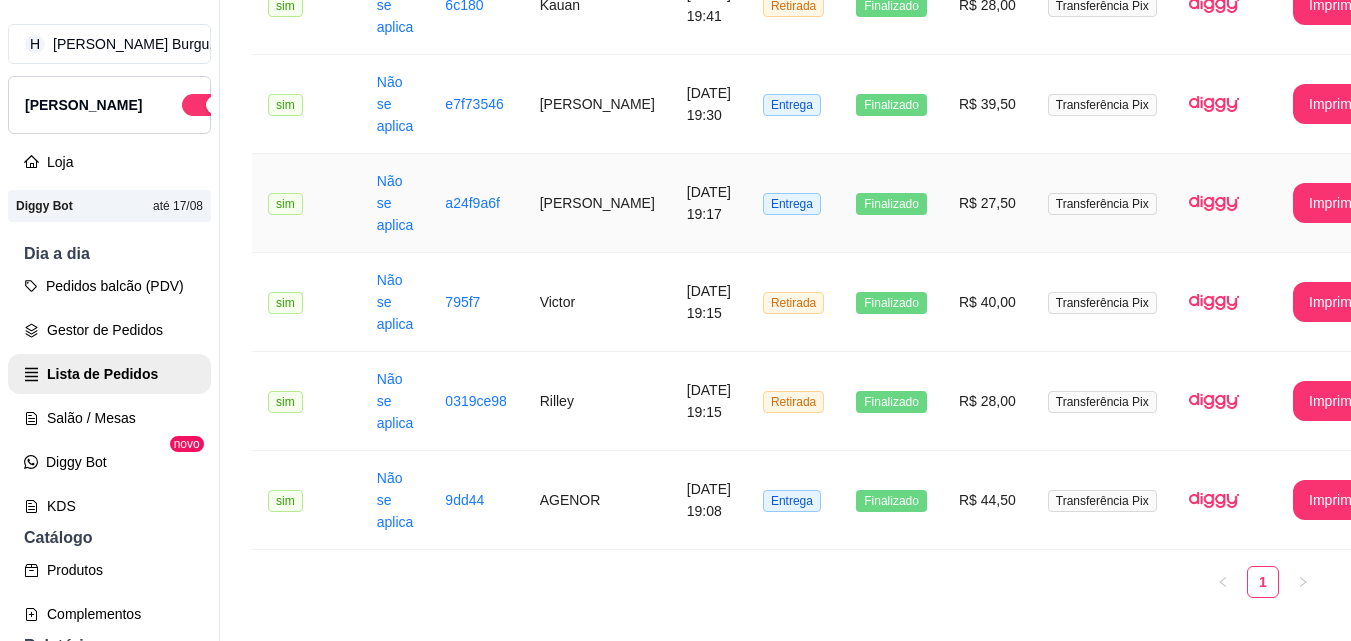 click on "Entrega" at bounding box center [793, 203] 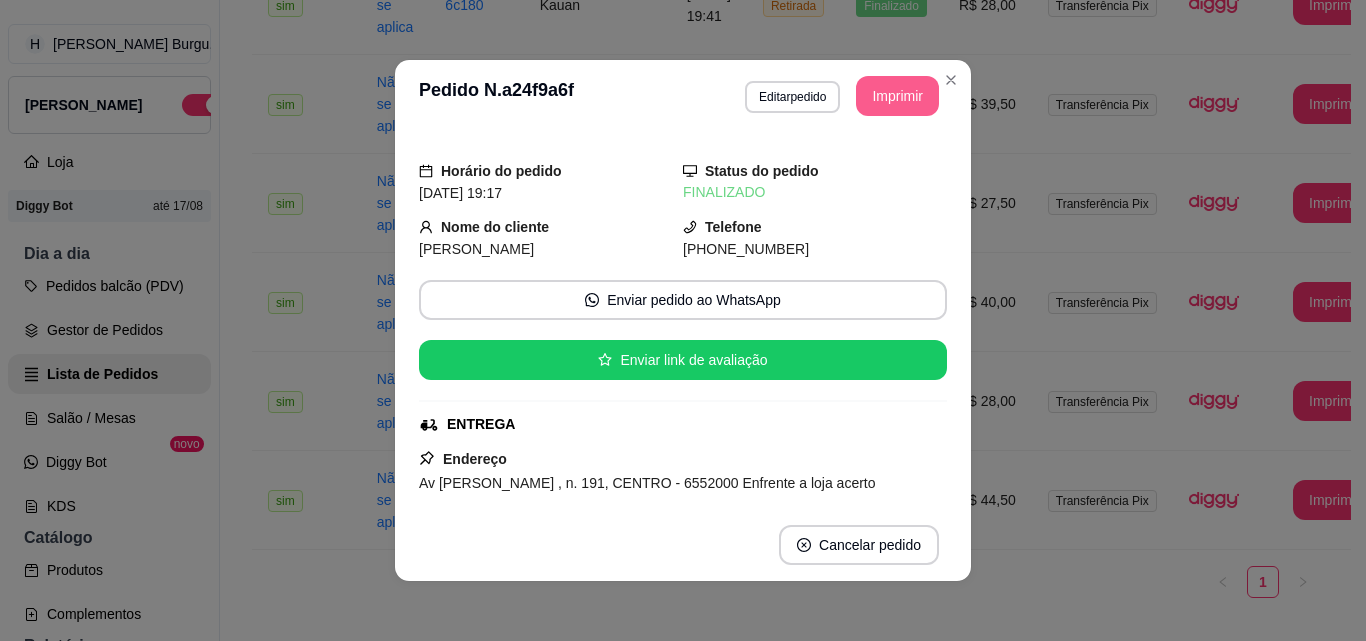 click on "Imprimir" at bounding box center [897, 96] 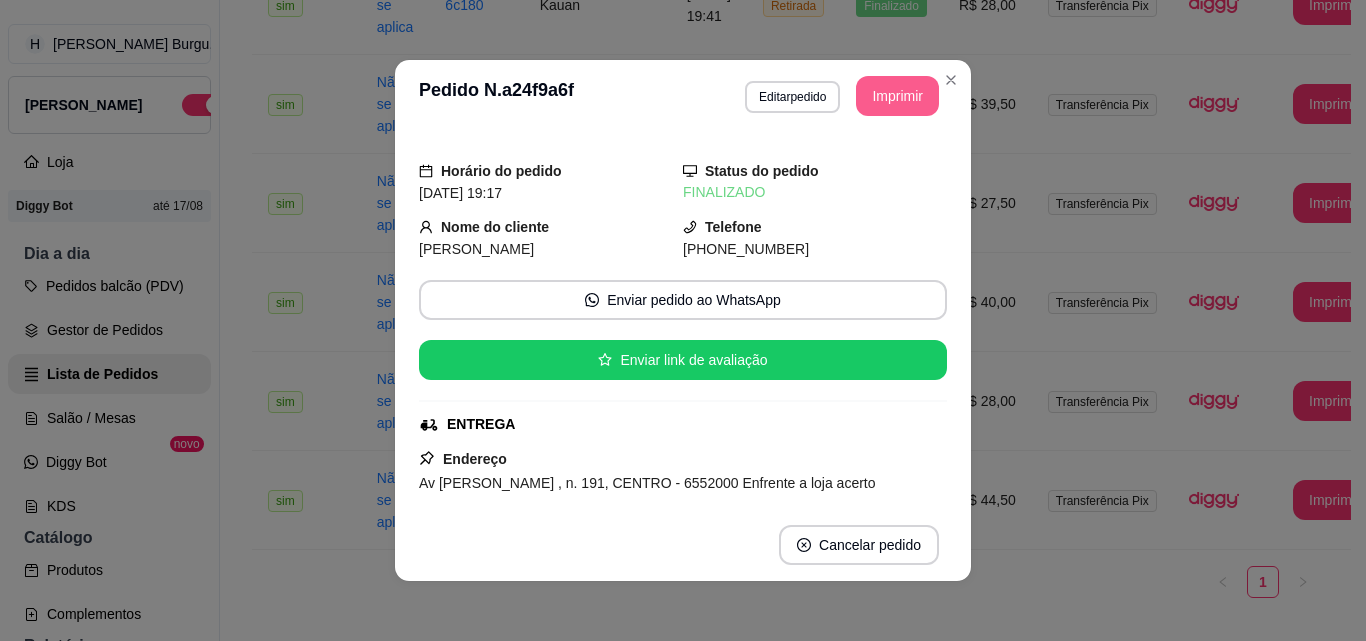 scroll, scrollTop: 0, scrollLeft: 0, axis: both 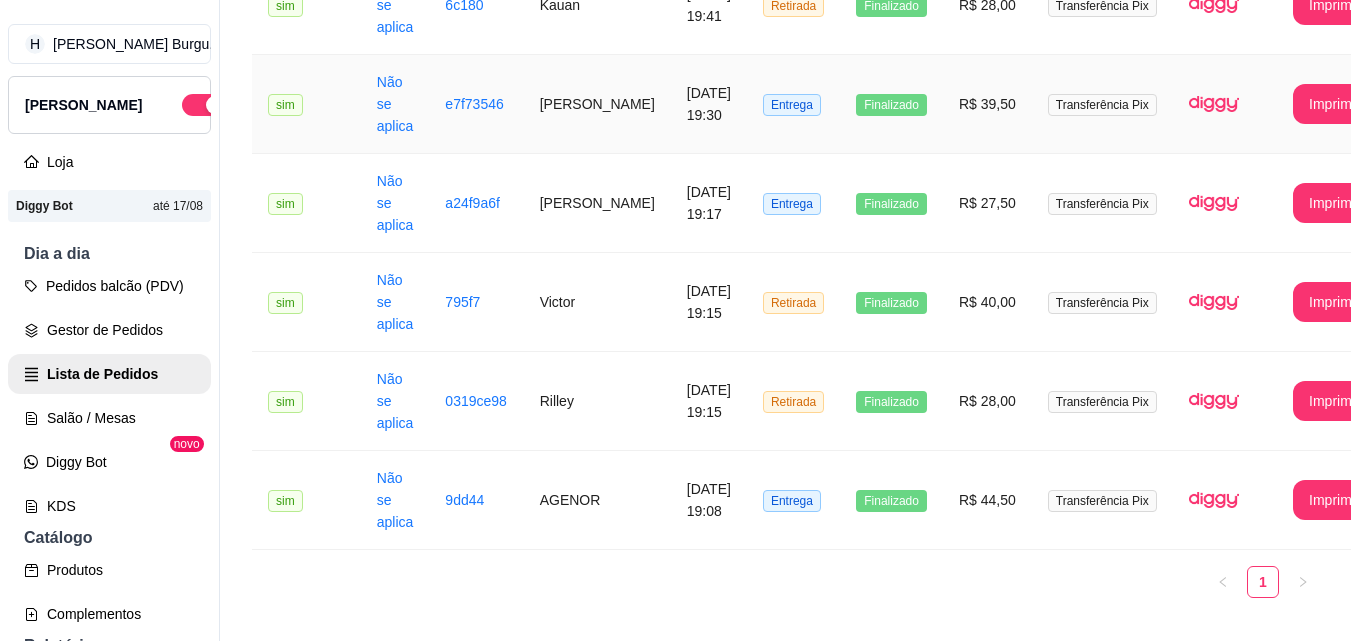 click on "Finalizado" at bounding box center [891, 104] 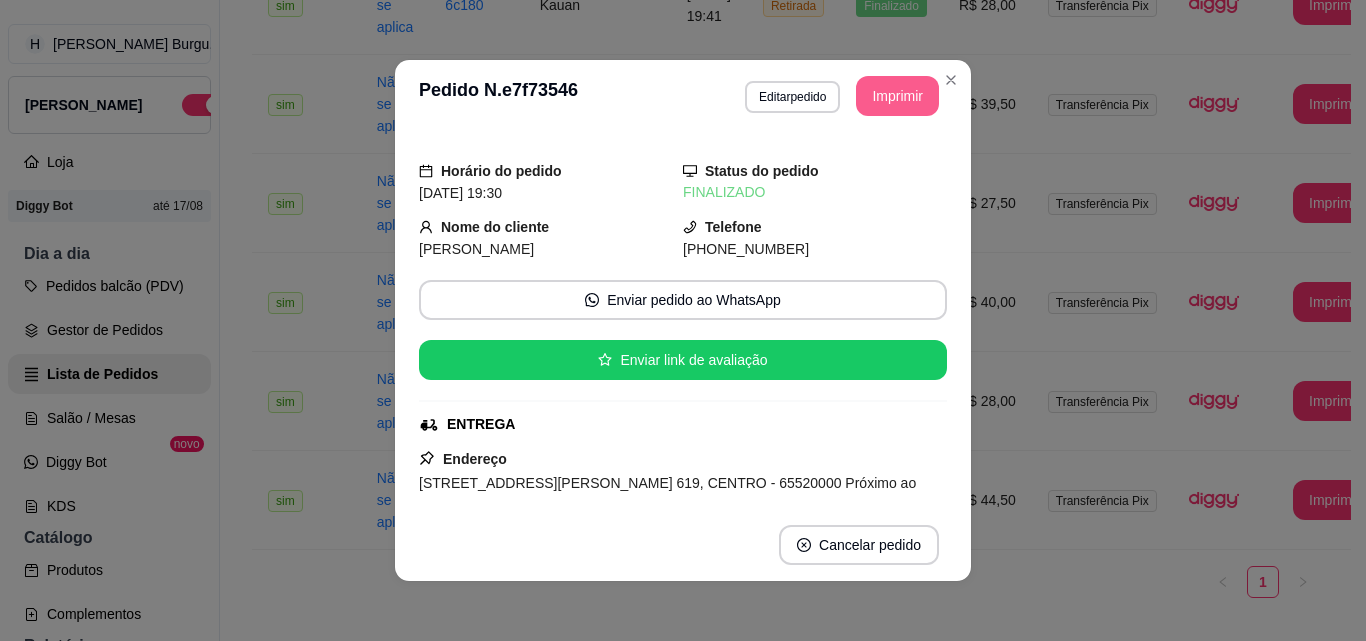 click on "Imprimir" at bounding box center (897, 96) 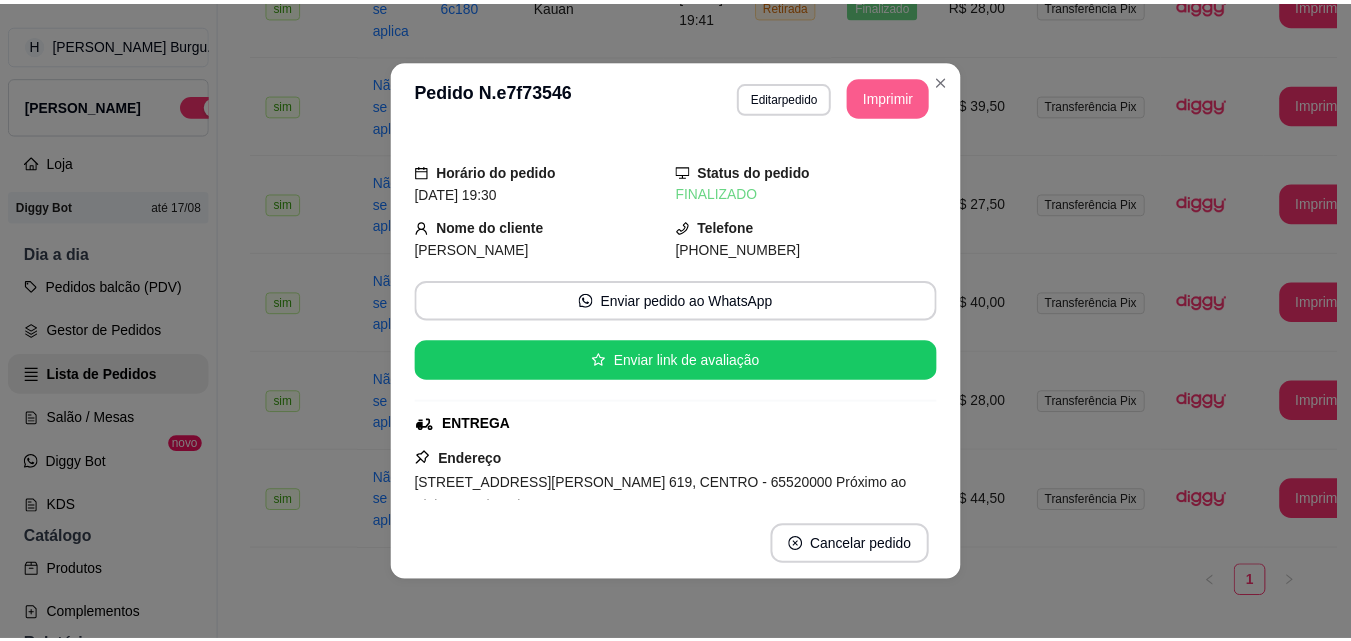 scroll, scrollTop: 0, scrollLeft: 0, axis: both 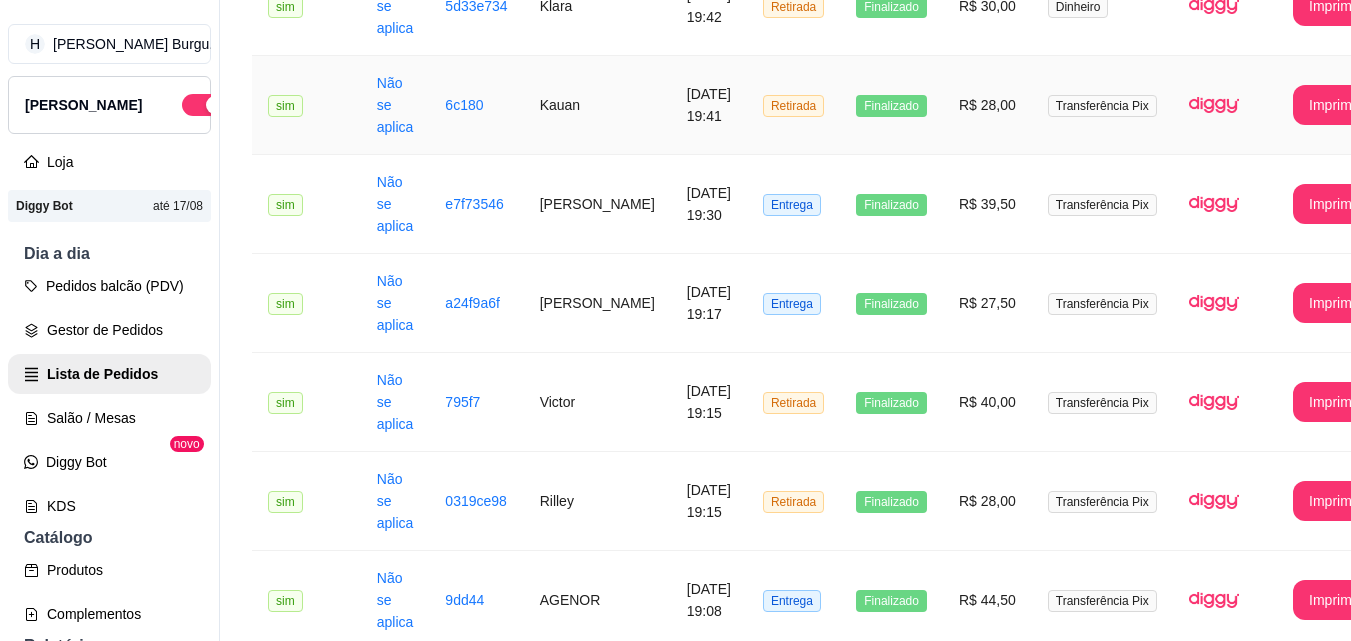 click on "Finalizado" at bounding box center (891, 105) 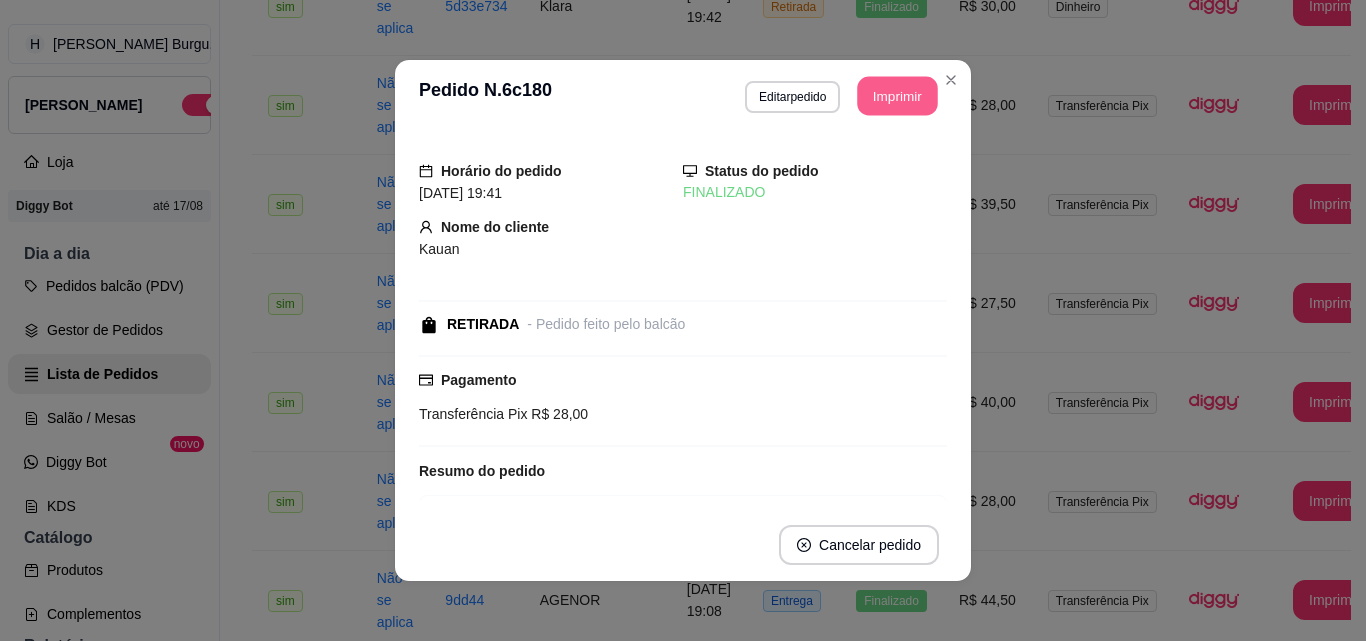 click on "Imprimir" at bounding box center [898, 96] 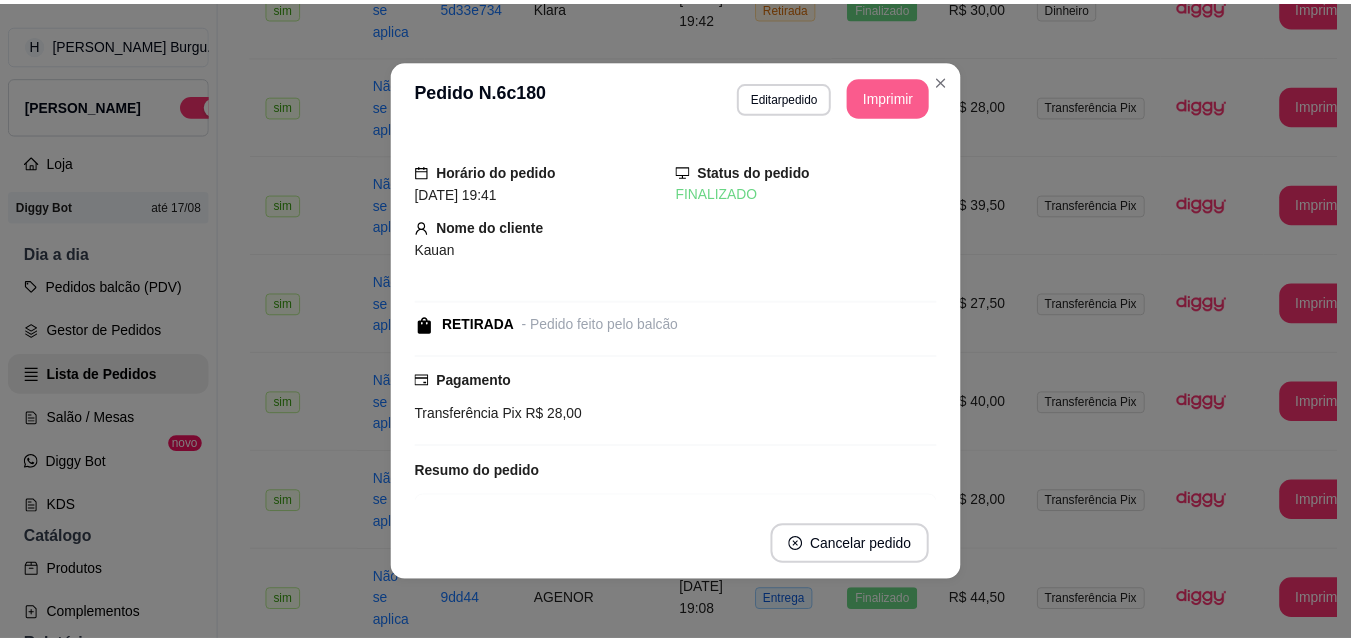 scroll, scrollTop: 0, scrollLeft: 0, axis: both 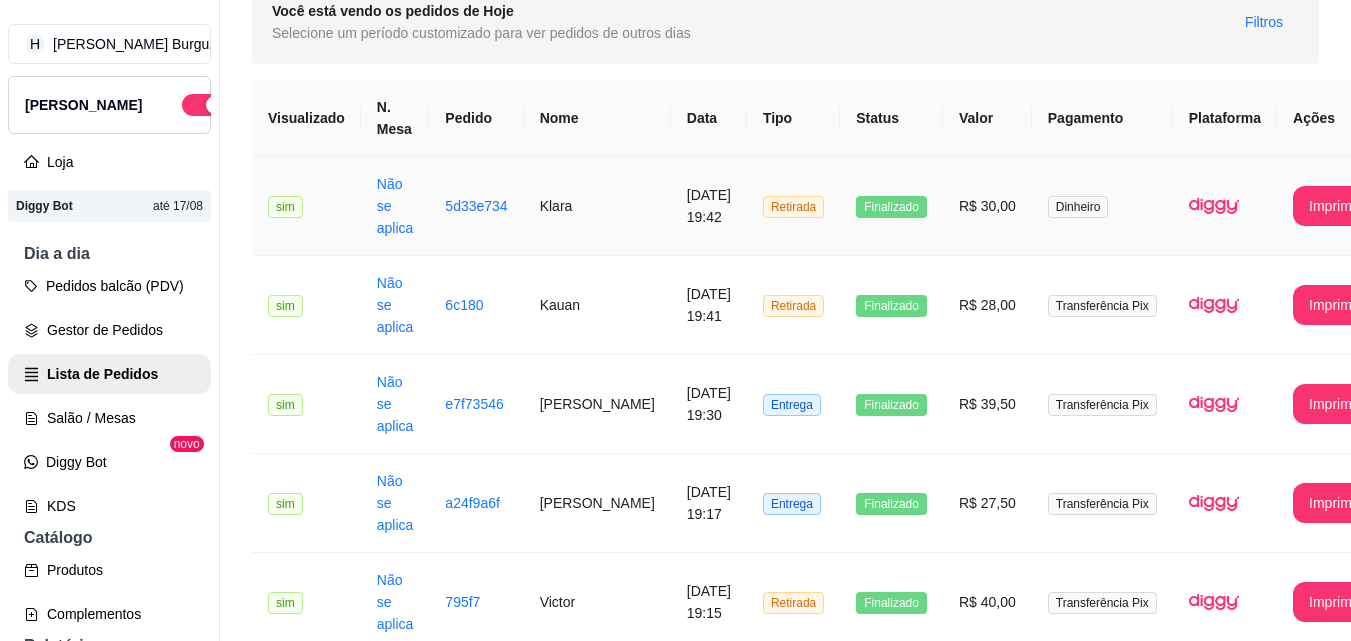 click on "Finalizado" at bounding box center (891, 206) 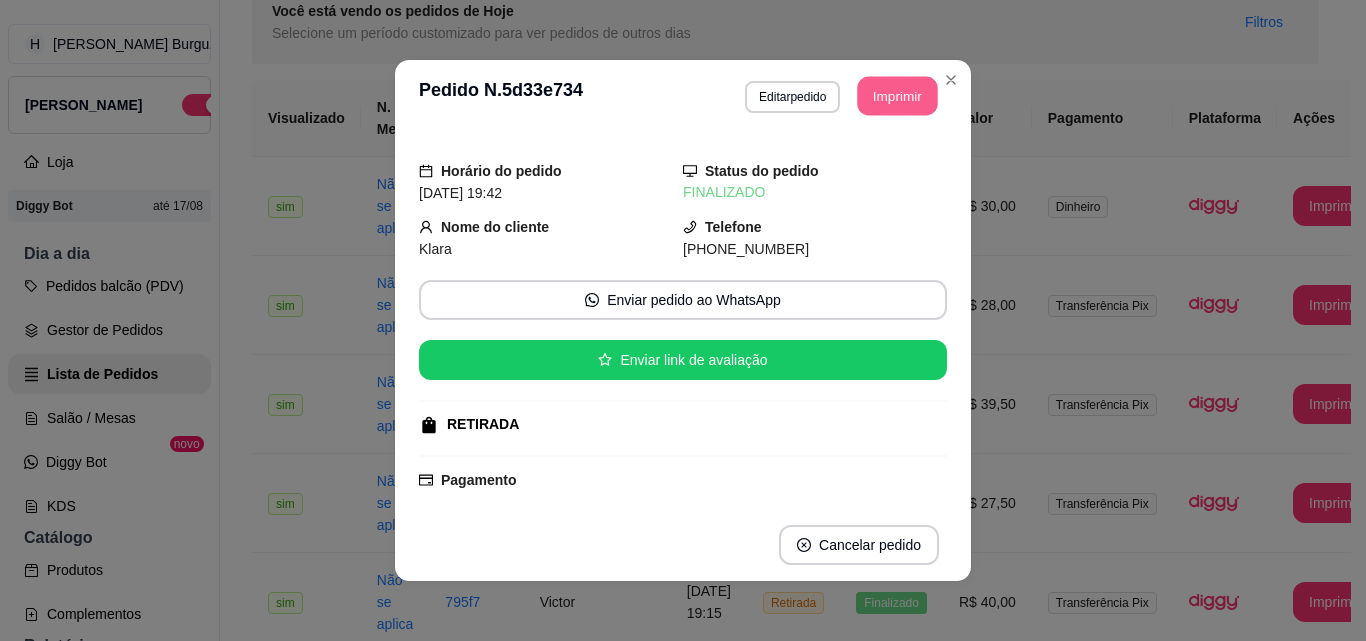 click on "Imprimir" at bounding box center (898, 96) 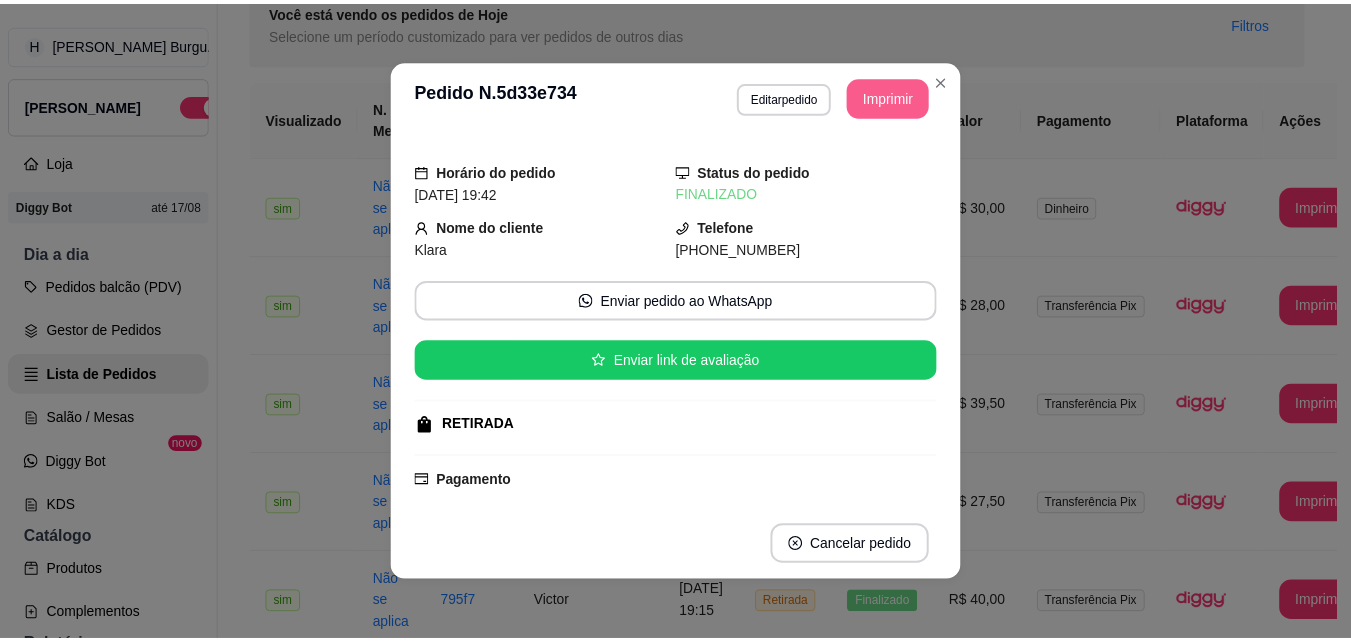 scroll, scrollTop: 0, scrollLeft: 0, axis: both 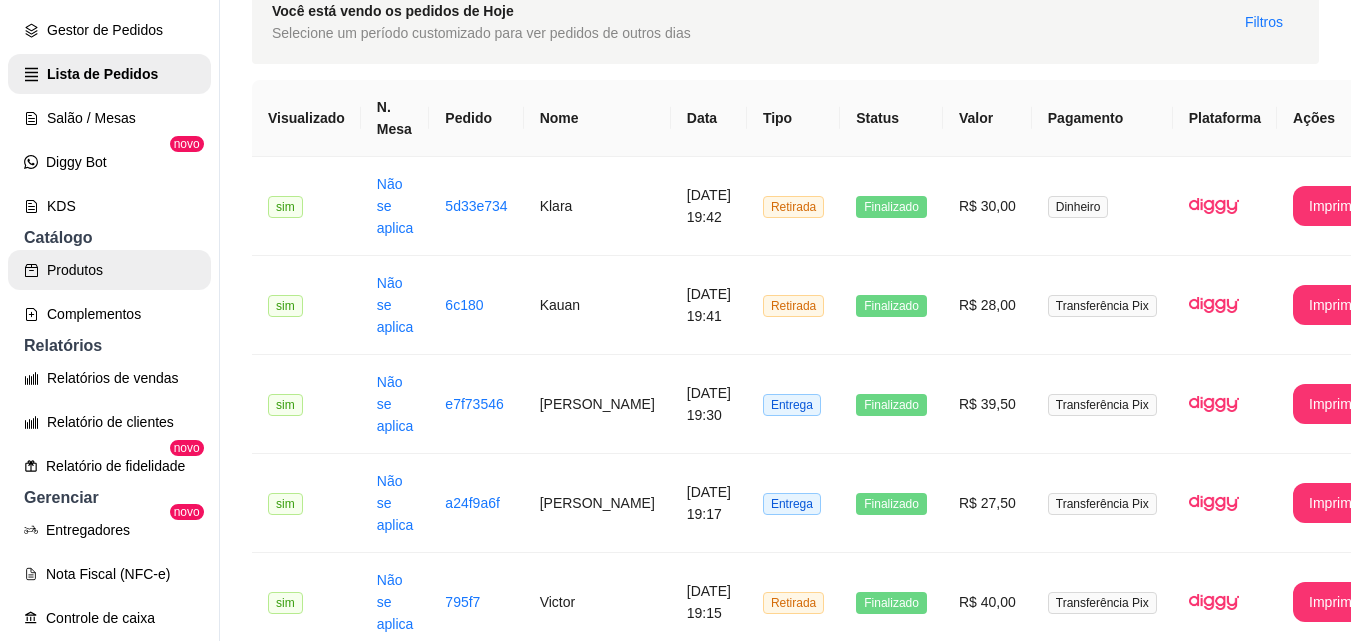 click on "Produtos" at bounding box center [109, 270] 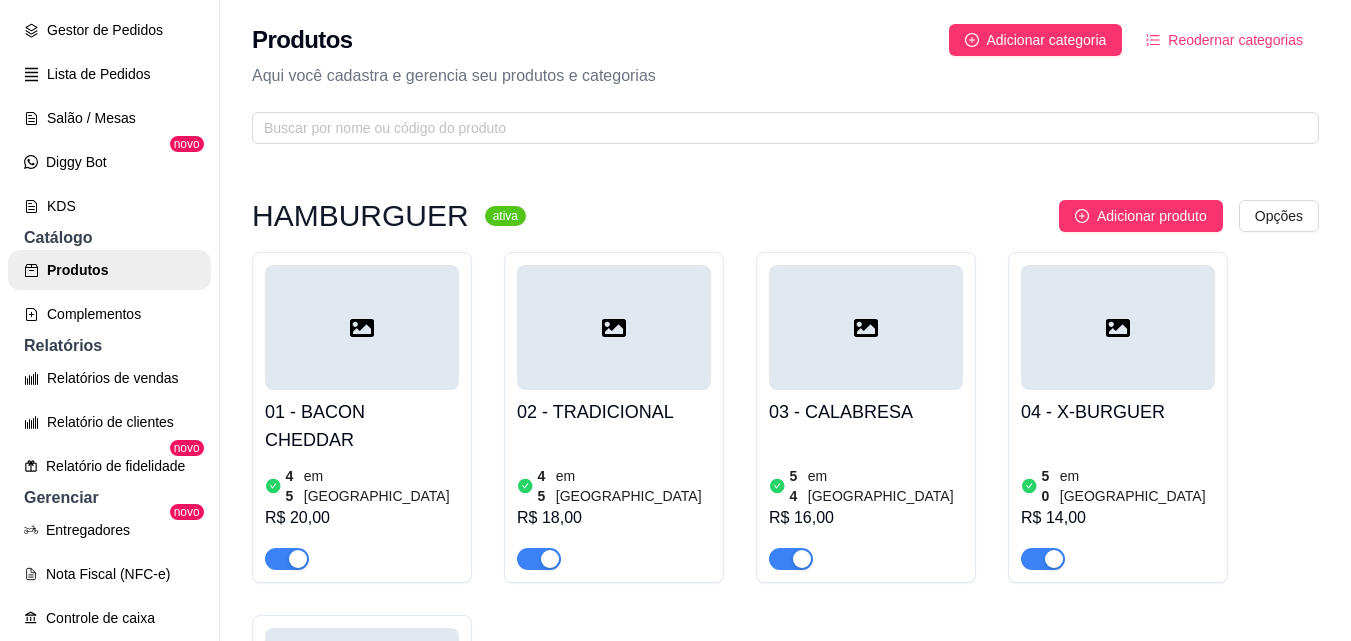 scroll, scrollTop: 200, scrollLeft: 0, axis: vertical 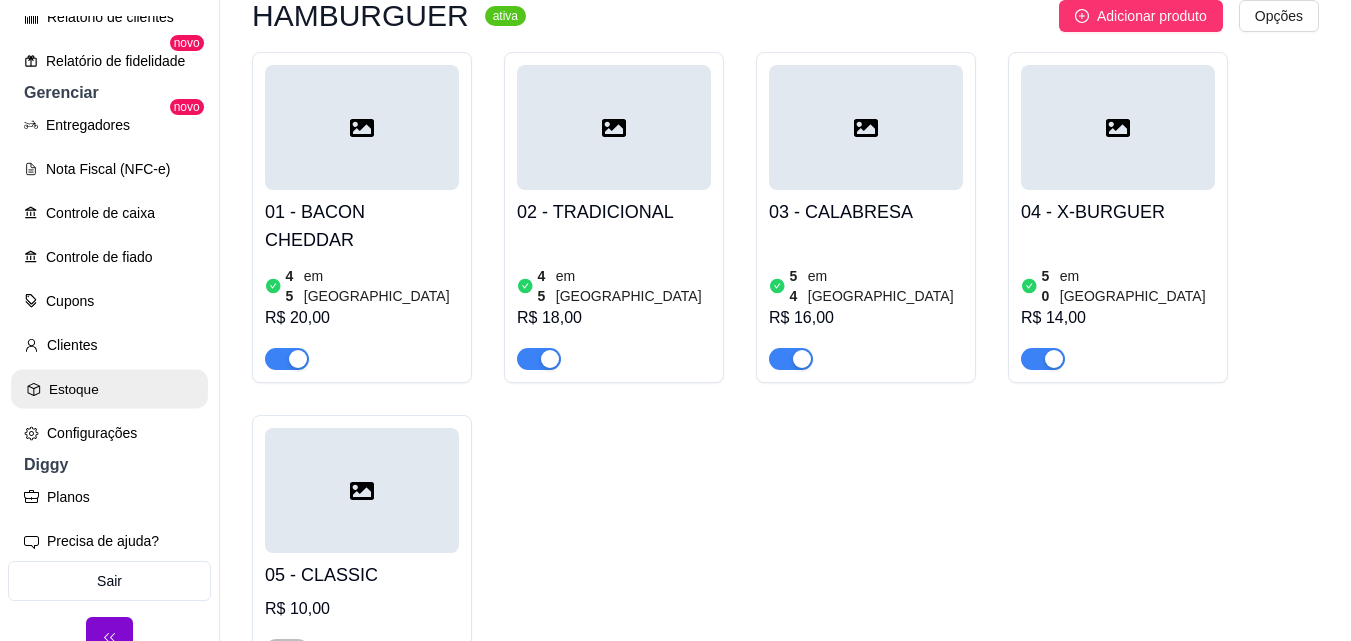 click on "Estoque" at bounding box center [109, 389] 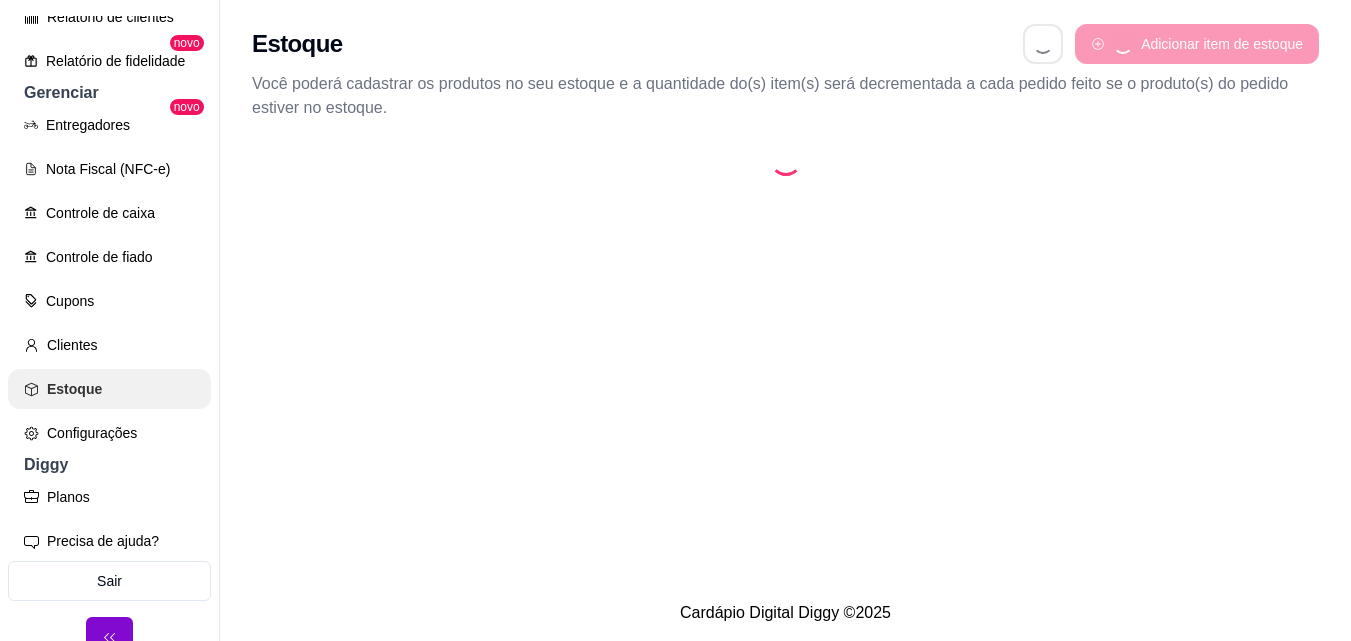 scroll, scrollTop: 0, scrollLeft: 0, axis: both 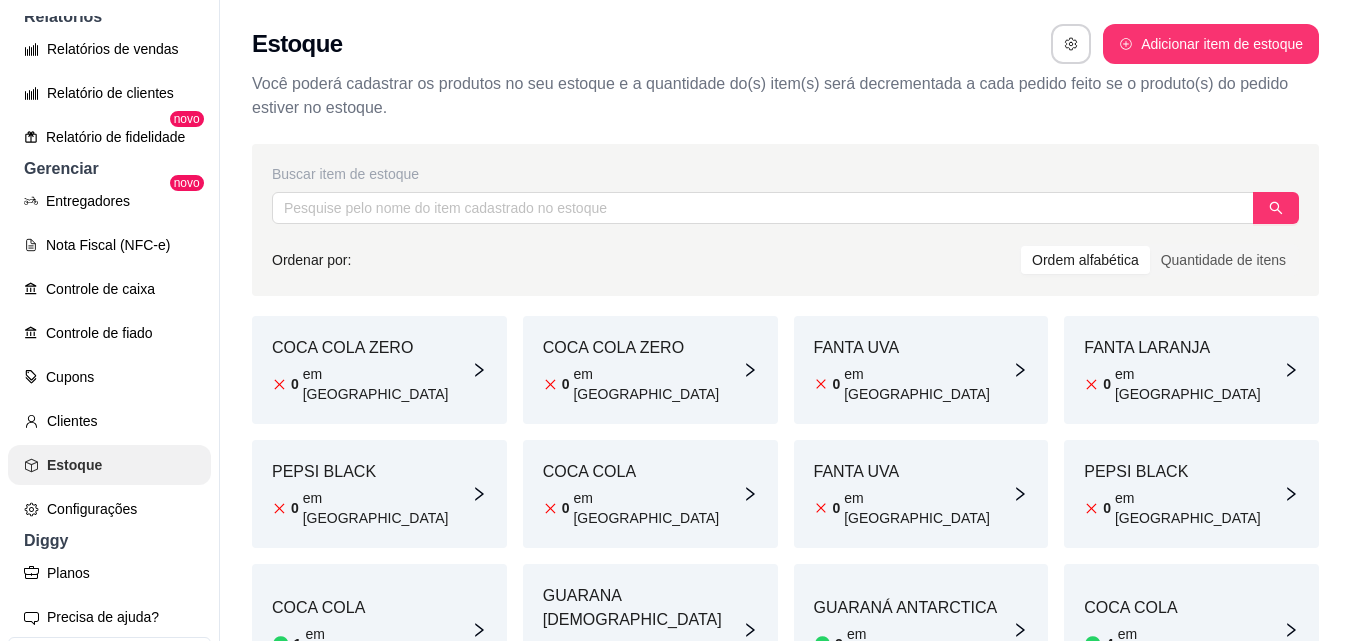 click on "Estoque" at bounding box center (109, 465) 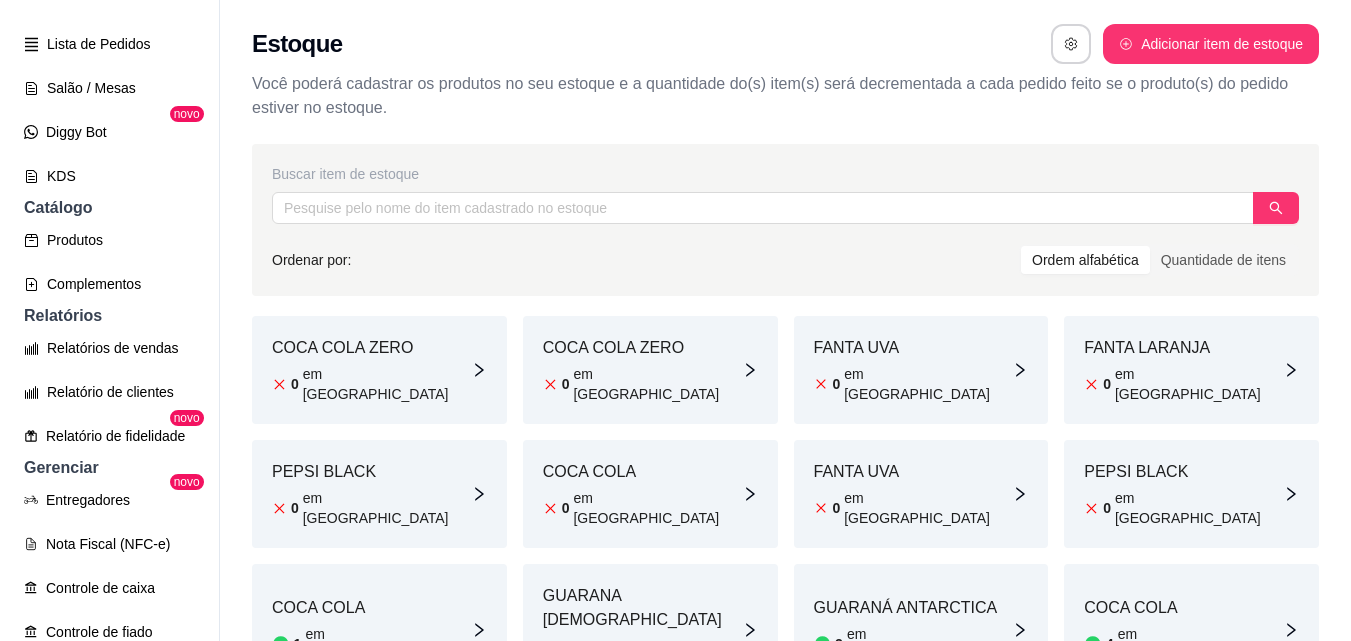 scroll, scrollTop: 129, scrollLeft: 0, axis: vertical 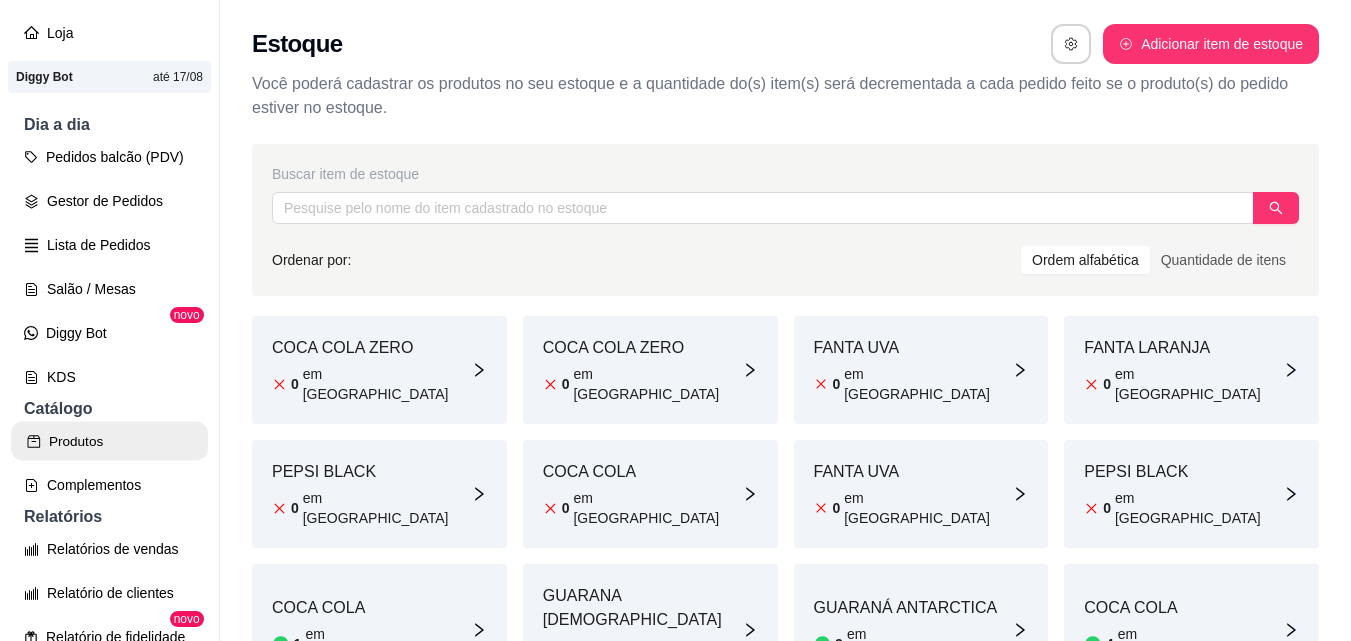 click on "Produtos" at bounding box center [109, 441] 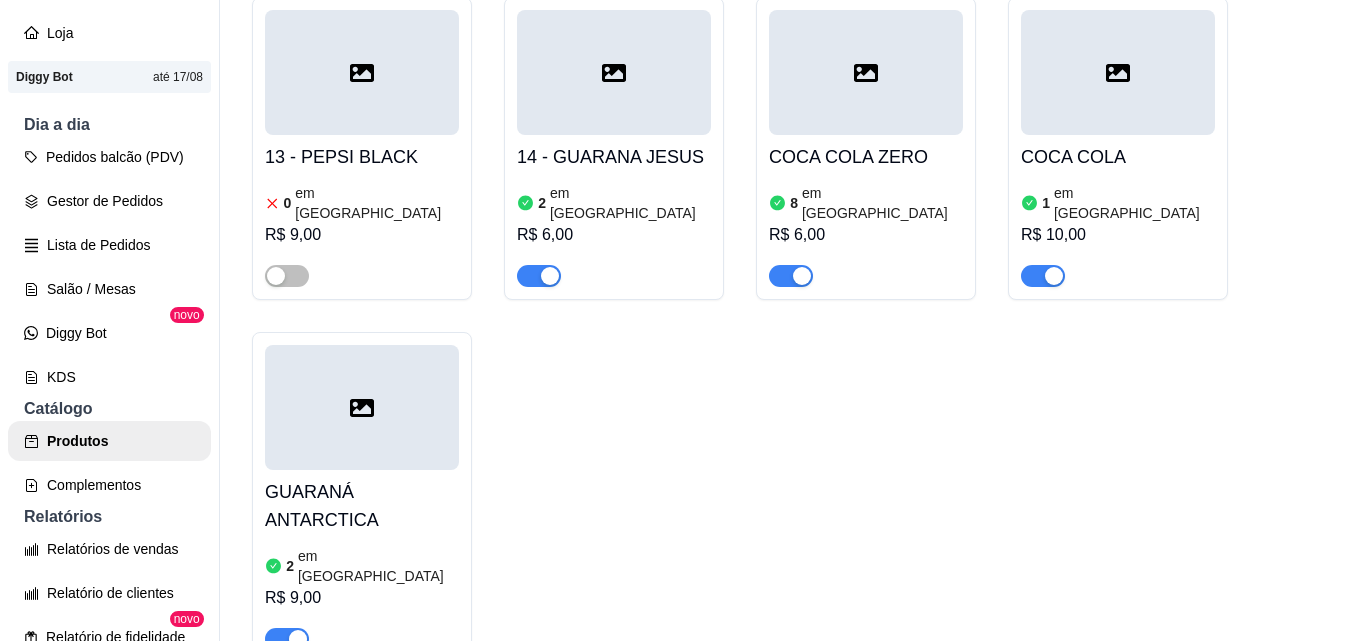 scroll, scrollTop: 3202, scrollLeft: 0, axis: vertical 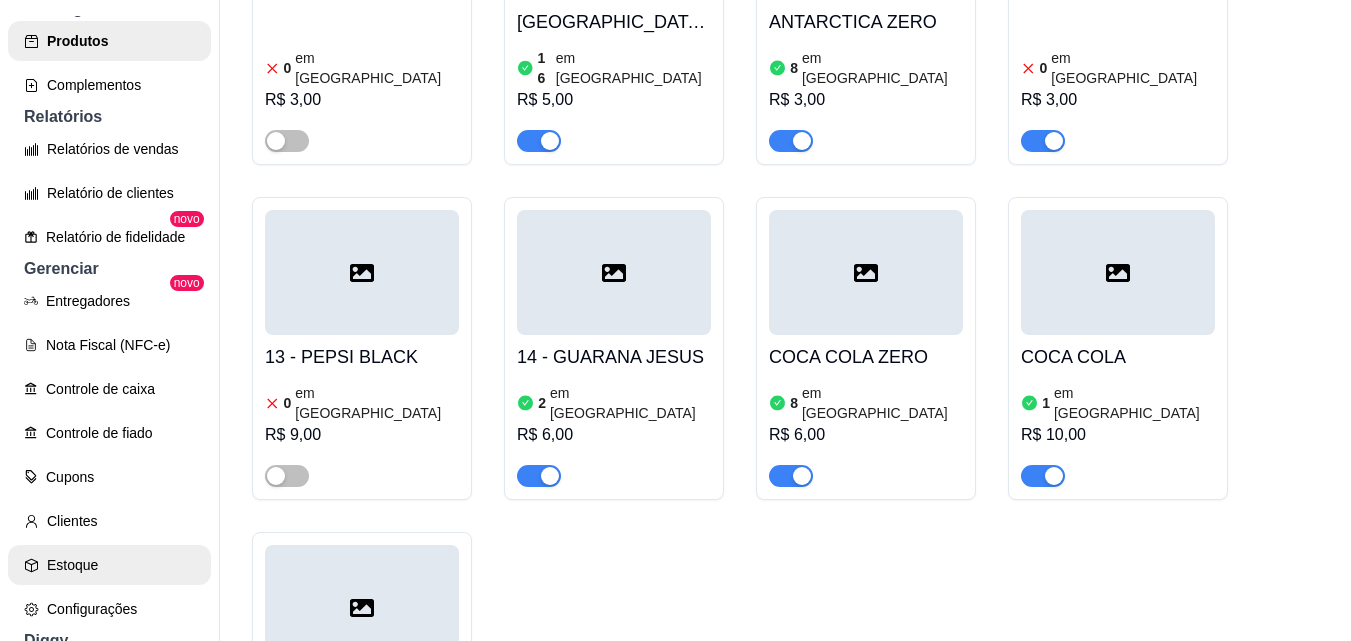 click on "Estoque" at bounding box center (109, 565) 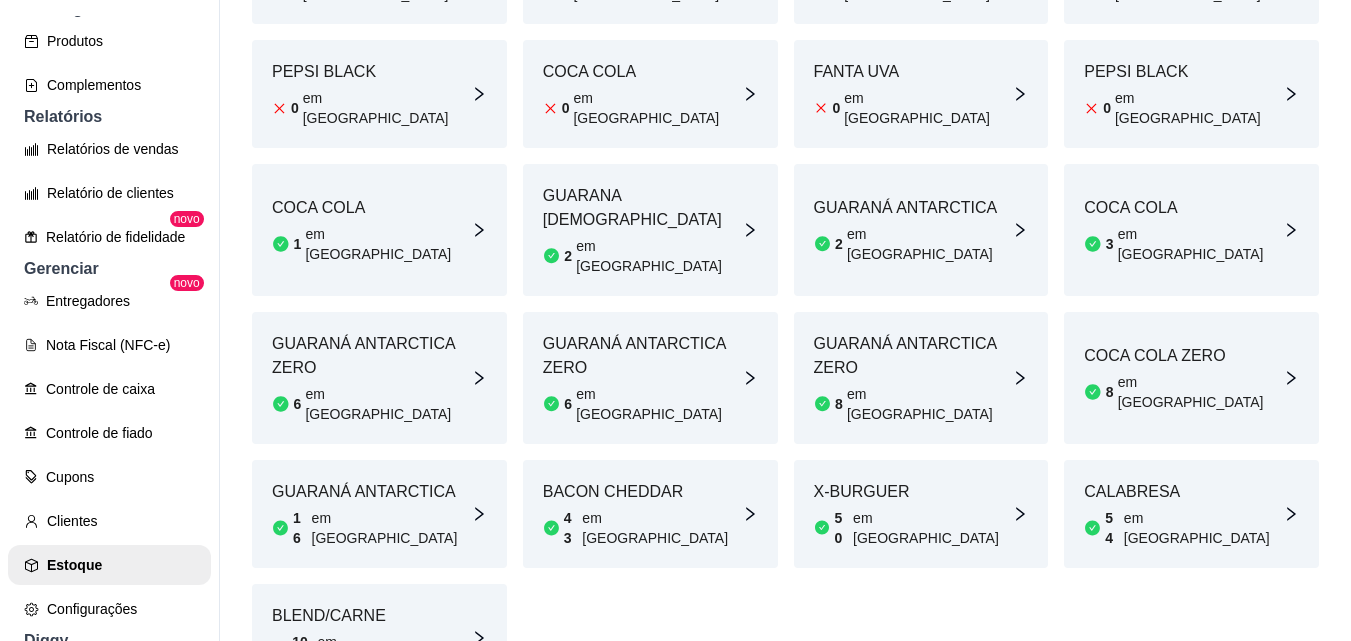 scroll, scrollTop: 402, scrollLeft: 0, axis: vertical 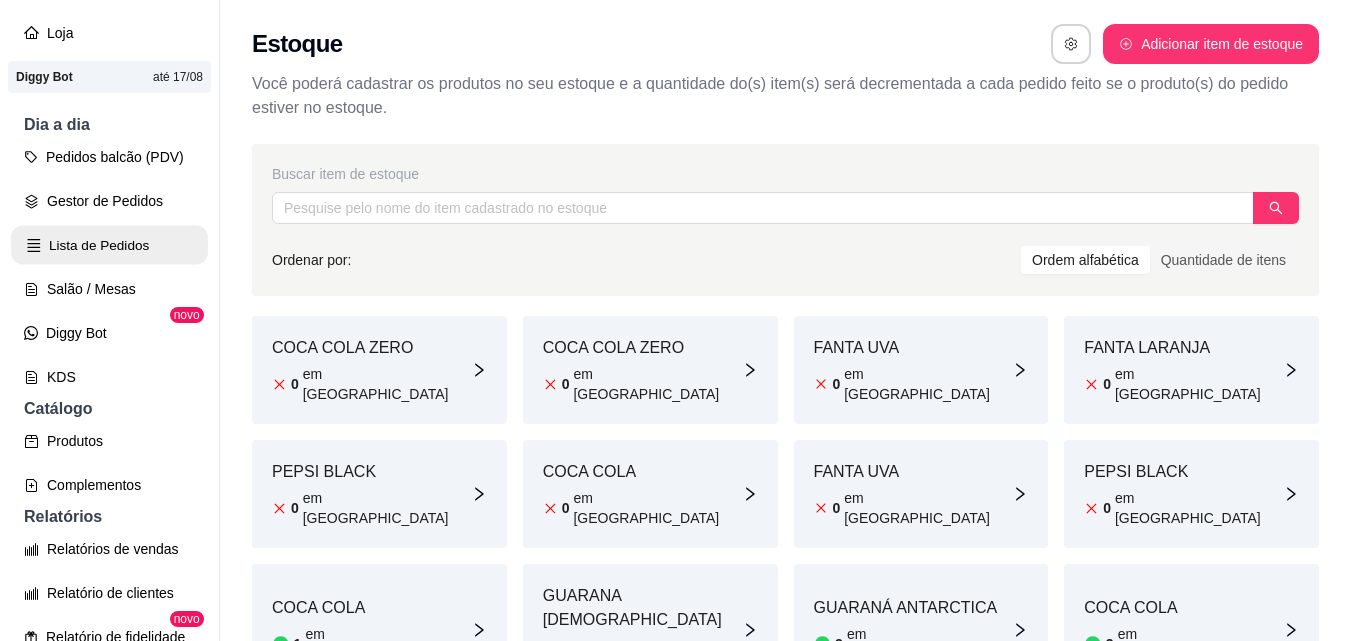click on "Lista de Pedidos" at bounding box center [109, 245] 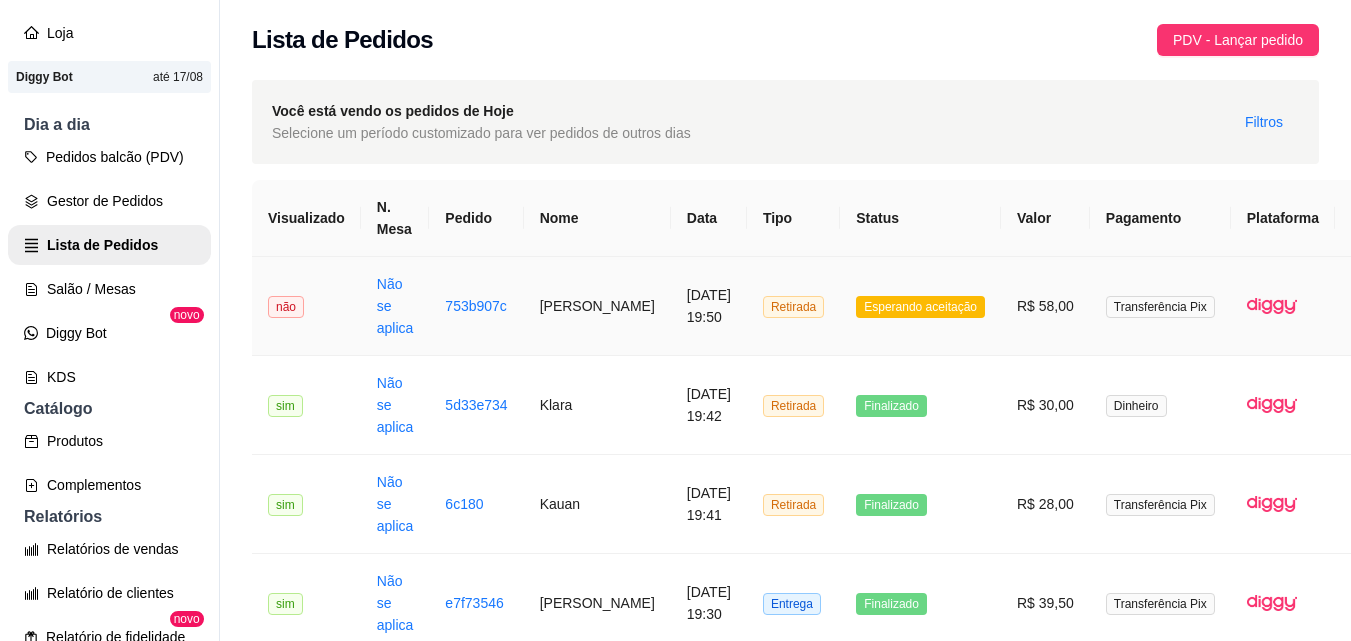click on "Retirada" at bounding box center [793, 306] 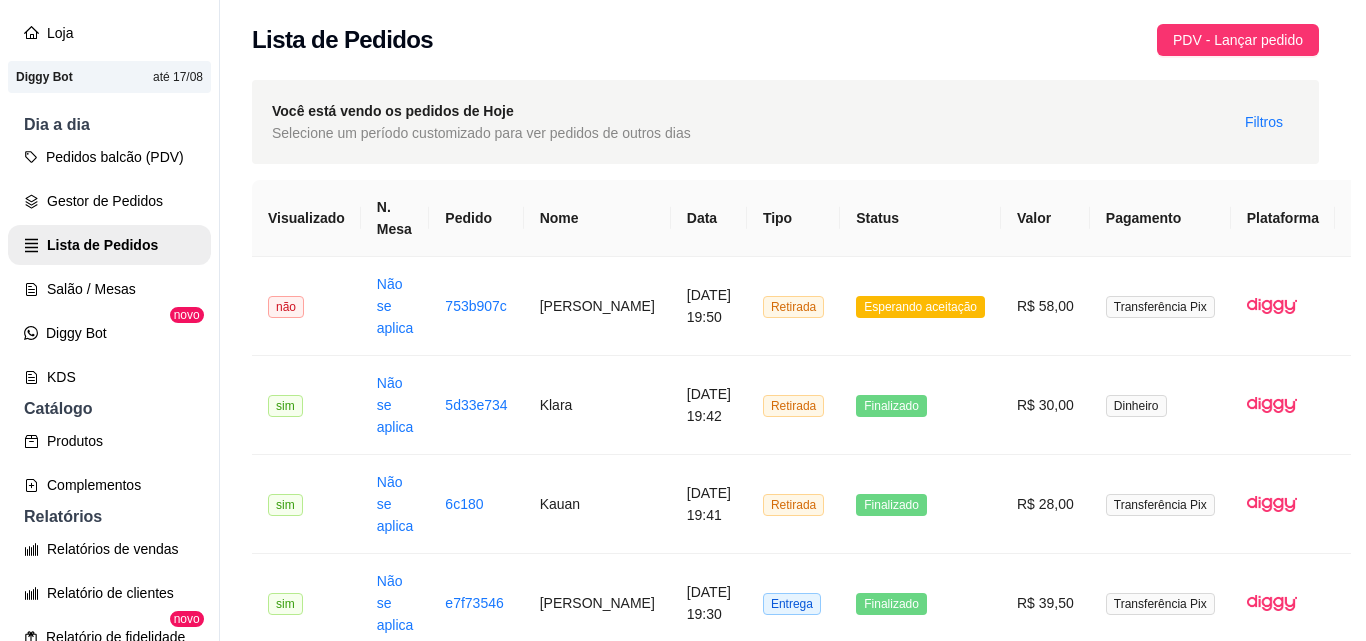 scroll, scrollTop: 352, scrollLeft: 0, axis: vertical 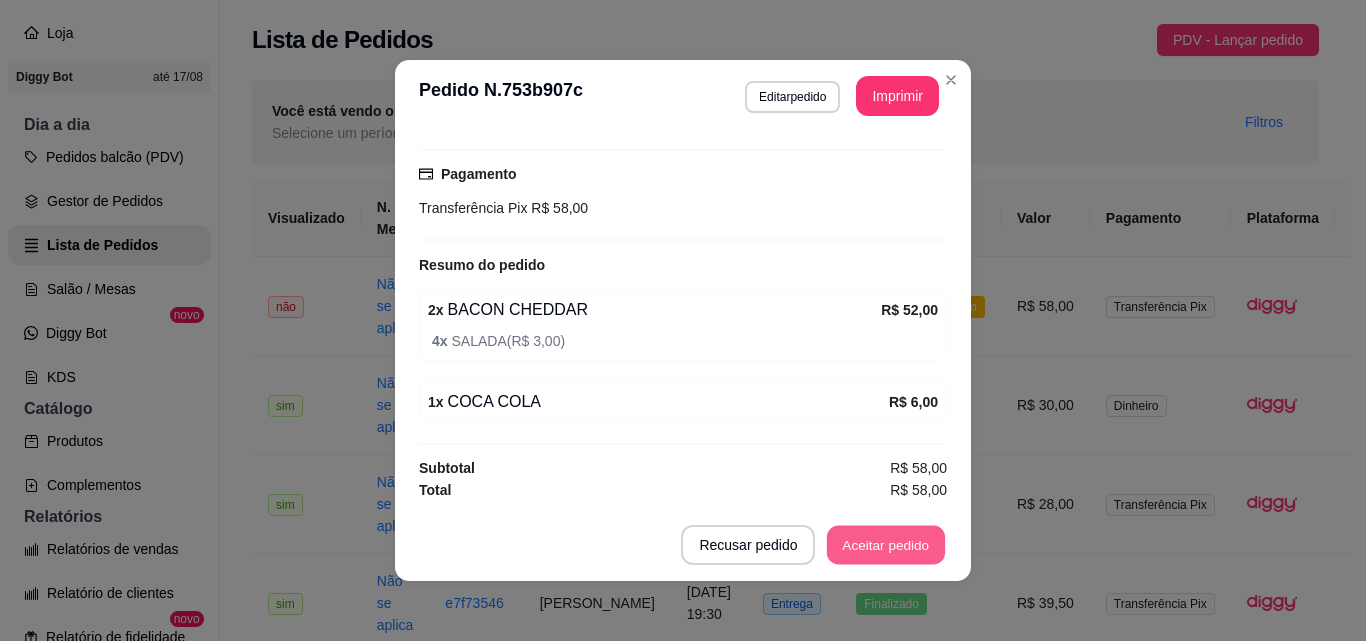 click on "Aceitar pedido" at bounding box center [886, 545] 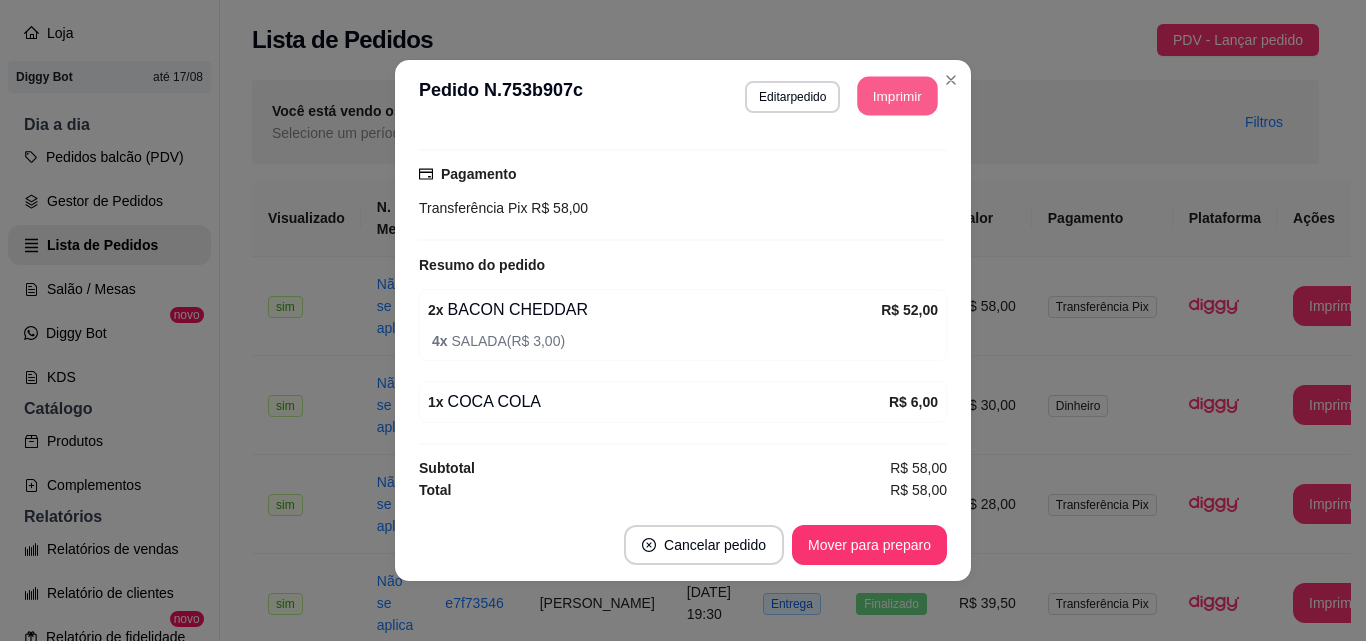 click on "Imprimir" at bounding box center (898, 96) 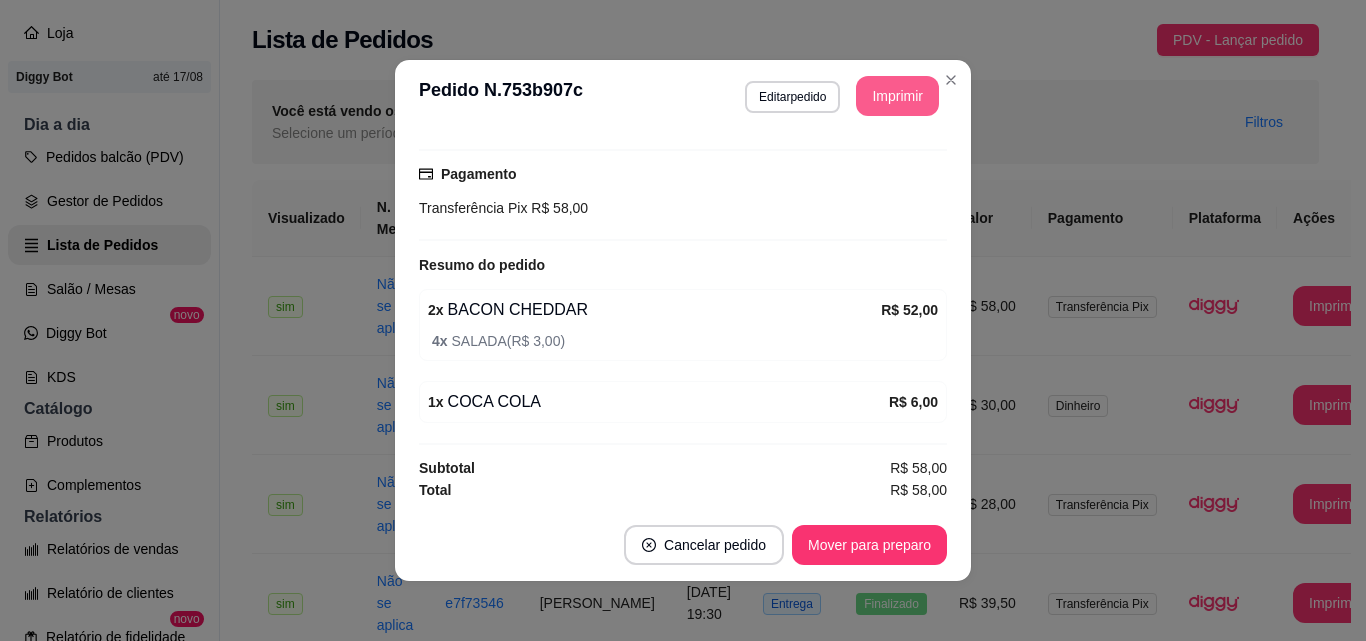 scroll, scrollTop: 0, scrollLeft: 0, axis: both 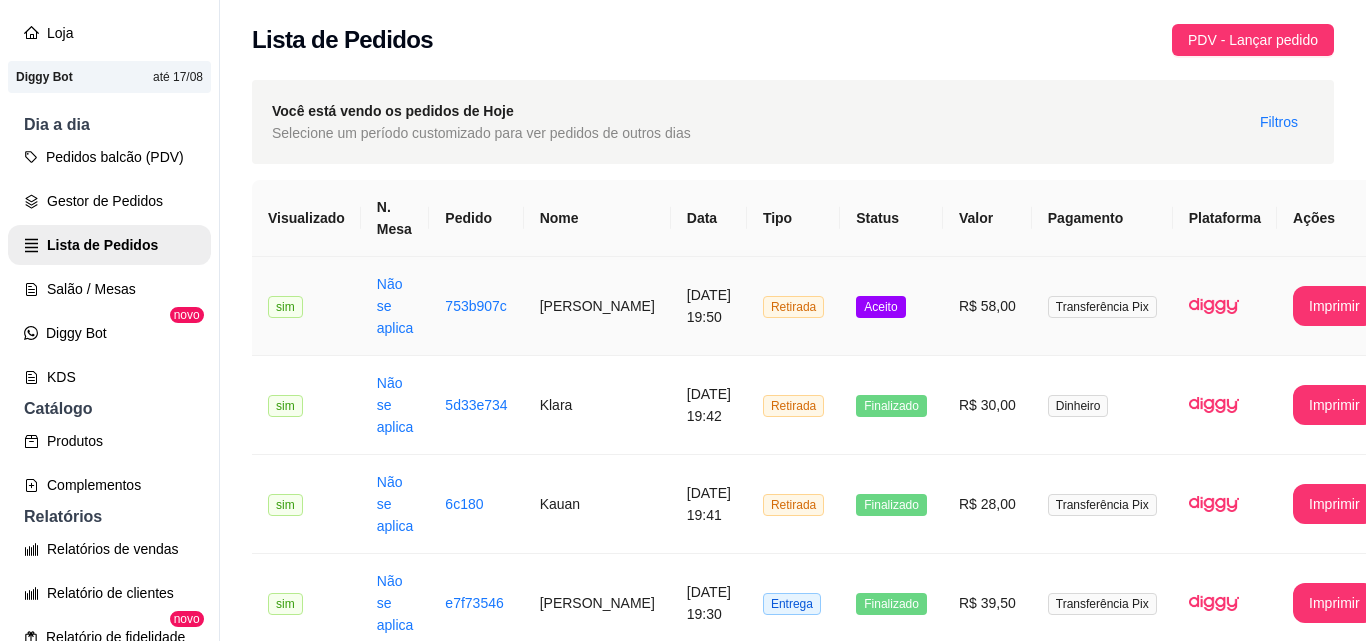 click on "Aceito" at bounding box center (891, 306) 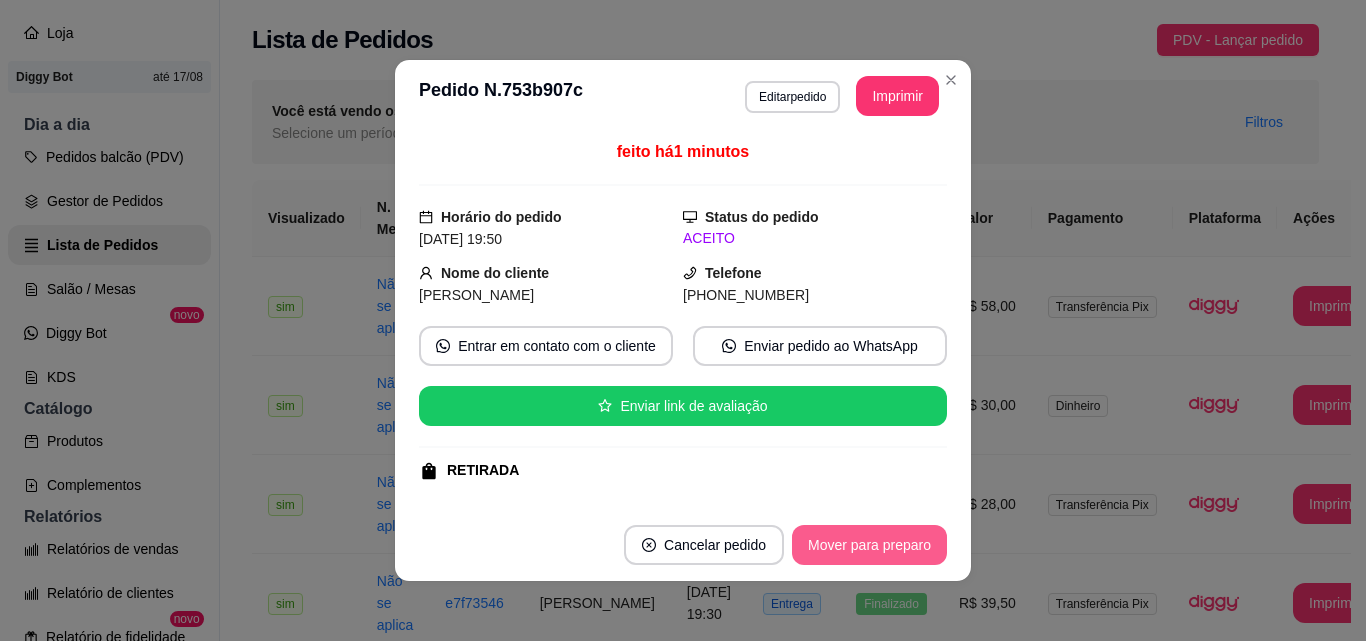 click on "Mover para preparo" at bounding box center (869, 545) 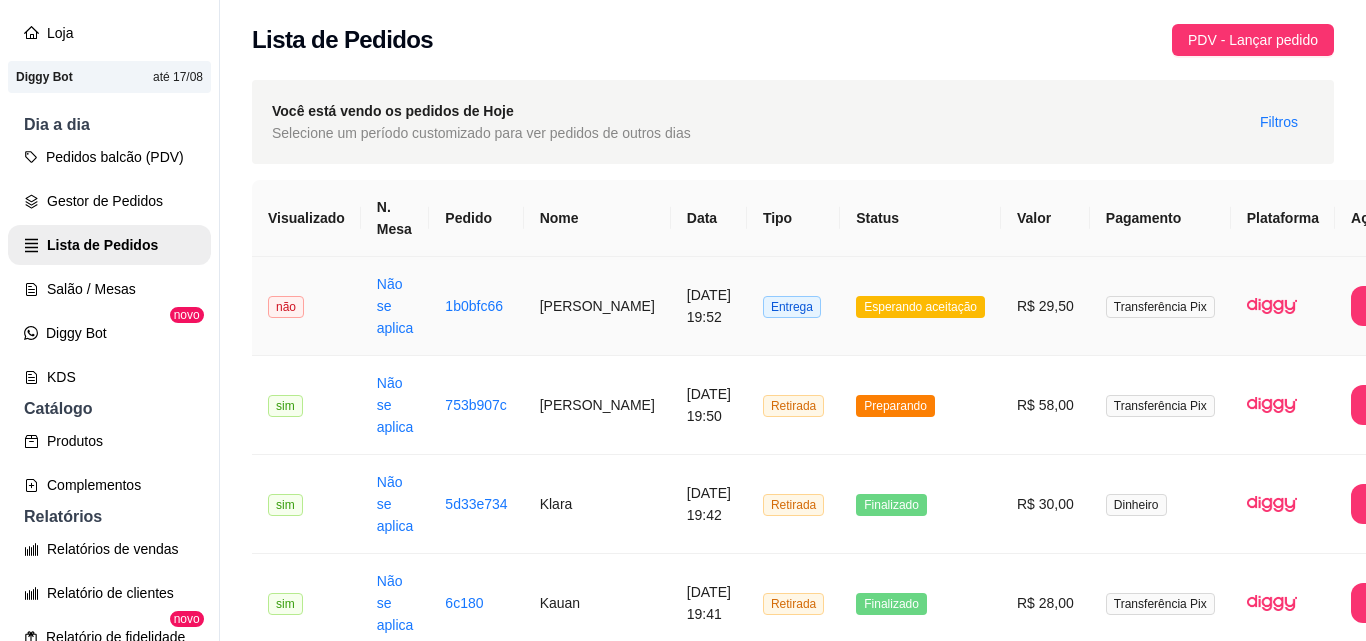click on "Entrega" at bounding box center [793, 306] 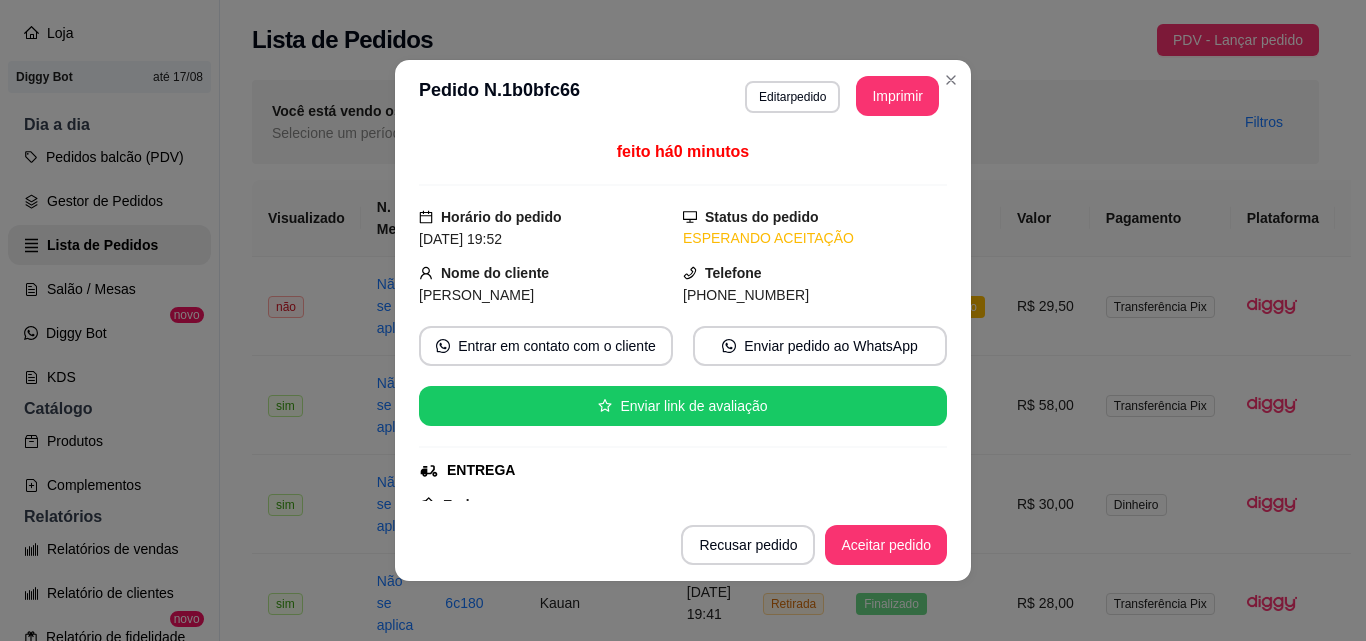 click on "Recusar pedido Aceitar pedido" at bounding box center (683, 545) 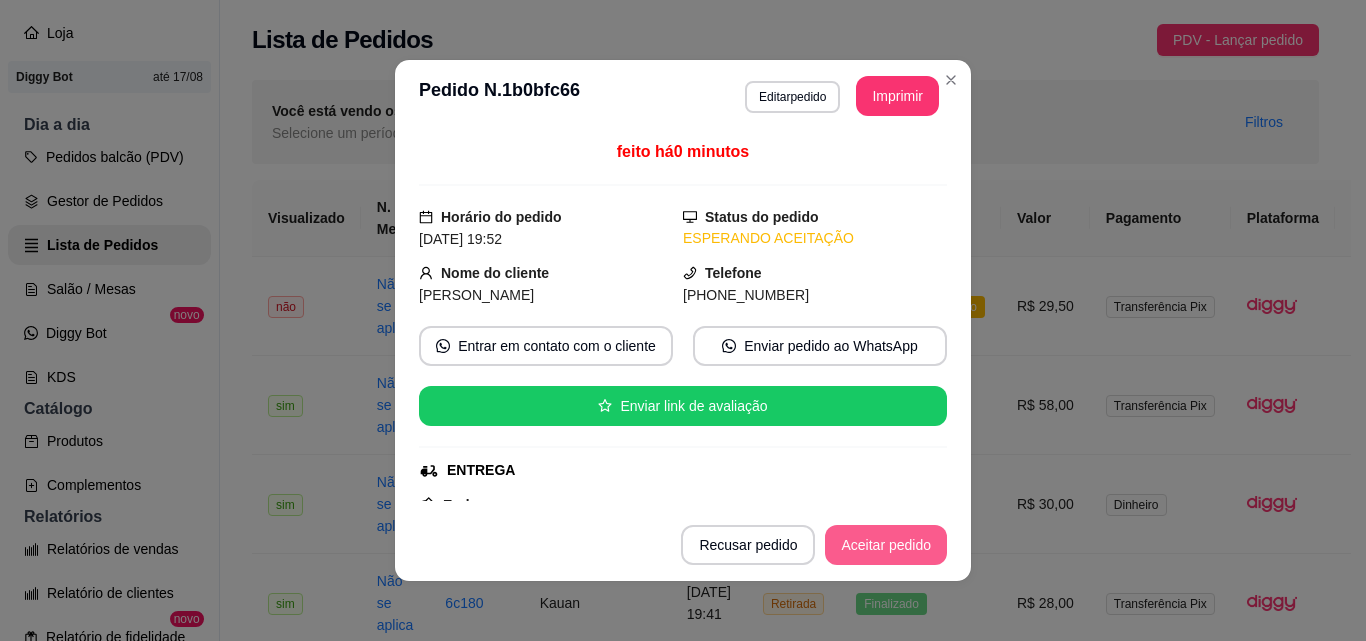 click on "Aceitar pedido" at bounding box center (886, 545) 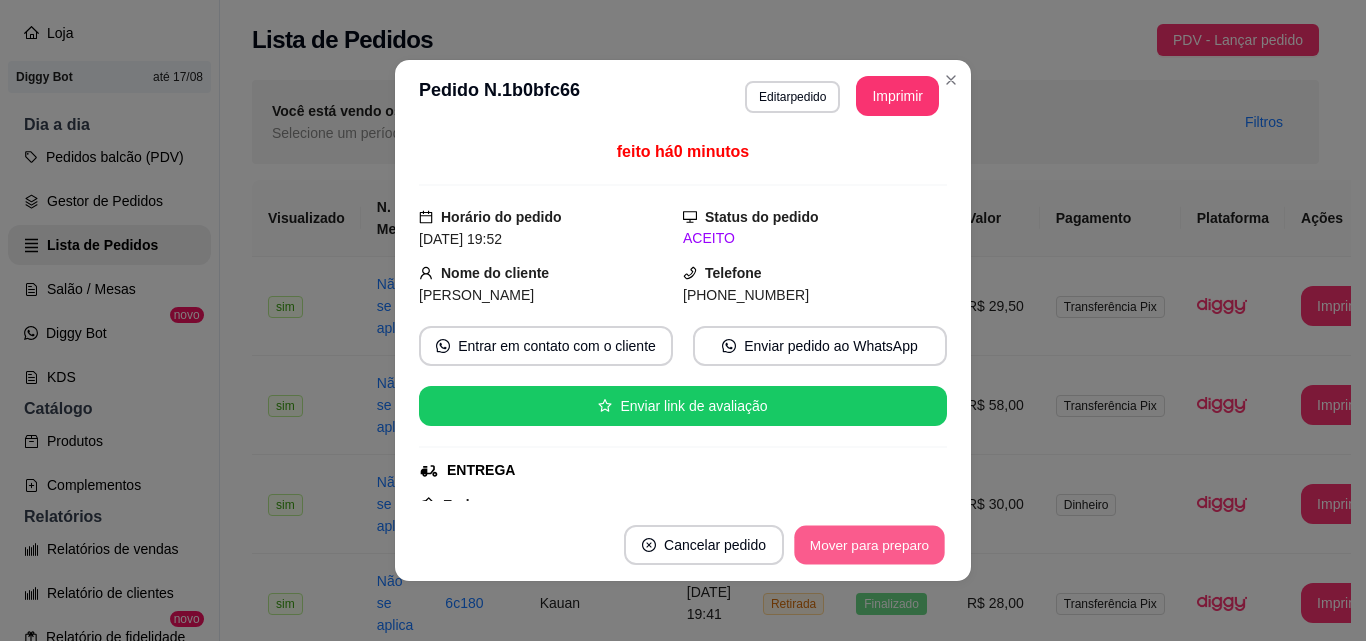 click on "Mover para preparo" at bounding box center (869, 545) 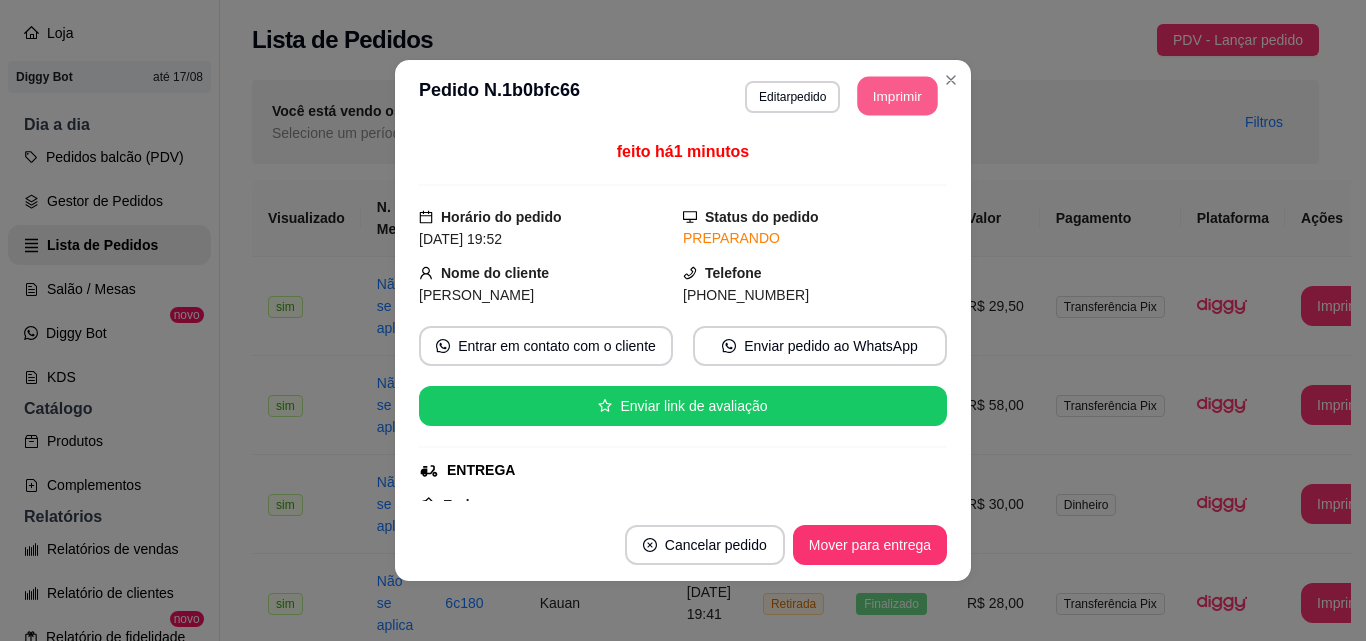 click on "Imprimir" at bounding box center (898, 96) 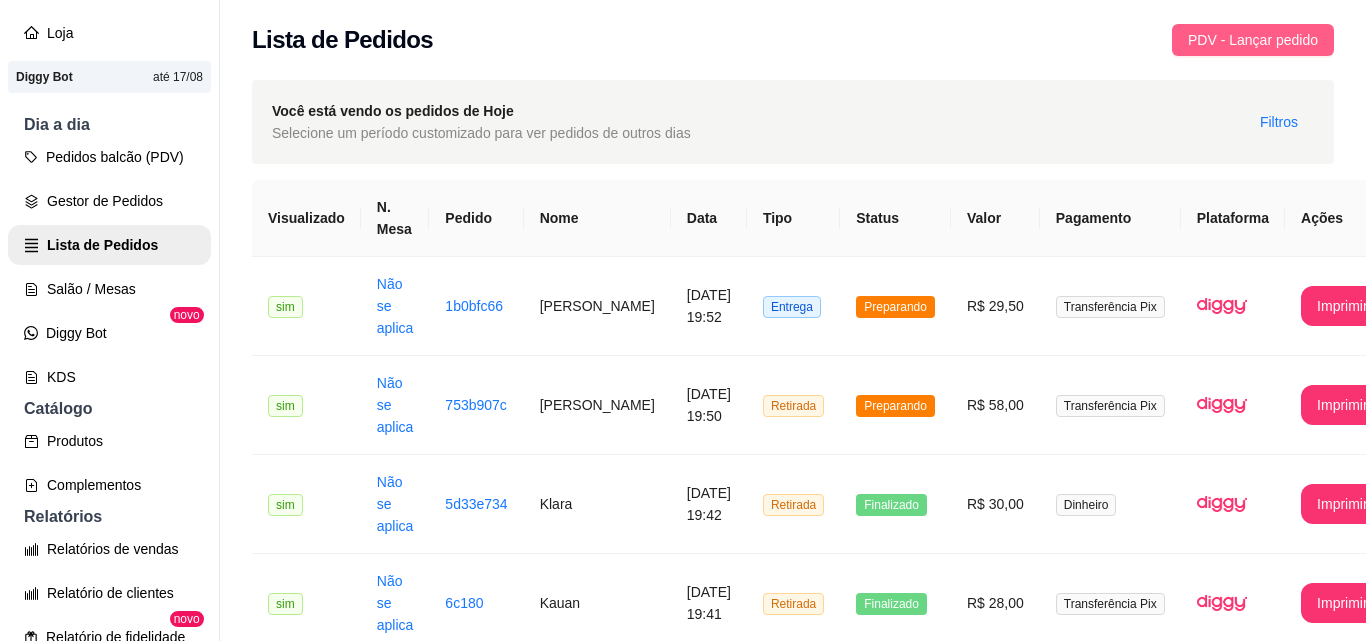 click on "PDV - Lançar pedido" at bounding box center (1253, 40) 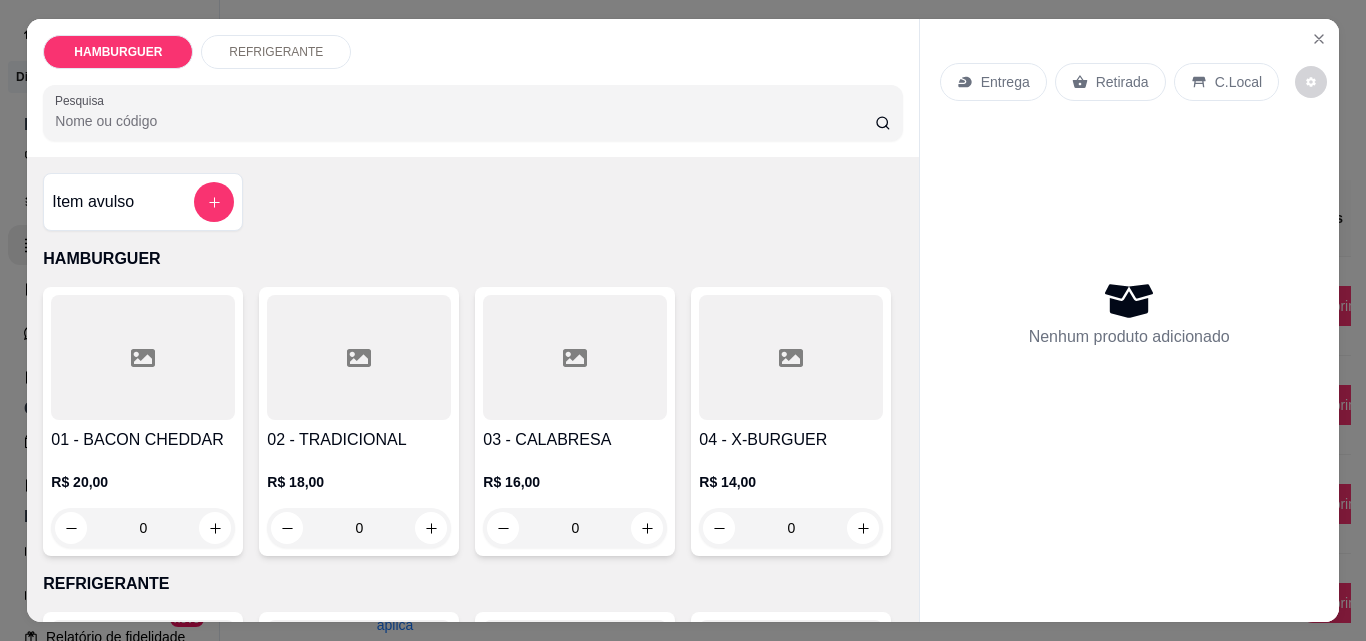 click on "0" at bounding box center [791, 528] 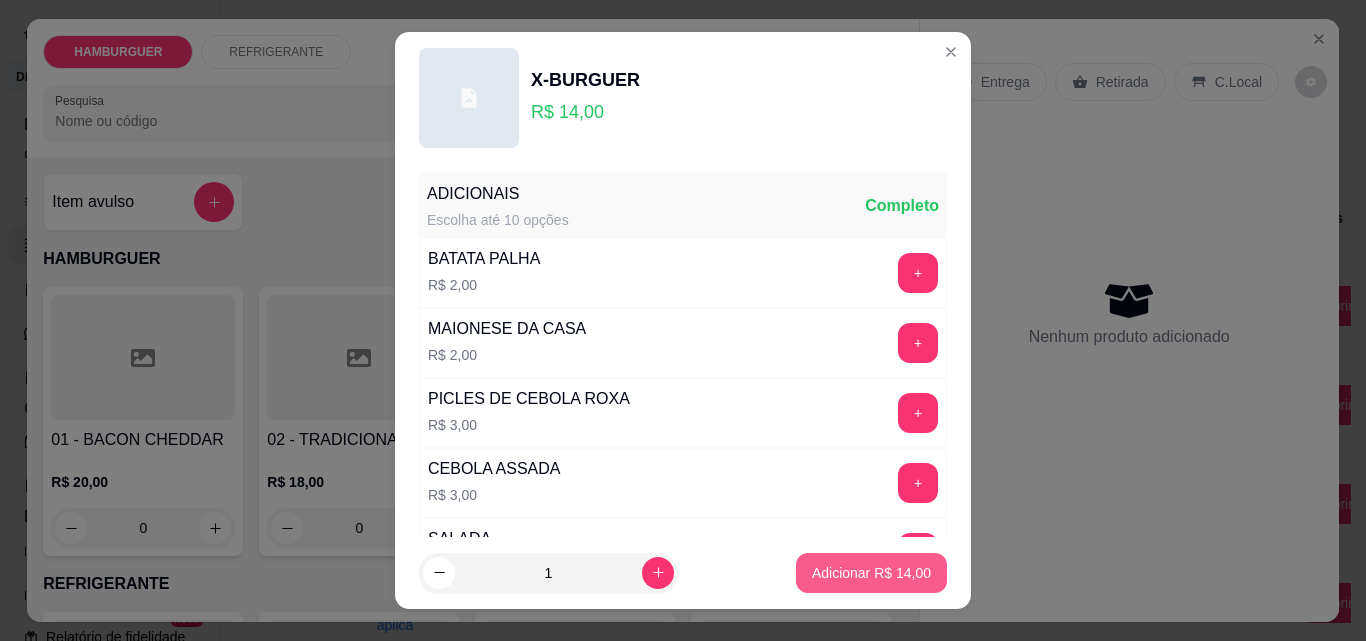 click on "Adicionar   R$ 14,00" at bounding box center [871, 573] 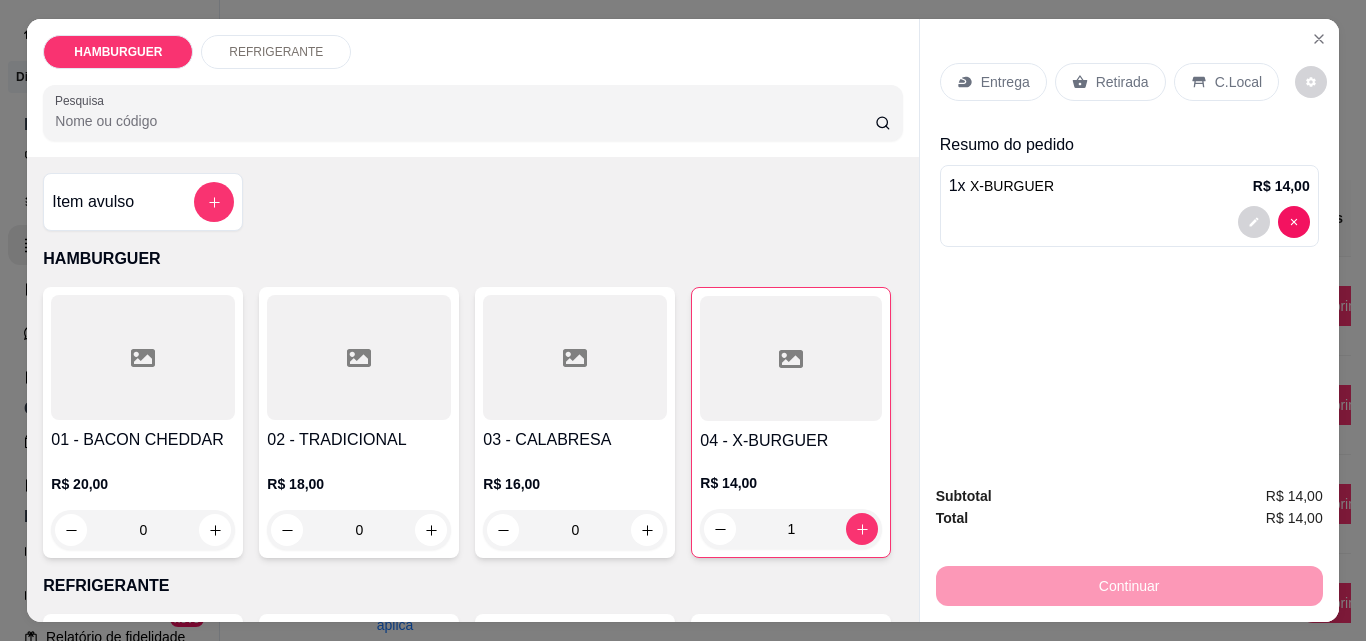 click 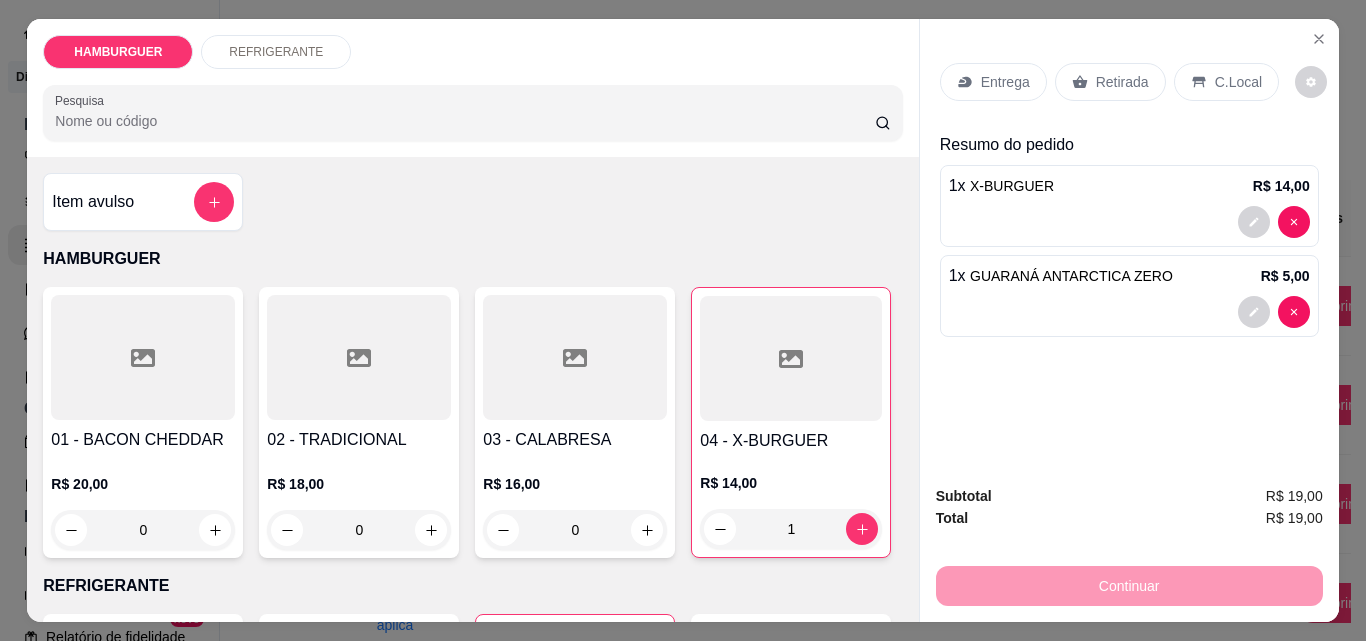 click on "C.Local" at bounding box center [1238, 82] 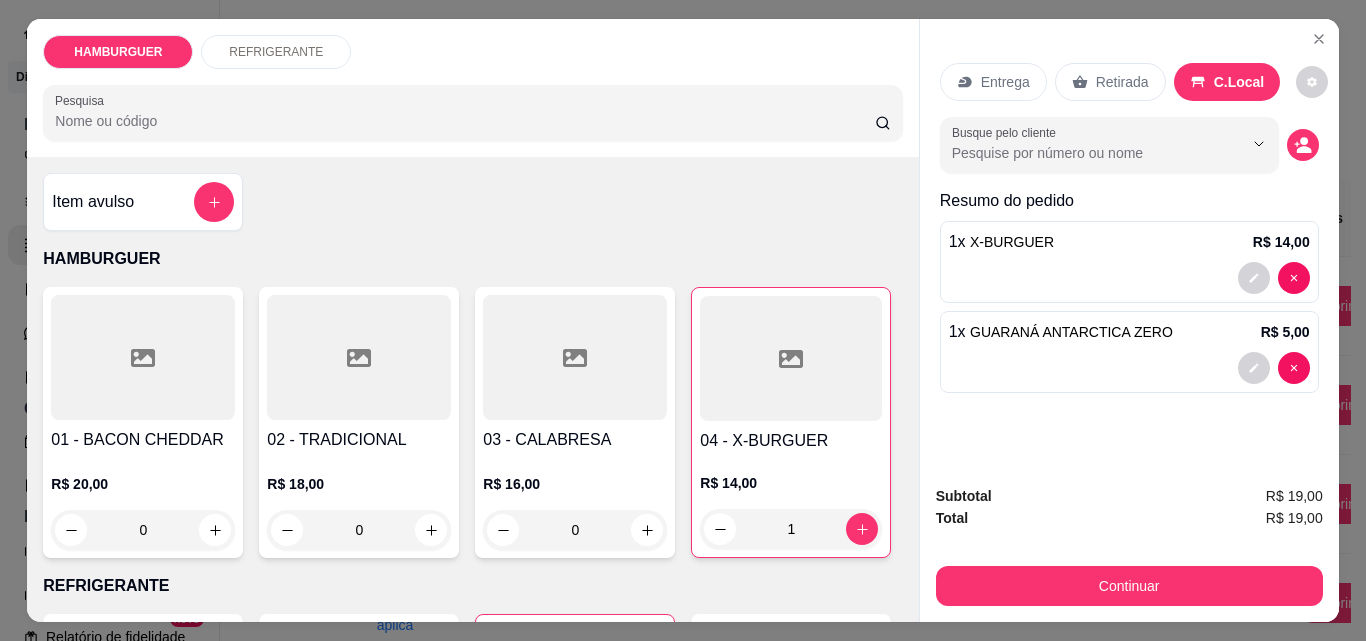 click on "Entrega Retirada C.Local Busque pelo cliente Resumo do pedido 1 x   X-BURGUER  R$ 14,00 1 x   GUARANÁ ANTARCTICA ZERO R$ 5,00" at bounding box center (1129, 244) 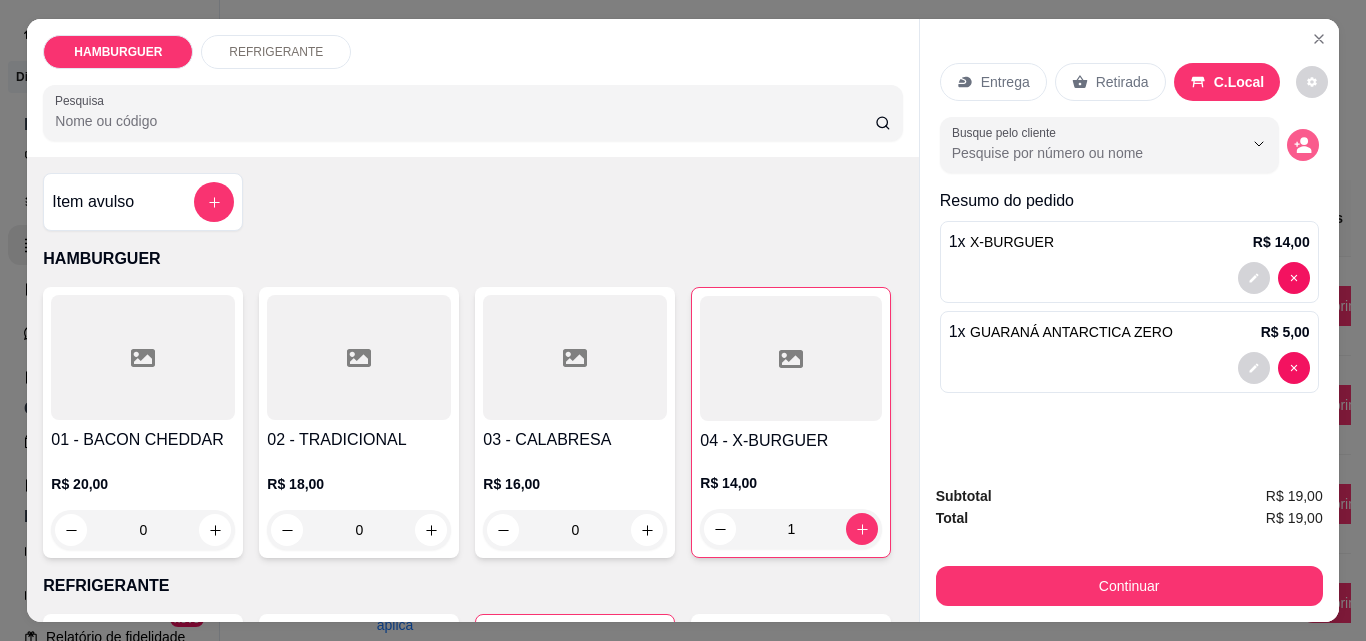 click 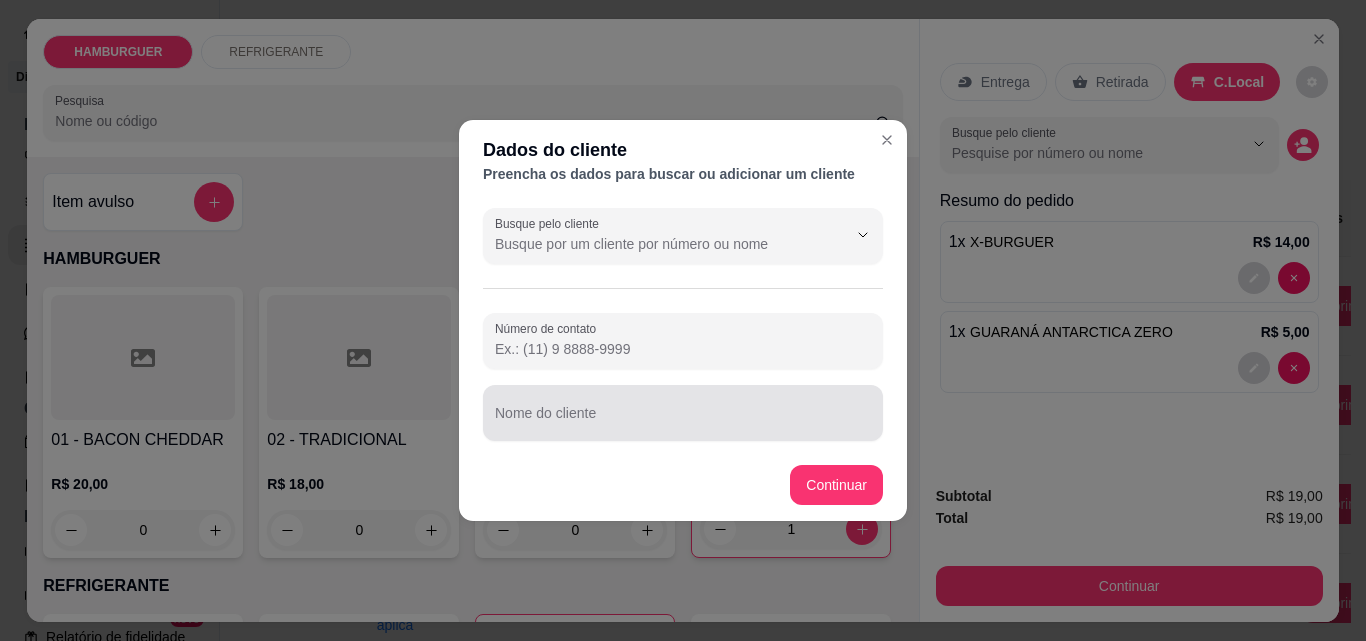 click on "Nome do cliente" at bounding box center (683, 413) 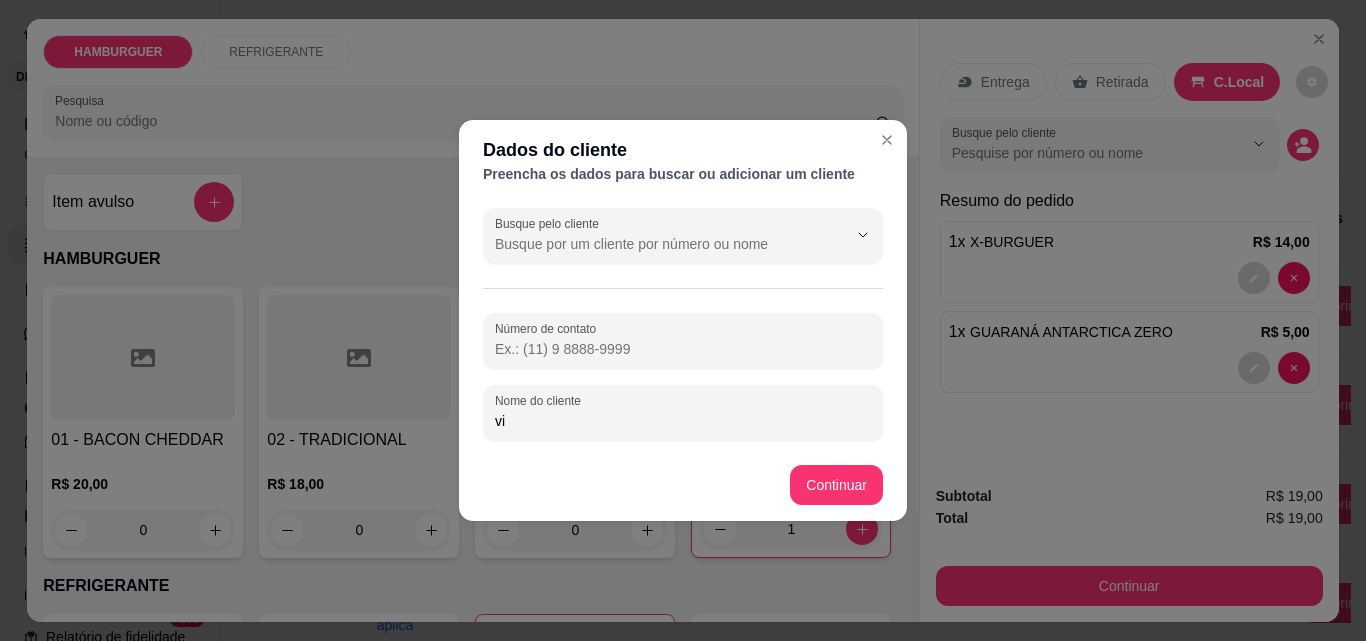 type on "v" 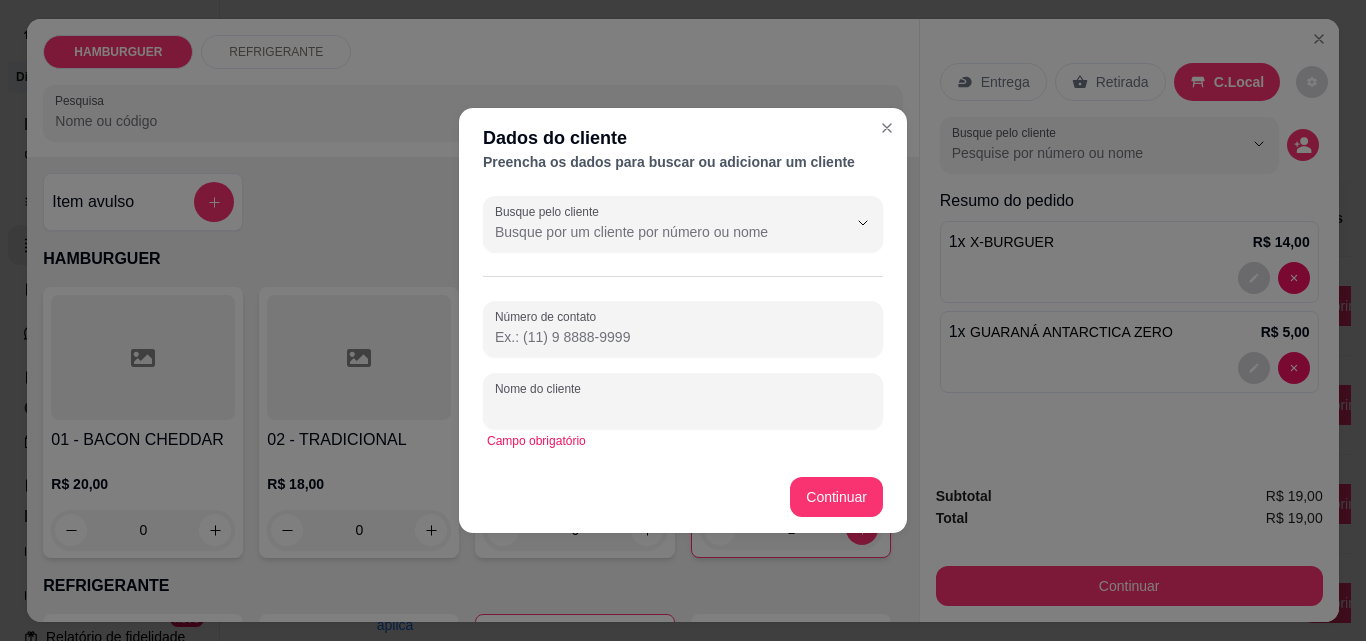 type on "v" 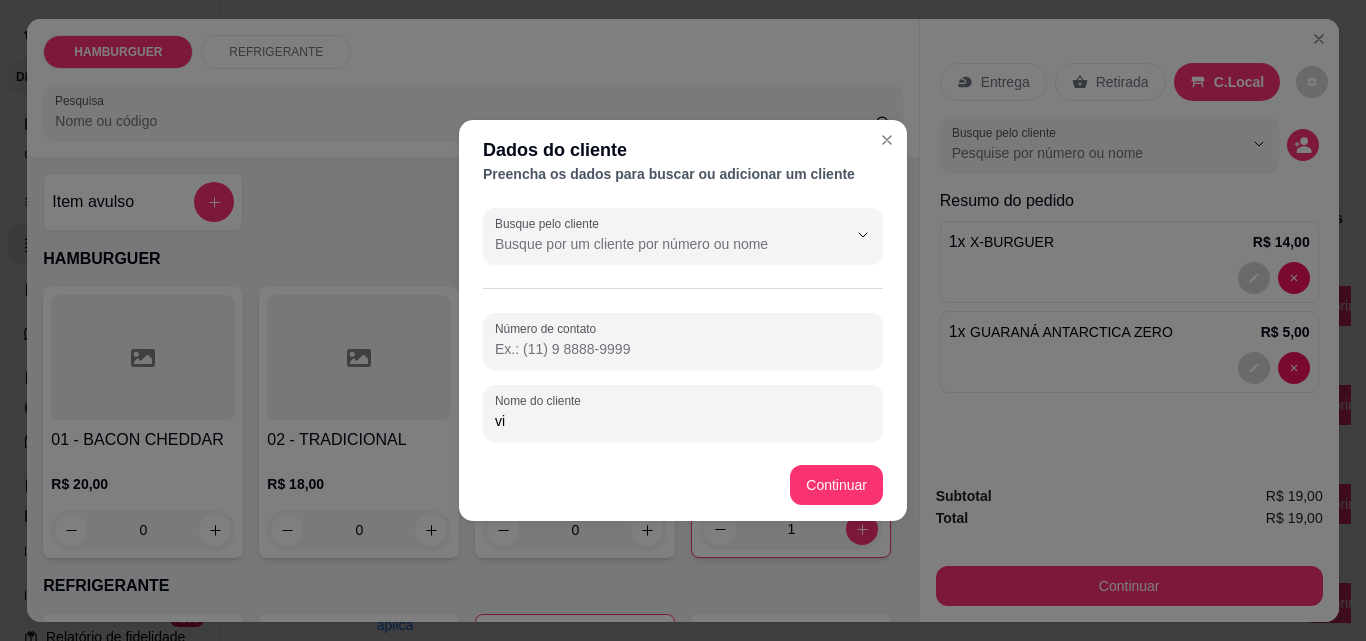 type on "v" 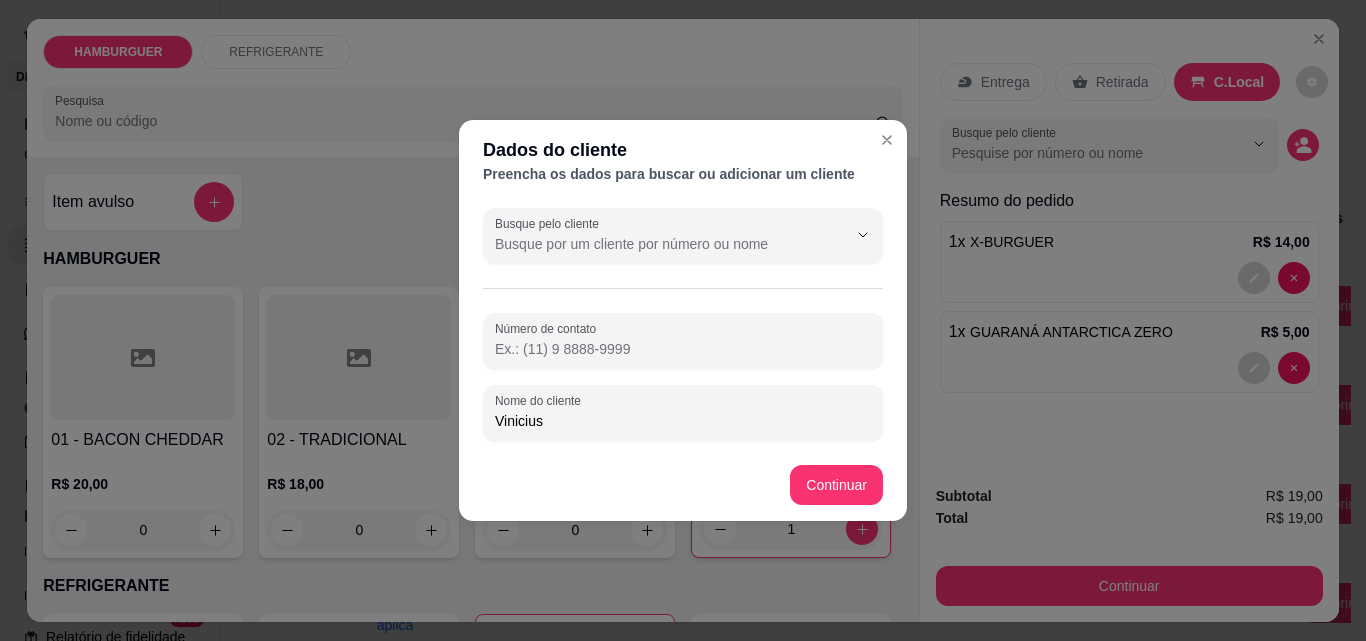 type on "Vinicius" 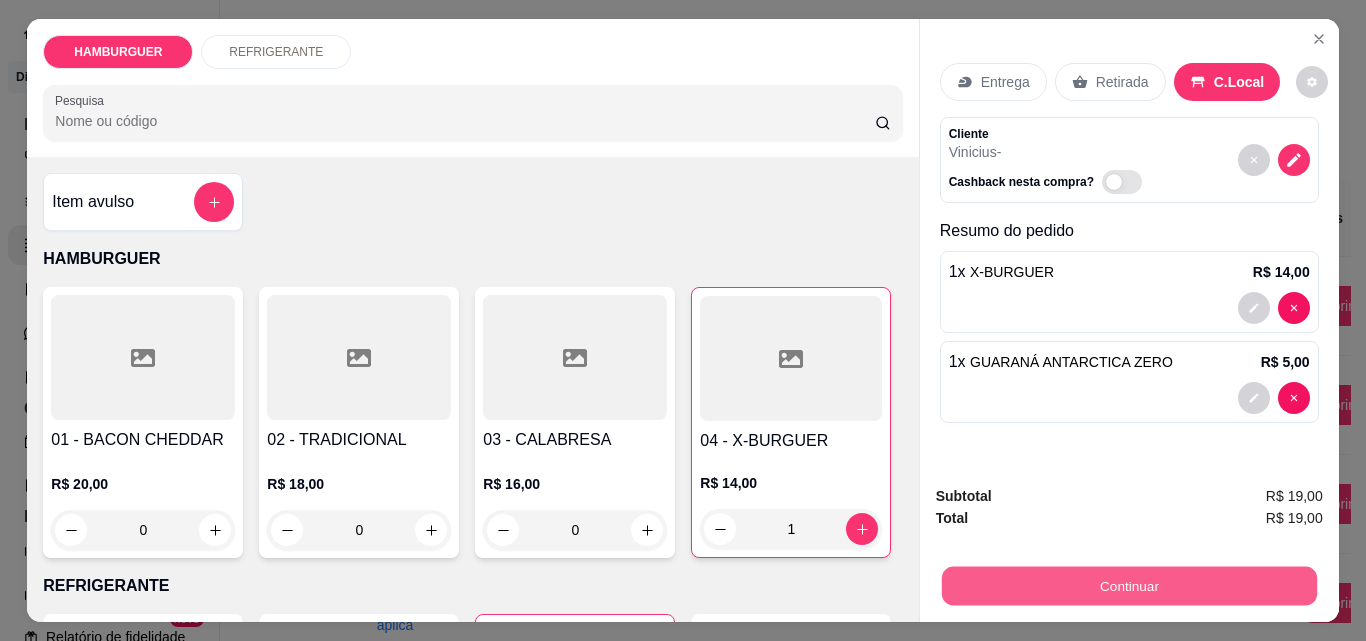 click on "Continuar" at bounding box center [1128, 585] 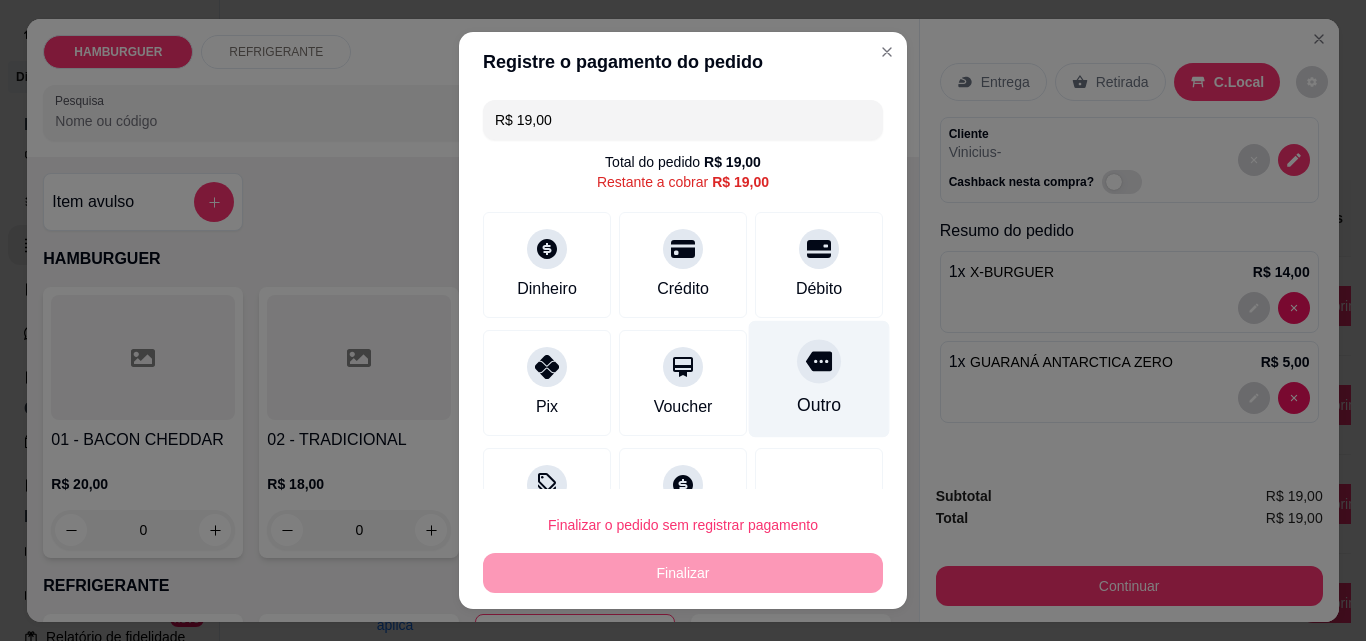 click at bounding box center (819, 361) 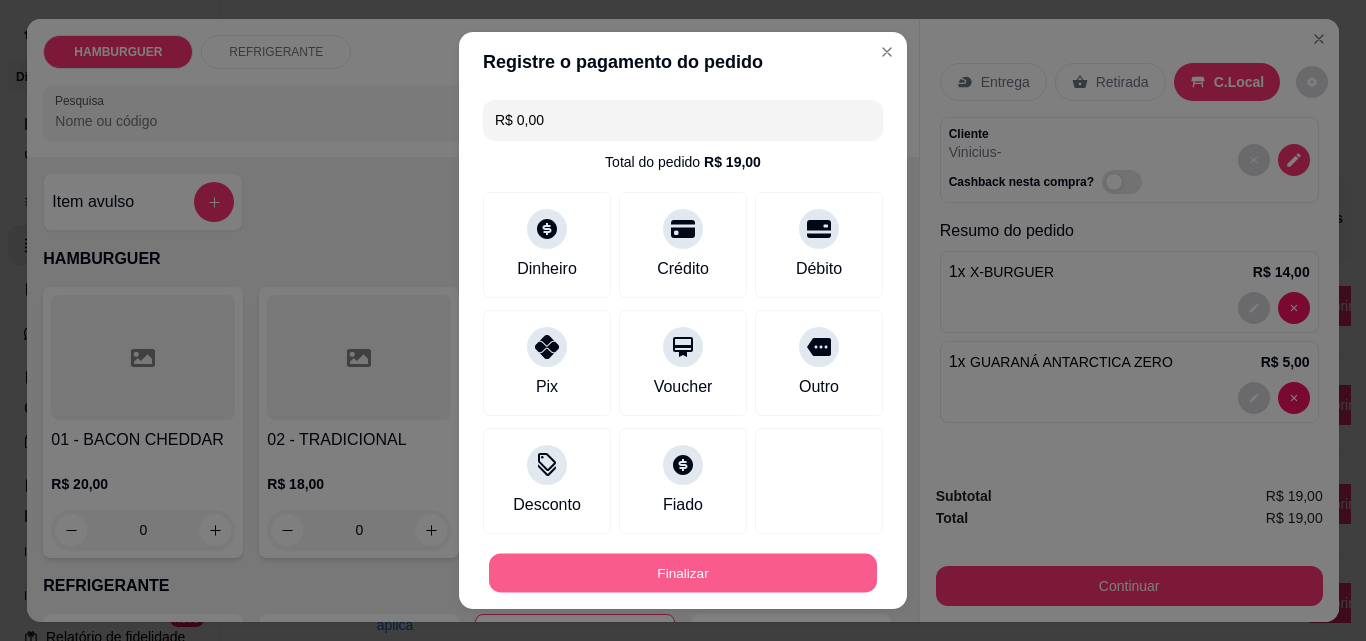 click on "Finalizar" at bounding box center [683, 573] 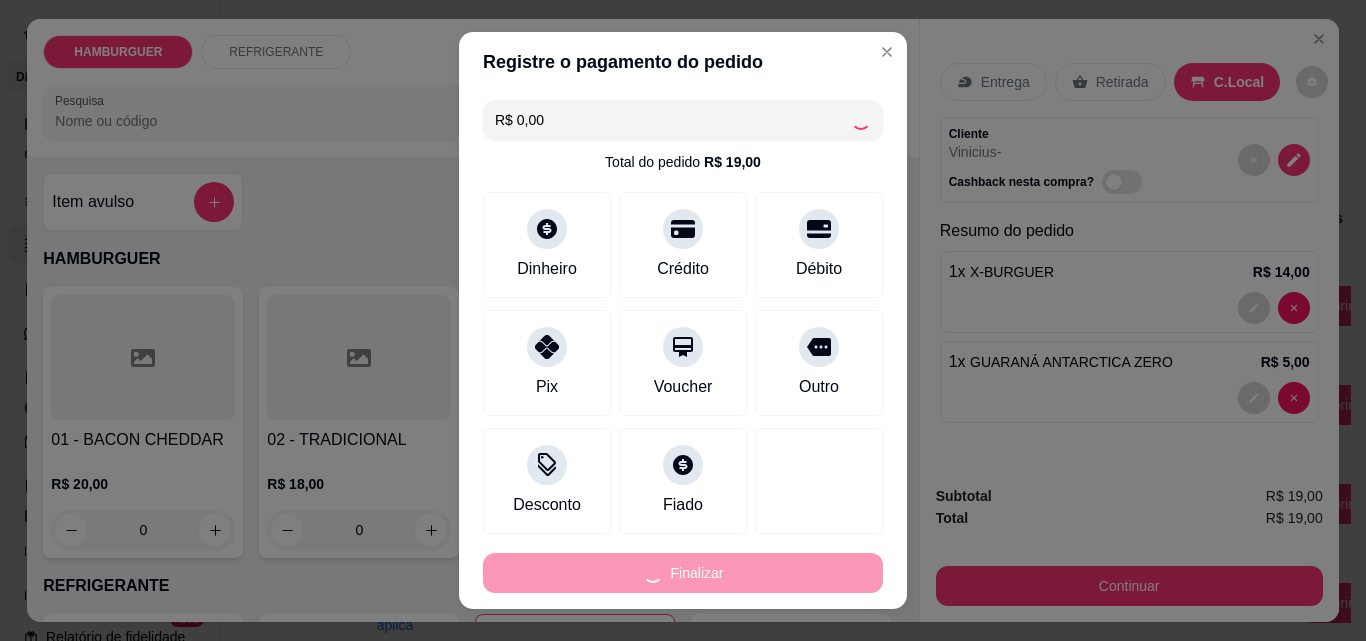 type on "0" 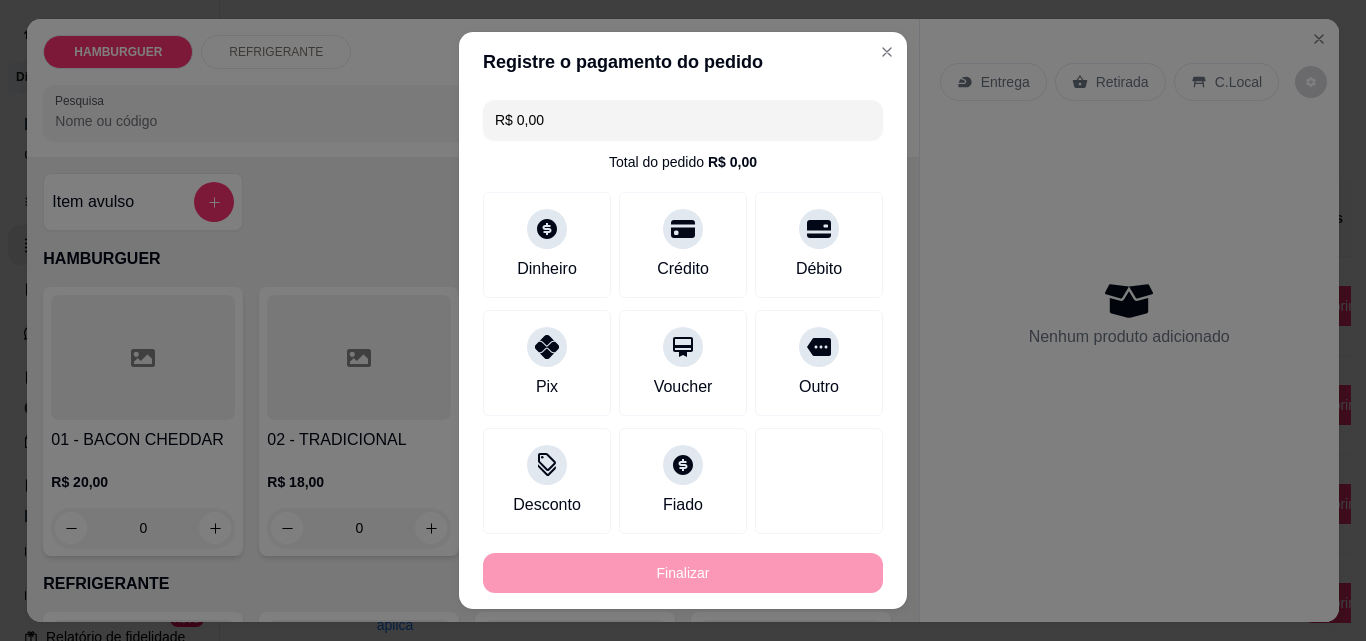 type on "-R$ 19,00" 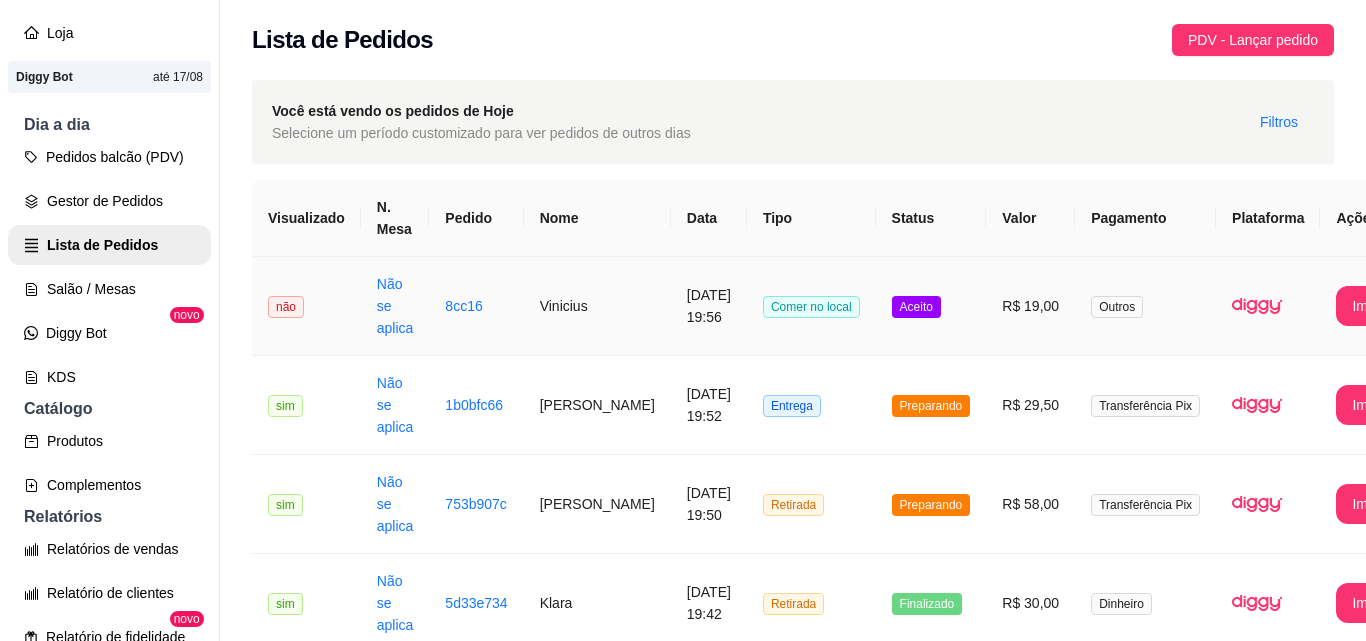 click on "Aceito" at bounding box center (931, 306) 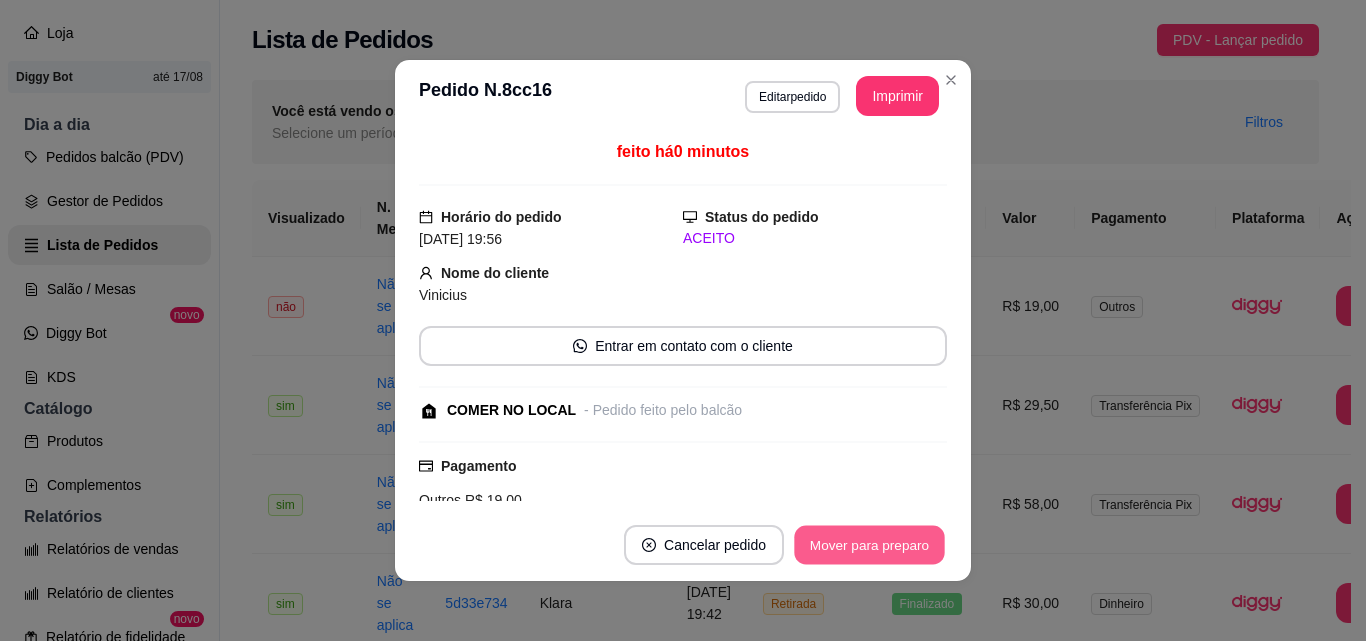 click on "Mover para preparo" at bounding box center (869, 545) 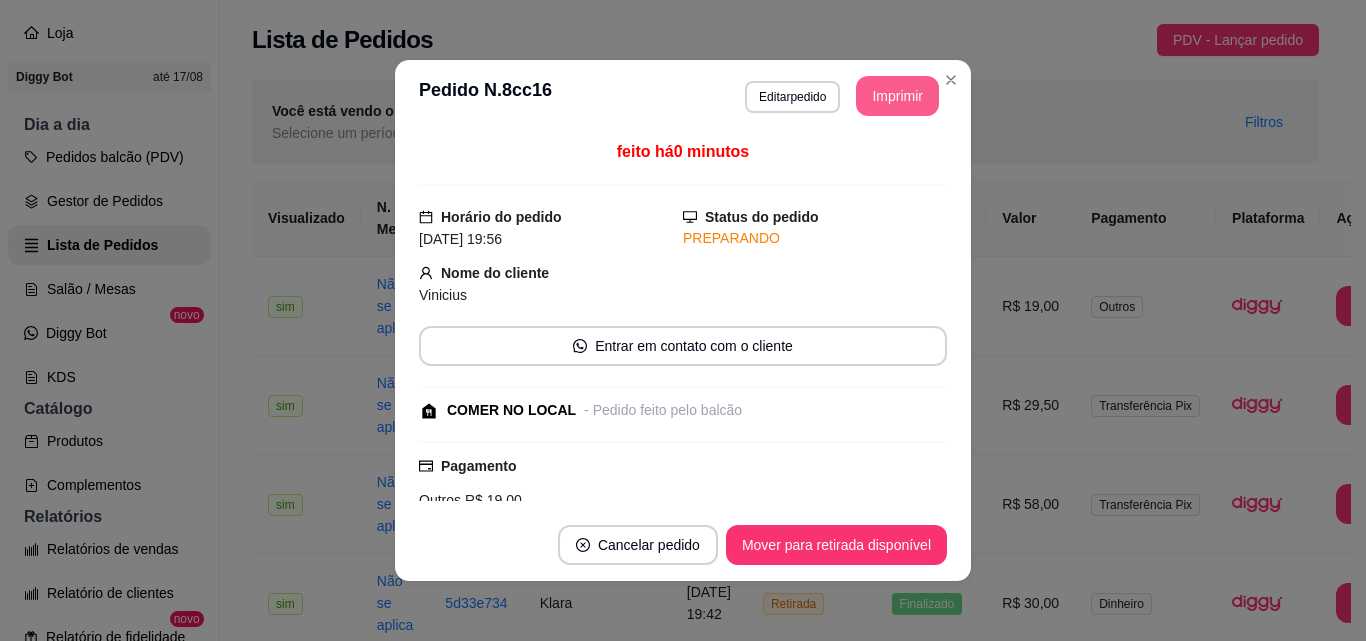 click on "Imprimir" at bounding box center (897, 96) 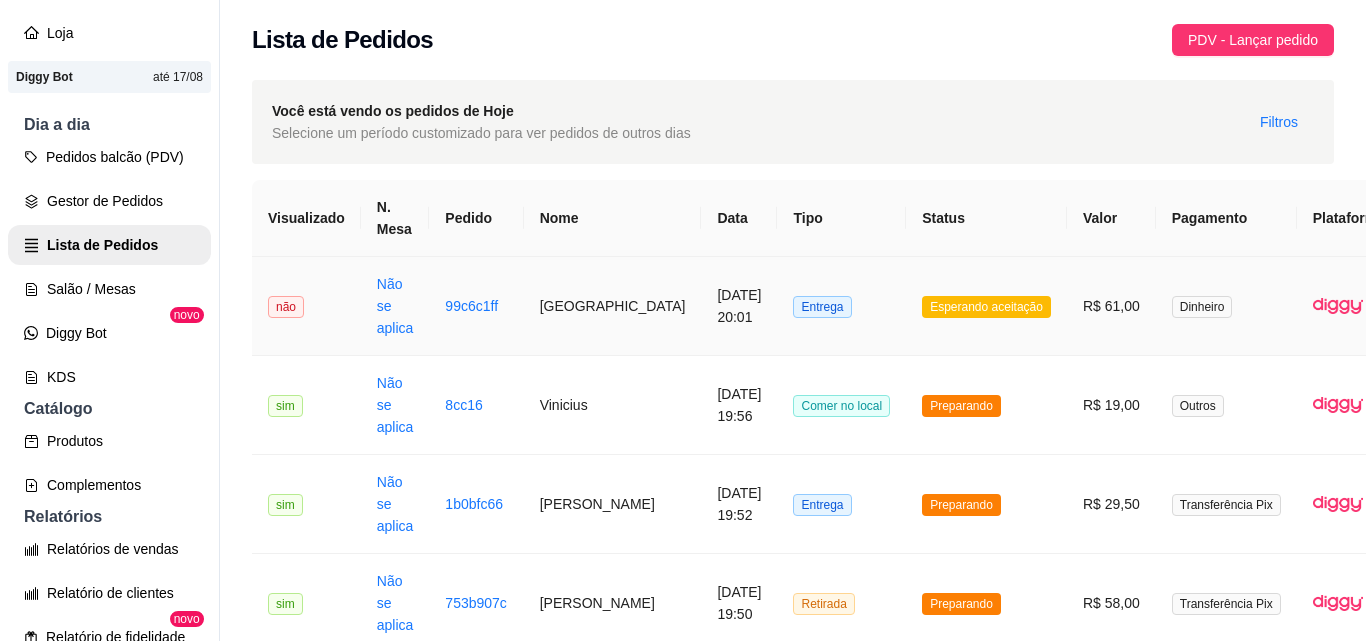 click on "Entrega" at bounding box center [841, 306] 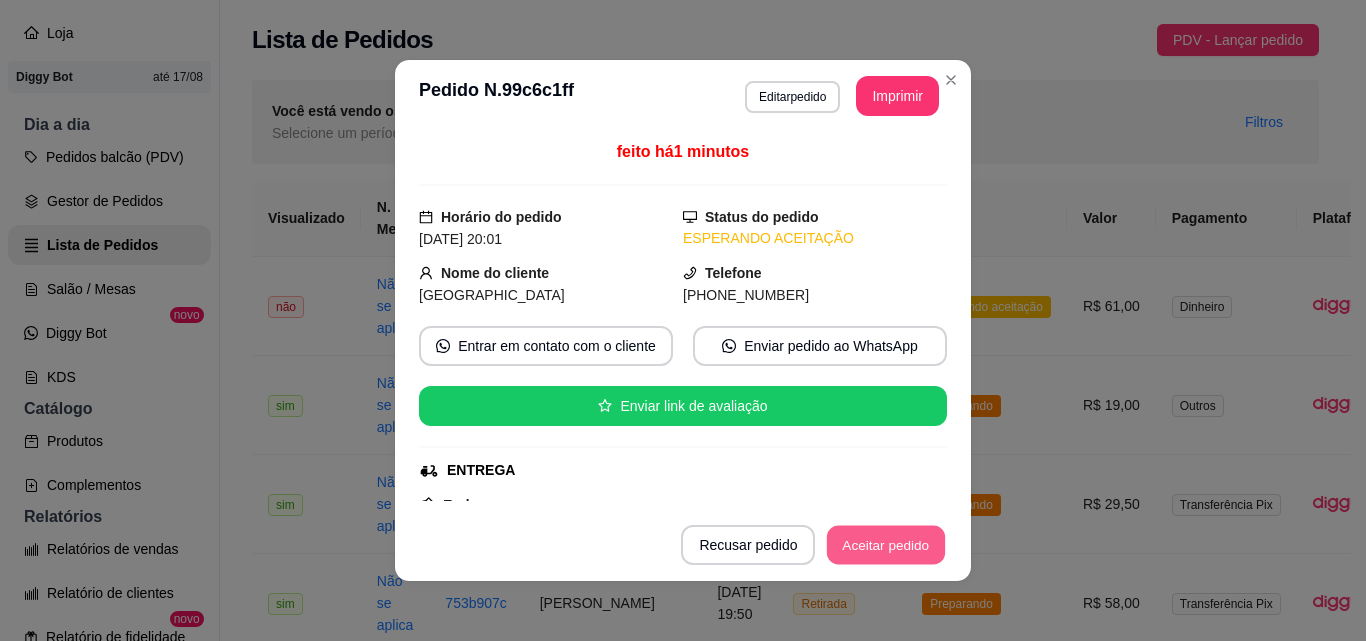 click on "Aceitar pedido" at bounding box center [886, 545] 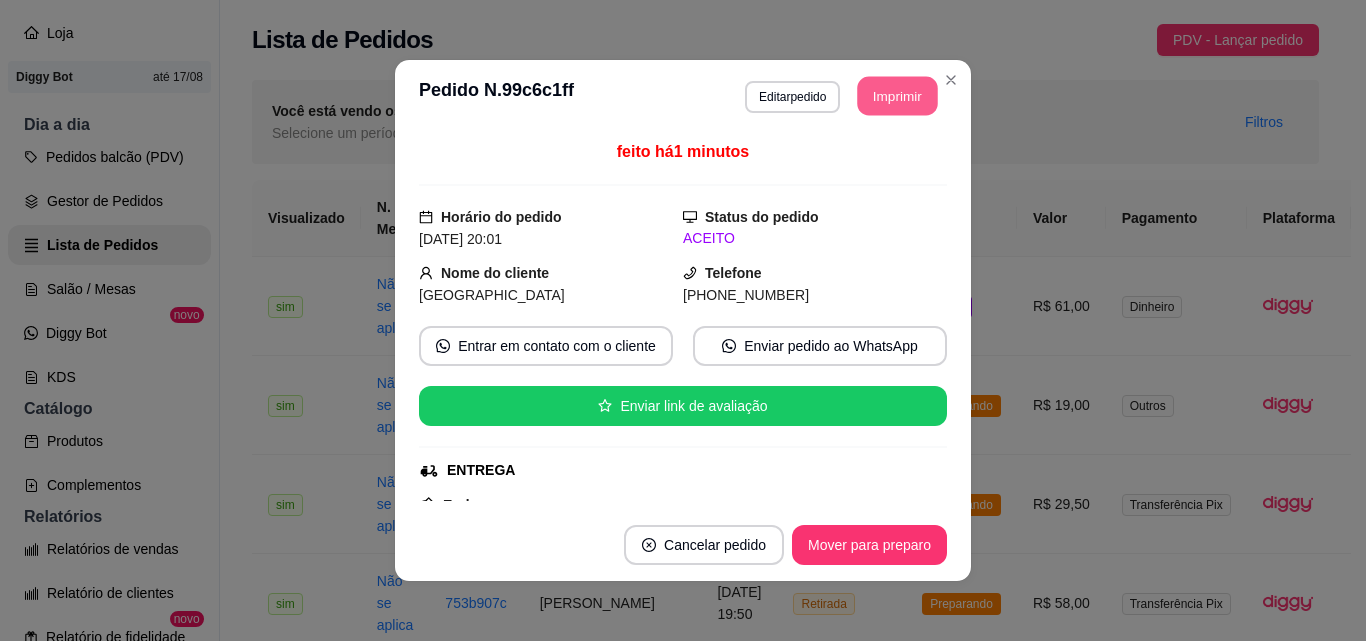 click on "Imprimir" at bounding box center (898, 96) 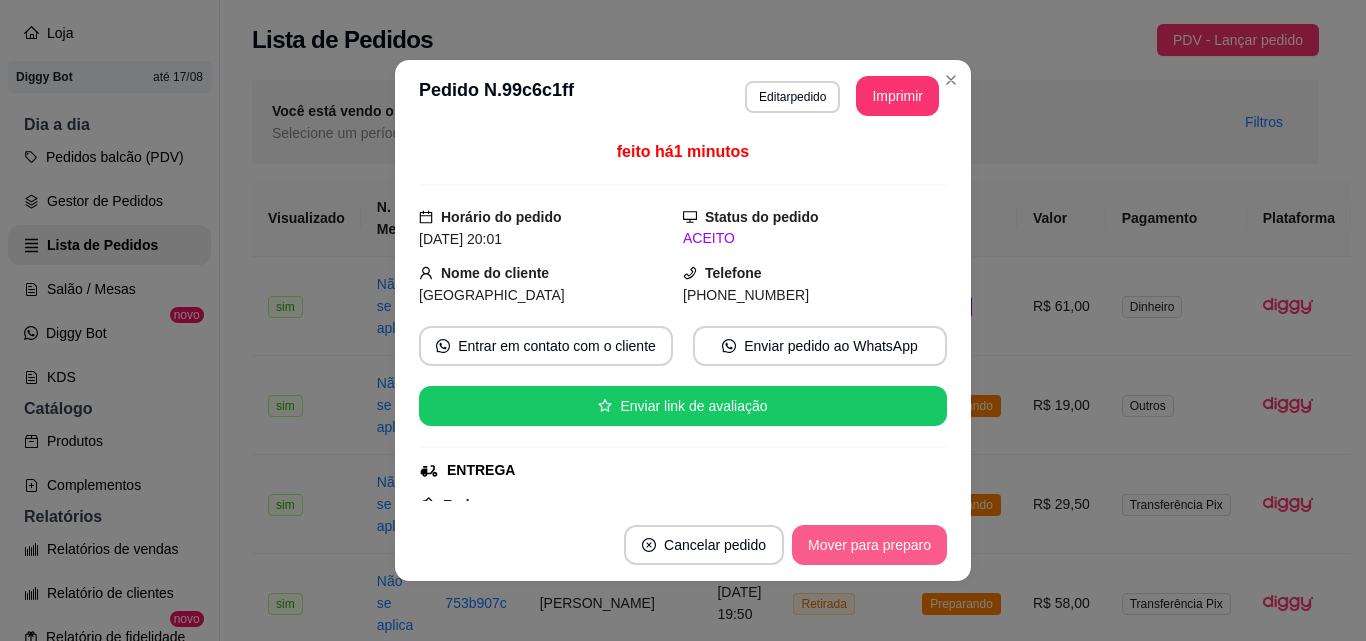 click on "Mover para preparo" at bounding box center (869, 545) 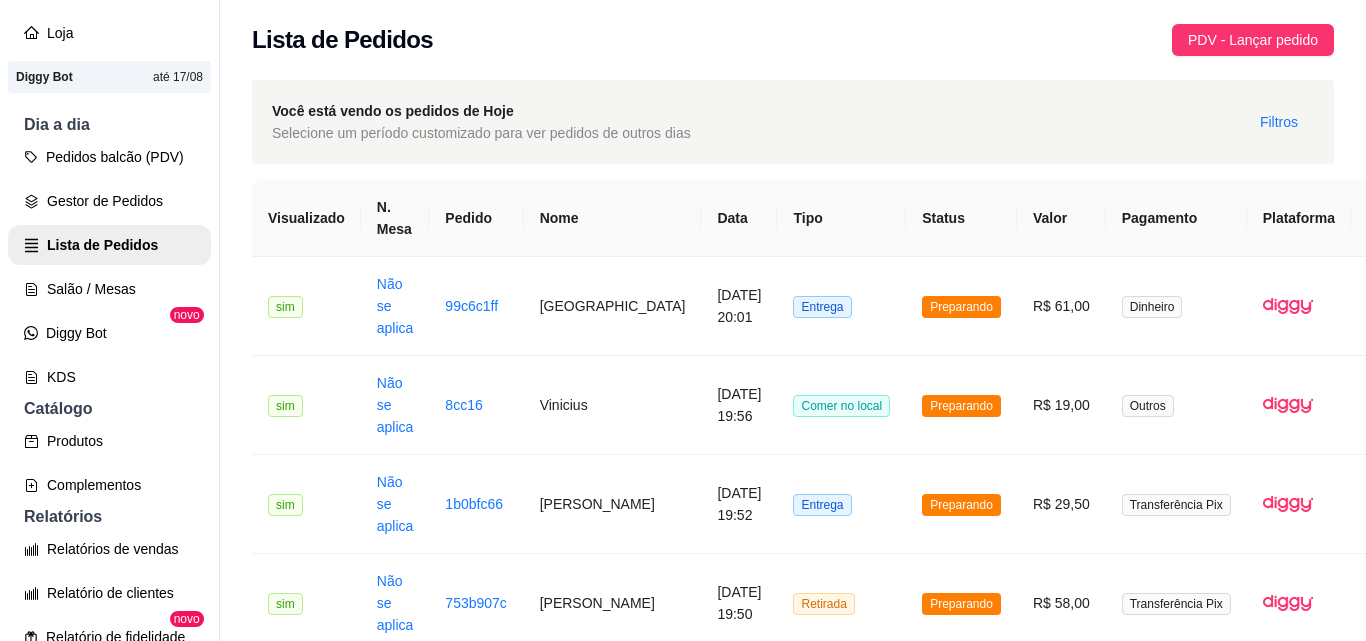 click on "Estoque" at bounding box center (109, 965) 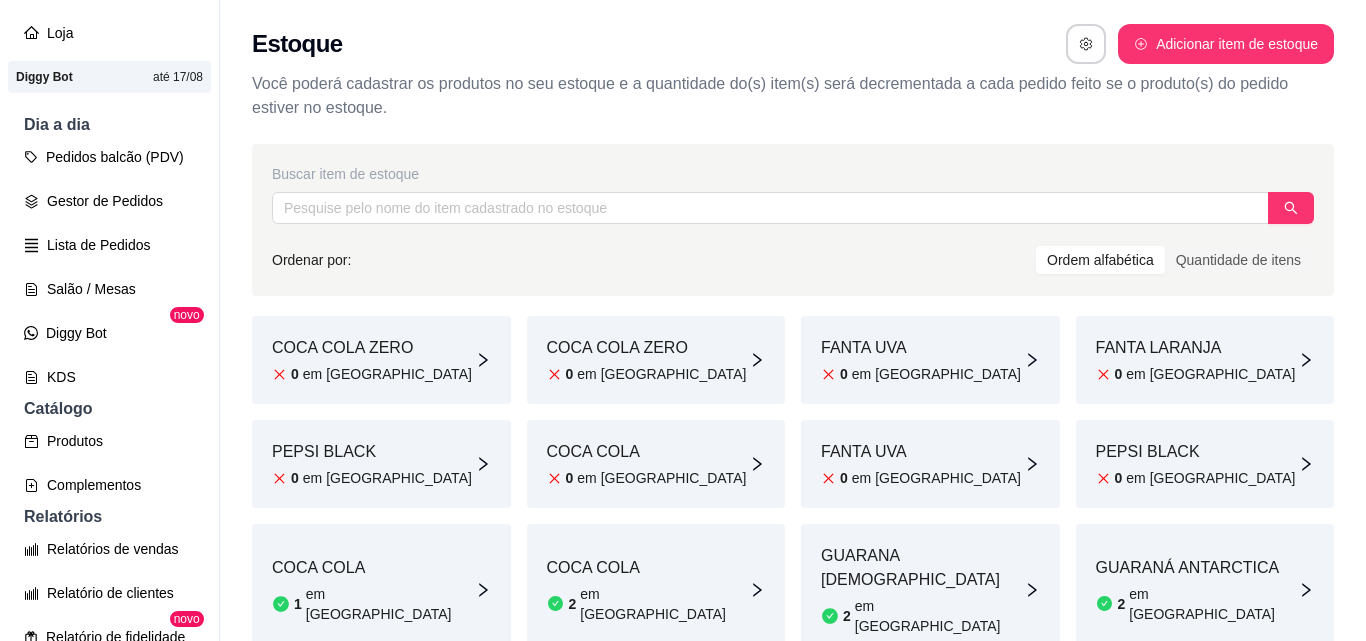 click on "GUARANÁ [GEOGRAPHIC_DATA]  2 em [GEOGRAPHIC_DATA]" at bounding box center [1205, 590] 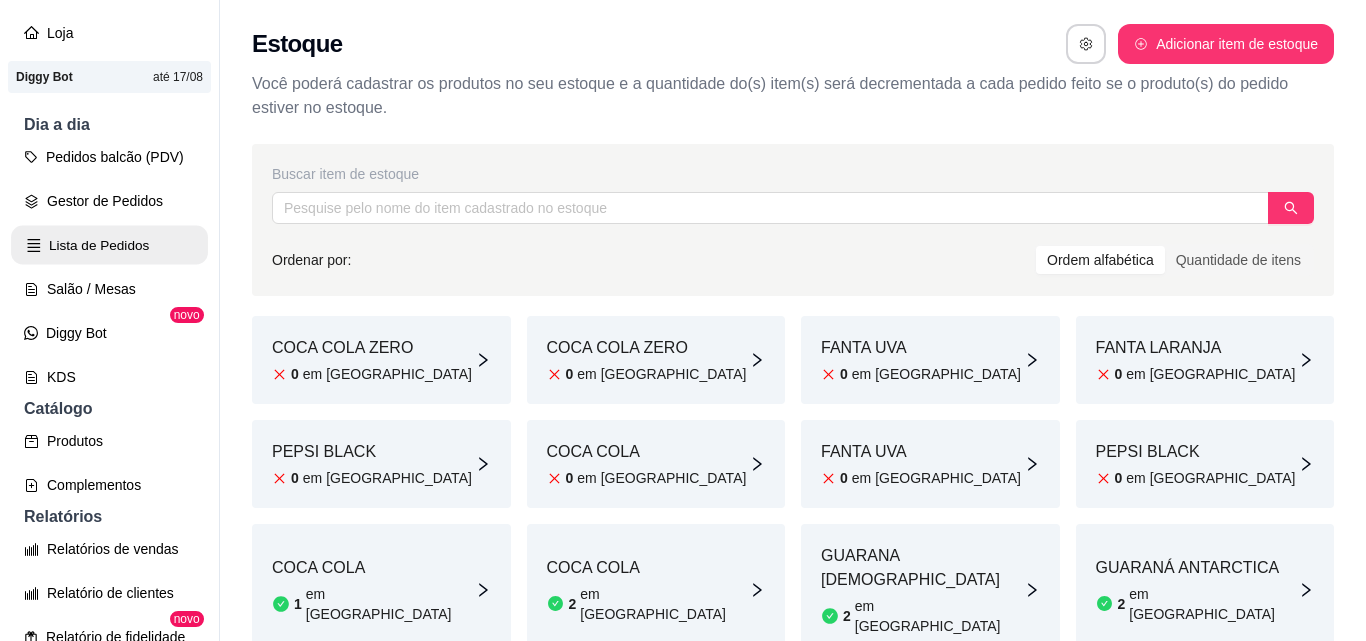 click on "Lista de Pedidos" at bounding box center (109, 245) 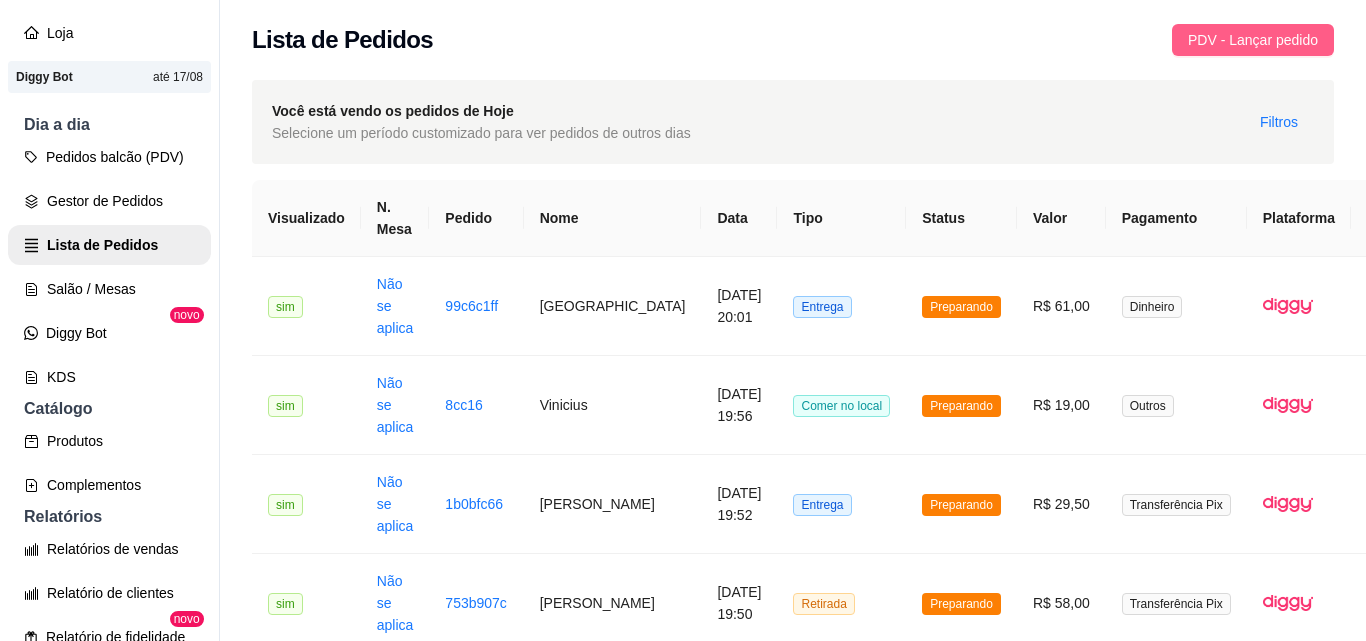 click on "PDV - Lançar pedido" at bounding box center (1253, 40) 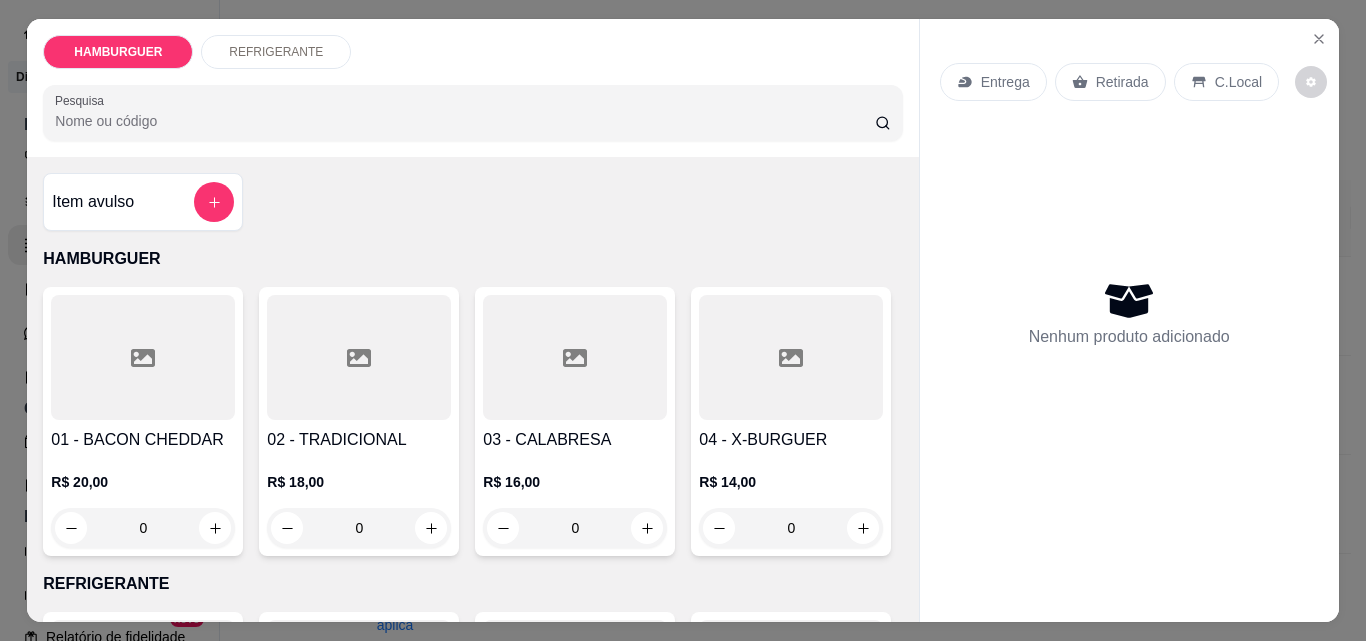 click on "0" at bounding box center (791, 528) 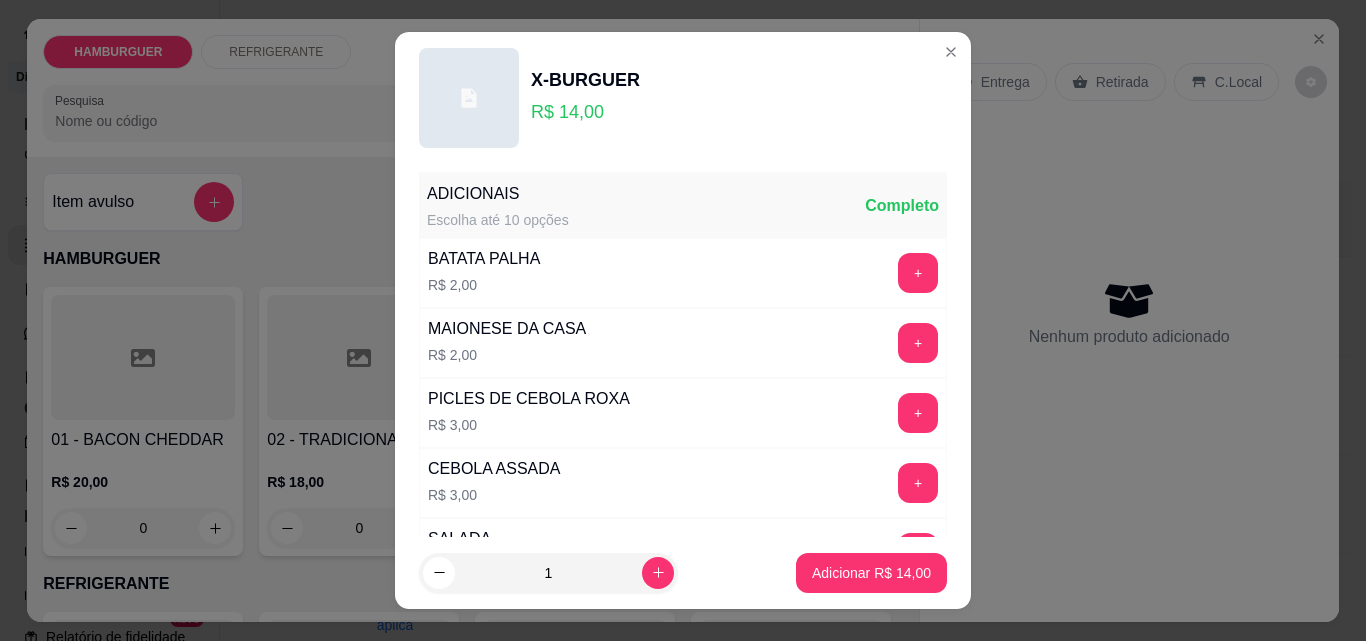 click on "+" at bounding box center (918, 763) 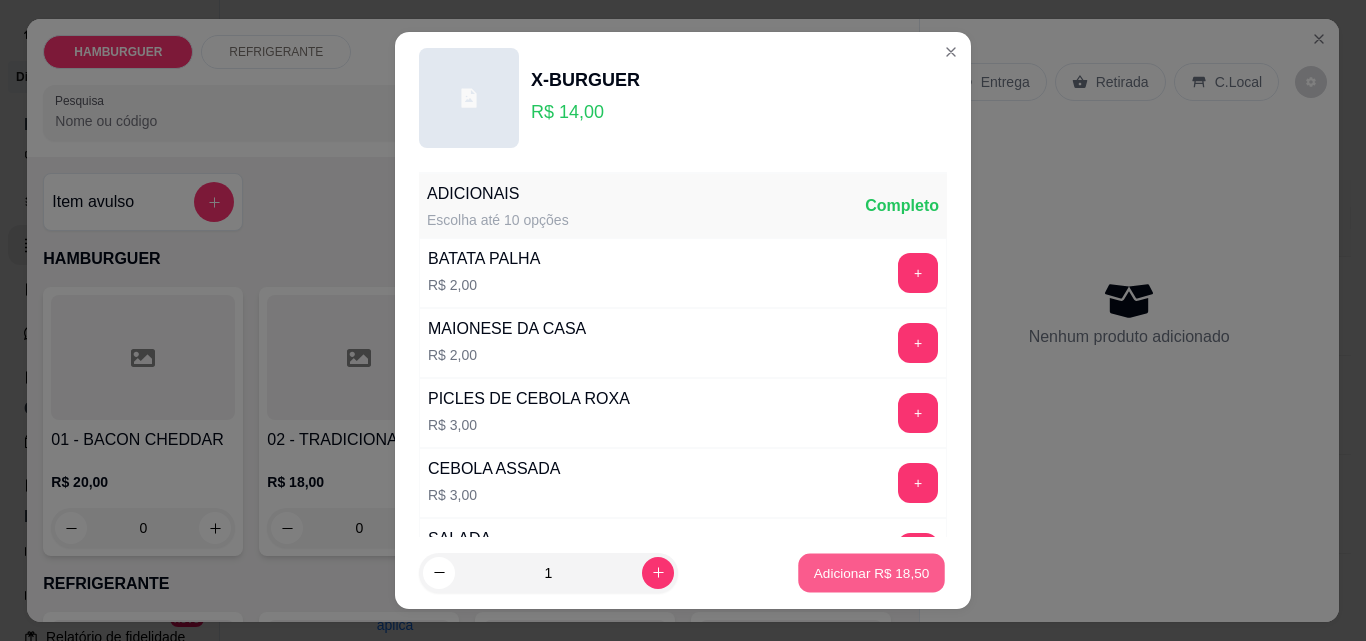 click on "Adicionar   R$ 18,50" at bounding box center (872, 572) 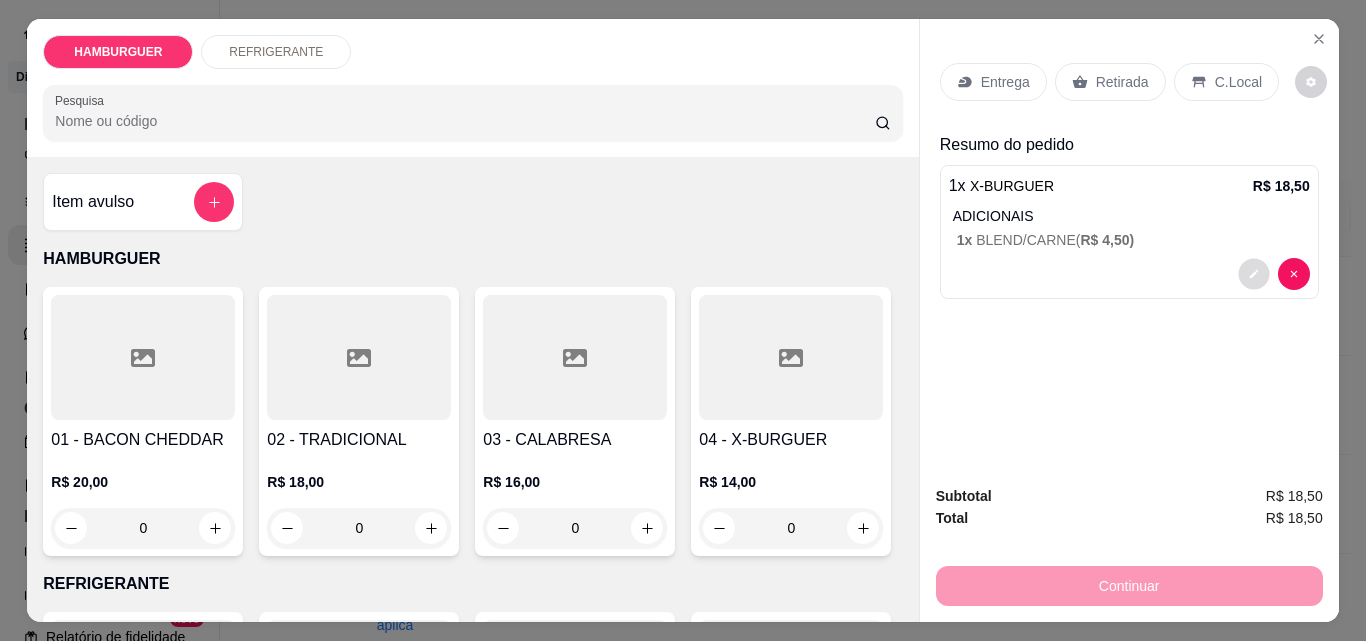 click at bounding box center (1253, 274) 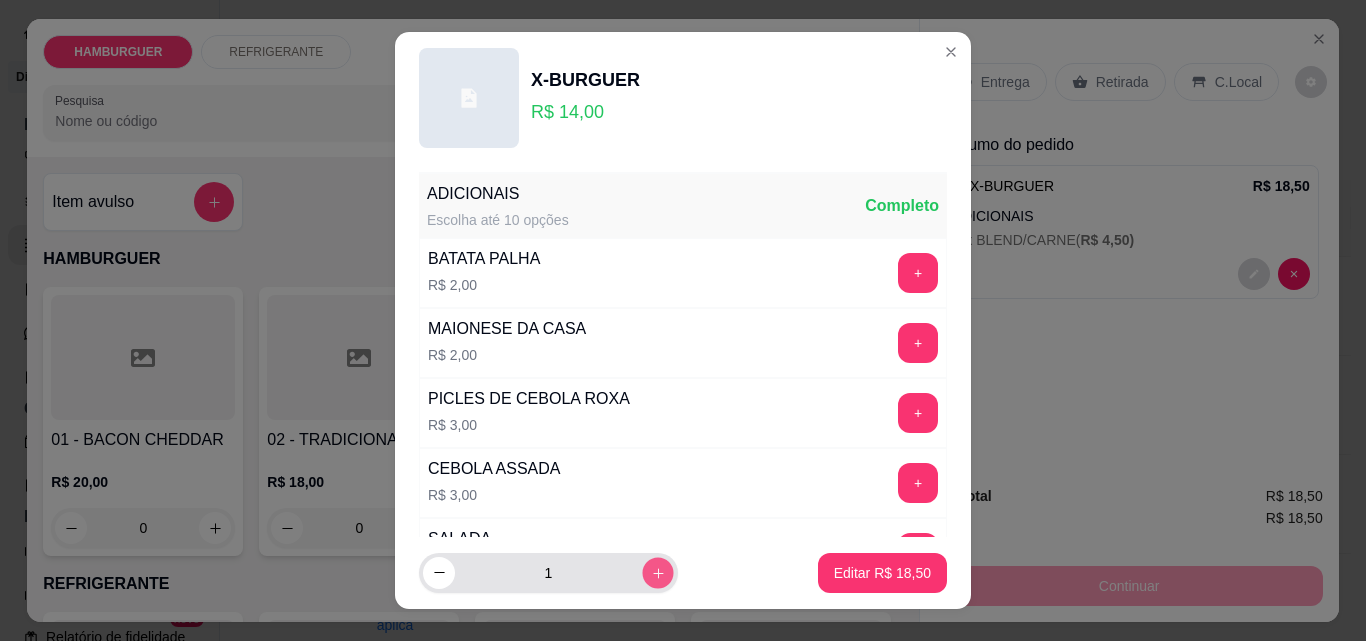 click 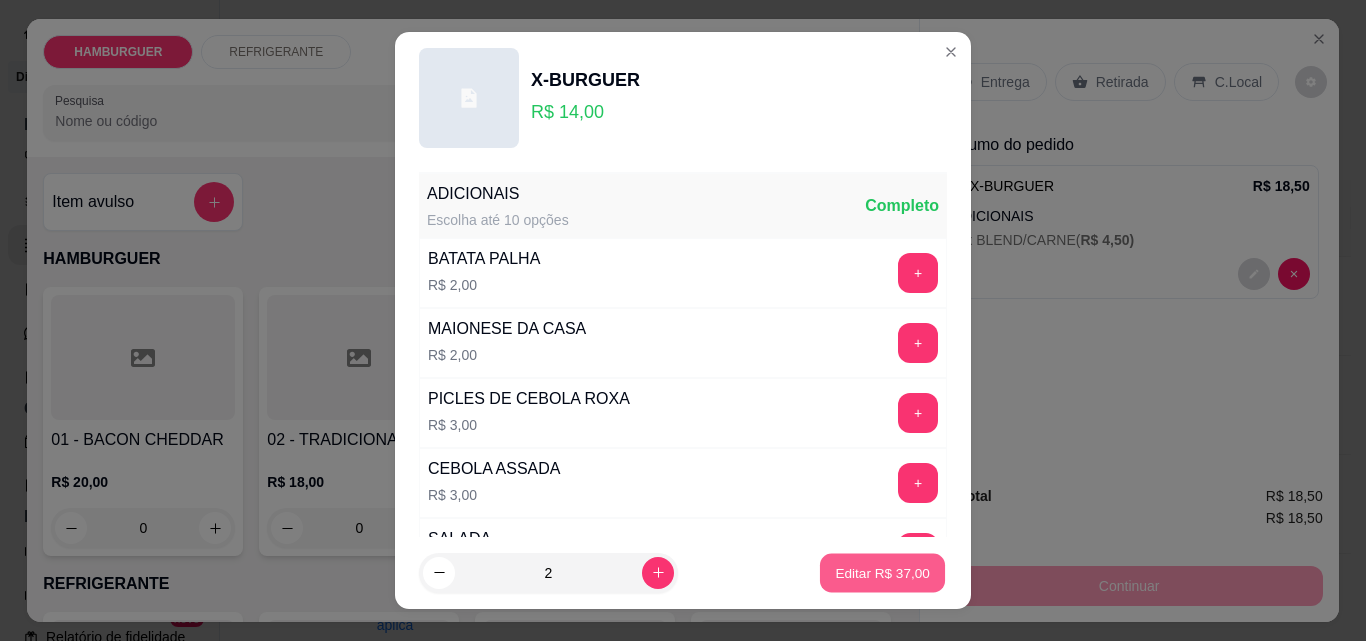 click on "Editar   R$ 37,00" at bounding box center (882, 572) 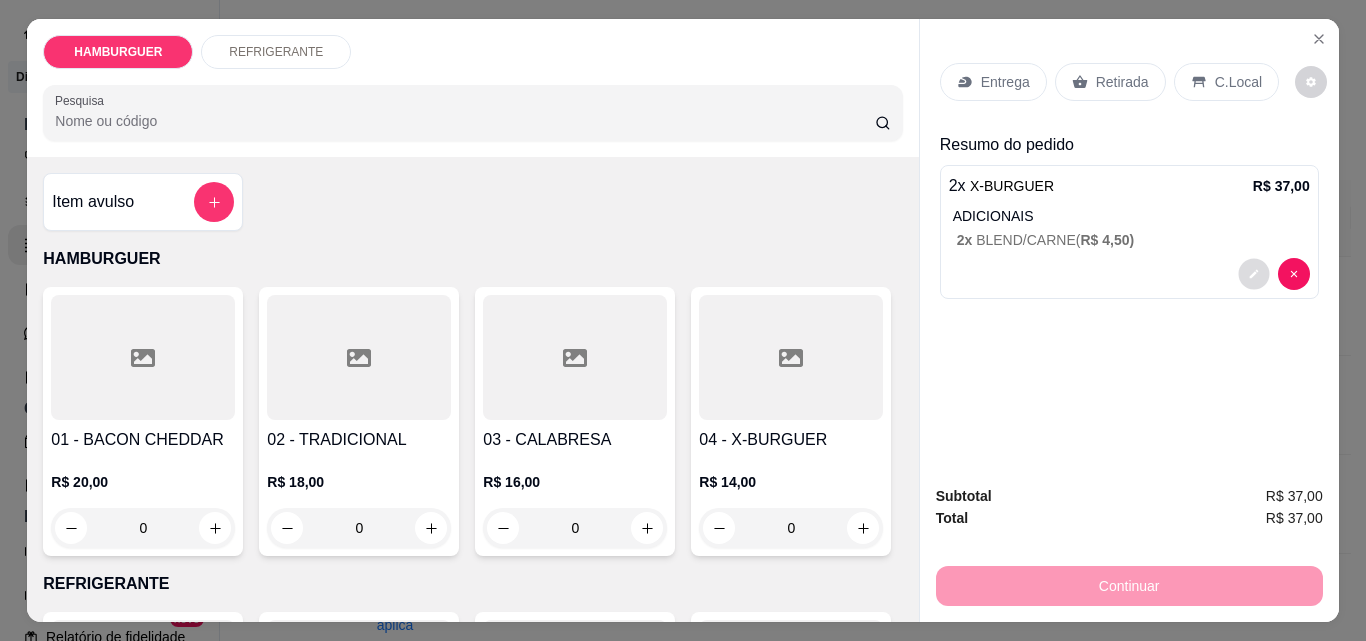 click at bounding box center [1253, 274] 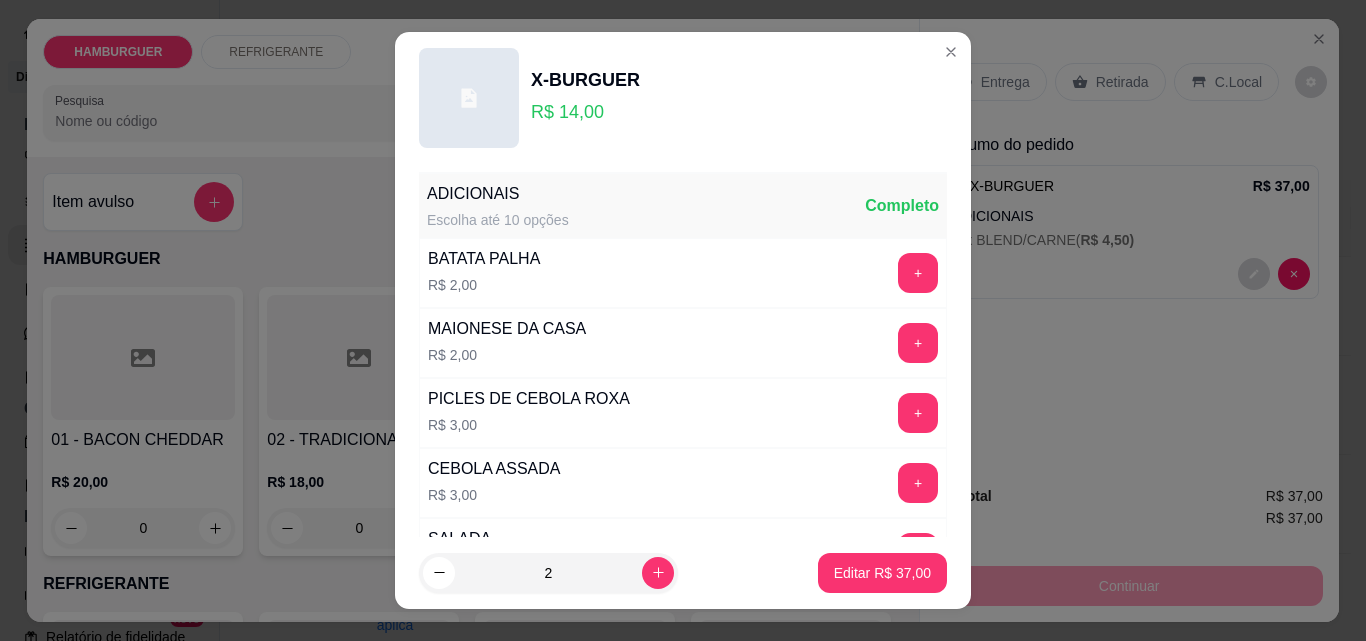 click on "ADICIONAIS Escolha até 10 opções Completo BATATA PALHA  R$ 2,00 + MAIONESE DA CASA R$ 2,00 + PICLES DE CEBOLA ROXA R$ 3,00 + CEBOLA ASSADA R$ 3,00 + SALADA R$ 3,00 + BACON R$ 4,00 + CALABRESA R$ 4,00 + BLEND/CARNE R$ 4,50 - 1 + CREME CHEDDAR R$ 6,00 + Observações do cliente" at bounding box center [683, 350] 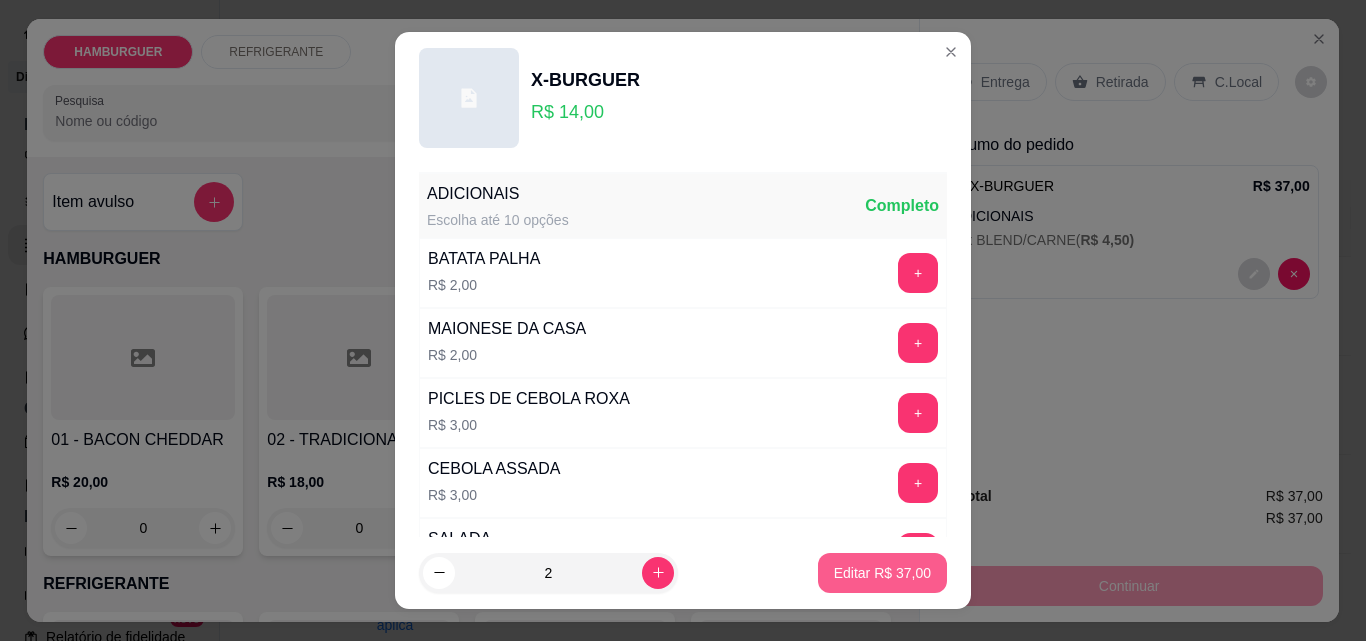 click on "Editar   R$ 37,00" at bounding box center [882, 573] 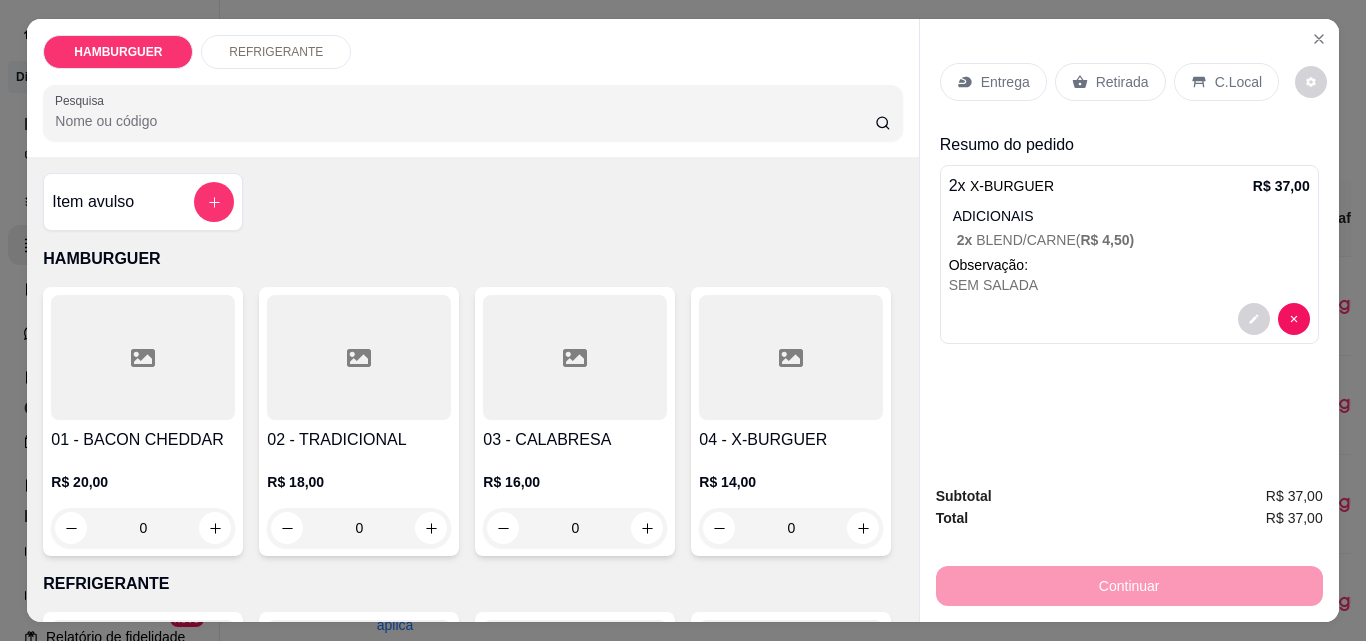 click 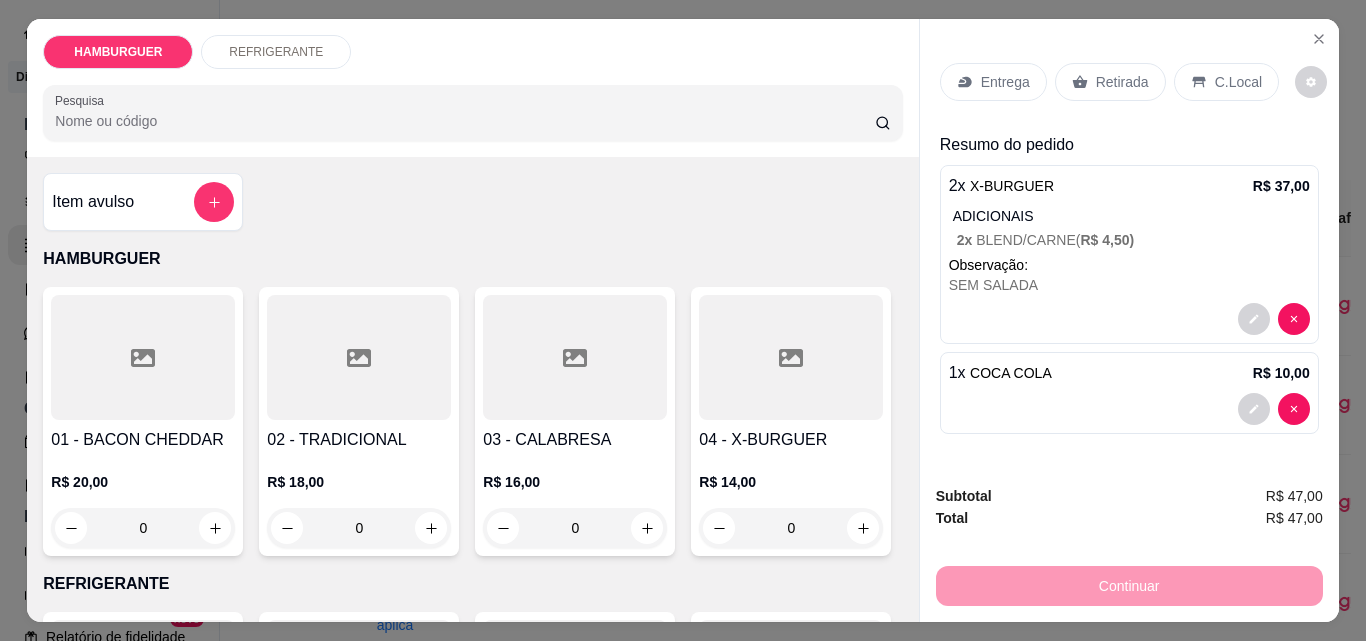 click on "Retirada" at bounding box center (1122, 82) 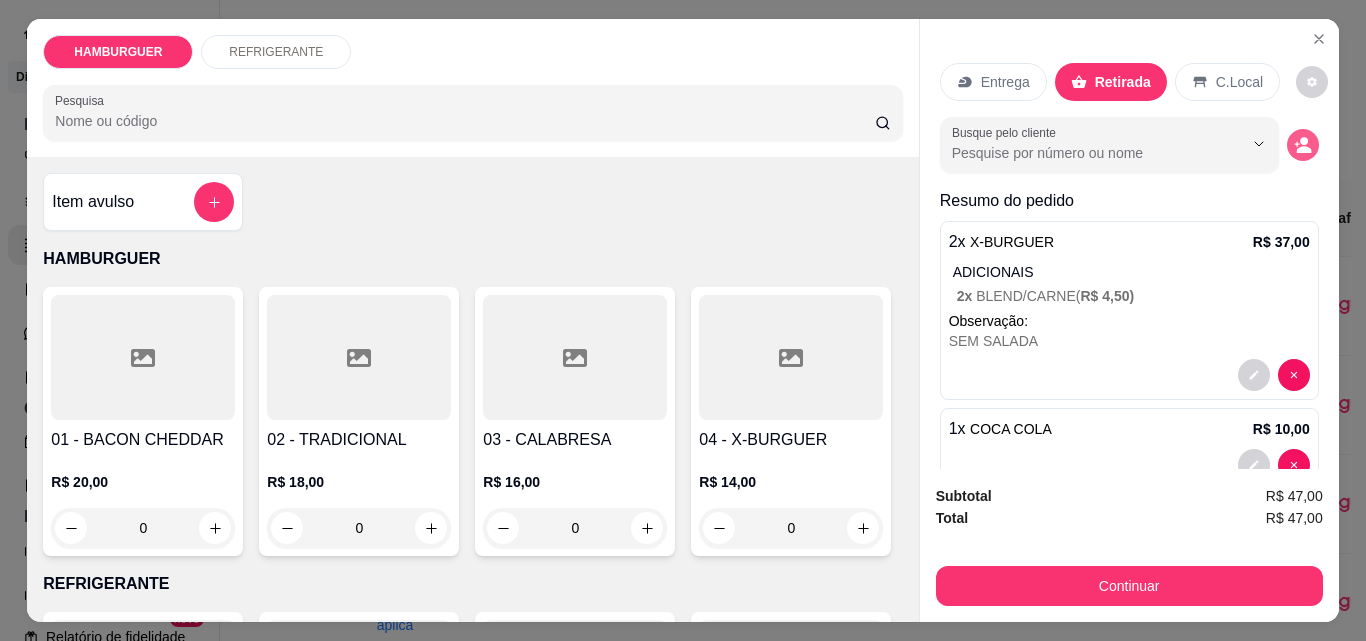 click at bounding box center (1303, 145) 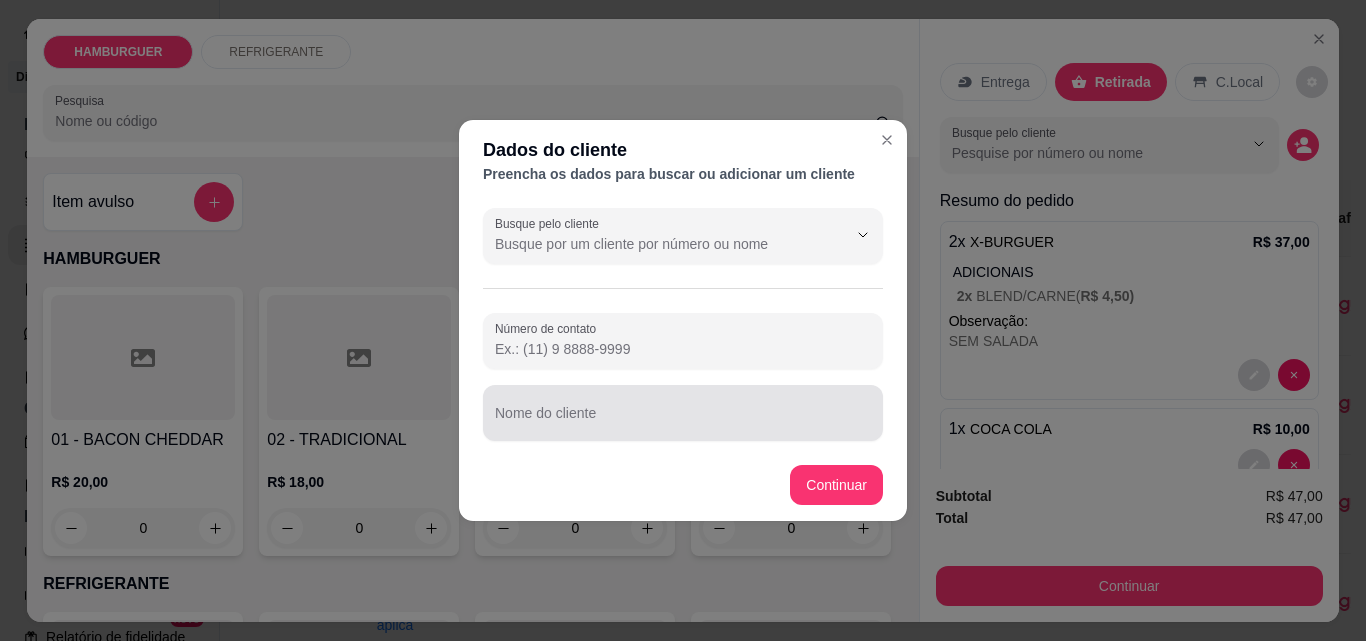 click at bounding box center [683, 413] 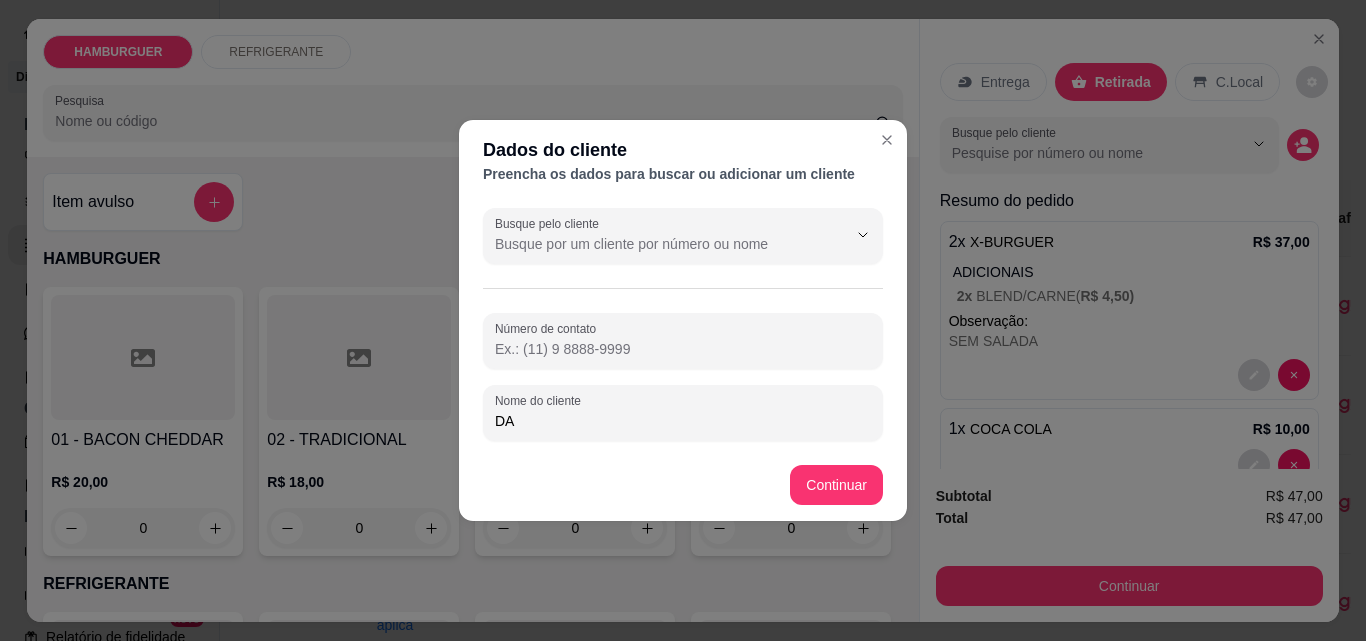 type on "DAV" 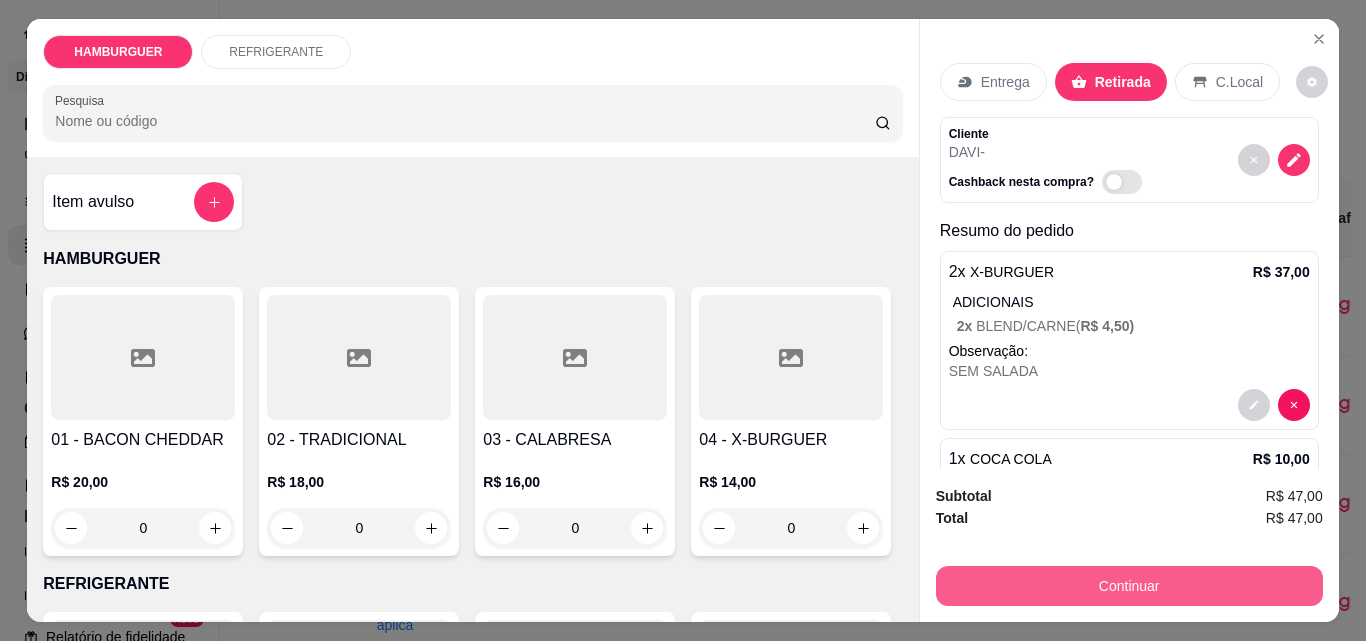 click on "Continuar" at bounding box center [1129, 586] 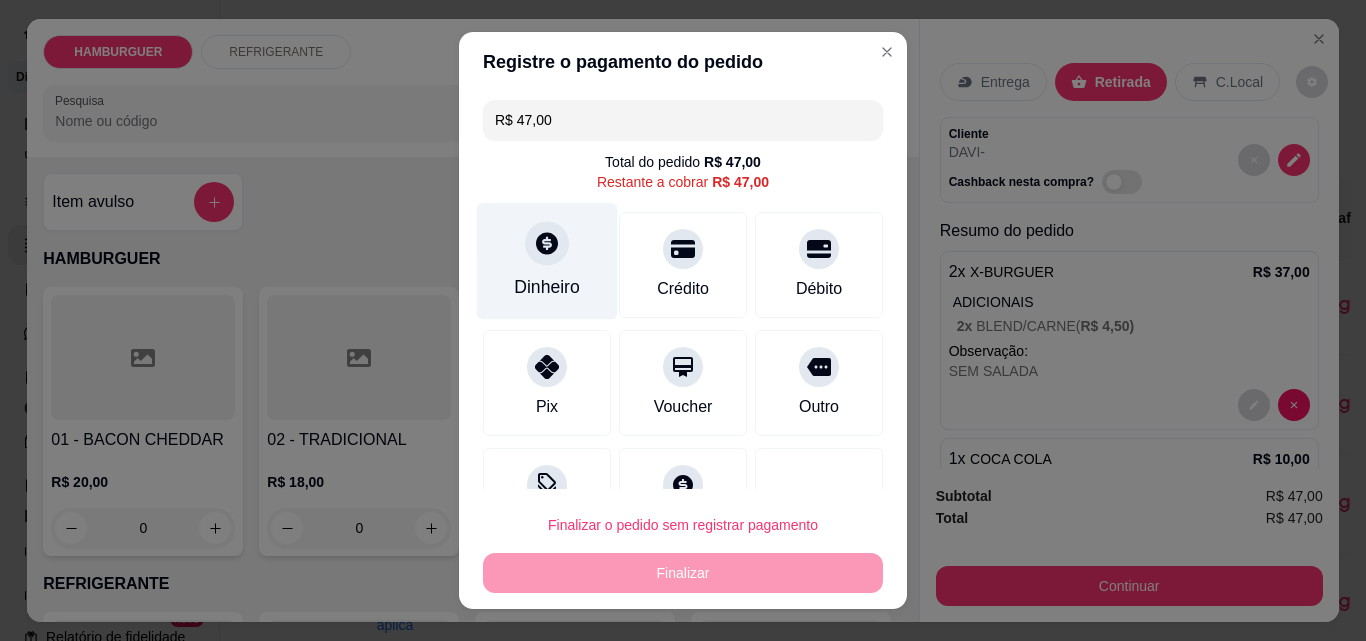 click 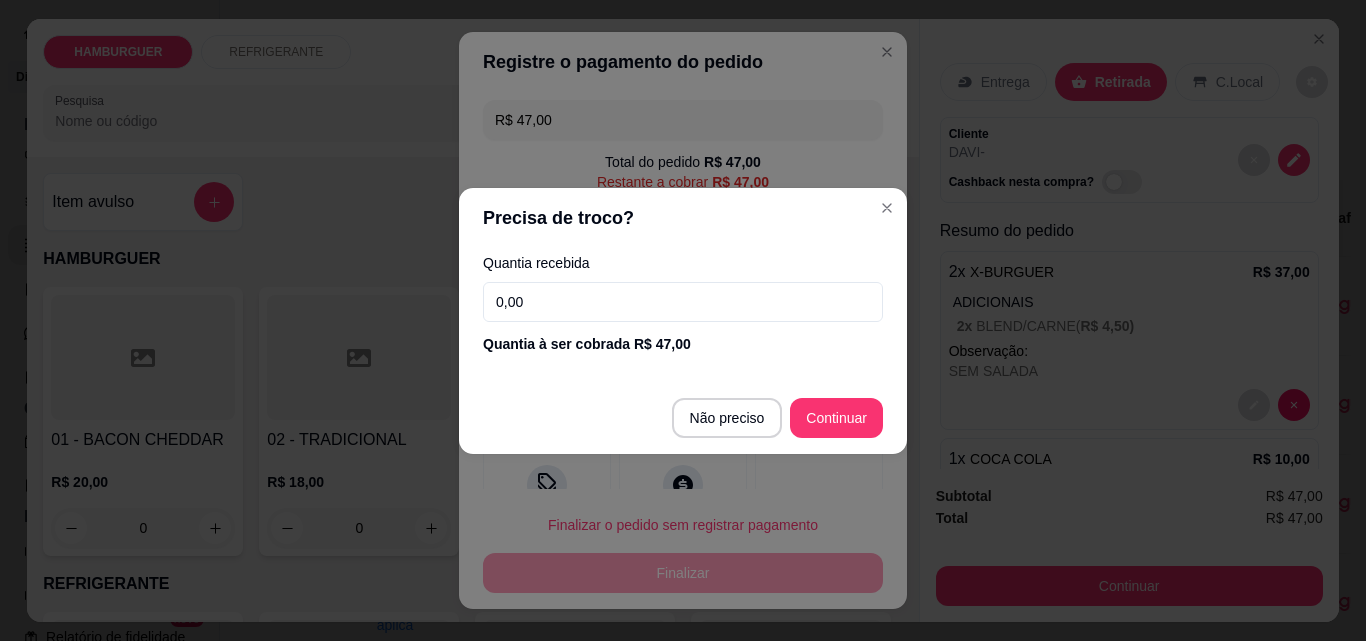 click on "0,00" at bounding box center [683, 302] 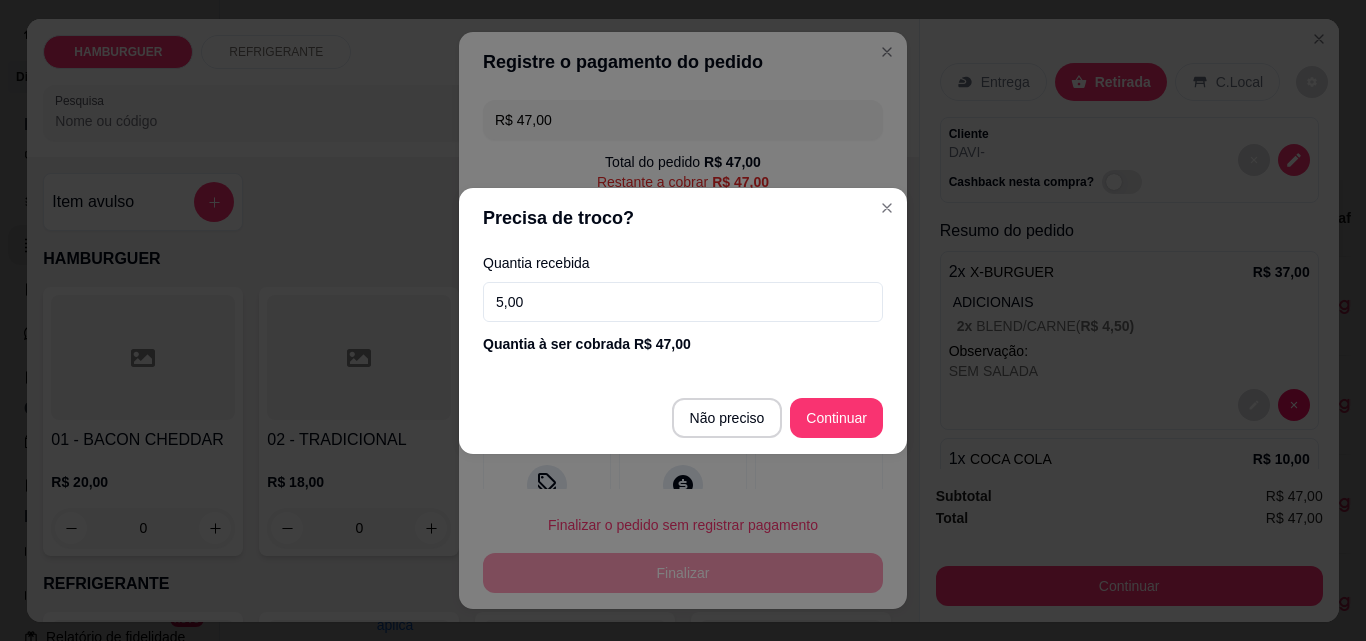 type on "50,00" 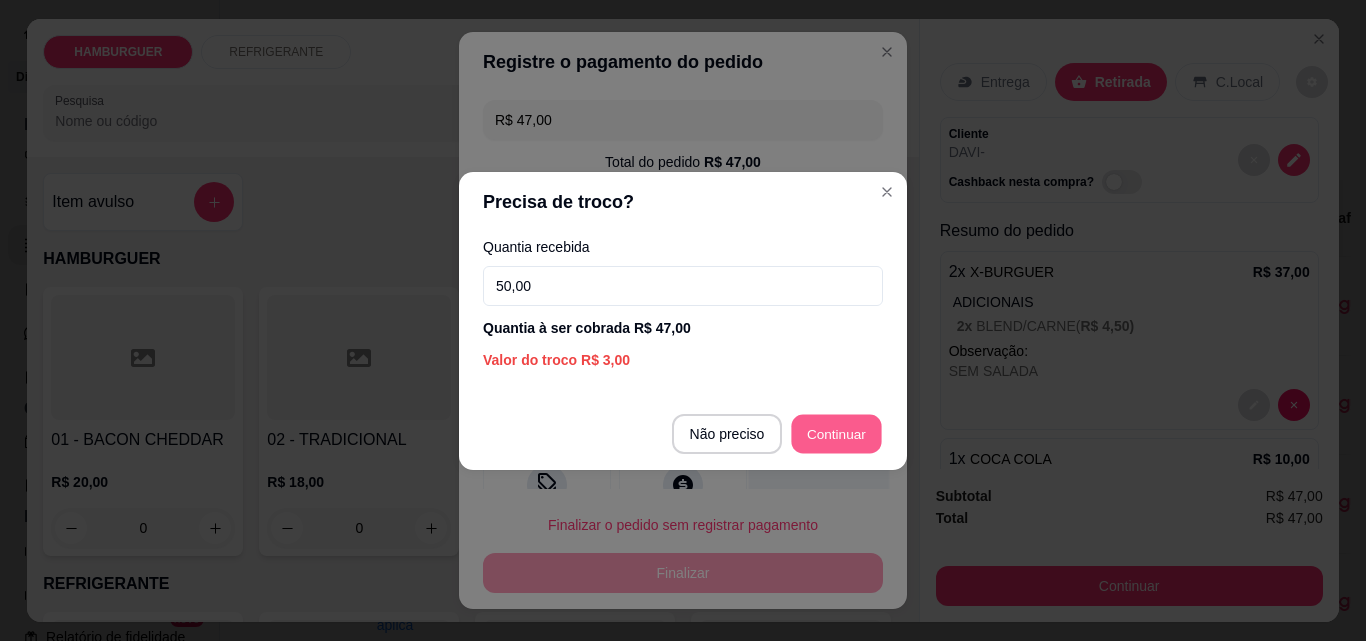 type on "R$ 0,00" 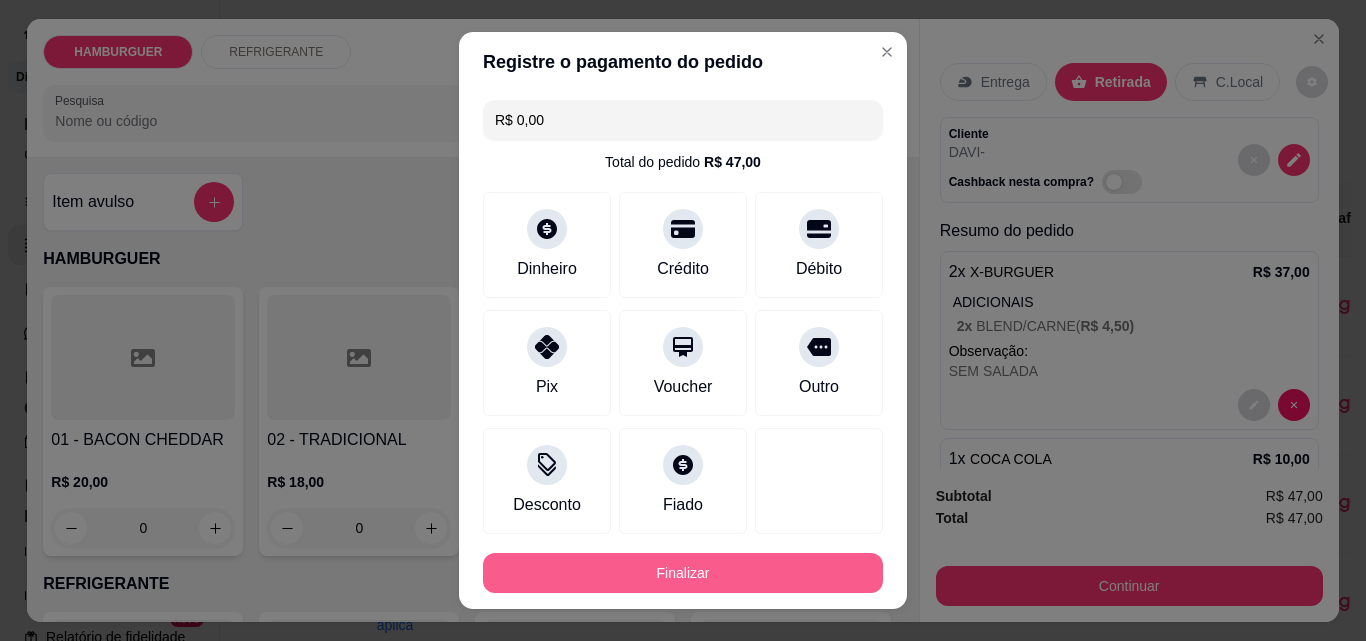 click on "Finalizar" at bounding box center [683, 573] 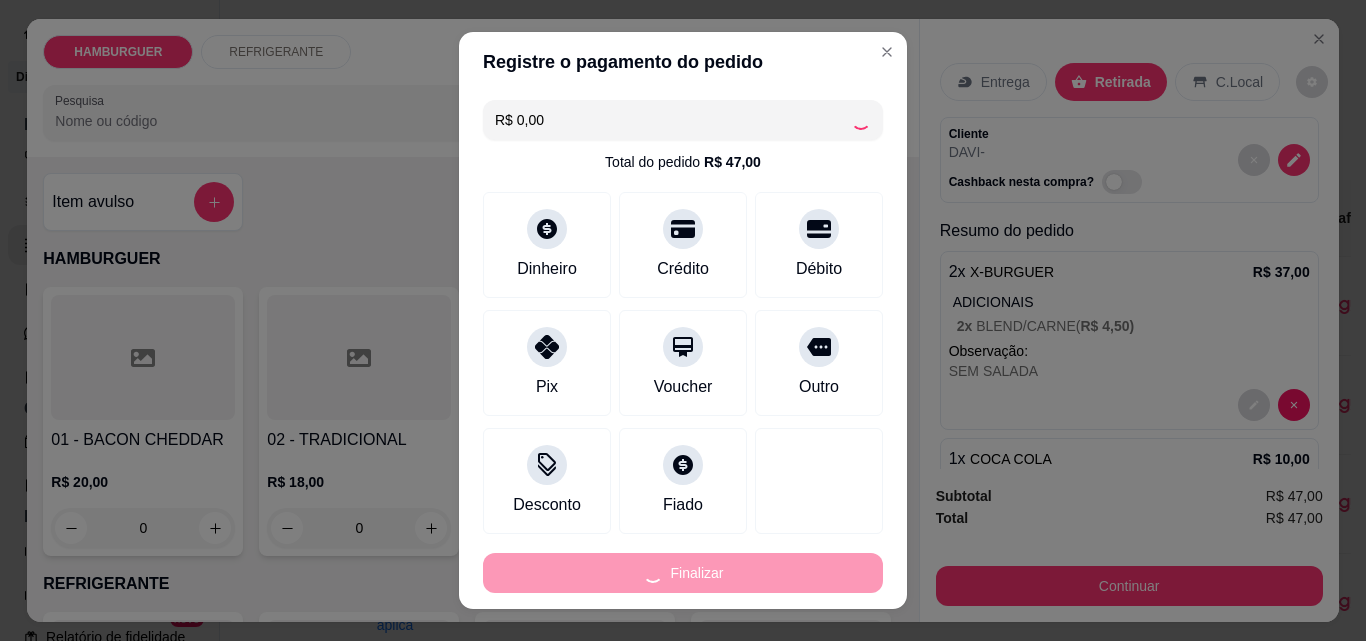 type on "0" 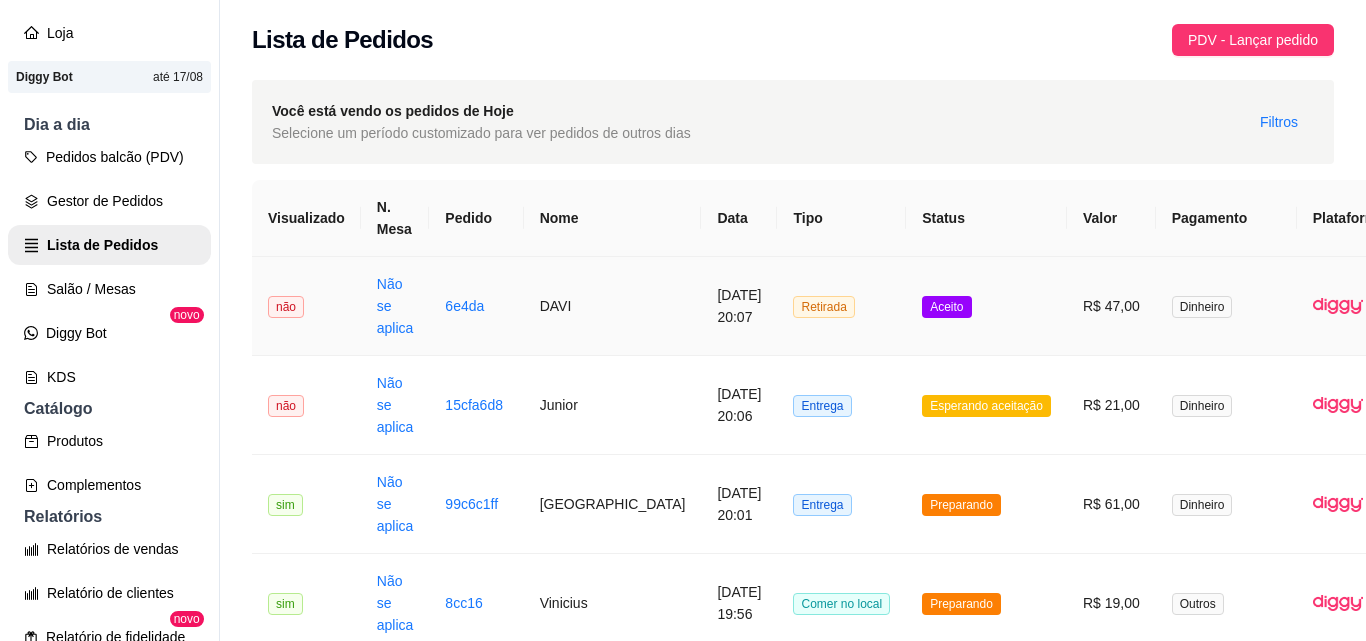 click on "Aceito" at bounding box center (986, 306) 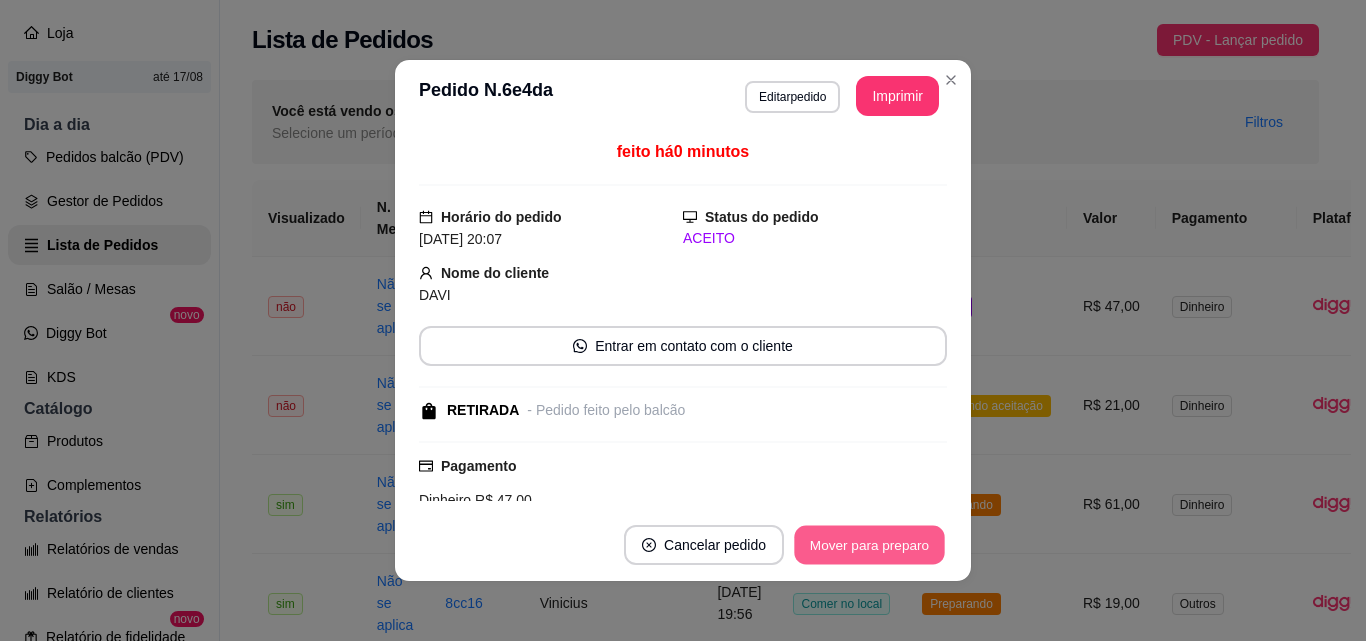 click on "Mover para preparo" at bounding box center (869, 545) 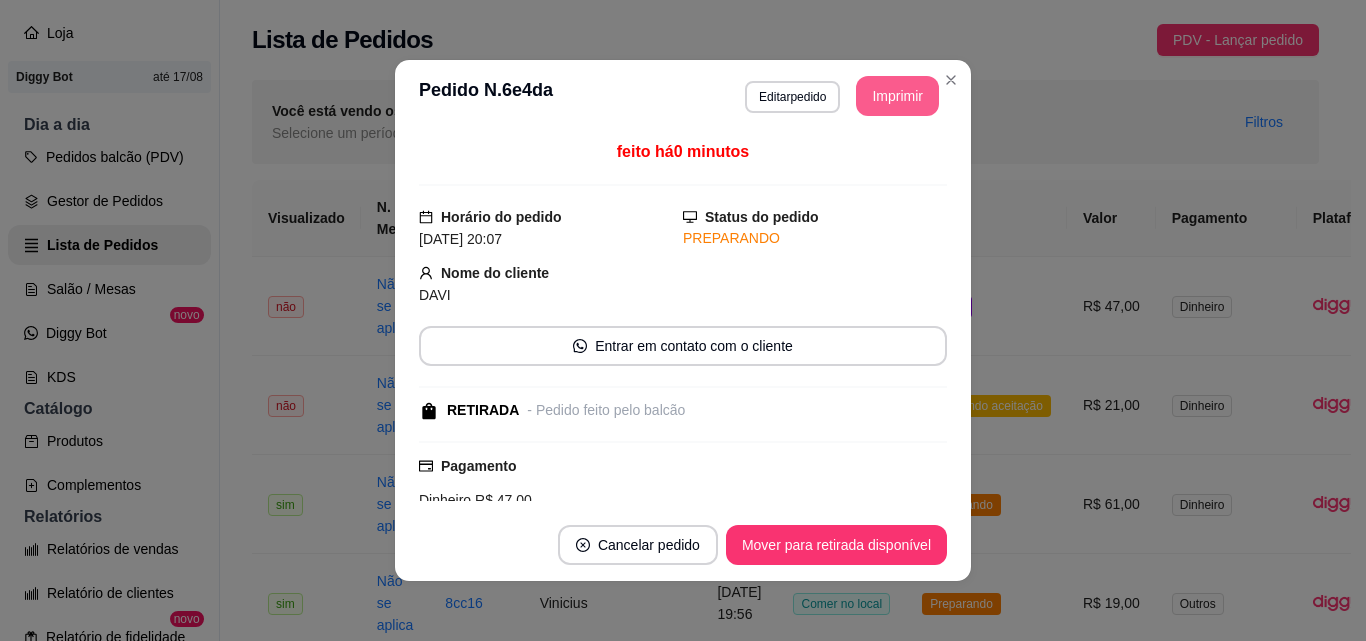 click on "Imprimir" at bounding box center [897, 96] 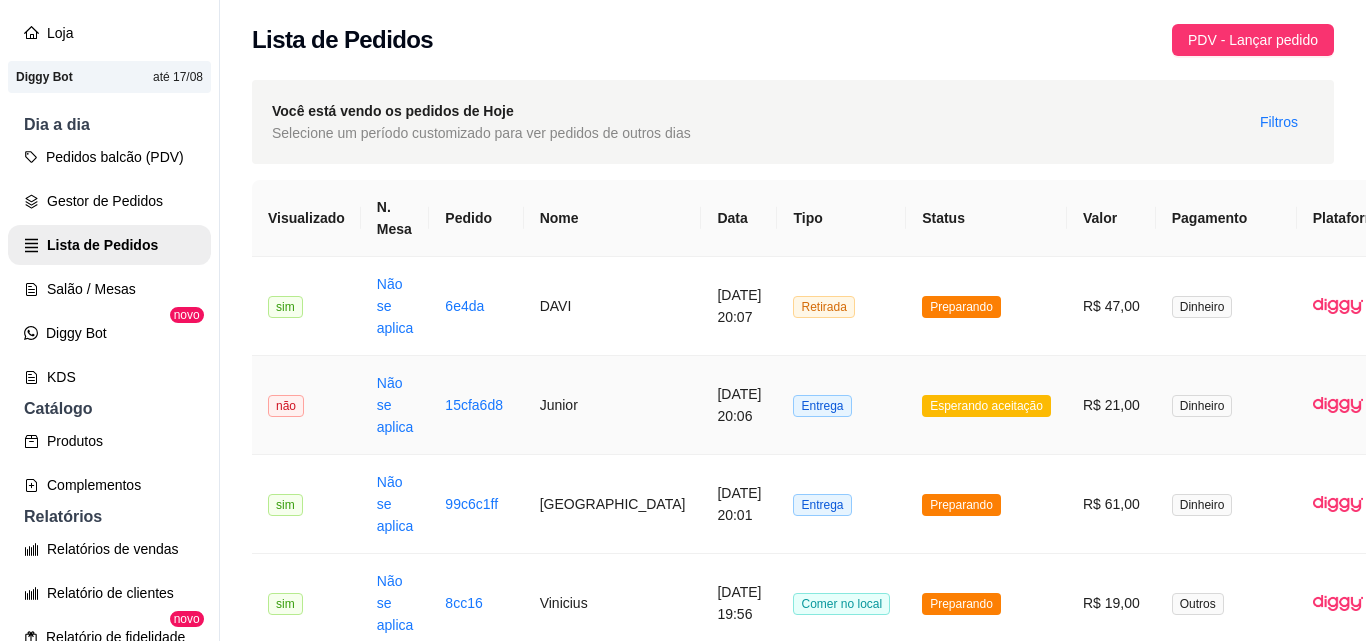 click on "Entrega" at bounding box center [841, 405] 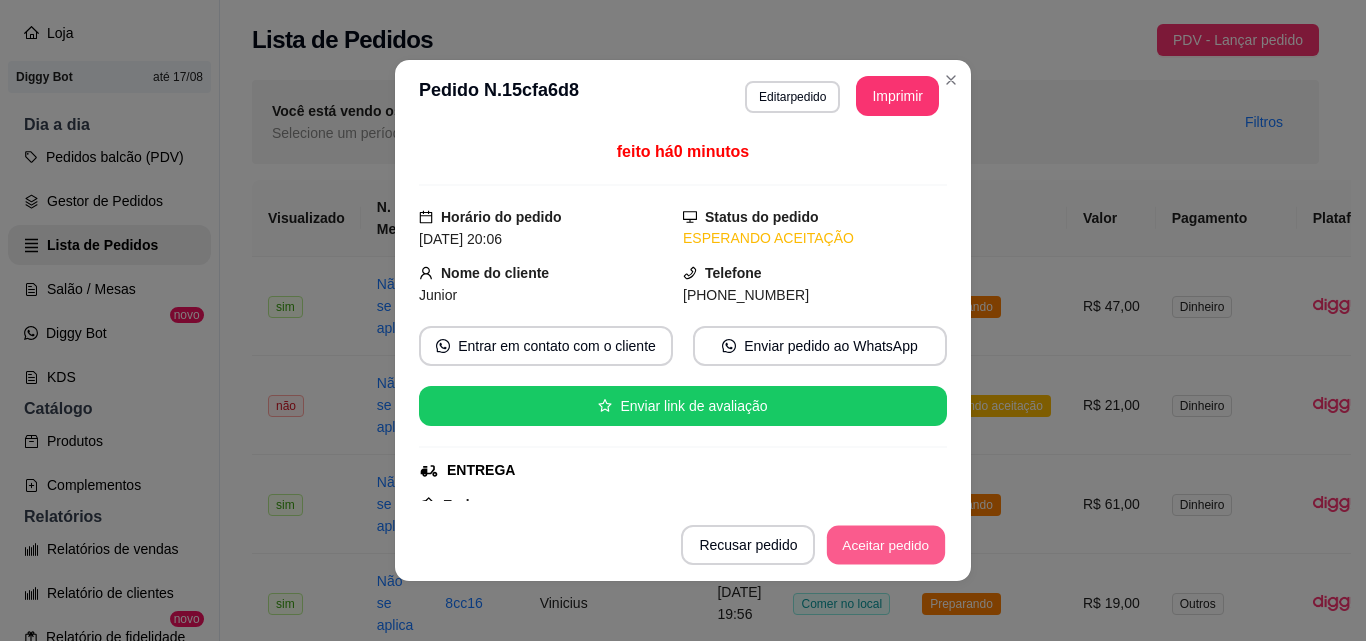 click on "Aceitar pedido" at bounding box center [886, 545] 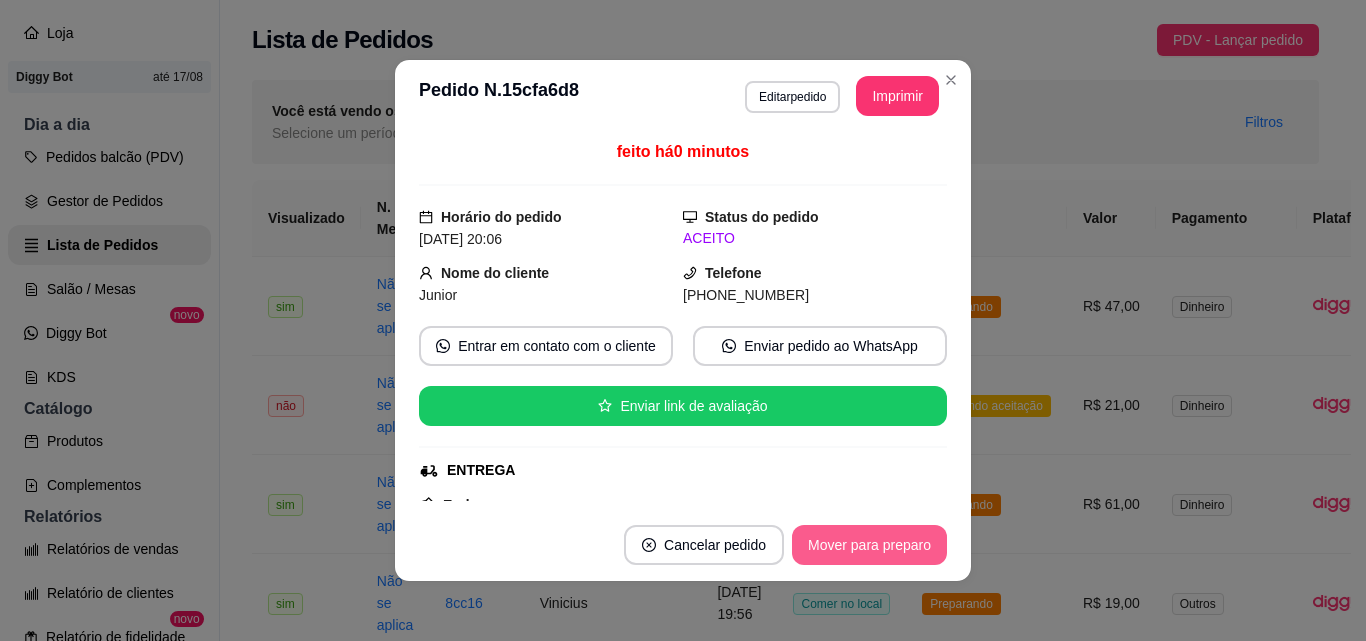 click on "Mover para preparo" at bounding box center (869, 545) 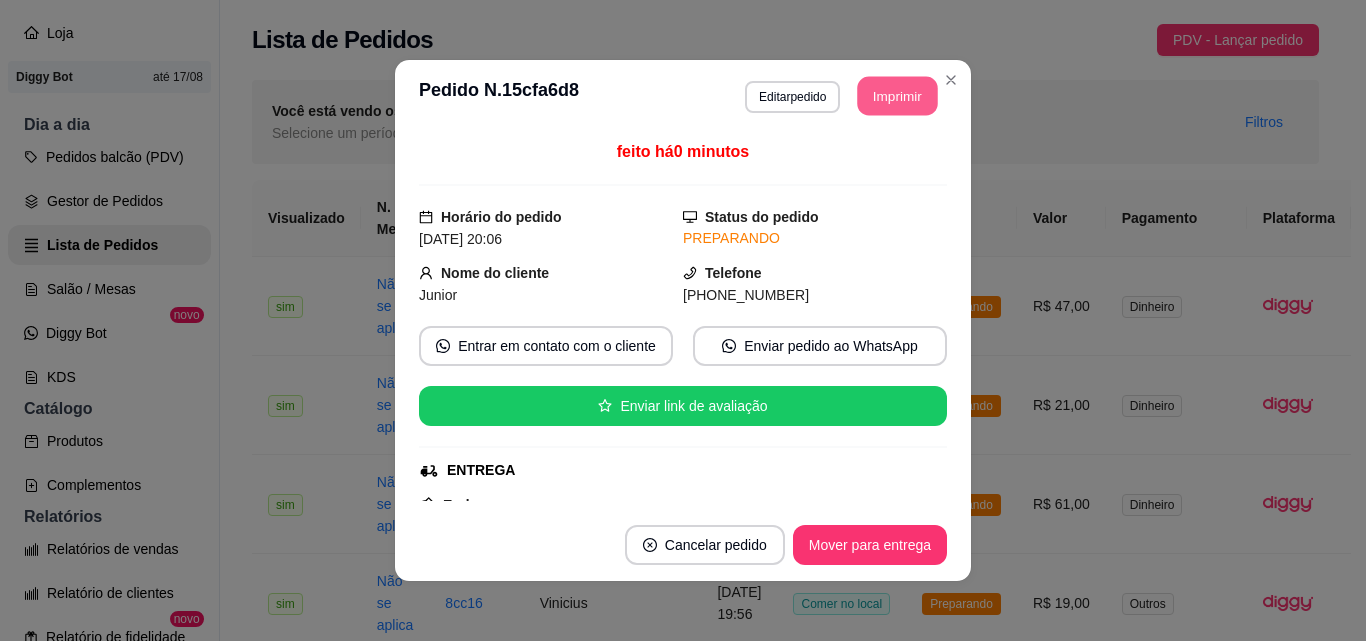 click on "Imprimir" at bounding box center (898, 96) 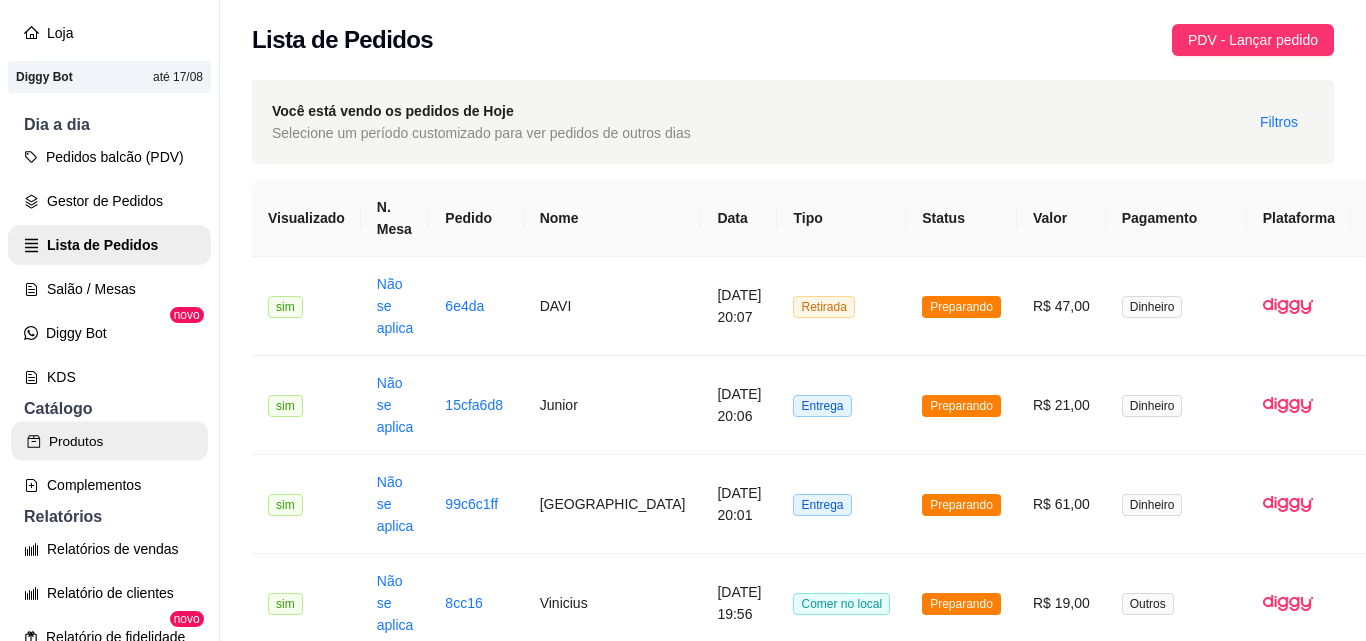 click on "Produtos" at bounding box center [109, 441] 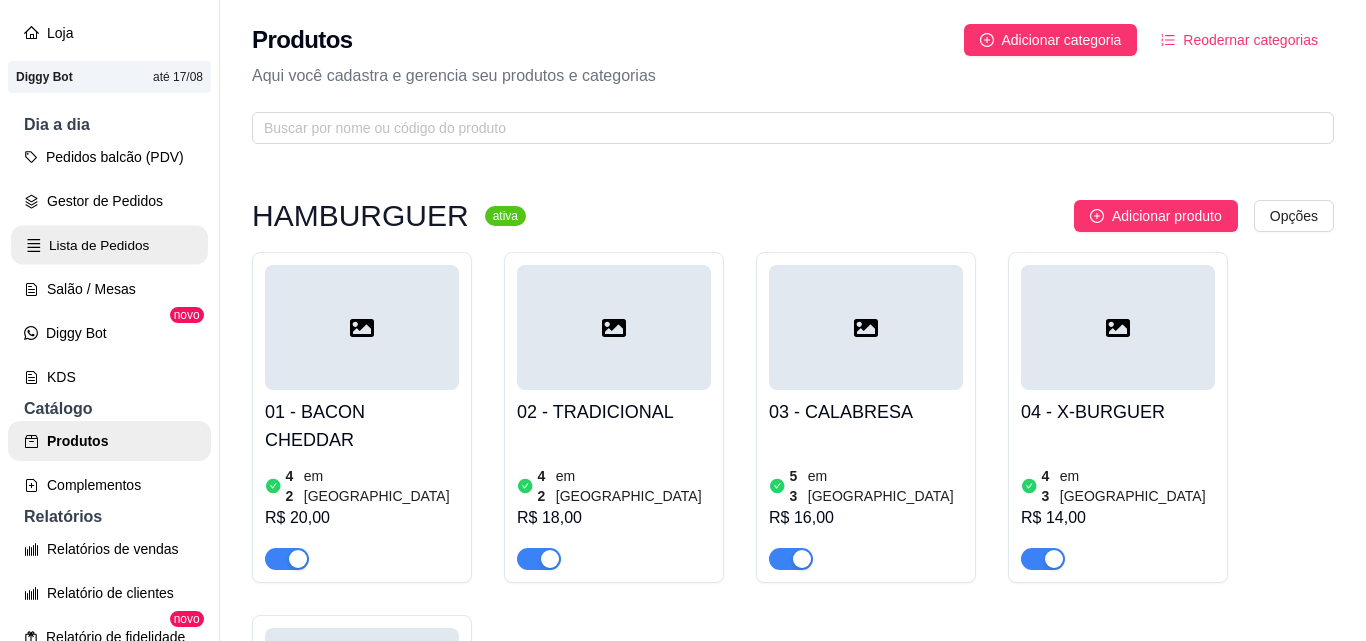 click on "Lista de Pedidos" at bounding box center (109, 245) 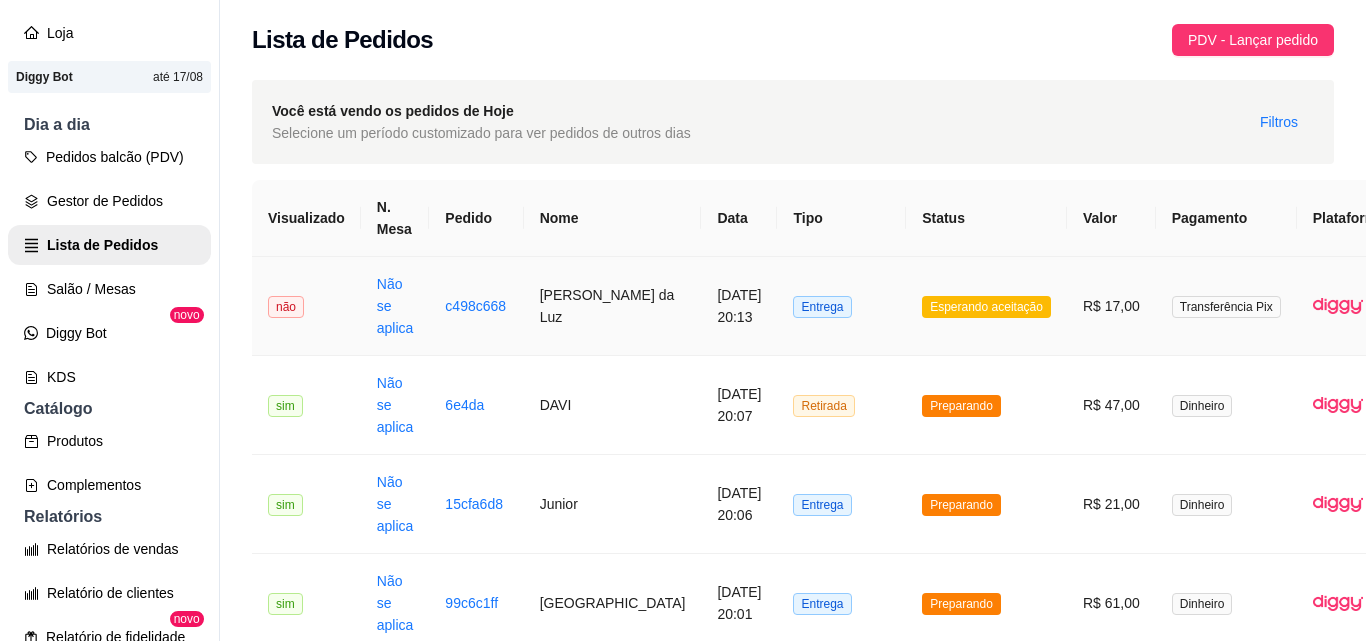 click on "Esperando aceitação" at bounding box center [986, 306] 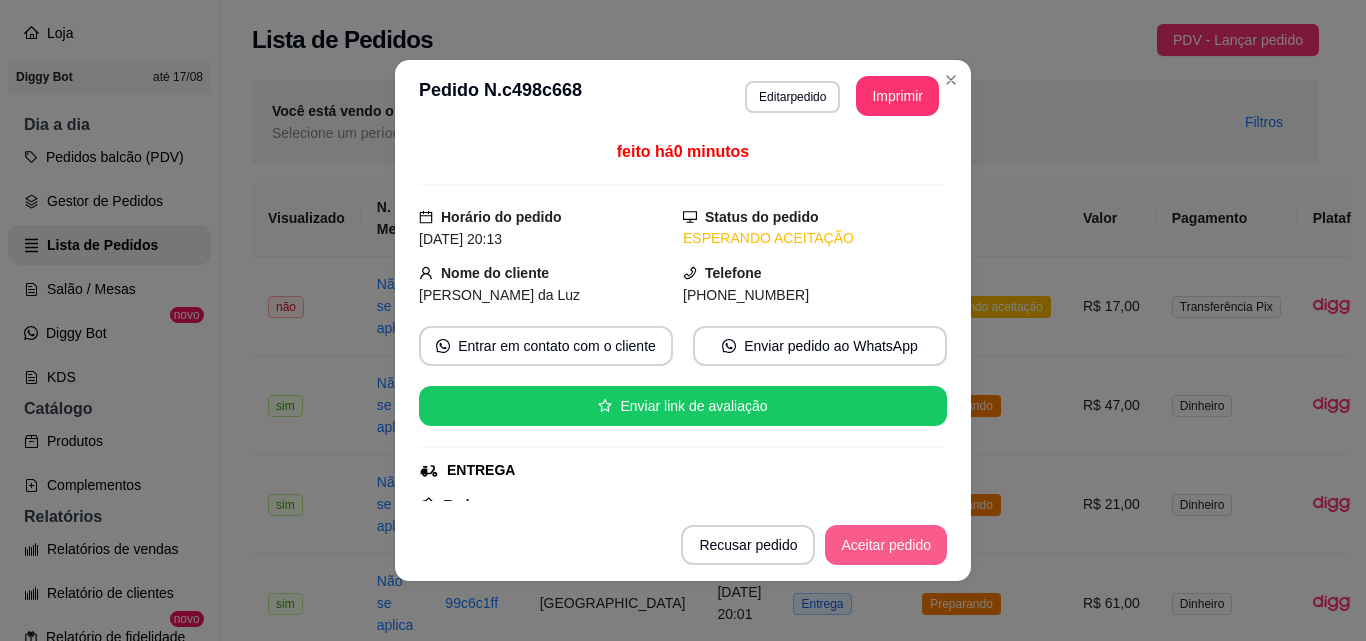 click on "Aceitar pedido" at bounding box center (886, 545) 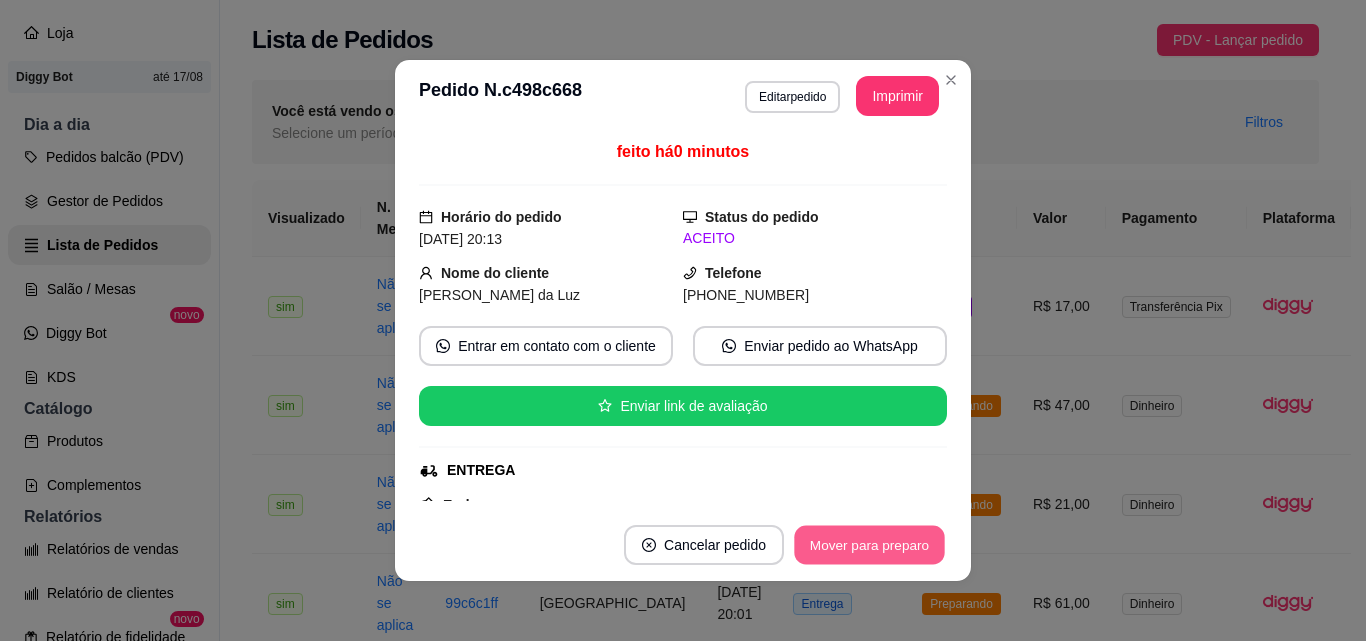 click on "Mover para preparo" at bounding box center [869, 545] 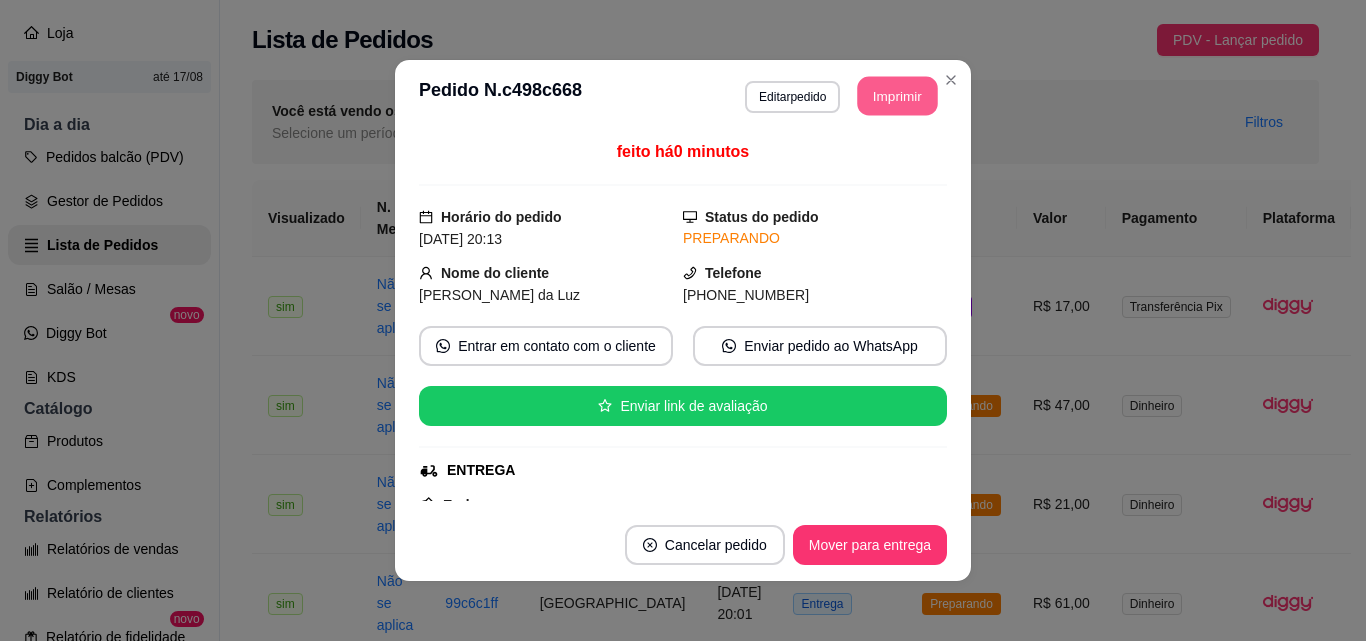 click on "Imprimir" at bounding box center (898, 96) 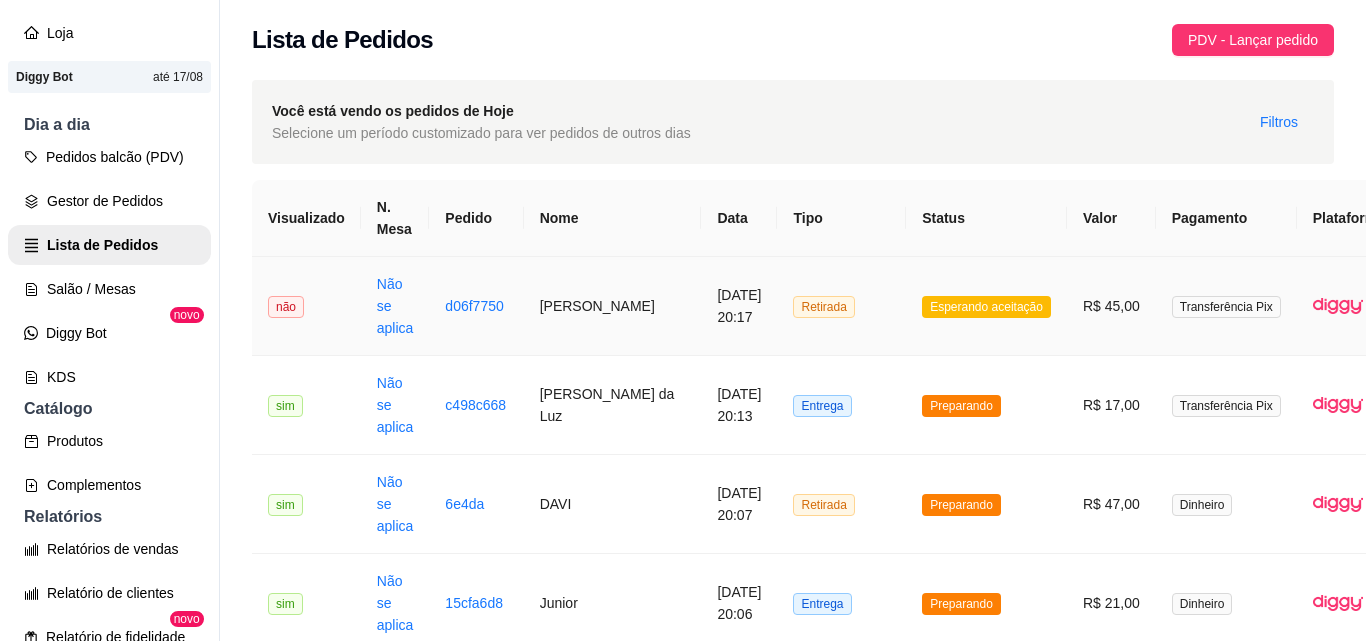 click on "Retirada" at bounding box center (841, 306) 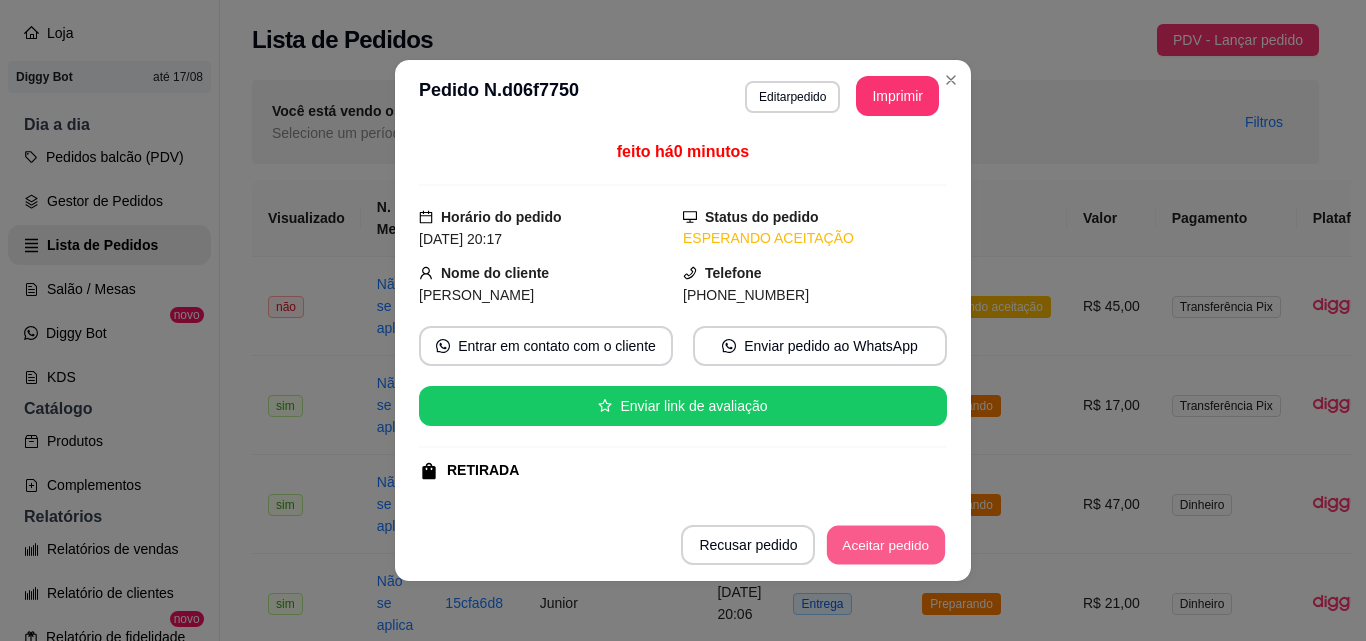 click on "Aceitar pedido" at bounding box center (886, 545) 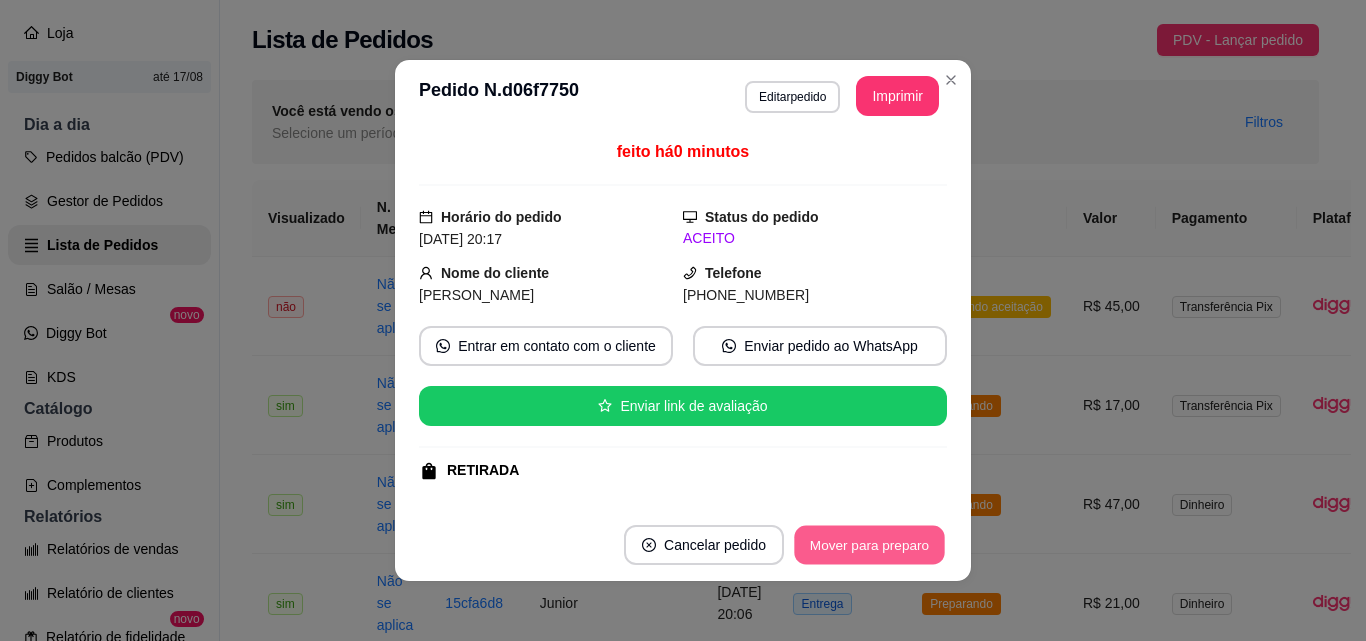 click on "Mover para preparo" at bounding box center [869, 545] 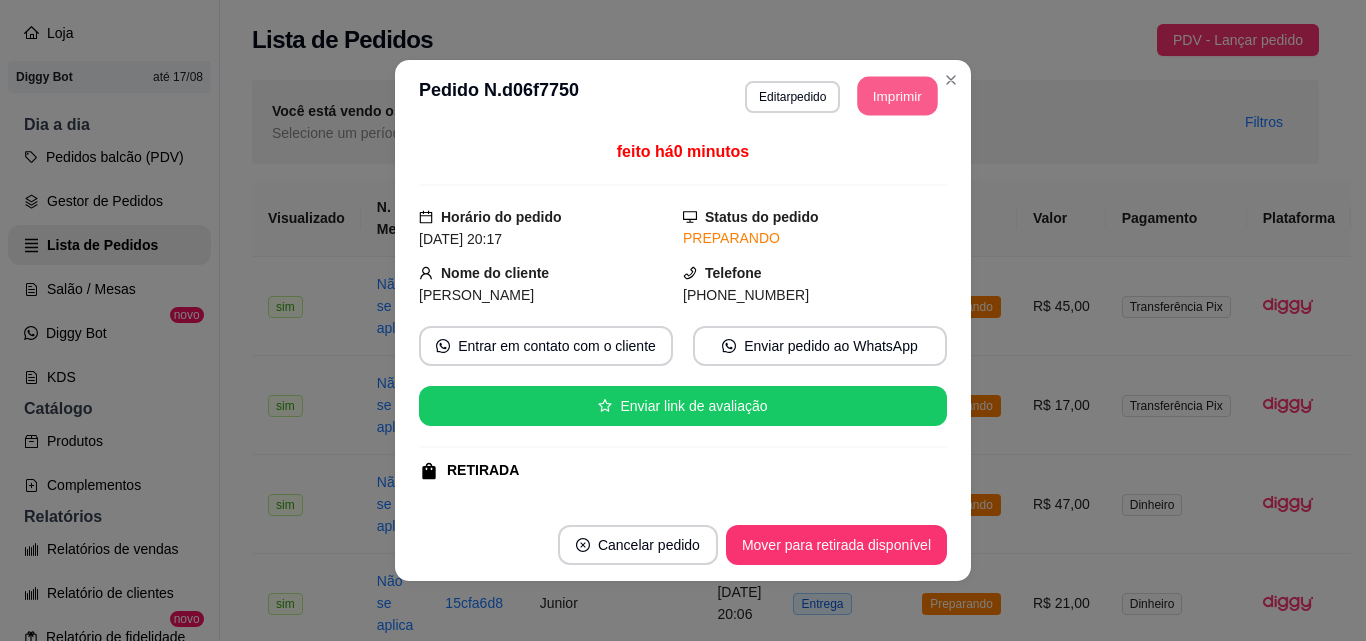 click on "Imprimir" at bounding box center (898, 96) 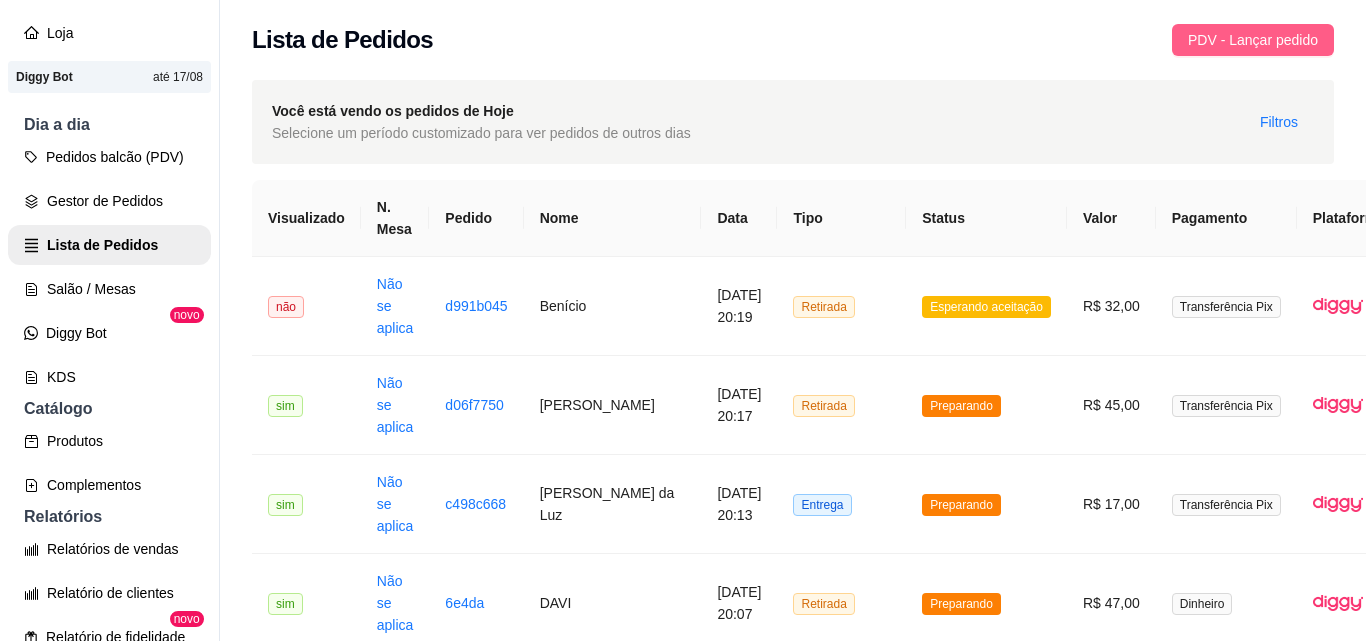 click on "PDV - Lançar pedido" at bounding box center [1253, 40] 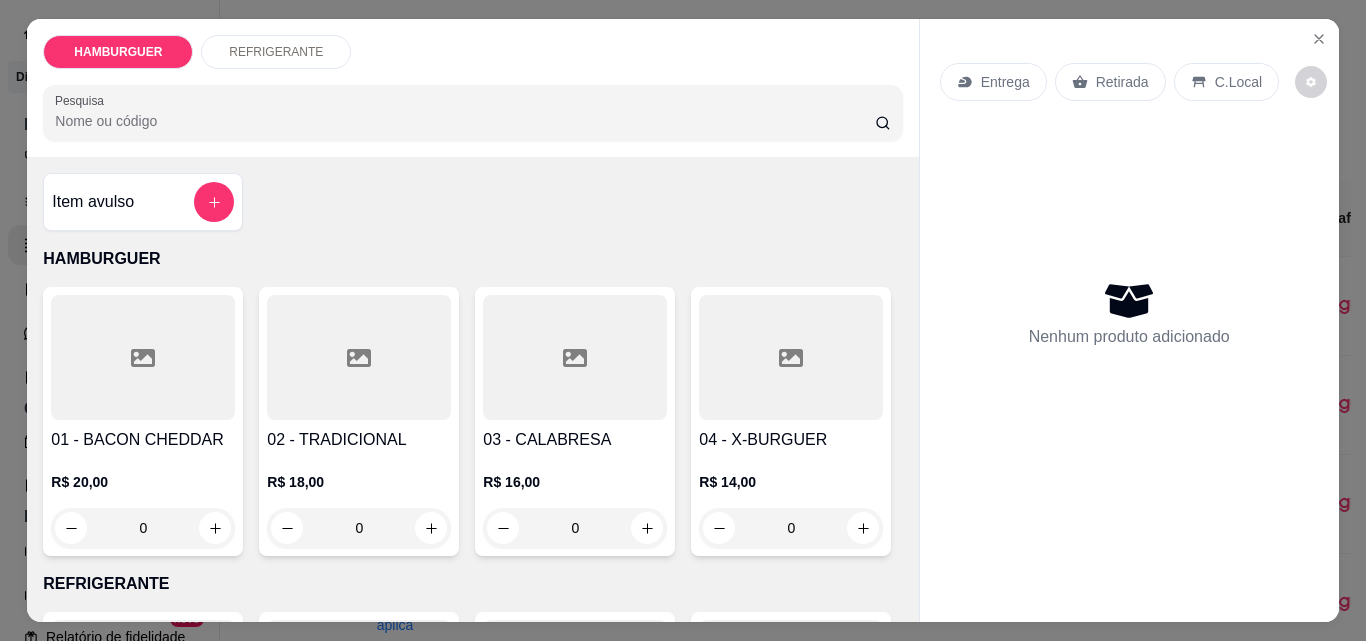 click on "0" at bounding box center (791, 528) 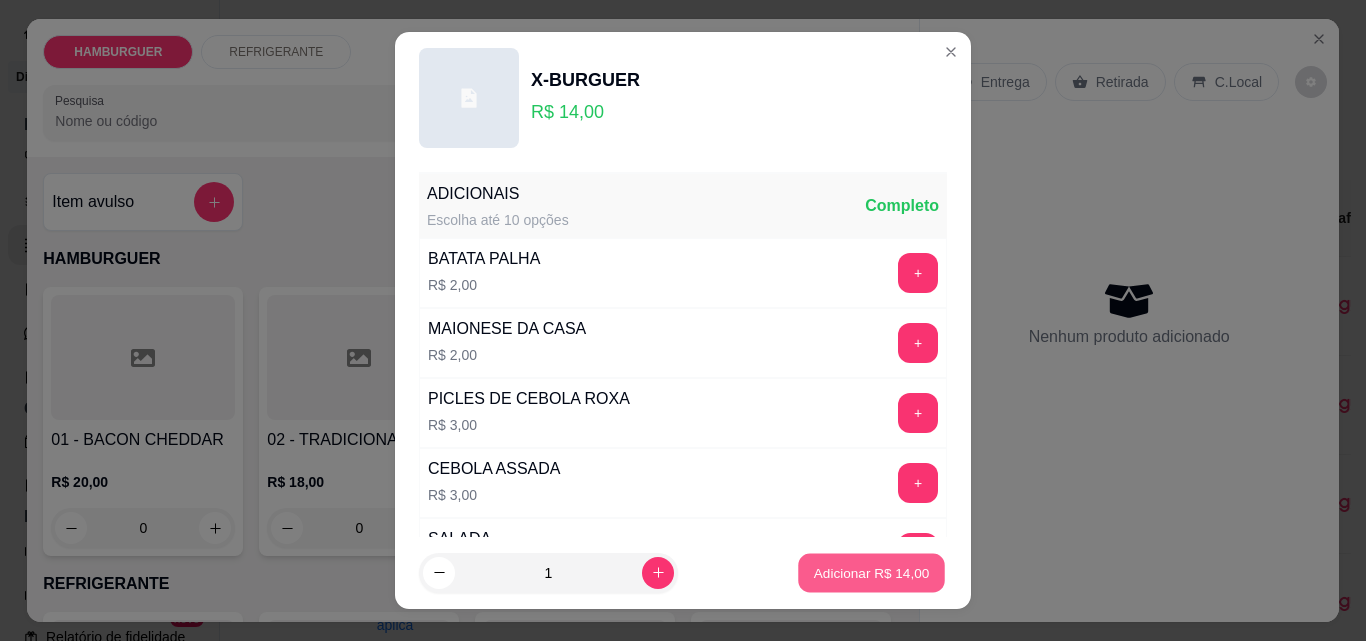 click on "Adicionar   R$ 14,00" at bounding box center (872, 572) 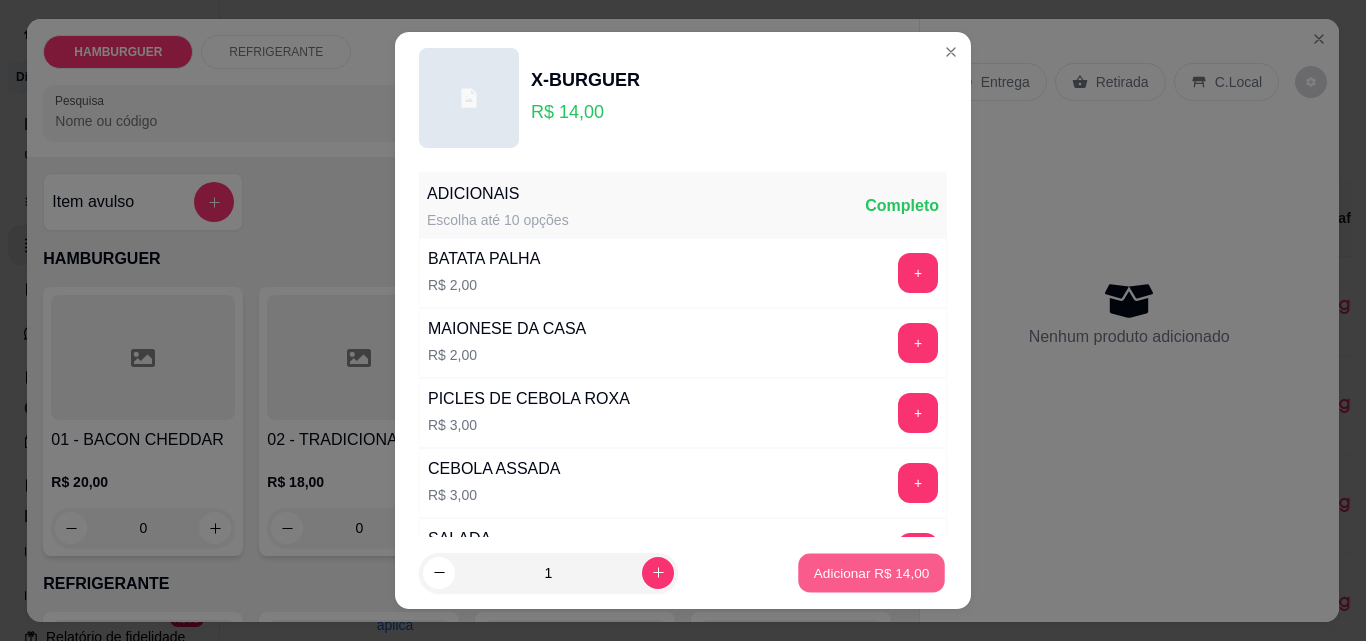 type on "1" 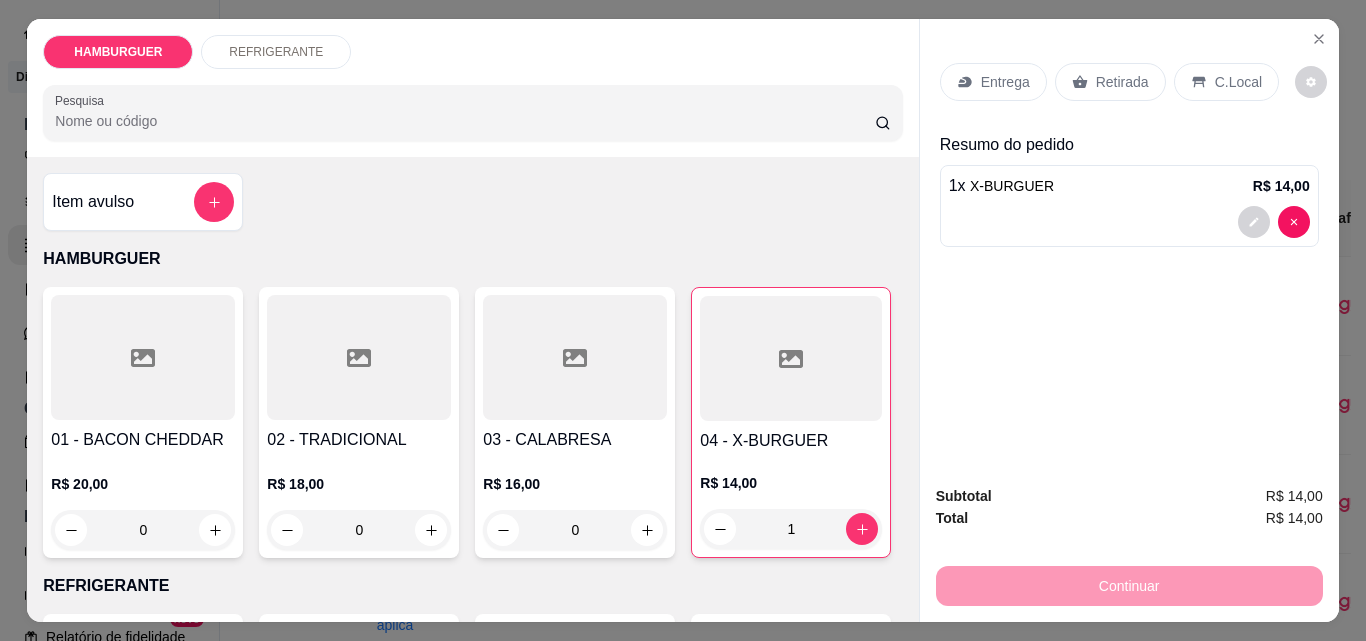 drag, startPoint x: 1217, startPoint y: 68, endPoint x: 1234, endPoint y: 104, distance: 39.812057 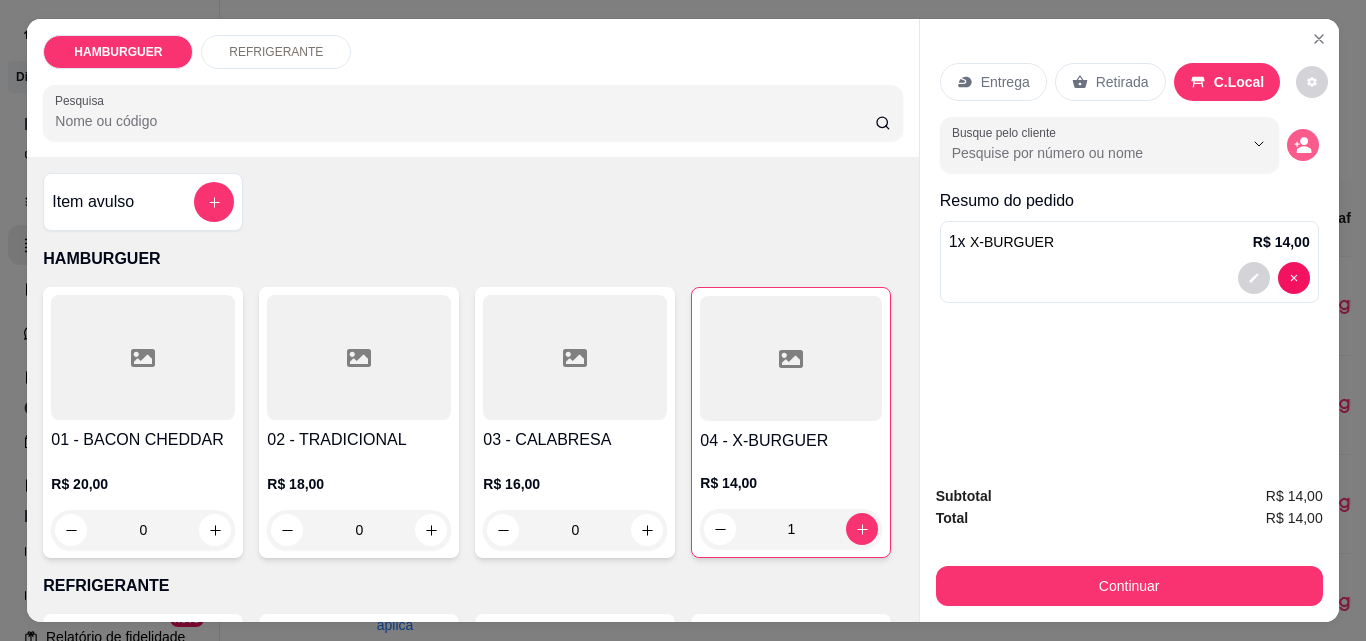 click 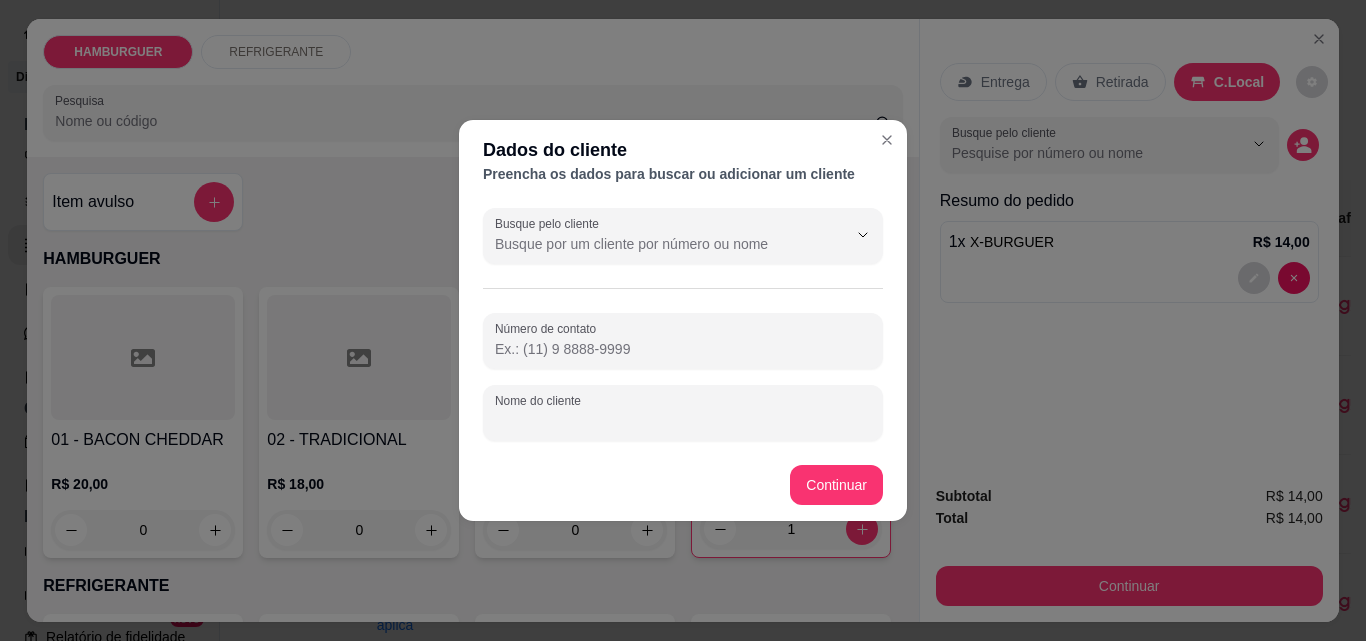 click on "Nome do cliente" at bounding box center [683, 421] 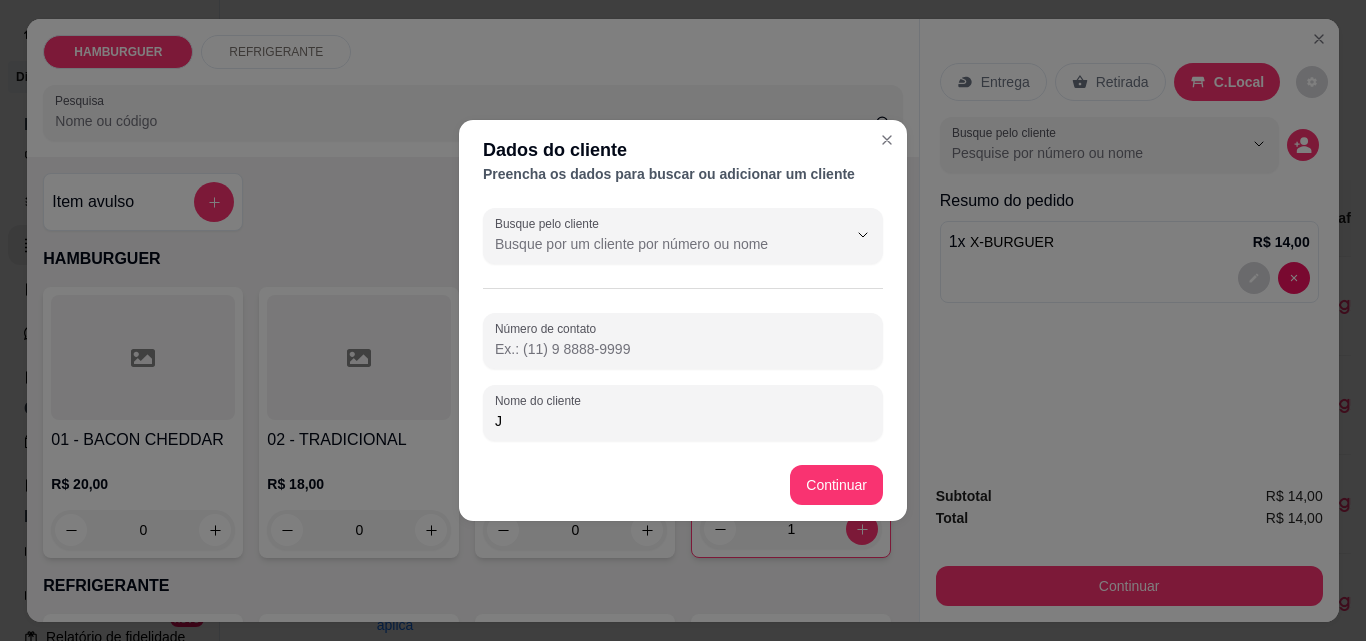 type on "Ju" 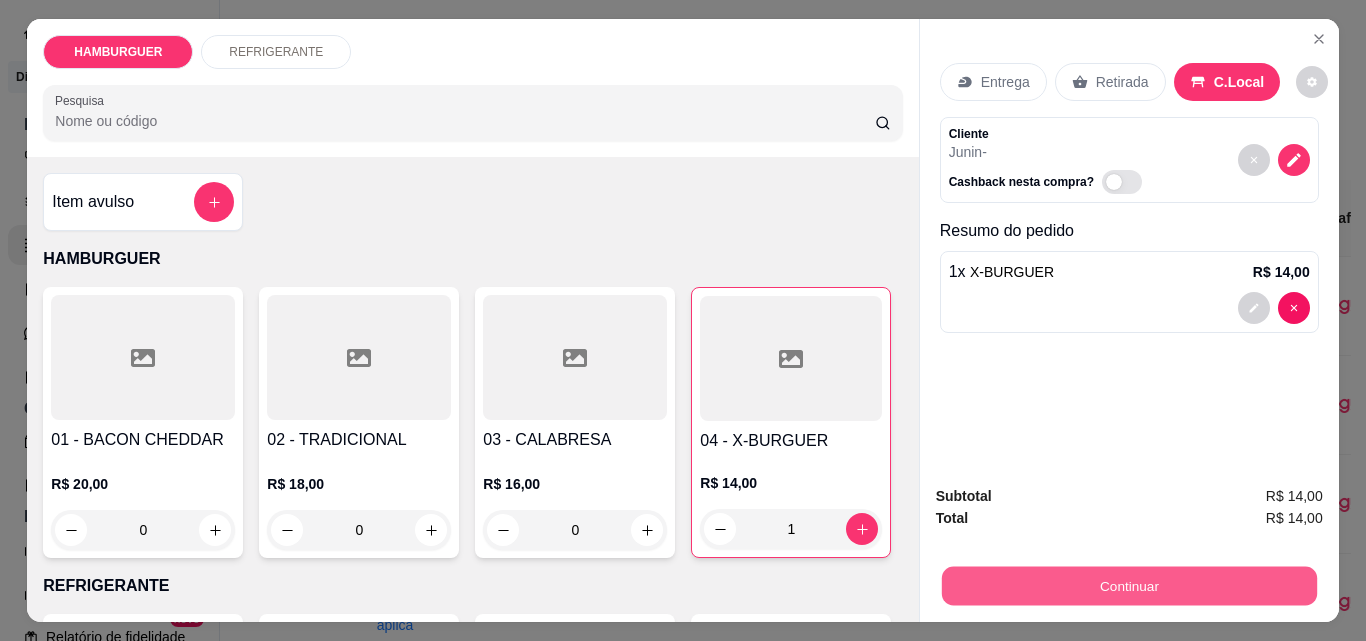 click on "Continuar" at bounding box center (1129, 583) 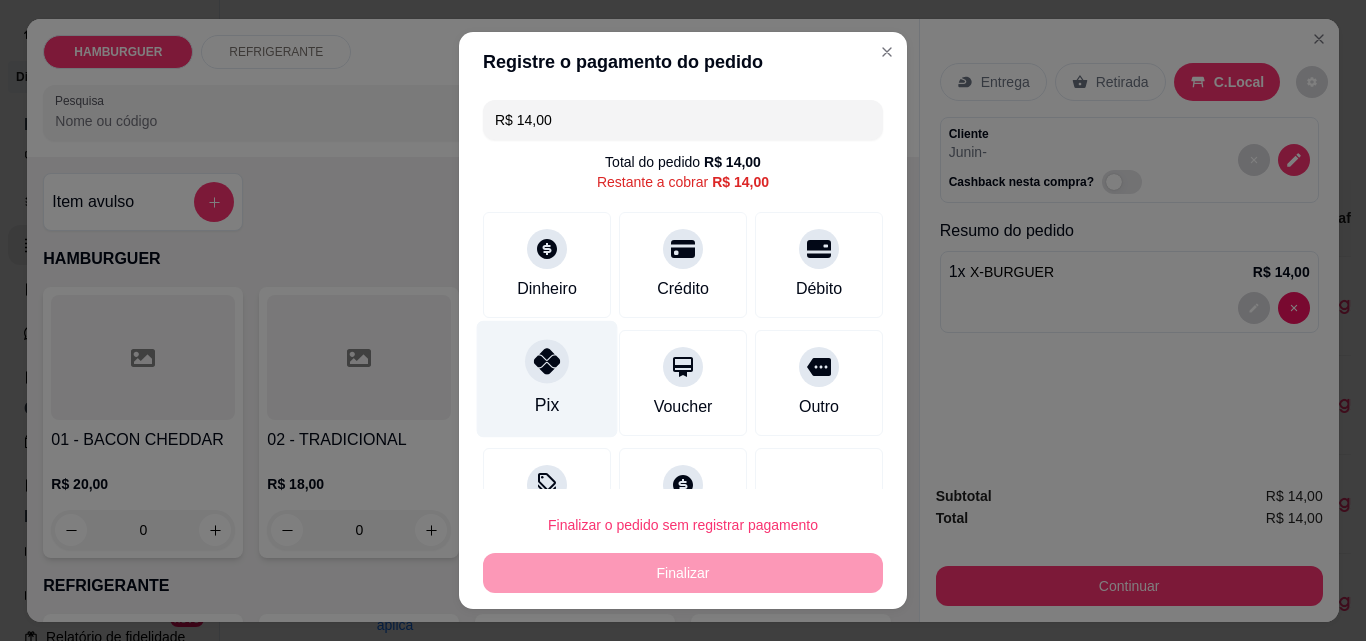 click 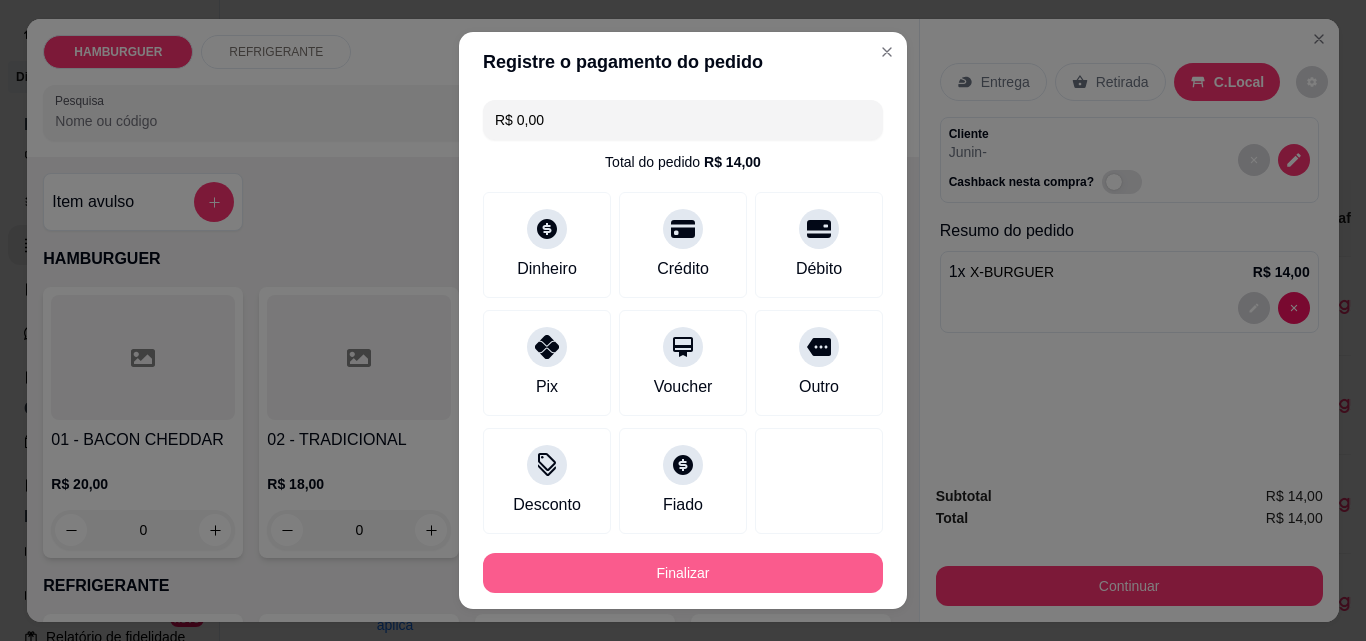click on "Finalizar" at bounding box center [683, 573] 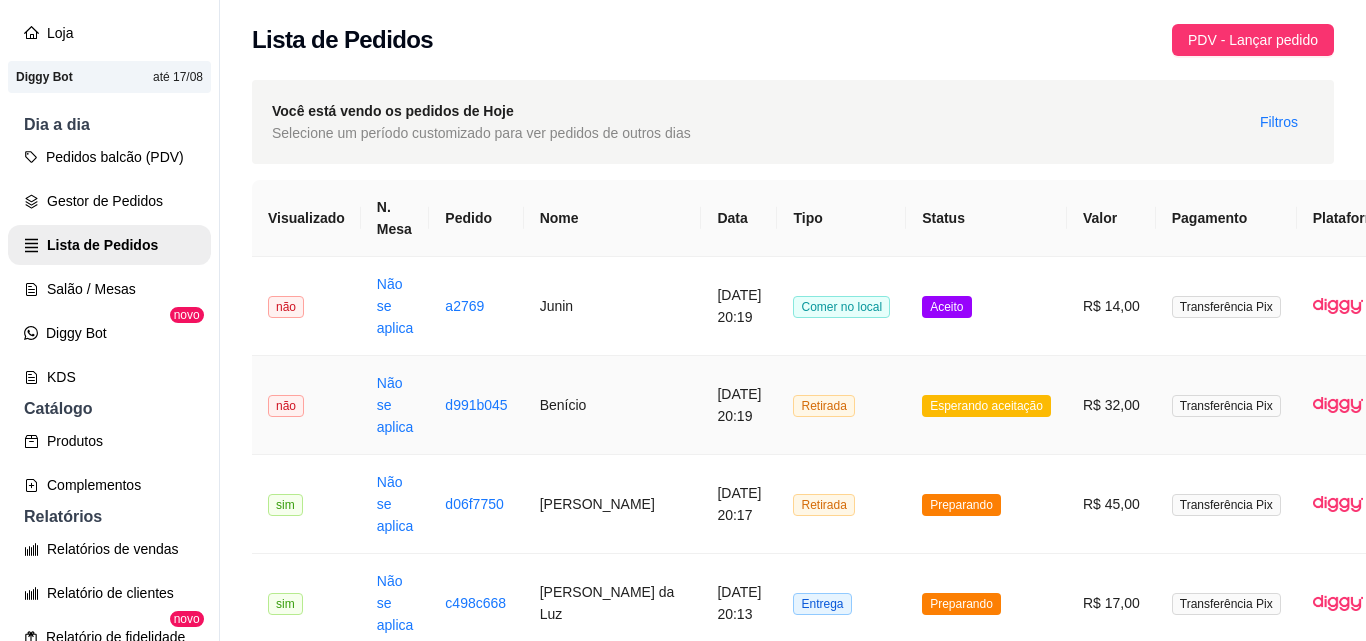 click on "Retirada" at bounding box center (841, 405) 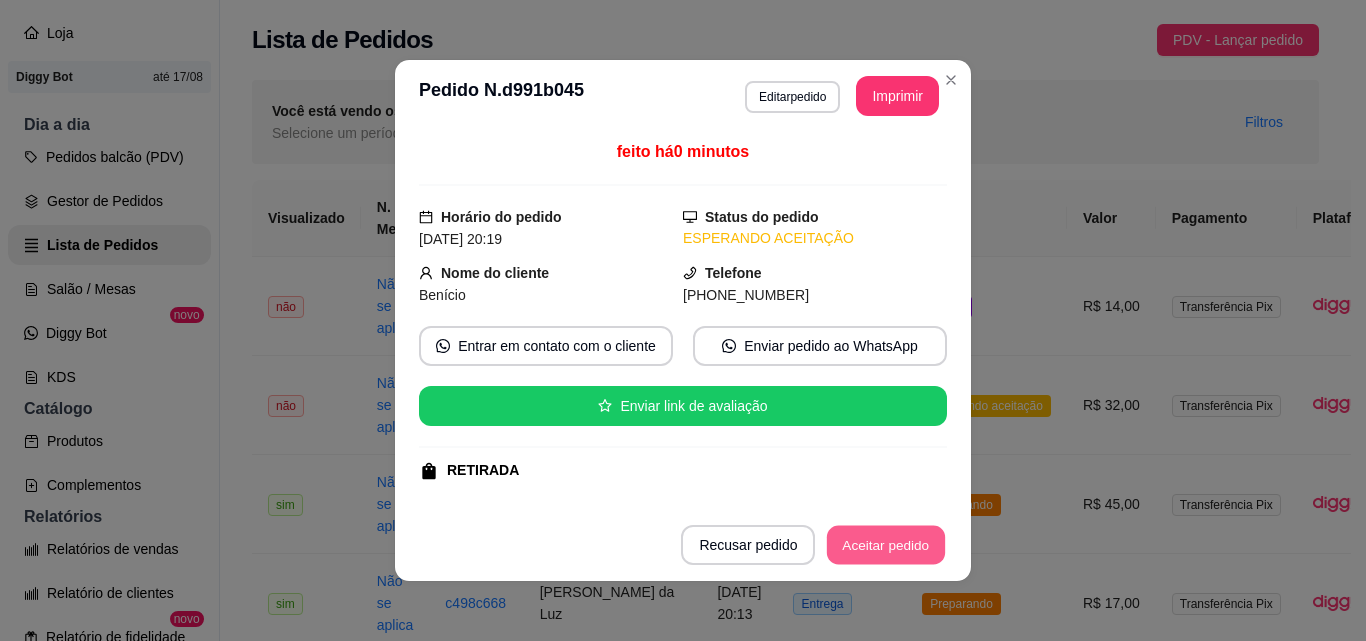 click on "Aceitar pedido" at bounding box center [886, 545] 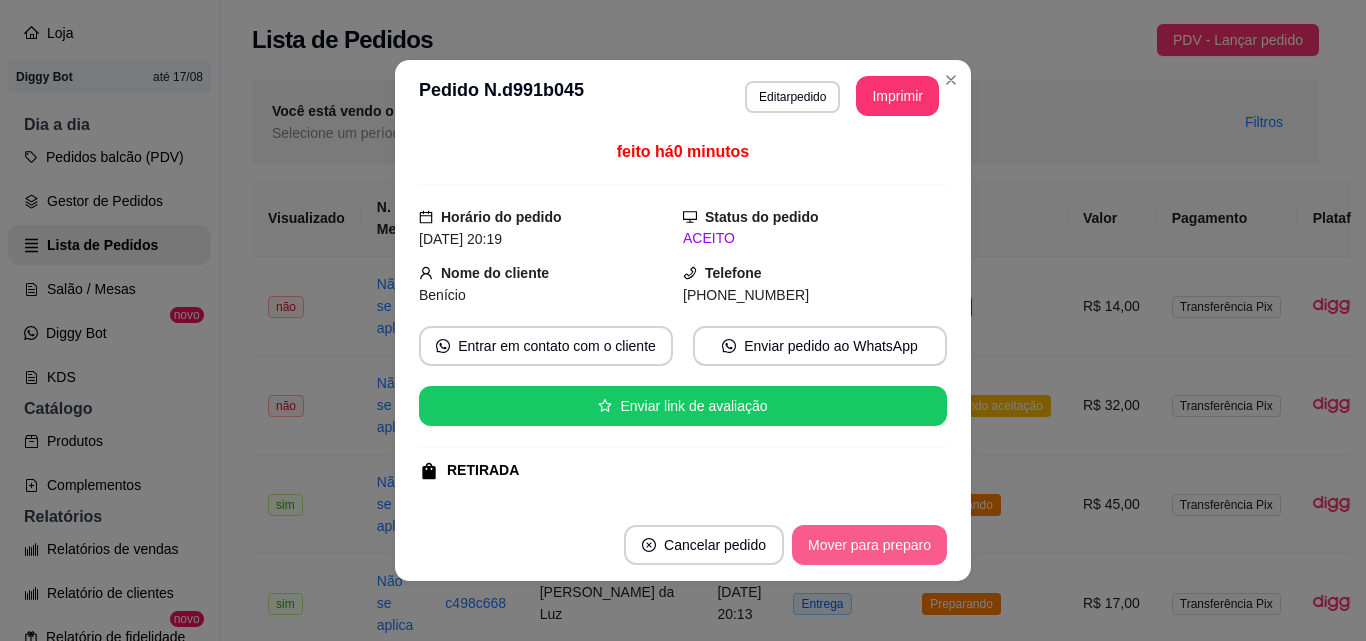 click on "Mover para preparo" at bounding box center [869, 545] 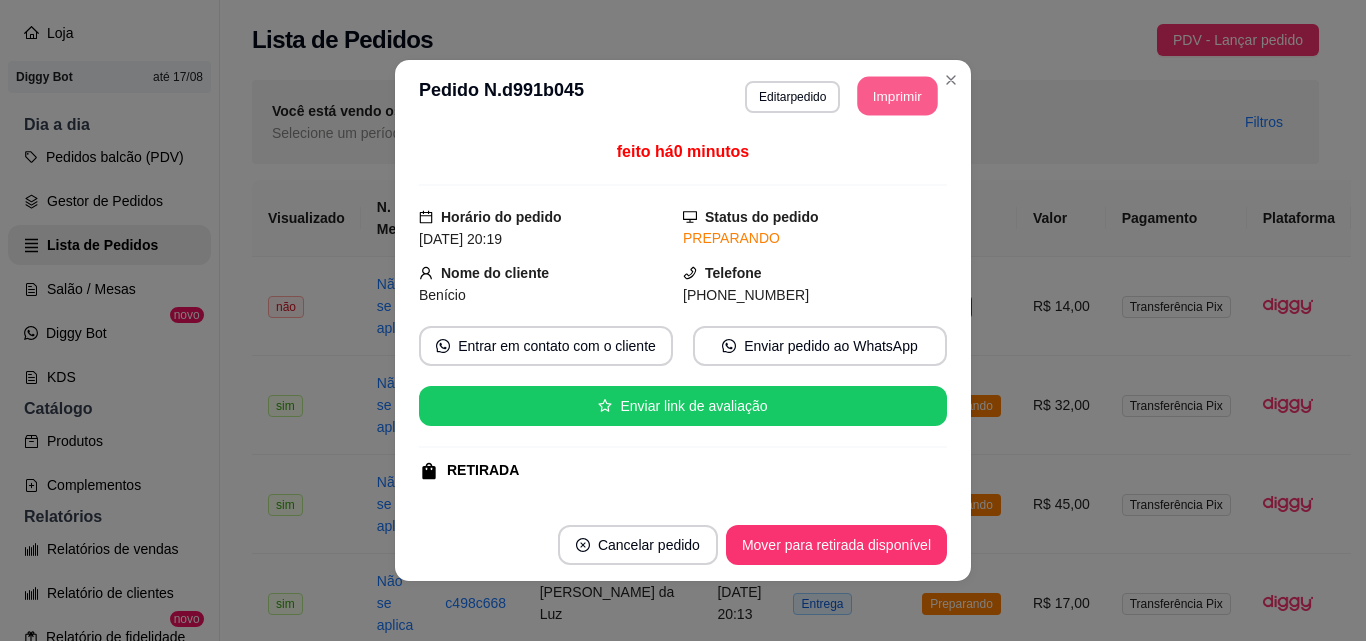 click on "Imprimir" at bounding box center [898, 96] 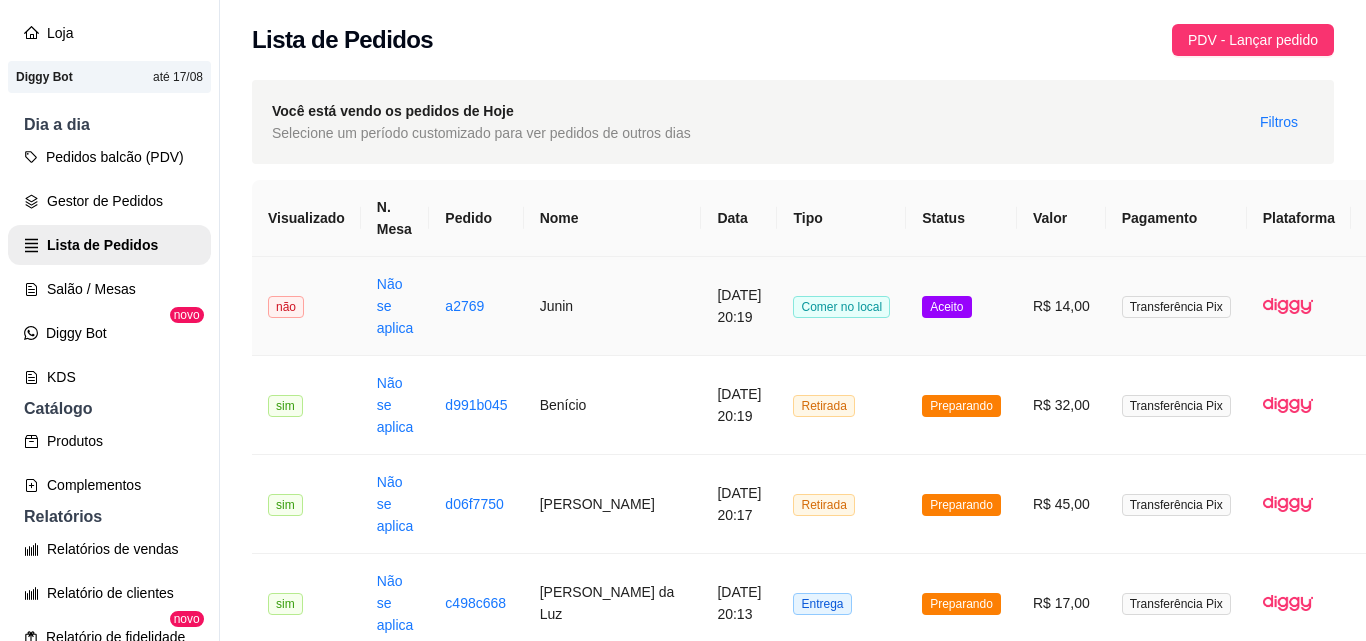 click on "Aceito" at bounding box center (946, 307) 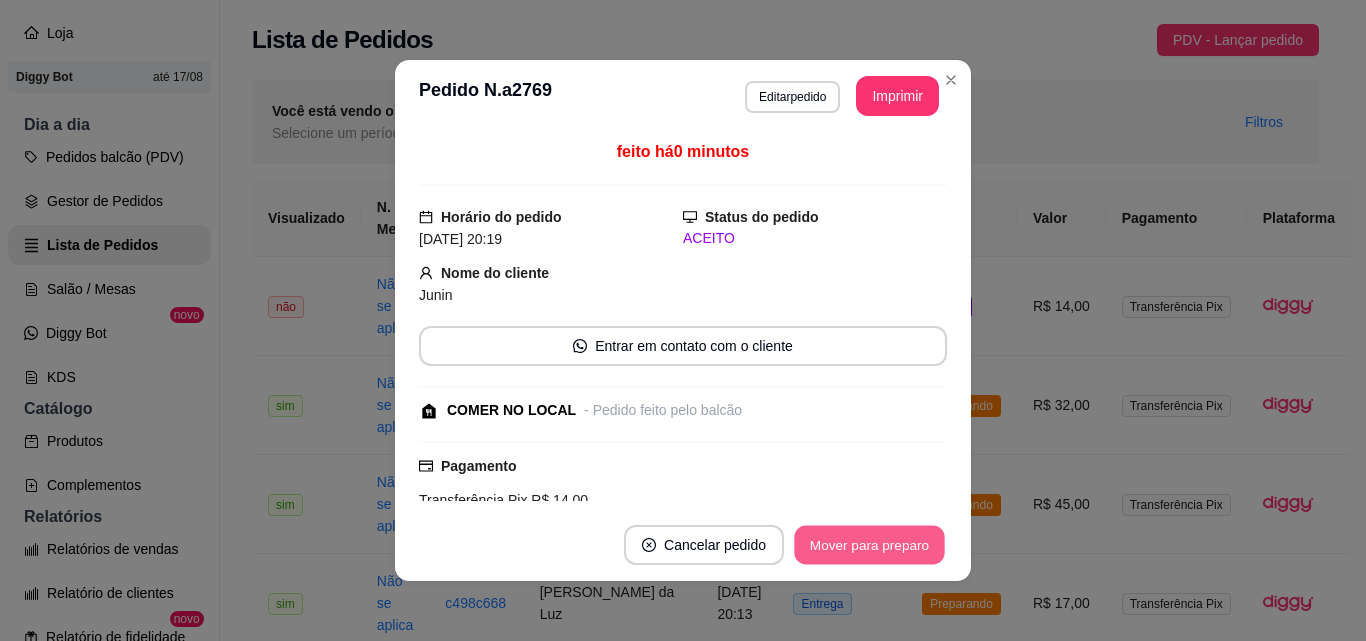 click on "Mover para preparo" at bounding box center [869, 545] 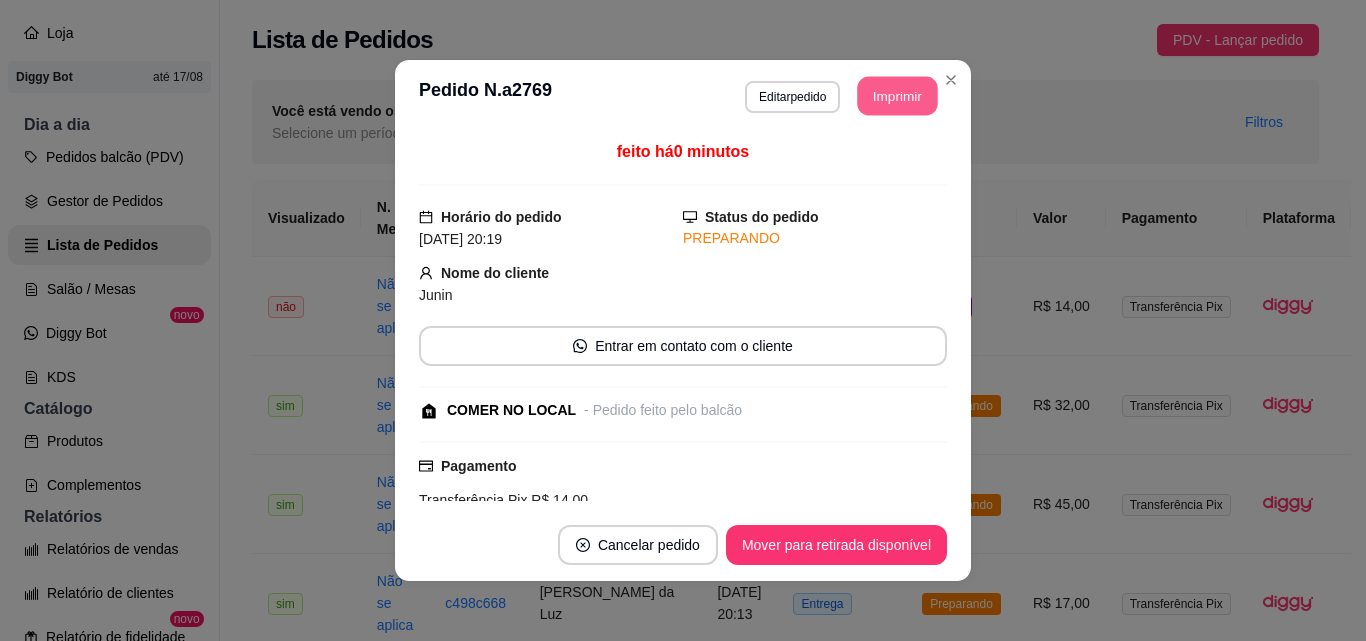 click on "Imprimir" at bounding box center (898, 96) 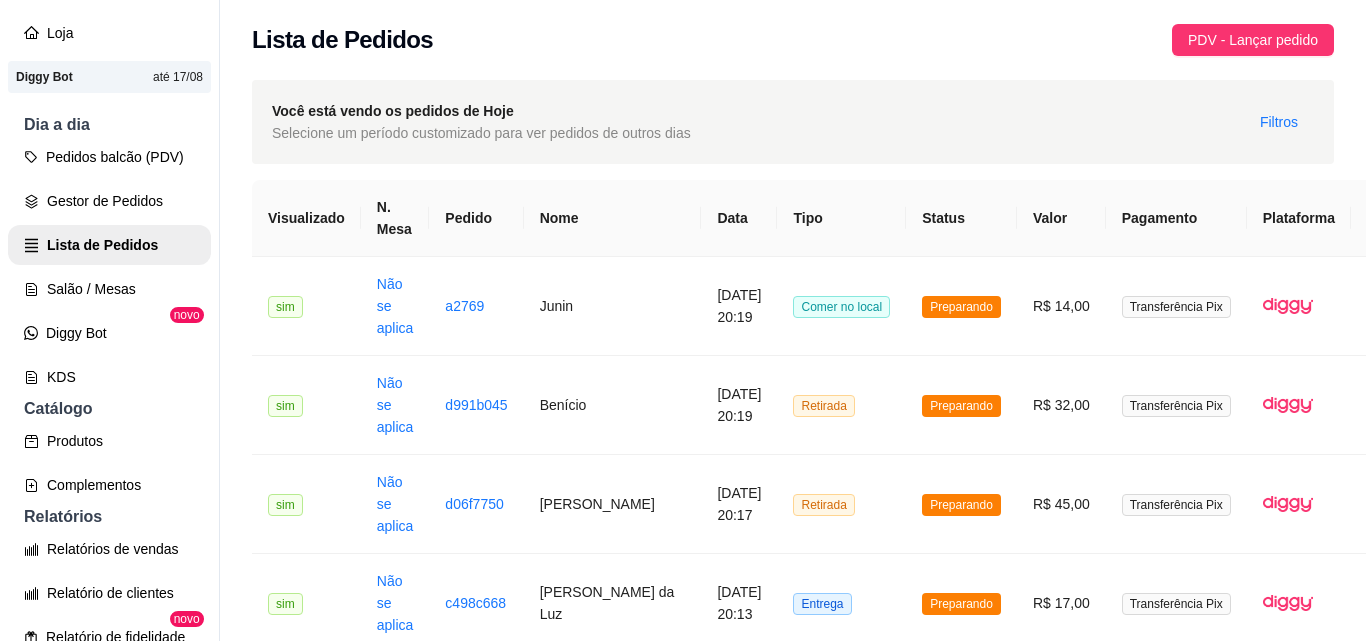 click on "Retirada" at bounding box center (841, 1197) 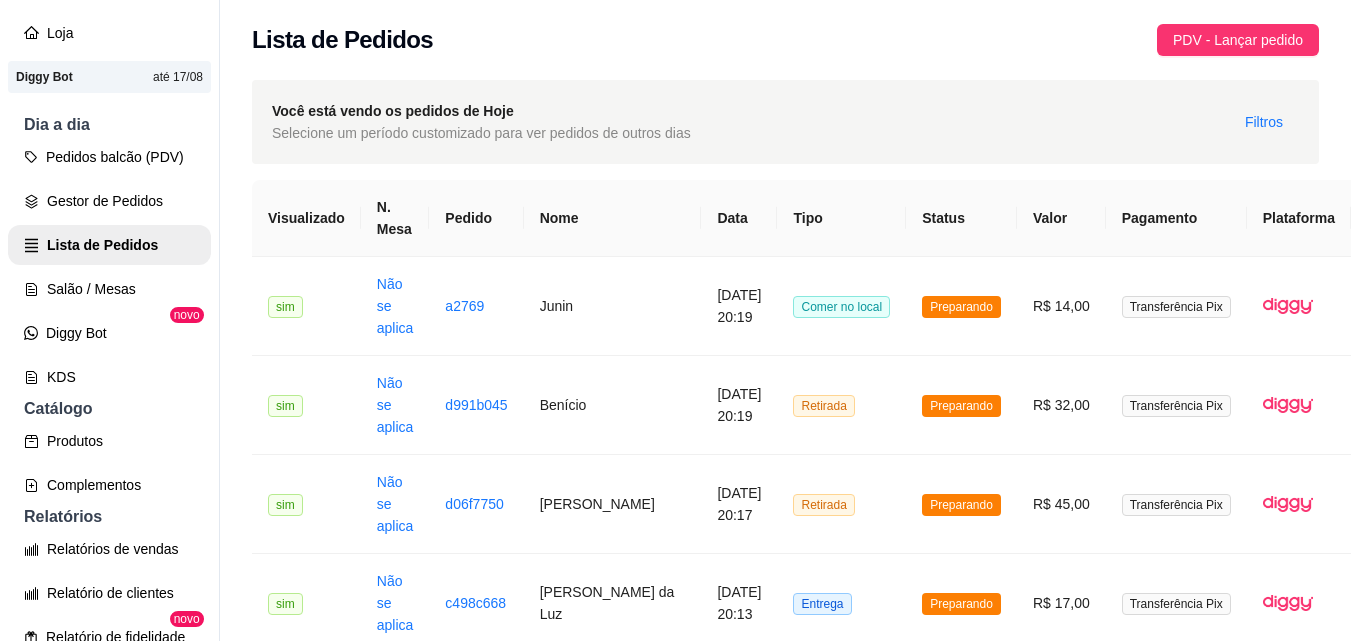 click on "Mover para retirada disponível" at bounding box center (836, 545) 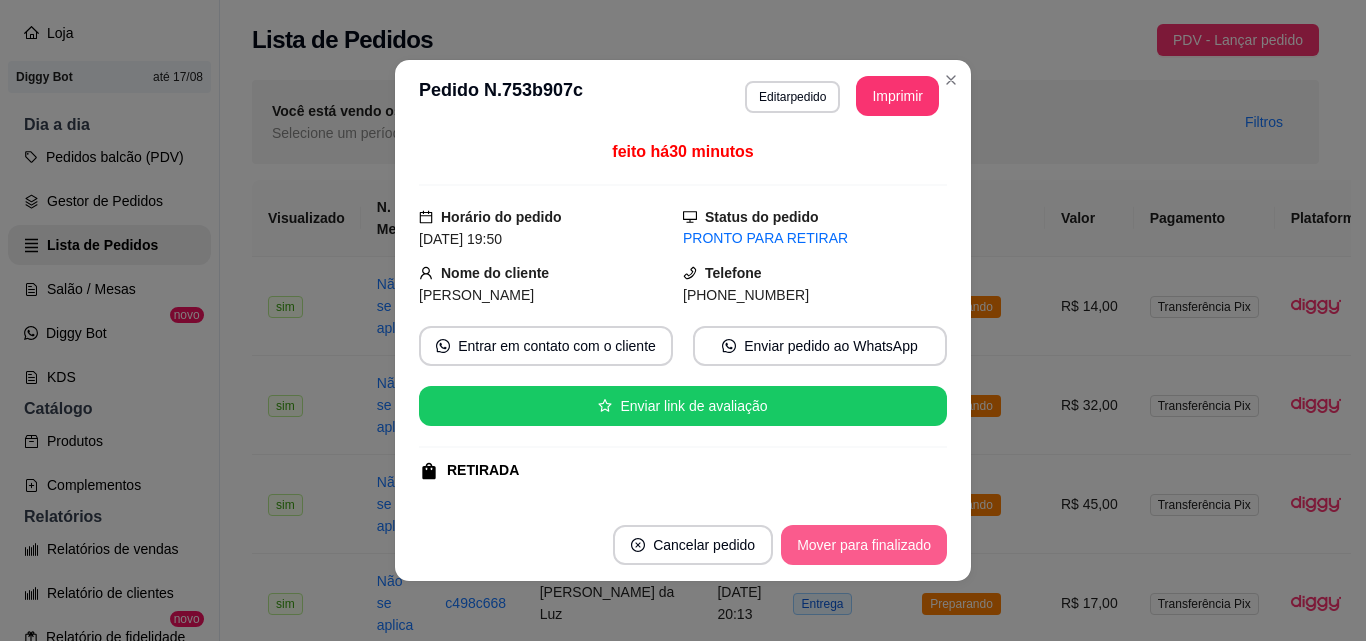 click on "Mover para finalizado" at bounding box center [864, 545] 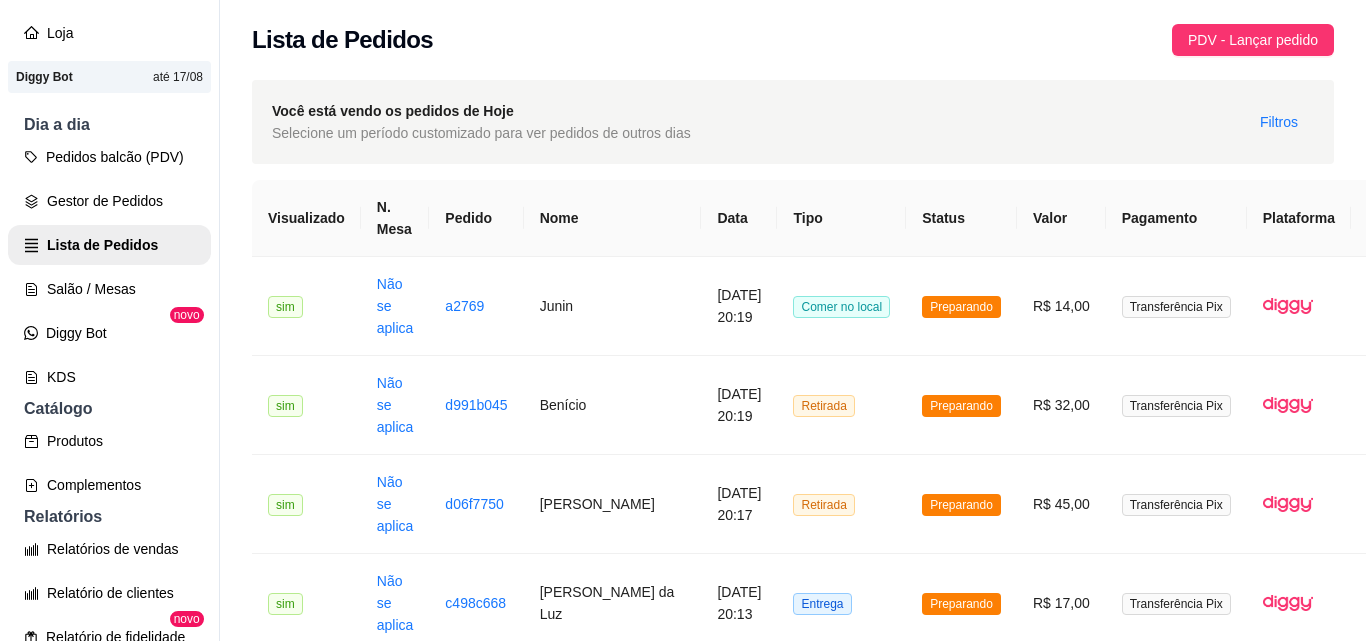 click on "Entrega" at bounding box center (841, 1098) 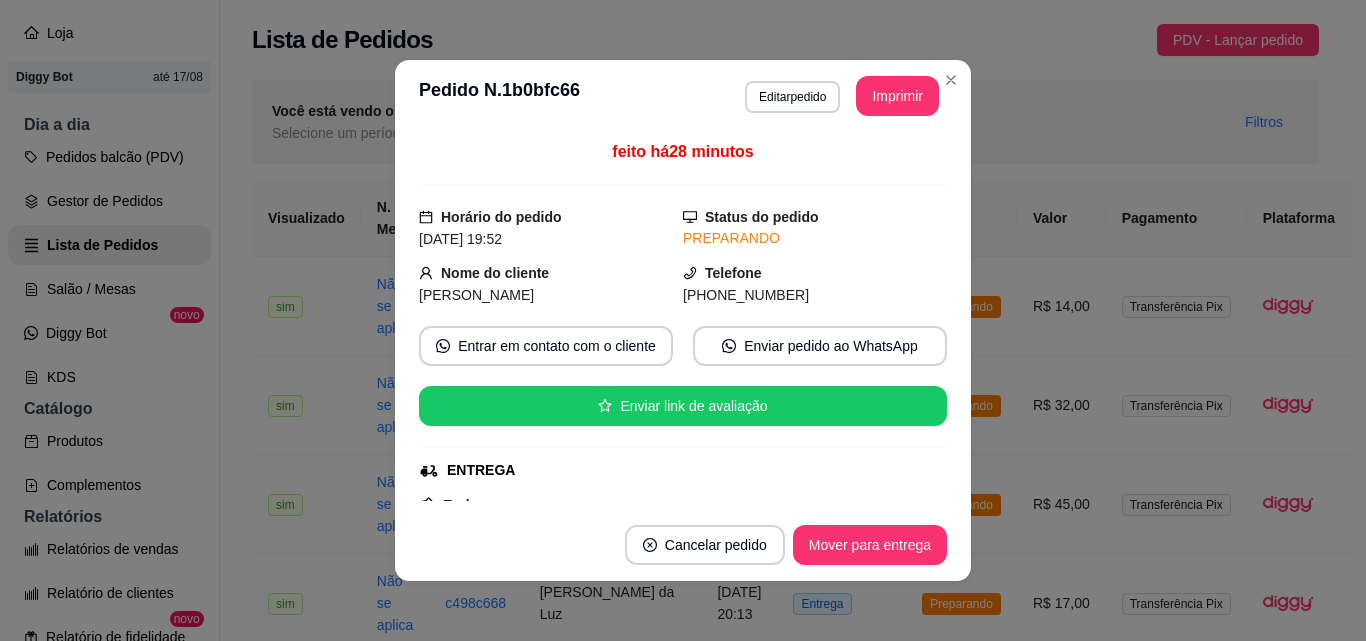 drag, startPoint x: 863, startPoint y: 571, endPoint x: 861, endPoint y: 557, distance: 14.142136 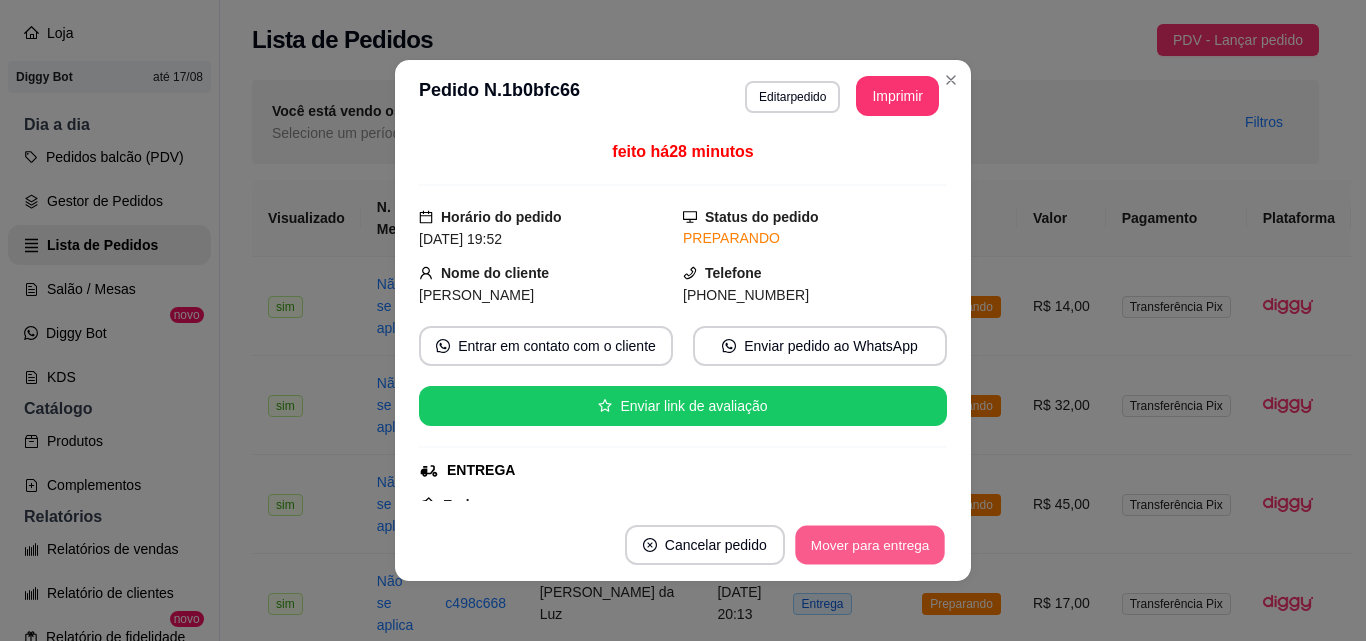 click on "Mover para entrega" at bounding box center [870, 545] 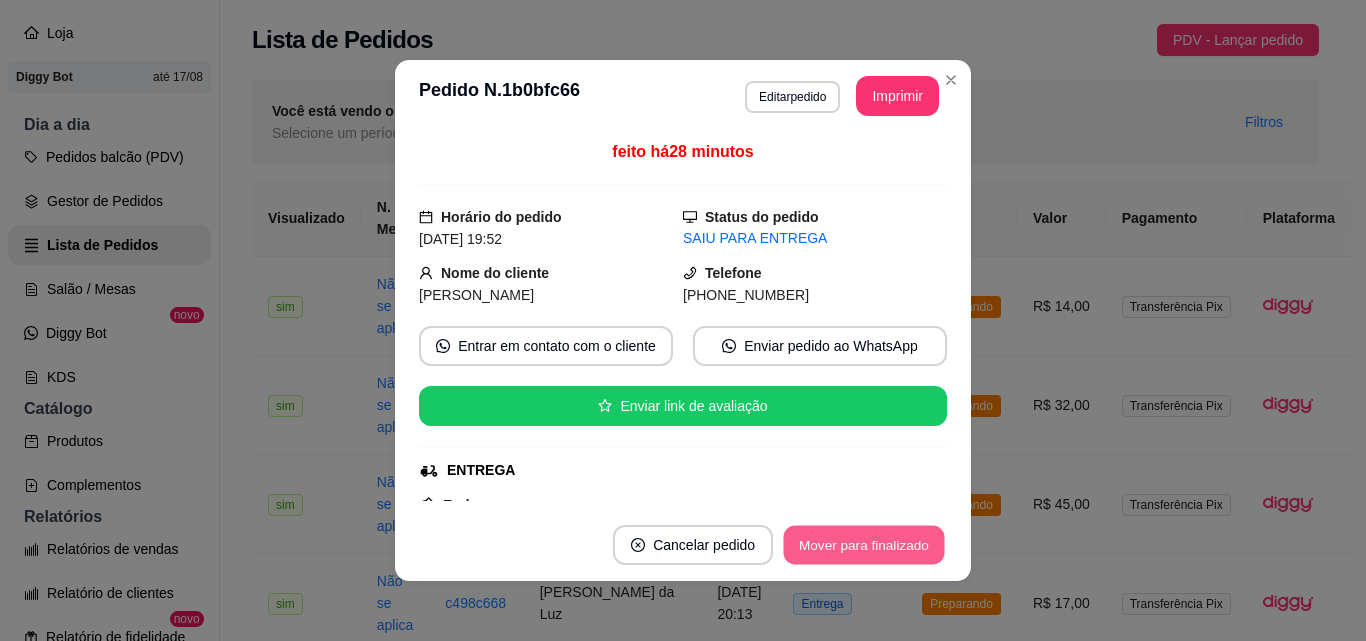 click on "Mover para finalizado" at bounding box center (864, 545) 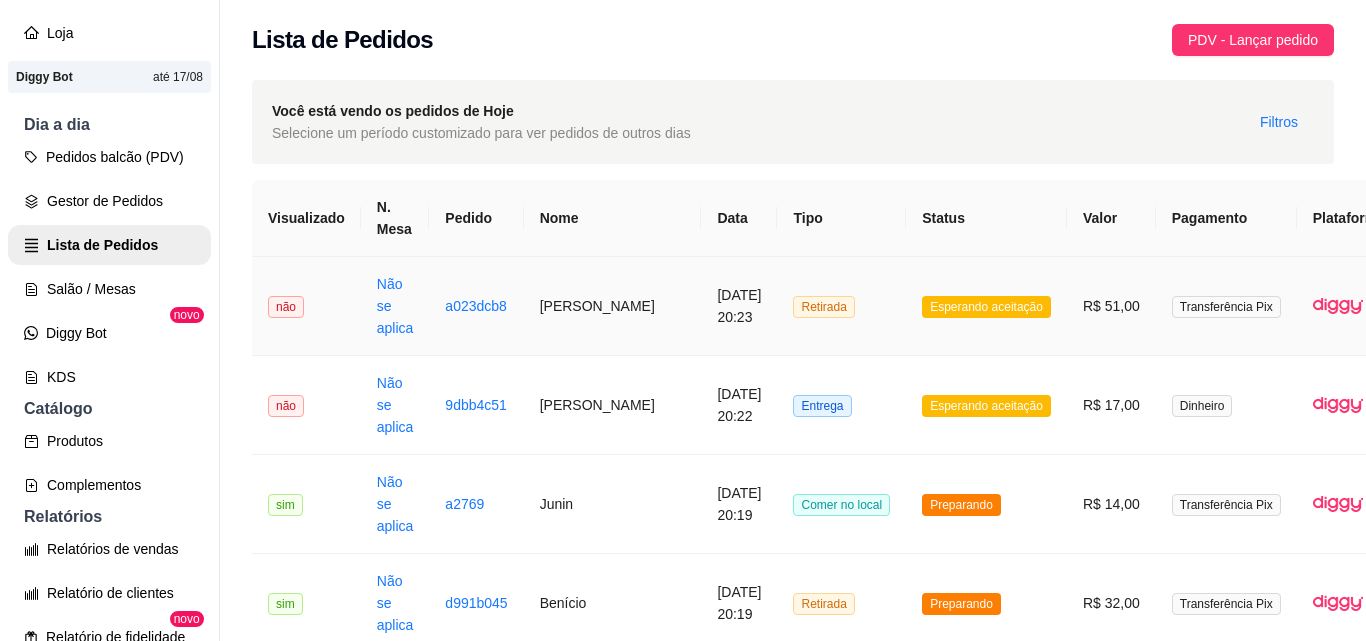 click on "Retirada" at bounding box center [841, 306] 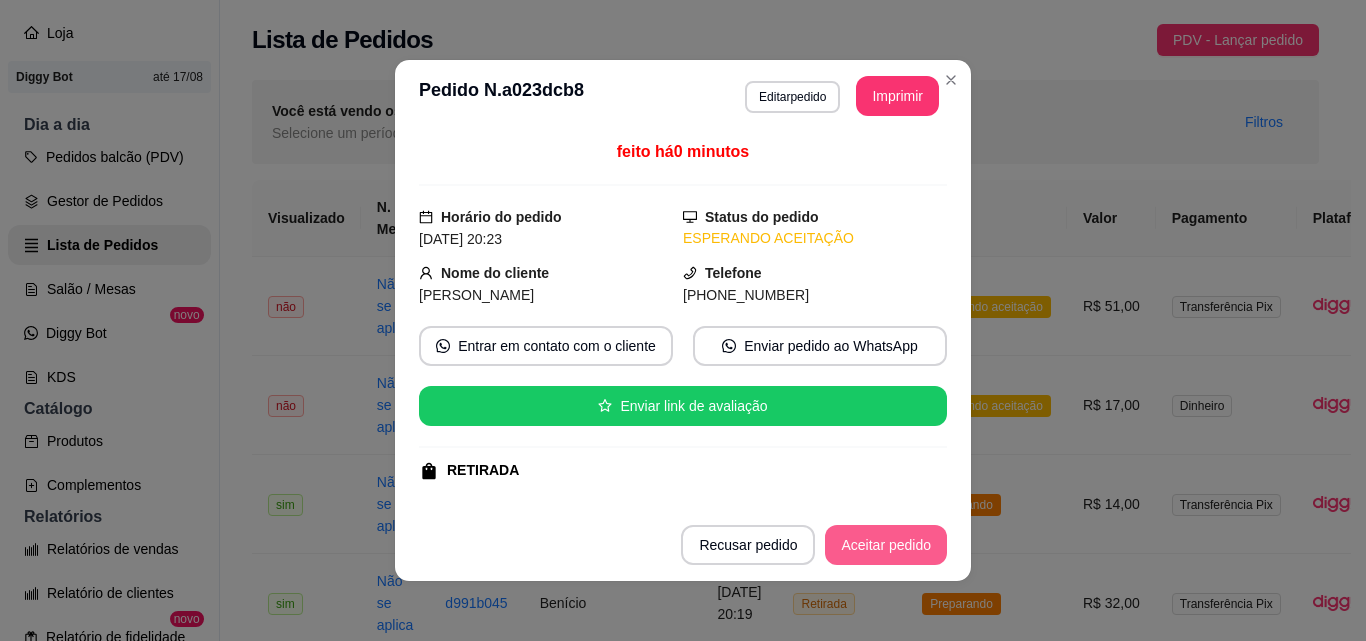 click on "Aceitar pedido" at bounding box center [886, 545] 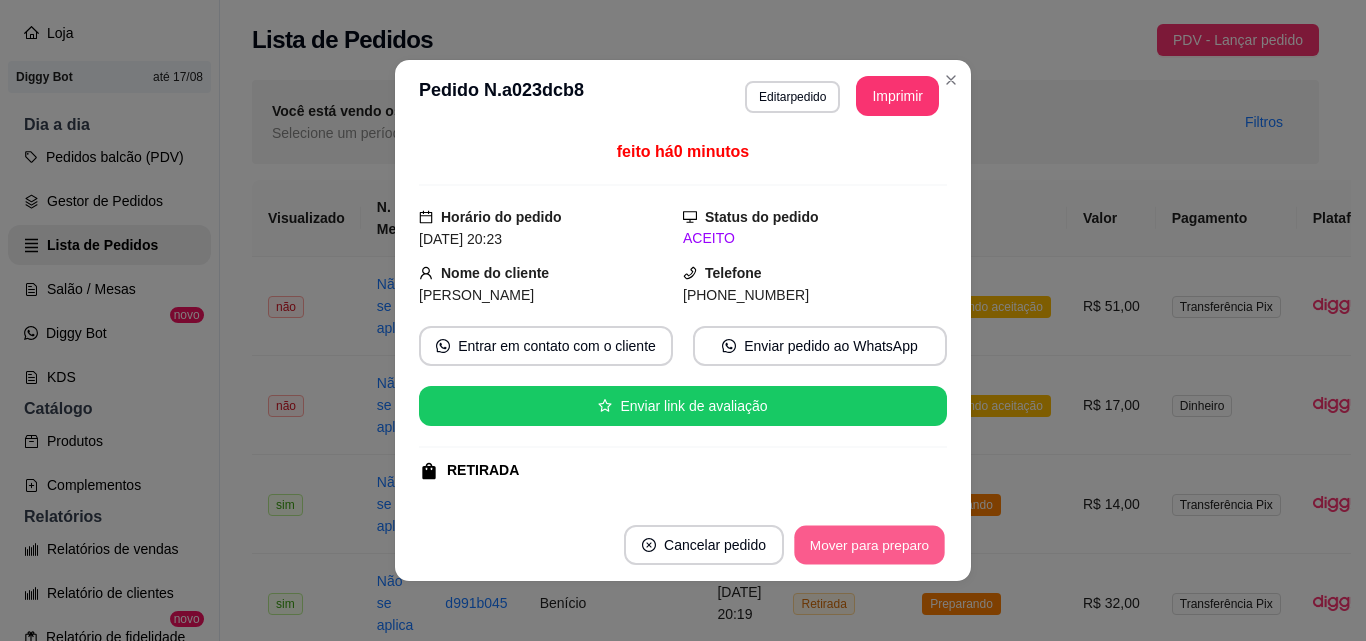 click on "Mover para preparo" at bounding box center [869, 545] 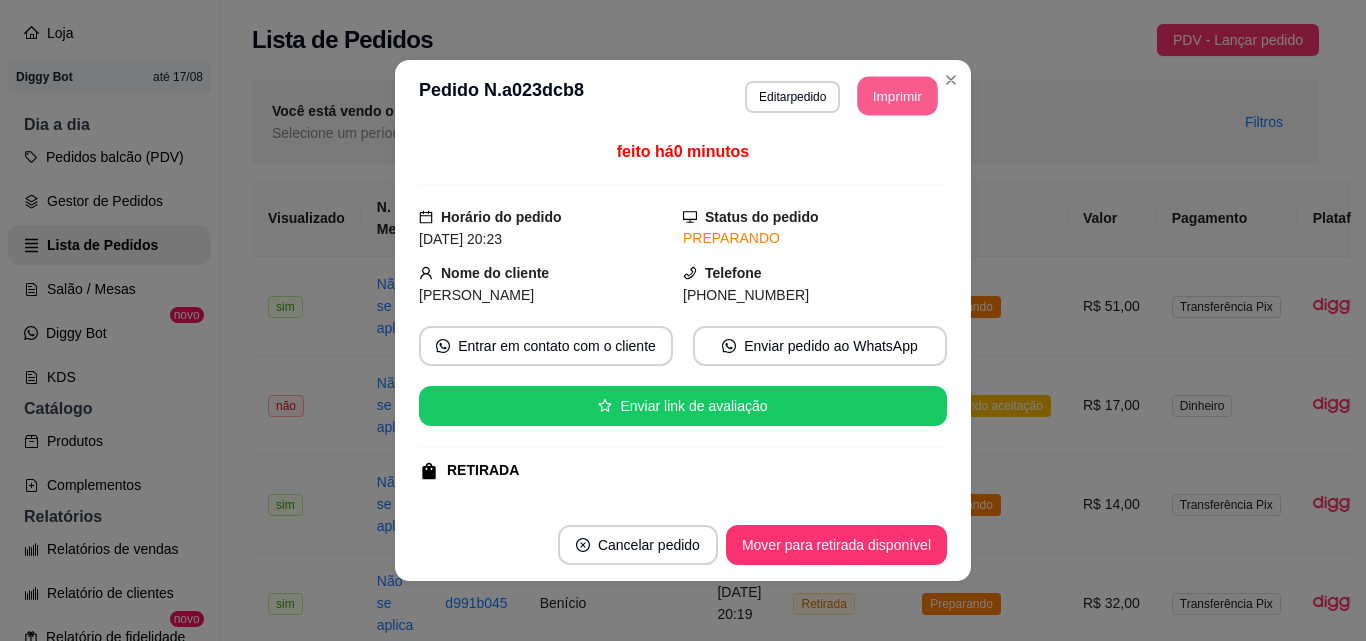 click on "Imprimir" at bounding box center (898, 96) 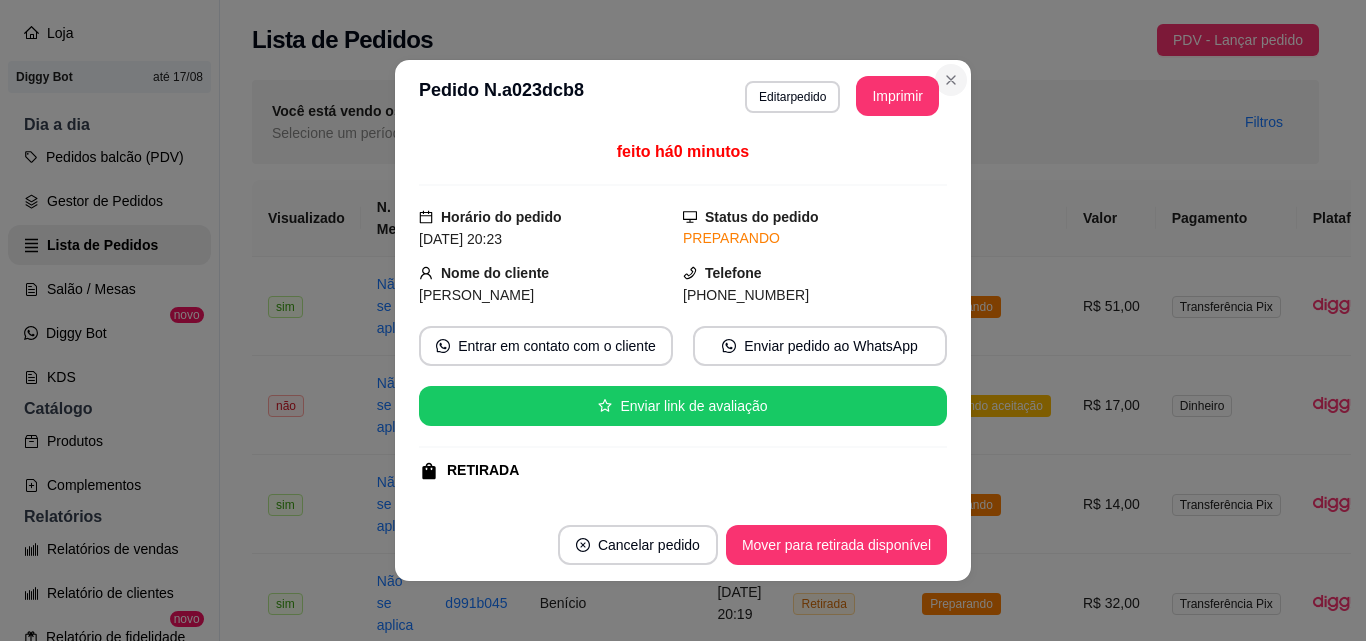 click on "**********" at bounding box center (683, 320) 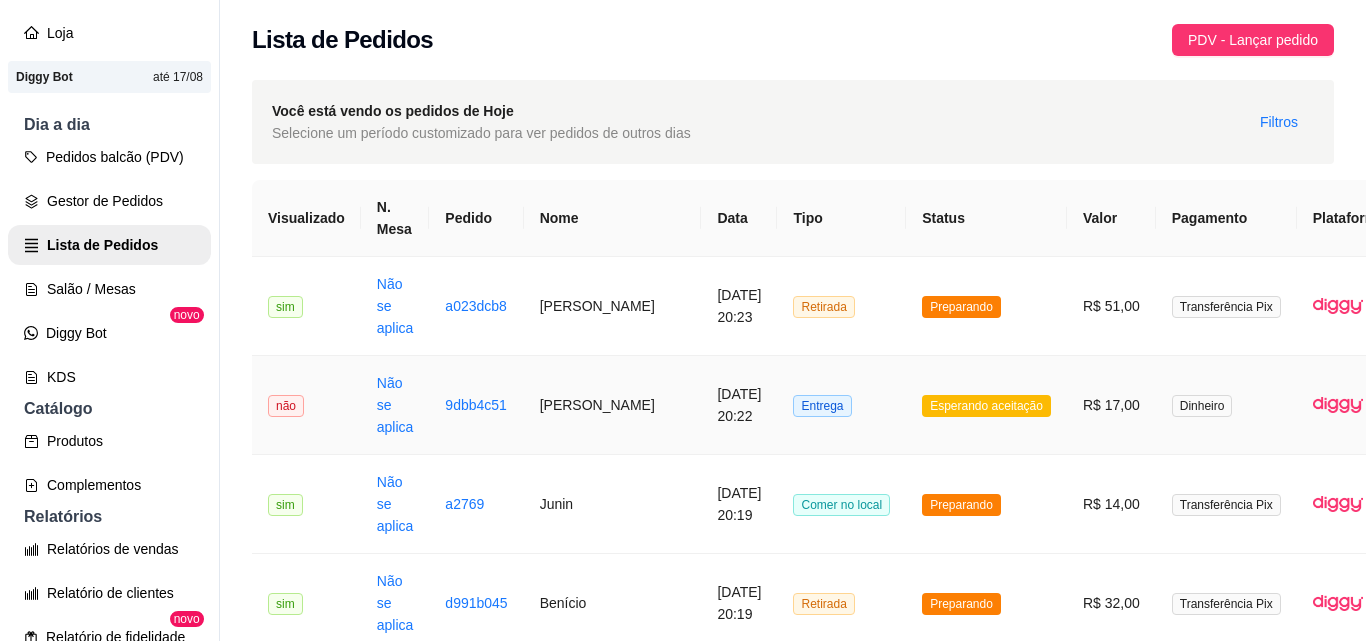 click on "Esperando aceitação" at bounding box center [986, 405] 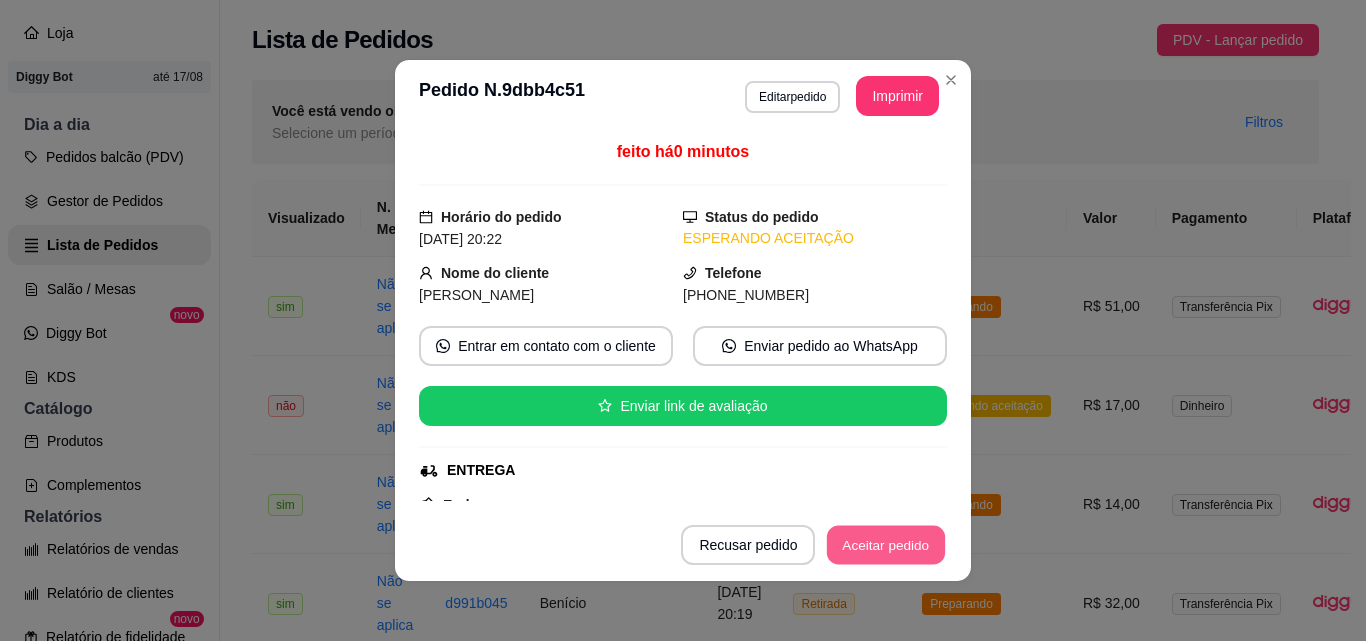 click on "Aceitar pedido" at bounding box center [886, 545] 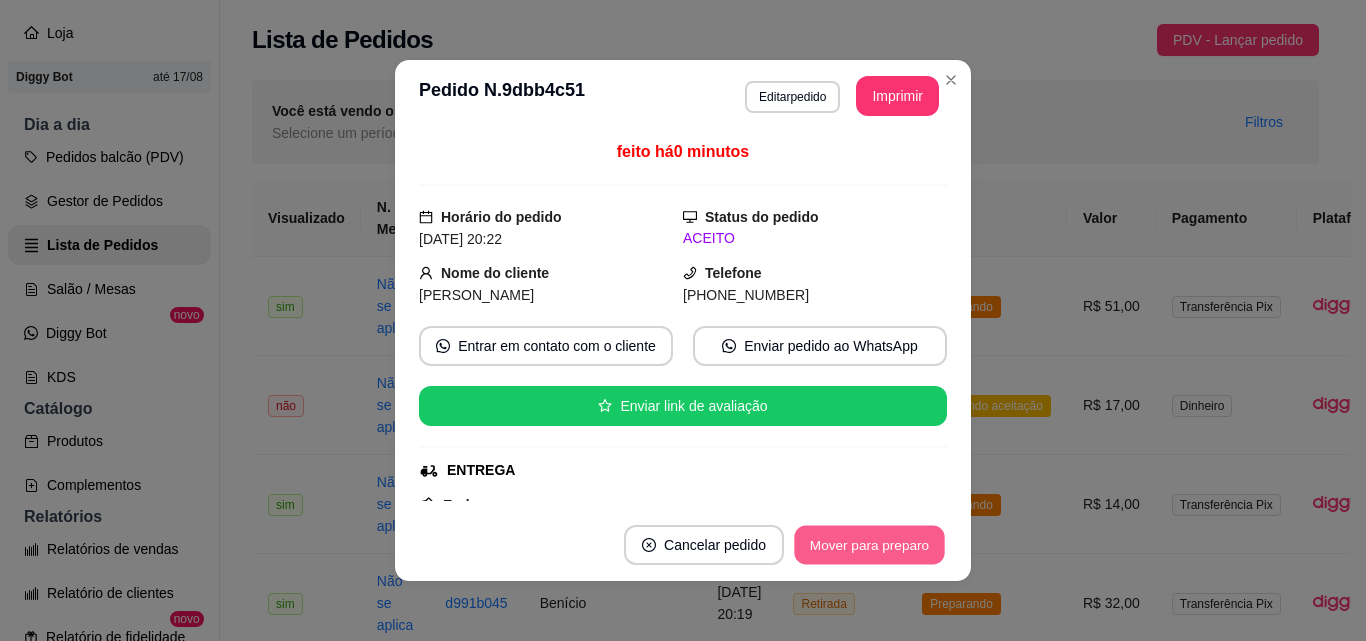 click on "Mover para preparo" at bounding box center [869, 545] 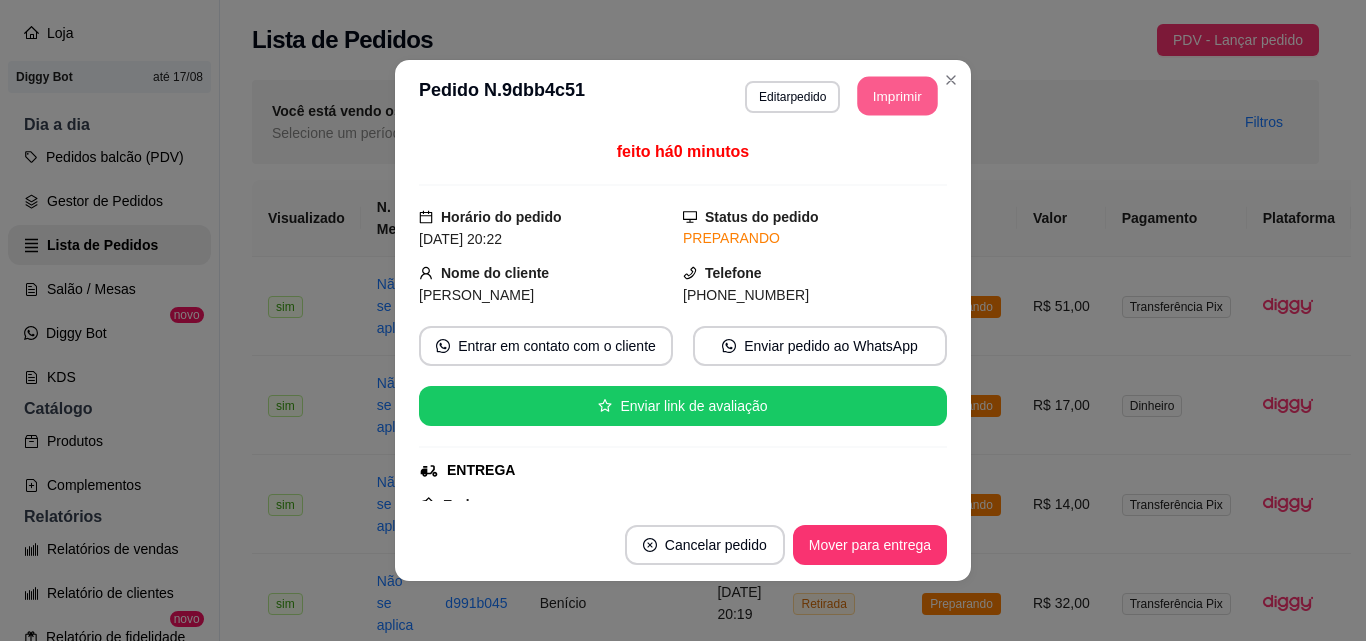 click on "Imprimir" at bounding box center [898, 96] 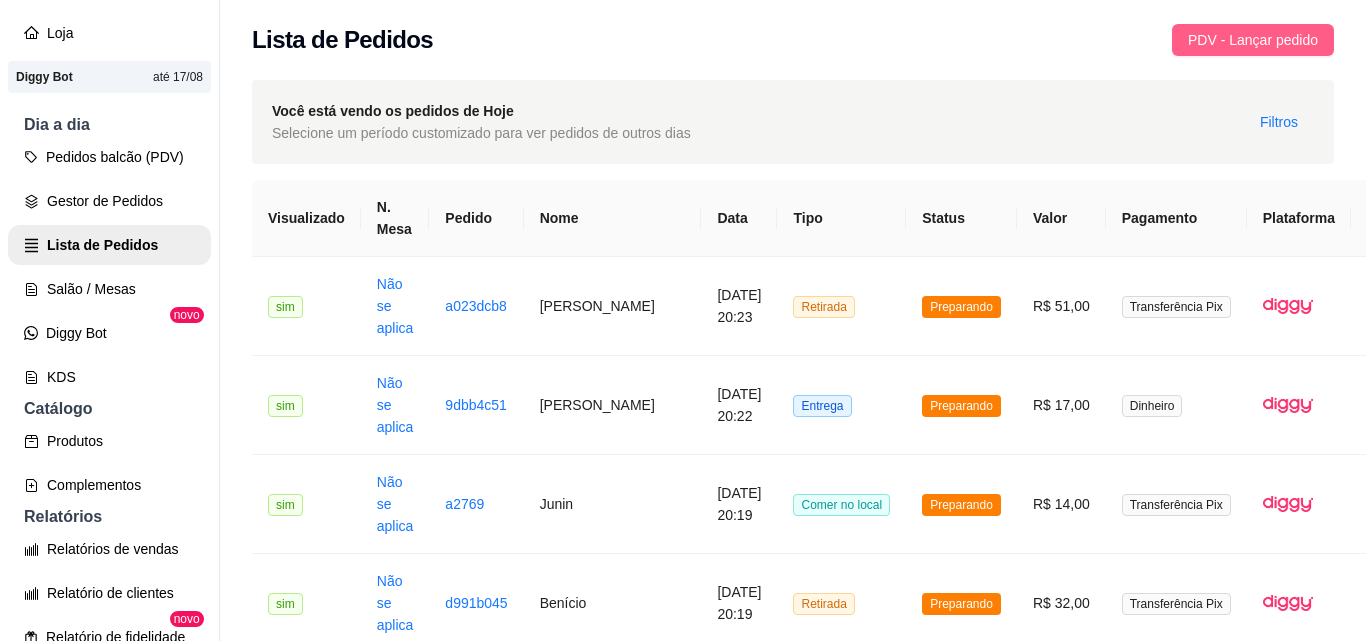 click on "PDV - Lançar pedido" at bounding box center [1253, 40] 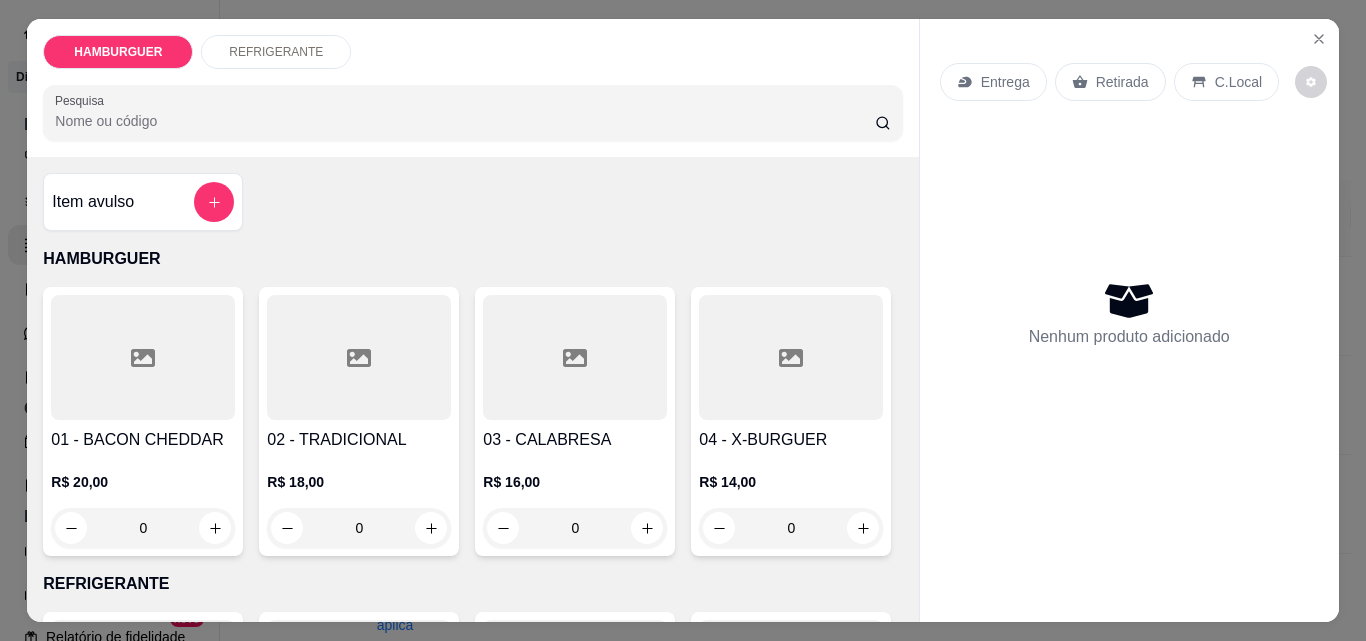 click on "0" at bounding box center (791, 528) 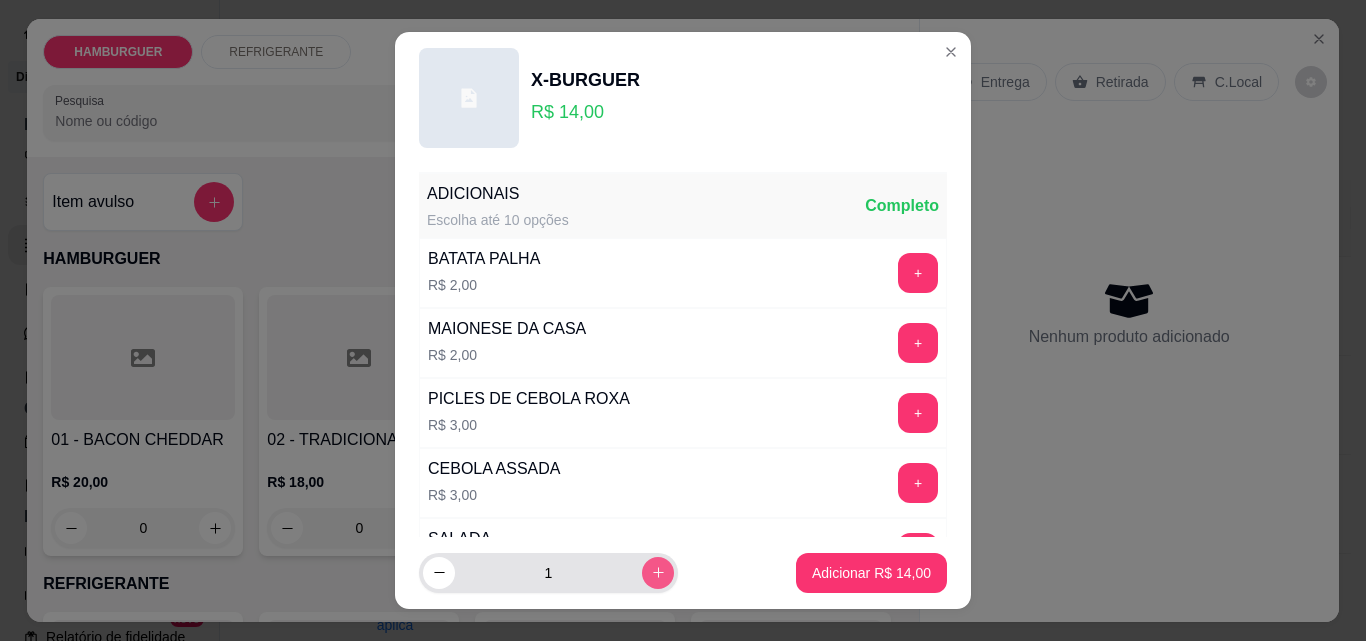 click at bounding box center [658, 573] 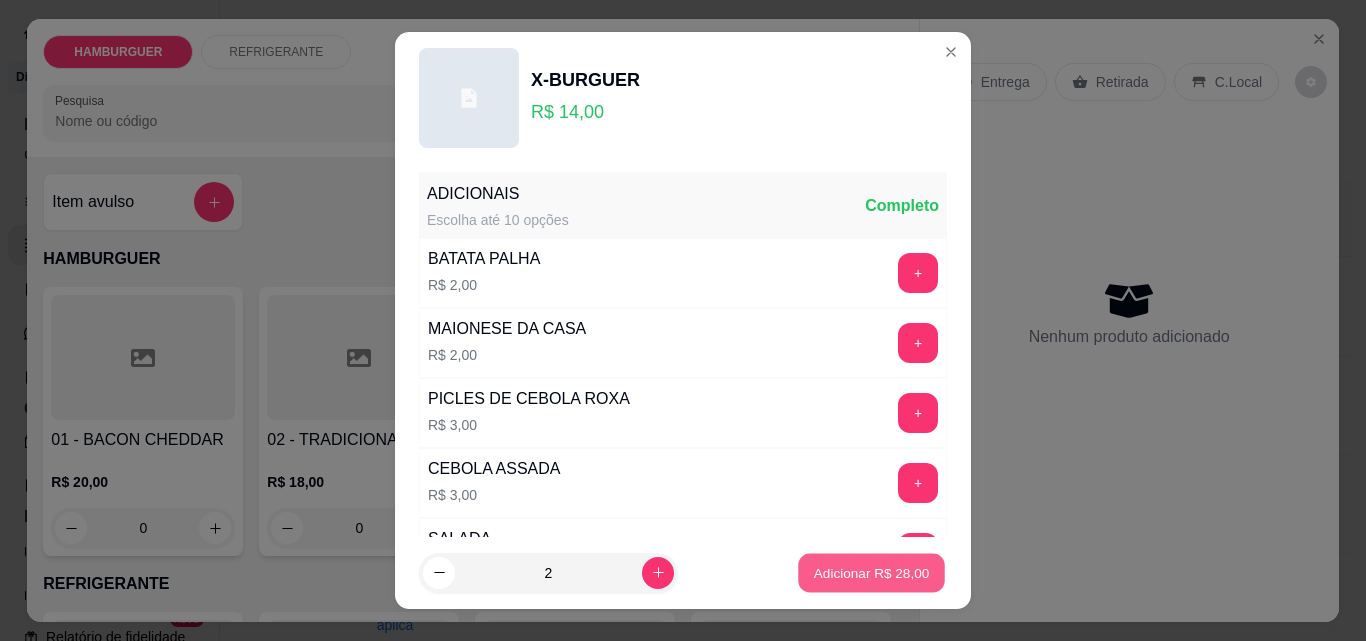 click on "Adicionar   R$ 28,00" at bounding box center (872, 572) 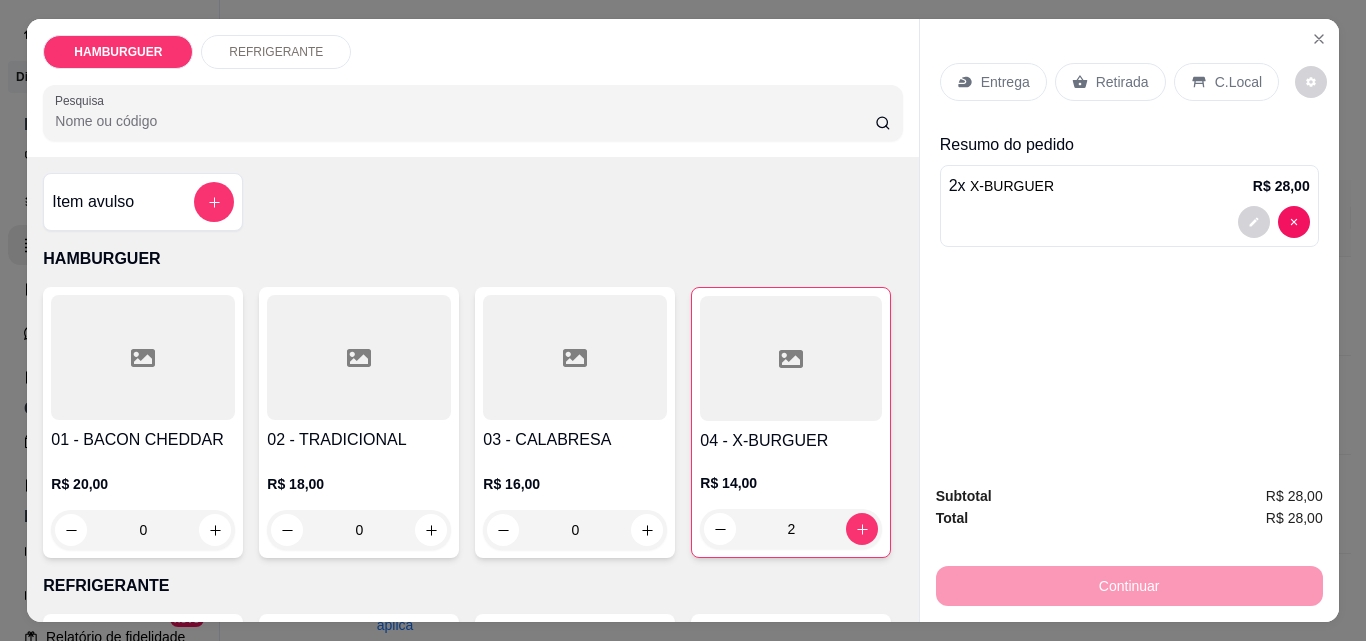click on "Retirada" at bounding box center (1122, 82) 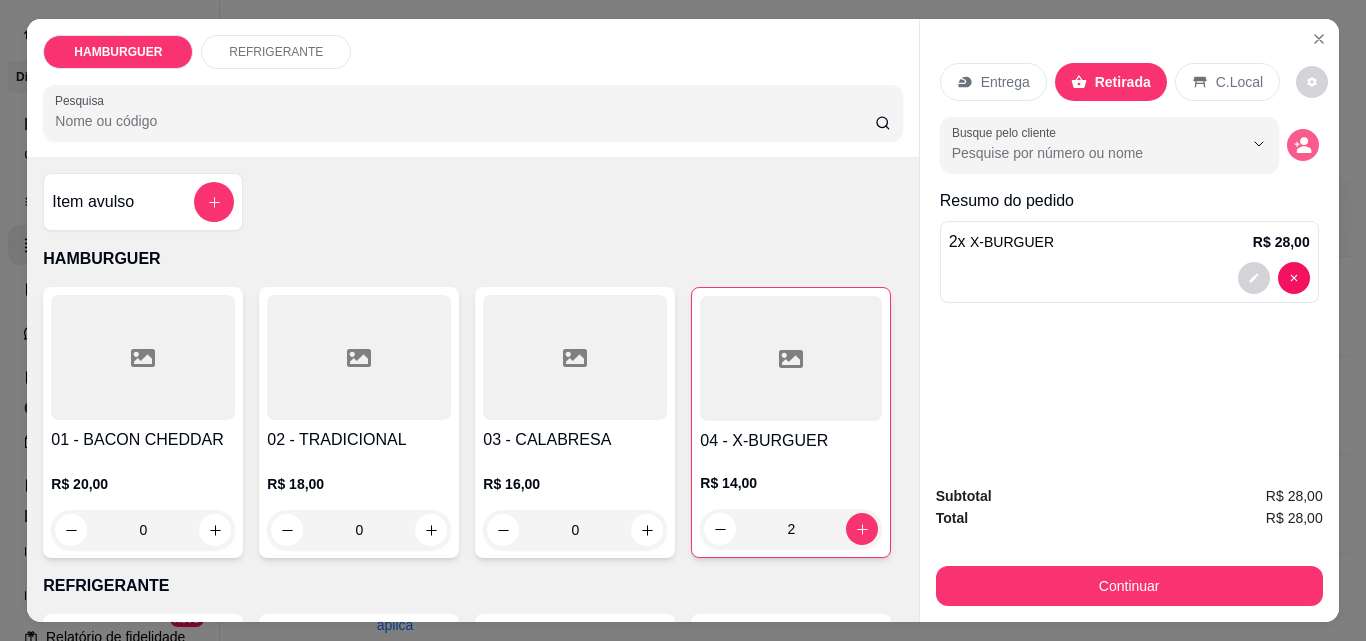 click 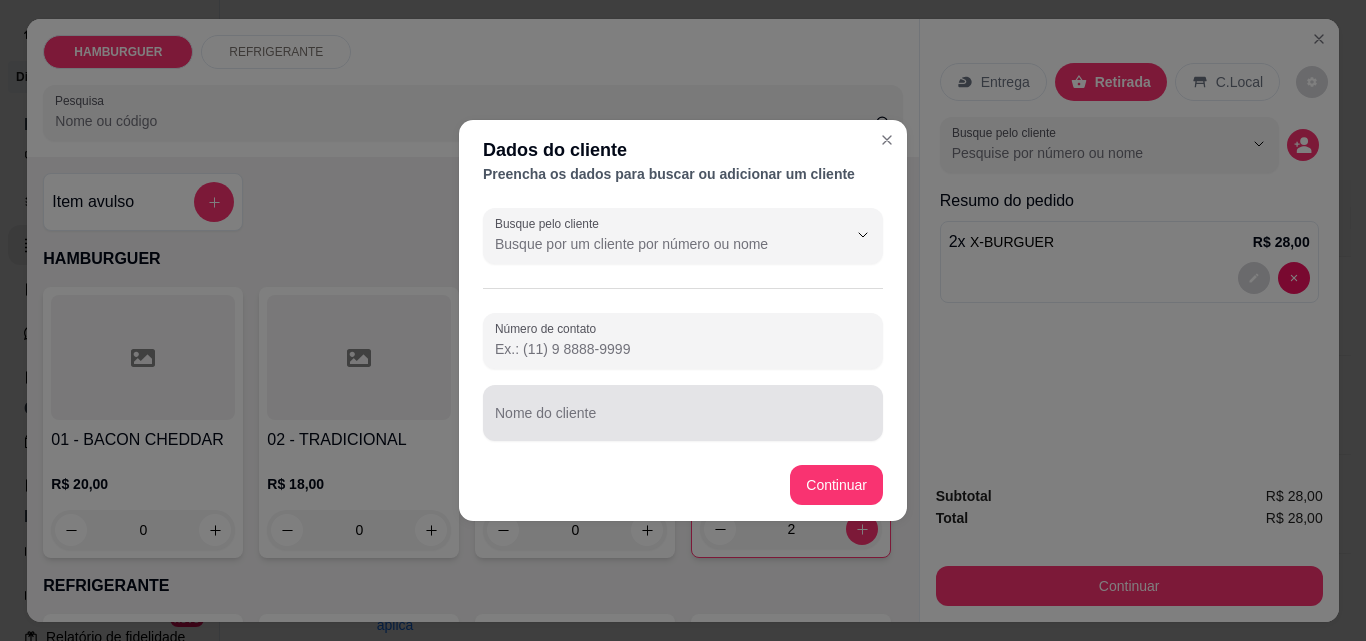 click on "Nome do cliente" at bounding box center (683, 421) 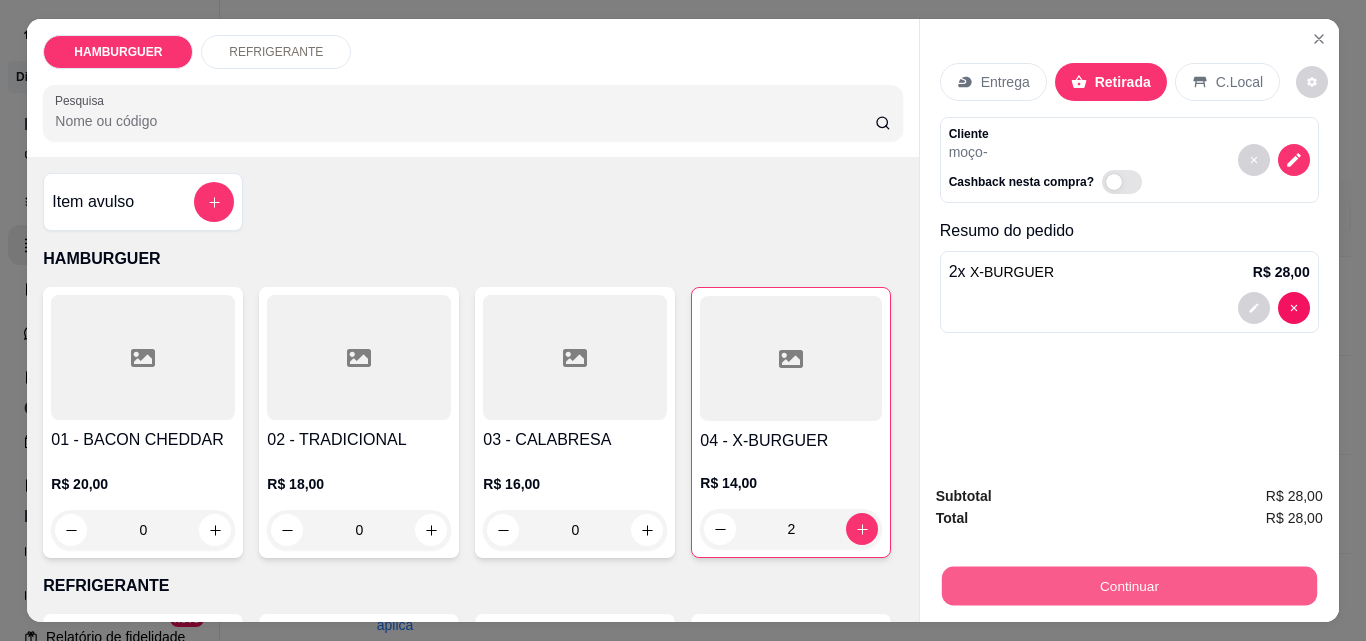 click on "Continuar" at bounding box center [1128, 585] 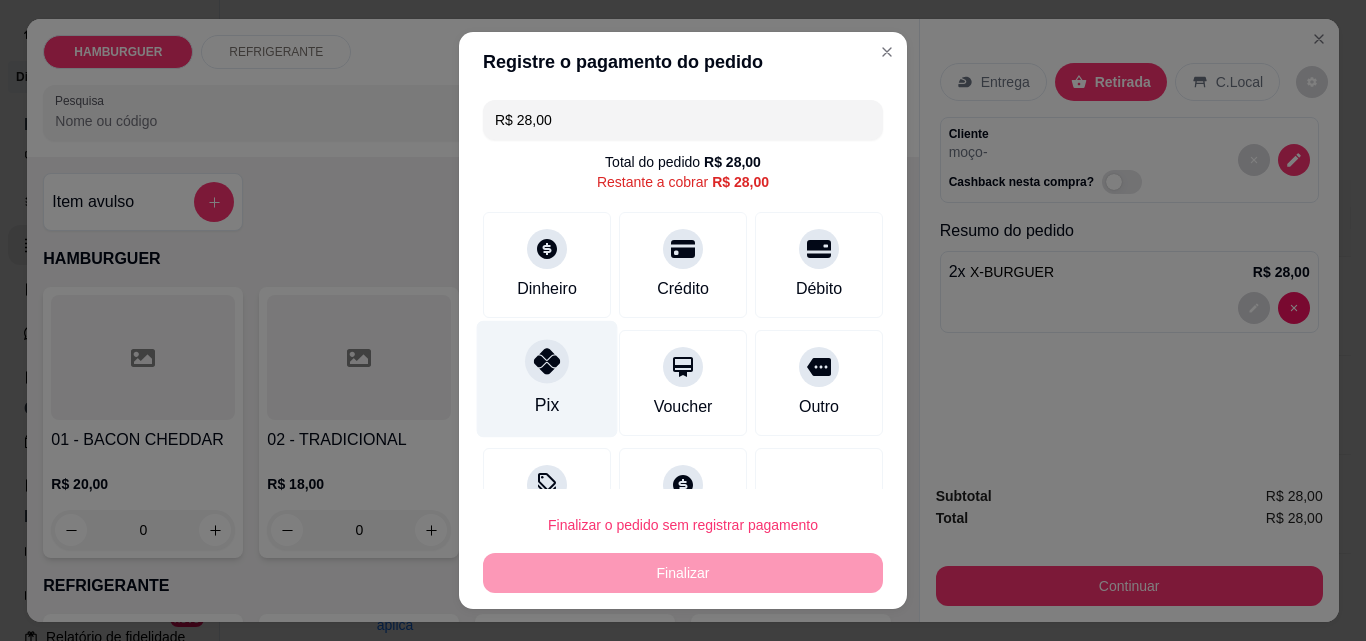 click 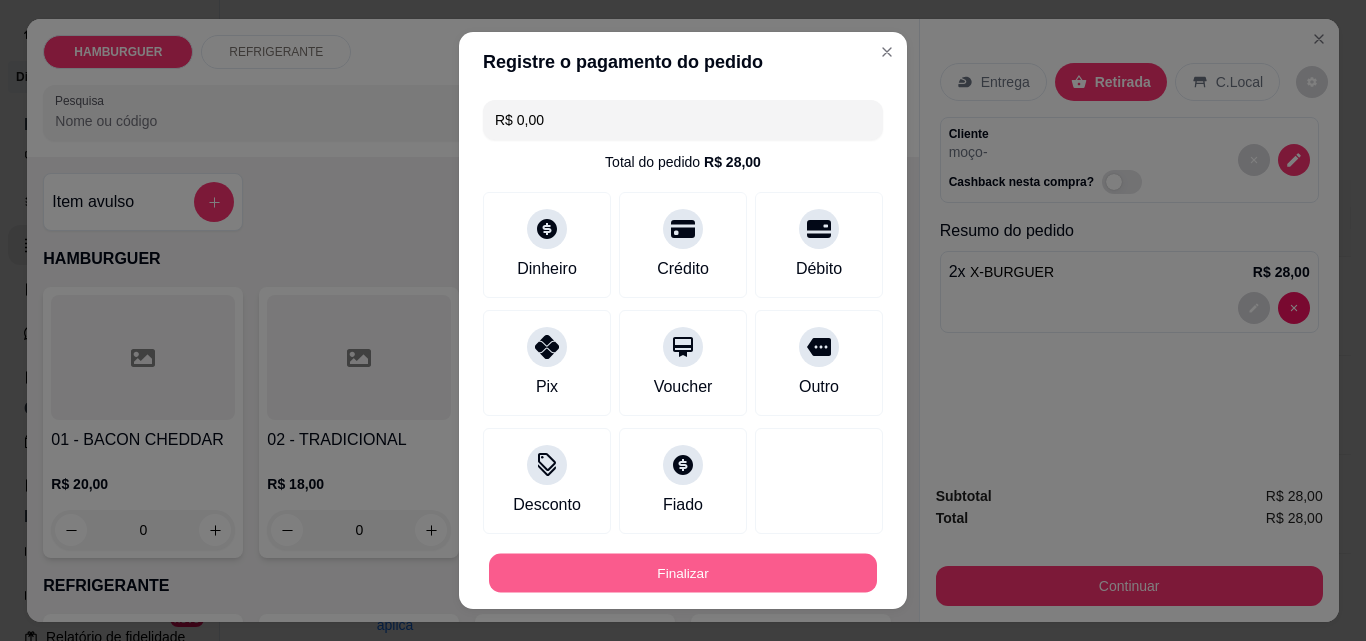 click on "Finalizar" at bounding box center (683, 573) 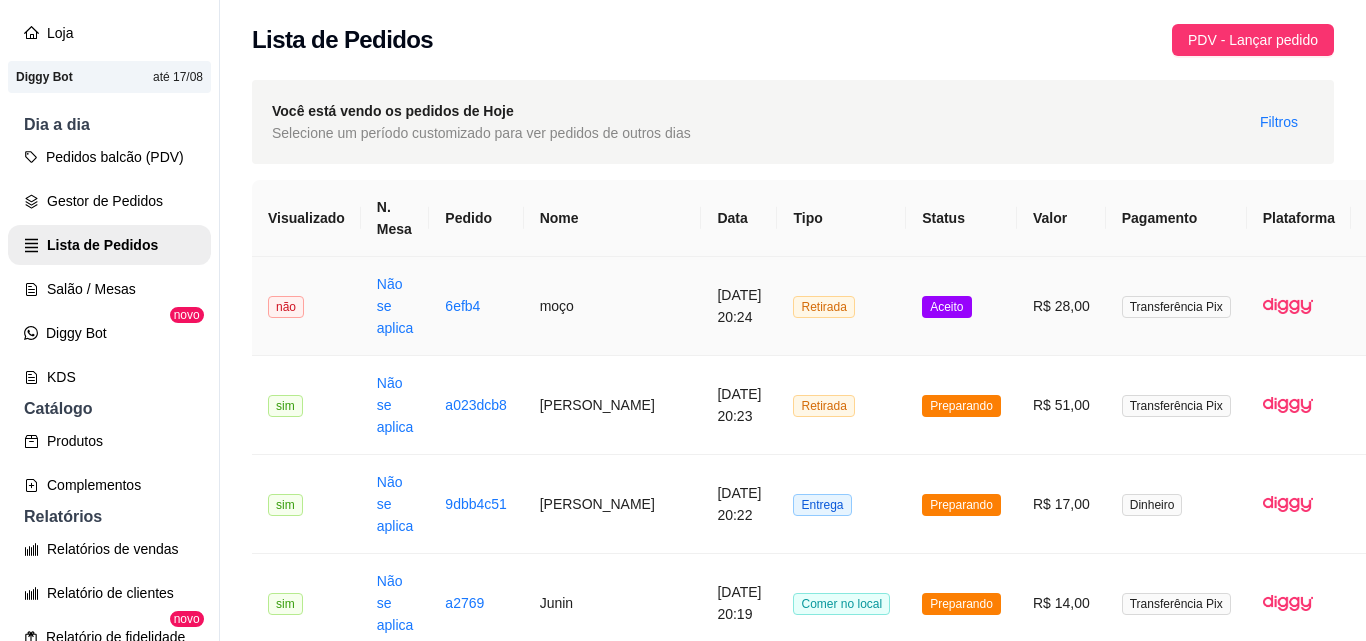 click on "Aceito" at bounding box center [961, 306] 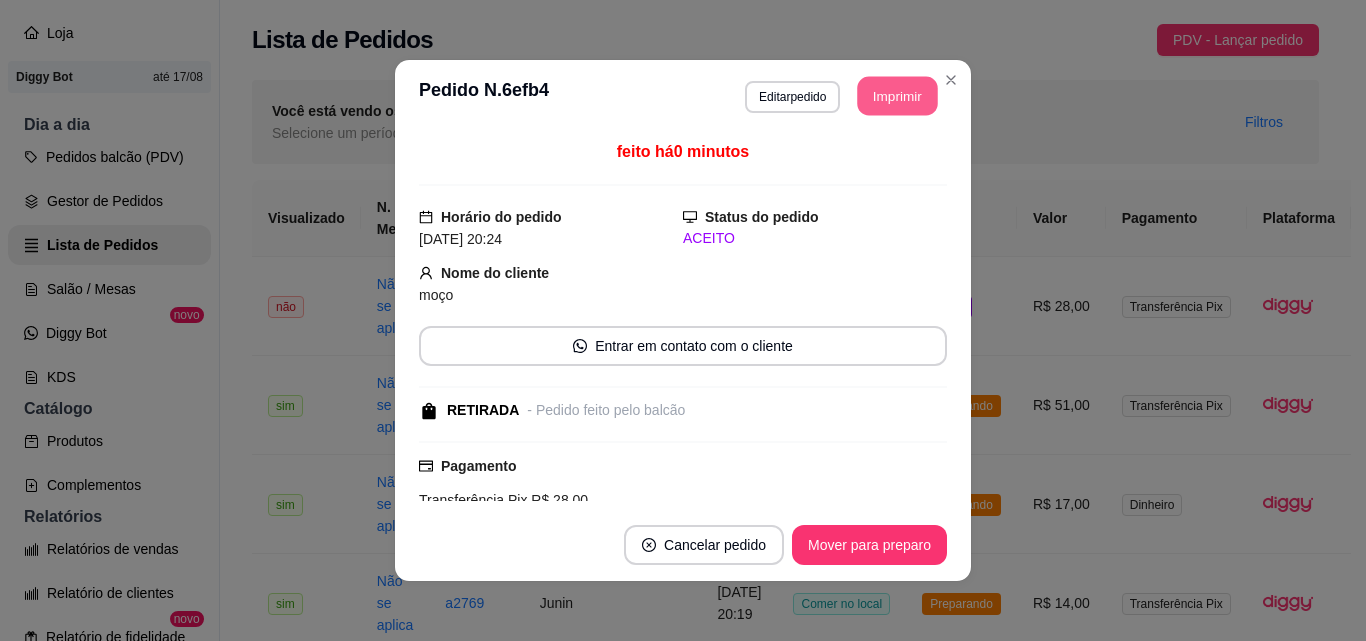 click on "Imprimir" at bounding box center (898, 96) 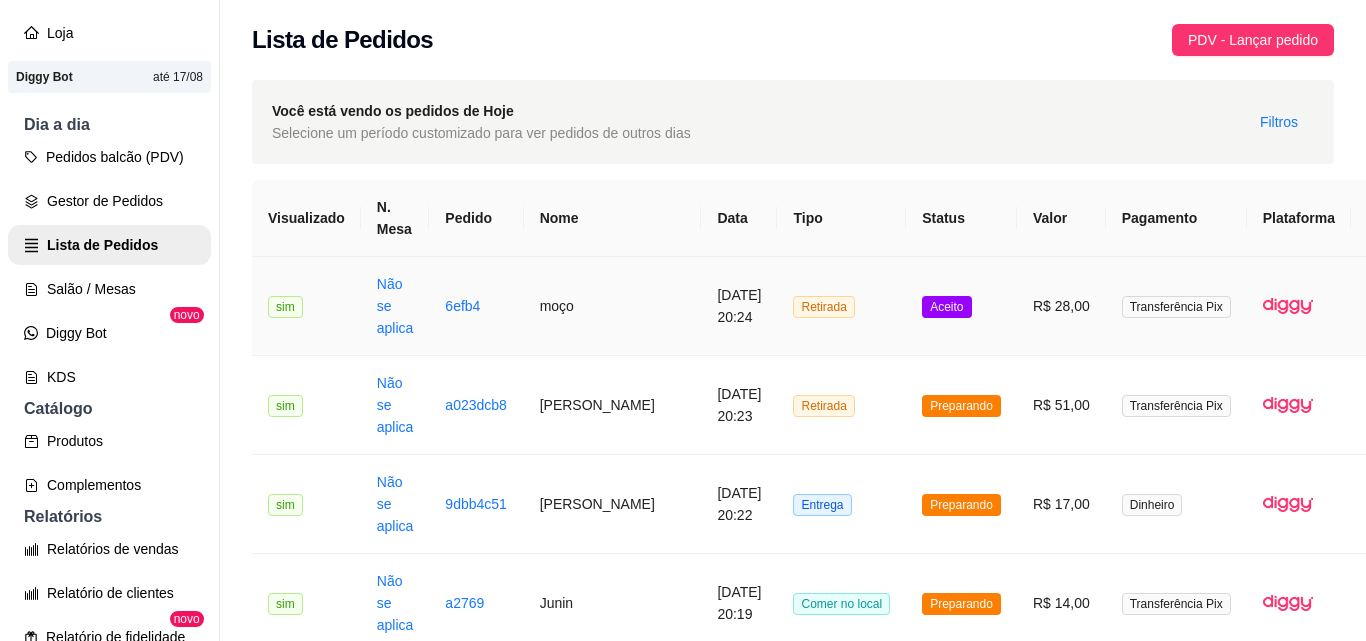 click on "Retirada" at bounding box center [841, 306] 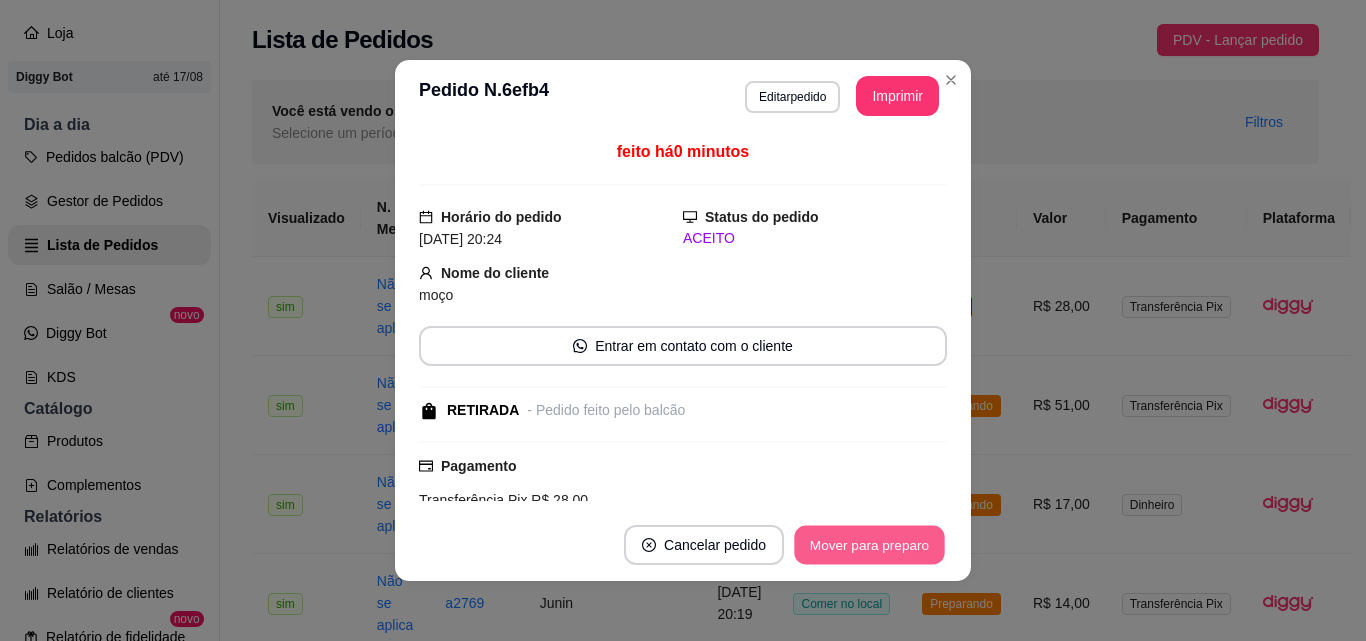 click on "Mover para preparo" at bounding box center [869, 545] 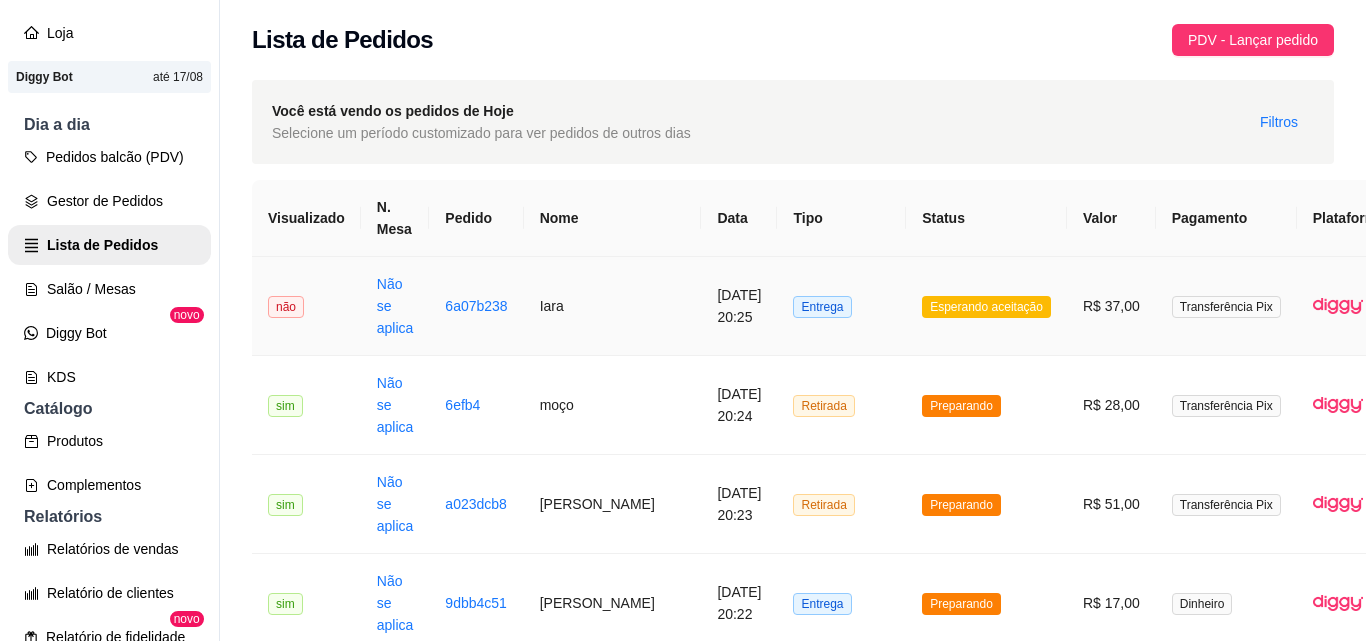 click on "Entrega" at bounding box center [841, 306] 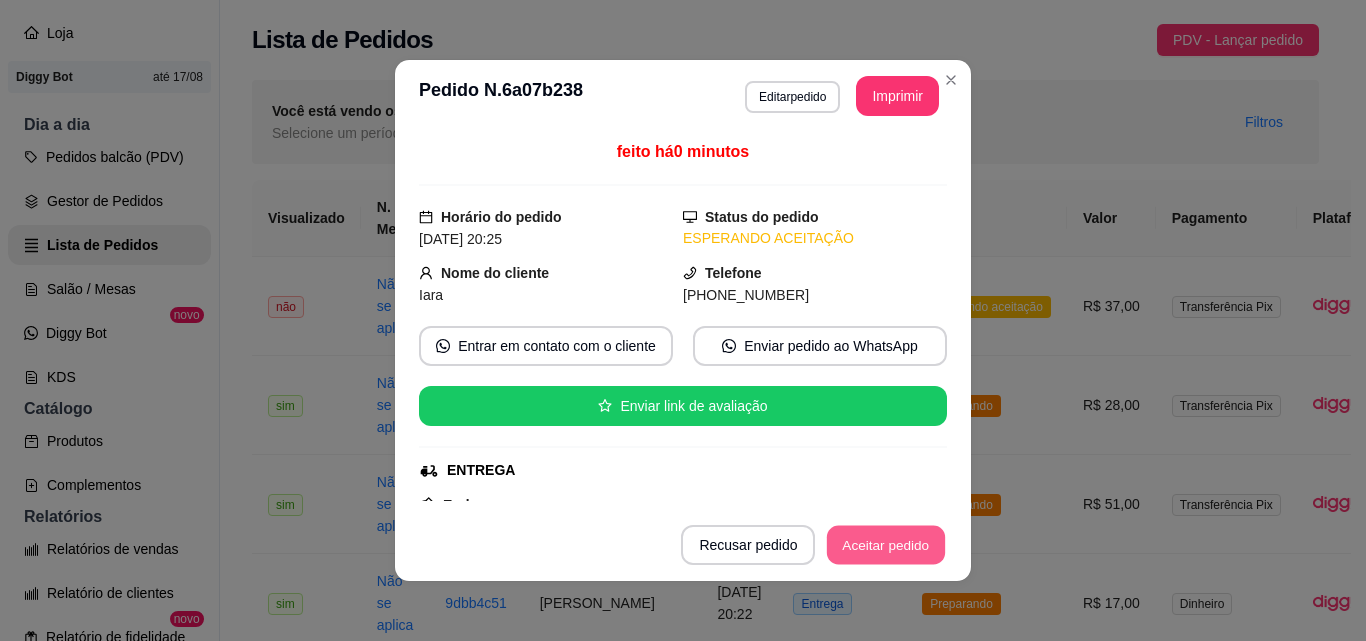 click on "Aceitar pedido" at bounding box center (886, 545) 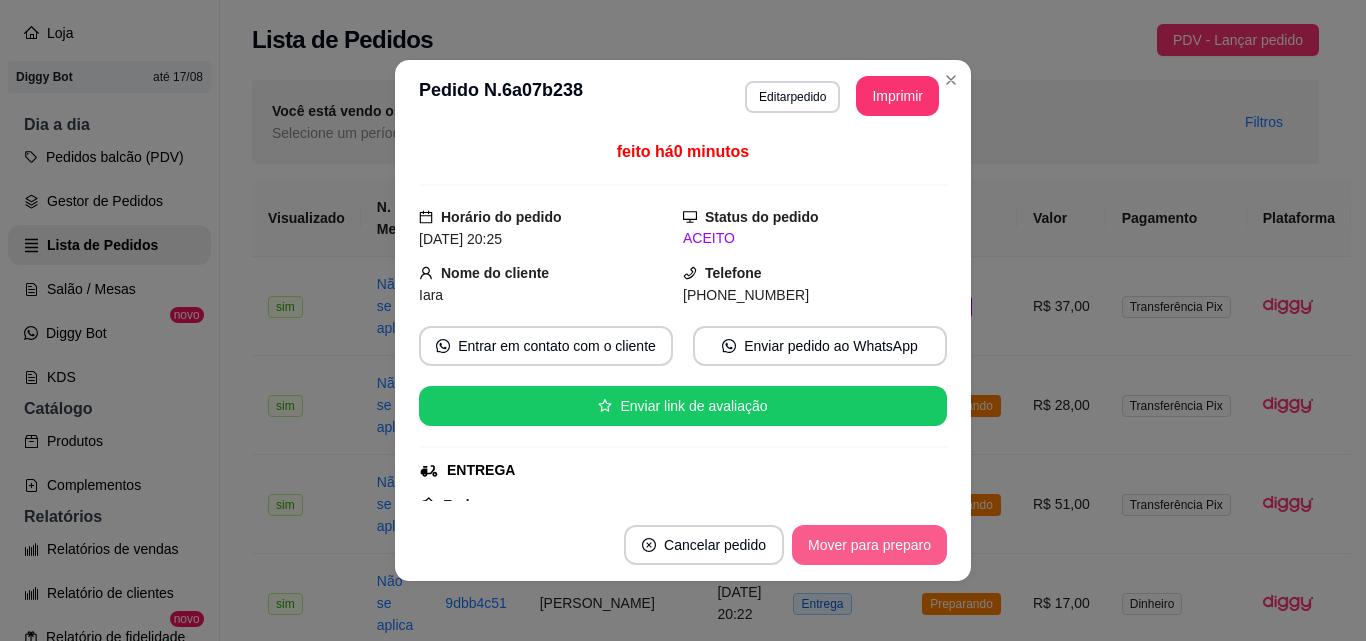 click on "Mover para preparo" at bounding box center [869, 545] 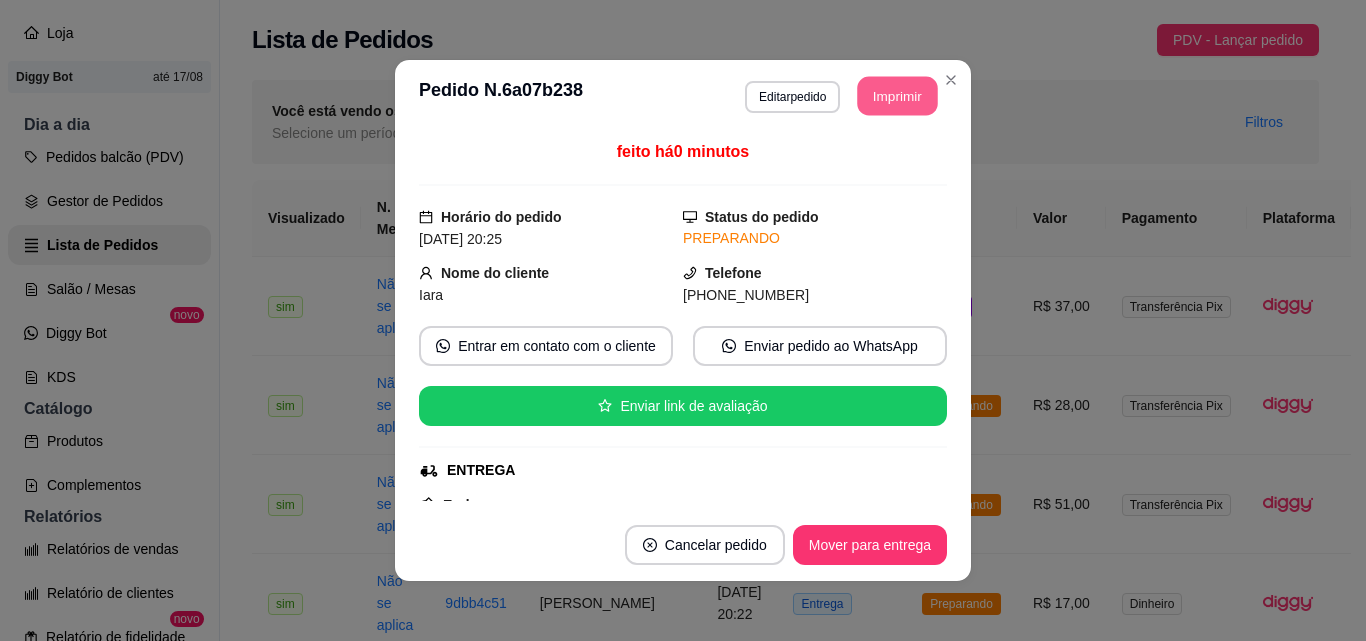 click on "Imprimir" at bounding box center (898, 96) 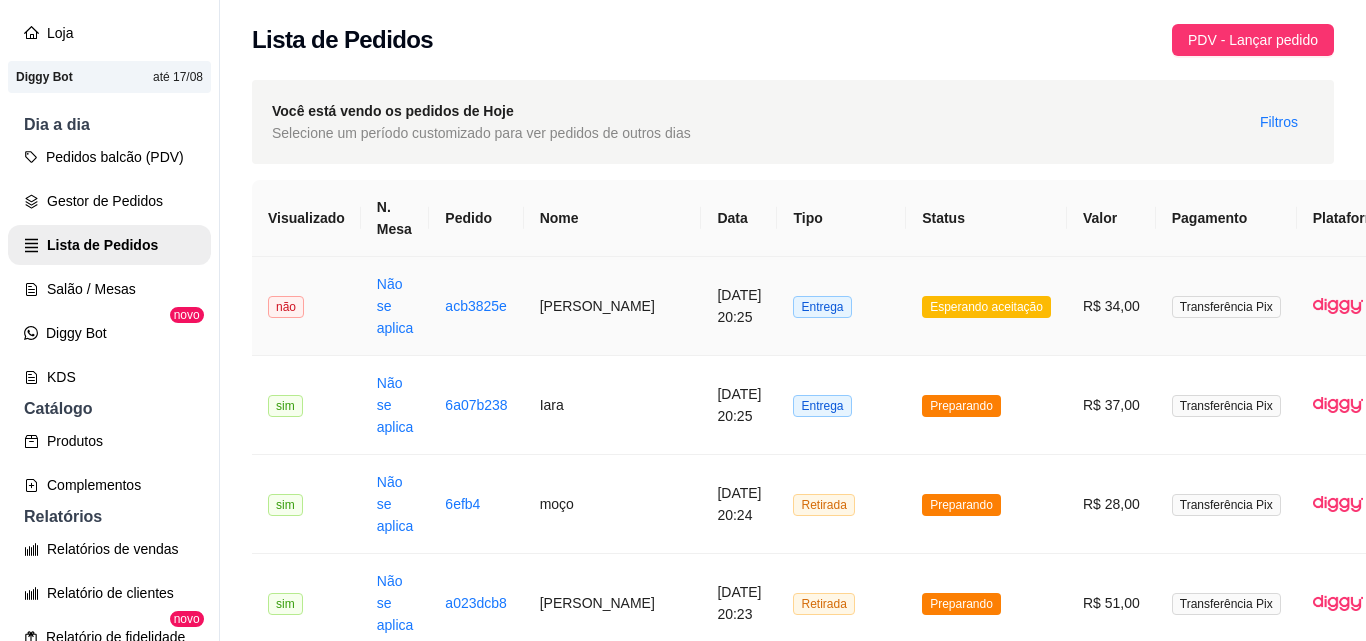 click on "Entrega" at bounding box center (841, 306) 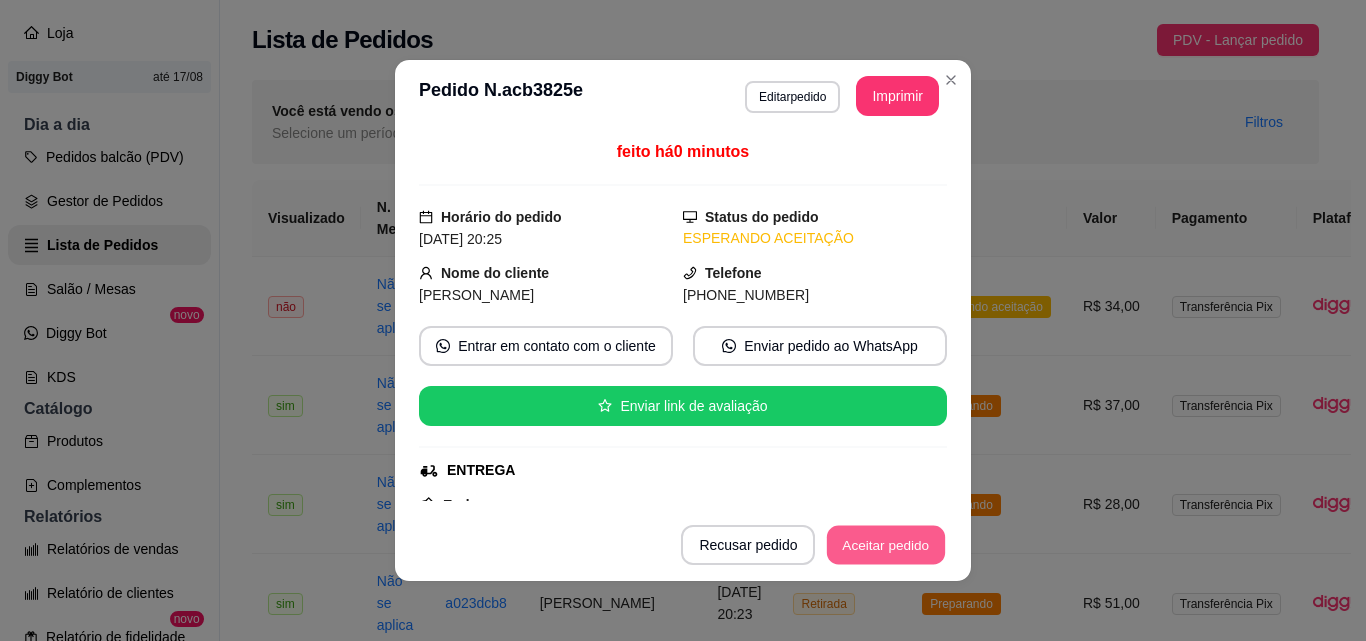 click on "Aceitar pedido" at bounding box center [886, 545] 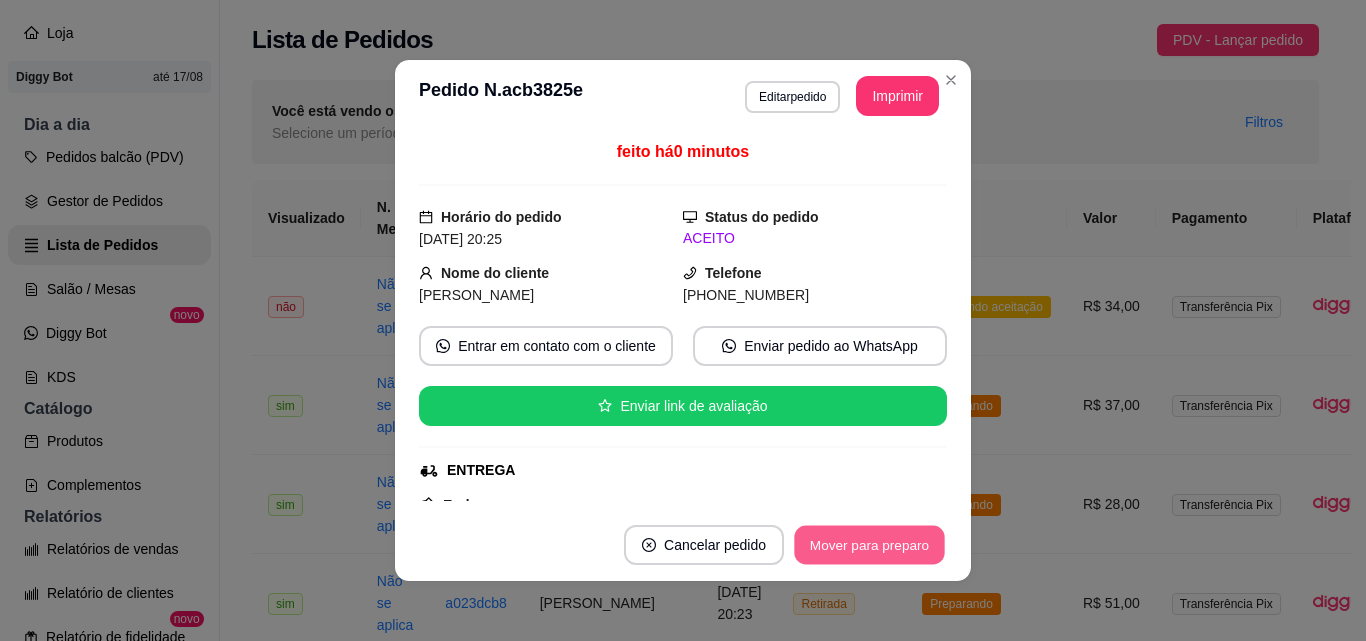 click on "Mover para preparo" at bounding box center [869, 545] 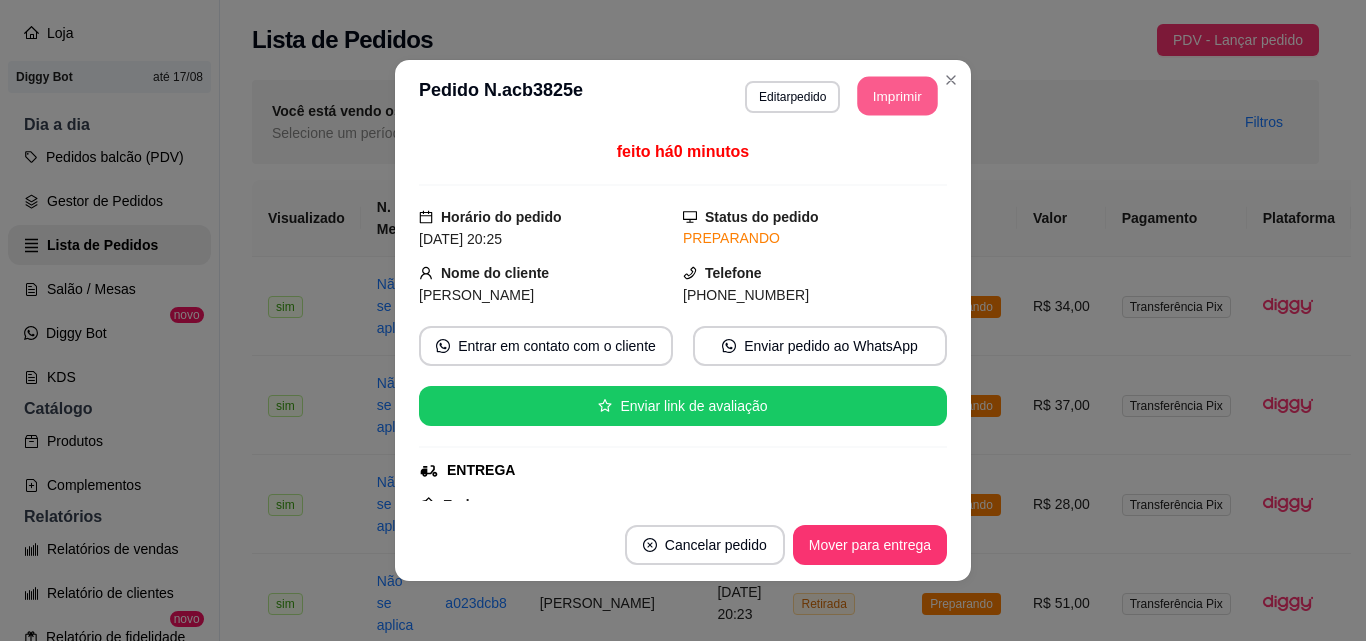 click on "Imprimir" at bounding box center (898, 96) 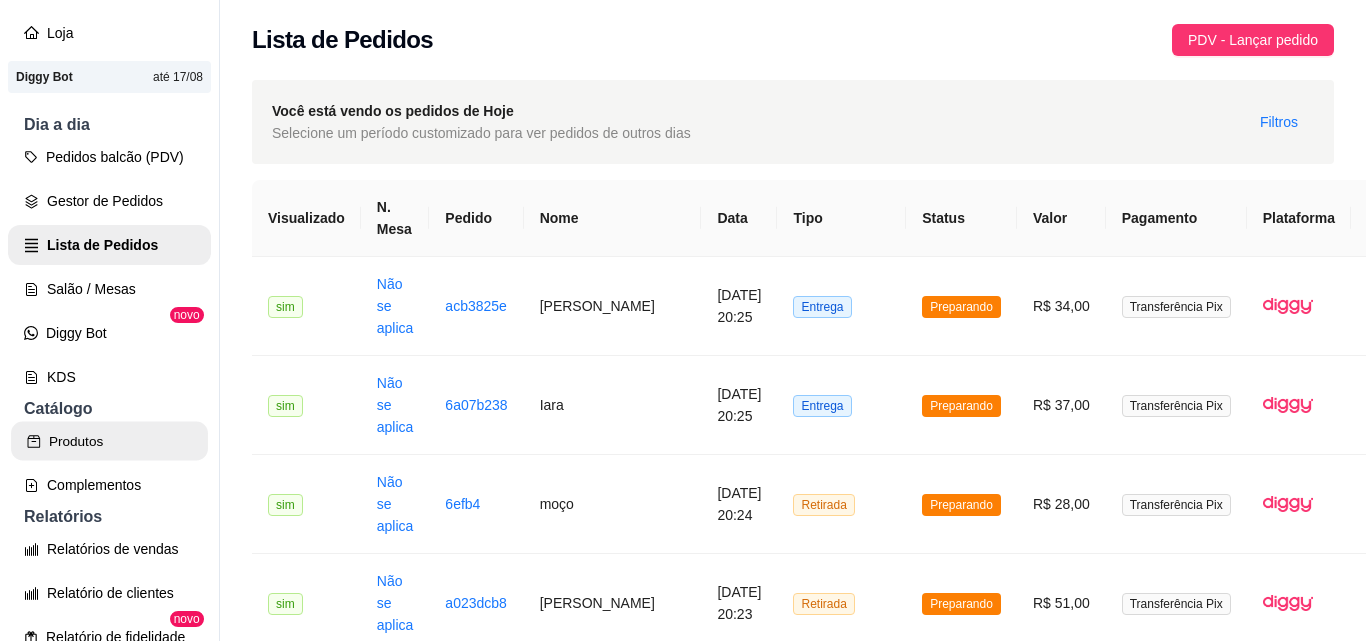 click on "Produtos" at bounding box center (109, 441) 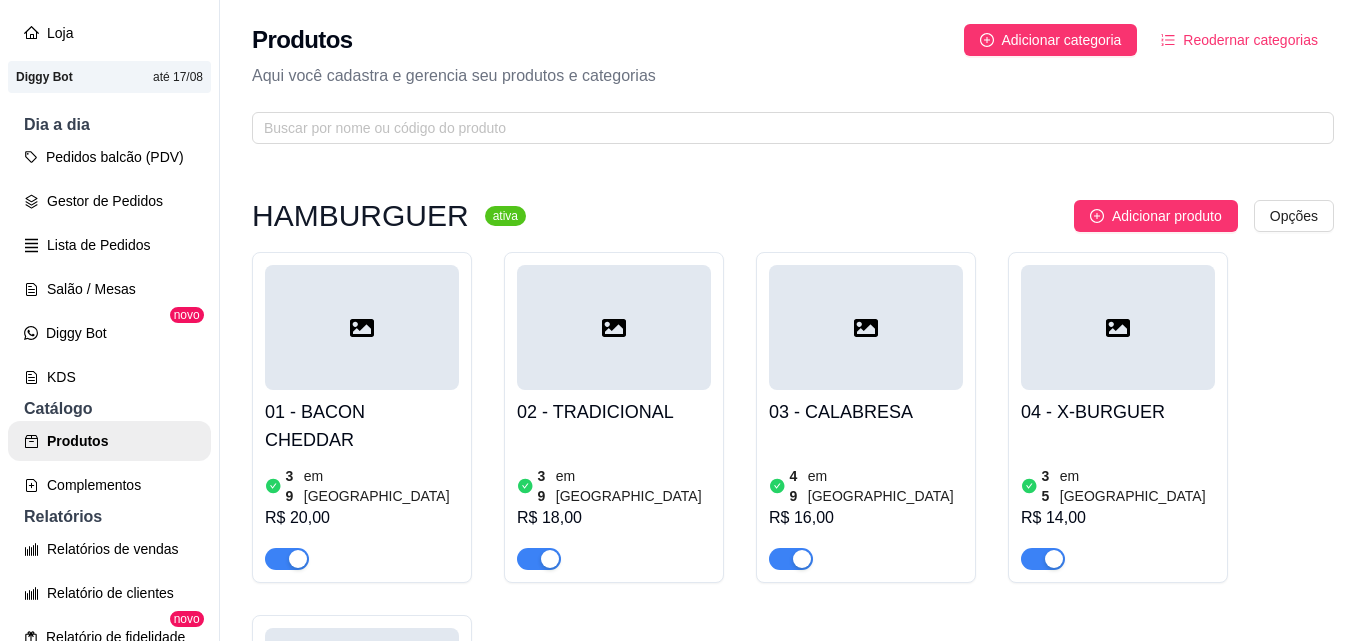 click on "COCA COLA ZERO   8 em estoque R$ 6,00" at bounding box center (866, 3613) 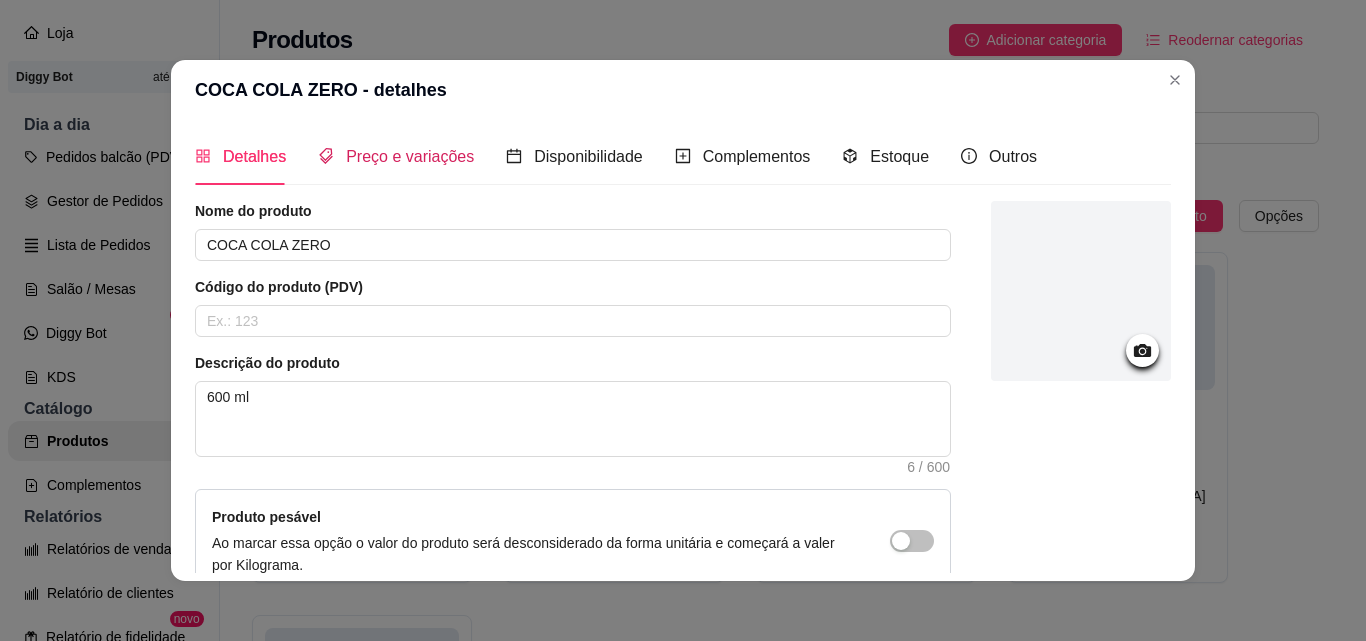 click on "Preço e variações" at bounding box center (410, 156) 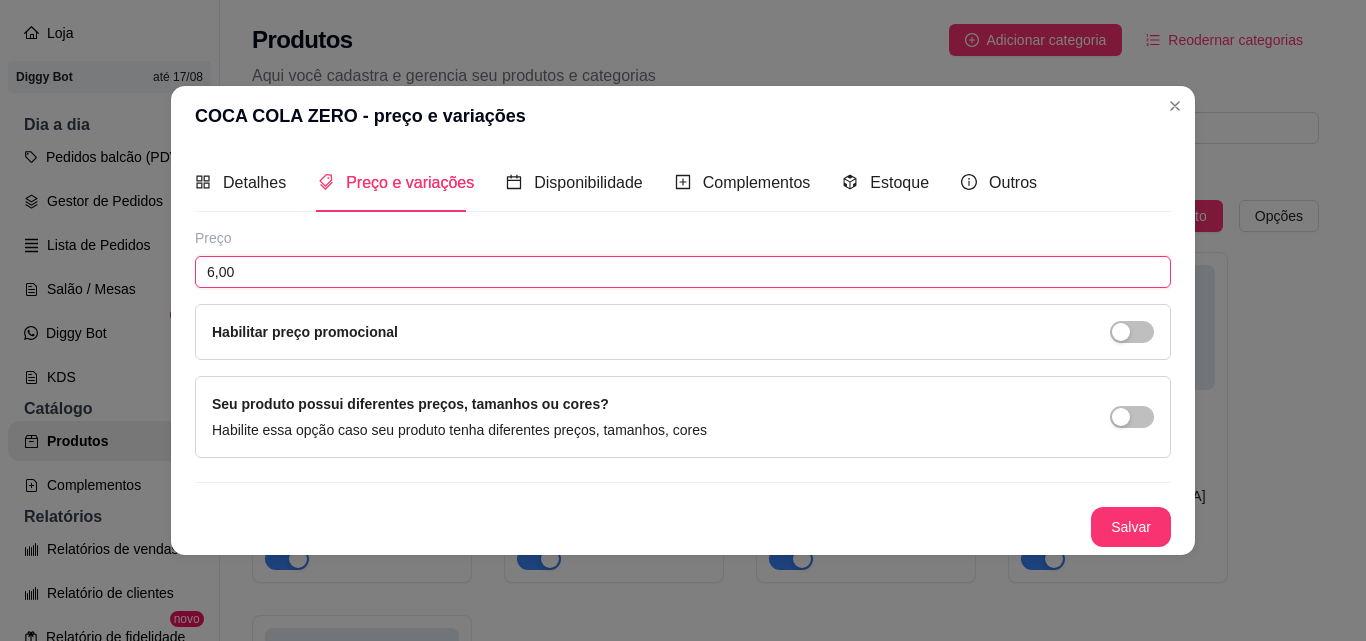 click on "6,00" at bounding box center [683, 272] 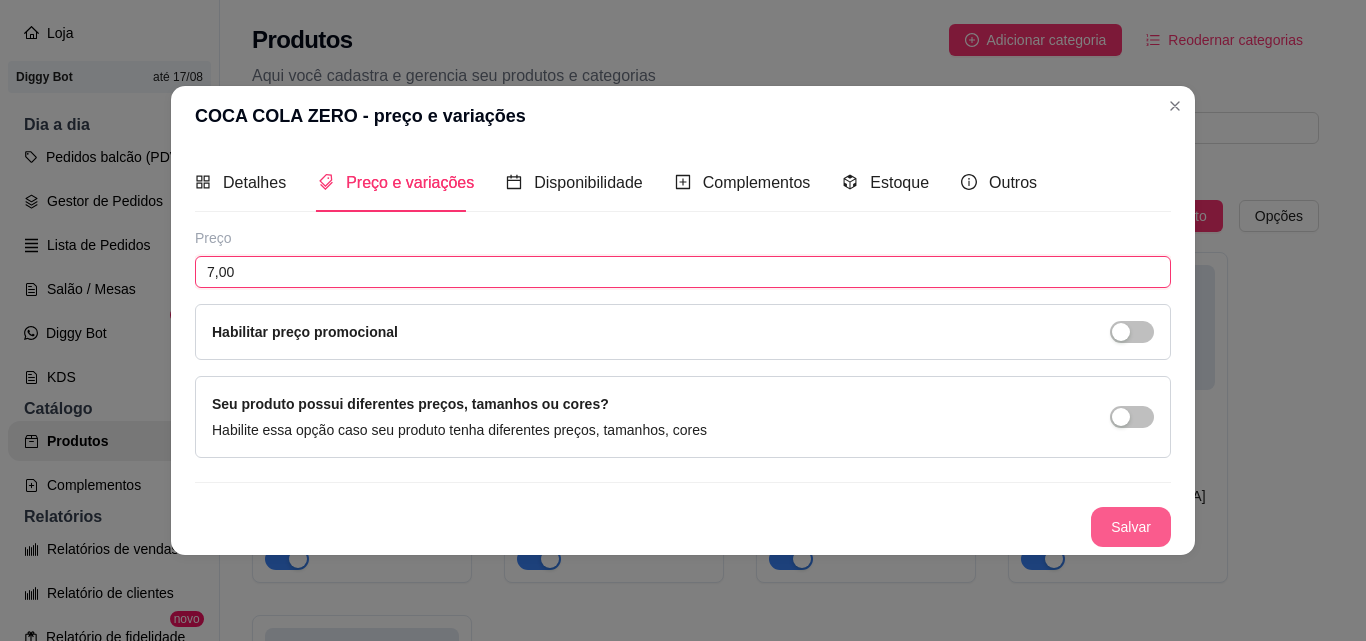 type on "7,00" 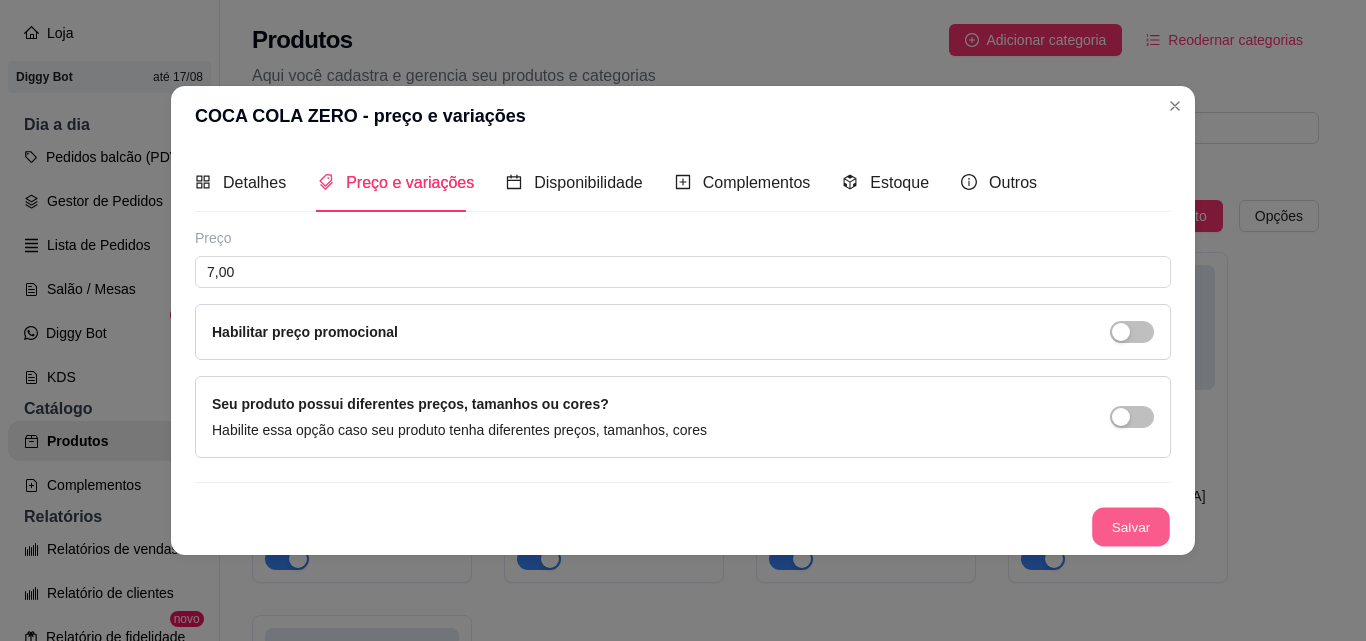 click on "Salvar" at bounding box center (1131, 526) 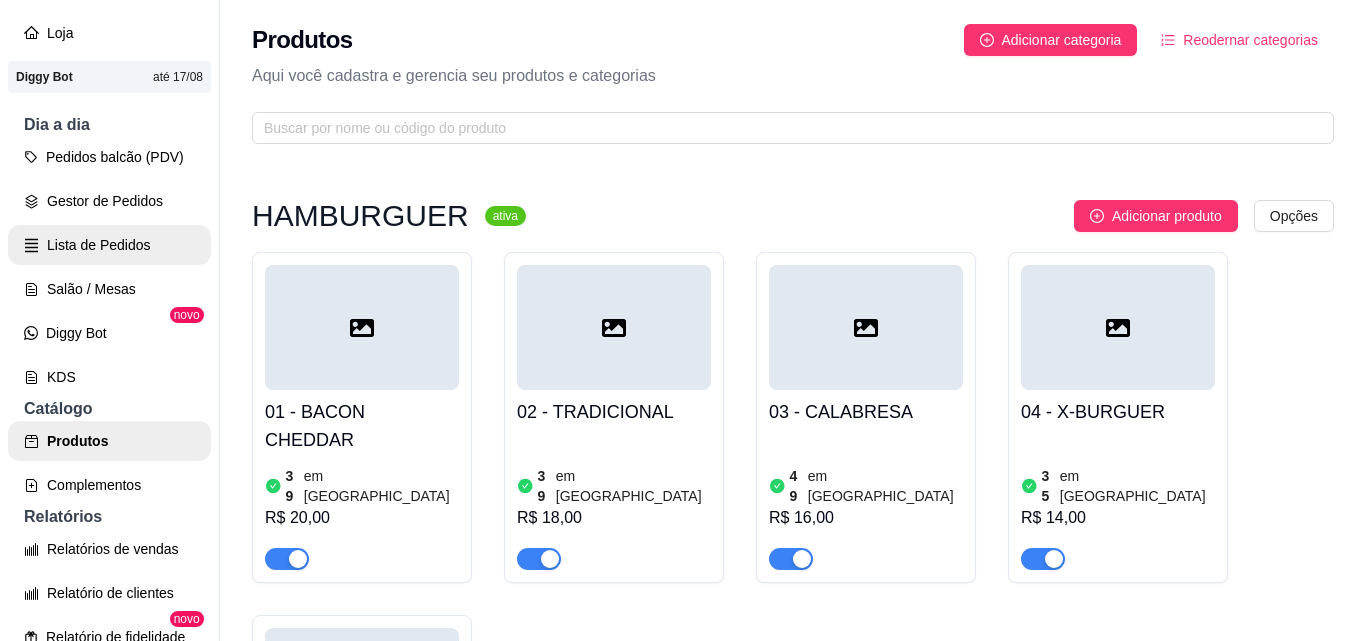 click on "Lista de Pedidos" at bounding box center [109, 245] 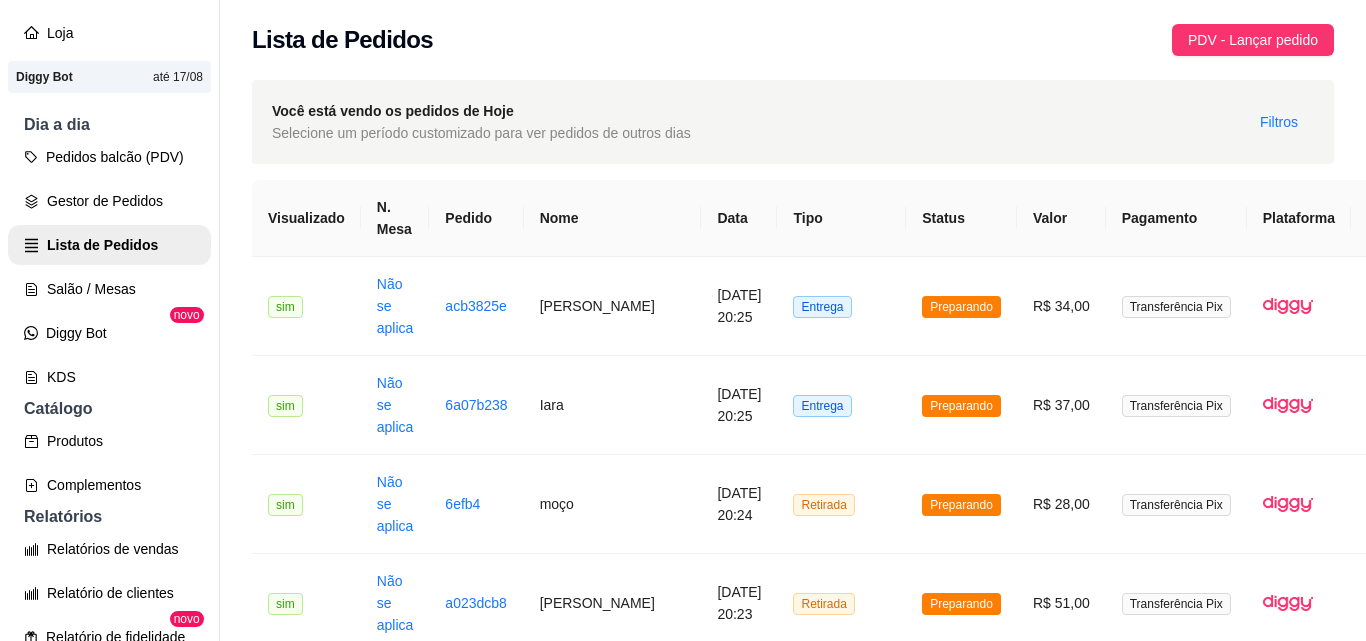 click on "Entrega" at bounding box center (841, 1395) 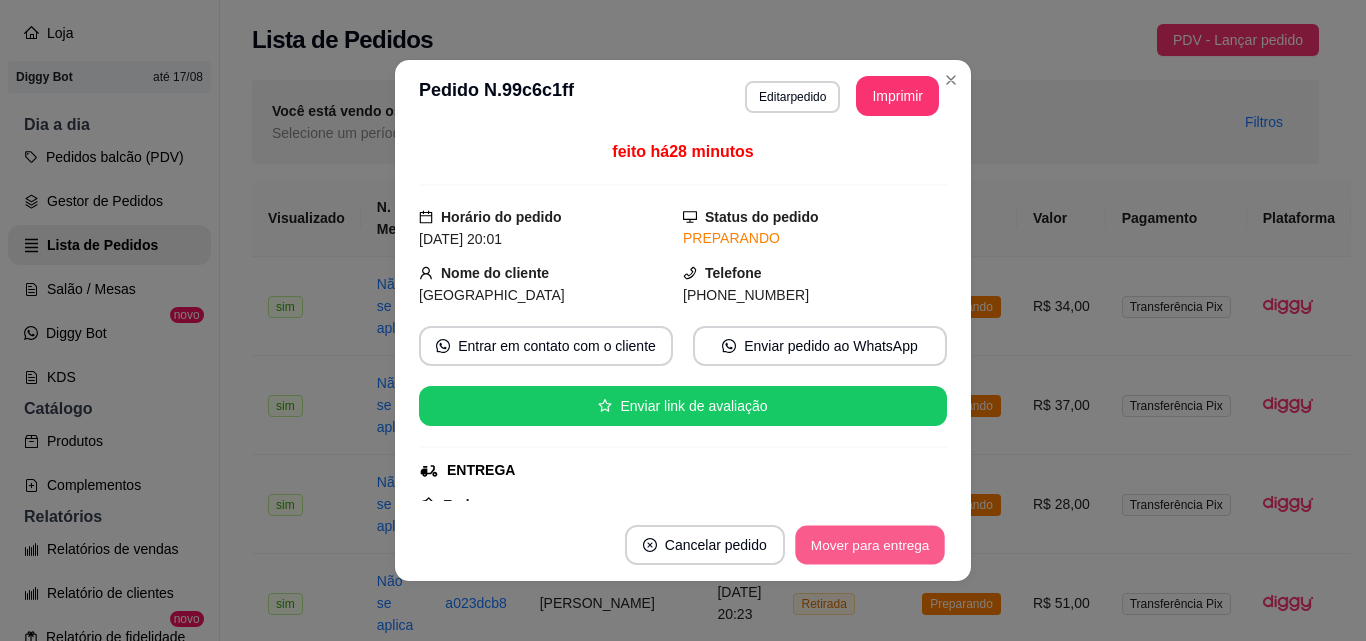 click on "Mover para entrega" at bounding box center (870, 545) 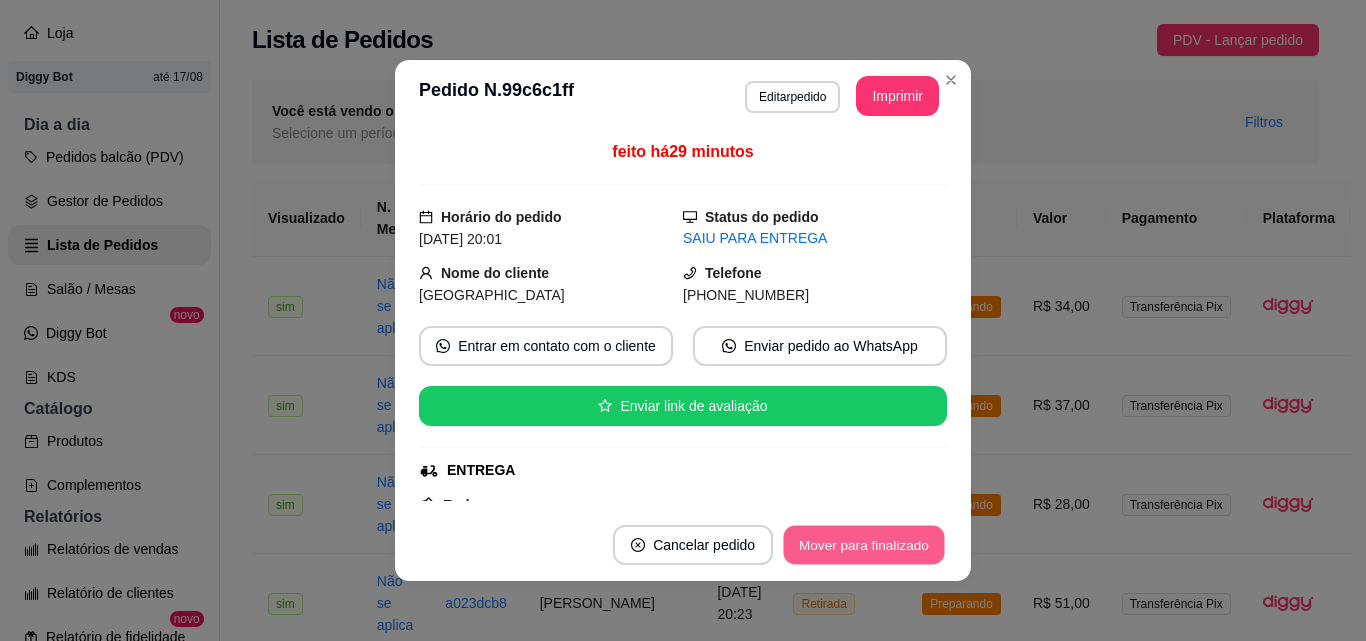 click on "Mover para finalizado" at bounding box center (864, 545) 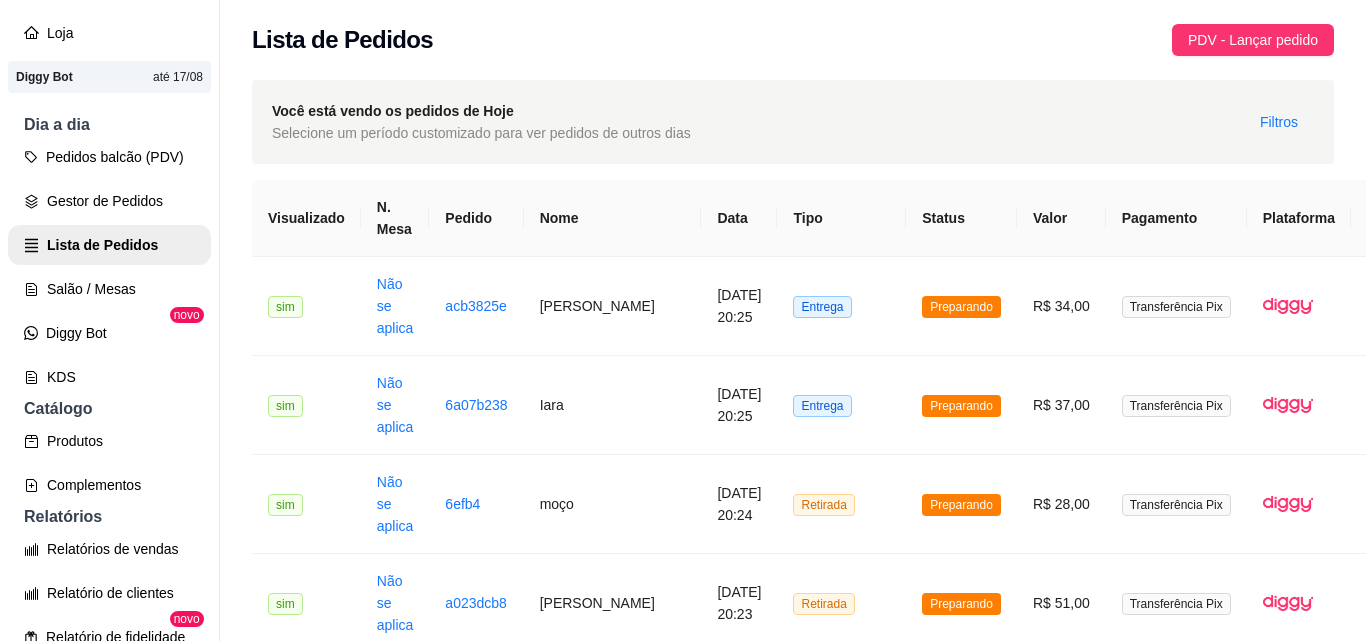 click on "Comer no local" at bounding box center [841, 1494] 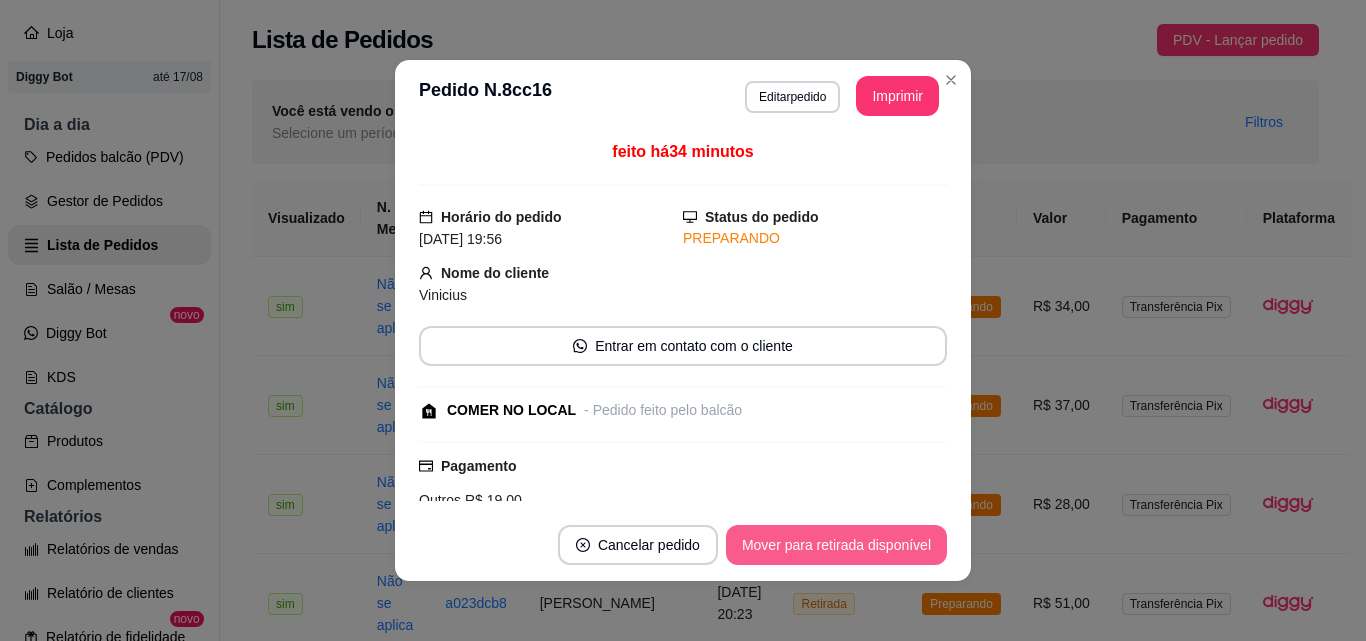 click on "Mover para retirada disponível" at bounding box center (836, 545) 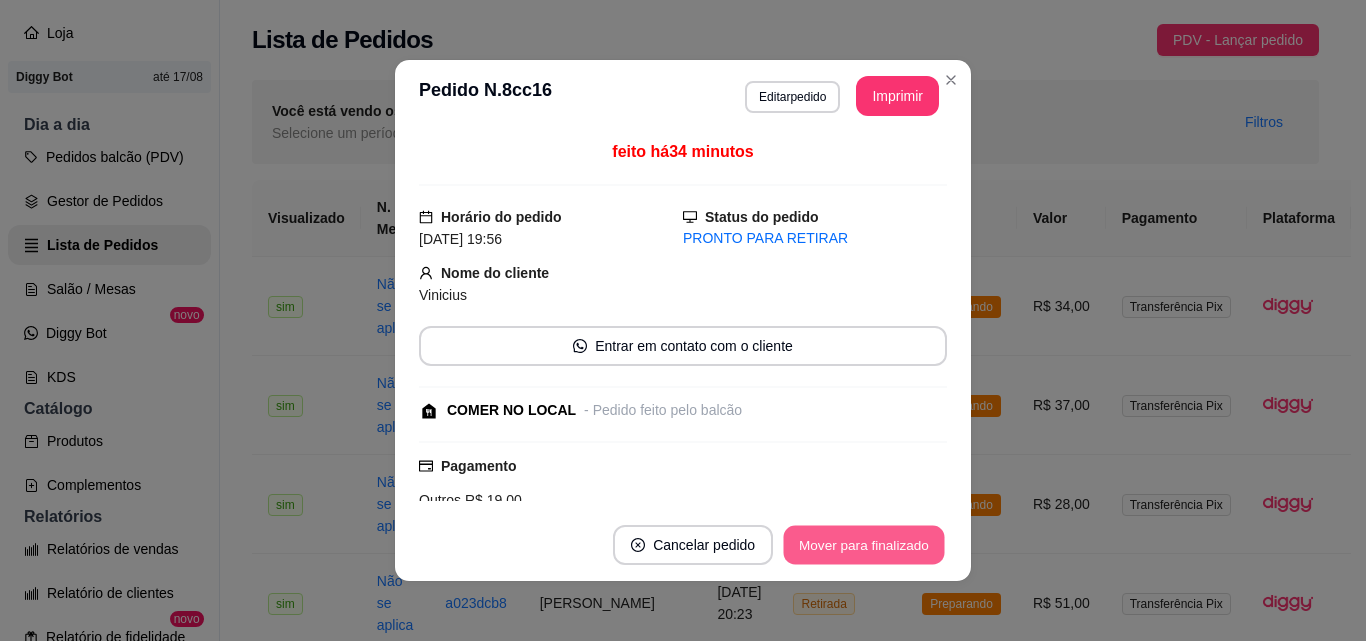 click on "Mover para finalizado" at bounding box center (864, 545) 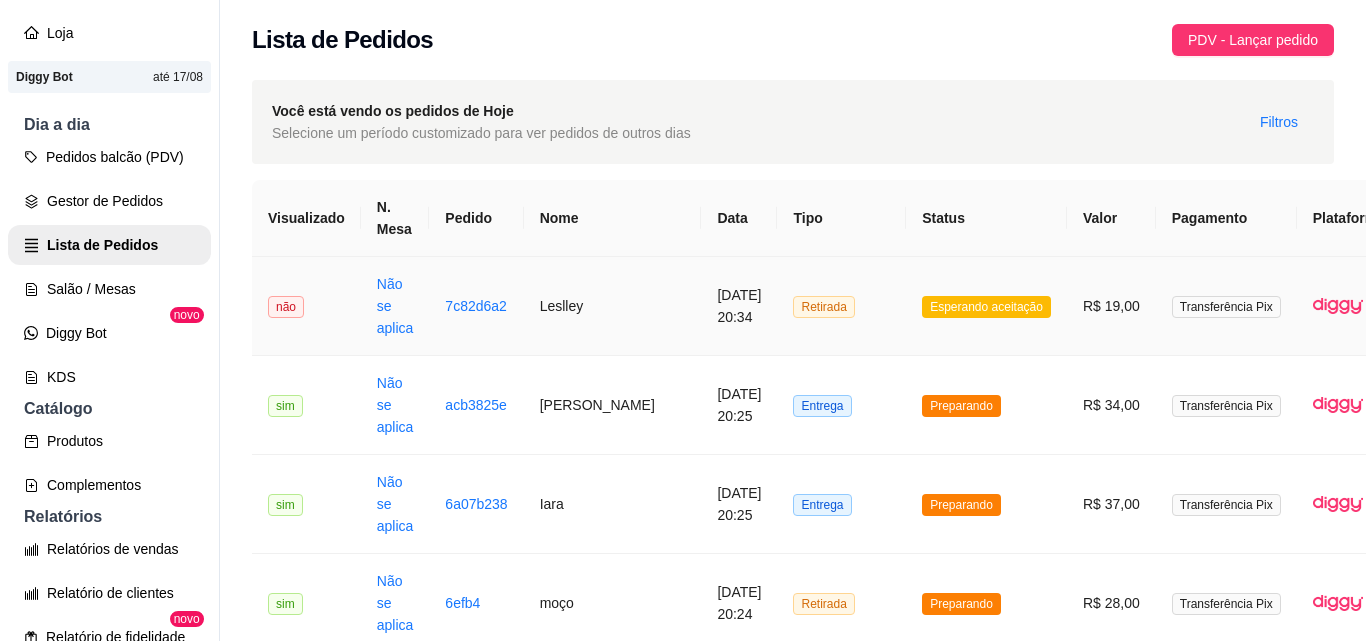 click on "Retirada" at bounding box center [841, 306] 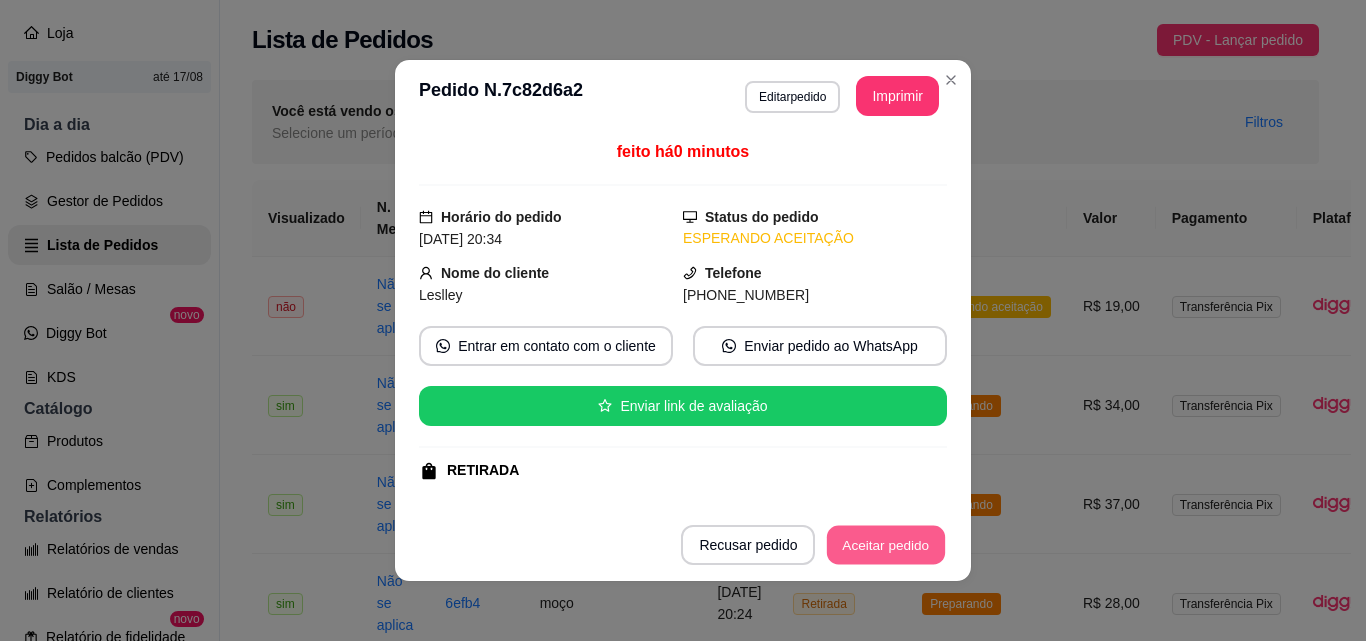 click on "Aceitar pedido" at bounding box center [886, 545] 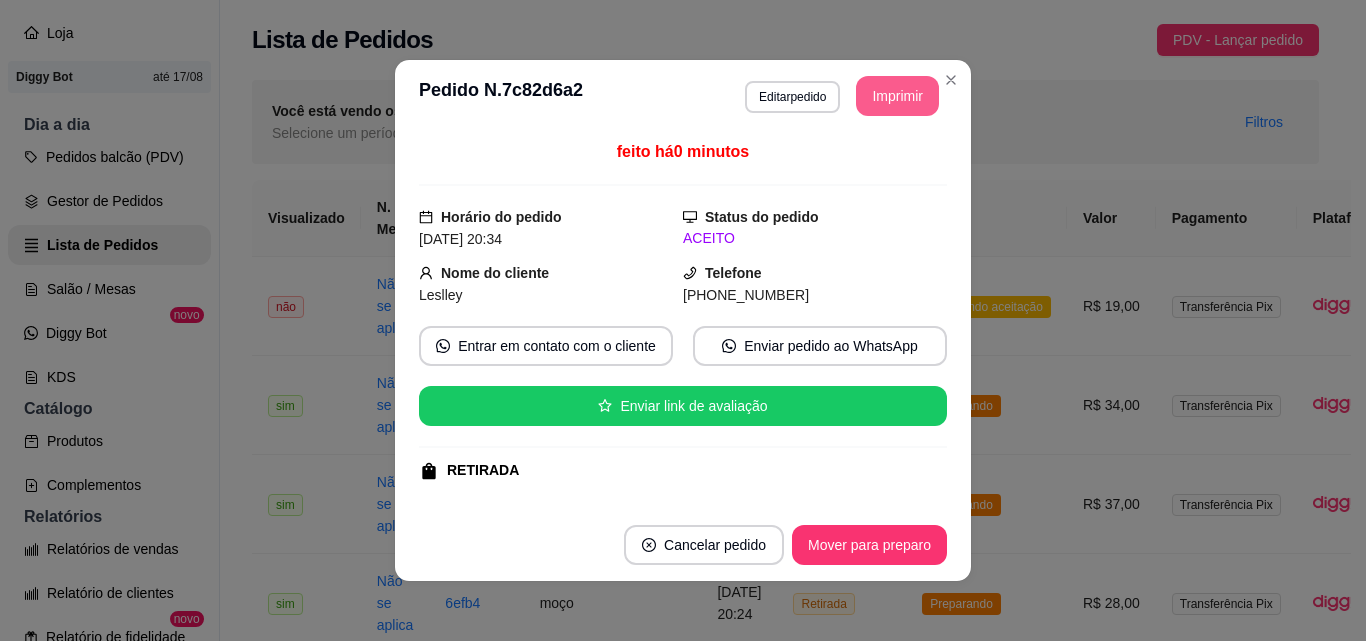 click on "Imprimir" at bounding box center [897, 96] 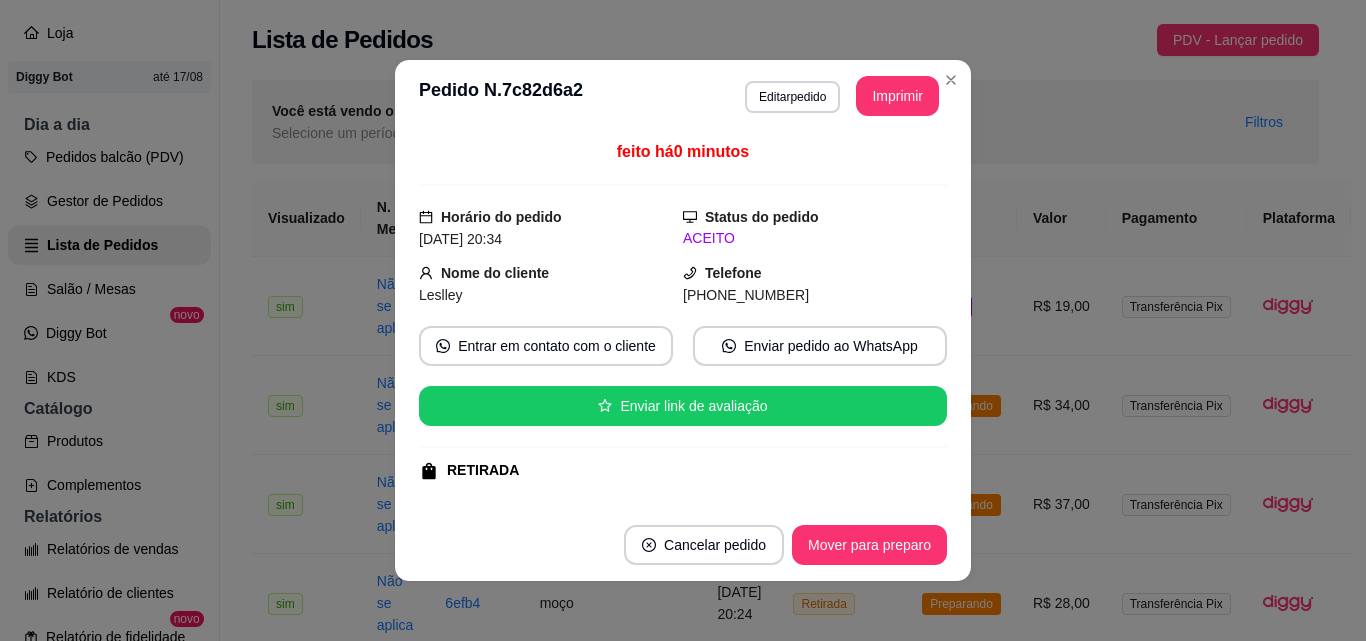 click on "Mover para preparo" at bounding box center (869, 545) 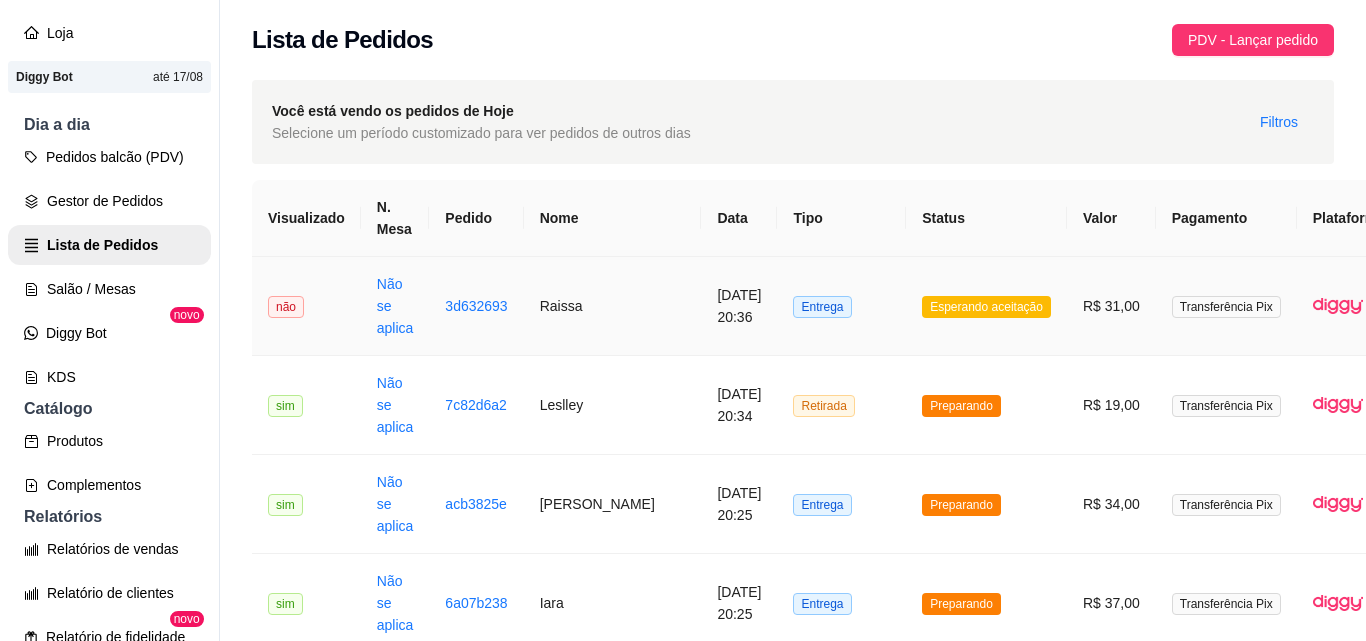 click on "Entrega" at bounding box center (841, 306) 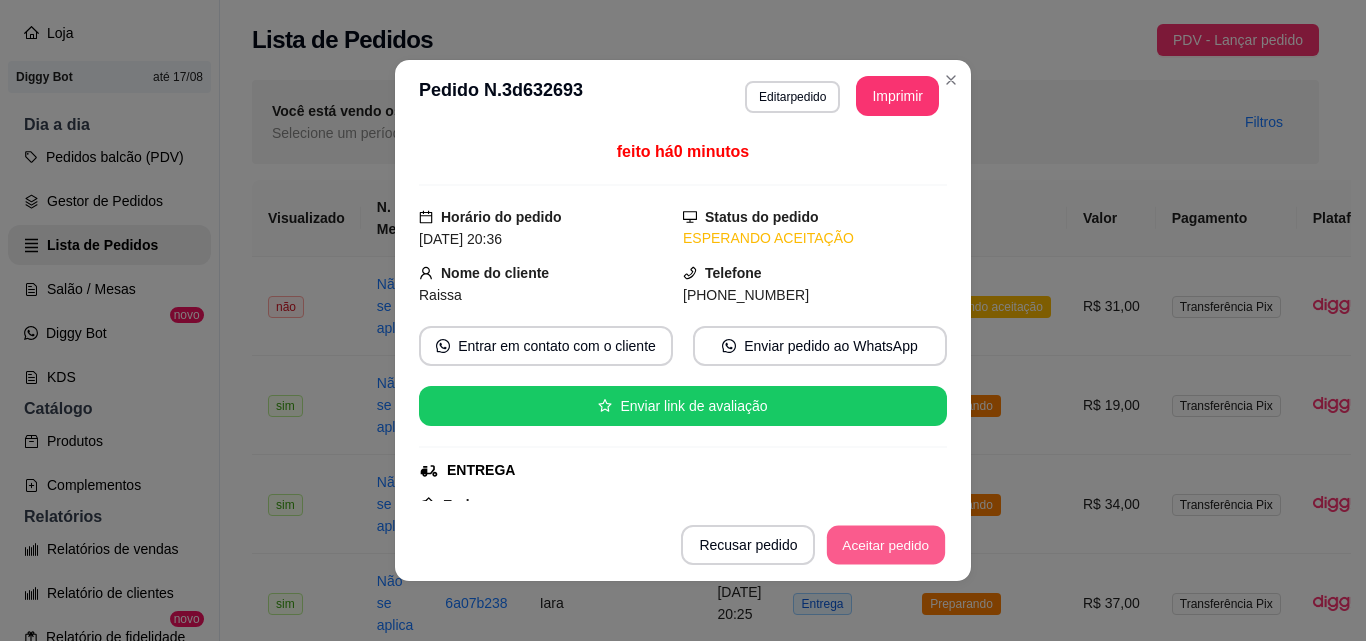 click on "Aceitar pedido" at bounding box center [886, 545] 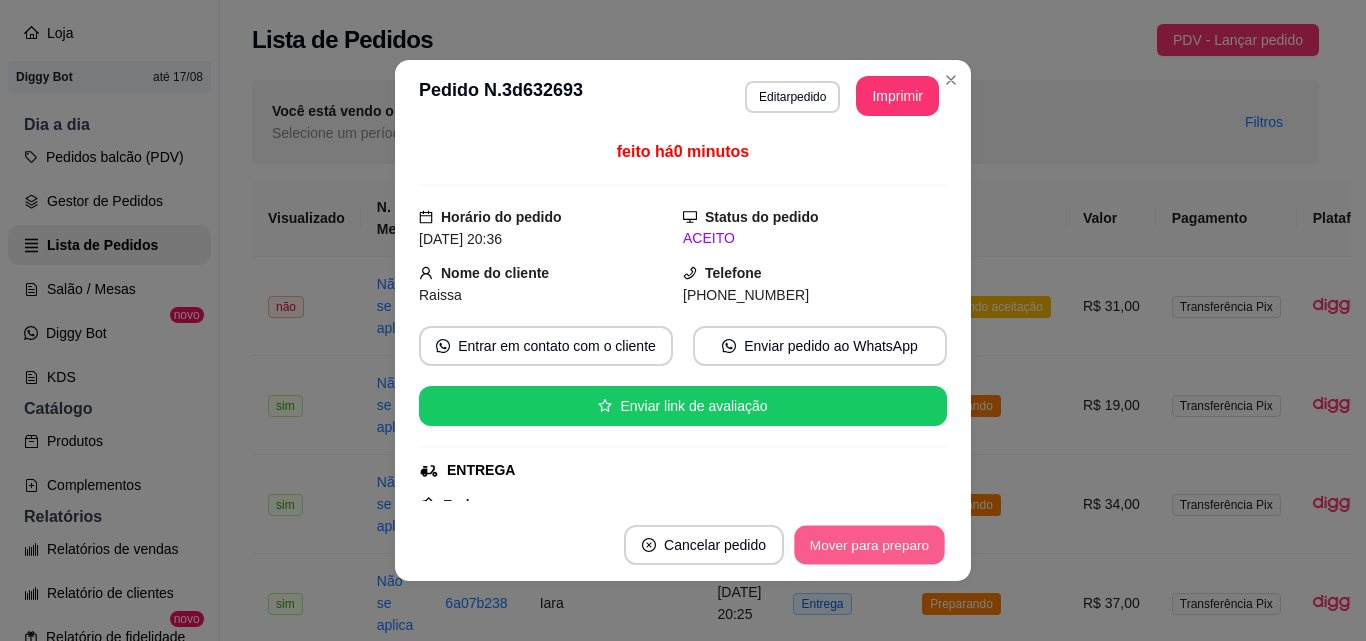 click on "Mover para preparo" at bounding box center (869, 545) 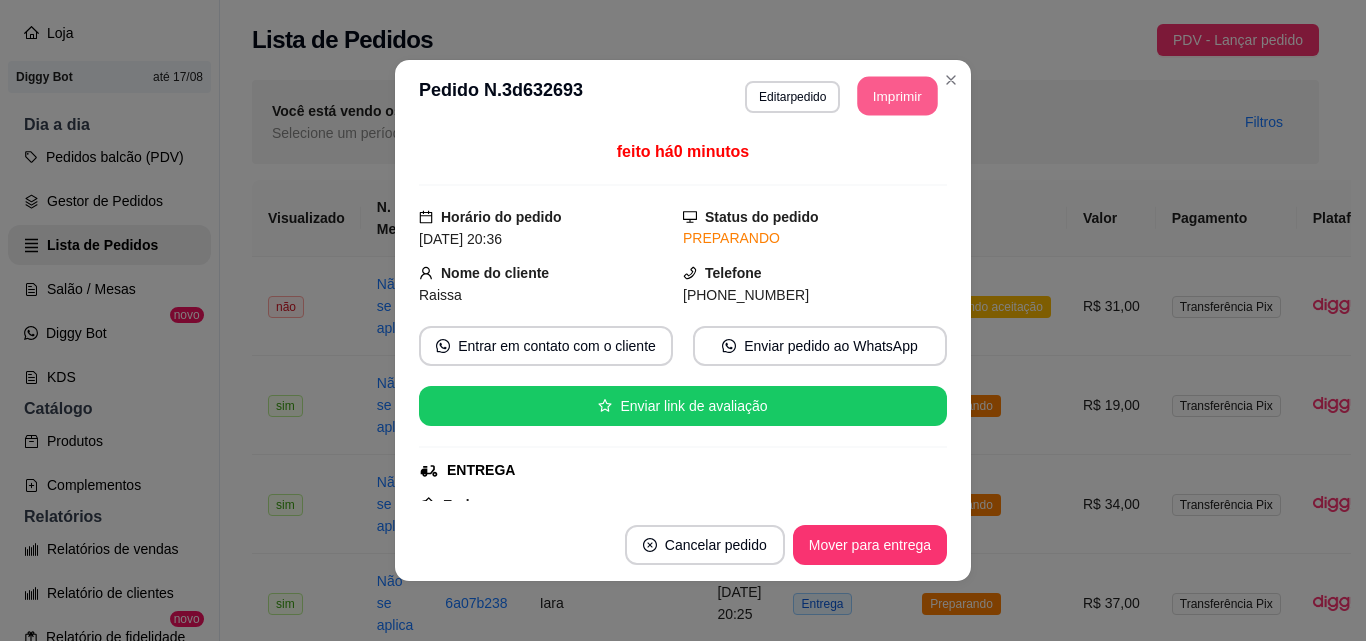 click on "Imprimir" at bounding box center [898, 96] 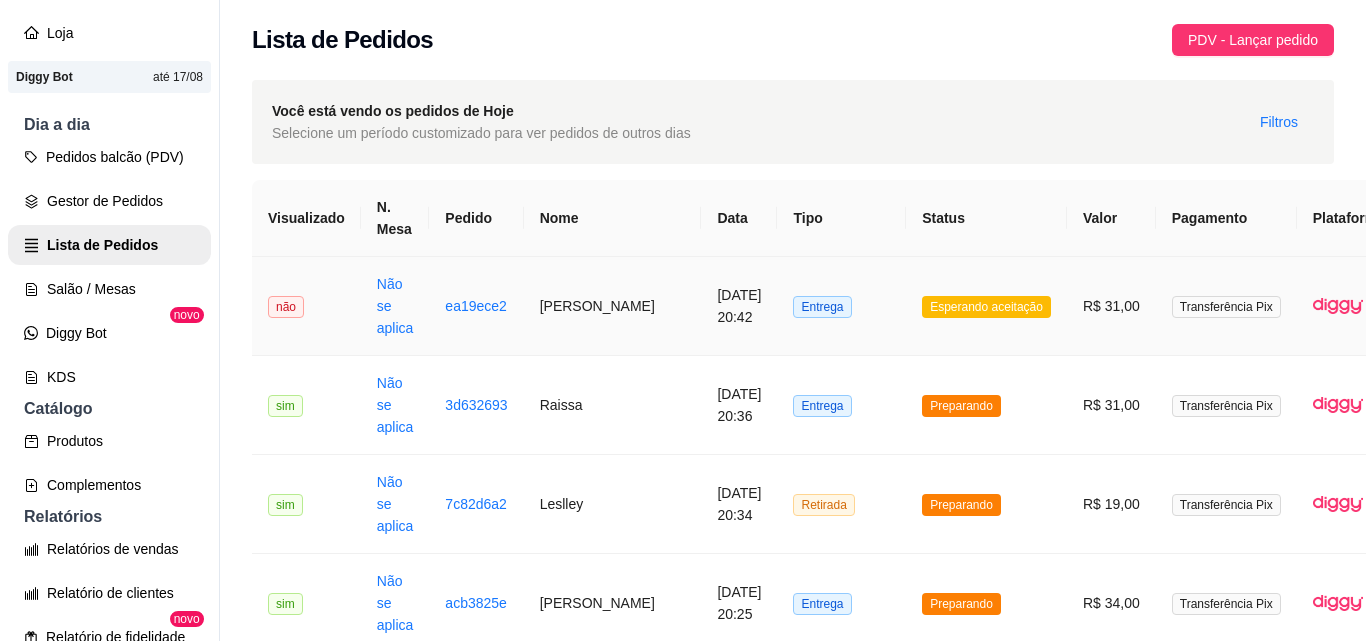 click on "Entrega" at bounding box center [841, 306] 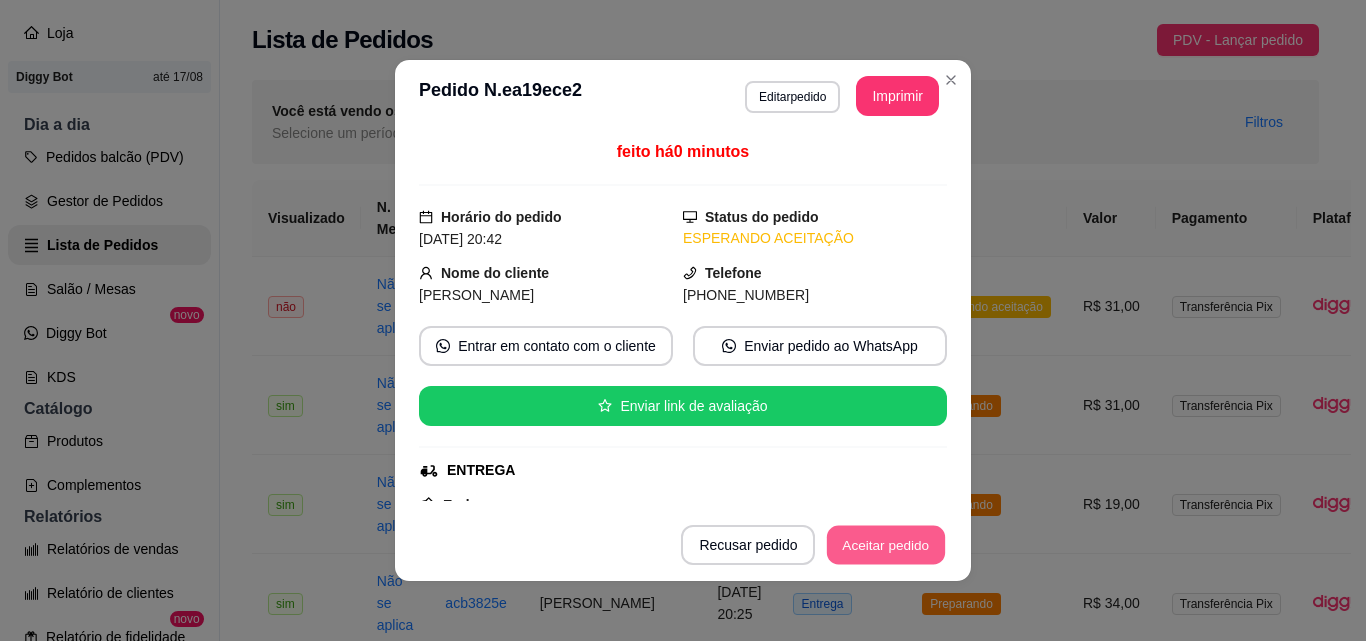 click on "Aceitar pedido" at bounding box center [886, 545] 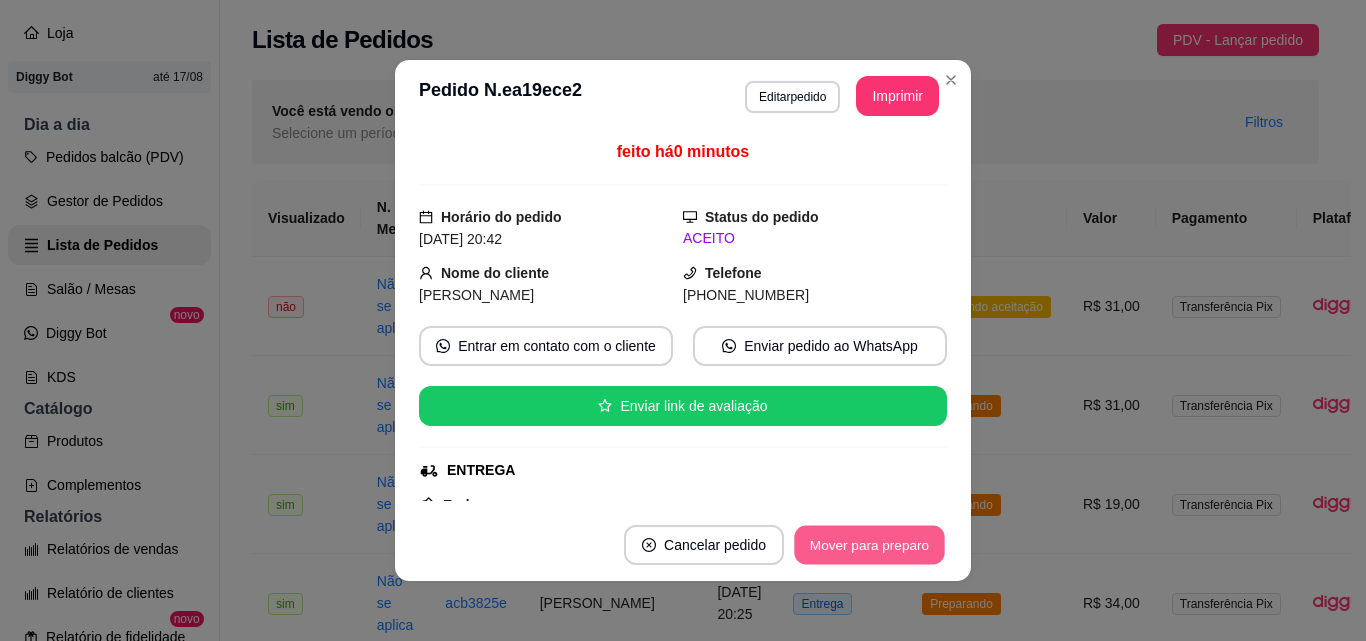 click on "Mover para preparo" at bounding box center [869, 545] 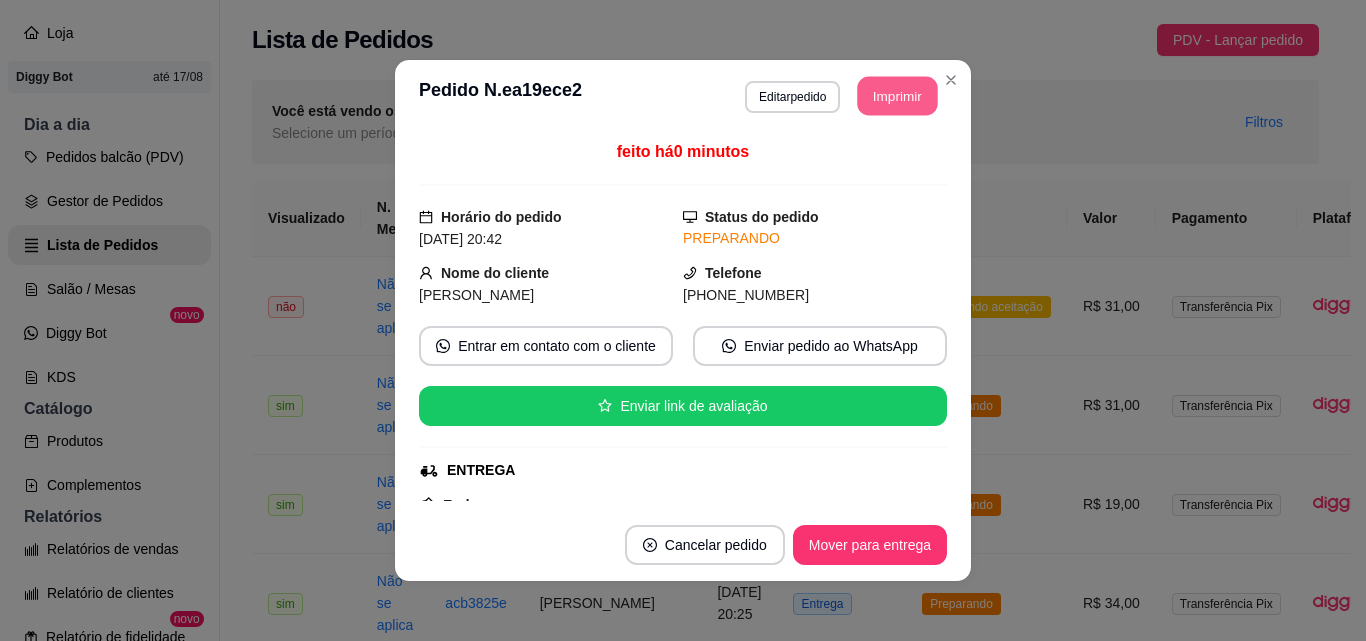 click on "Imprimir" at bounding box center (898, 96) 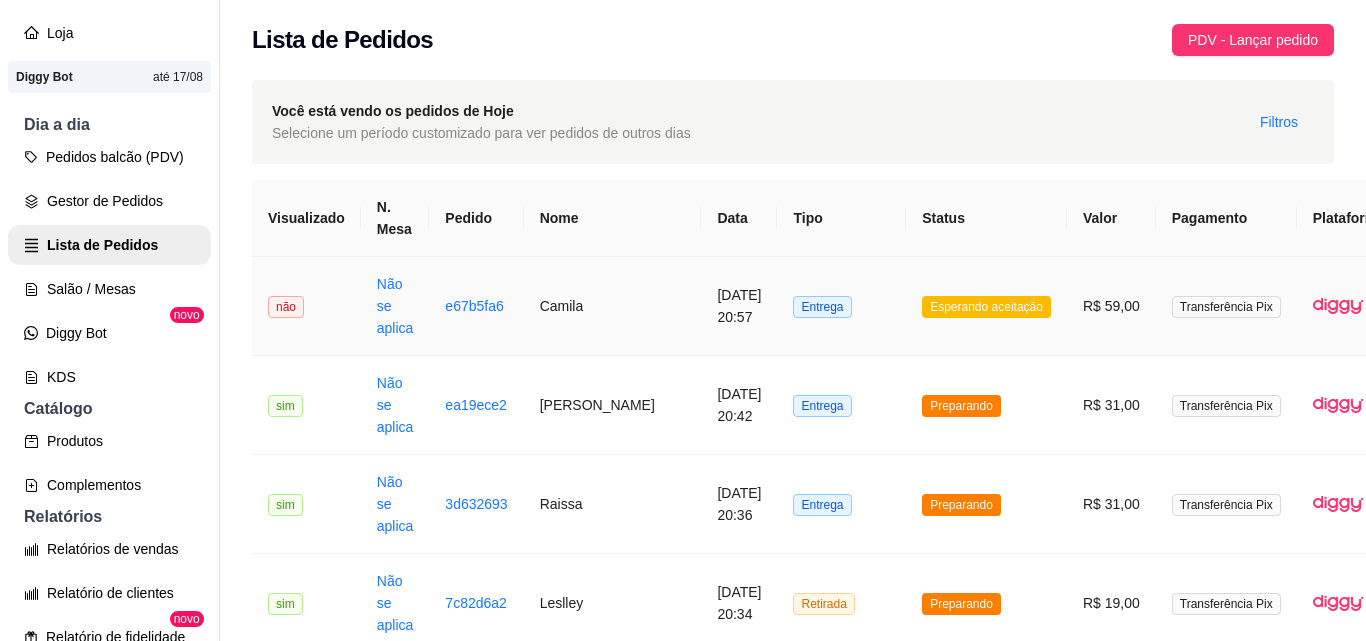 click on "Entrega" at bounding box center [841, 306] 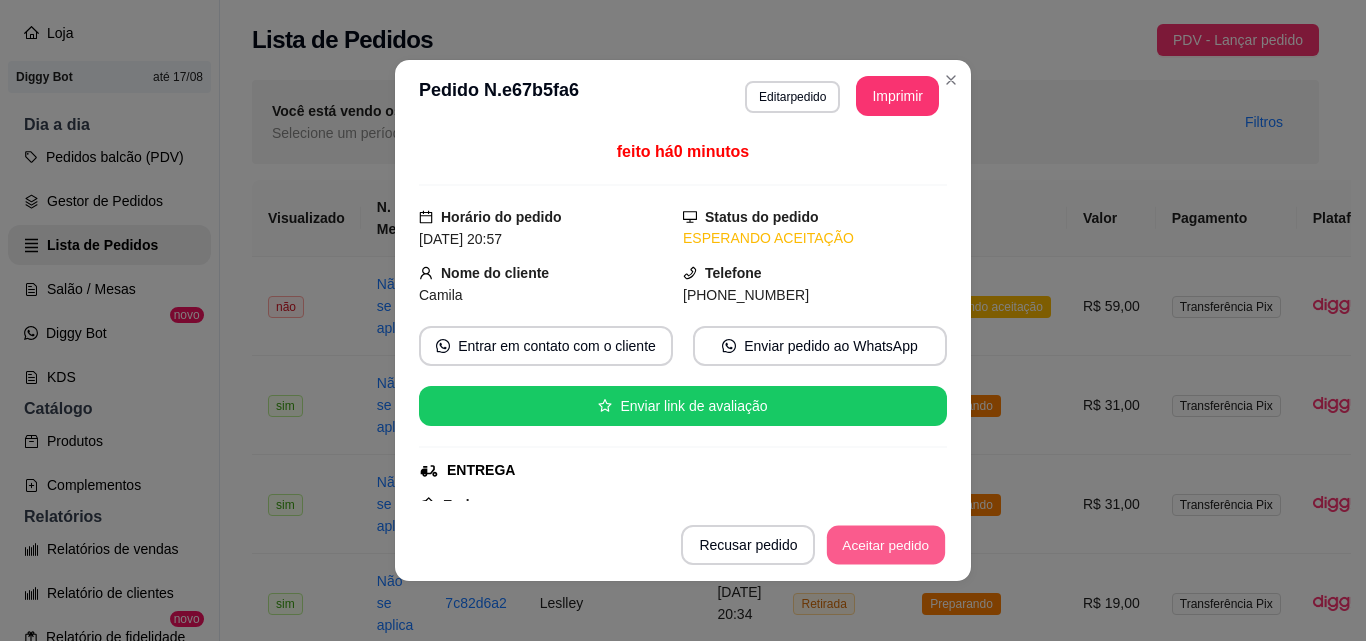 click on "Aceitar pedido" at bounding box center [886, 545] 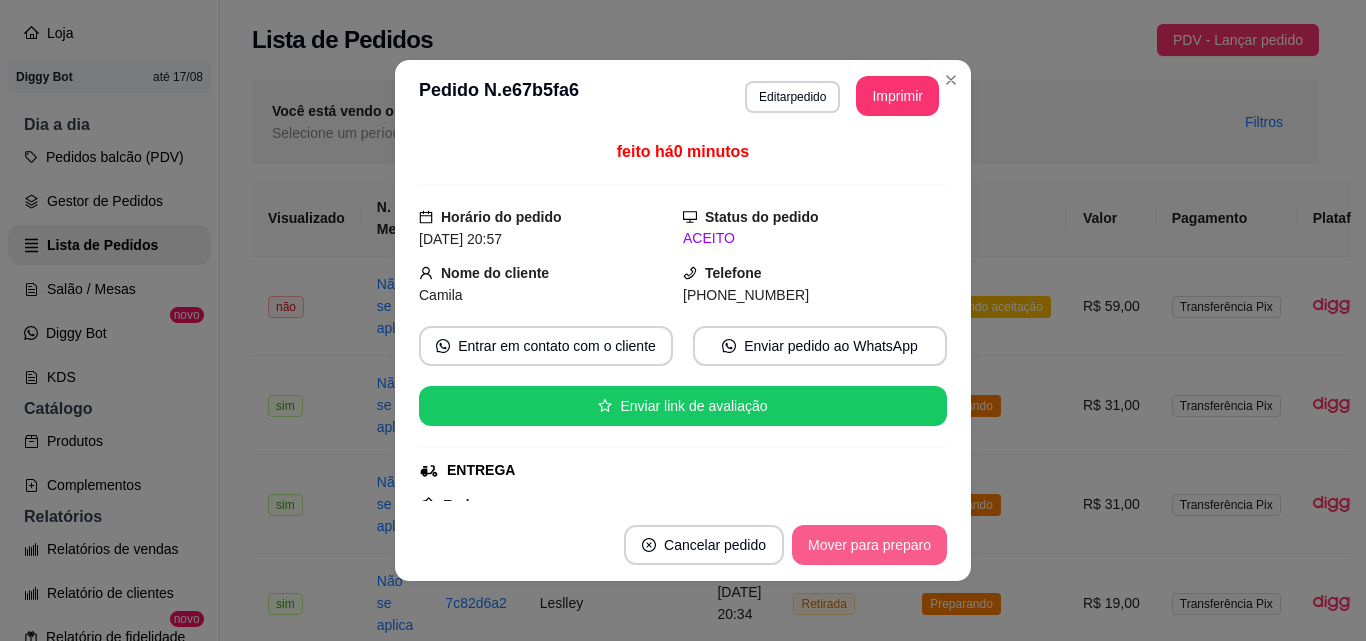 click on "Mover para preparo" at bounding box center [869, 545] 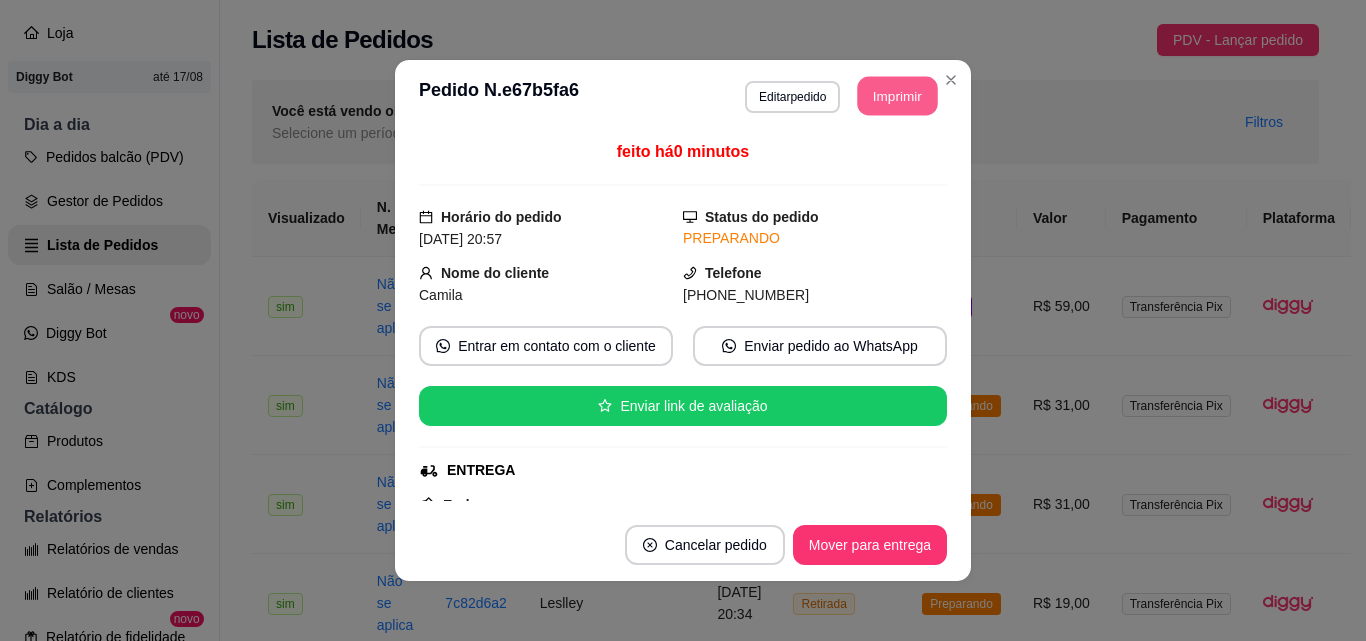 click on "Imprimir" at bounding box center [898, 96] 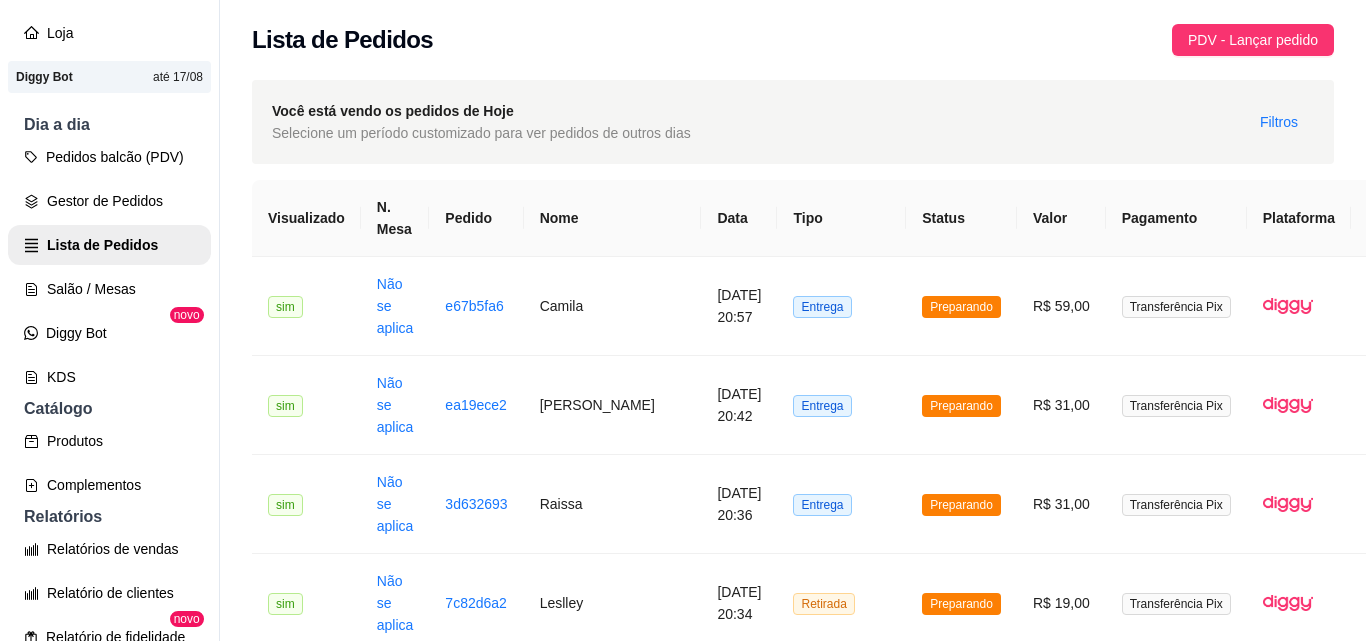 click on "Retirada" at bounding box center (841, 900) 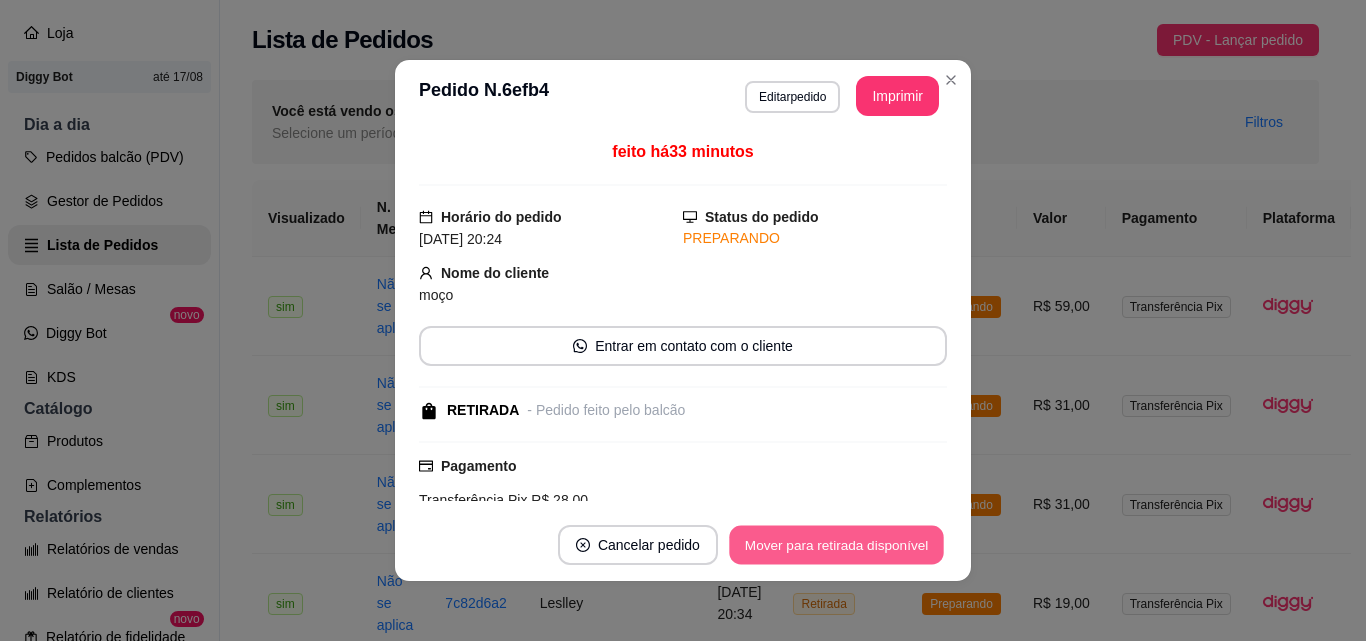 click on "Mover para retirada disponível" at bounding box center (836, 545) 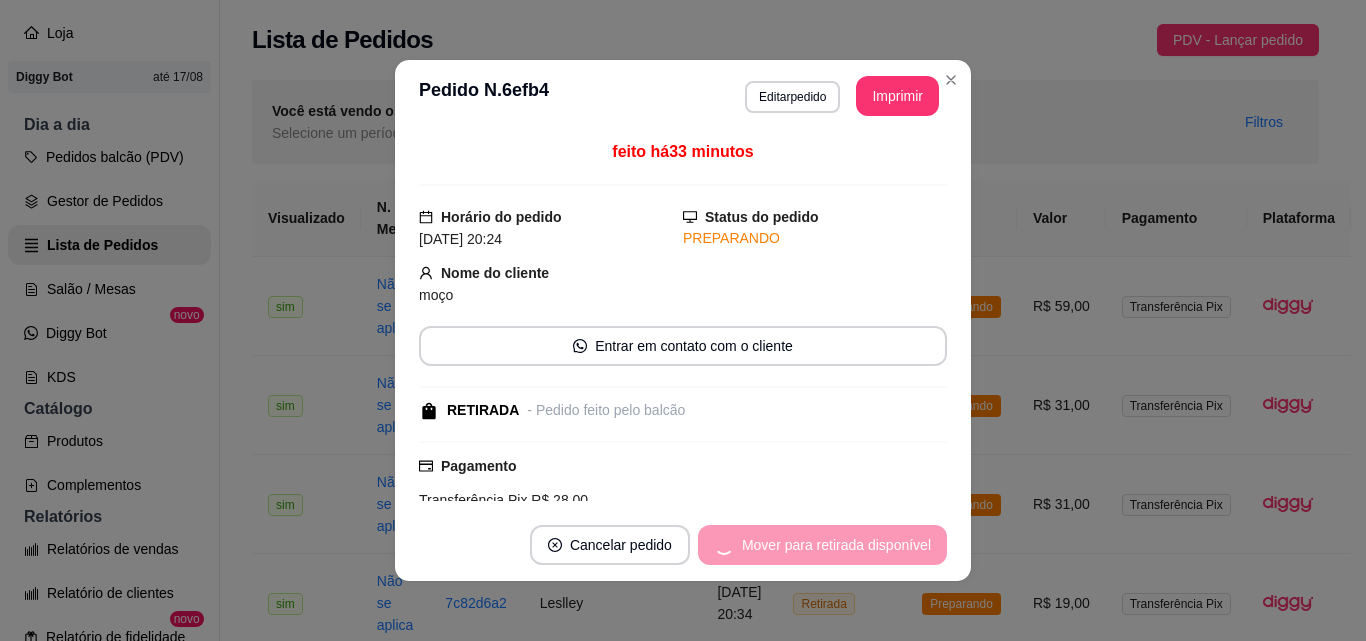 click on "Mover para retirada disponível" at bounding box center [822, 545] 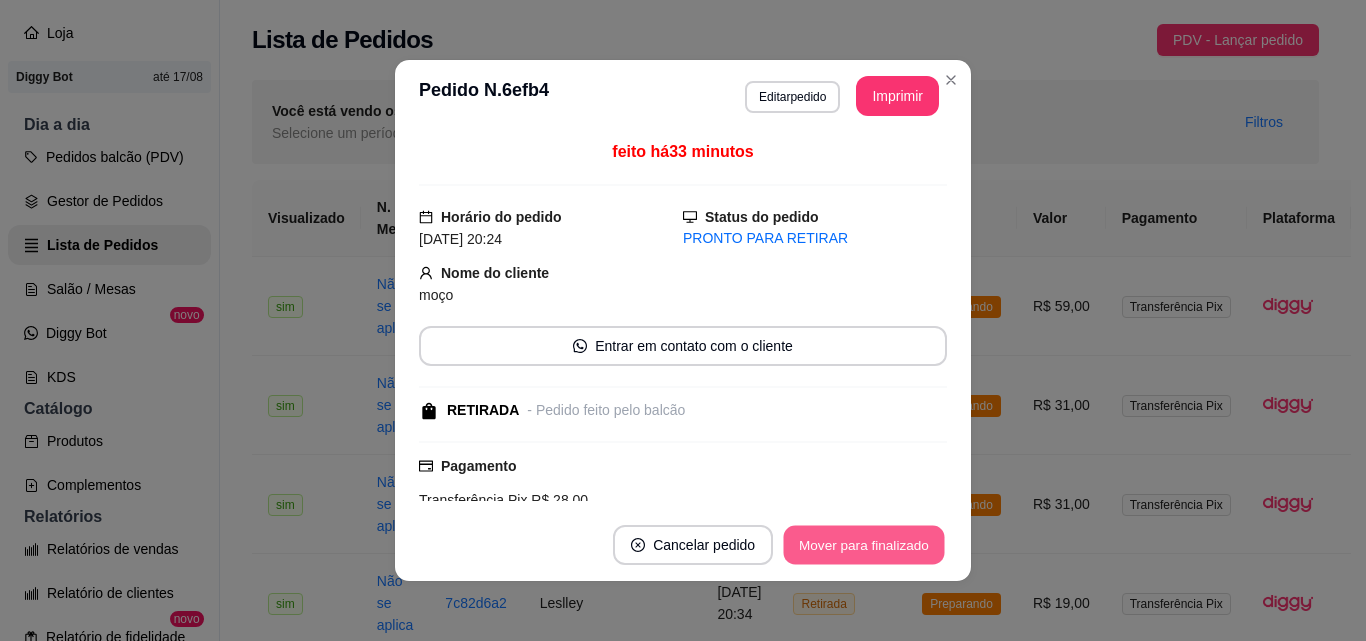 click on "Mover para finalizado" at bounding box center [864, 545] 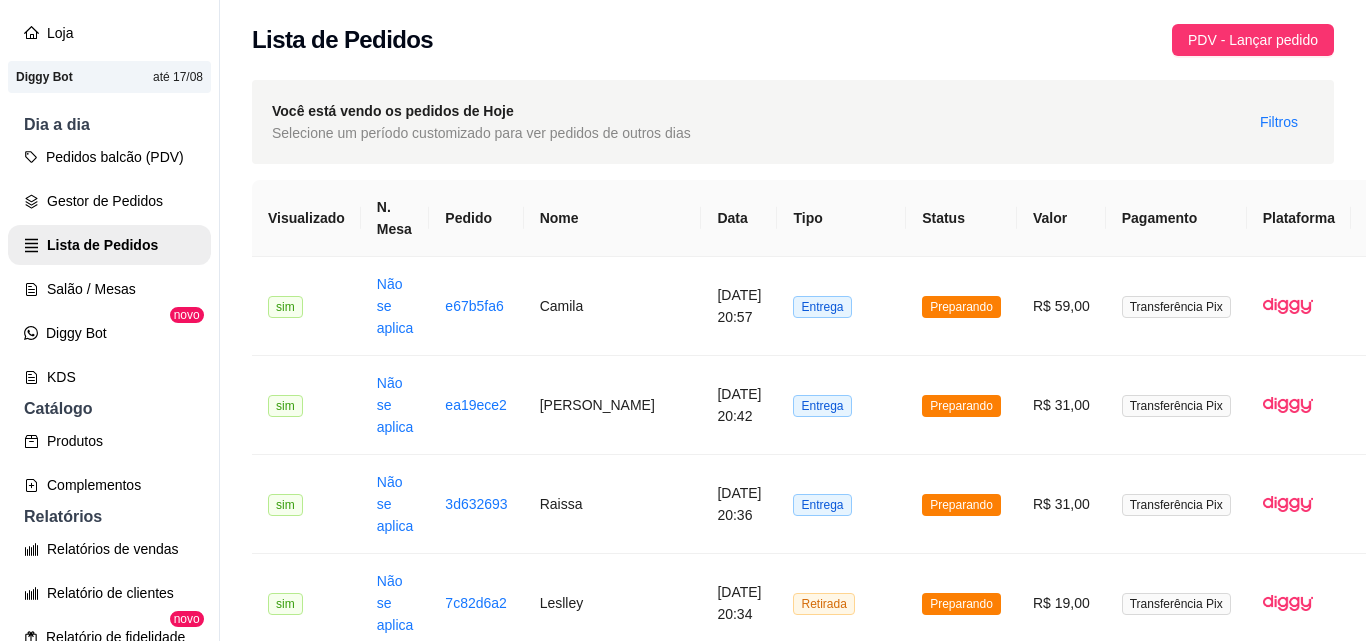 click on "Retirada" at bounding box center [841, 999] 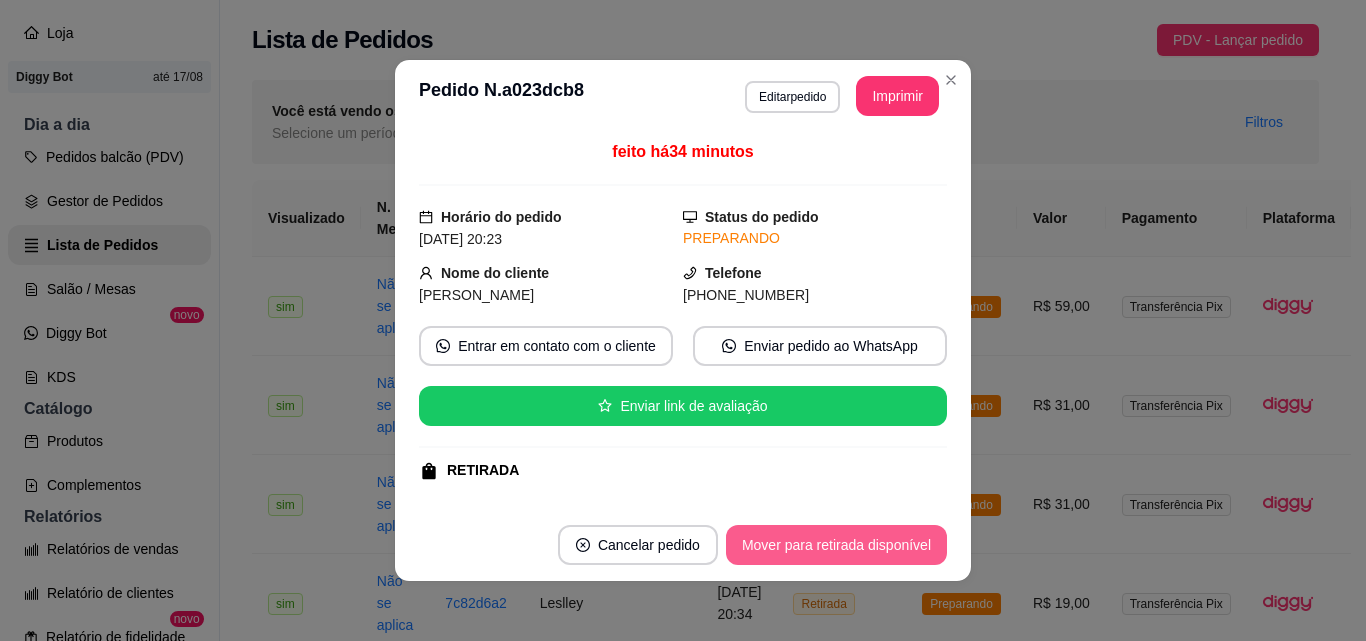 click on "Mover para retirada disponível" at bounding box center (836, 545) 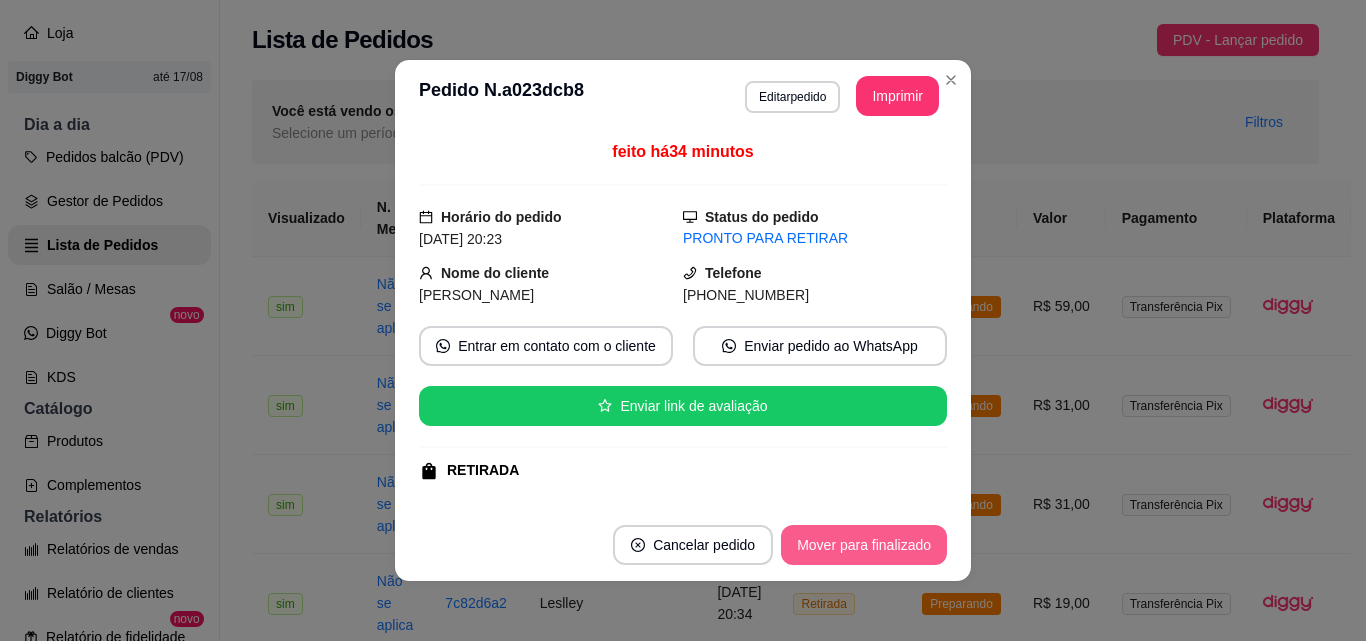 click on "Mover para finalizado" at bounding box center (864, 545) 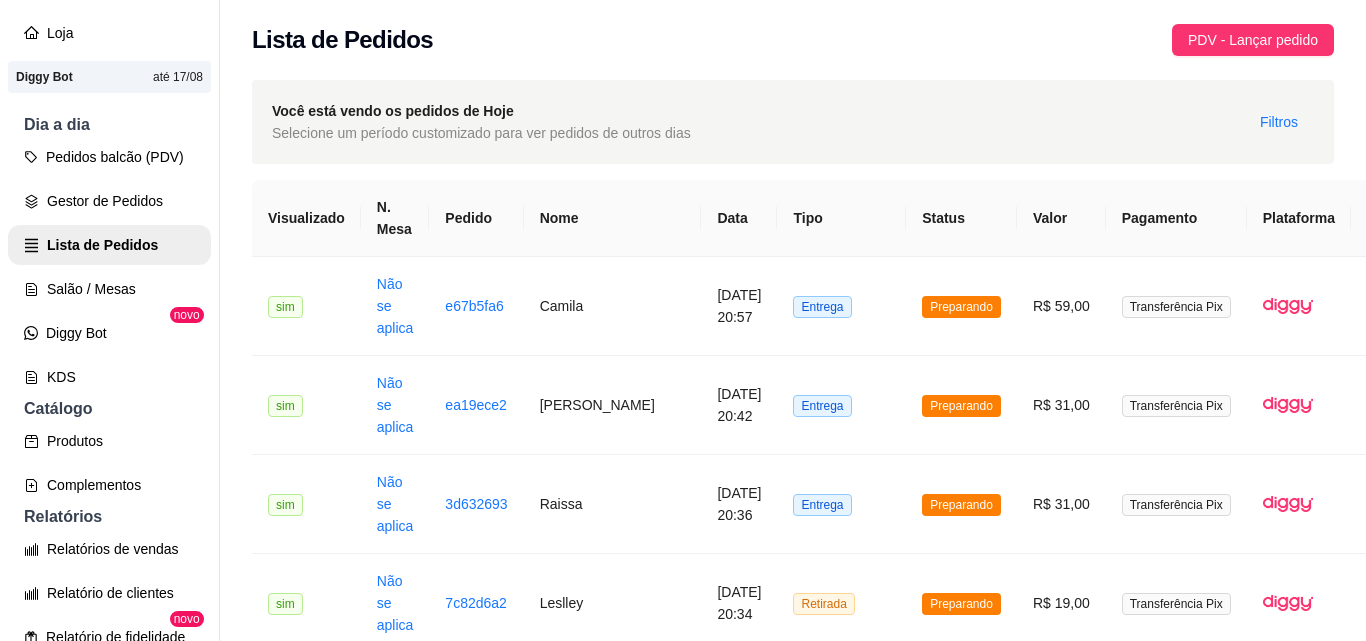click on "Entrega" at bounding box center [841, 1098] 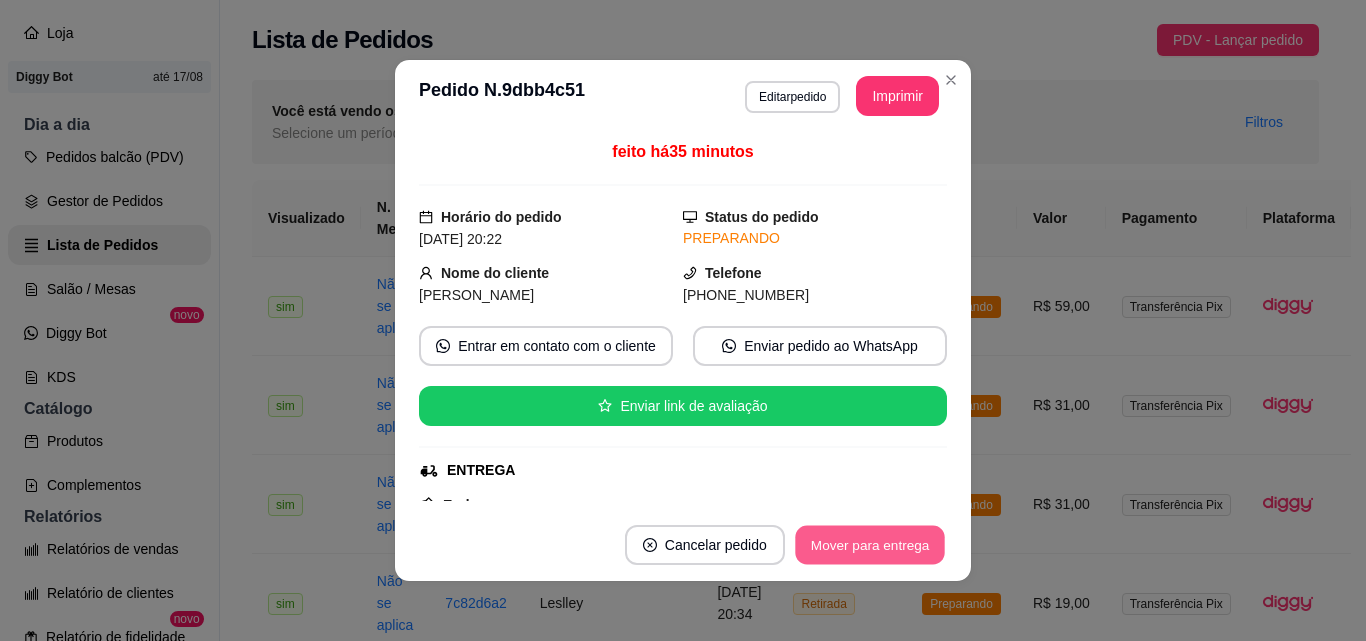 click on "Mover para entrega" at bounding box center (870, 545) 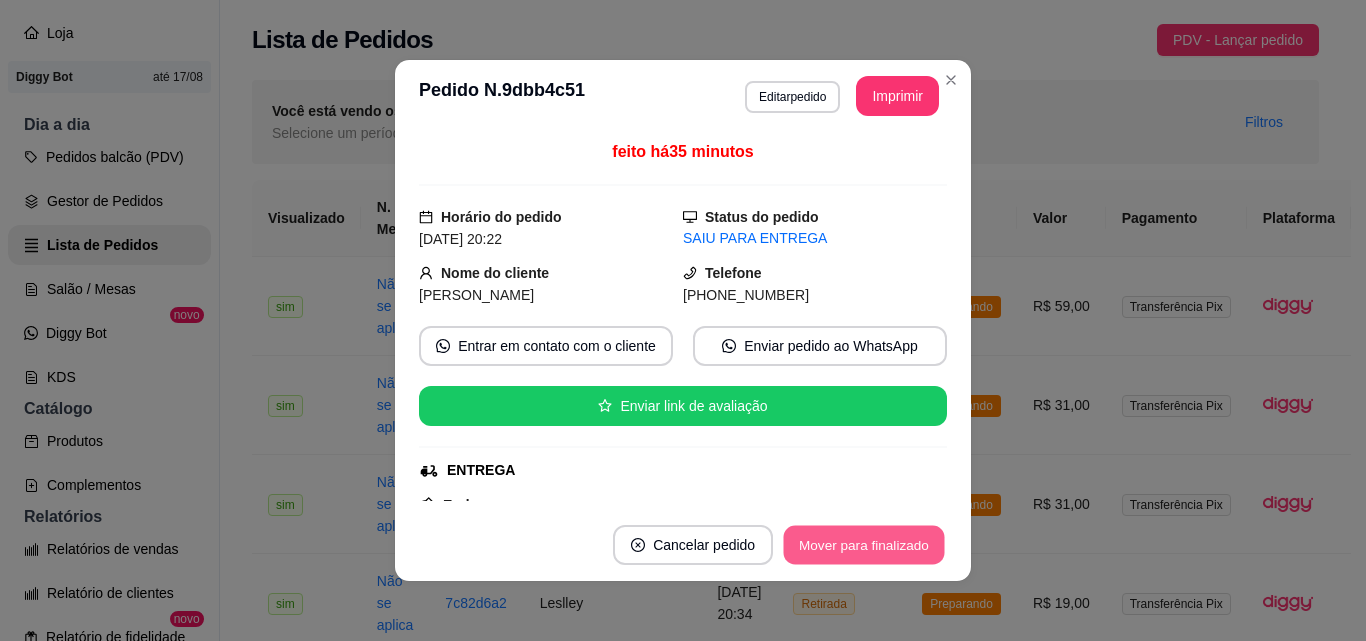 click on "Mover para finalizado" at bounding box center [864, 545] 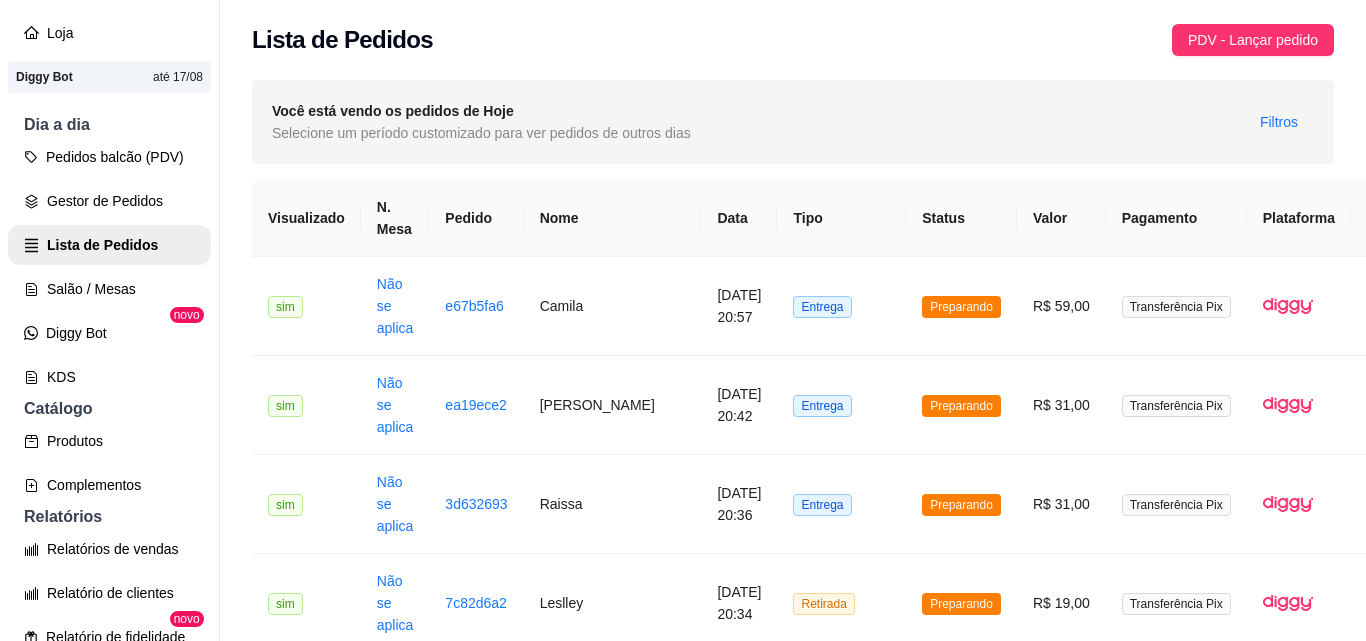 click on "Preparando" at bounding box center (961, 1197) 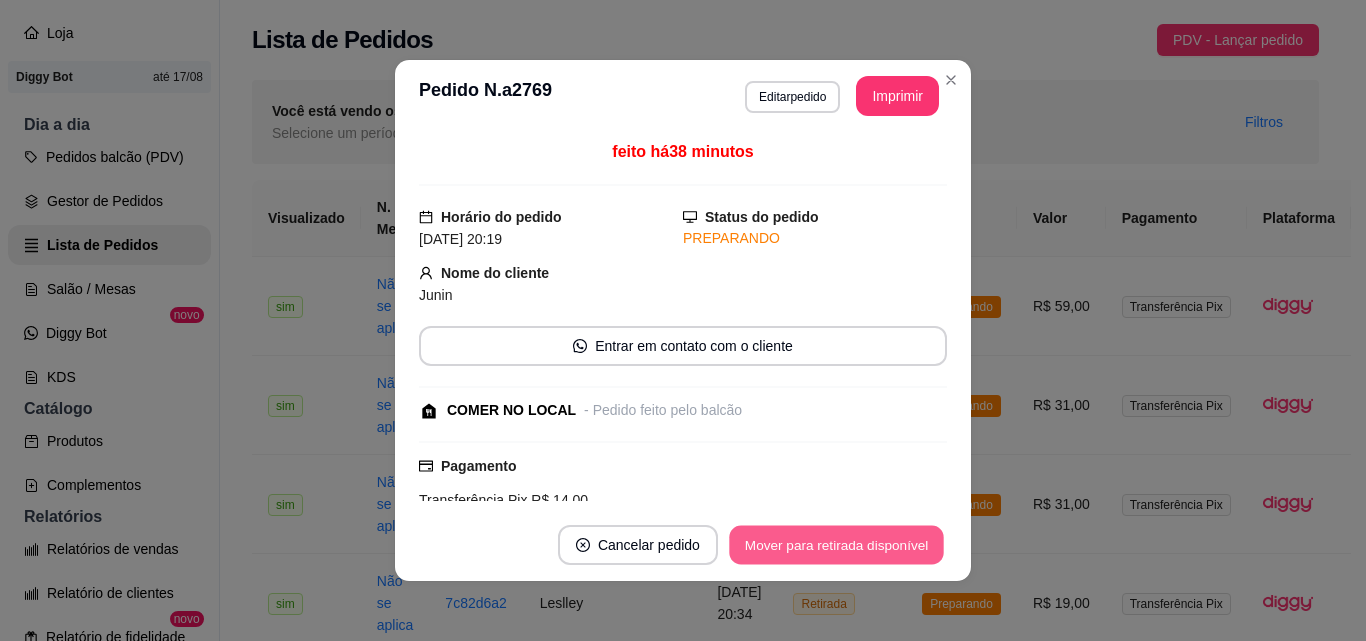 click on "Mover para retirada disponível" at bounding box center (836, 545) 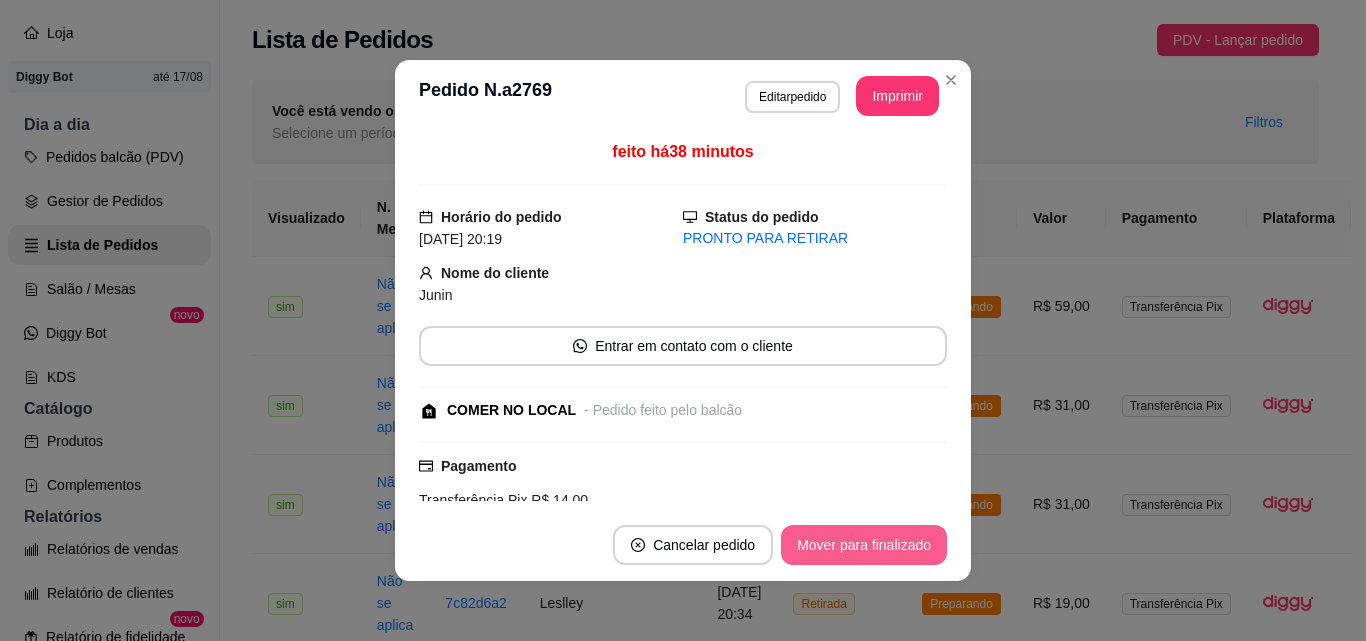 click on "Mover para finalizado" at bounding box center (864, 545) 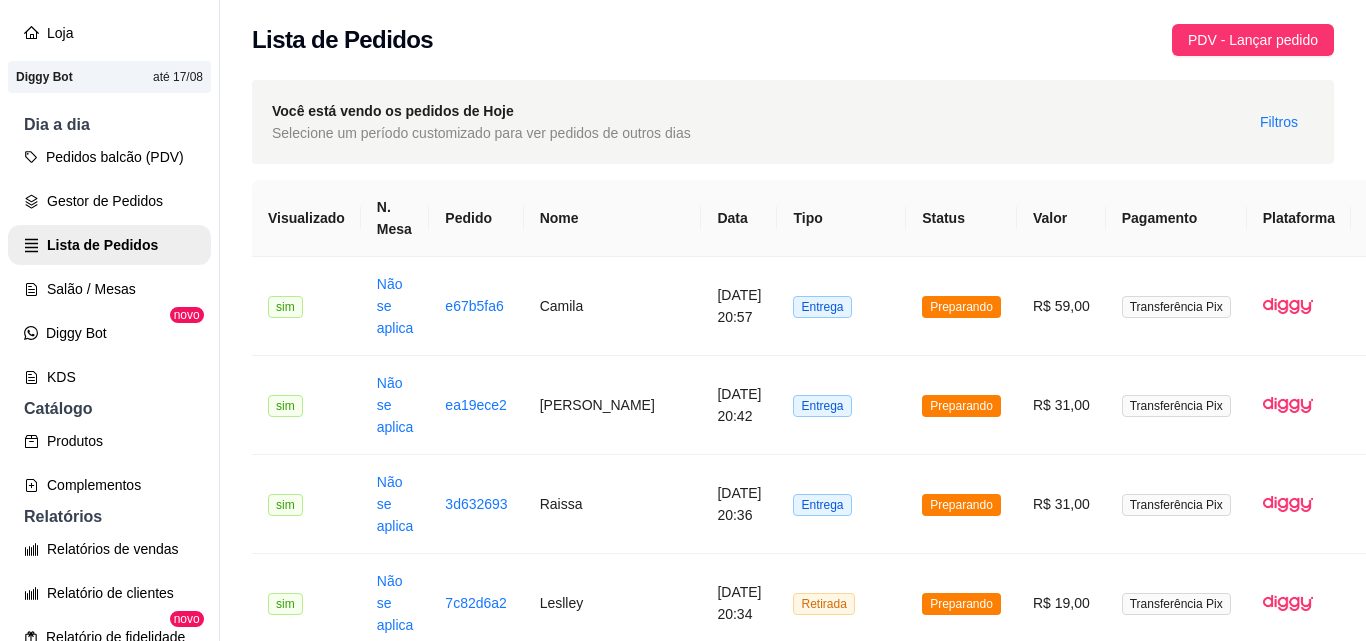 click on "Retirada" at bounding box center (841, 1296) 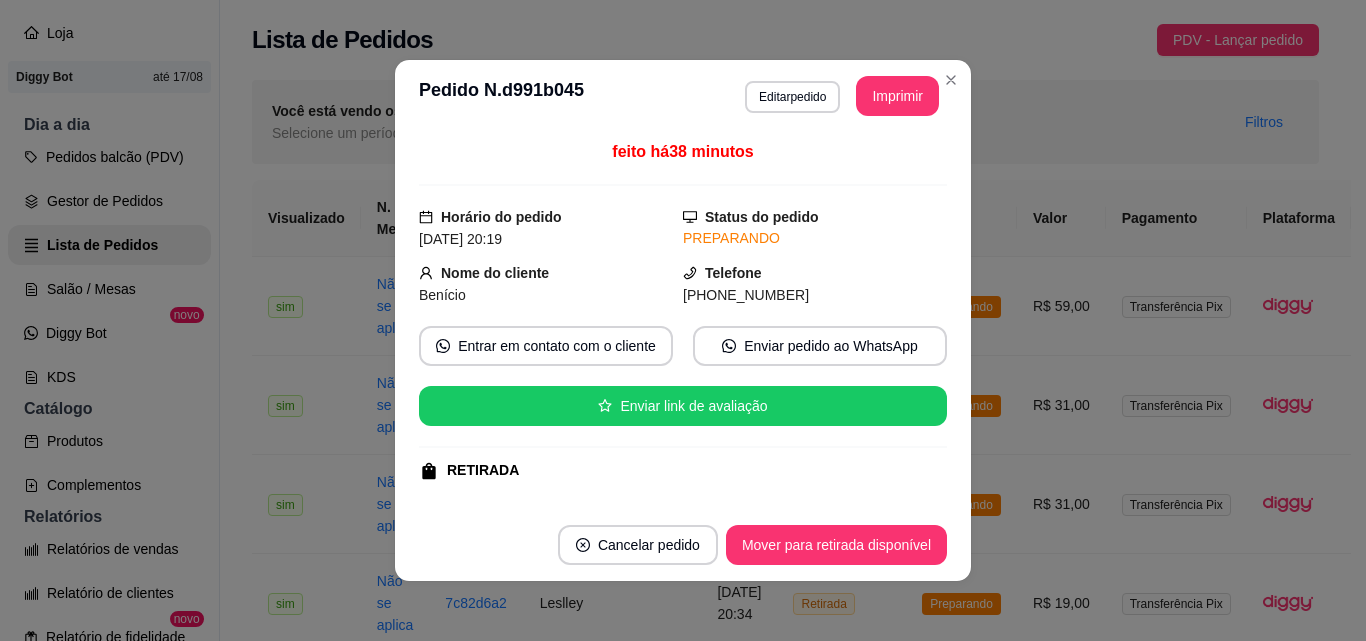 click on "Cancelar pedido Mover para retirada disponível" at bounding box center [683, 545] 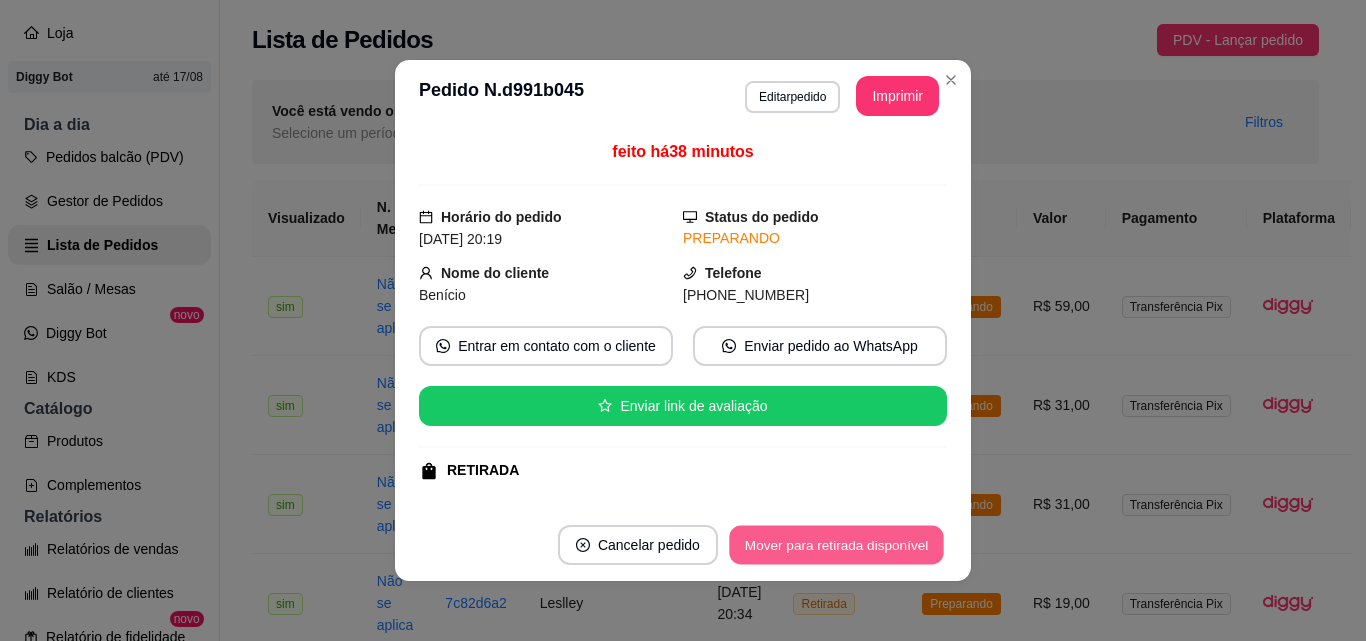 click on "Mover para retirada disponível" at bounding box center (836, 545) 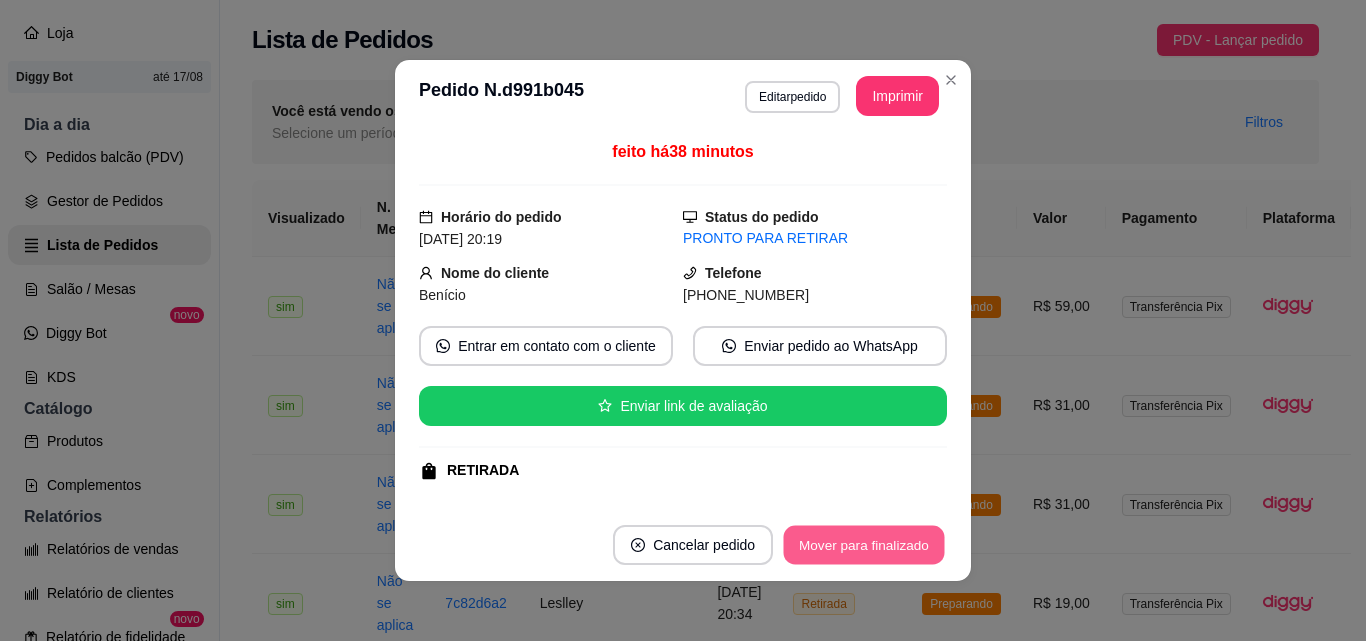 click on "Mover para finalizado" at bounding box center [864, 545] 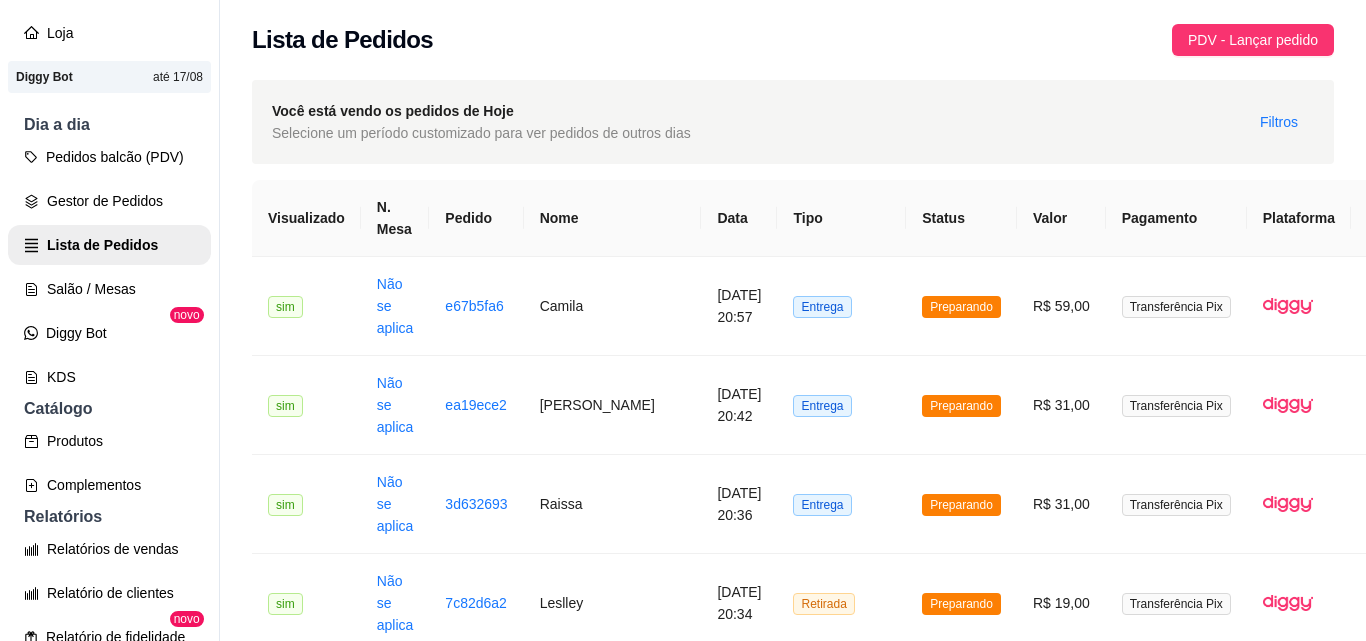 click on "Retirada" at bounding box center (841, 1395) 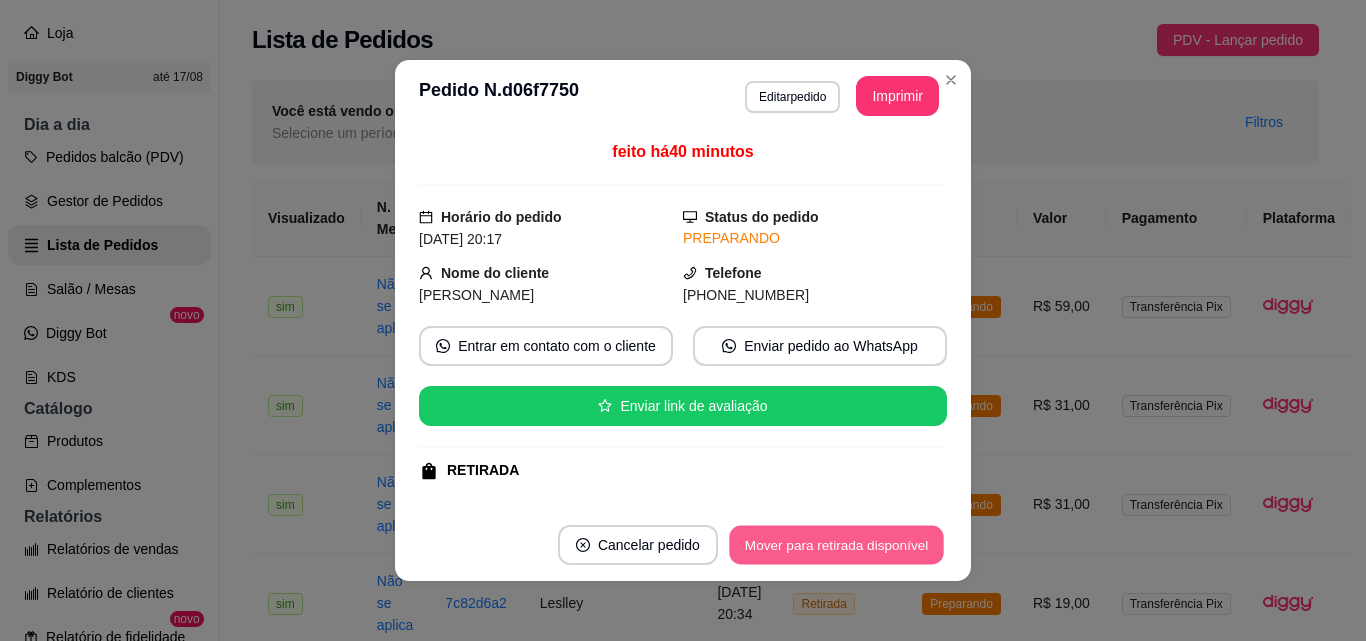 click on "Mover para retirada disponível" at bounding box center (836, 545) 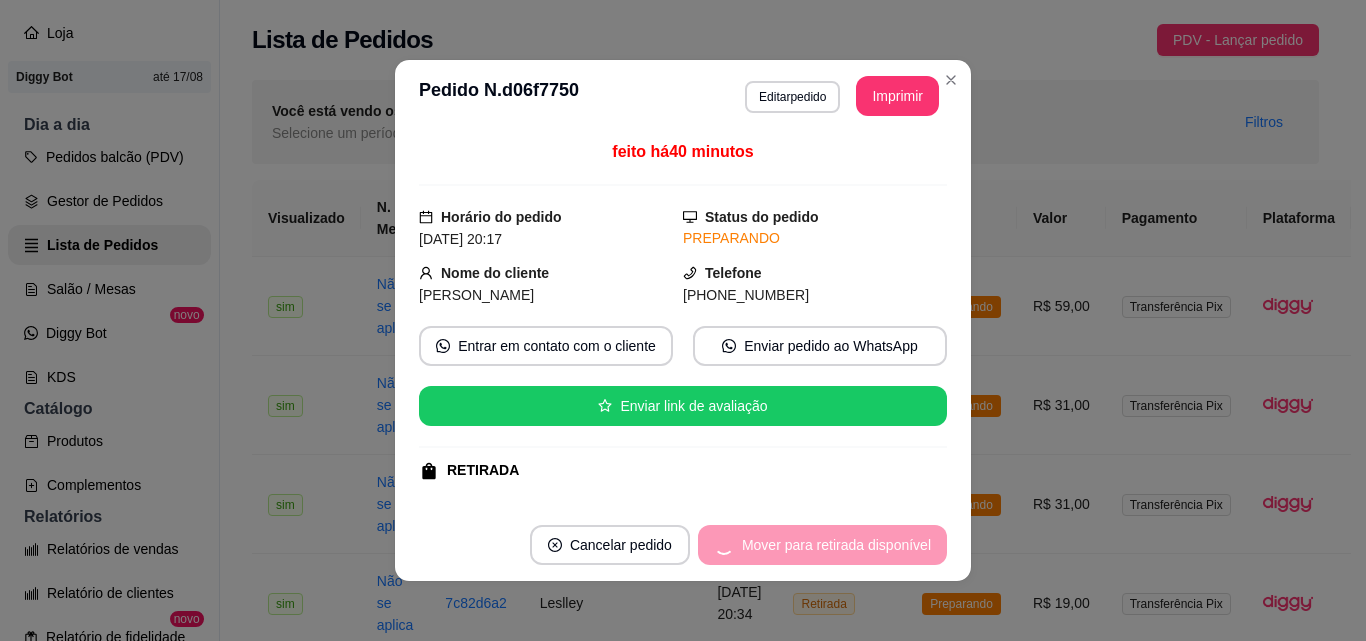 click on "Mover para retirada disponível" at bounding box center [822, 545] 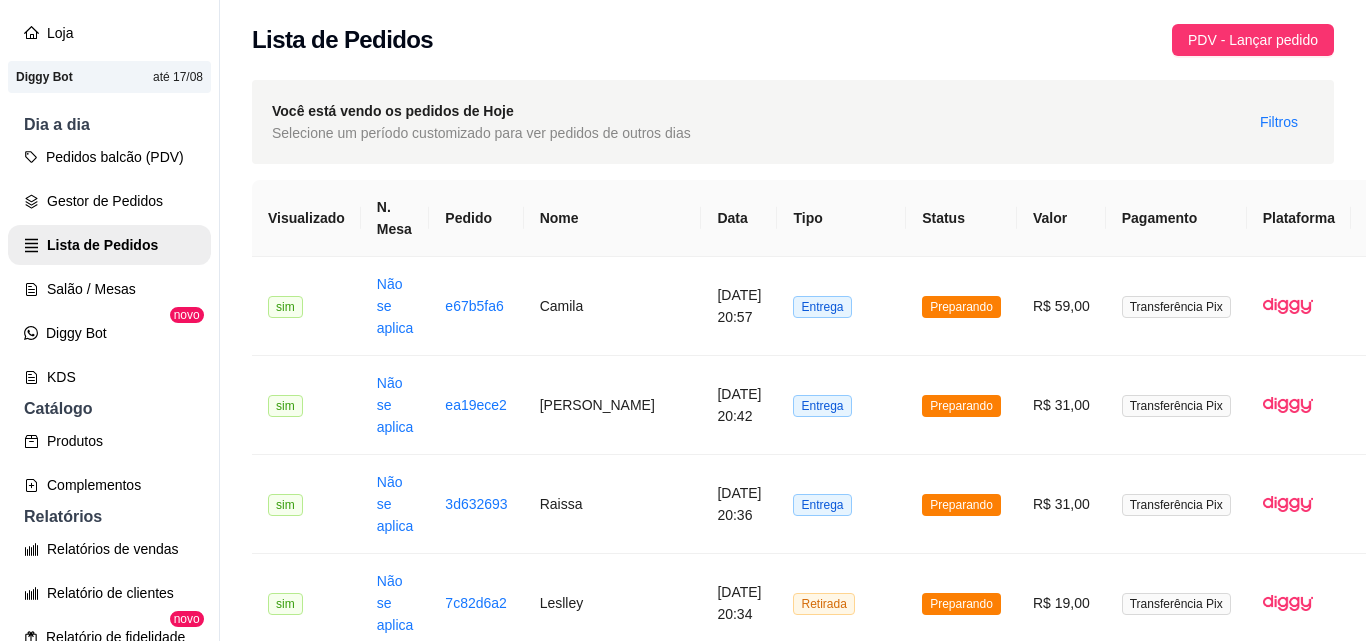 click on "Entrega" at bounding box center (841, 1494) 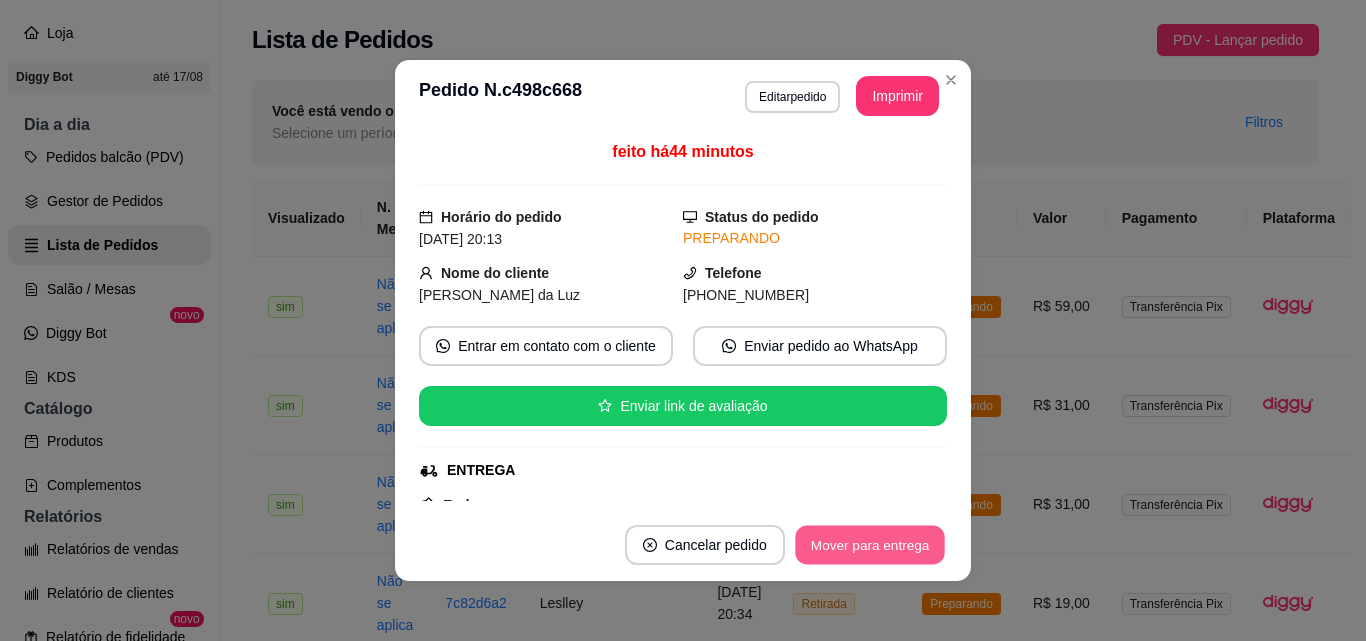 click on "Mover para entrega" at bounding box center (870, 545) 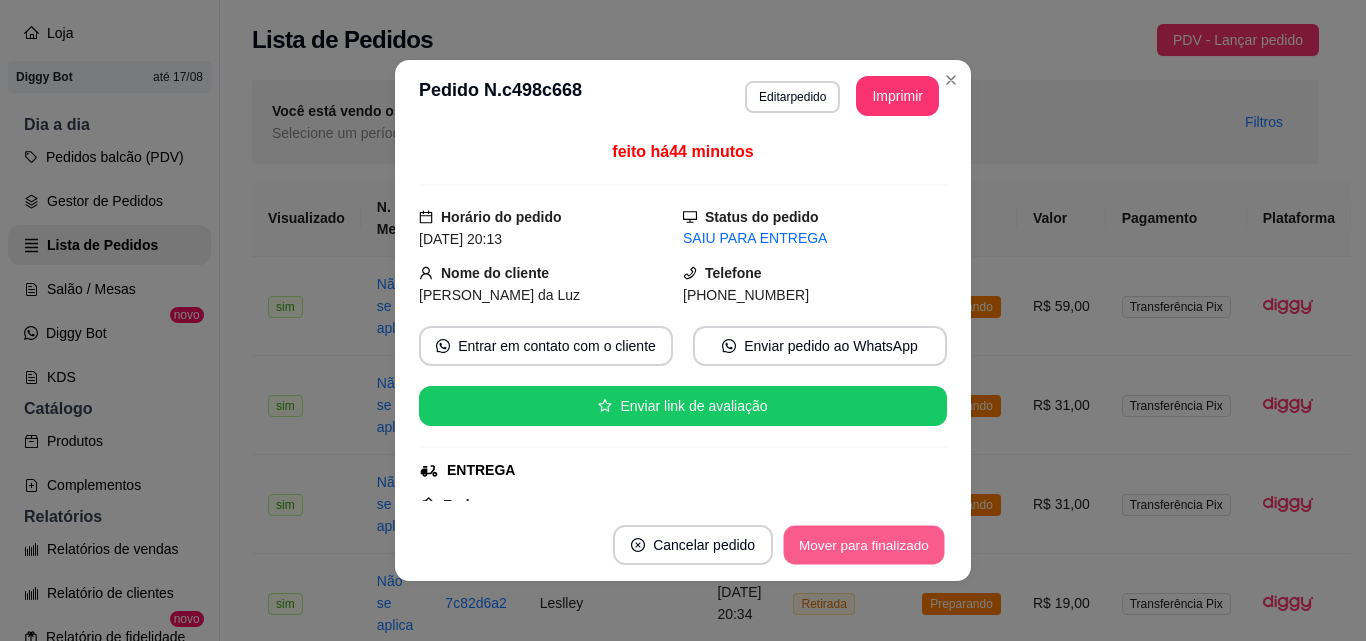 click on "Mover para finalizado" at bounding box center (864, 545) 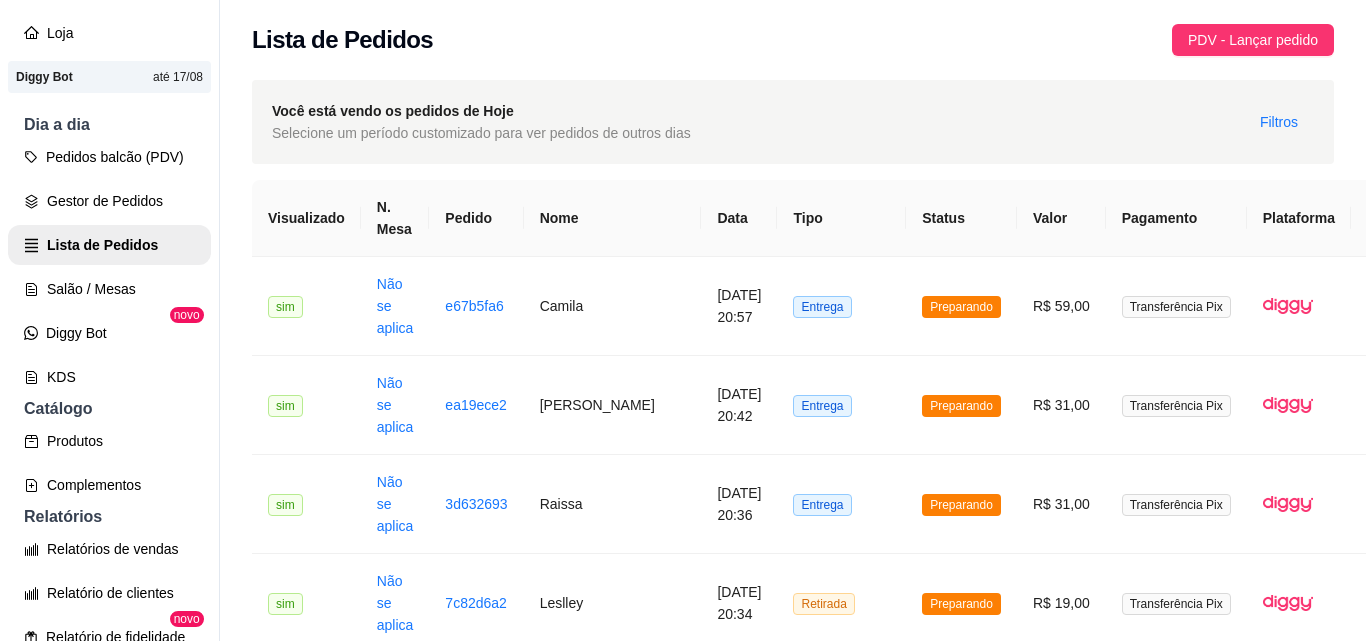 click on "Entrega" at bounding box center [841, 1692] 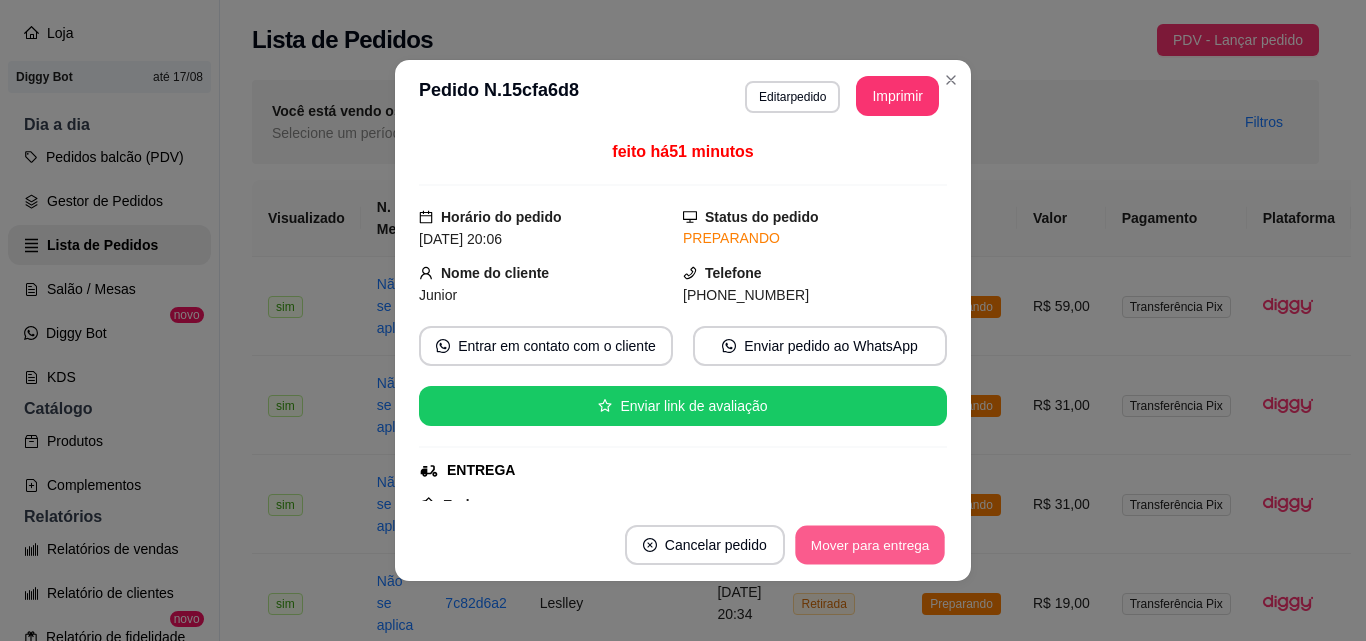 click on "Mover para entrega" at bounding box center (870, 545) 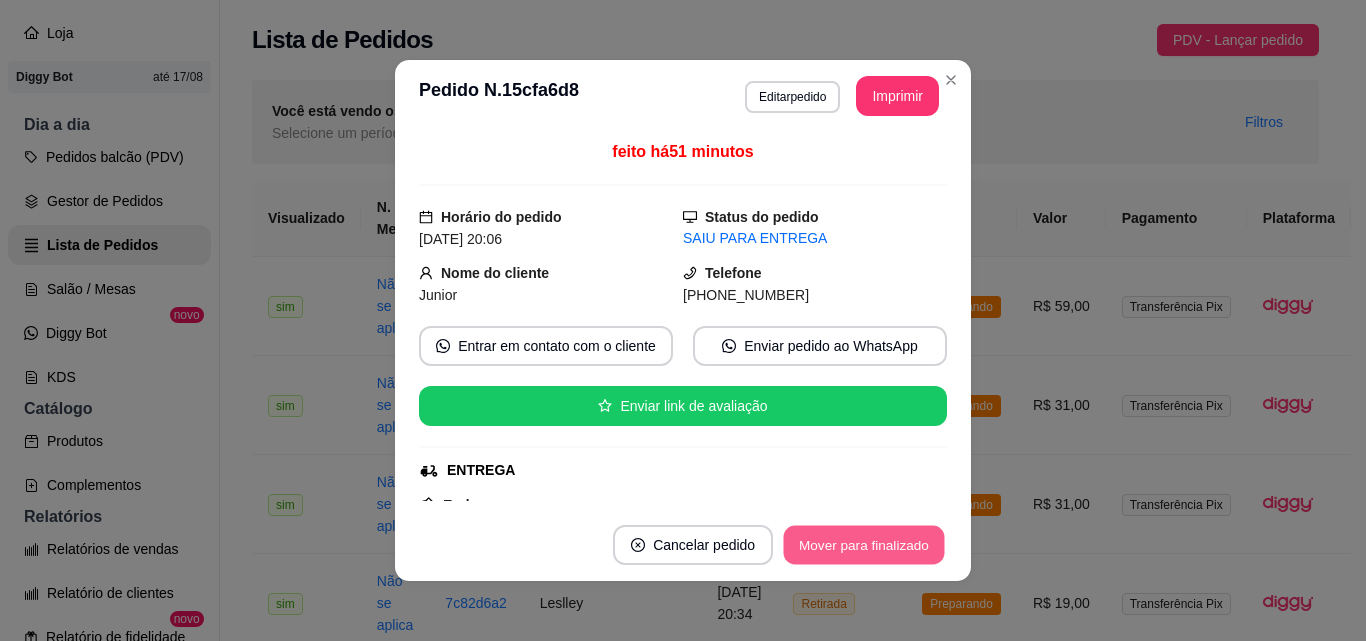 click on "Mover para finalizado" at bounding box center (864, 545) 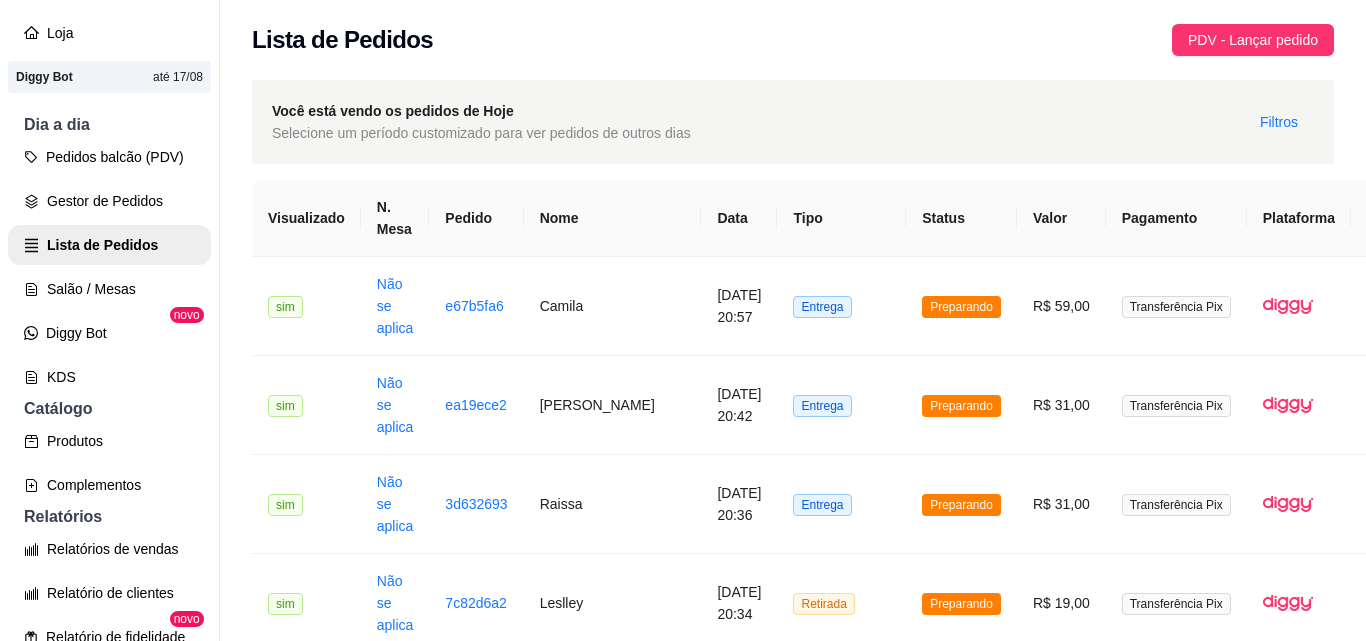 click on "Retirada" at bounding box center (841, 1593) 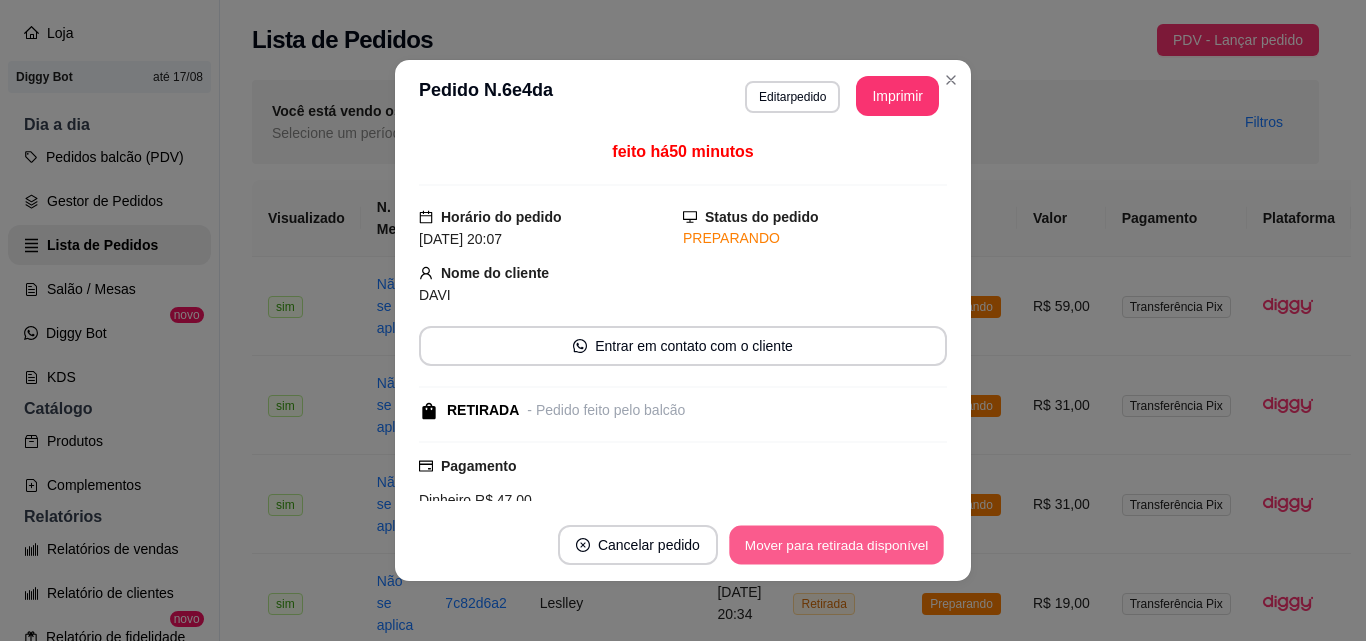 click on "Mover para retirada disponível" at bounding box center (836, 545) 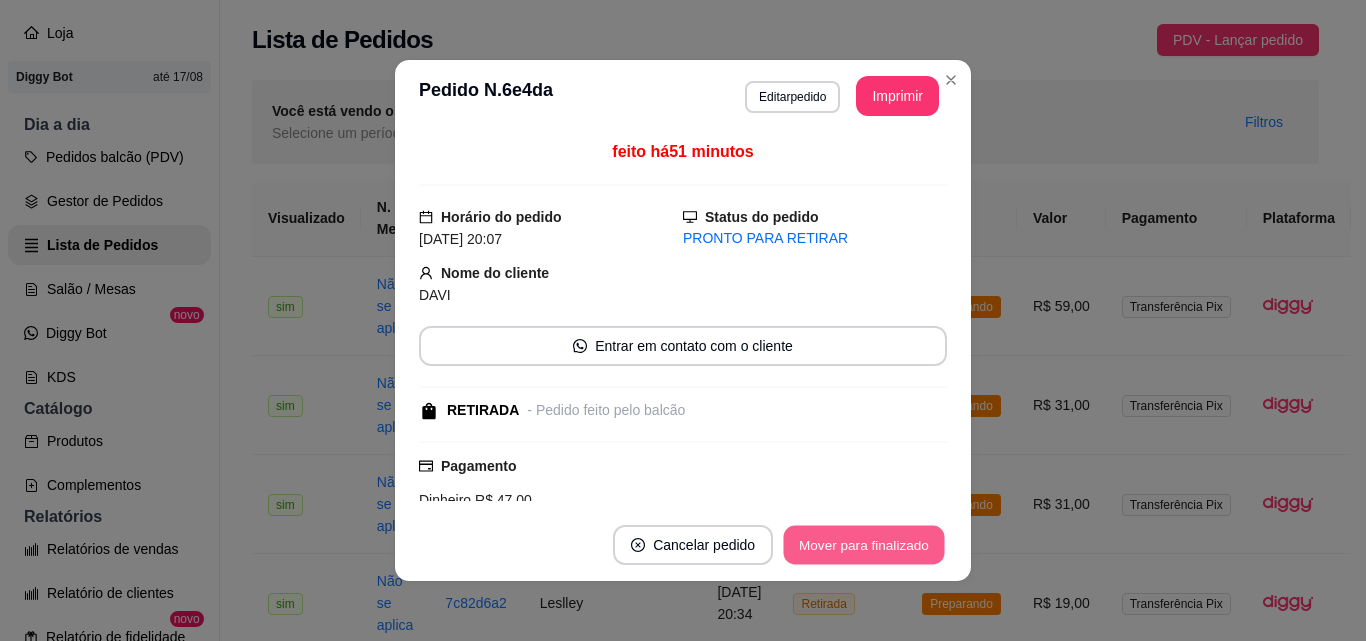 click on "Mover para finalizado" at bounding box center (864, 545) 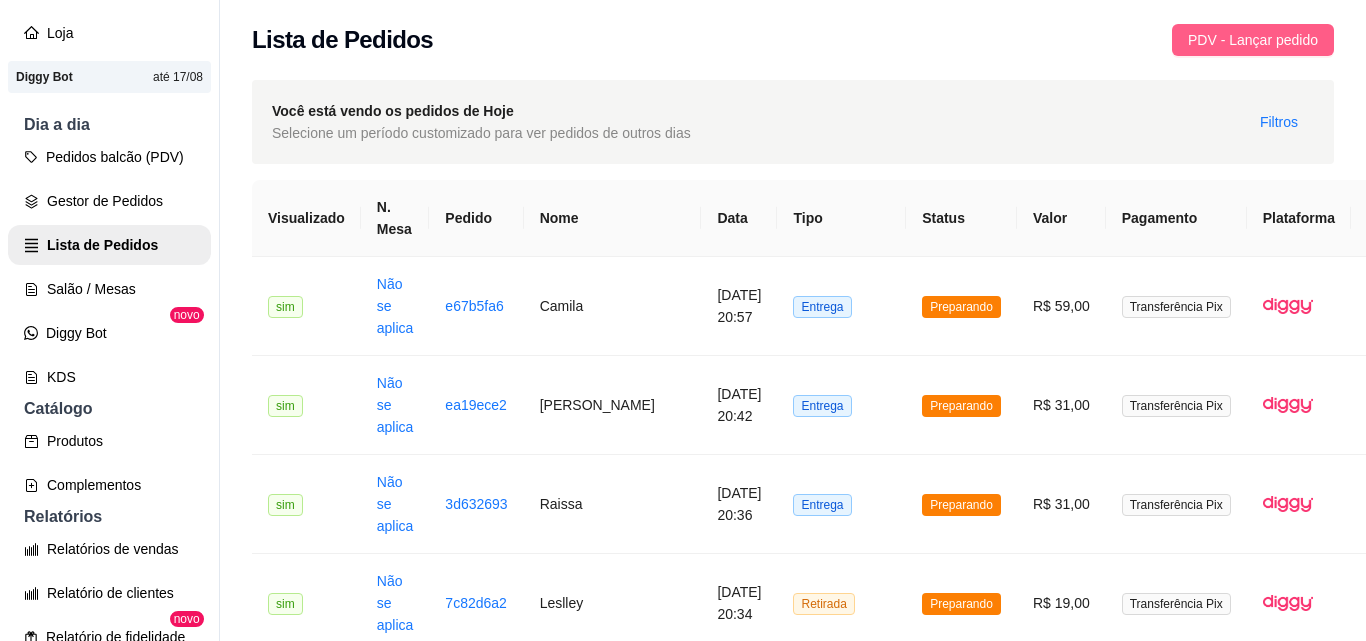 click on "PDV - Lançar pedido" at bounding box center [1253, 40] 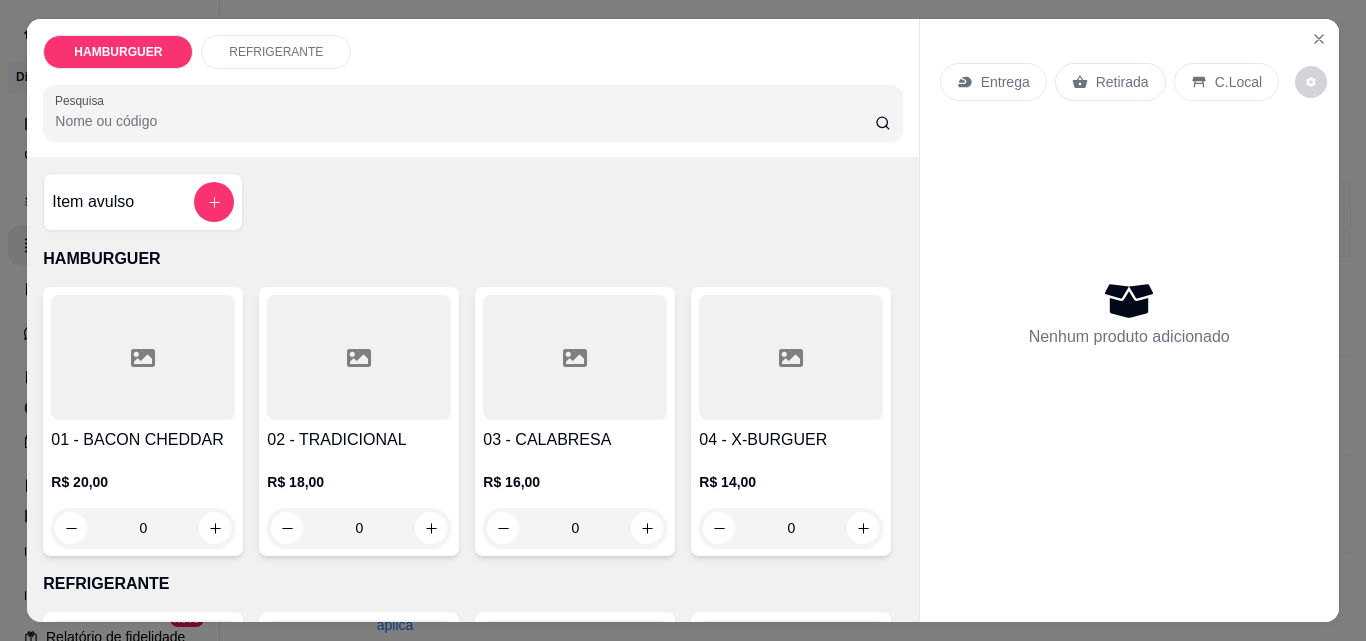 click on "0" at bounding box center [791, 528] 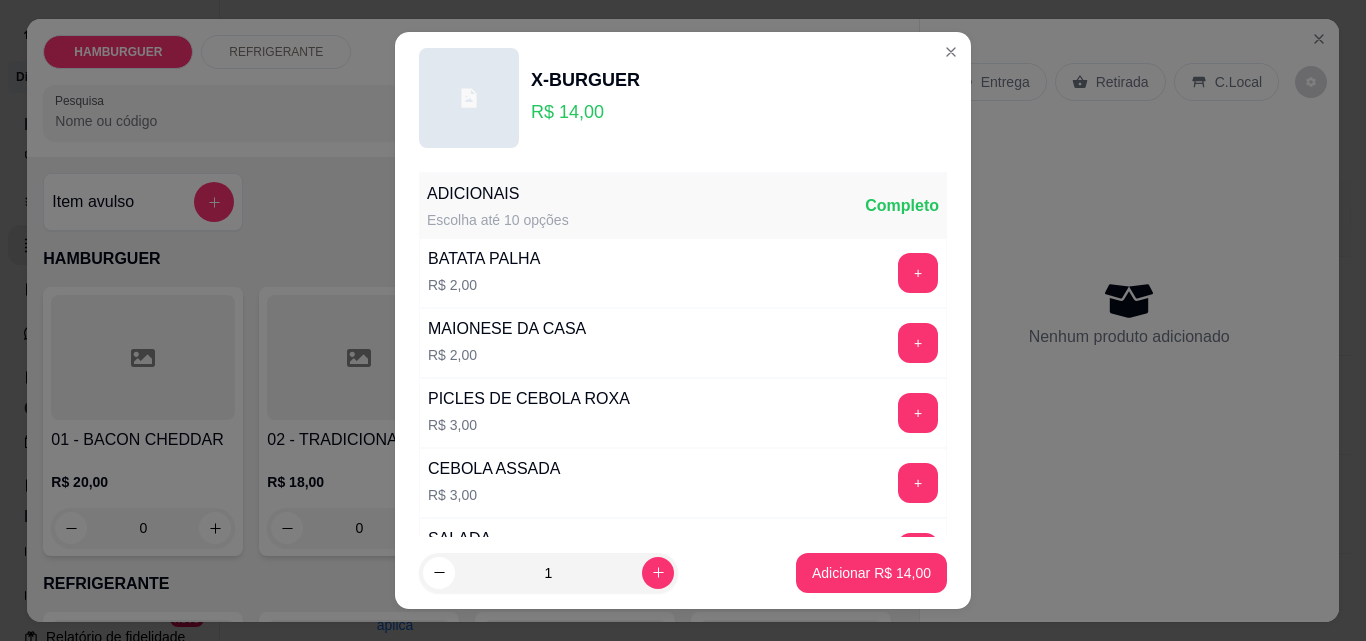 click on "+" at bounding box center [918, 763] 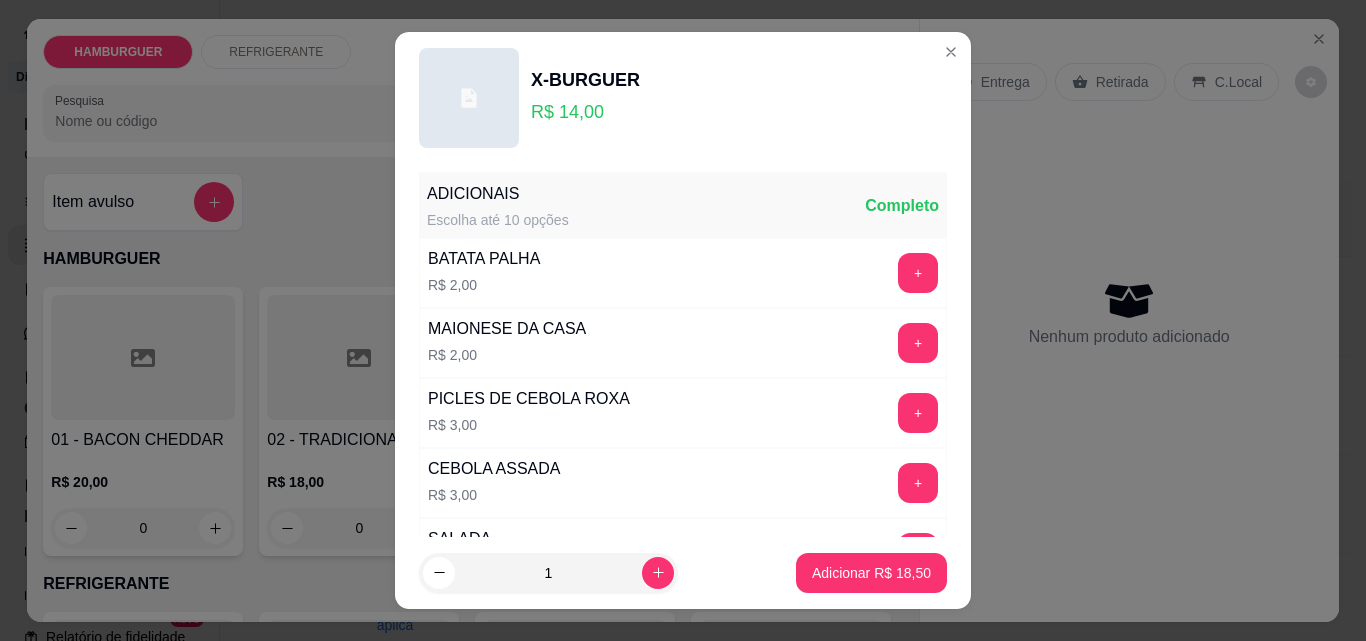 click on "+" at bounding box center (918, 763) 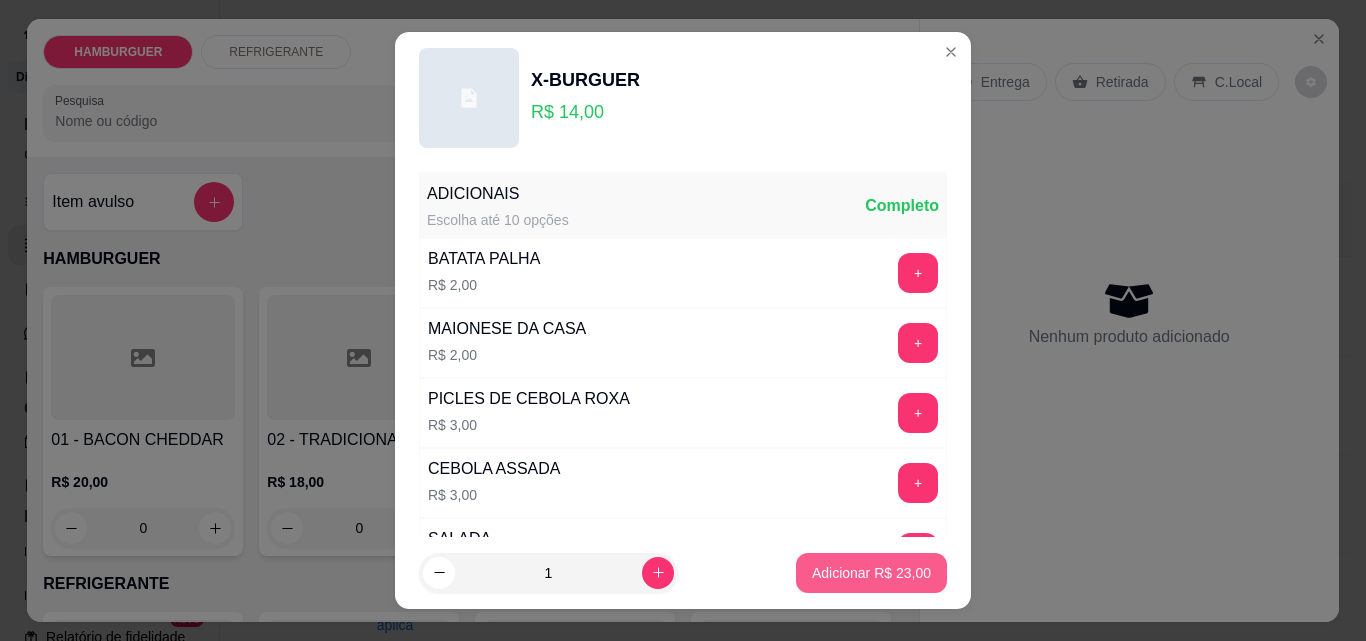 click on "Adicionar   R$ 23,00" at bounding box center [871, 573] 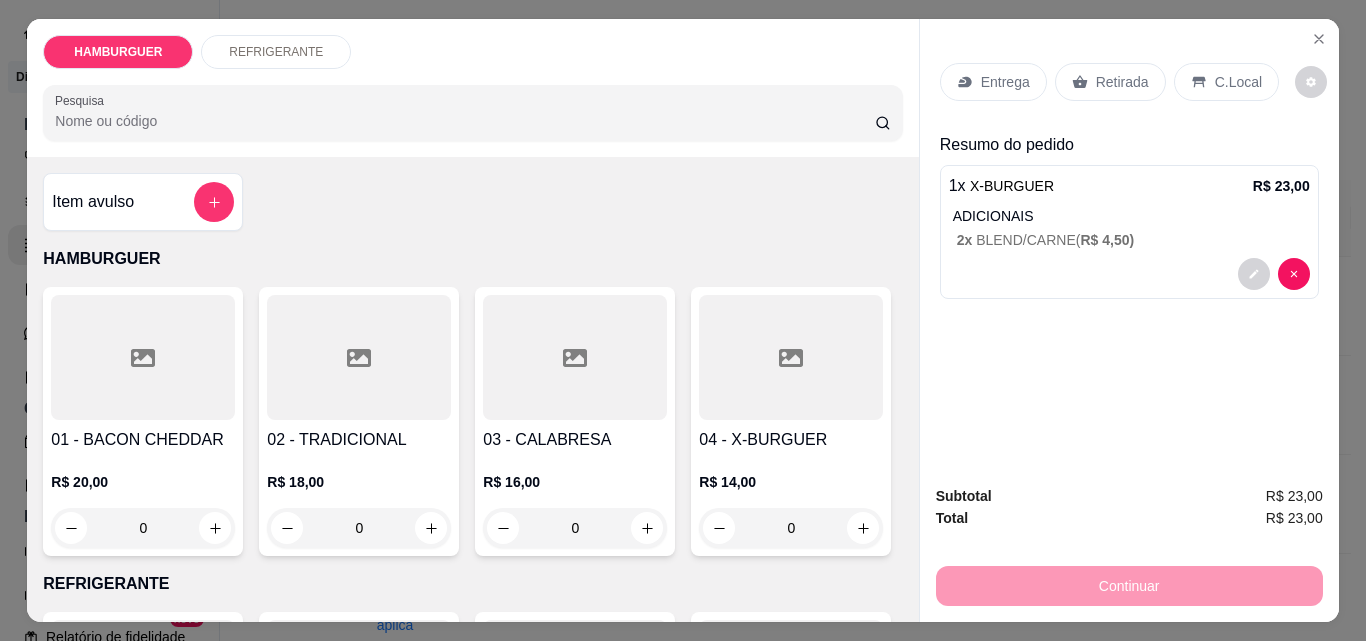 click on "0" at bounding box center (575, 528) 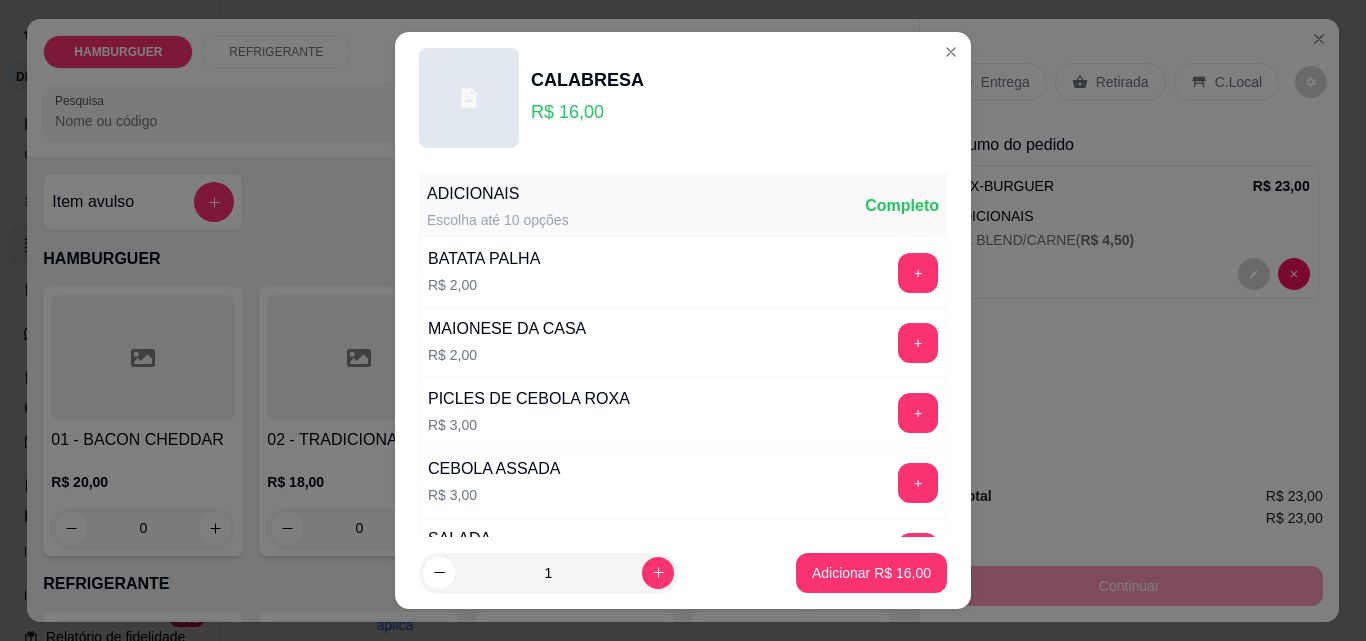 click on "+" at bounding box center (918, 763) 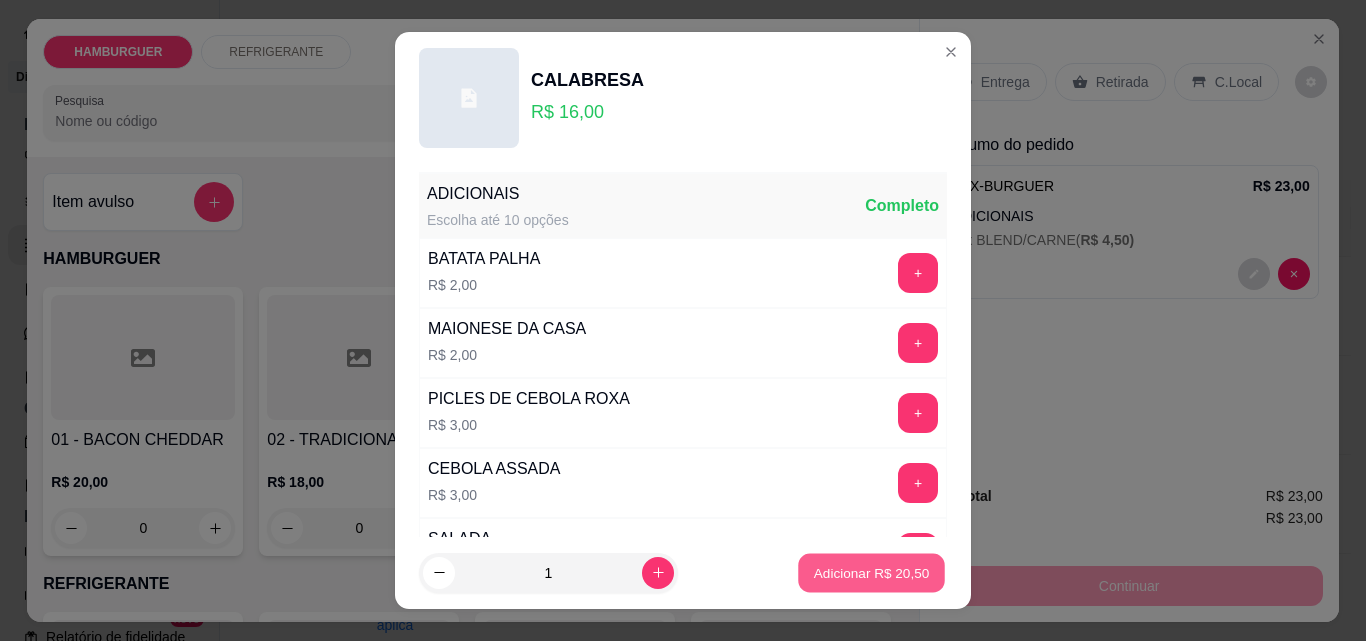 click on "Adicionar   R$ 20,50" at bounding box center [872, 572] 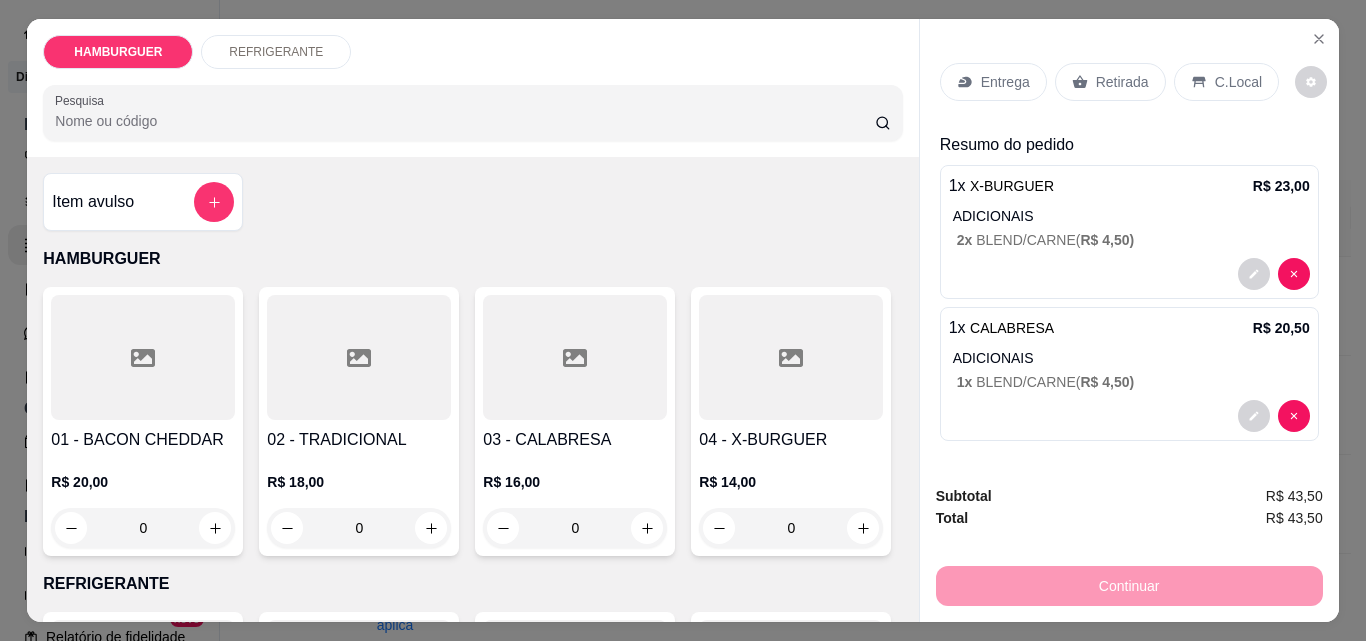 click on "C.Local" at bounding box center [1238, 82] 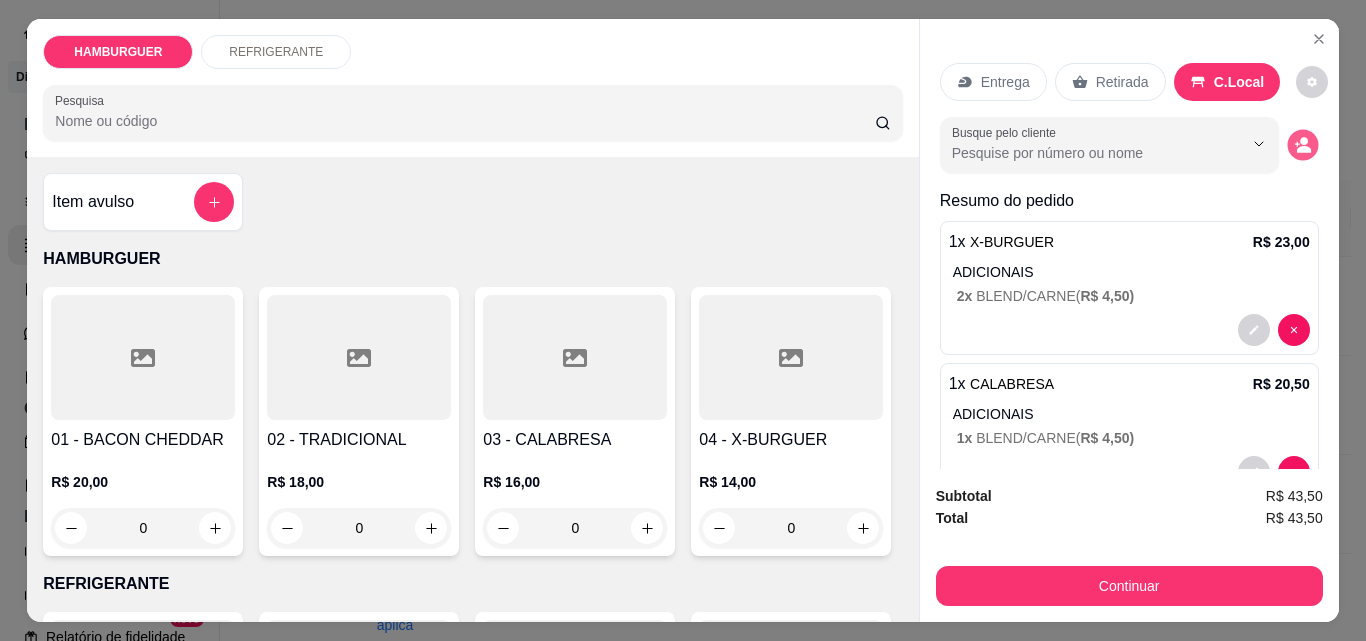 click at bounding box center (1302, 145) 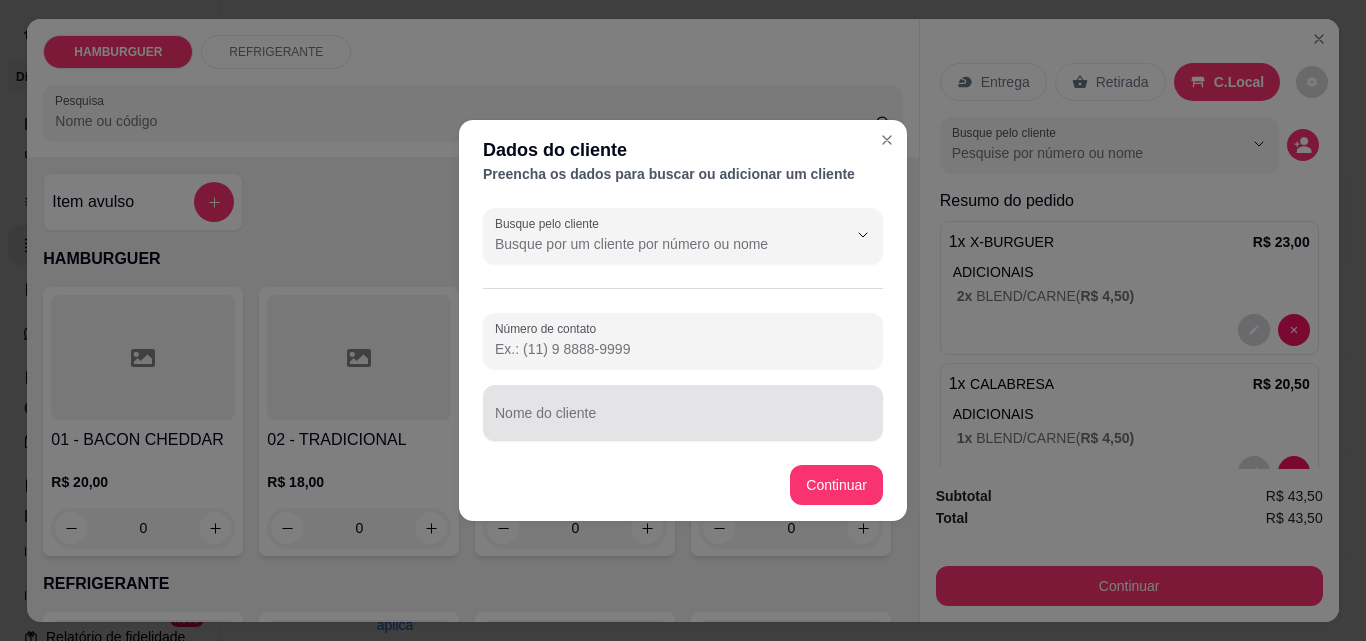 click at bounding box center (683, 413) 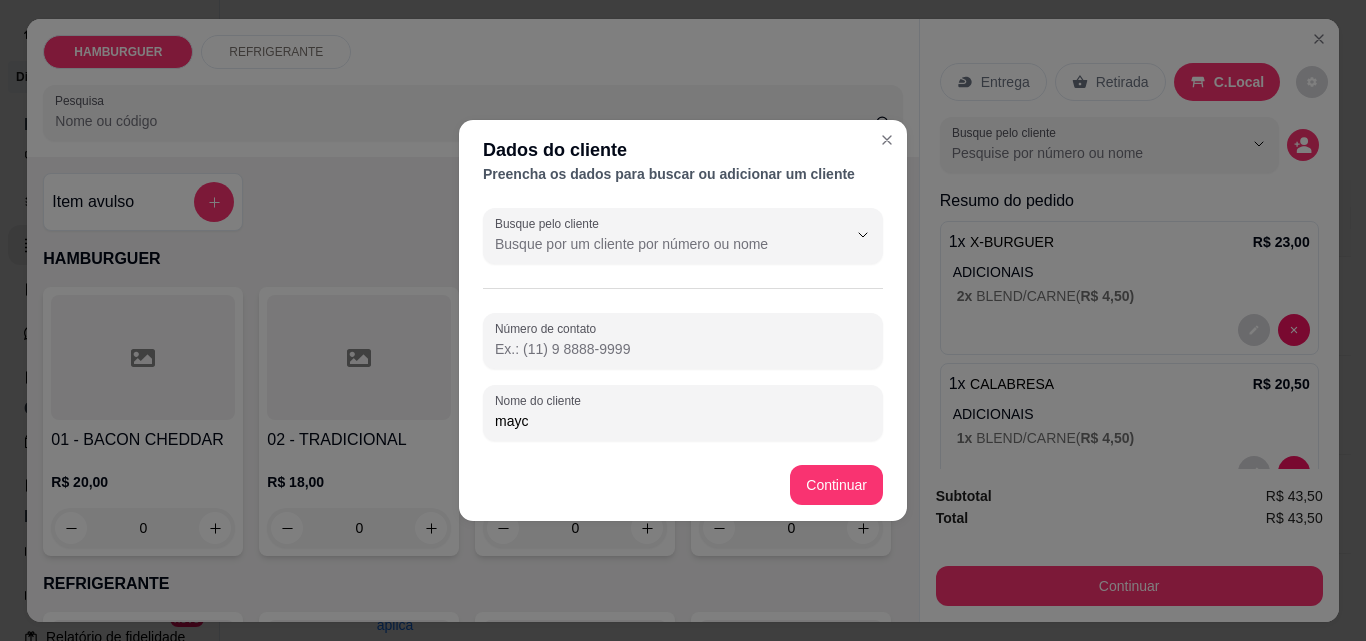 type on "mayco" 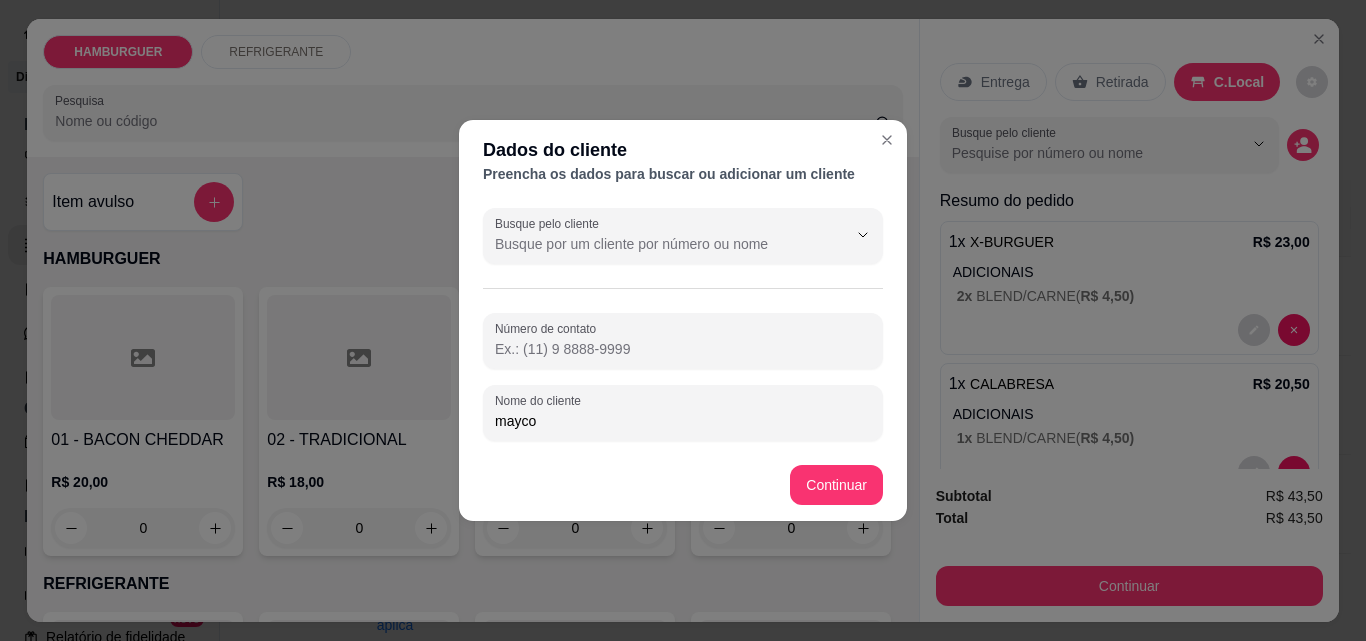 click on "mayco" at bounding box center (683, 421) 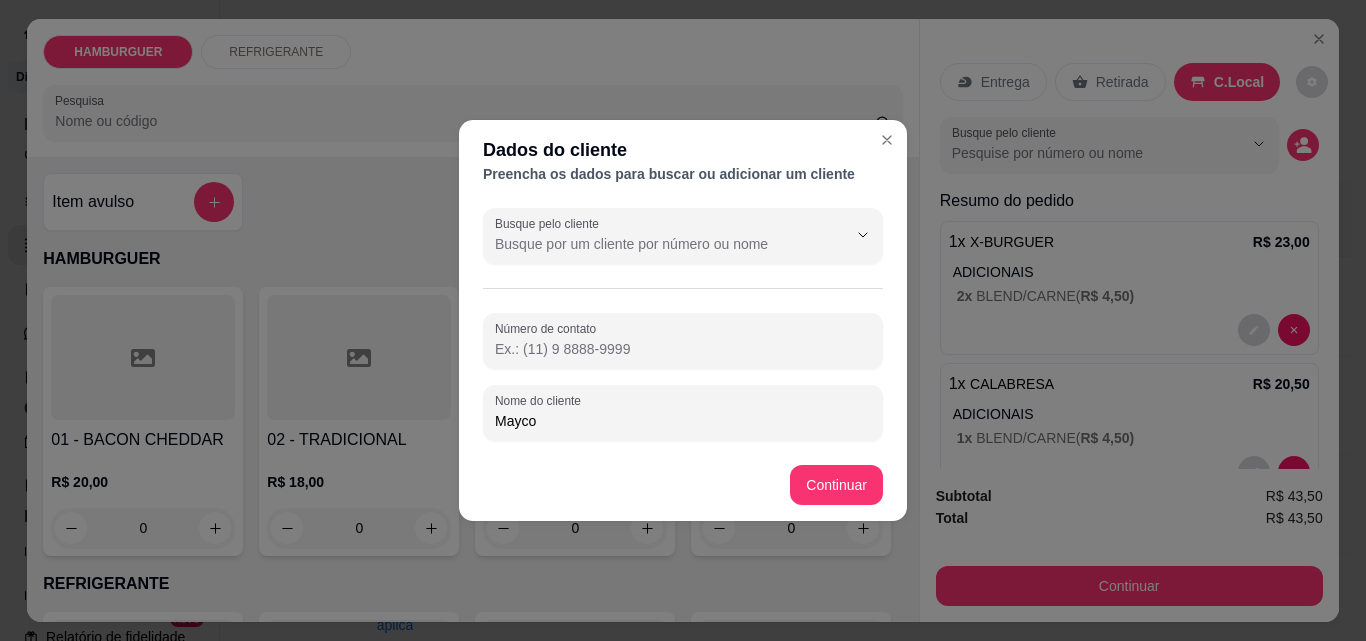 click on "Mayco" at bounding box center [683, 421] 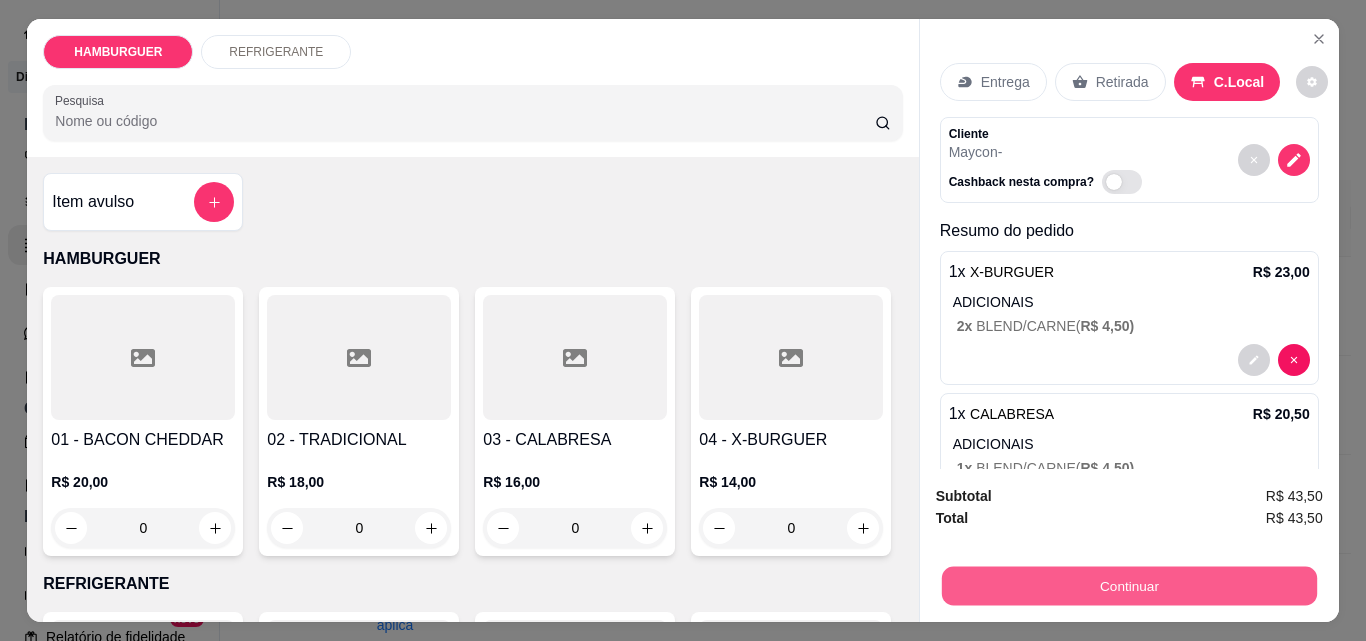 click on "Continuar" at bounding box center (1128, 585) 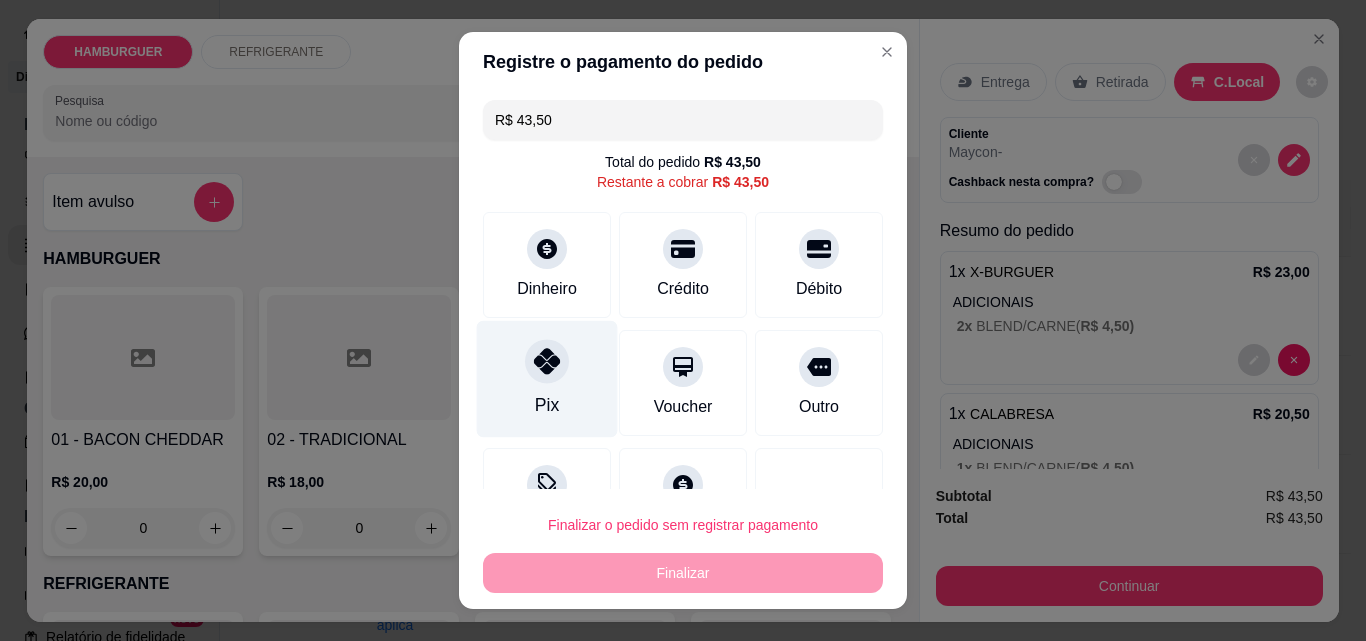 click 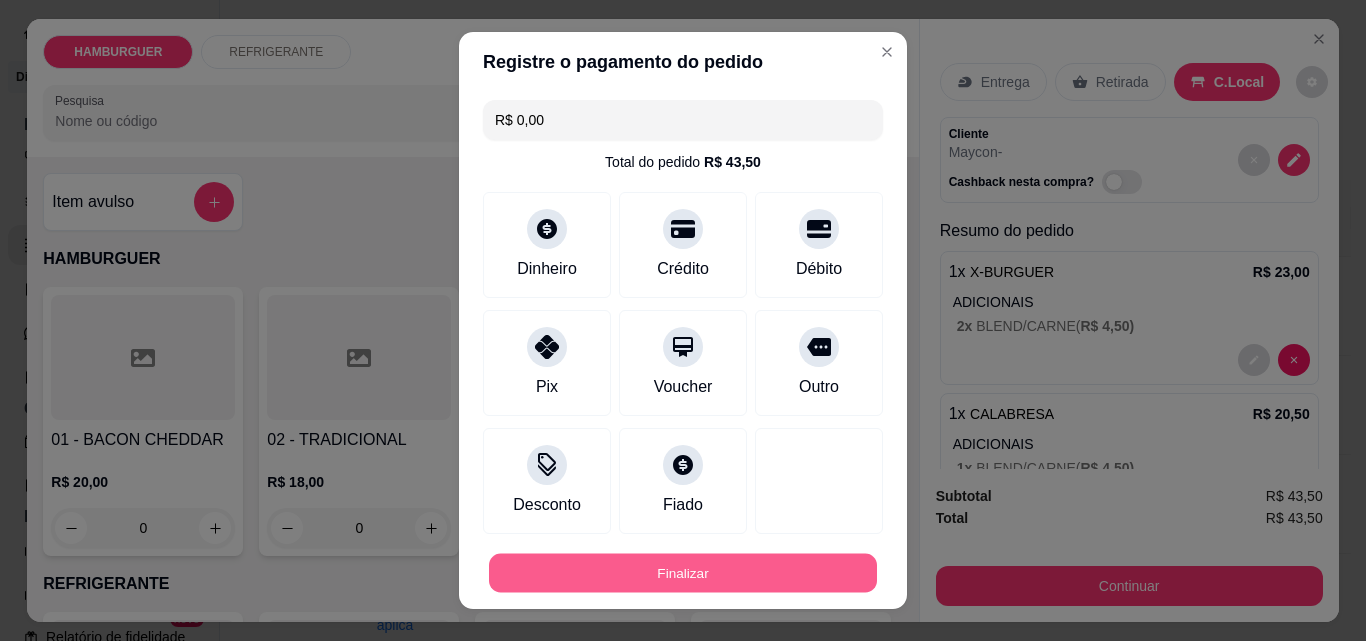 click on "Finalizar" at bounding box center (683, 573) 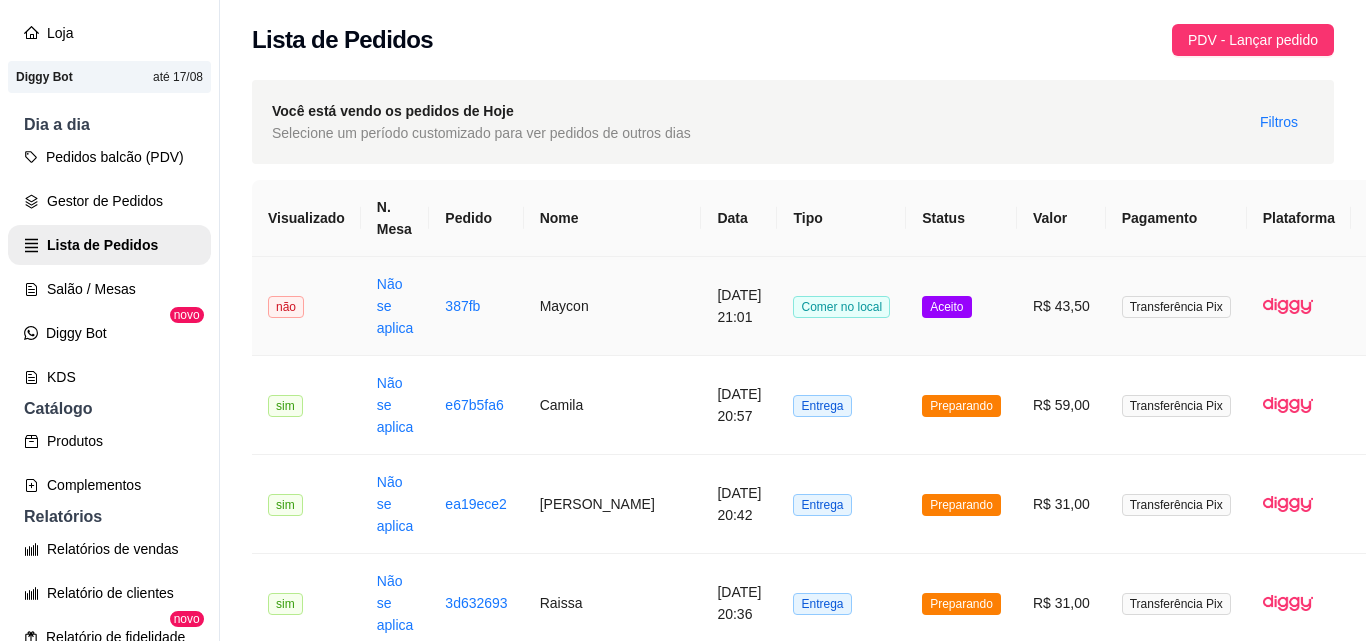 click on "Aceito" at bounding box center (961, 306) 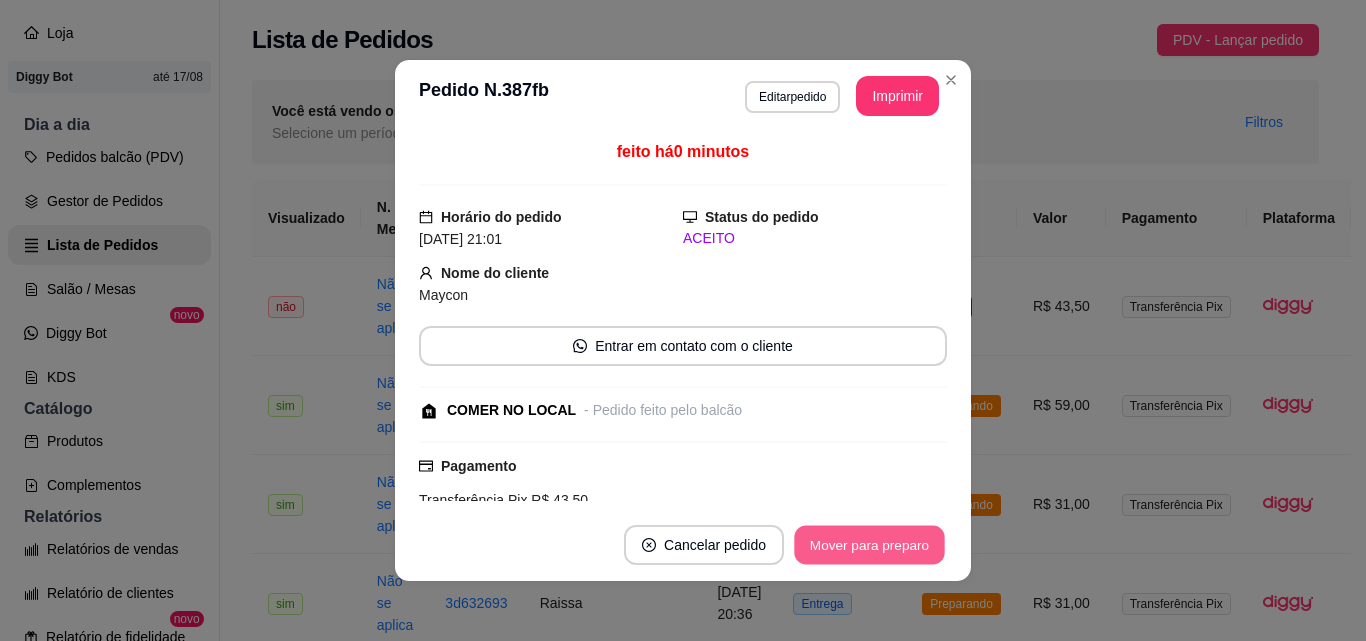 click on "Mover para preparo" at bounding box center (869, 545) 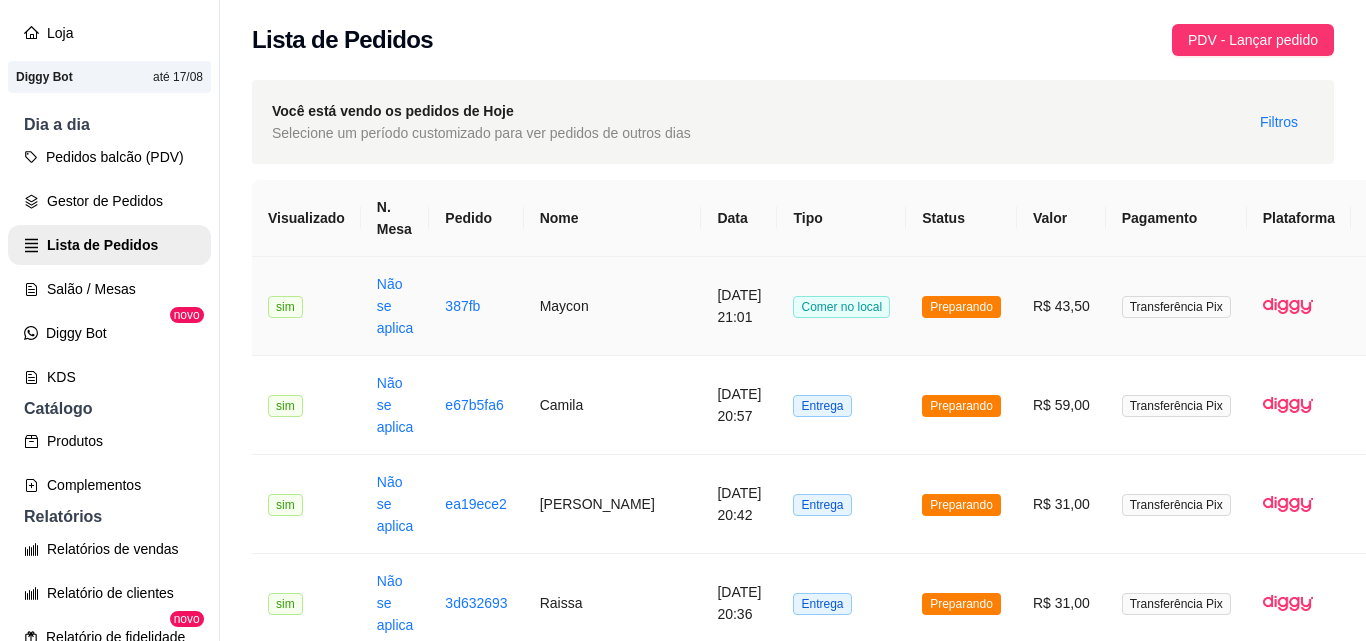 click on "Preparando" at bounding box center (961, 306) 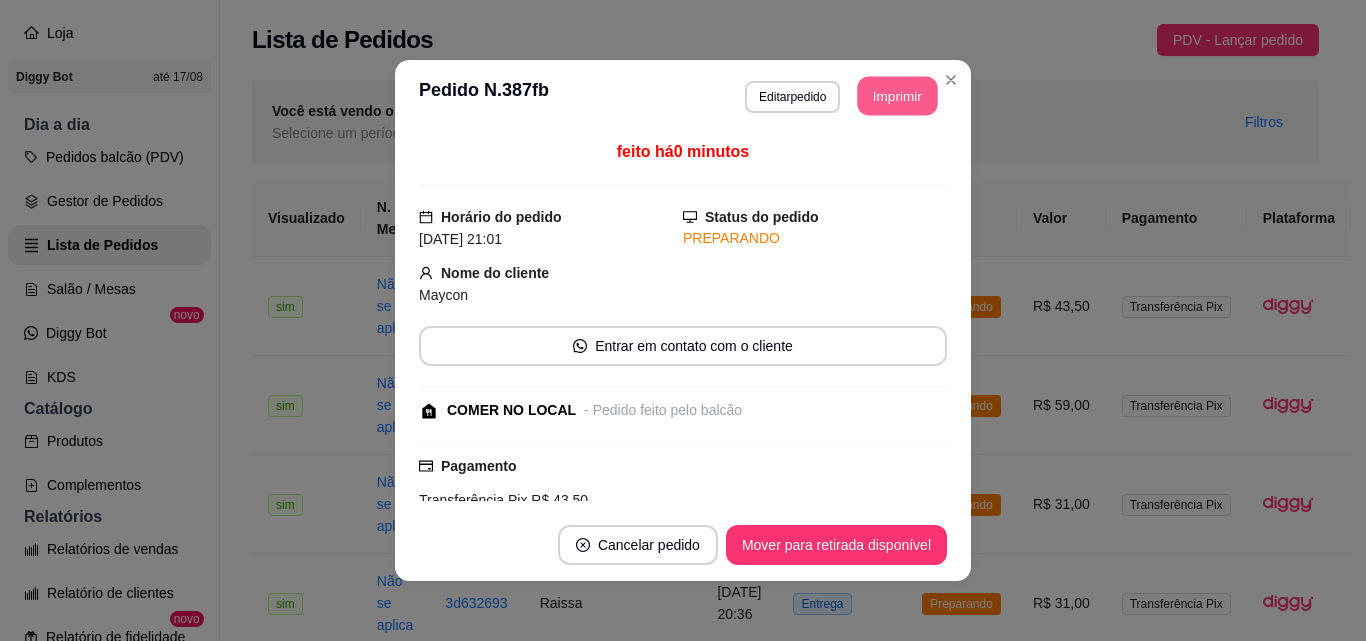 click on "Imprimir" at bounding box center [898, 96] 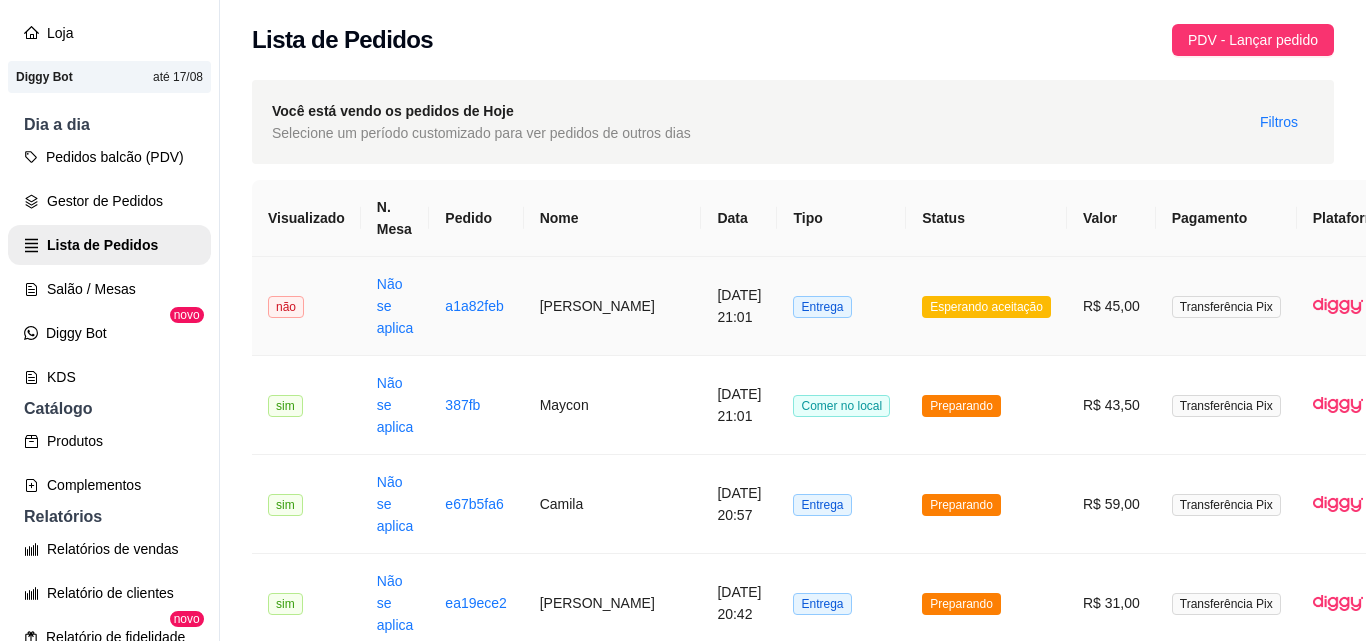 click on "Entrega" at bounding box center [841, 306] 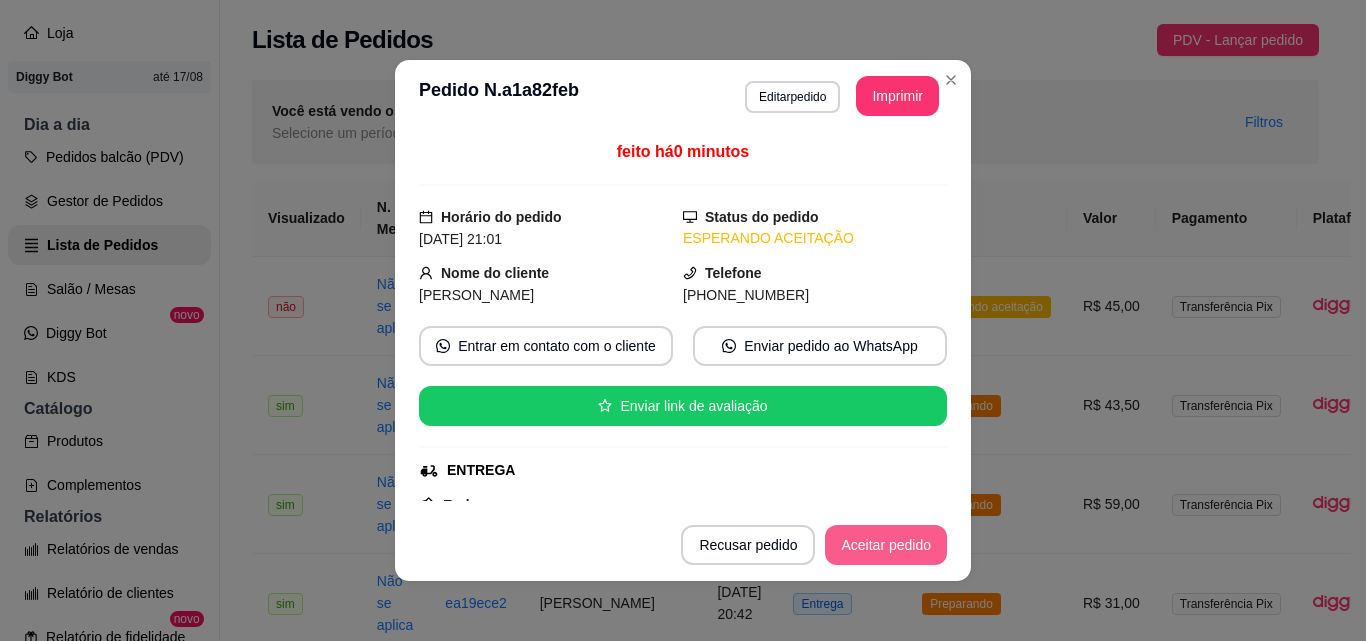 click on "Aceitar pedido" at bounding box center [886, 545] 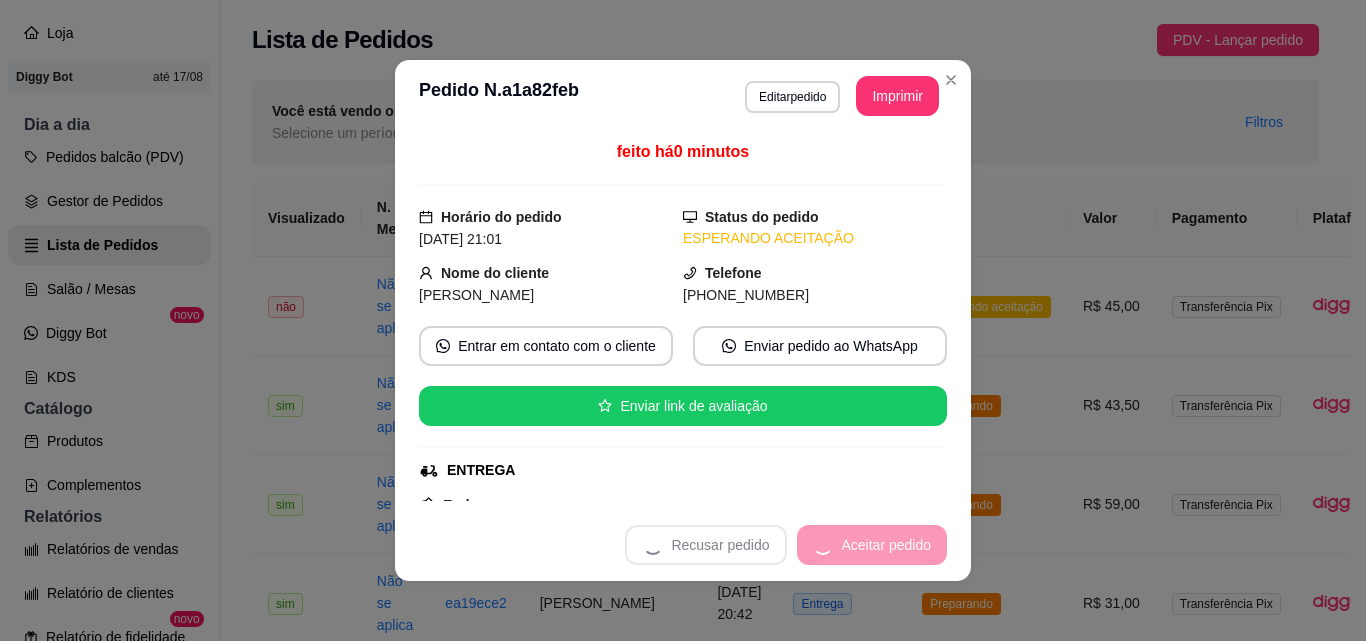 click on "Recusar pedido Aceitar pedido" at bounding box center [786, 545] 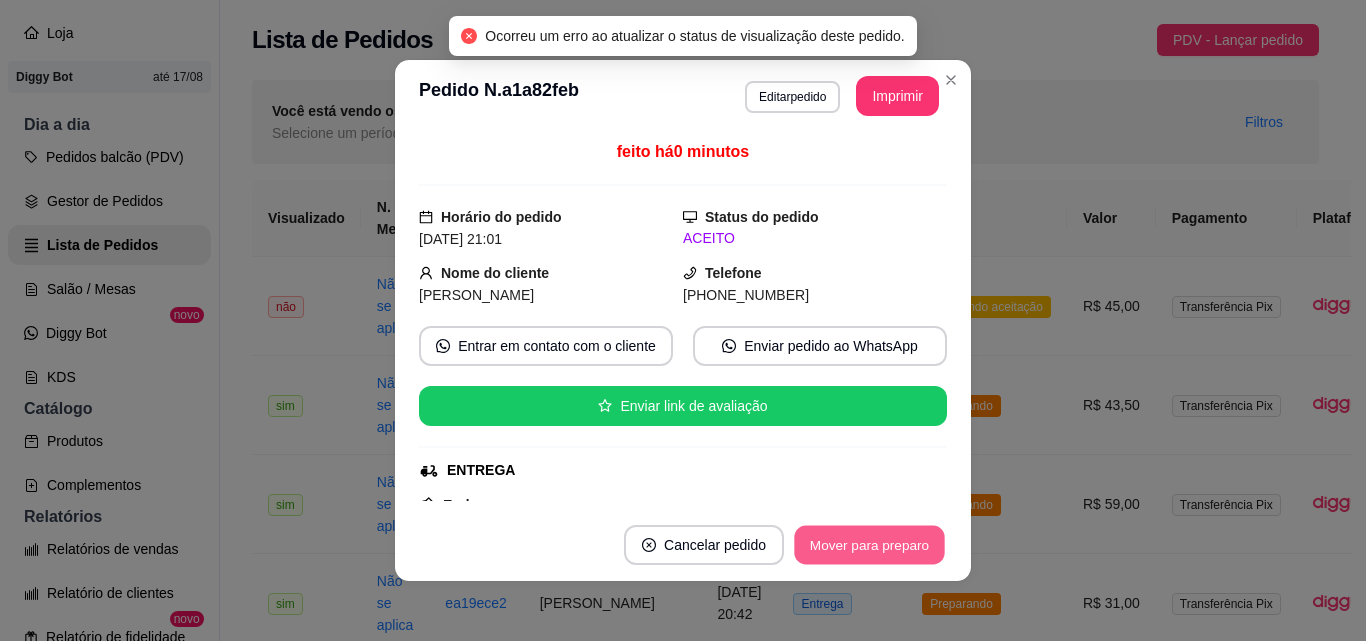 click on "Mover para preparo" at bounding box center [869, 545] 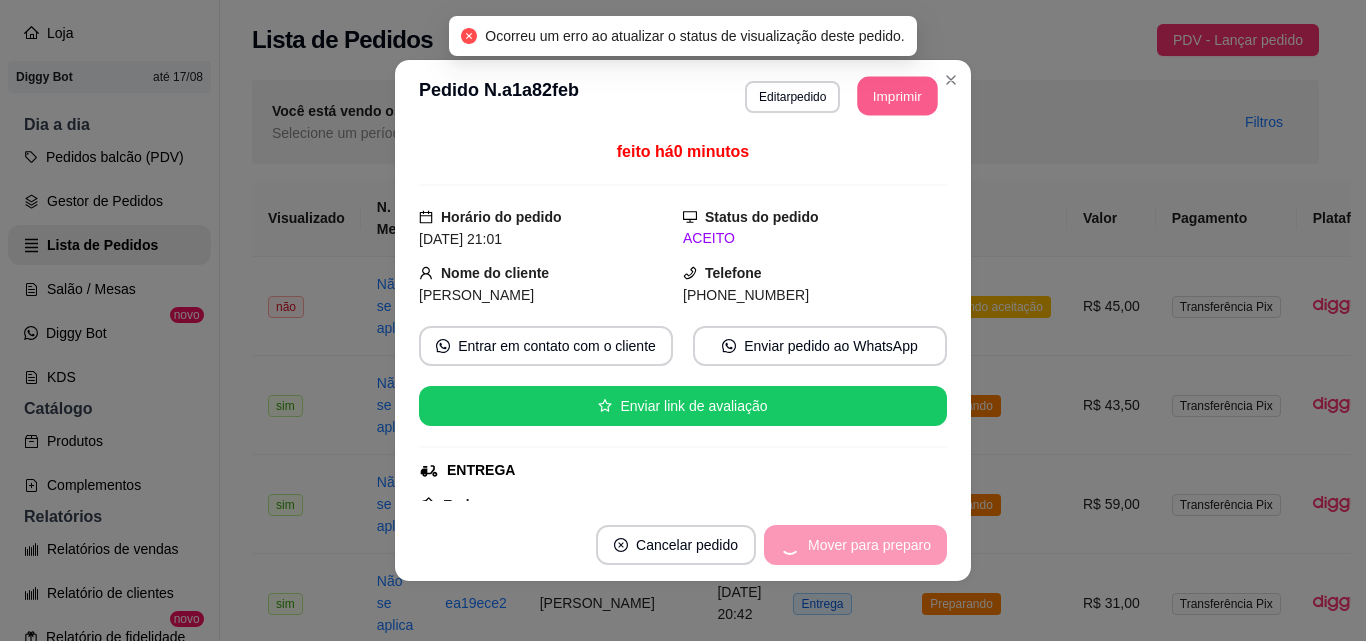 click on "Imprimir" at bounding box center (898, 96) 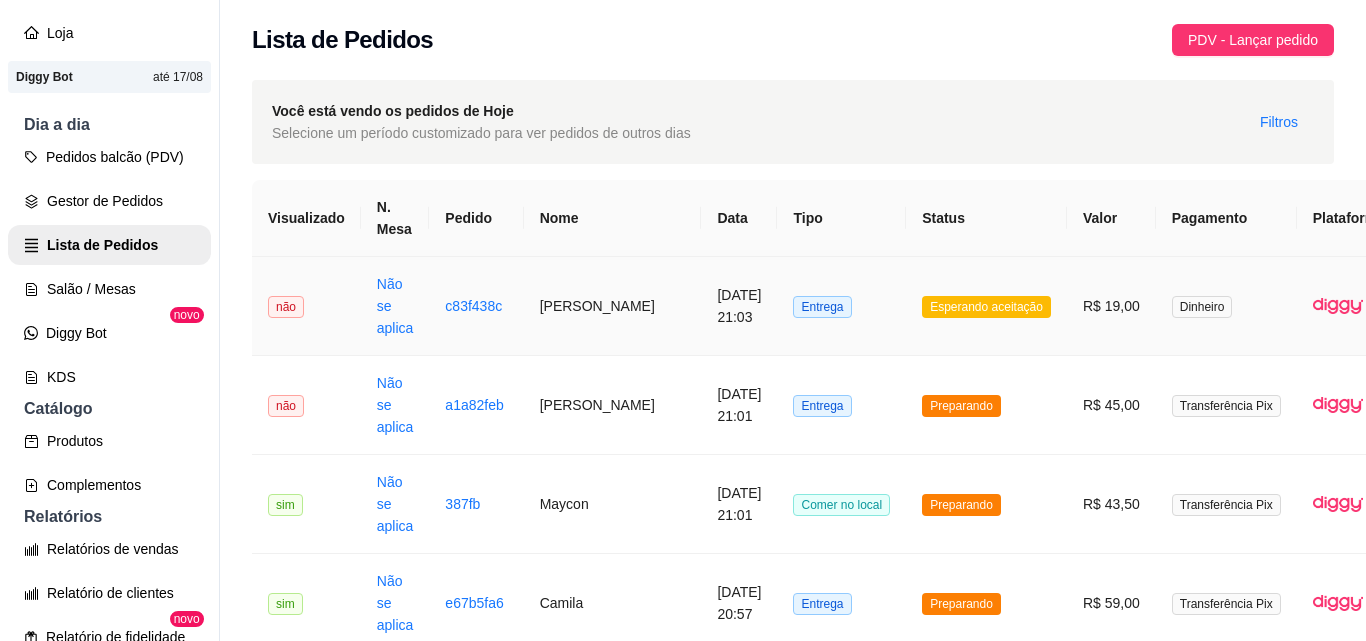 click on "Entrega" at bounding box center (841, 306) 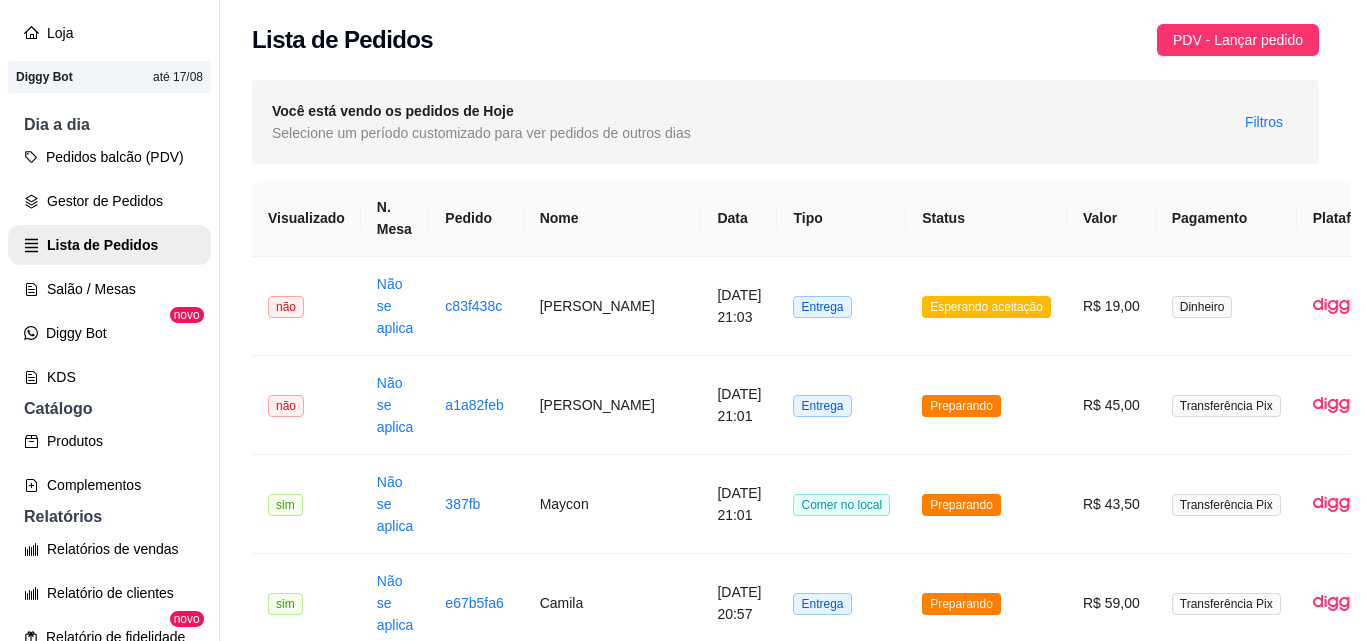 click on "Aceitar pedido" at bounding box center [886, 545] 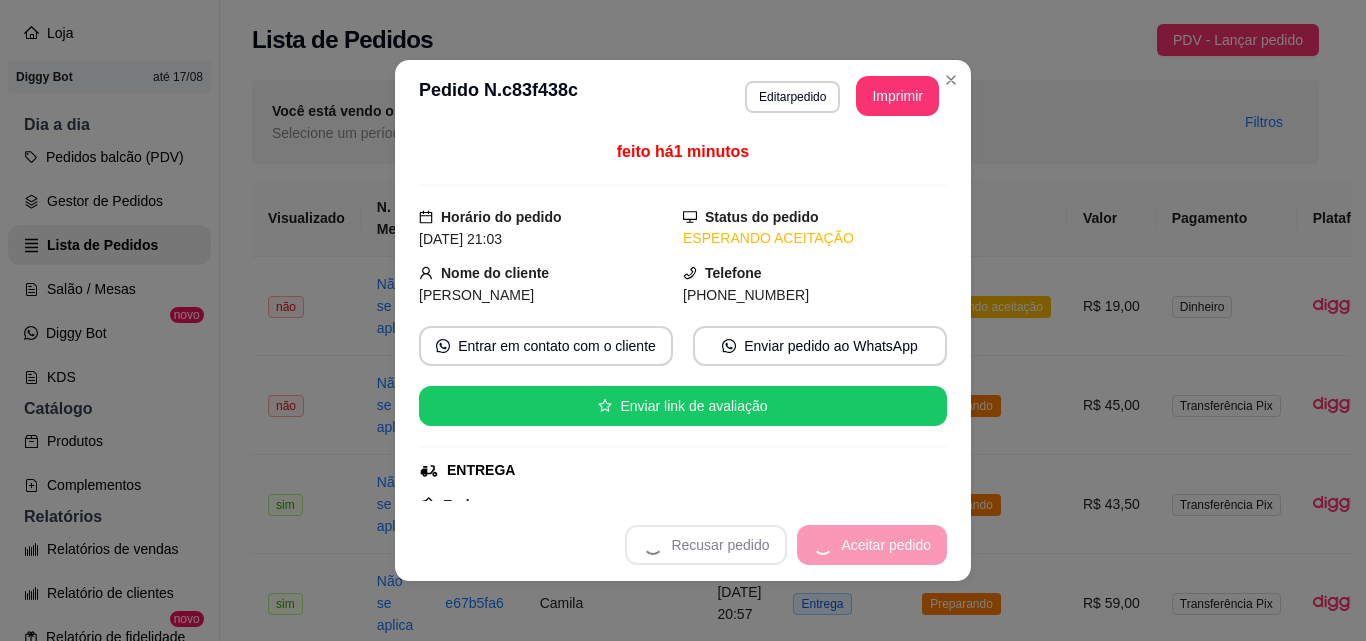 click on "Recusar pedido Aceitar pedido" at bounding box center (786, 545) 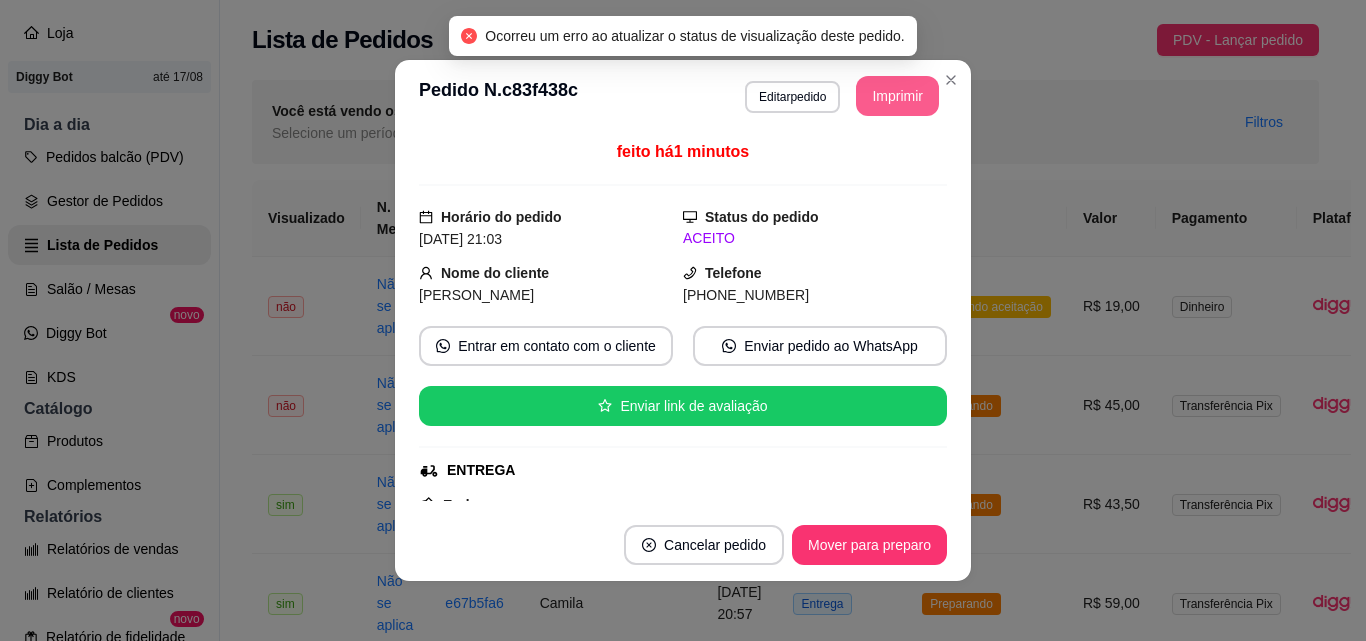 click on "Imprimir" at bounding box center [897, 96] 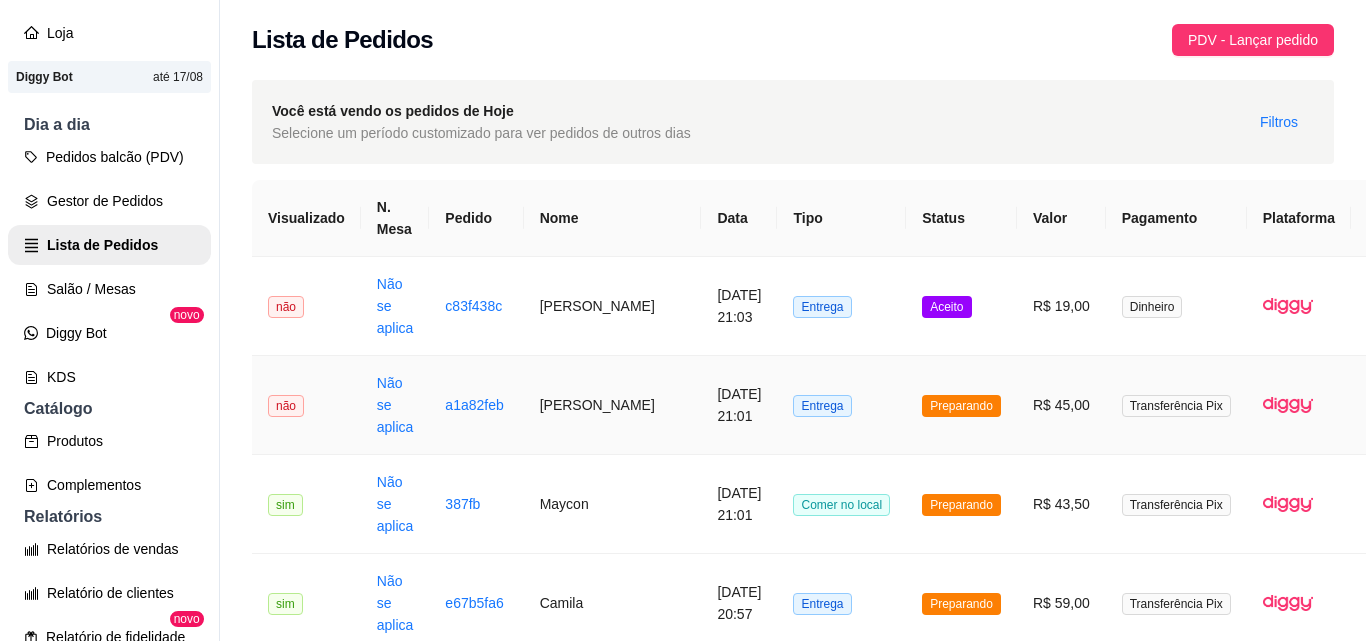 click on "Entrega" at bounding box center (841, 405) 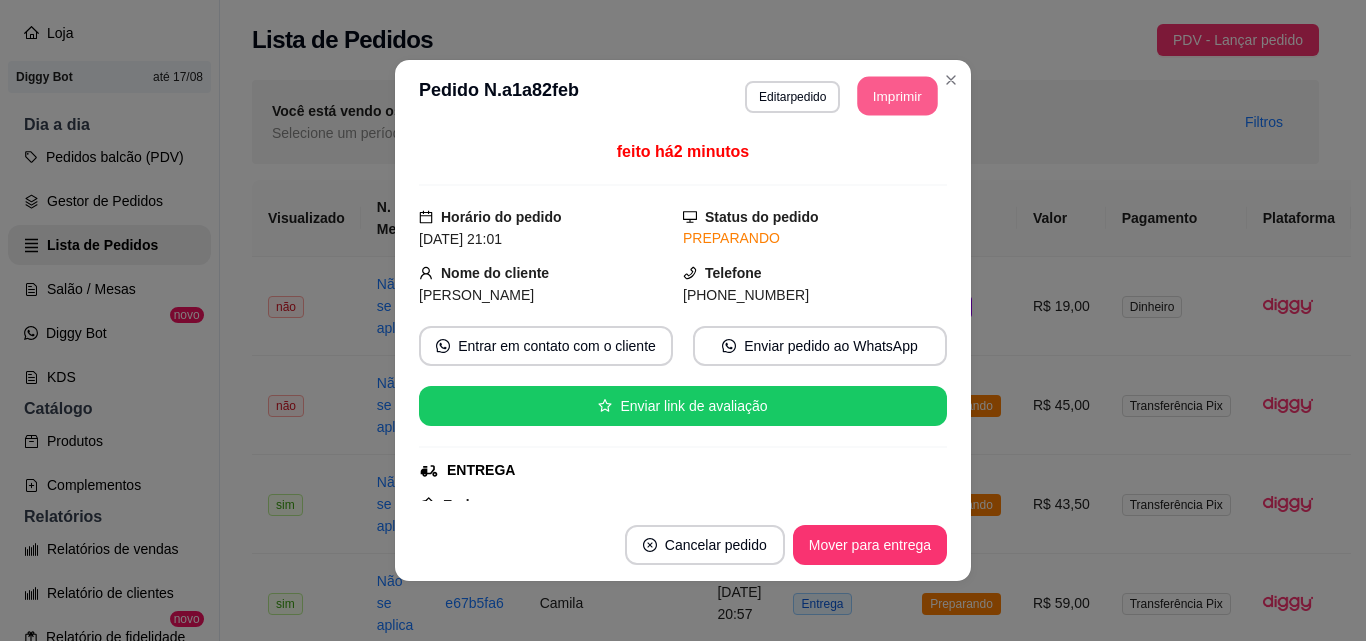 click on "Imprimir" at bounding box center (898, 96) 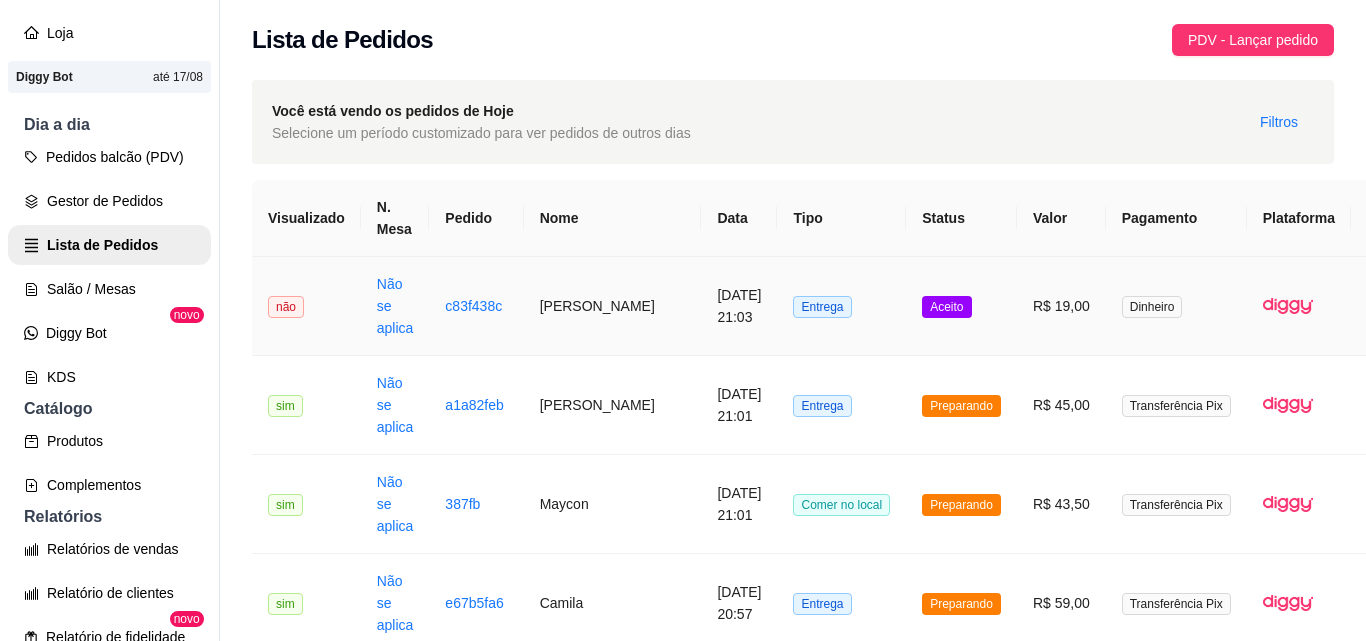 click on "Entrega" at bounding box center (841, 306) 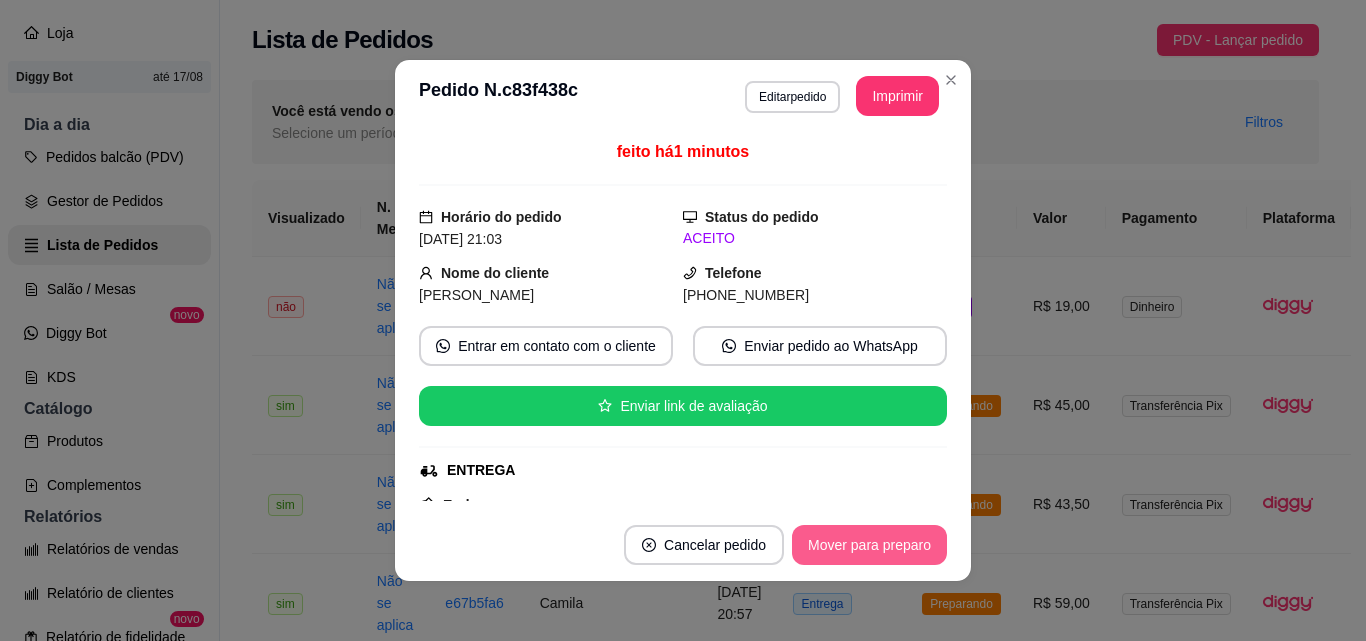 click on "Mover para preparo" at bounding box center (869, 545) 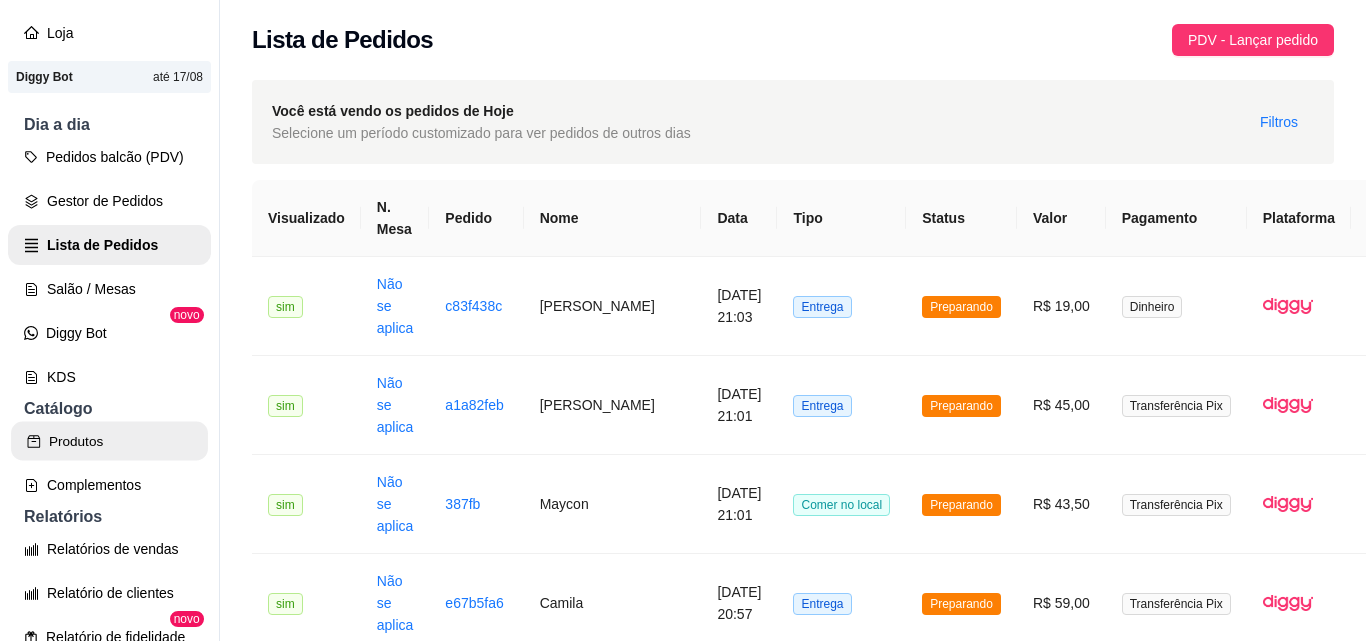 click on "Produtos" at bounding box center [109, 441] 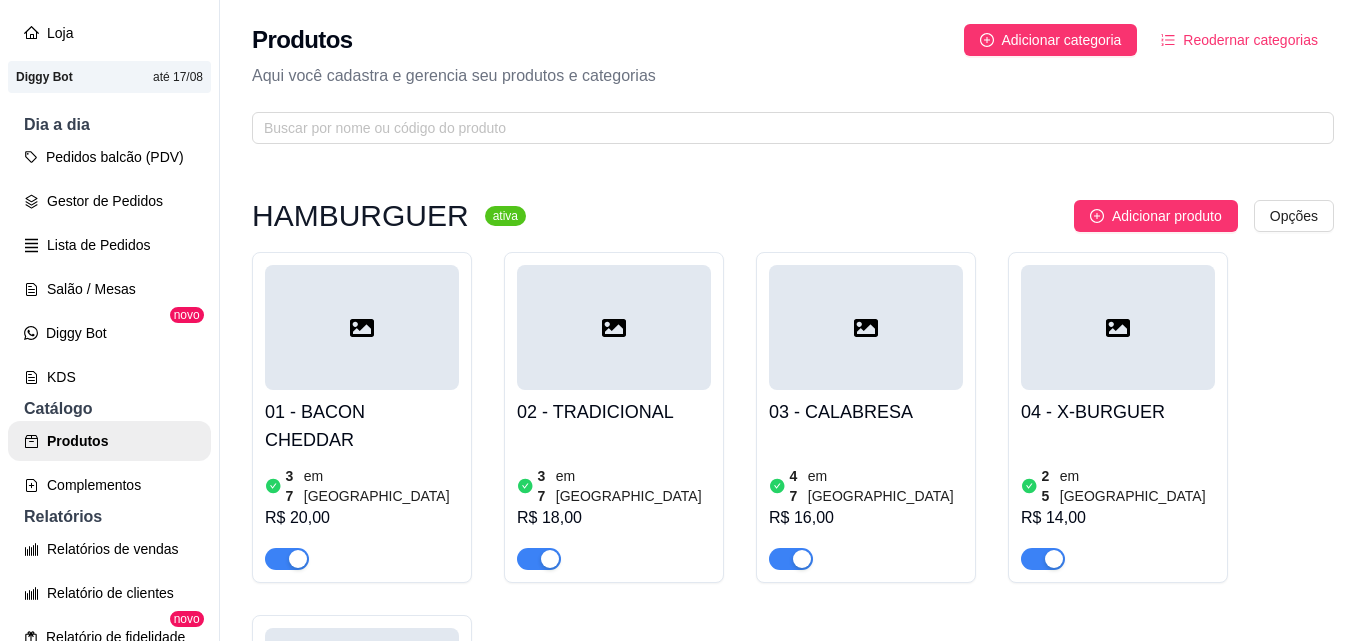 click at bounding box center [1032, 2617] 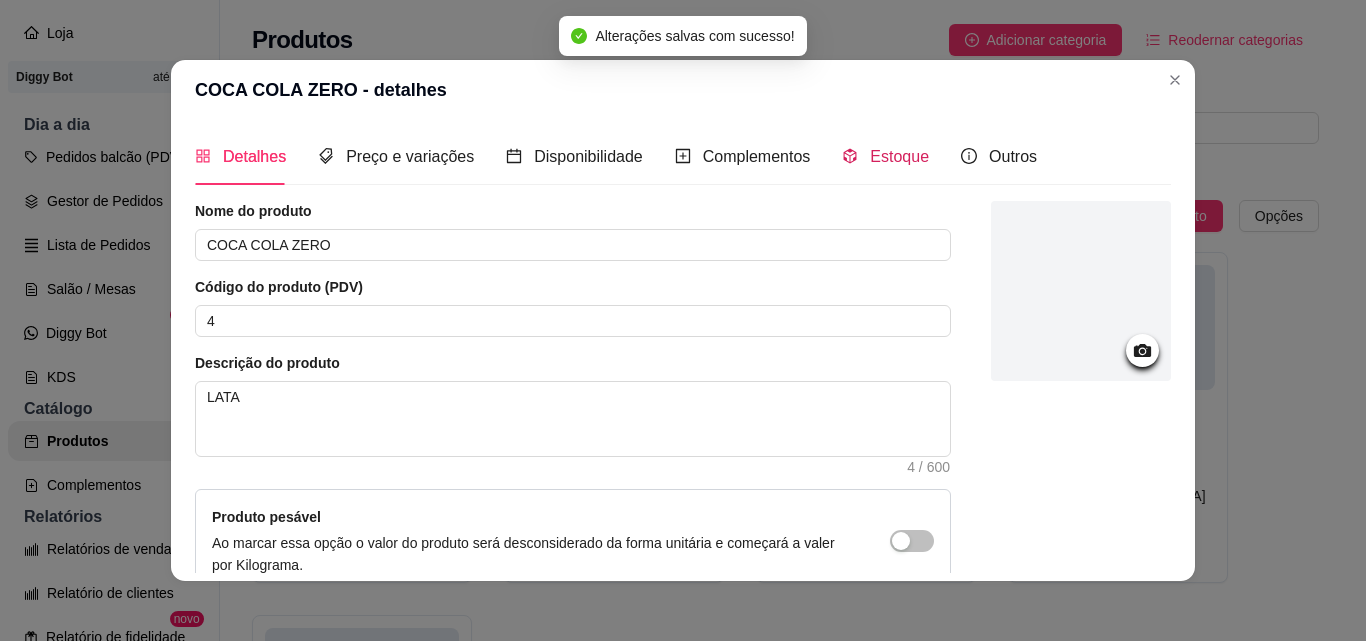 click on "Estoque" at bounding box center (899, 156) 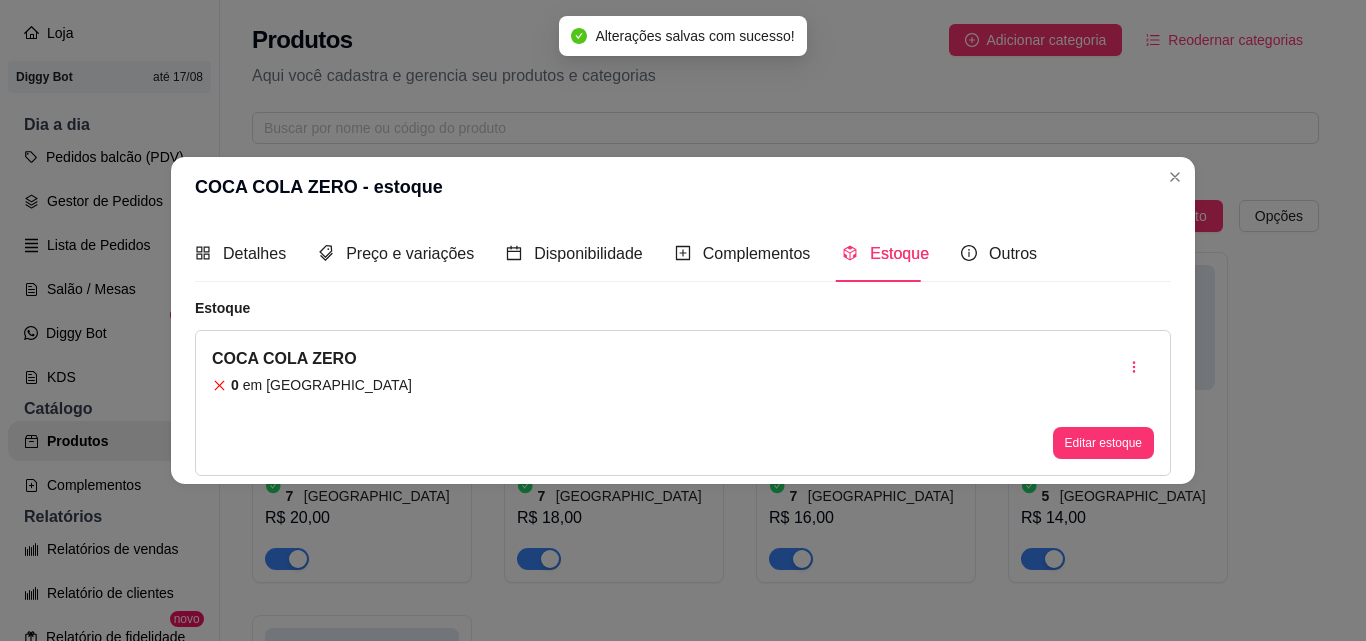 click on "0 em [GEOGRAPHIC_DATA]" at bounding box center [312, 385] 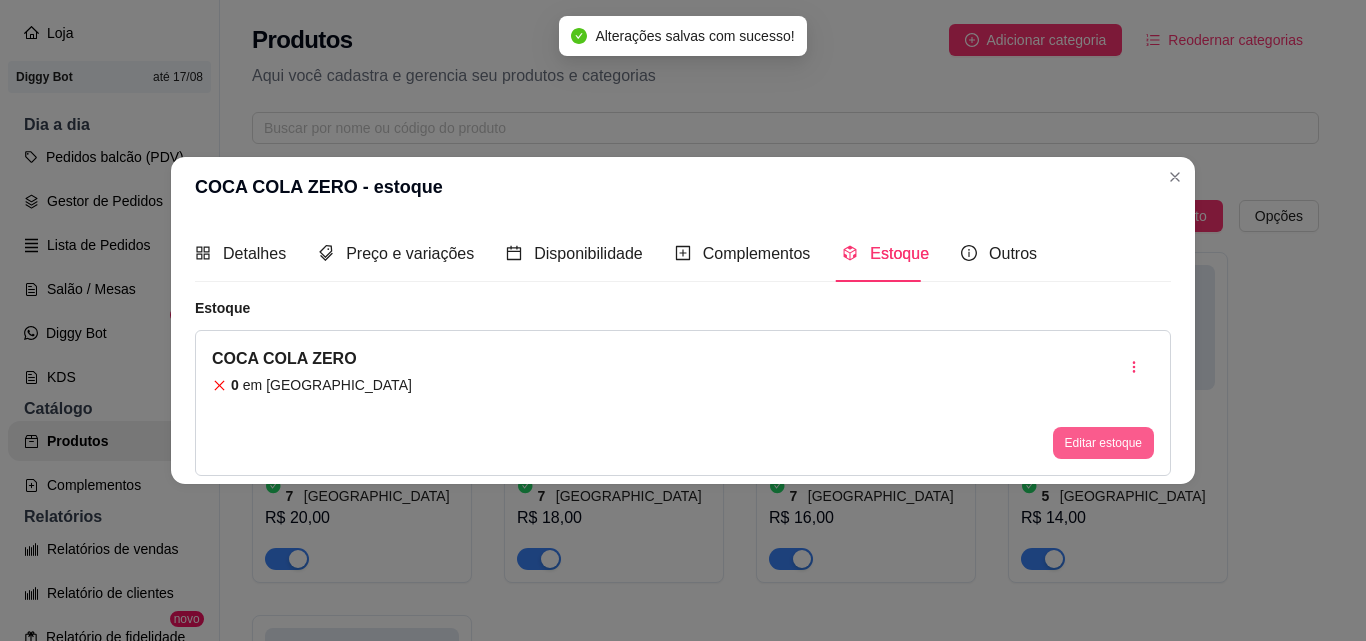 click on "Editar estoque" at bounding box center (1103, 443) 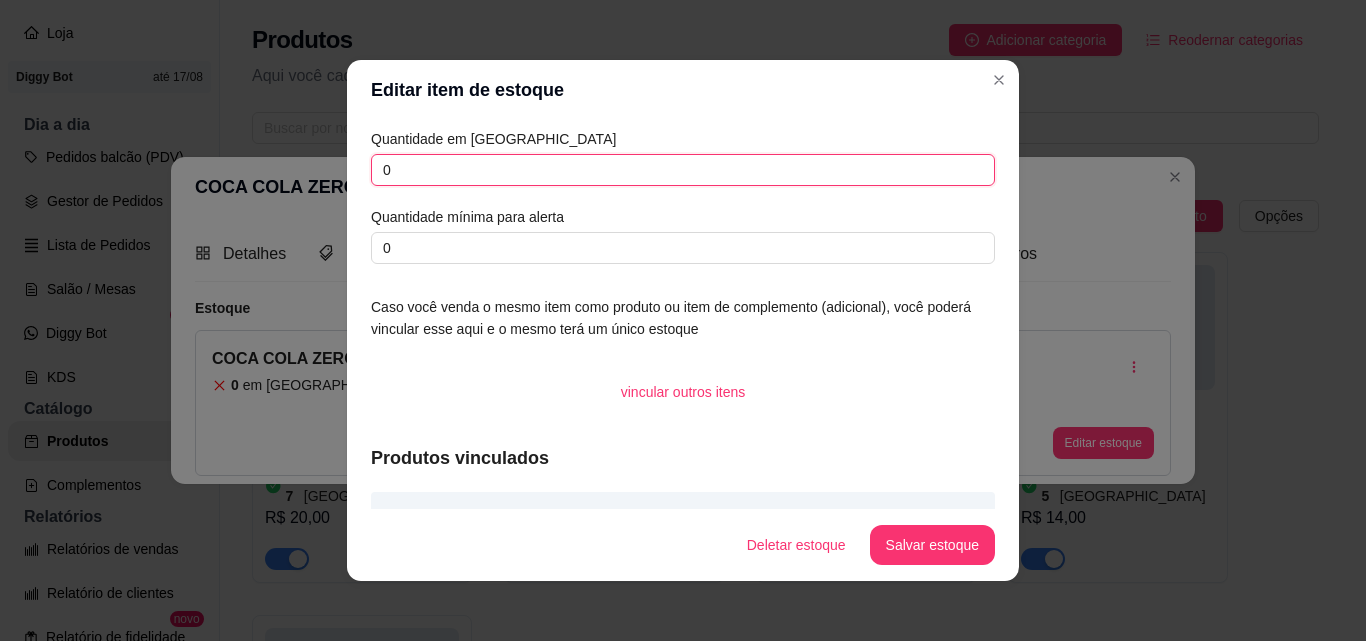 click on "0" at bounding box center (683, 170) 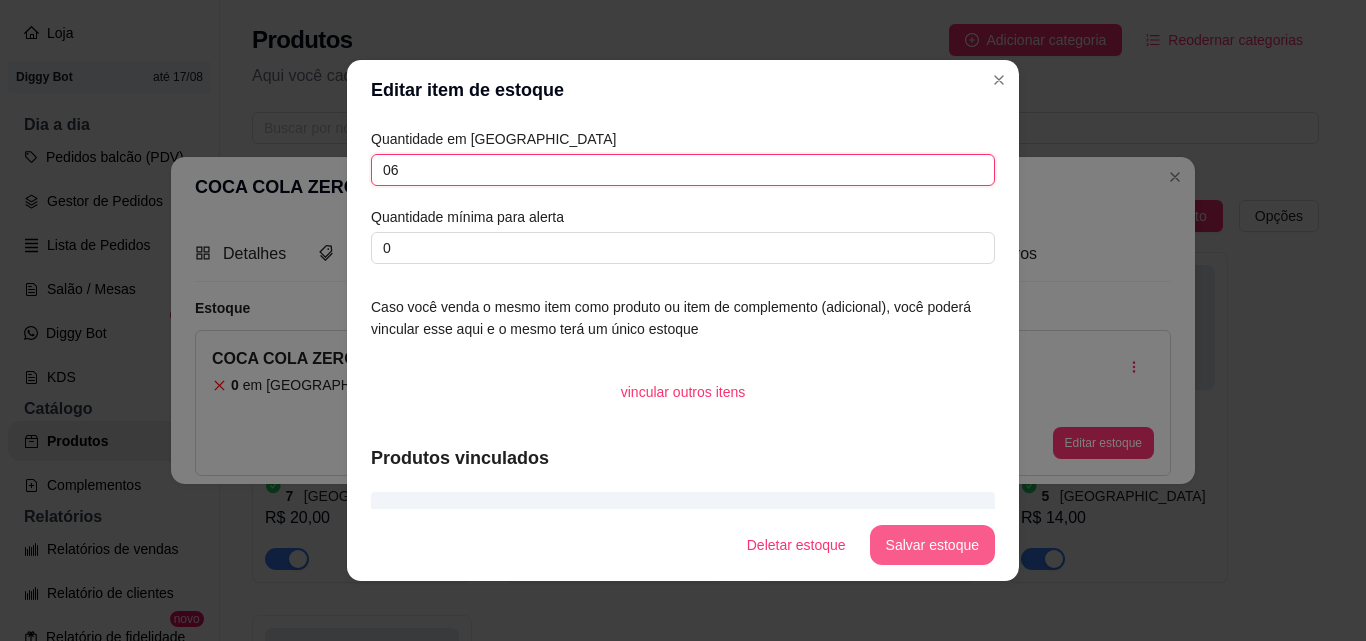 type on "06" 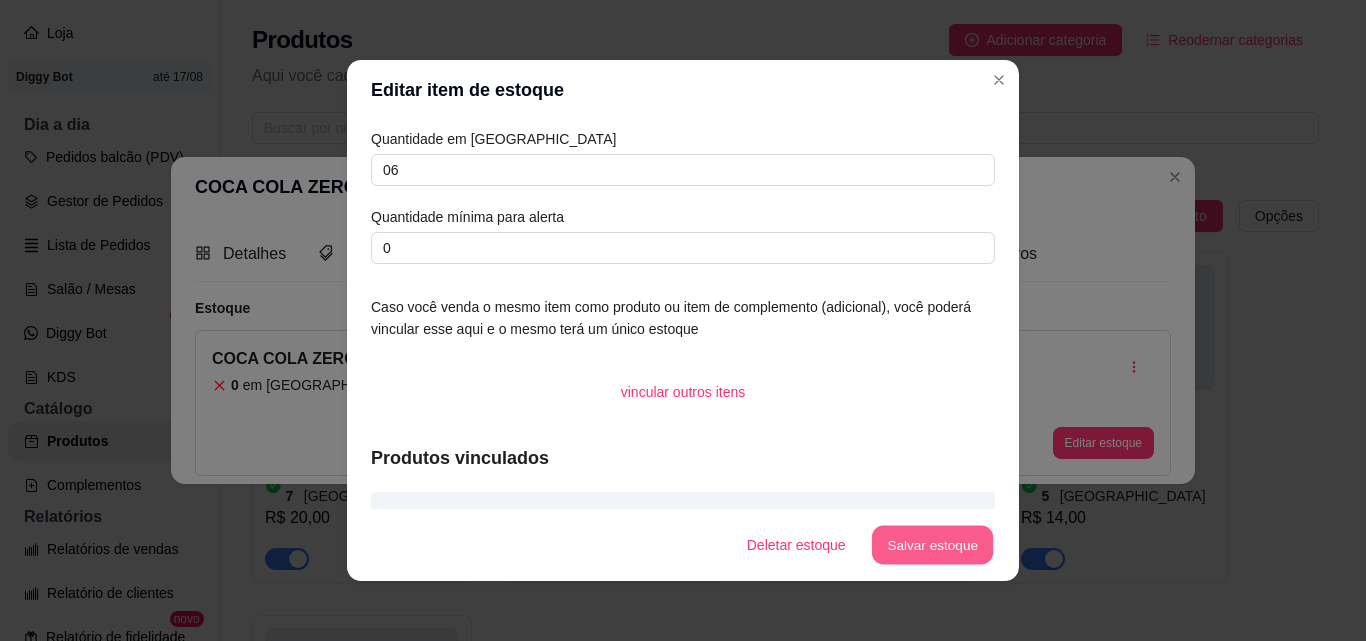 click on "Salvar estoque" at bounding box center [932, 545] 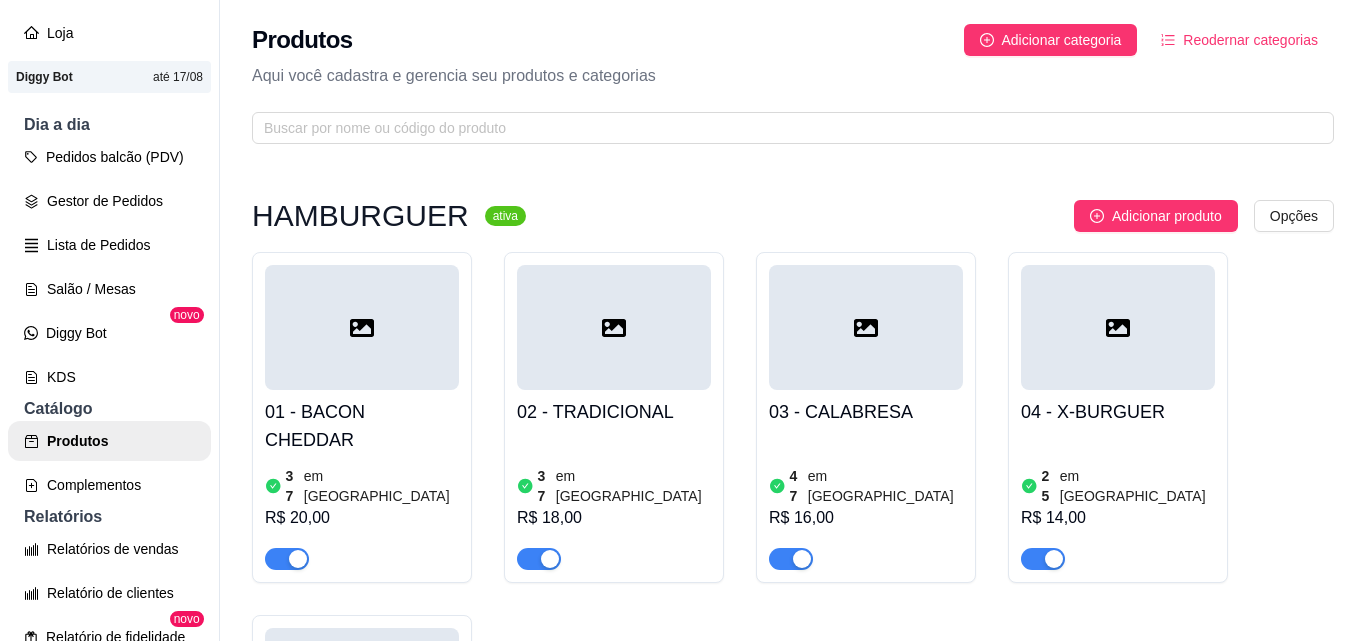 click on "6 em estoque R$ 6,00" at bounding box center [1118, 2560] 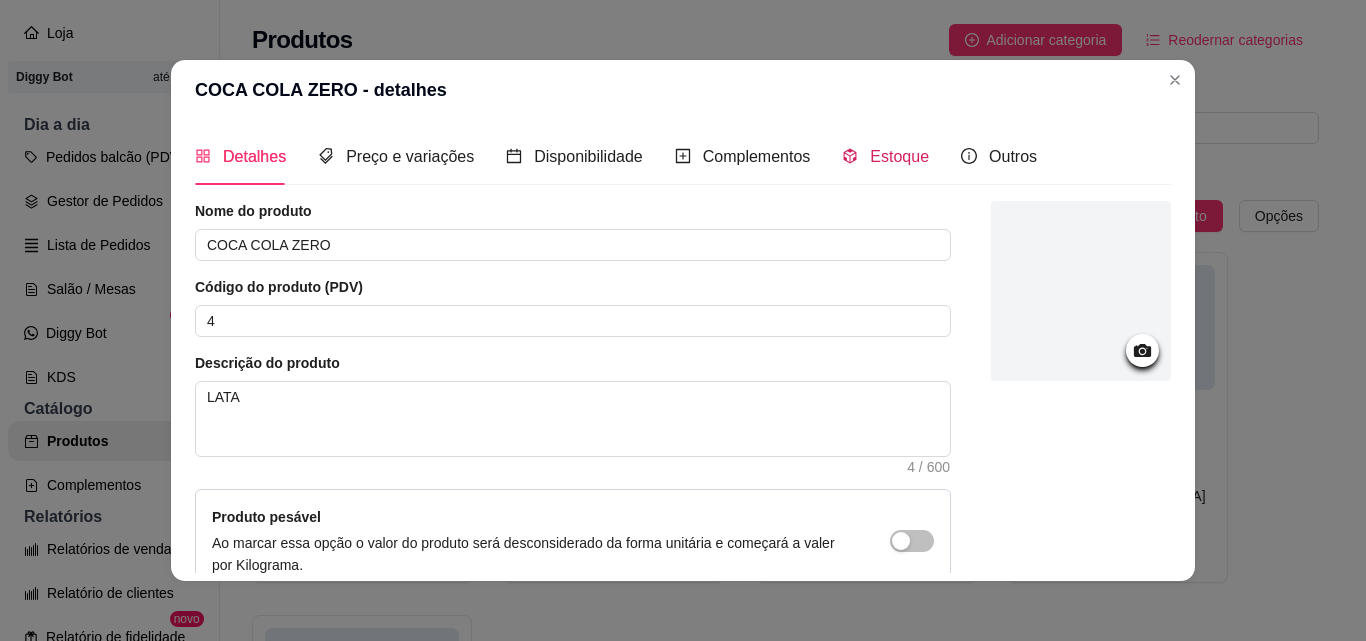 click on "Estoque" at bounding box center (899, 156) 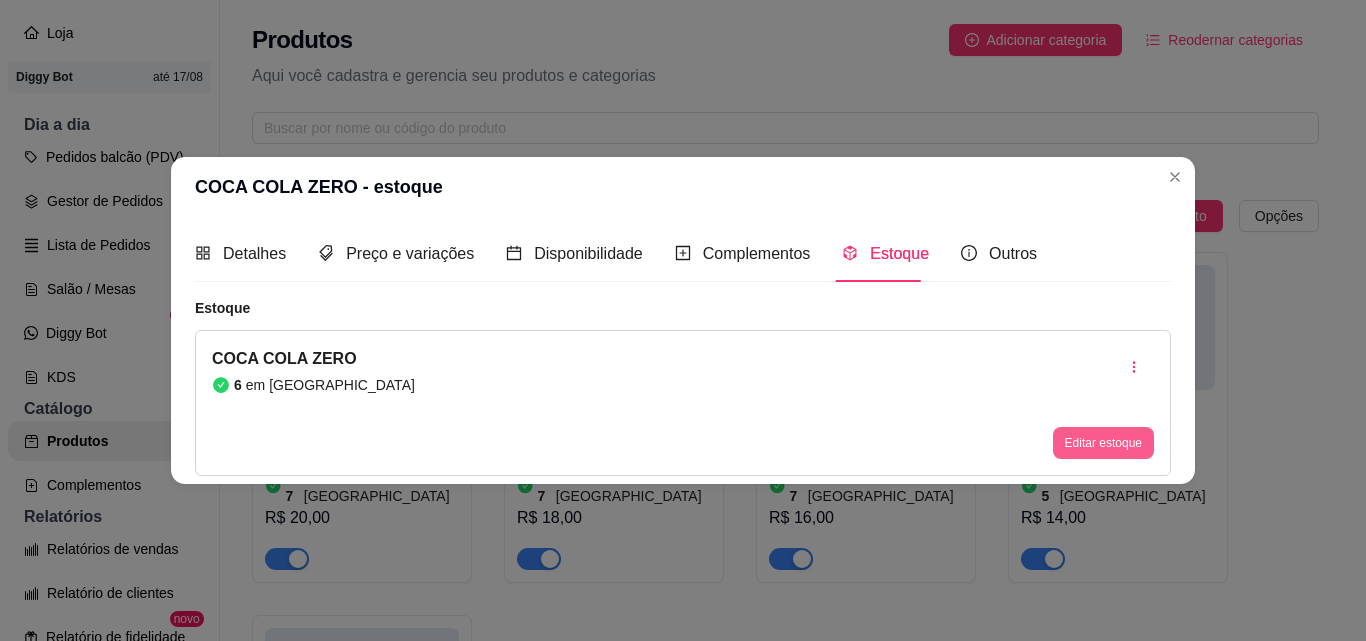click on "Editar estoque" at bounding box center (1103, 443) 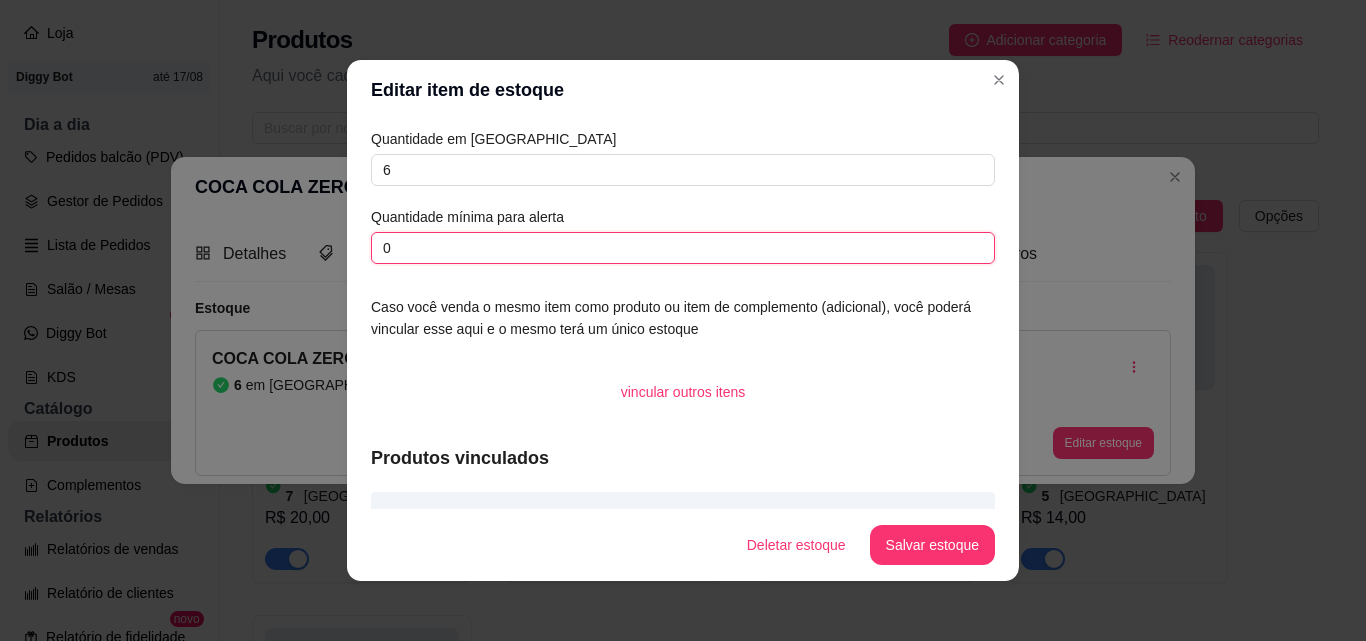 click on "0" at bounding box center (683, 248) 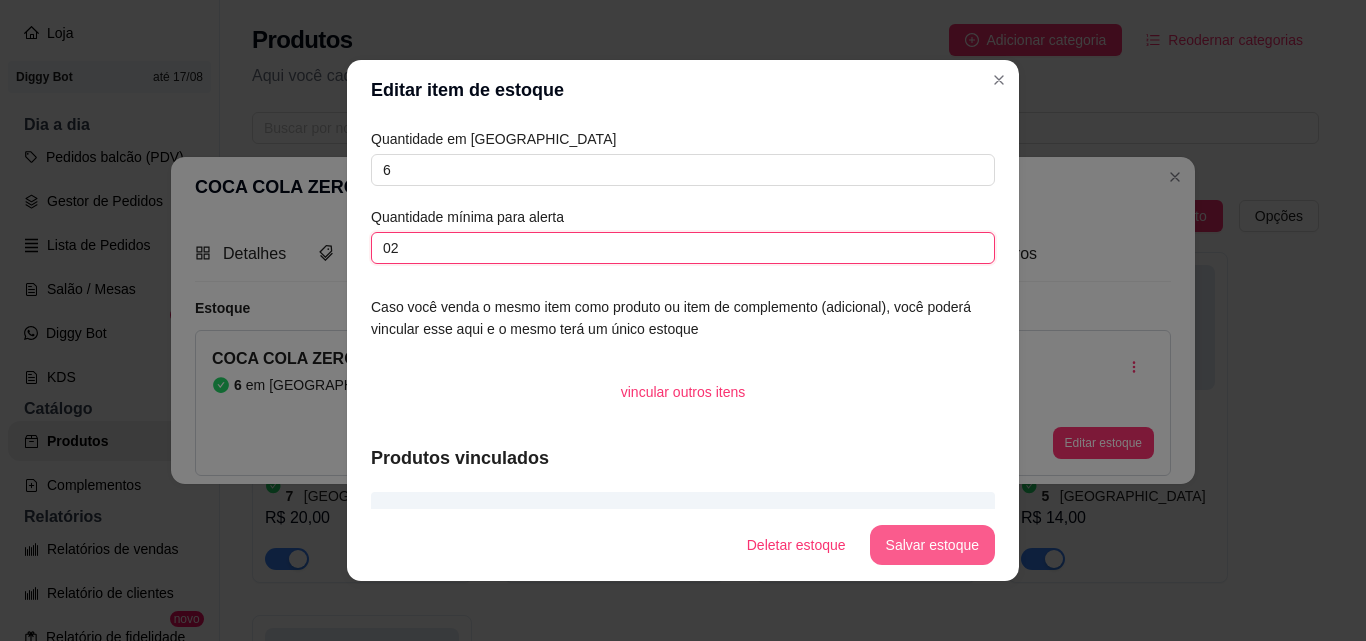 type on "02" 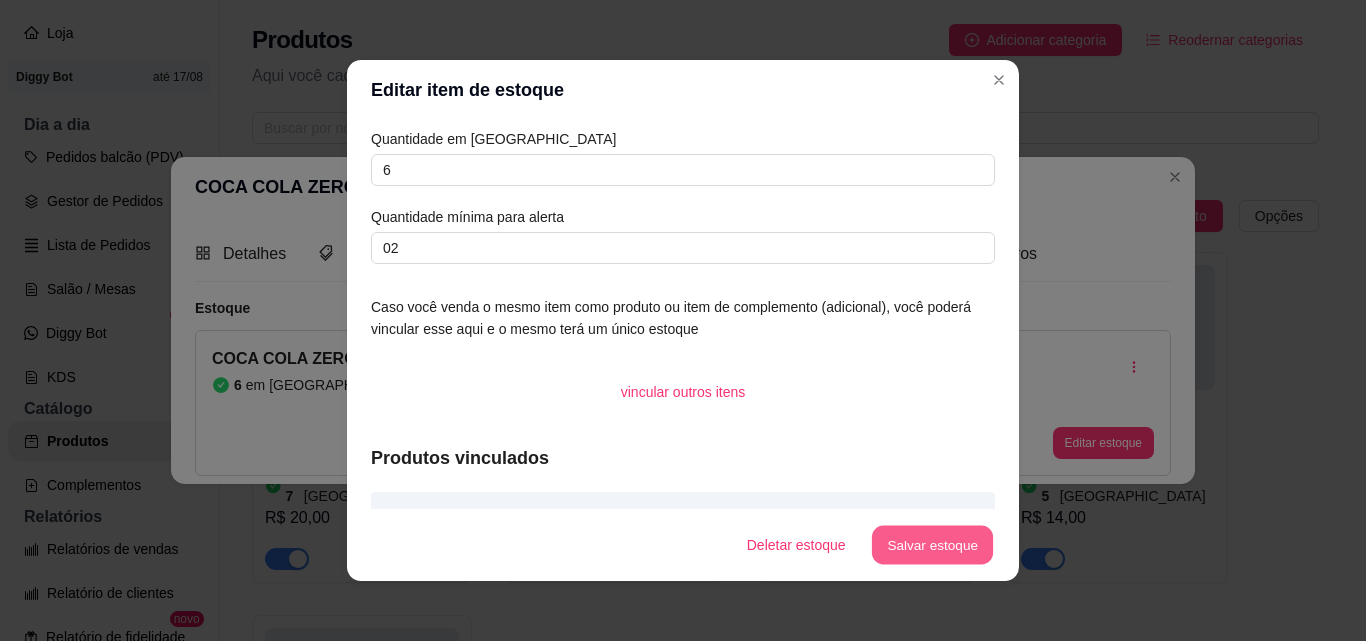 click on "Salvar estoque" at bounding box center (932, 545) 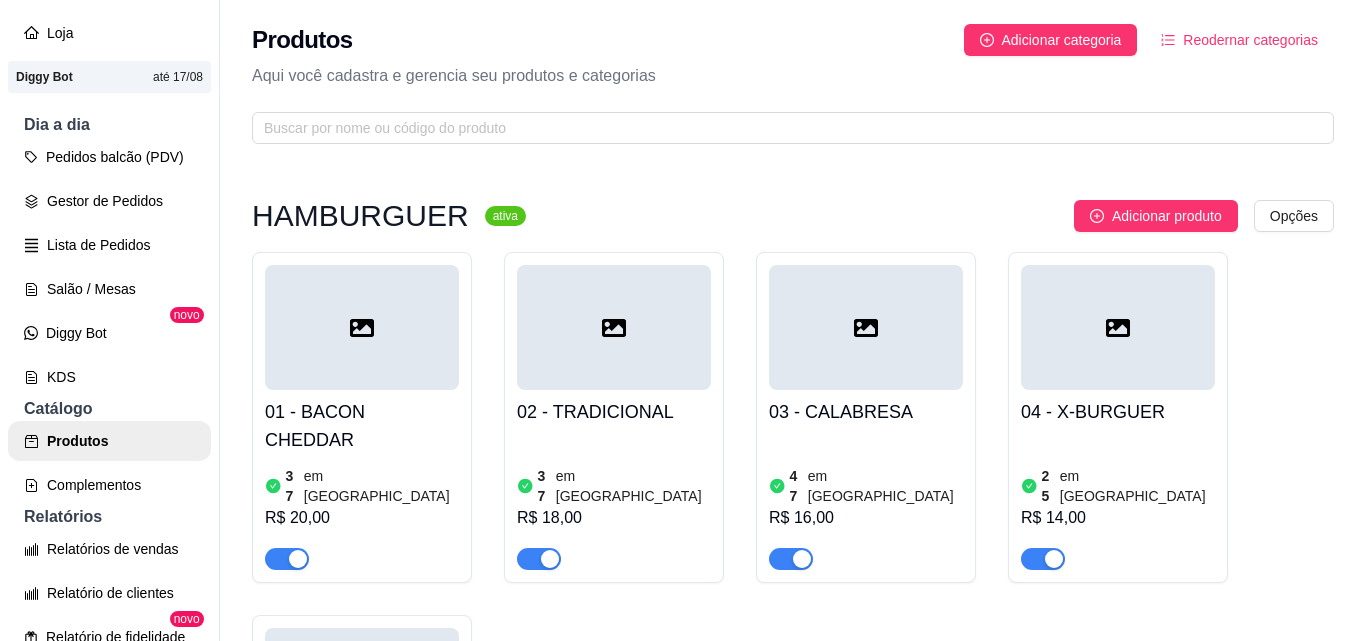 click at bounding box center [298, 4041] 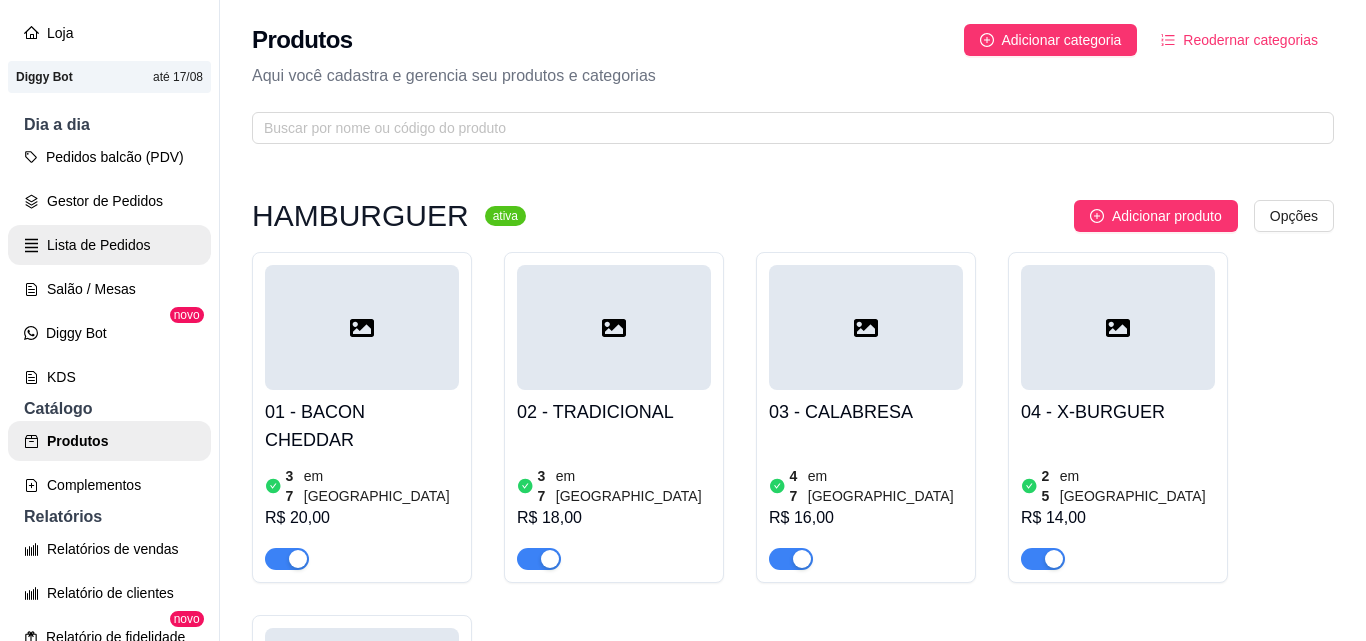 click on "Lista de Pedidos" at bounding box center [109, 245] 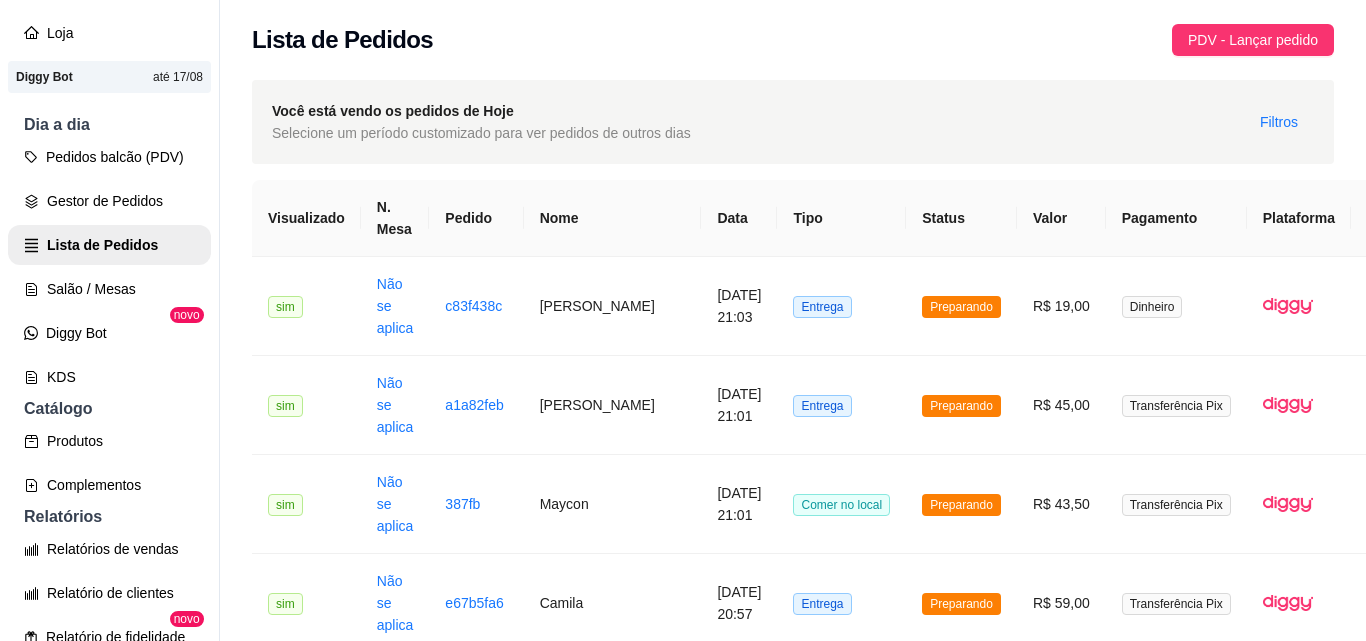 click on "Retirada" at bounding box center (841, 900) 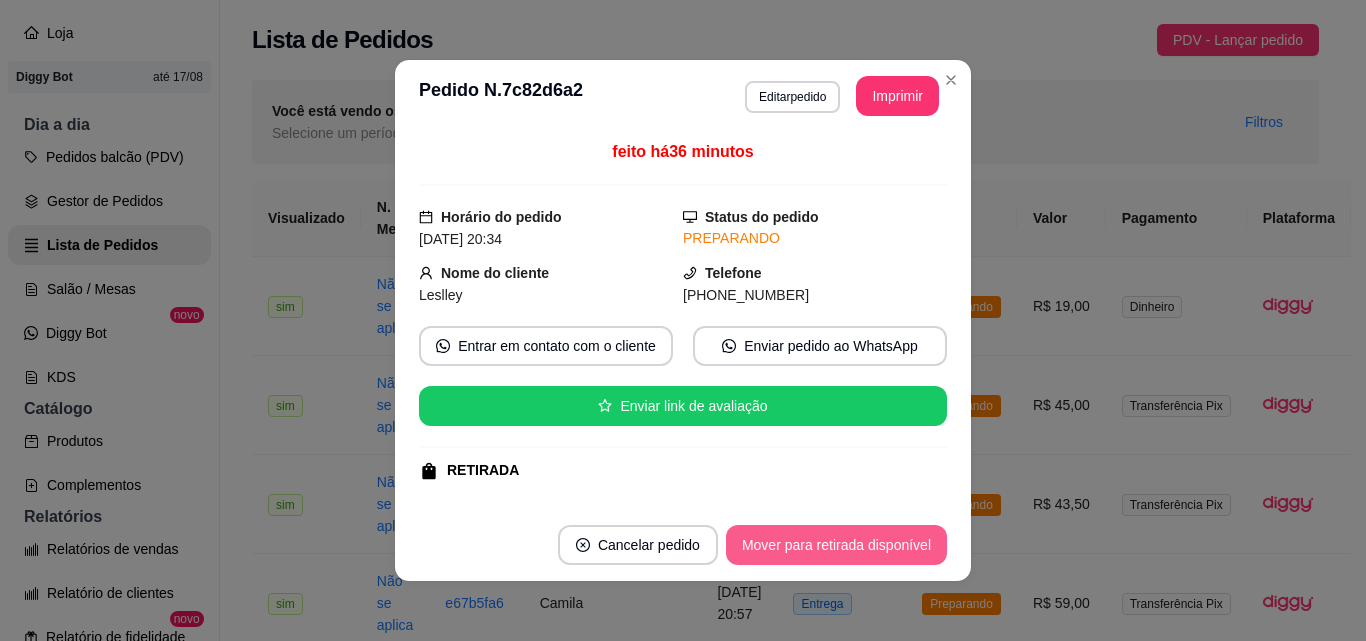 click on "Mover para retirada disponível" at bounding box center (836, 545) 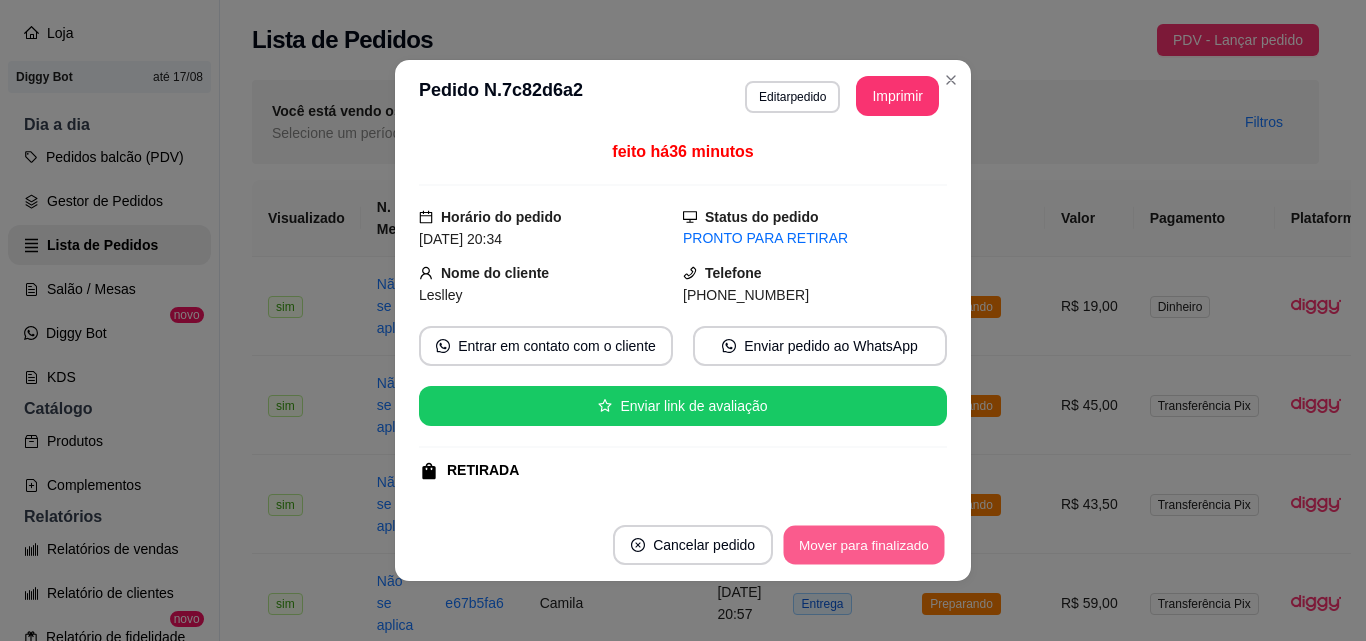 click on "Mover para finalizado" at bounding box center [864, 545] 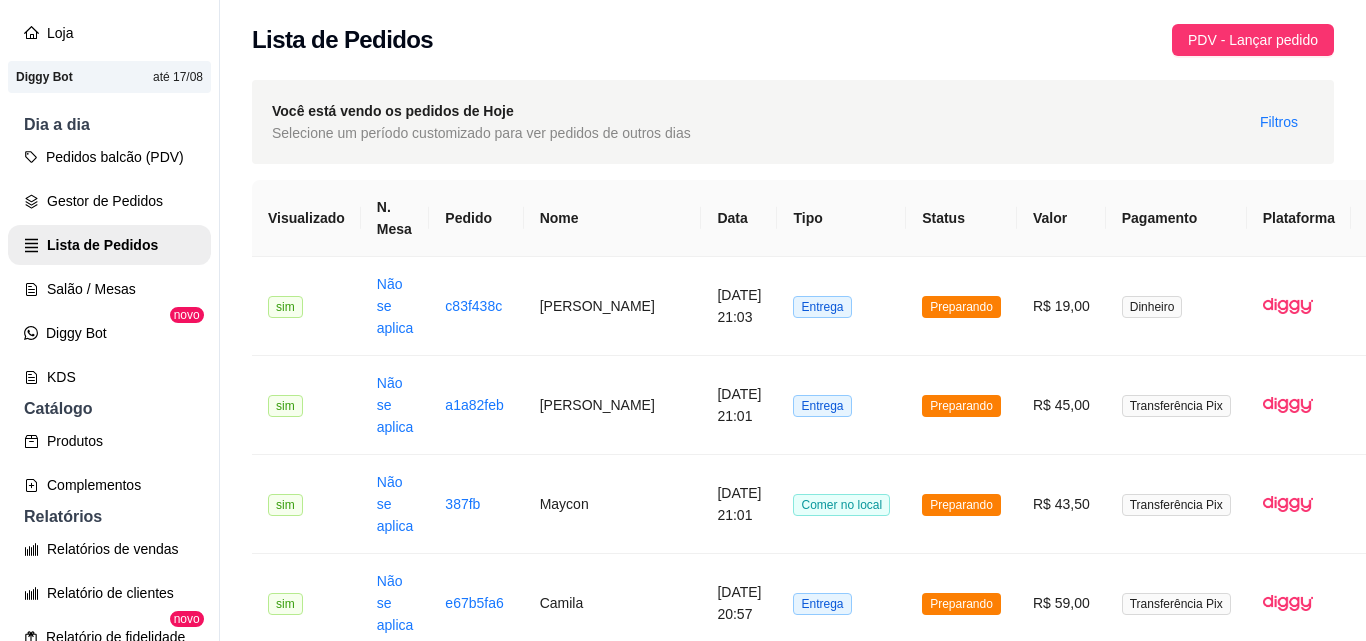 click on "Entrega" at bounding box center (841, 999) 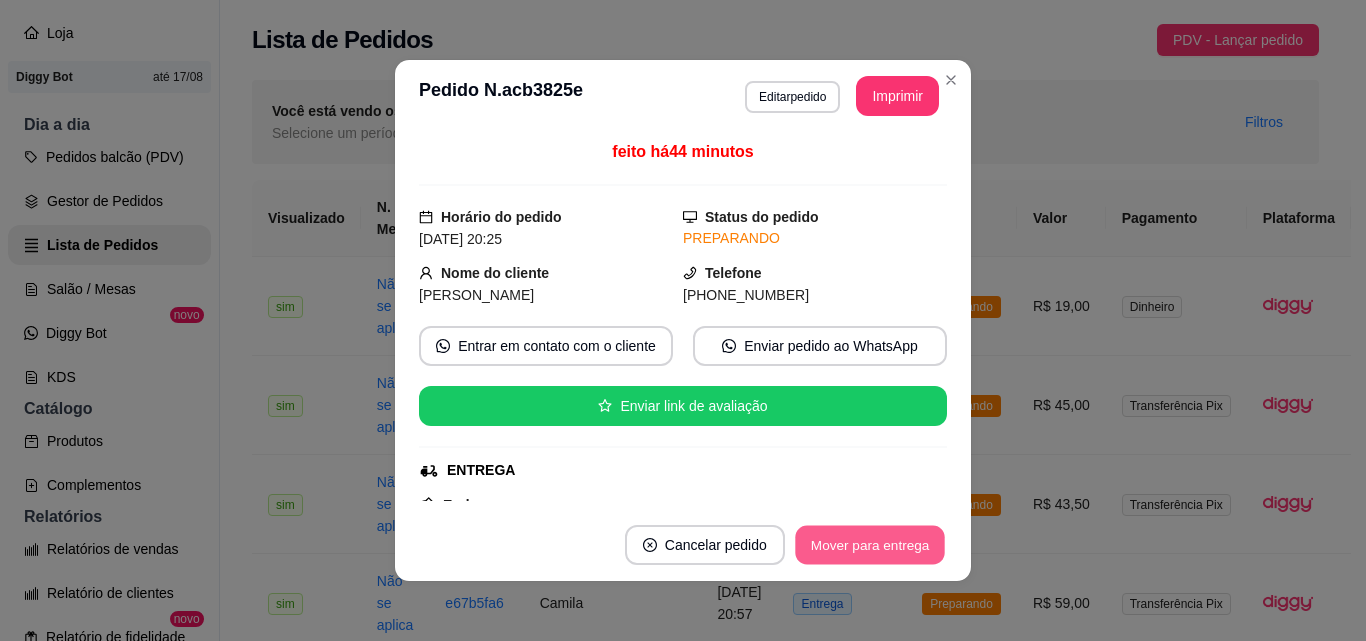 click on "Mover para entrega" at bounding box center (870, 545) 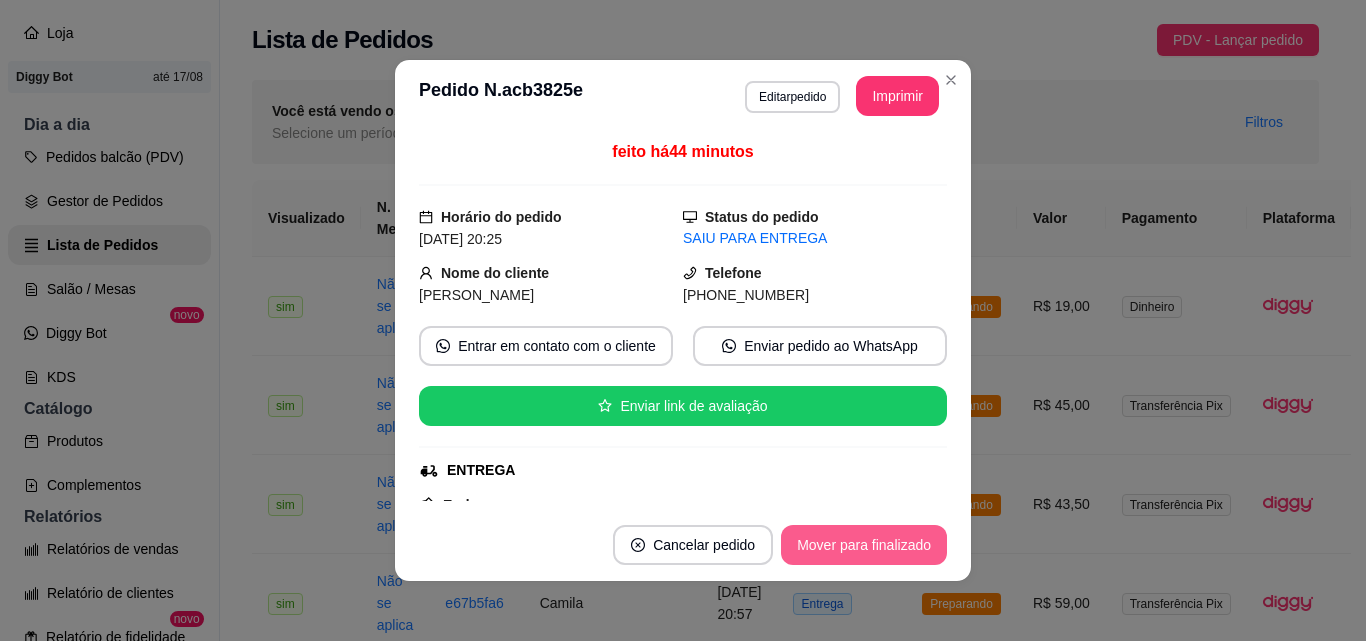 click on "Mover para finalizado" at bounding box center [864, 545] 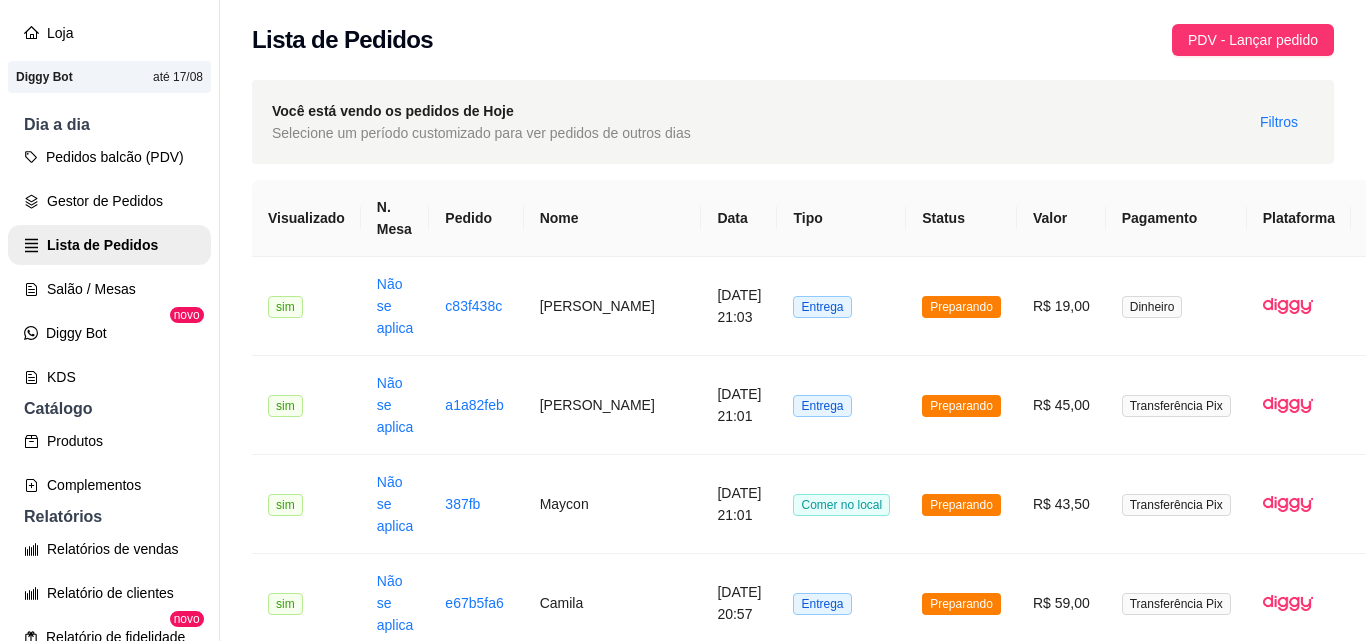 click on "Entrega" at bounding box center [841, 1098] 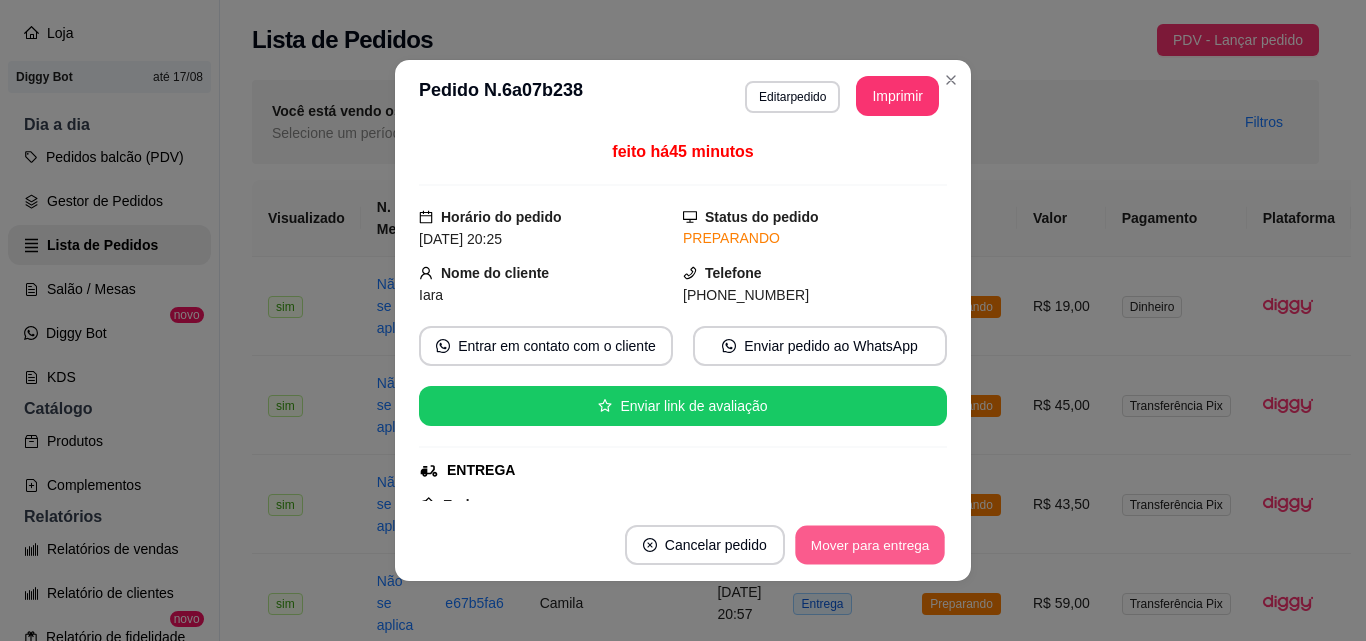 click on "Mover para entrega" at bounding box center (870, 545) 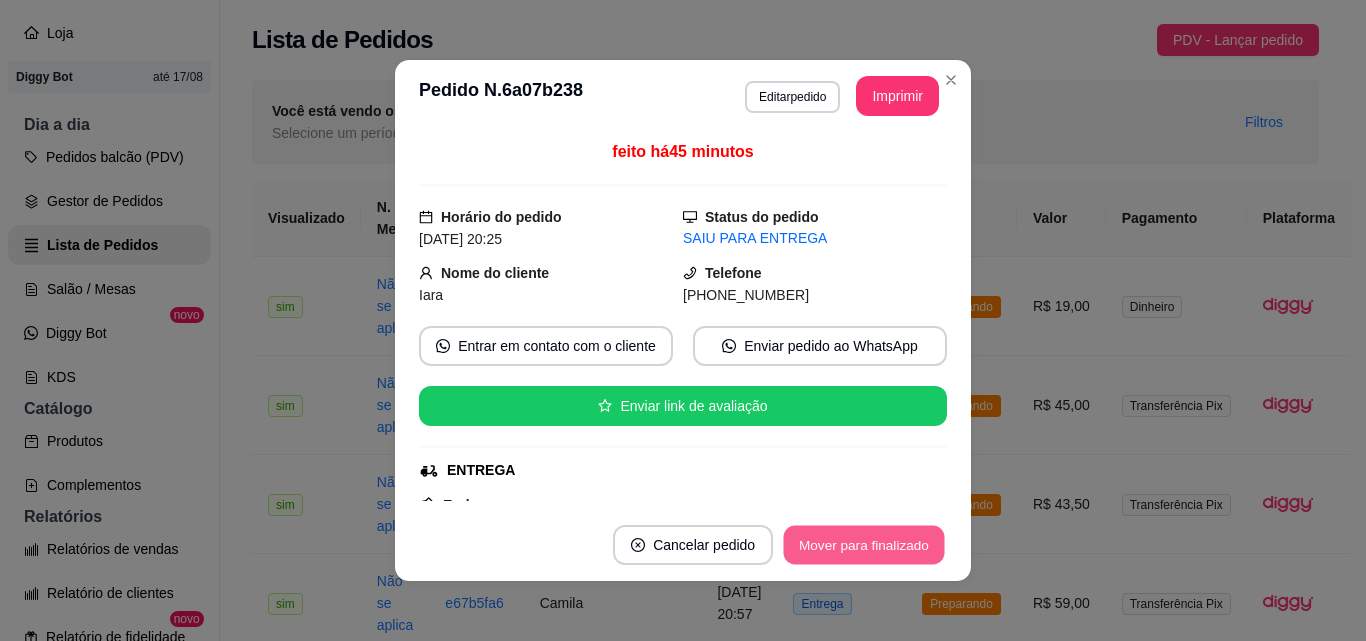 click on "Mover para finalizado" at bounding box center (864, 545) 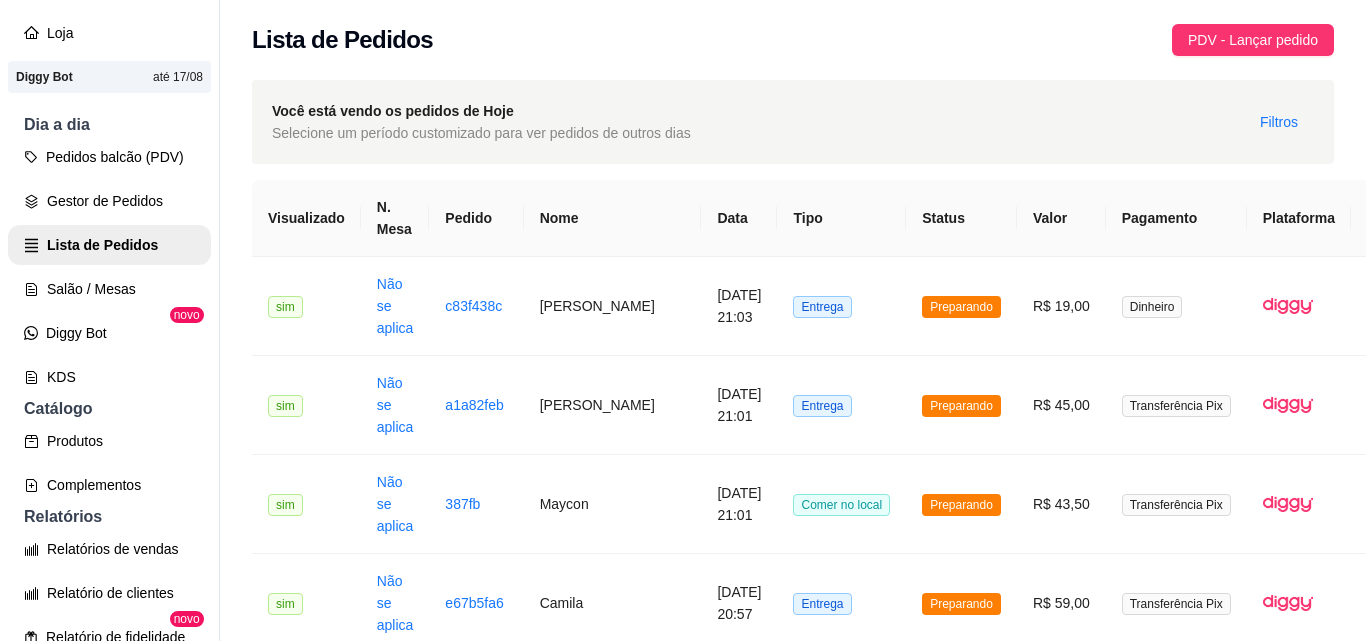 click on "Entrega" at bounding box center [841, 801] 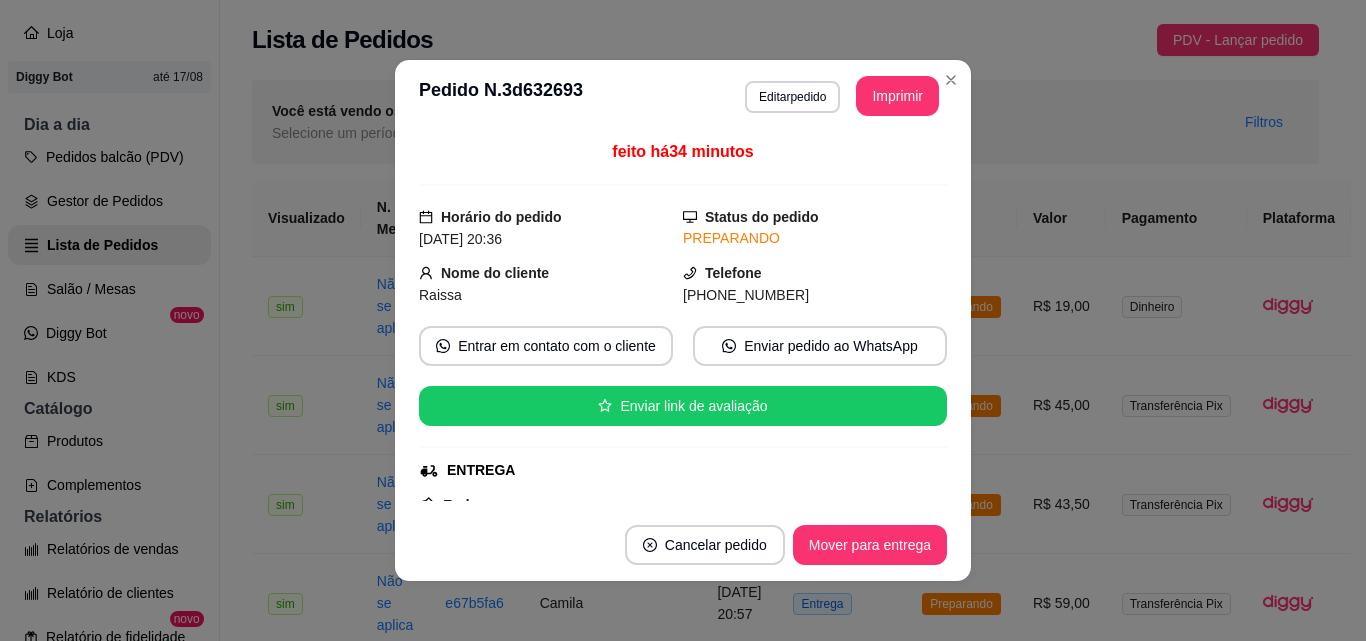 click on "Cancelar pedido Mover para entrega" at bounding box center (683, 545) 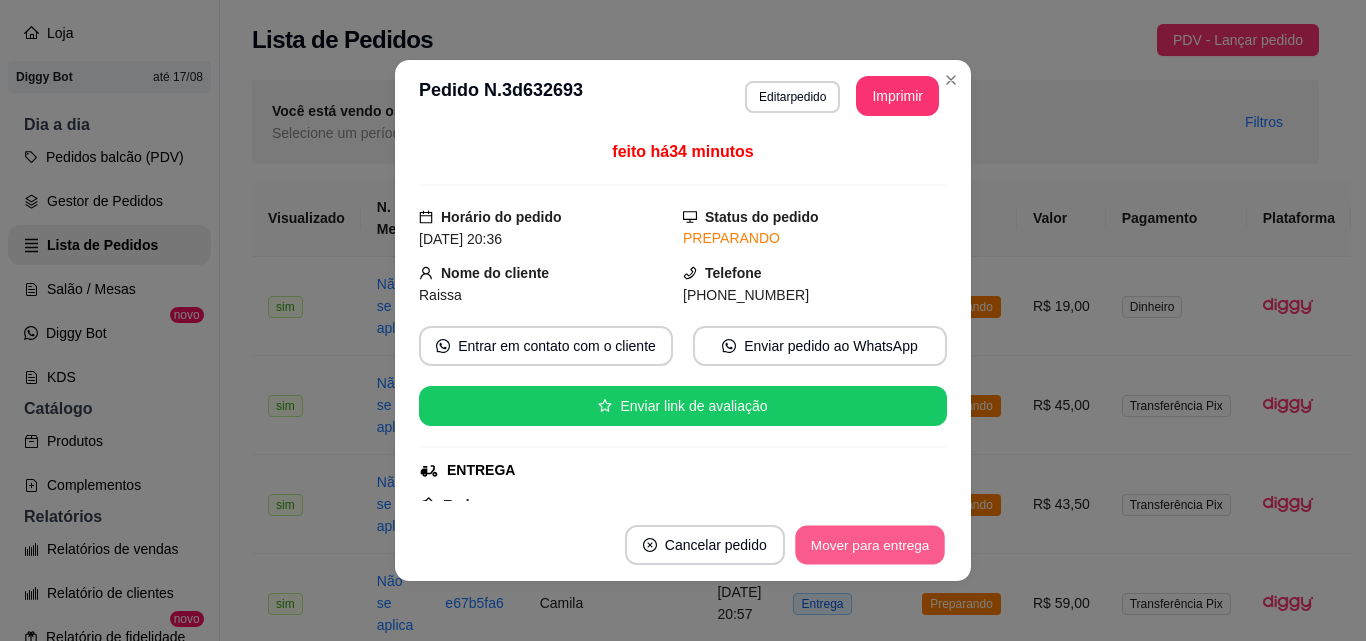 click on "Mover para entrega" at bounding box center [870, 545] 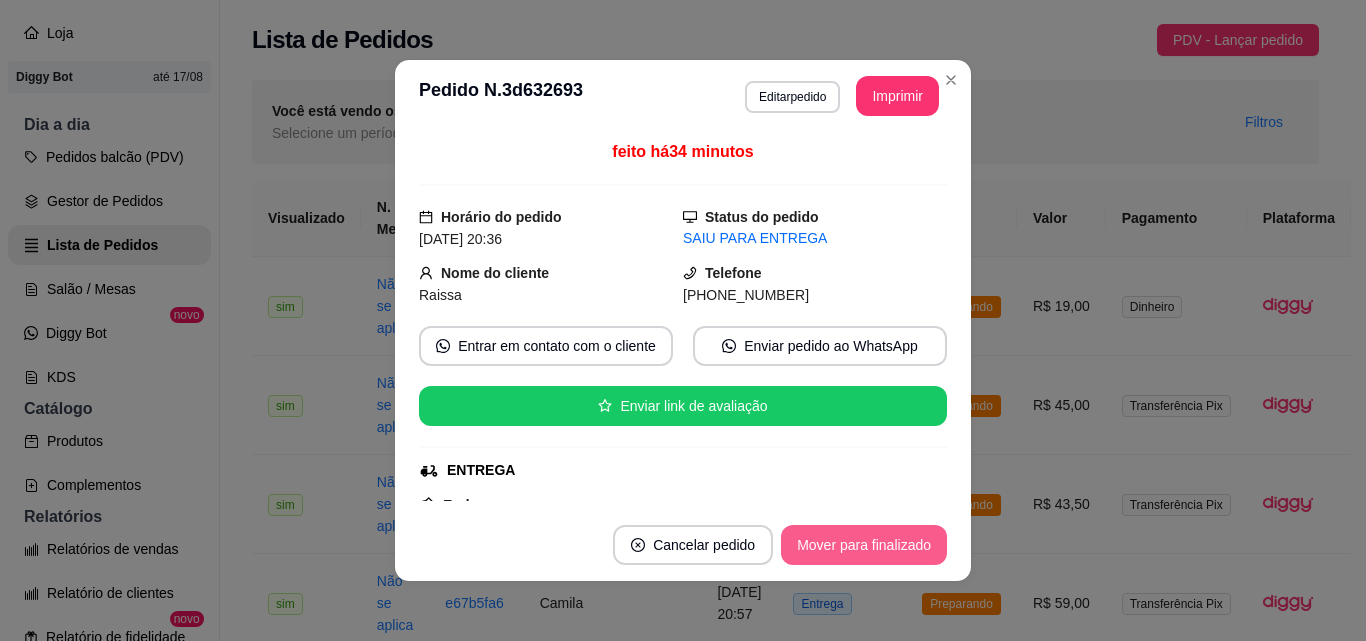click on "Mover para finalizado" at bounding box center [864, 545] 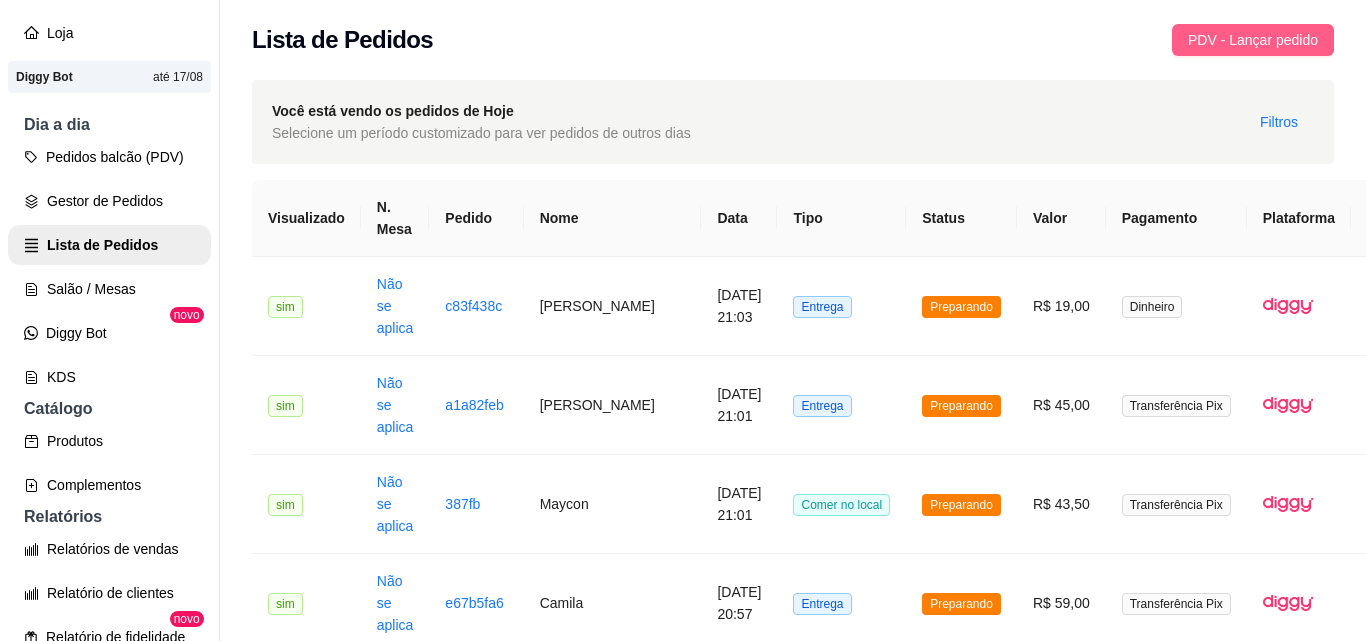 click on "PDV - Lançar pedido" at bounding box center (1253, 40) 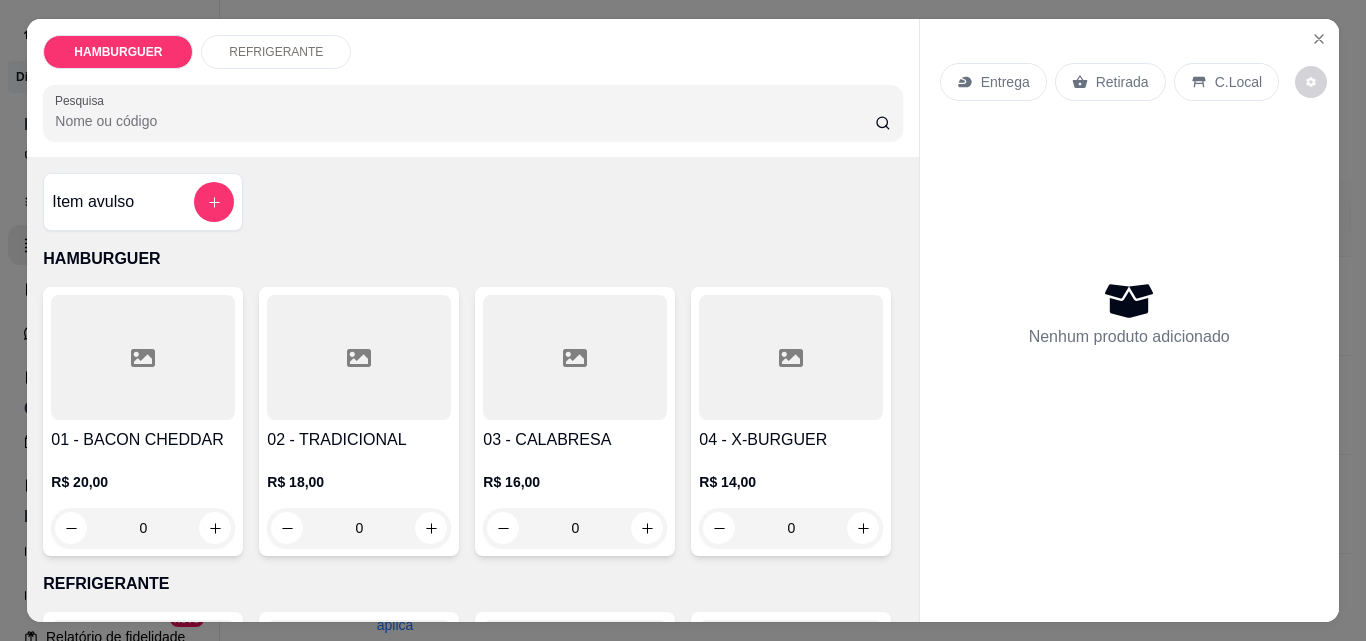 click on "0" at bounding box center [791, 528] 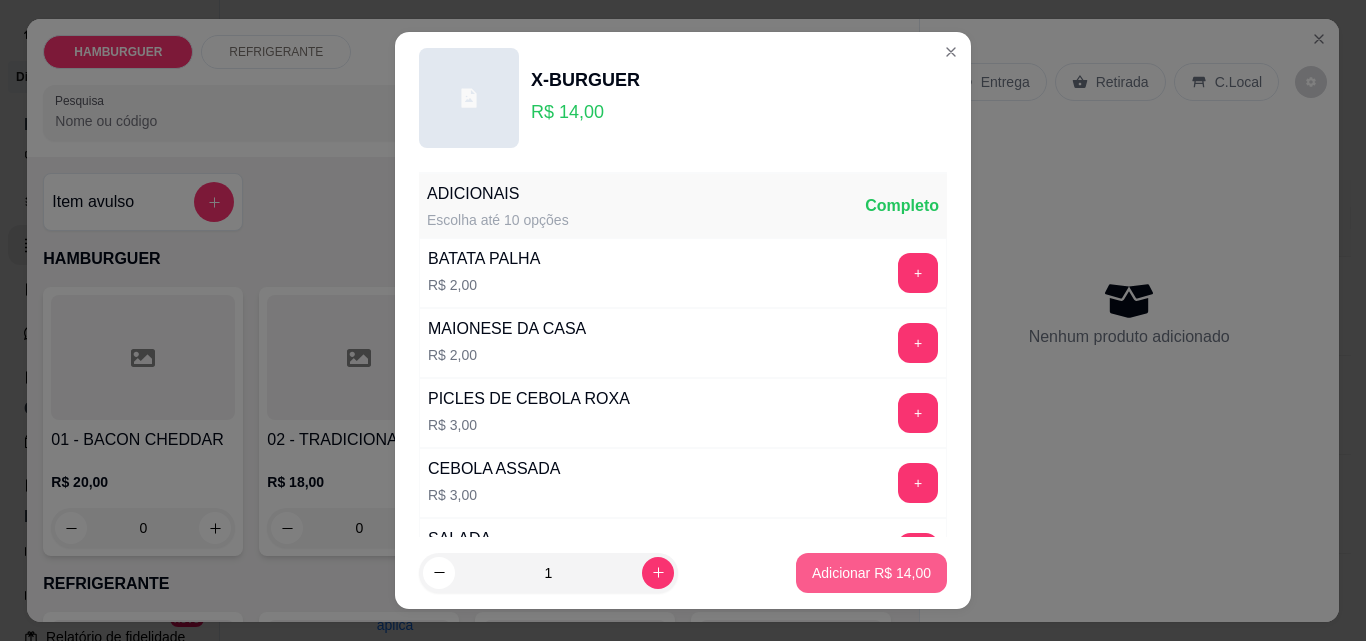 click on "Adicionar   R$ 14,00" at bounding box center (871, 573) 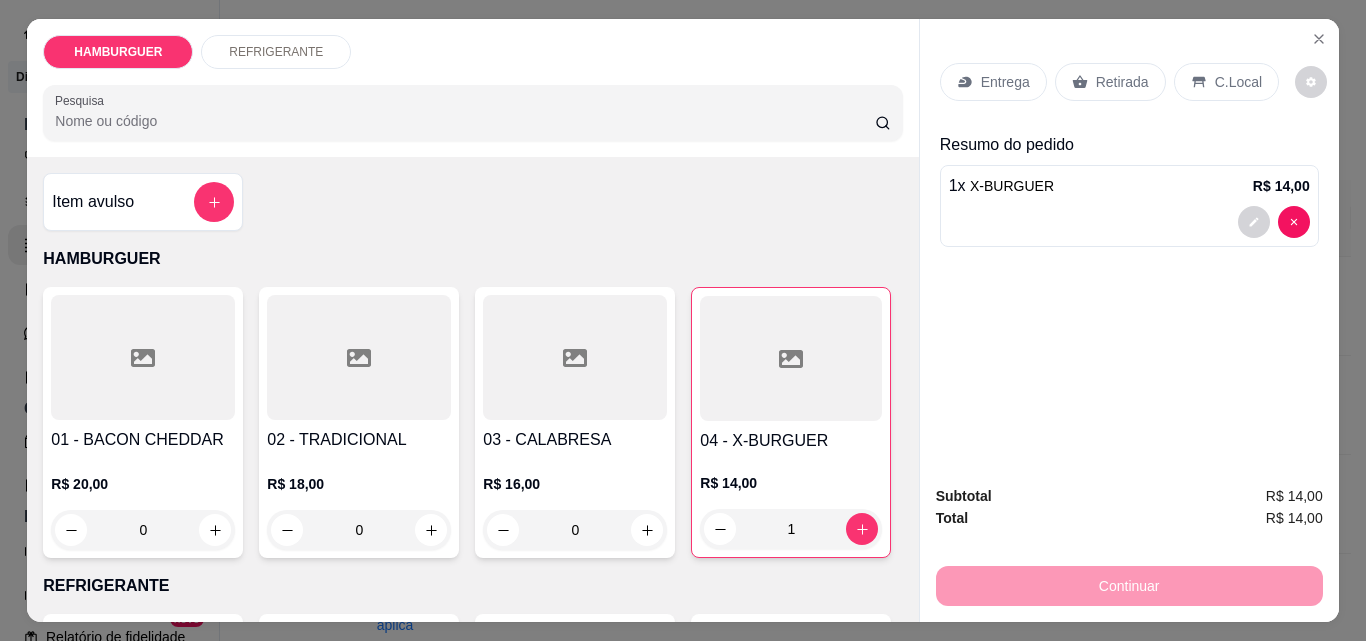 click on "0" at bounding box center (575, 530) 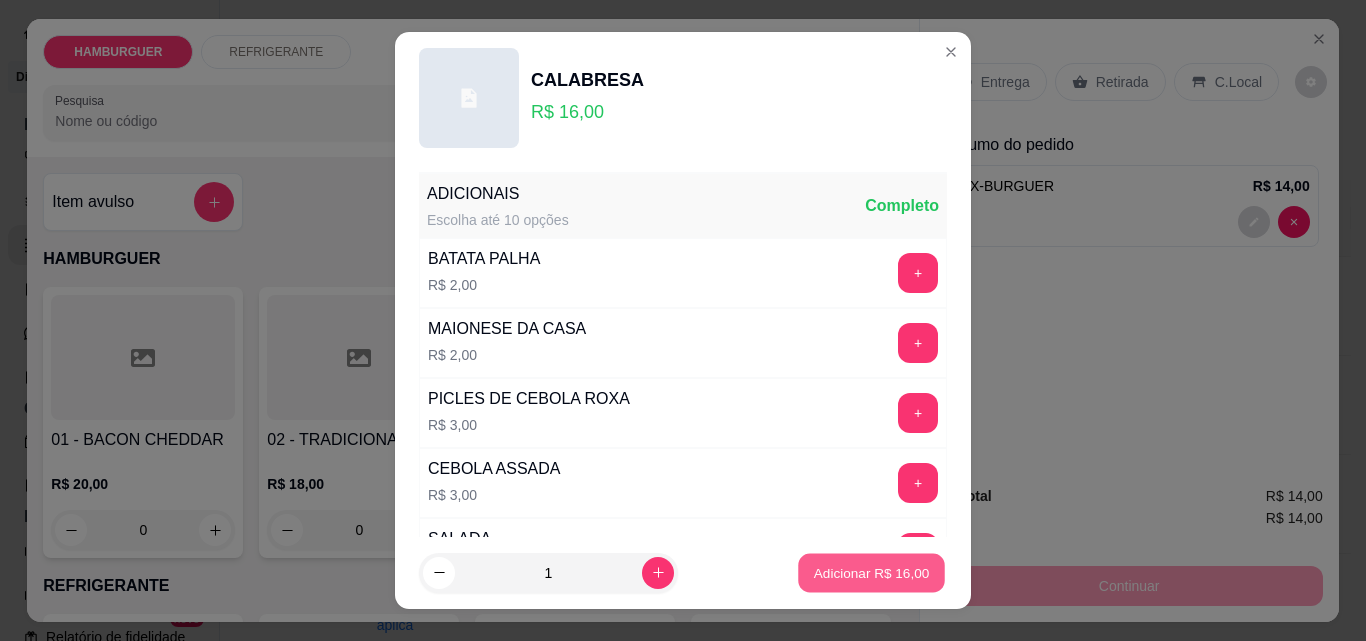 click on "Adicionar   R$ 16,00" at bounding box center (872, 572) 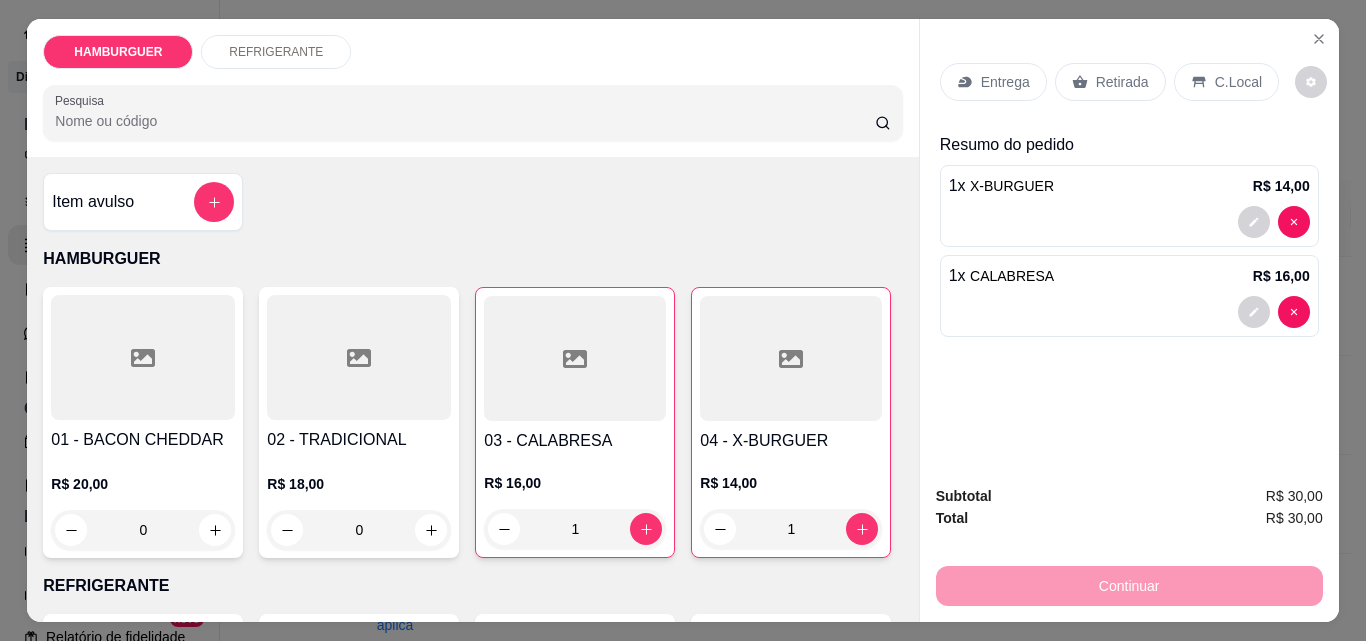 click on "Entrega" at bounding box center (993, 82) 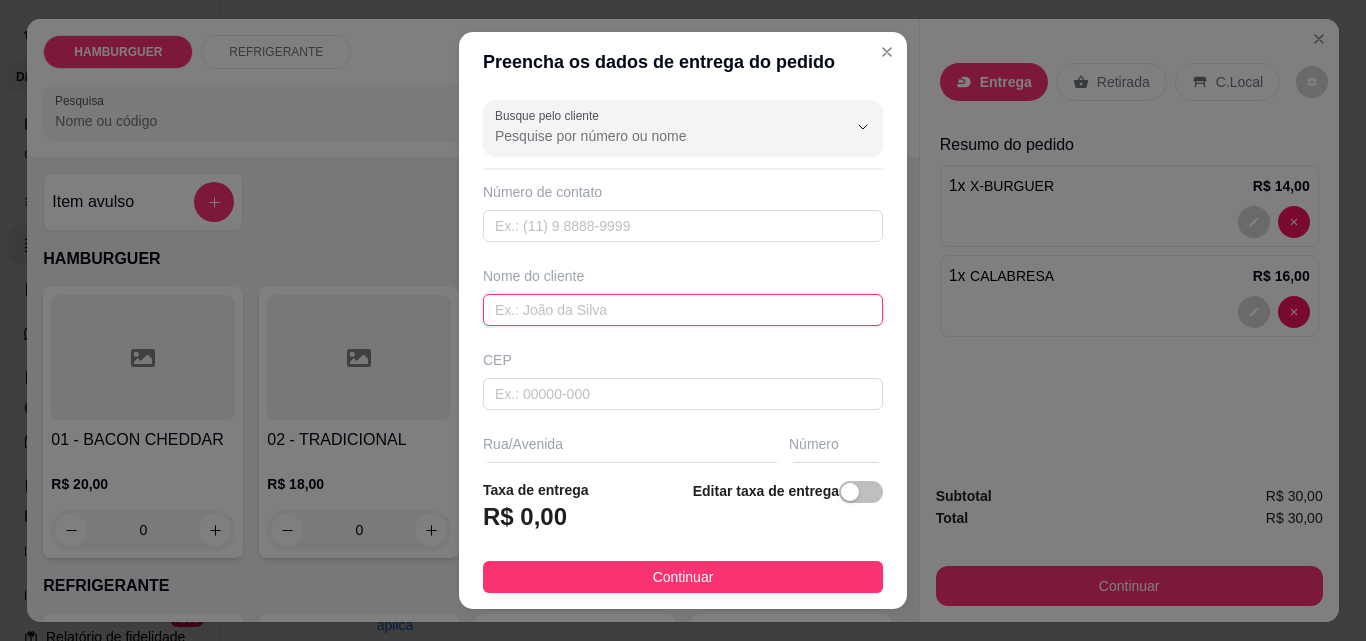 click at bounding box center (683, 310) 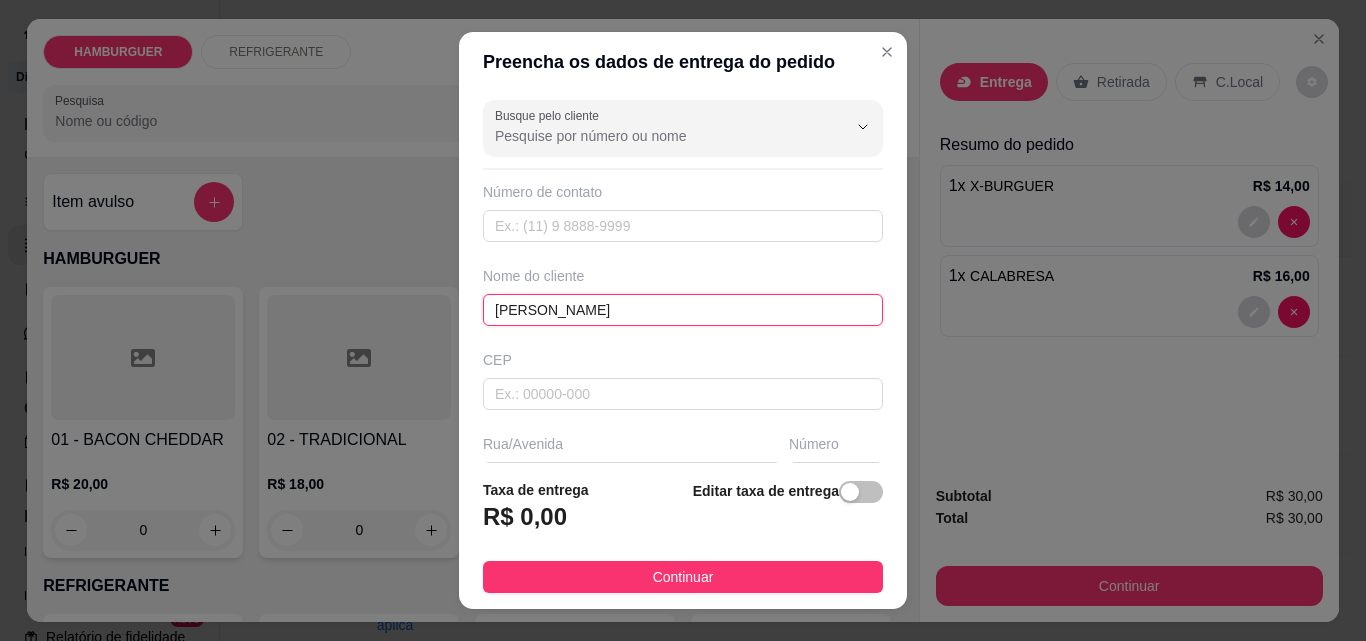 type on "[PERSON_NAME]" 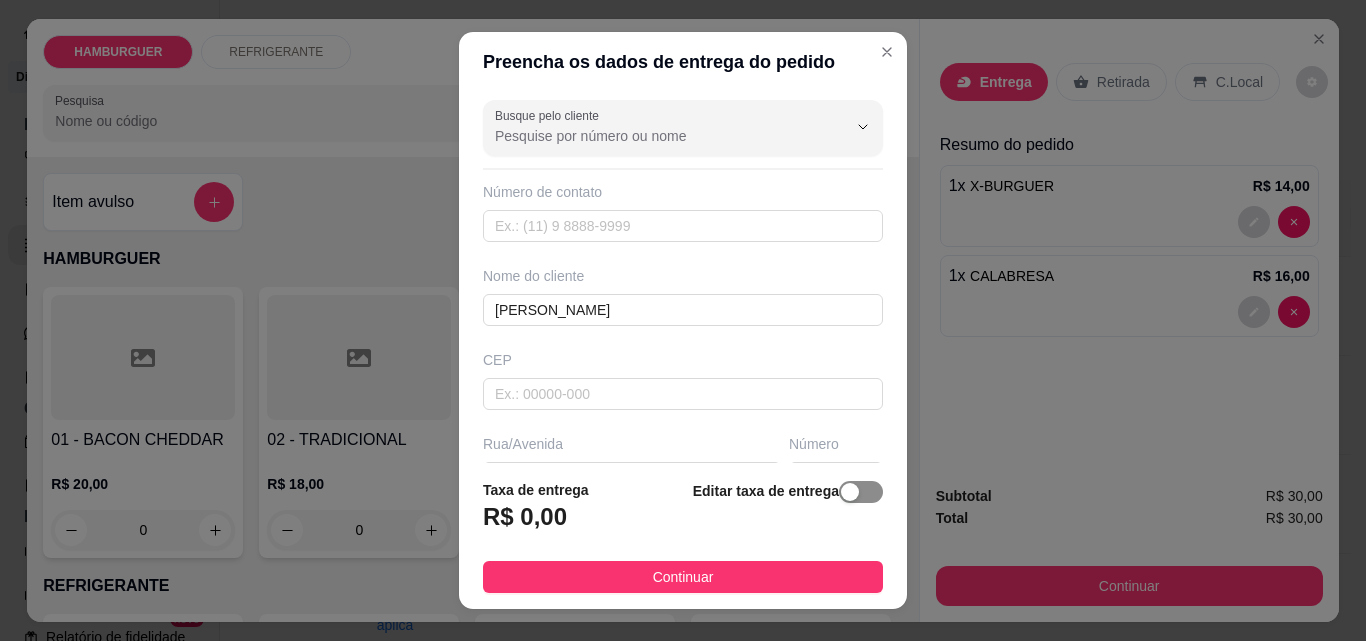 click at bounding box center (861, 492) 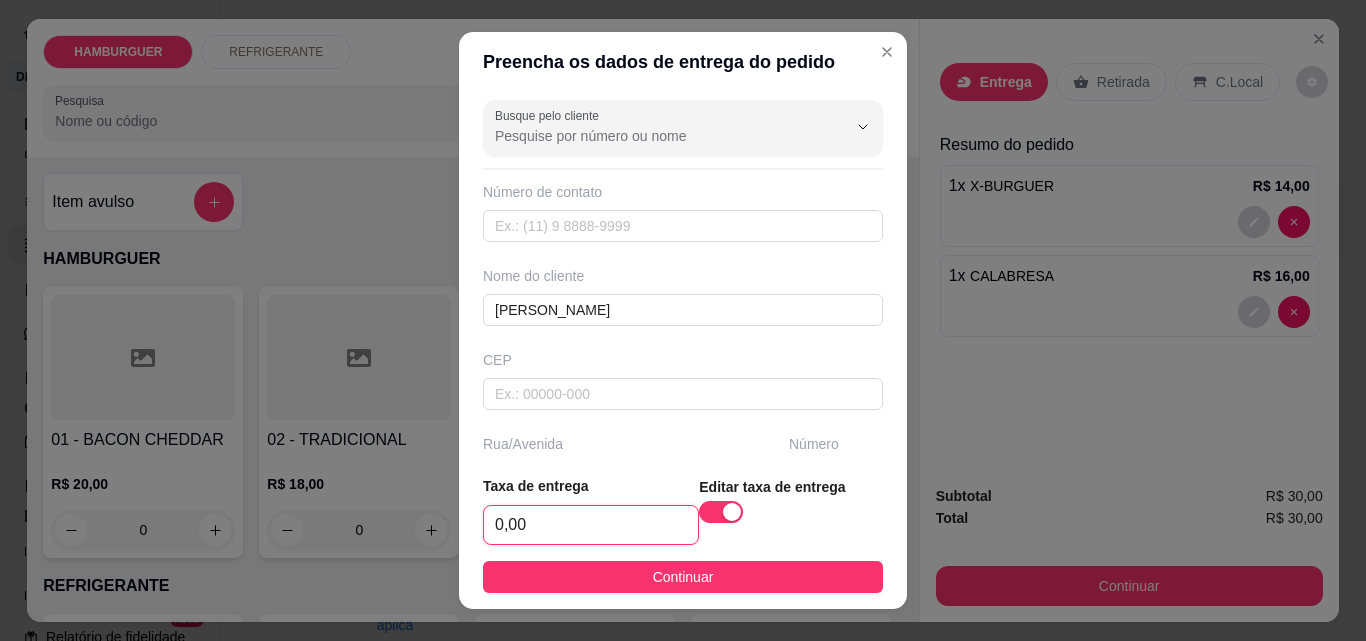 click on "0,00" at bounding box center [591, 525] 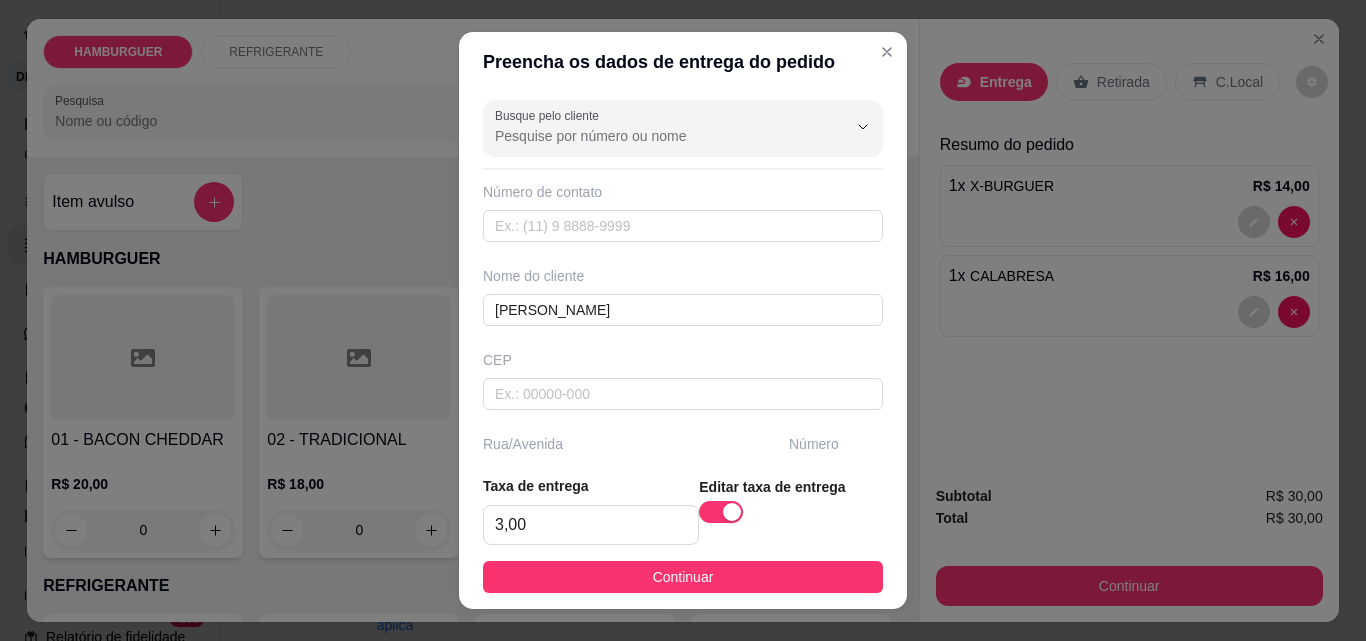 drag, startPoint x: 542, startPoint y: 595, endPoint x: 613, endPoint y: 569, distance: 75.61085 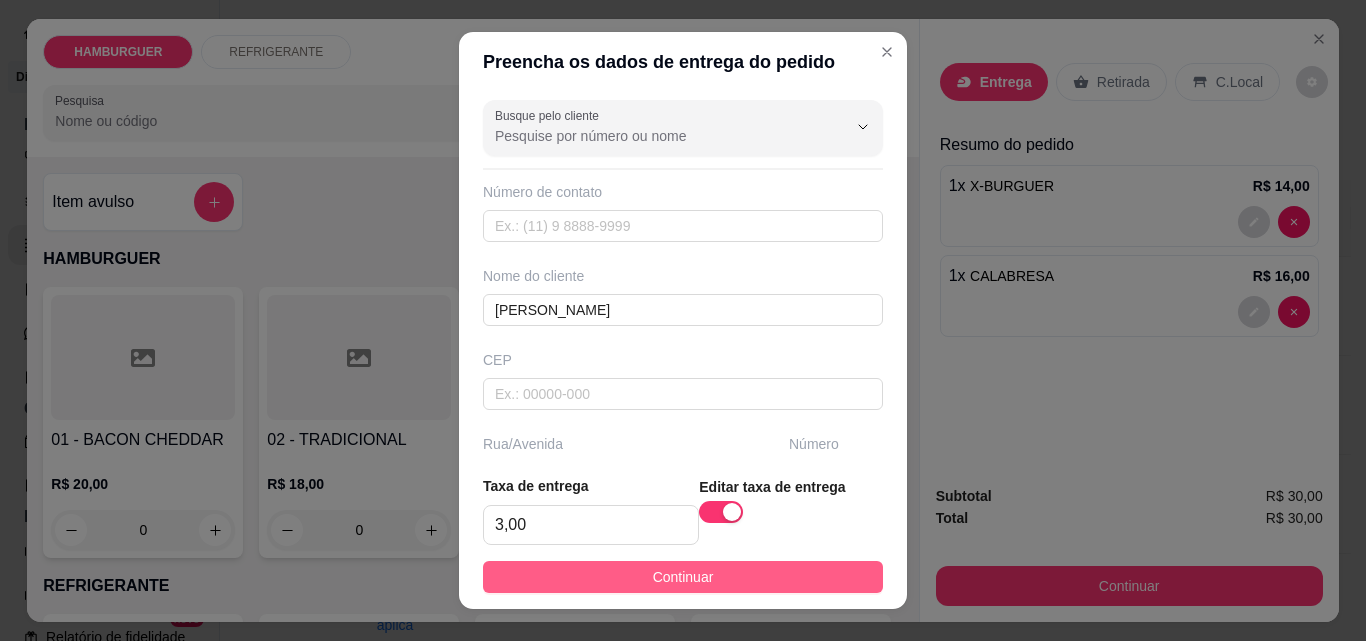 click on "Taxa de entrega 3,00 Editar taxa de entrega  Continuar" at bounding box center (683, 534) 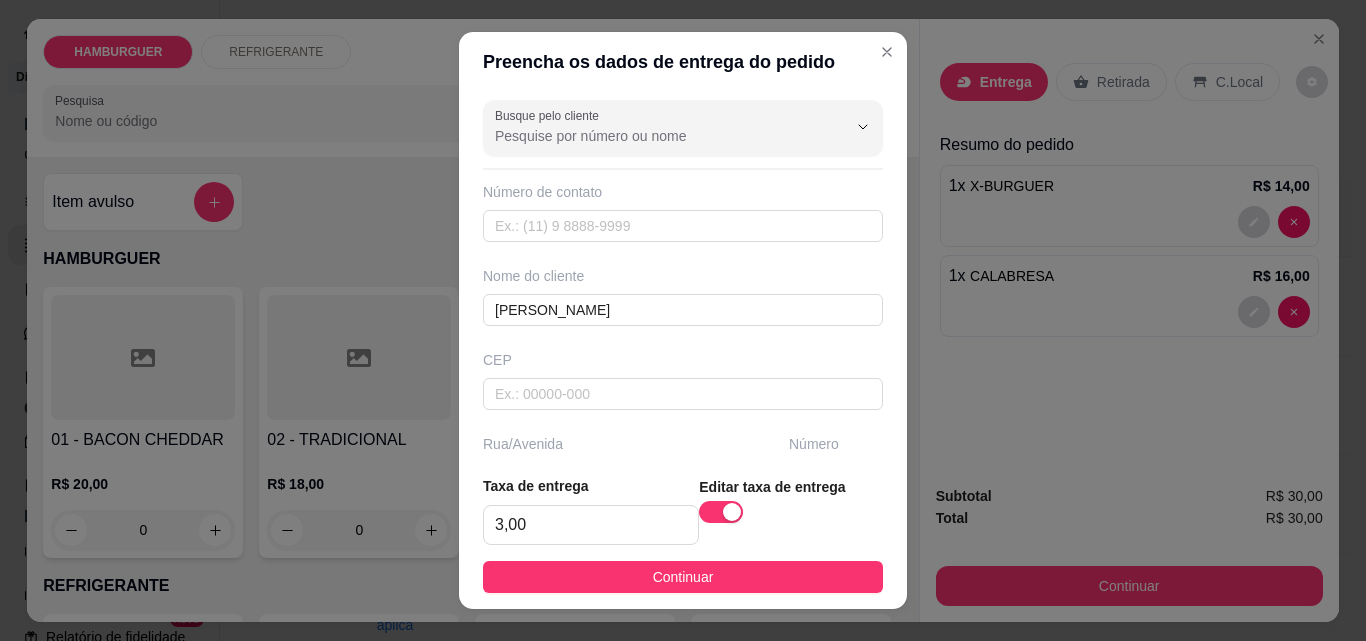 drag, startPoint x: 613, startPoint y: 569, endPoint x: 778, endPoint y: 552, distance: 165.87344 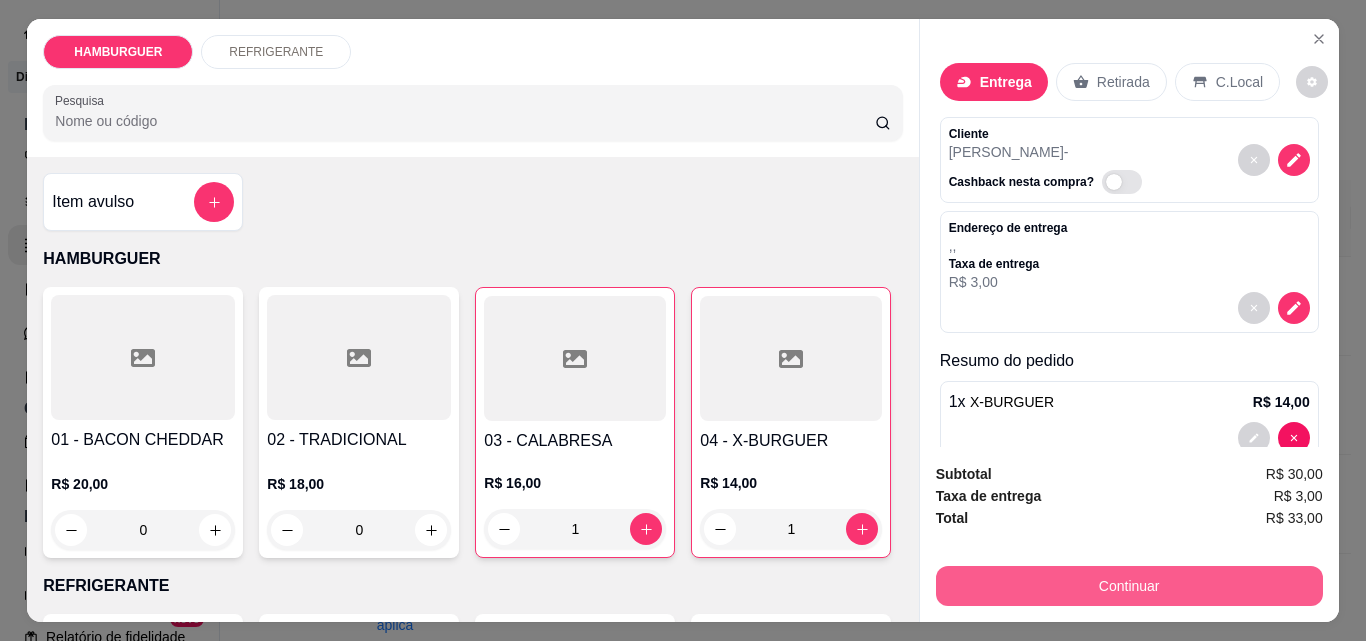 click on "Continuar" at bounding box center [1129, 586] 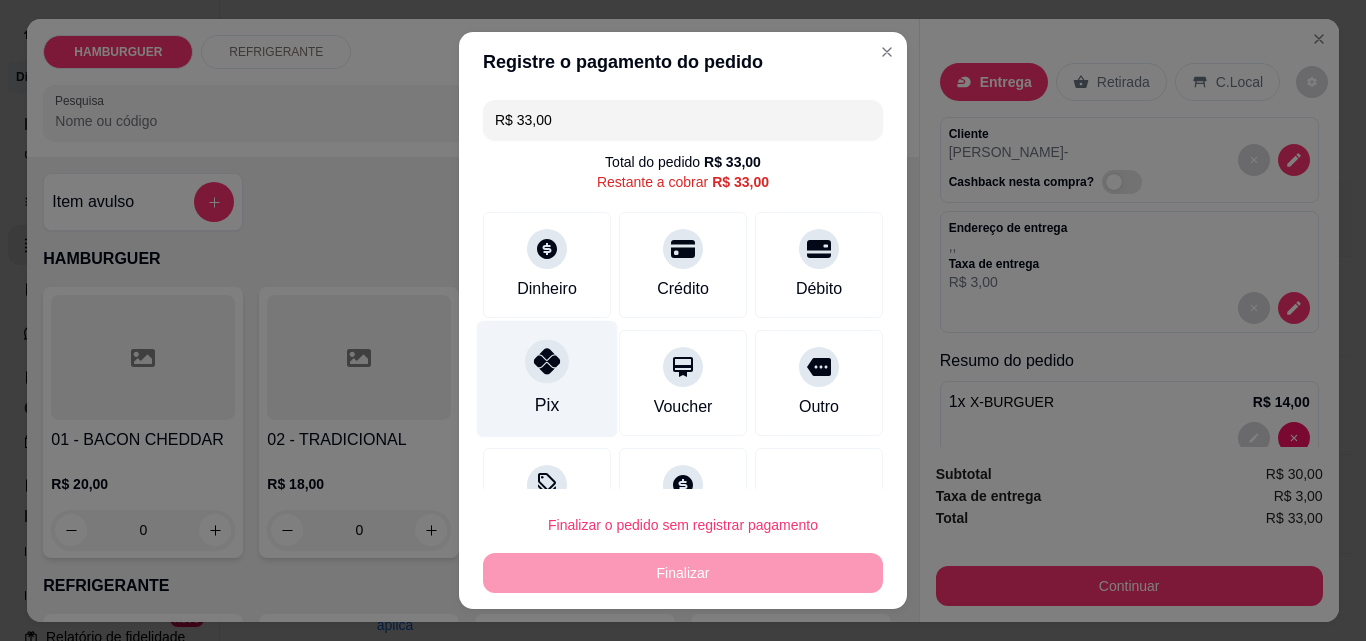 click 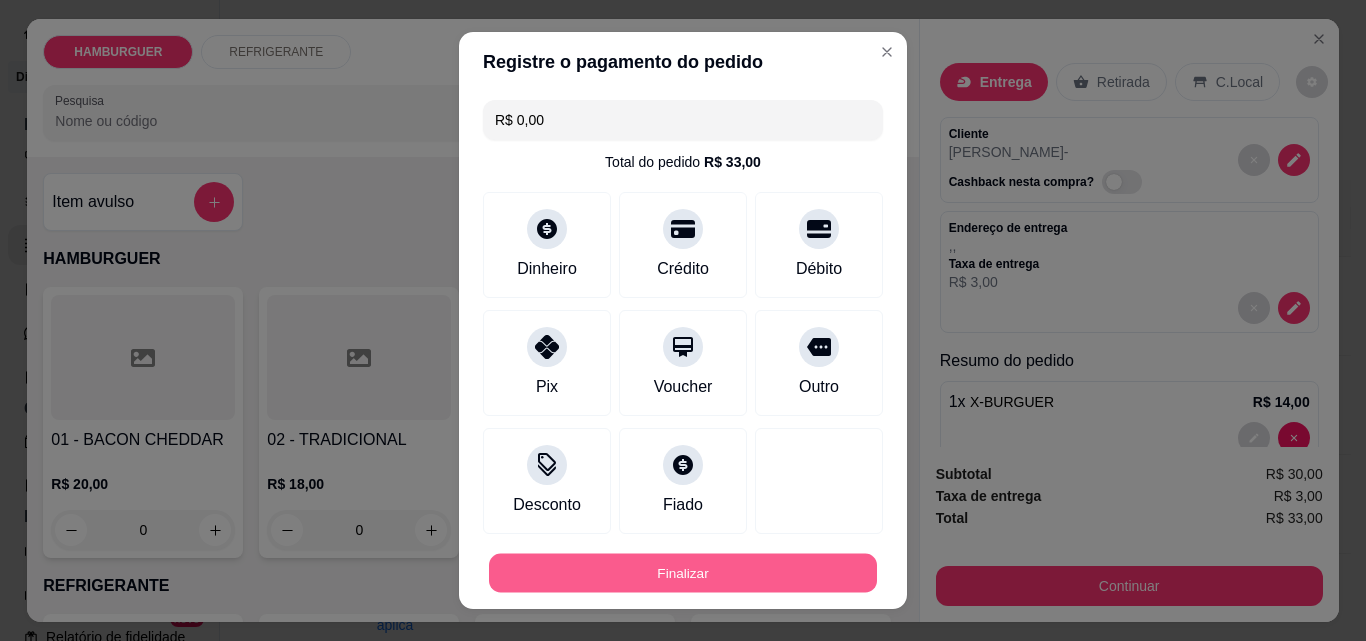 click on "Finalizar" at bounding box center (683, 573) 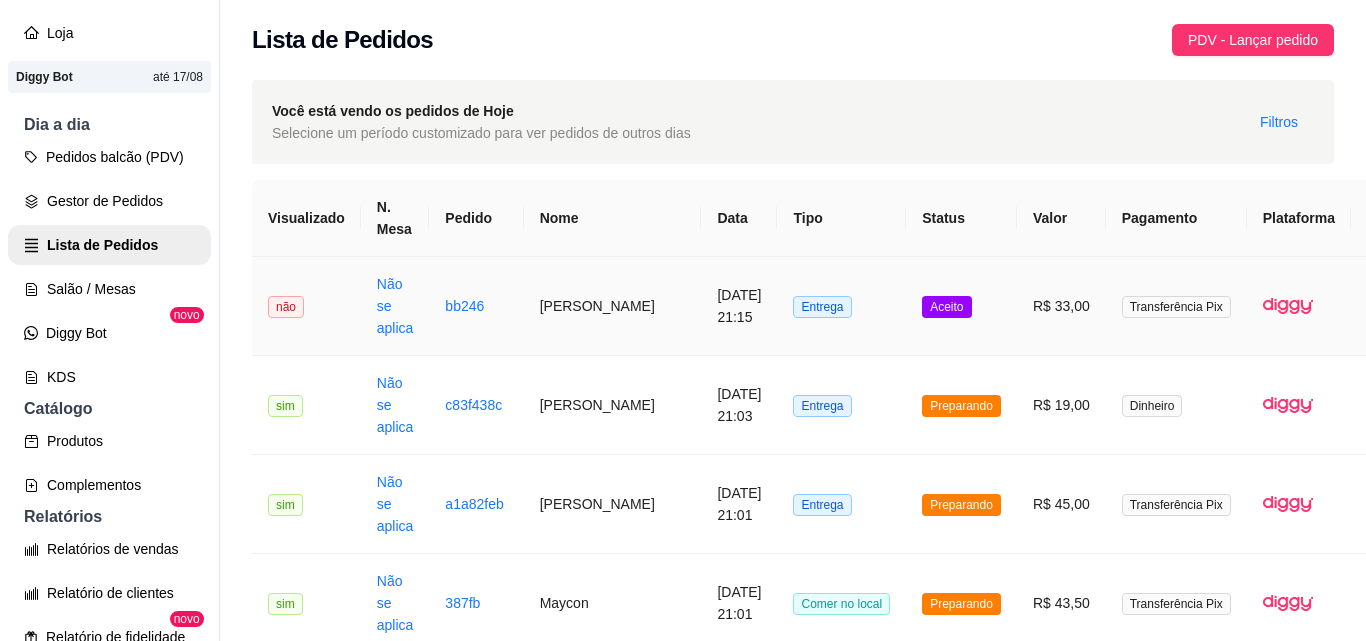 click on "Entrega" at bounding box center (841, 306) 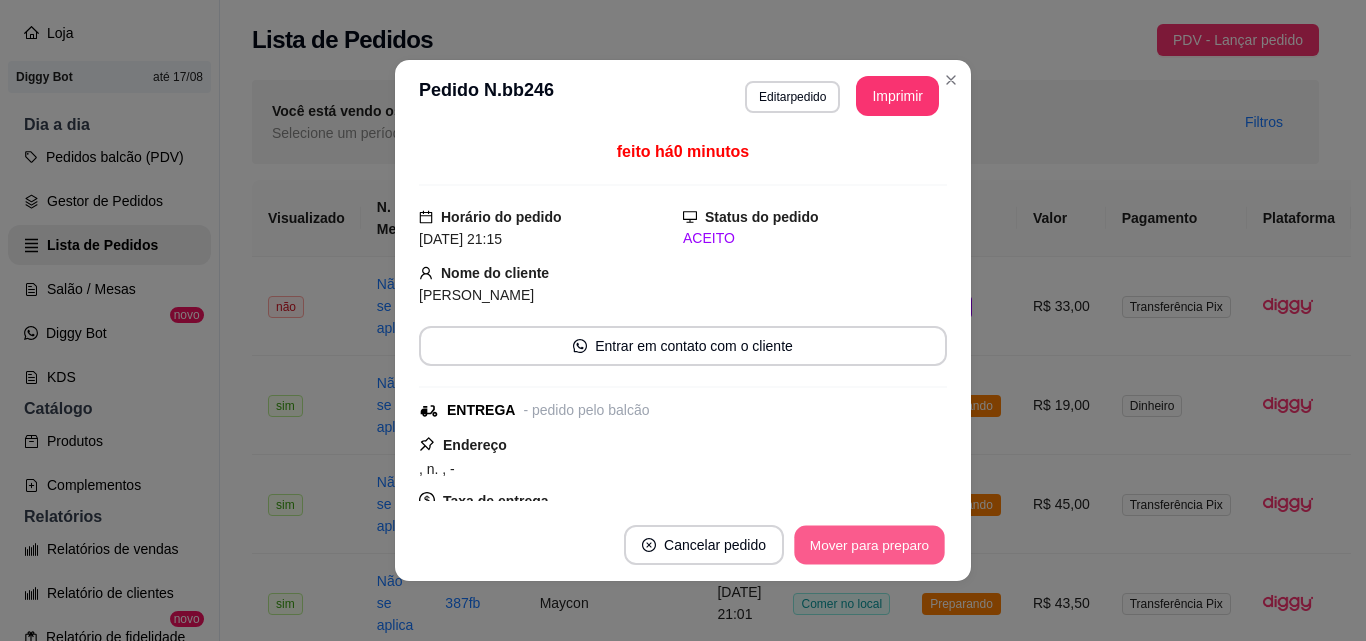 click on "Mover para preparo" at bounding box center [869, 545] 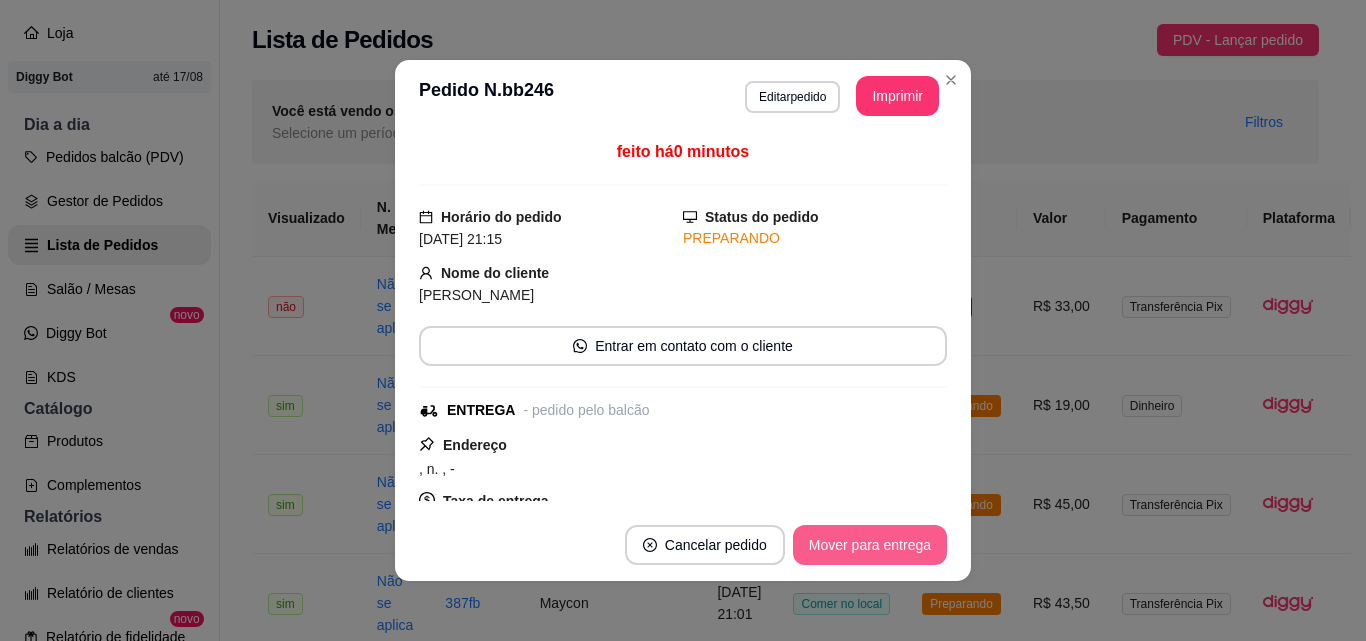 click on "Mover para entrega" at bounding box center [870, 545] 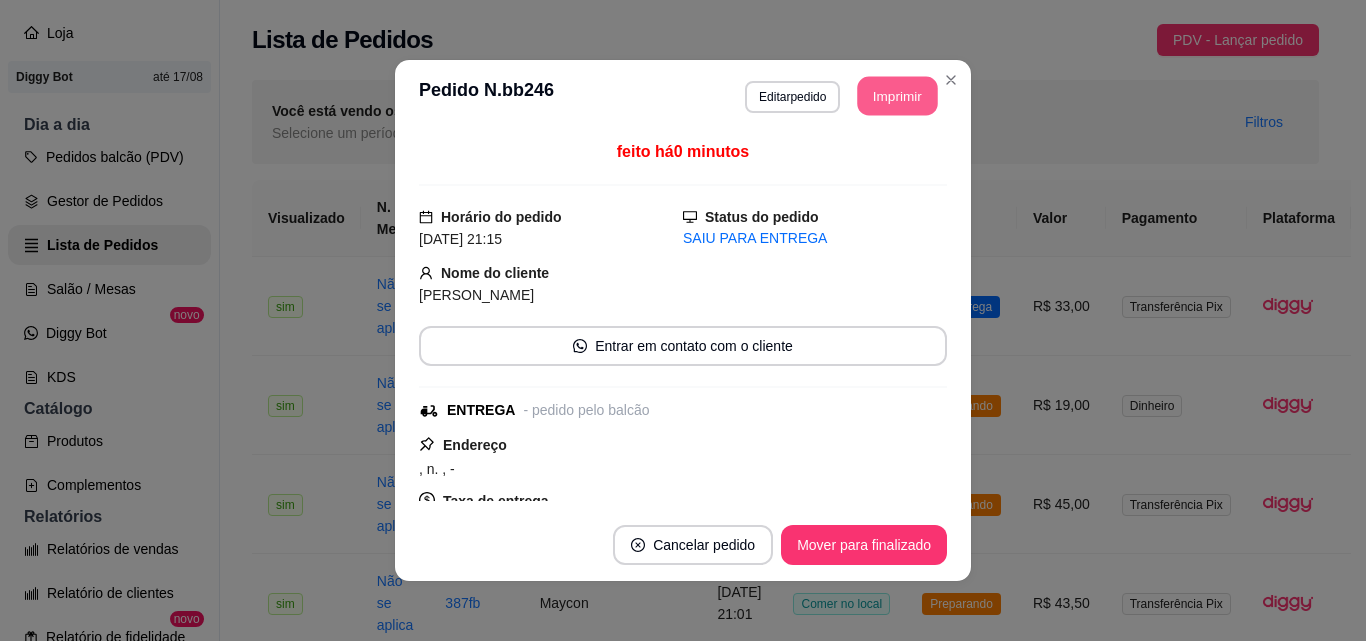 click on "Imprimir" at bounding box center (898, 96) 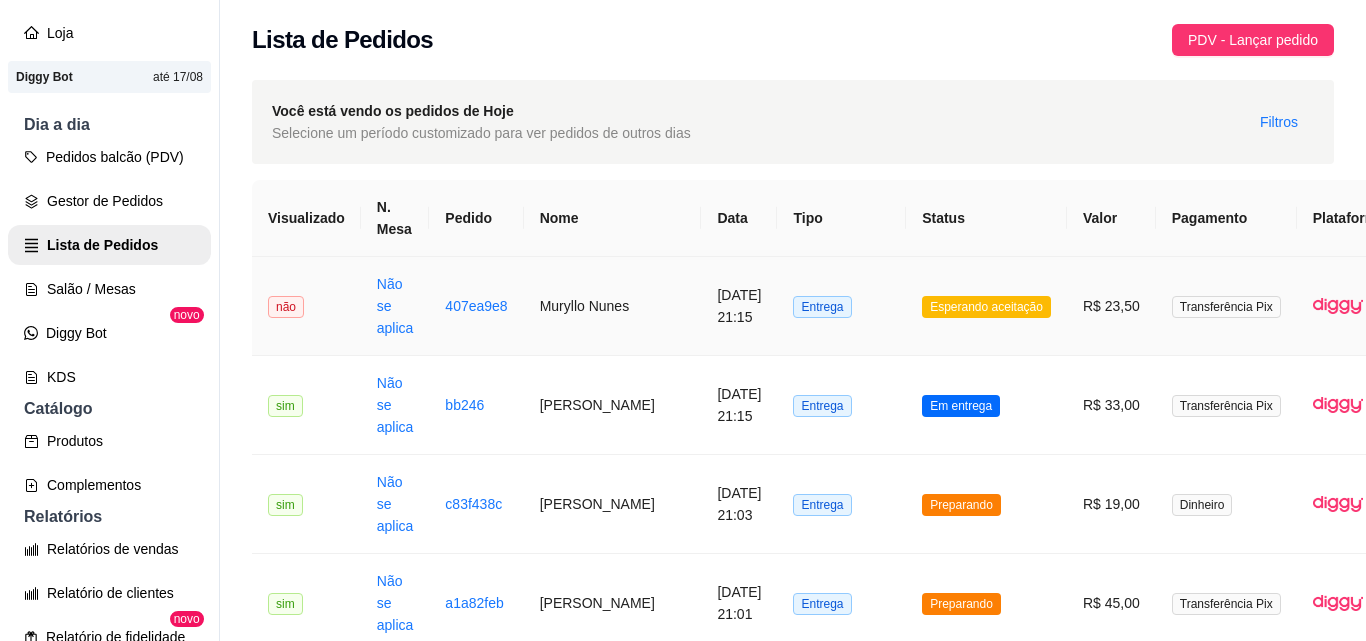 click on "Entrega" at bounding box center (841, 306) 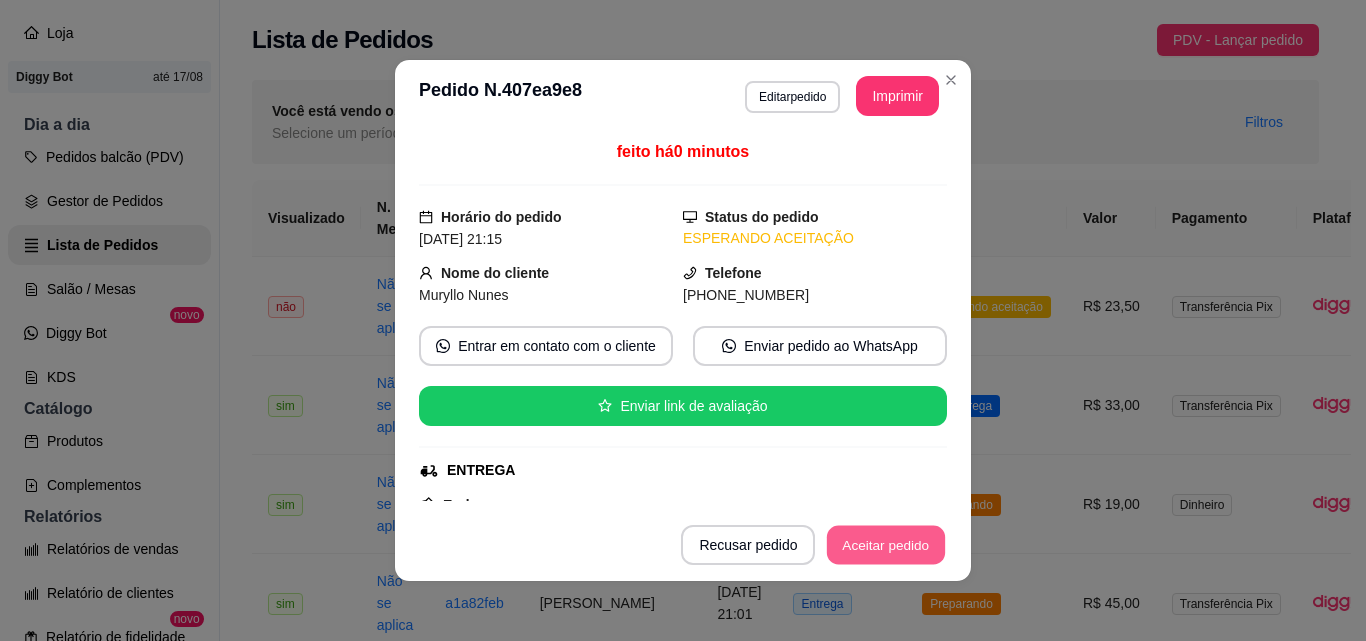 click on "Aceitar pedido" at bounding box center [886, 545] 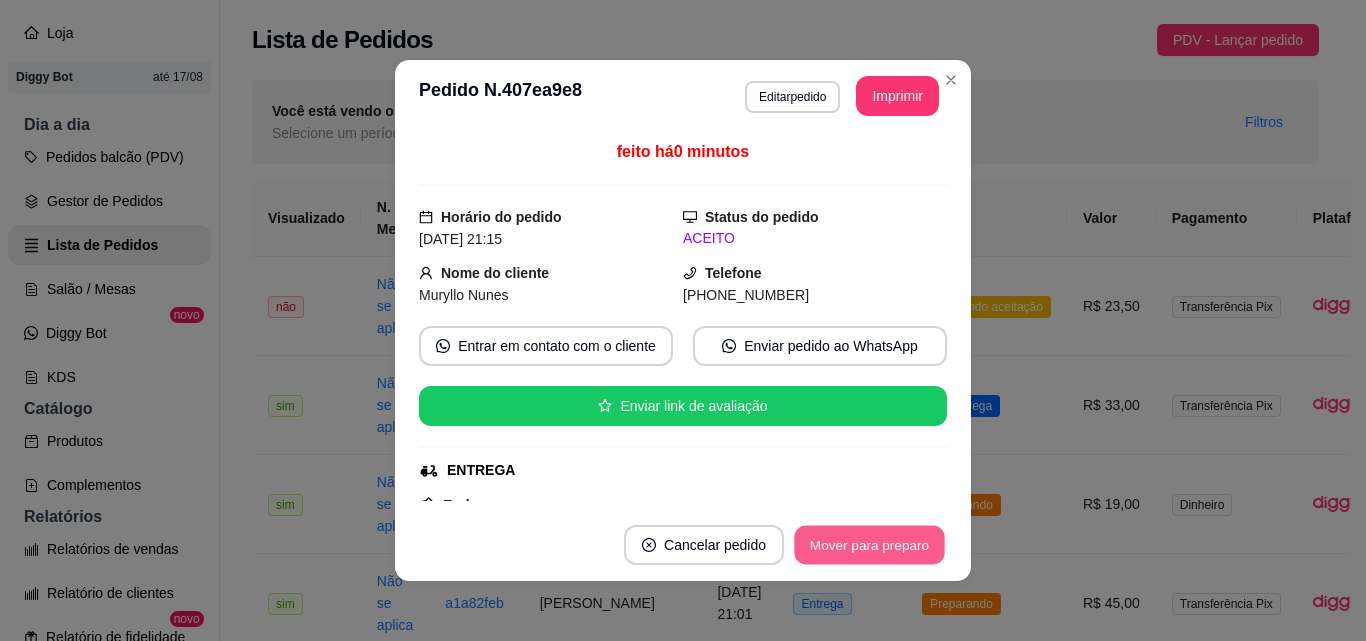 click on "Mover para preparo" at bounding box center [869, 545] 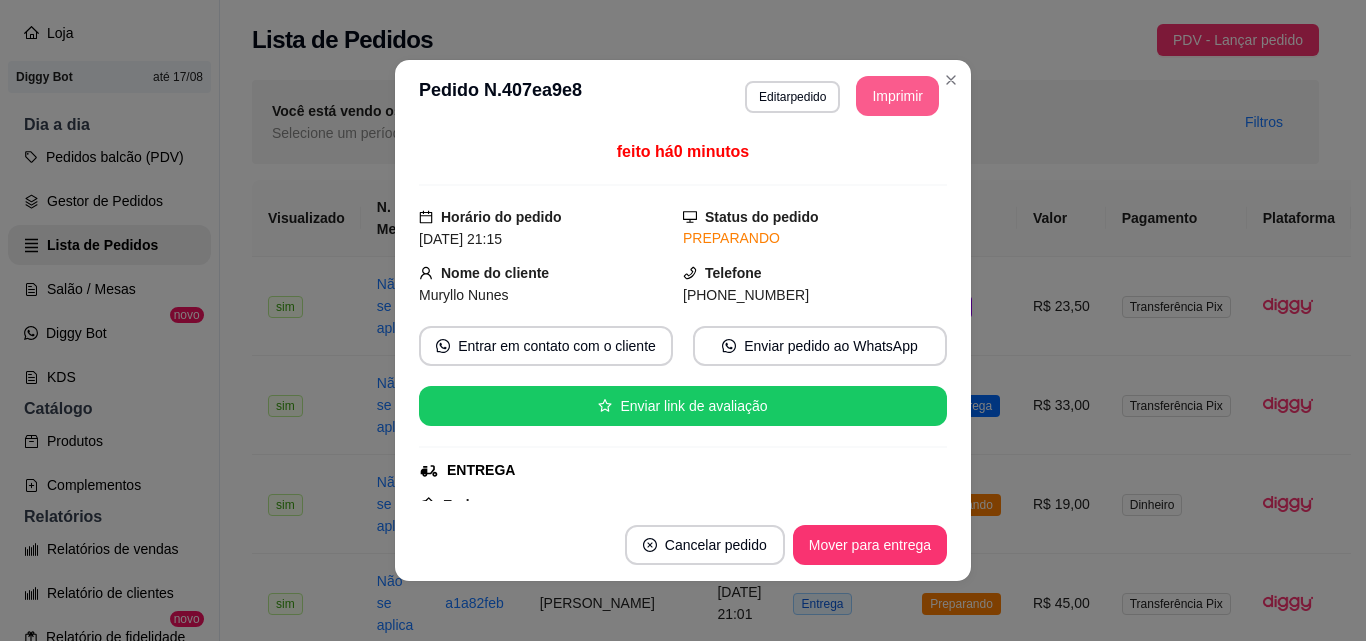 click on "Imprimir" at bounding box center (897, 96) 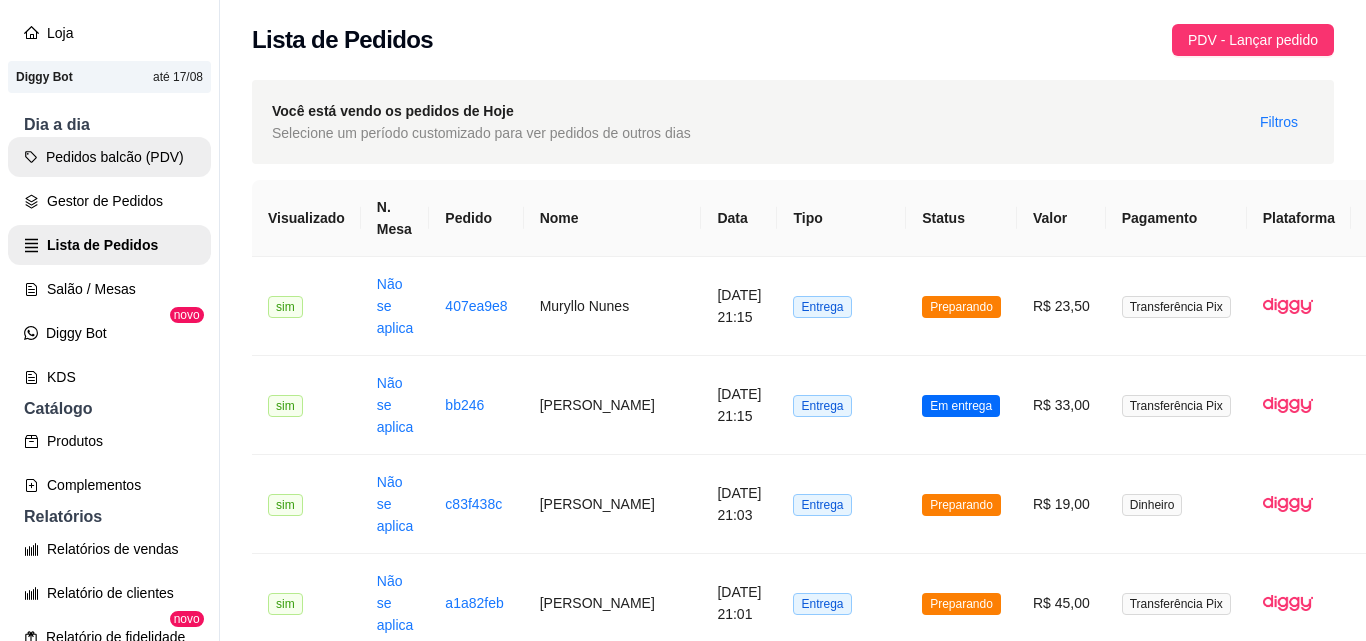click on "Pedidos balcão (PDV)" at bounding box center (109, 157) 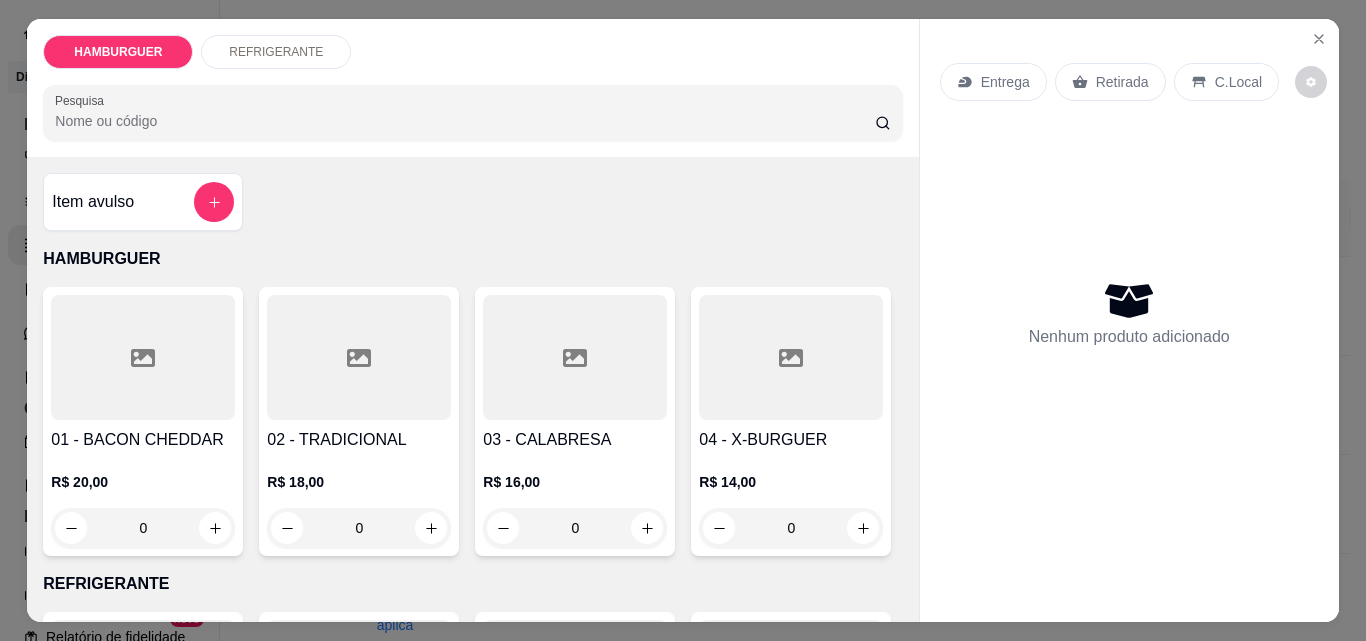 click on "0" at bounding box center [791, 528] 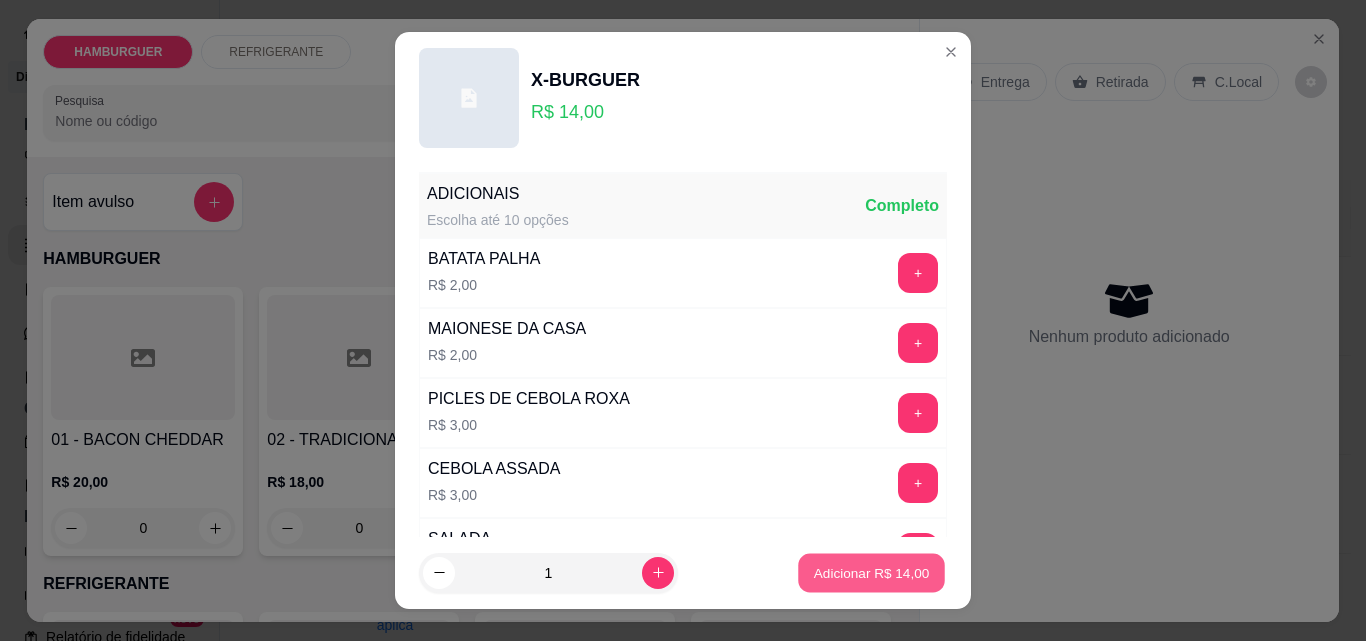click on "Adicionar   R$ 14,00" at bounding box center (871, 573) 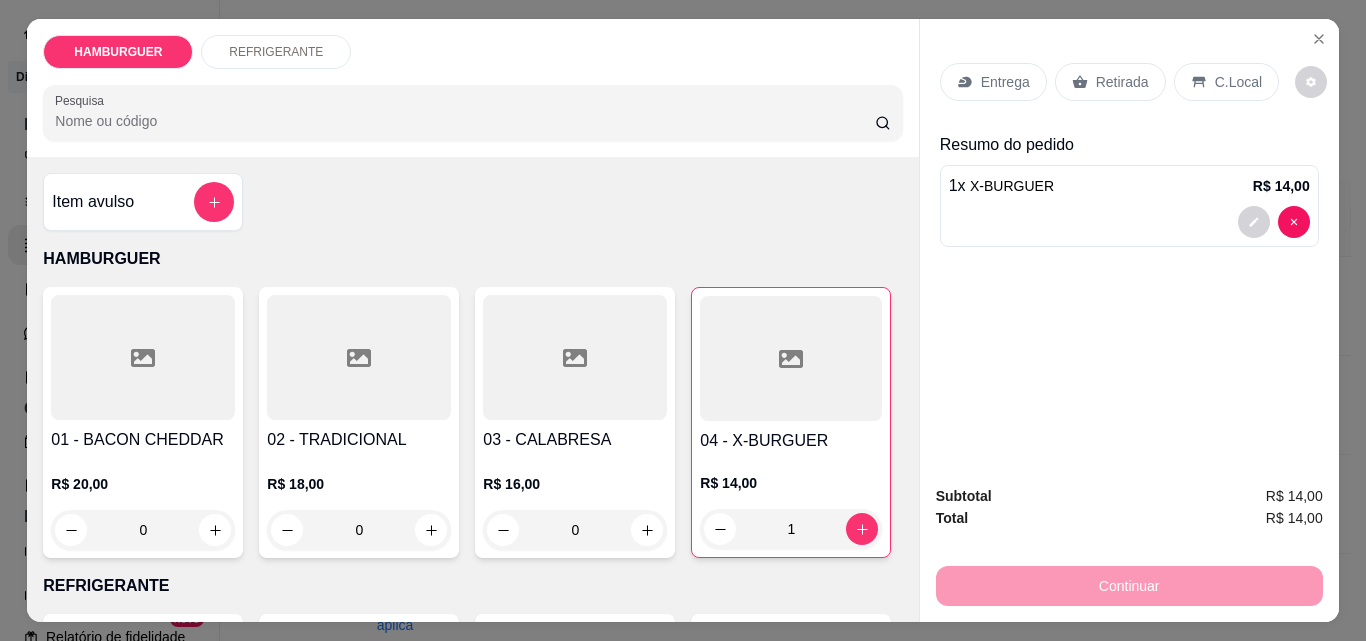 click 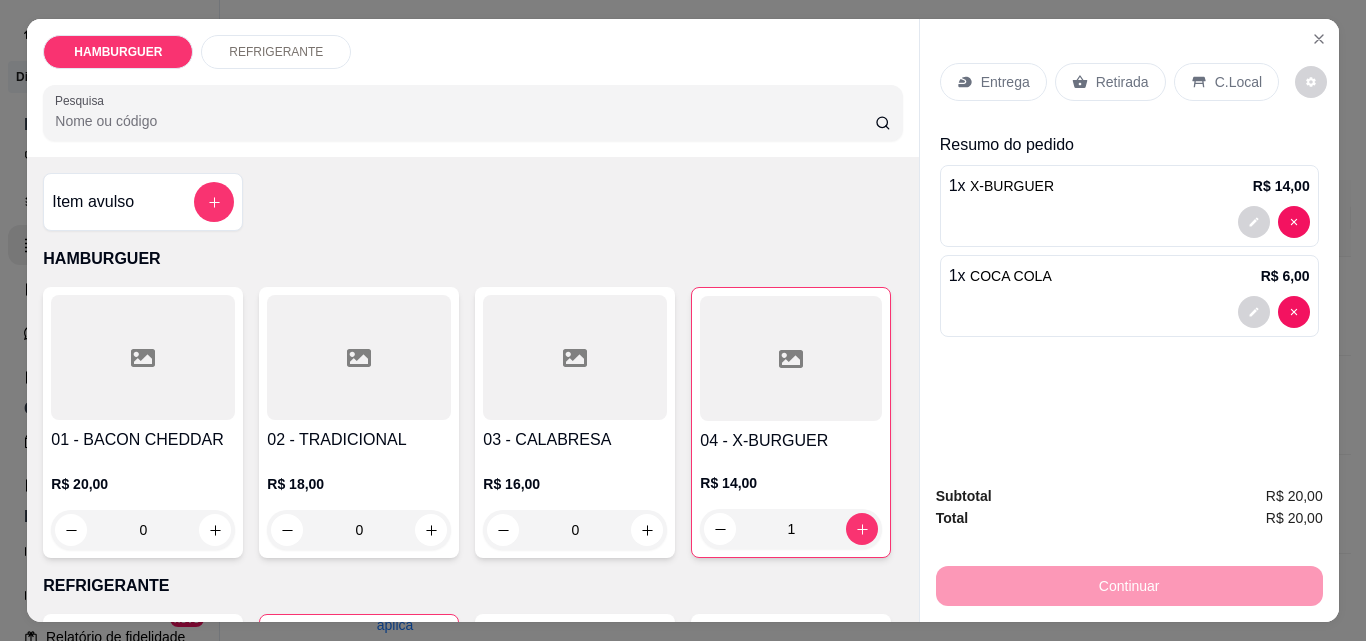 click on "C.Local" at bounding box center (1238, 82) 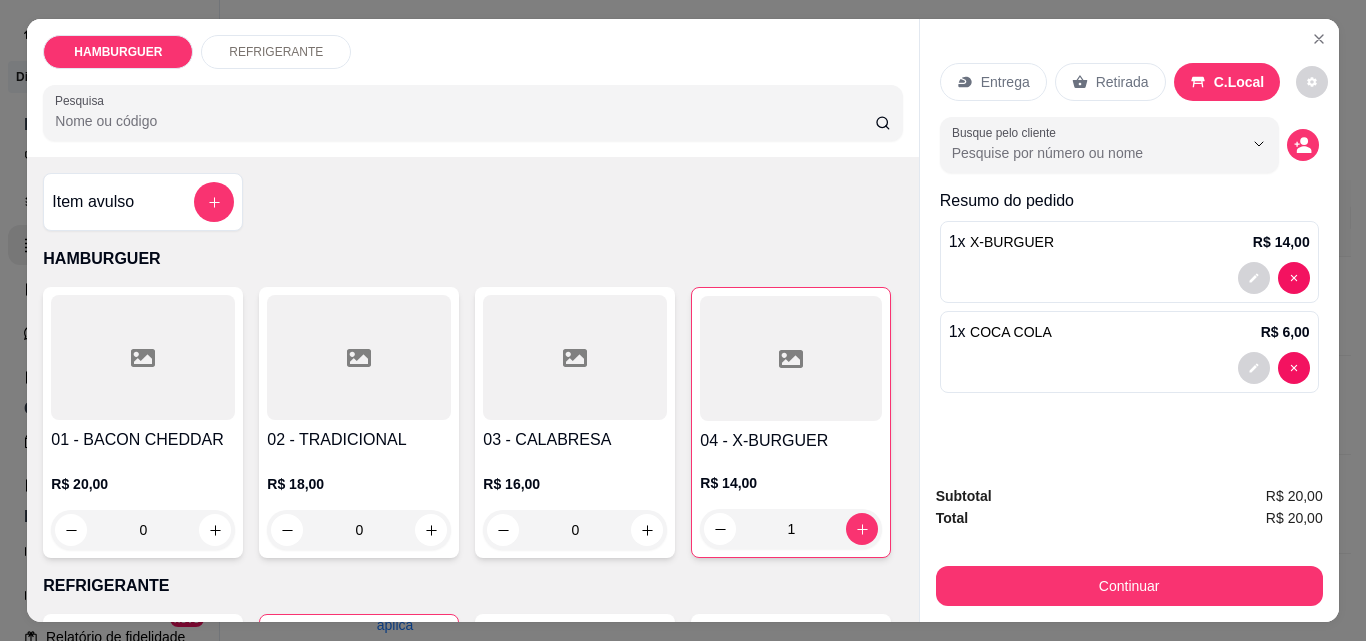 click 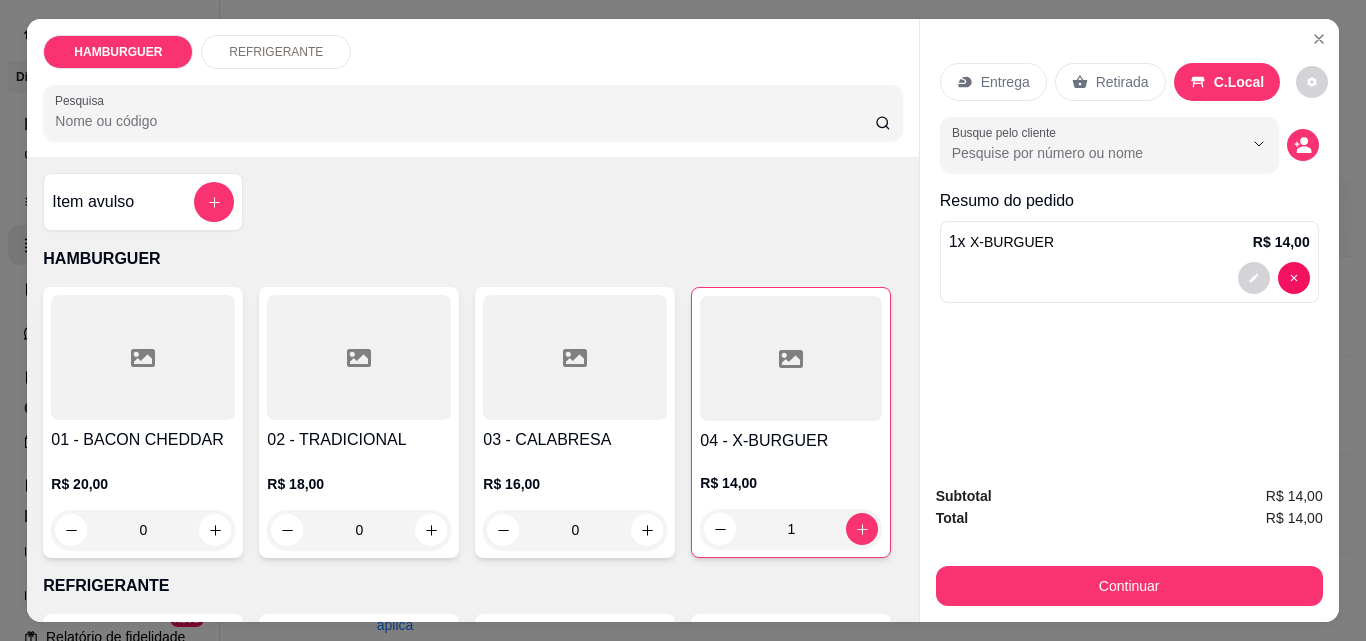 click 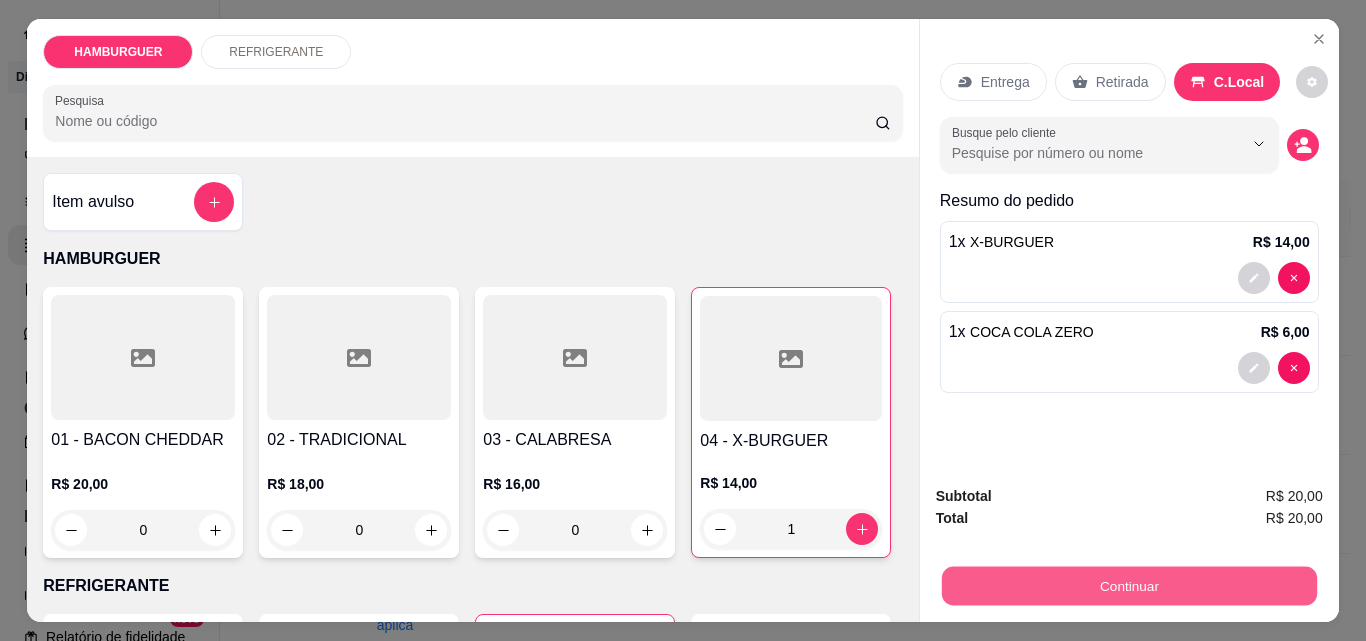 click on "Continuar" at bounding box center (1128, 585) 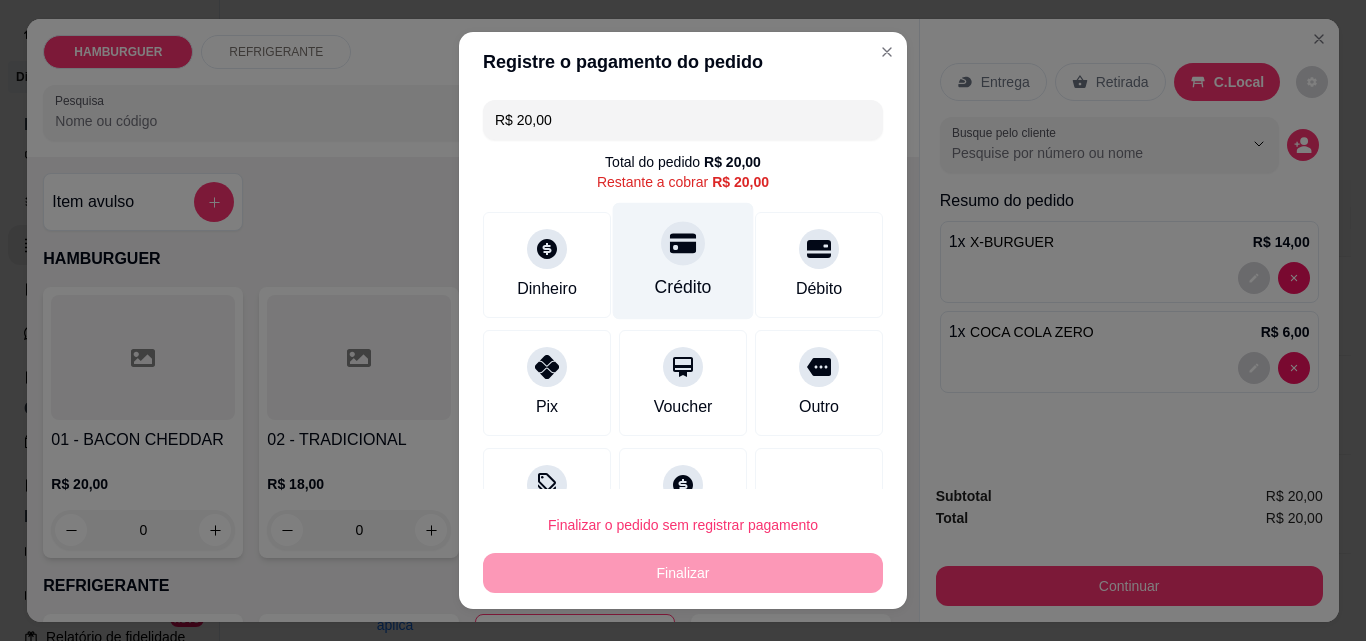 click 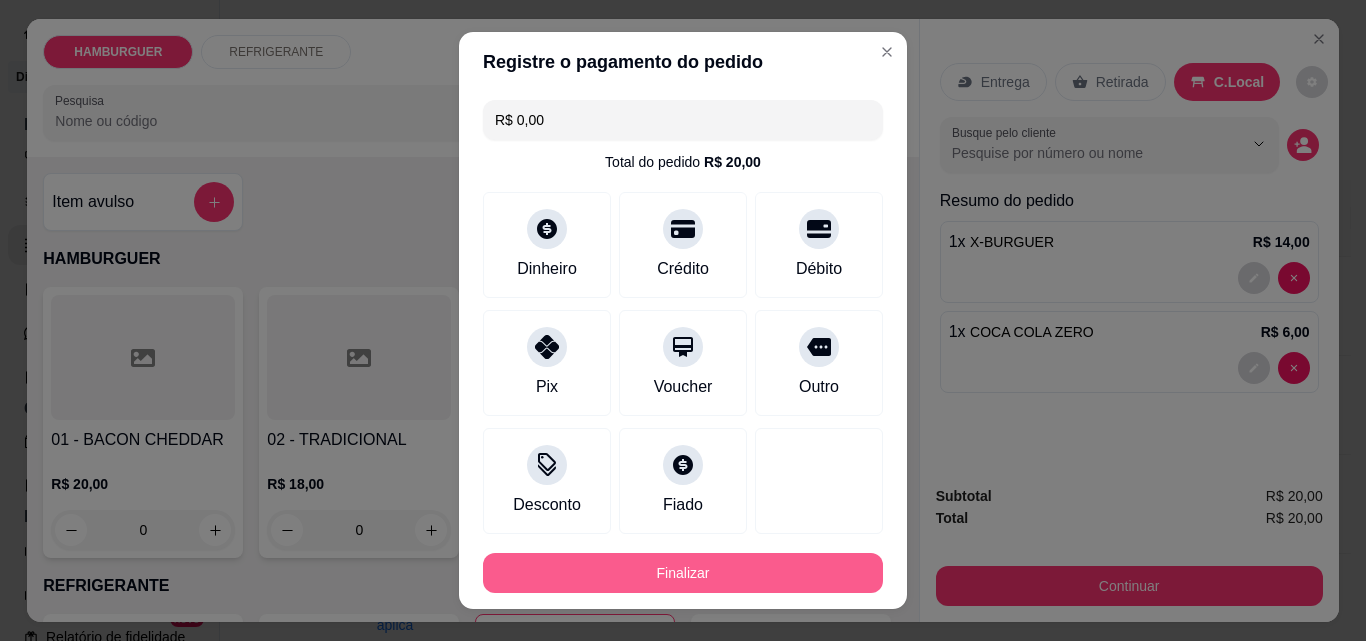 click on "Finalizar" at bounding box center (683, 573) 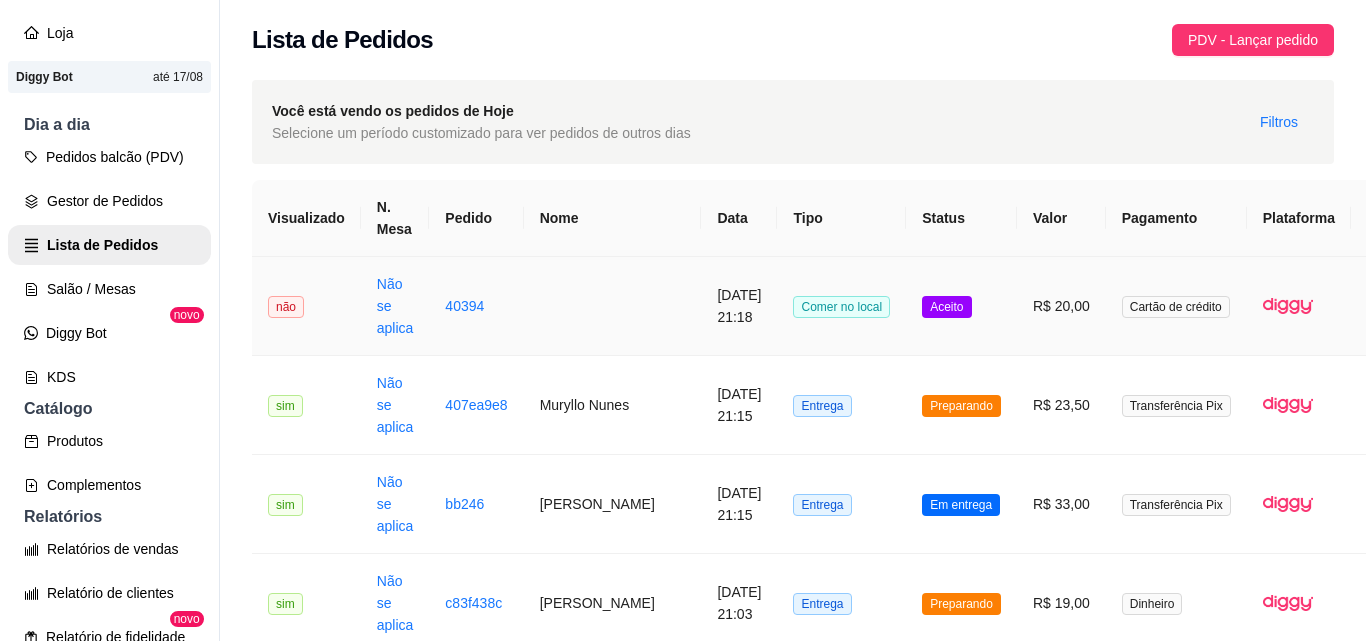 click on "Aceito" at bounding box center (961, 306) 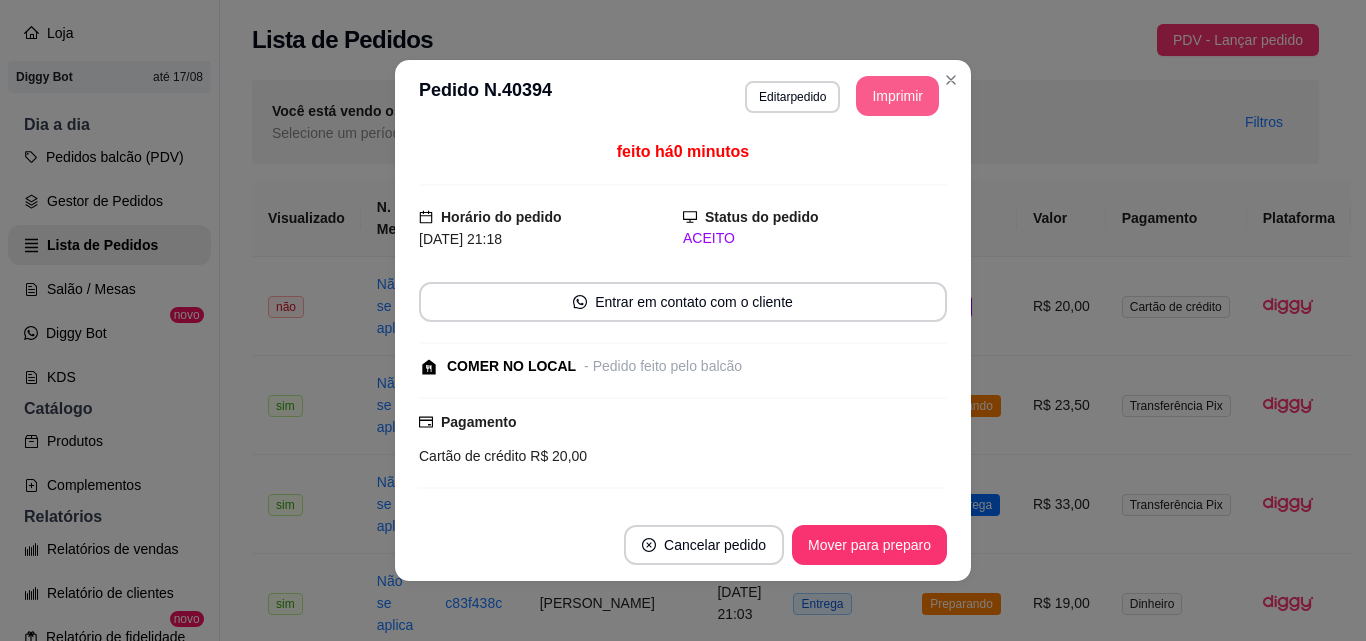 click on "Imprimir" at bounding box center (897, 96) 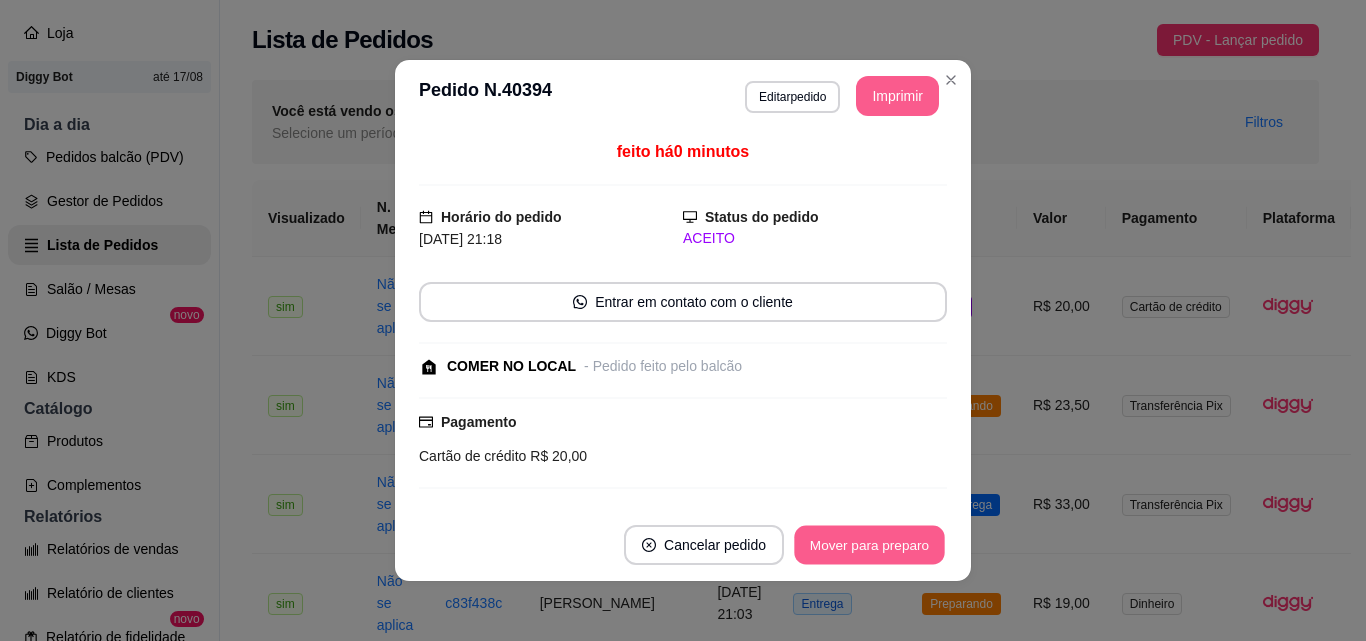 click on "Mover para preparo" at bounding box center (869, 545) 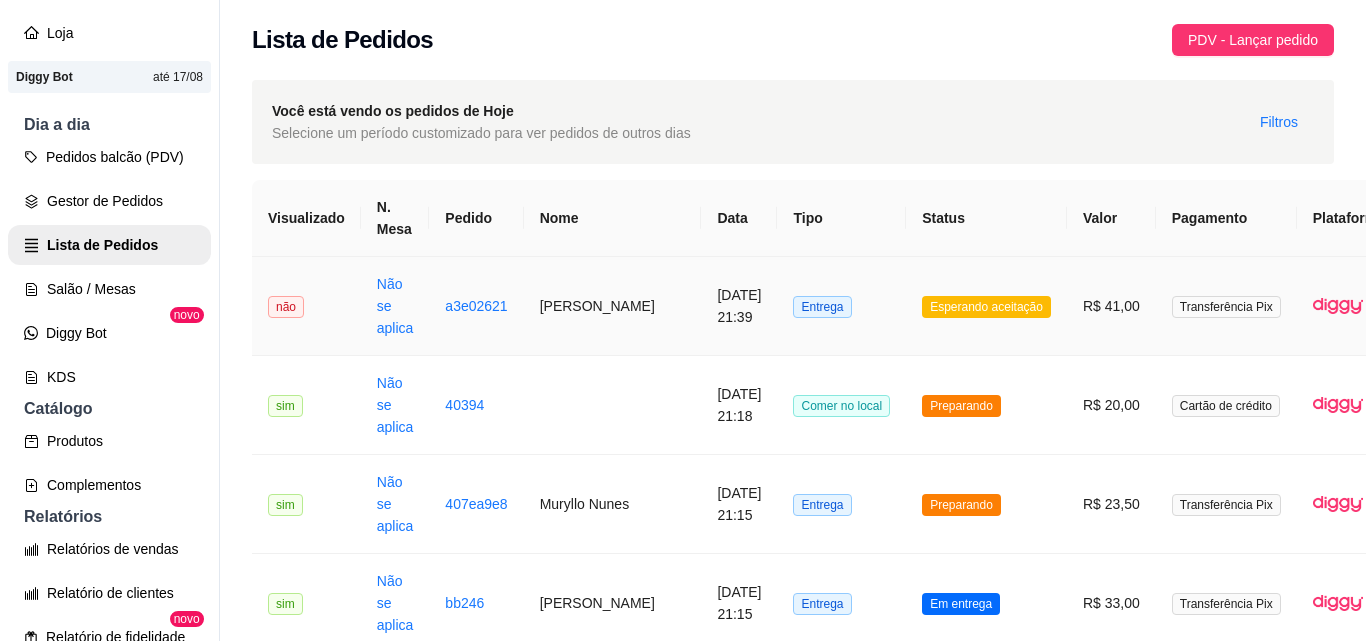 click on "Entrega" at bounding box center [841, 306] 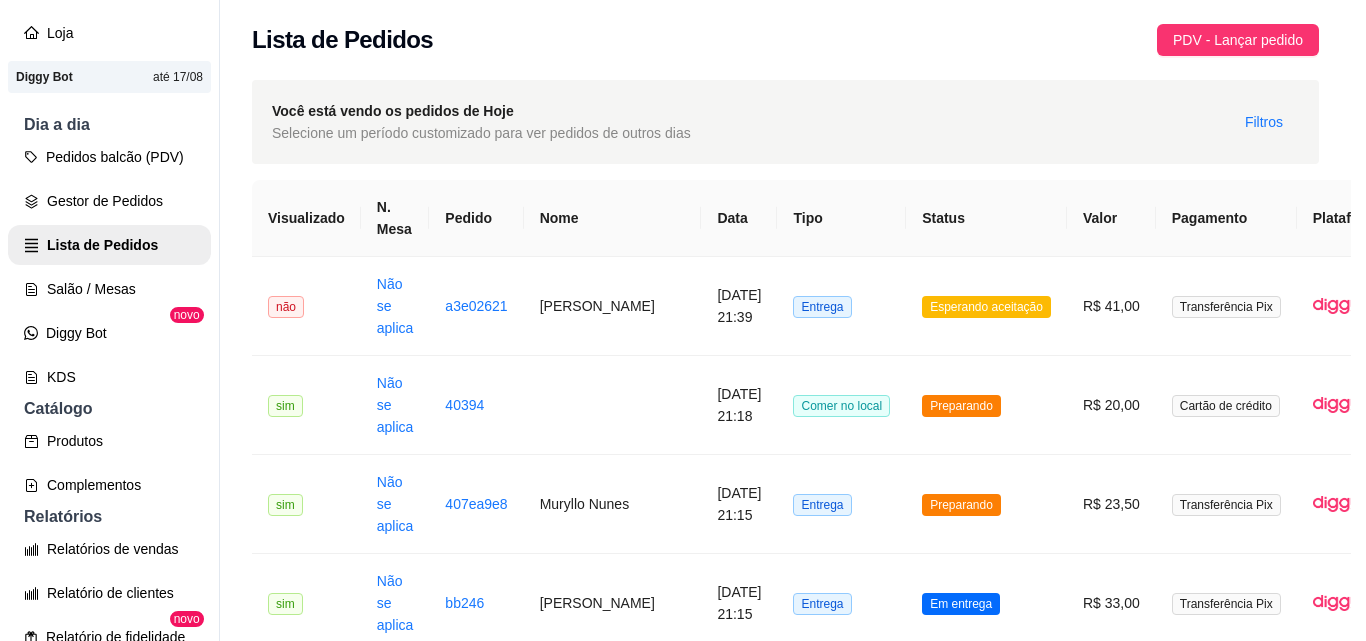 click on "Aceitar pedido" at bounding box center (886, 545) 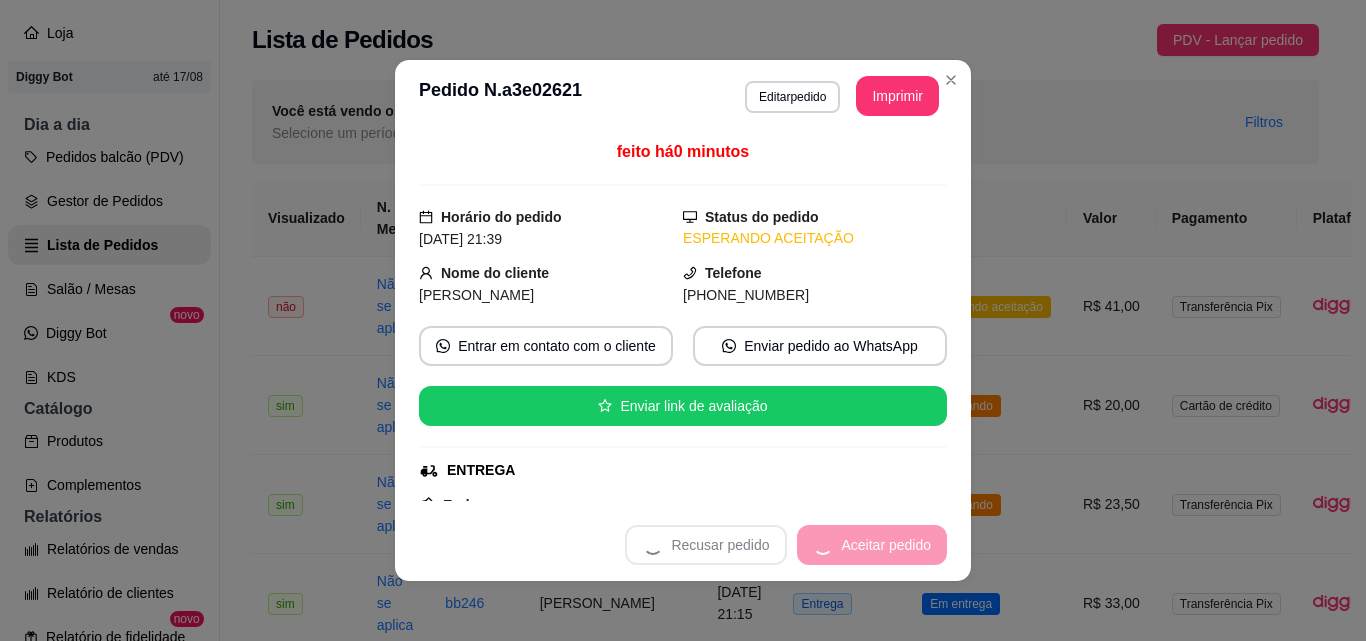 click on "Recusar pedido Aceitar pedido" at bounding box center (786, 545) 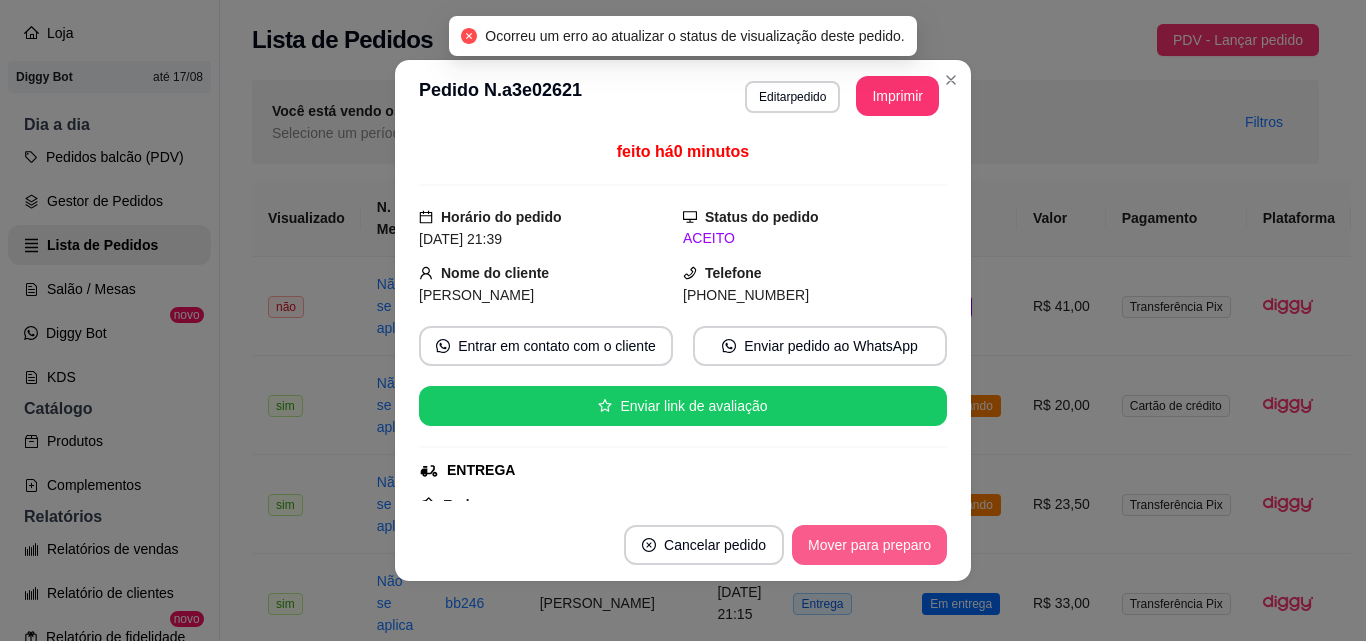 click on "Mover para preparo" at bounding box center [869, 545] 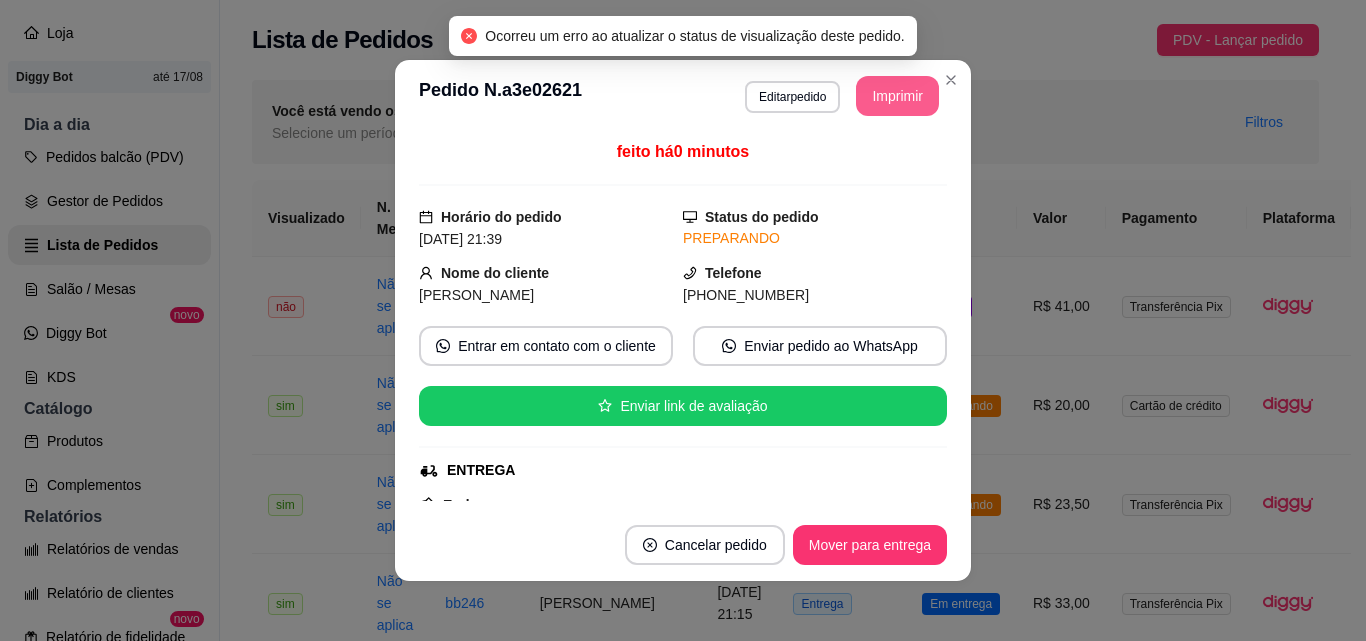 click on "Imprimir" at bounding box center (897, 96) 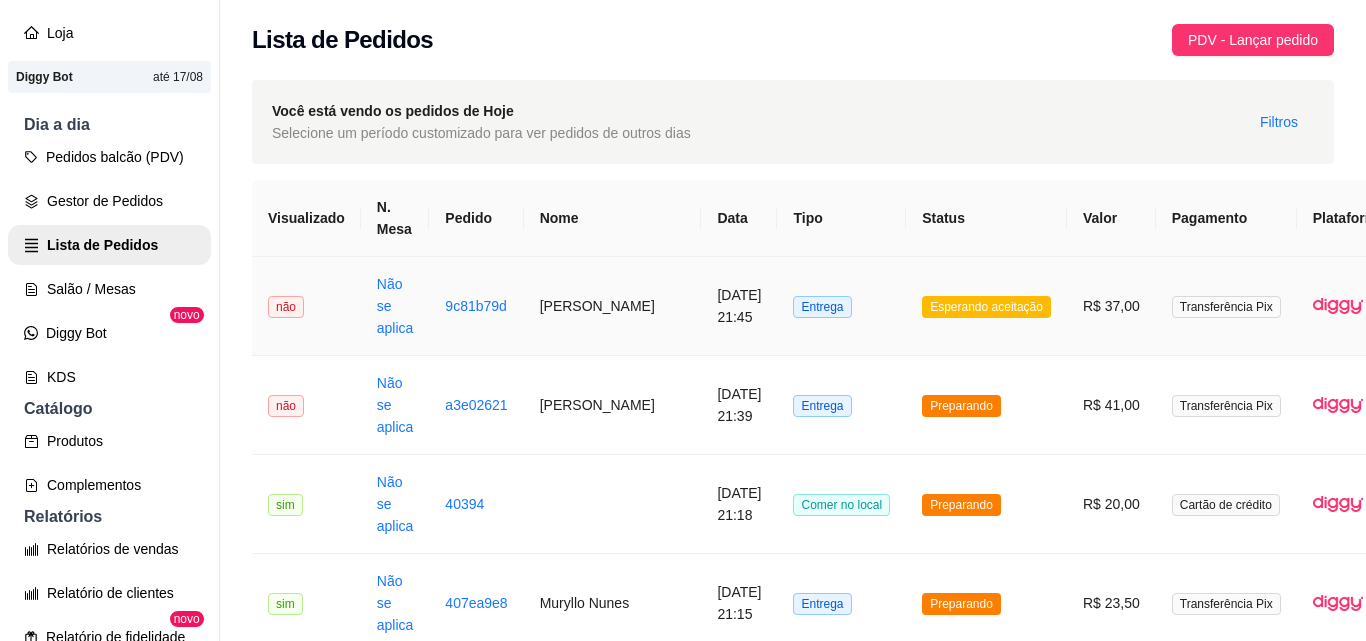 click on "Entrega" at bounding box center (841, 306) 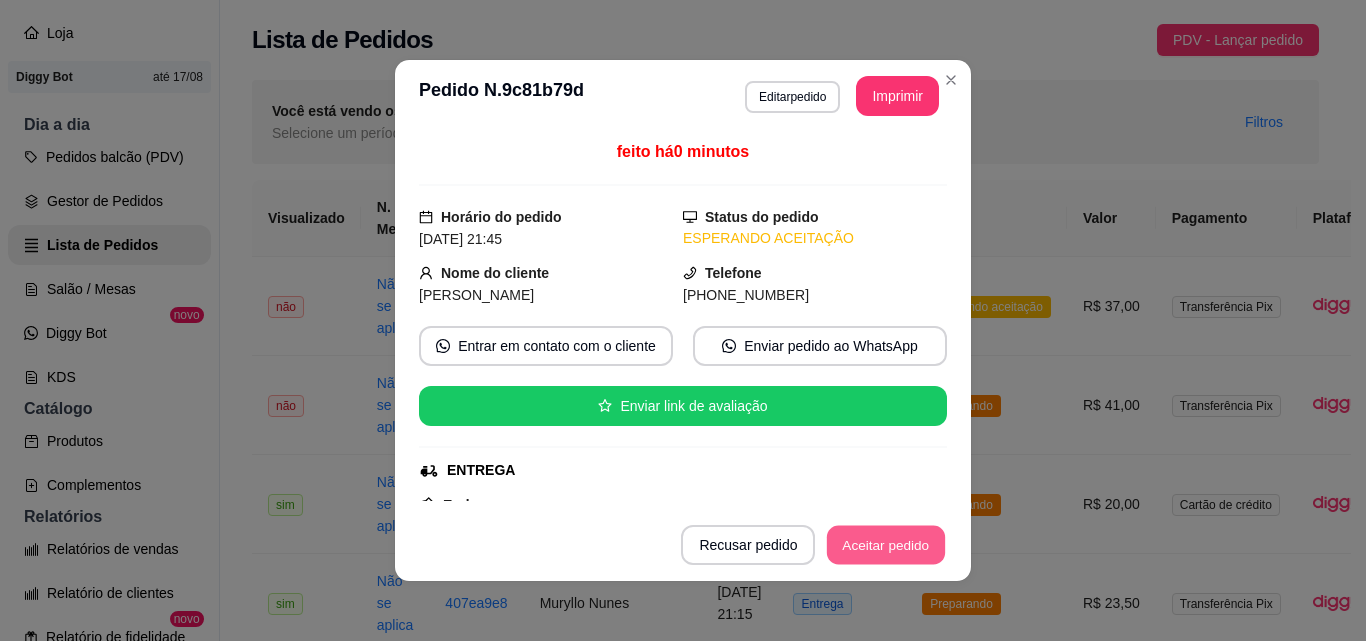 click on "Aceitar pedido" at bounding box center [886, 545] 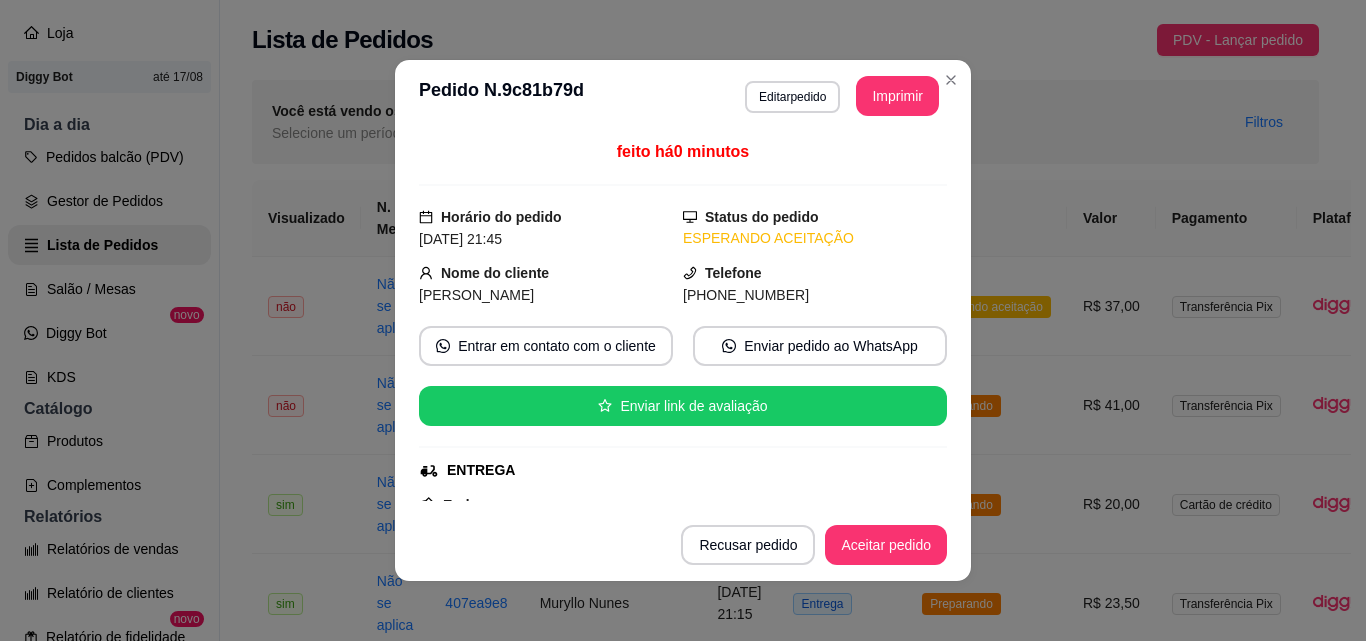 click on "**********" at bounding box center (683, 96) 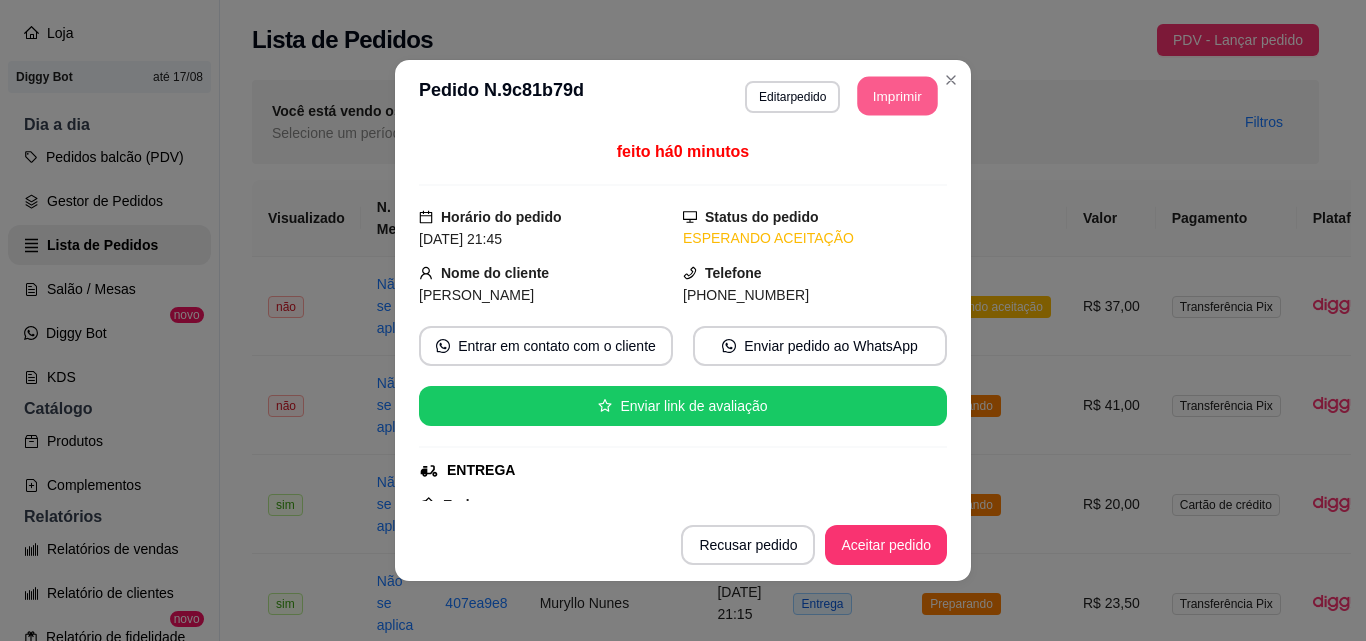 click on "Imprimir" at bounding box center (898, 96) 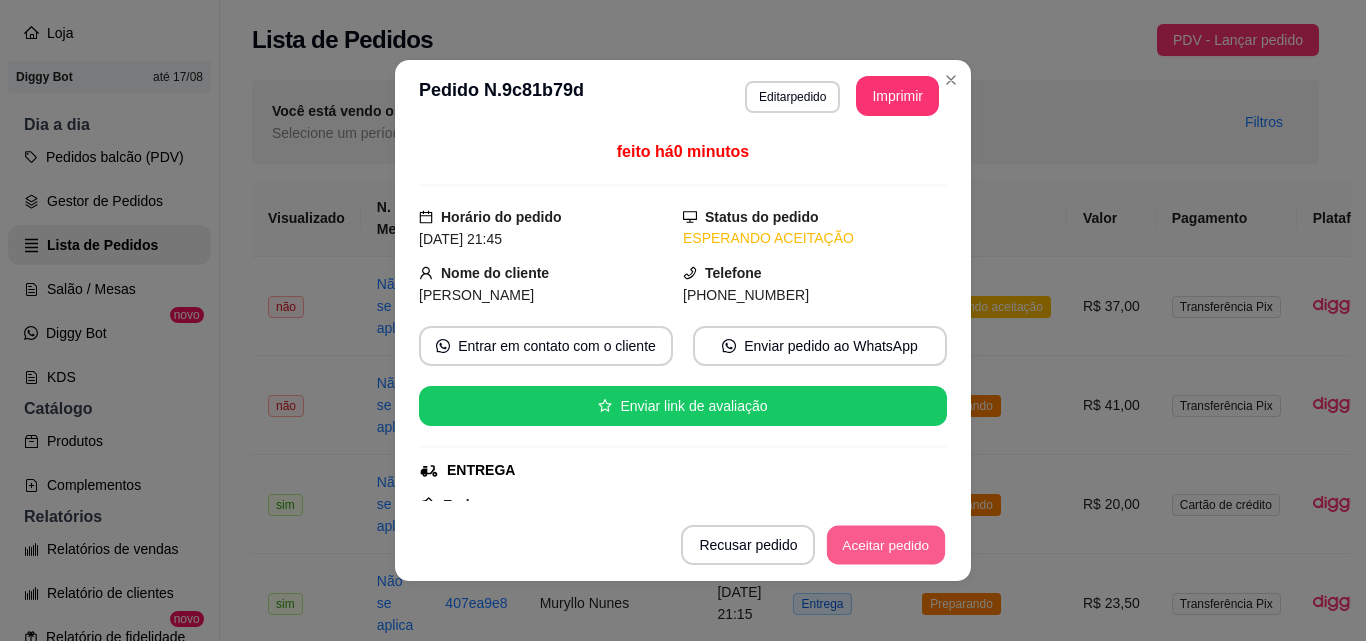 click on "Aceitar pedido" at bounding box center [886, 545] 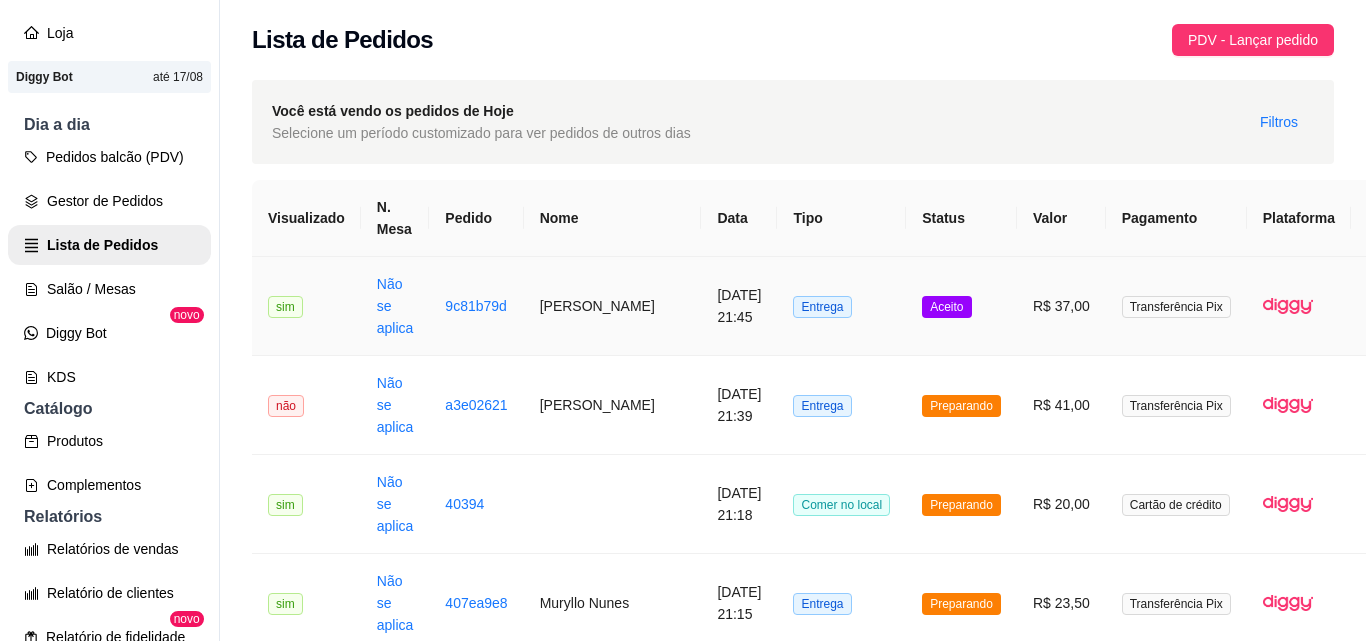 click on "Aceito" at bounding box center (961, 306) 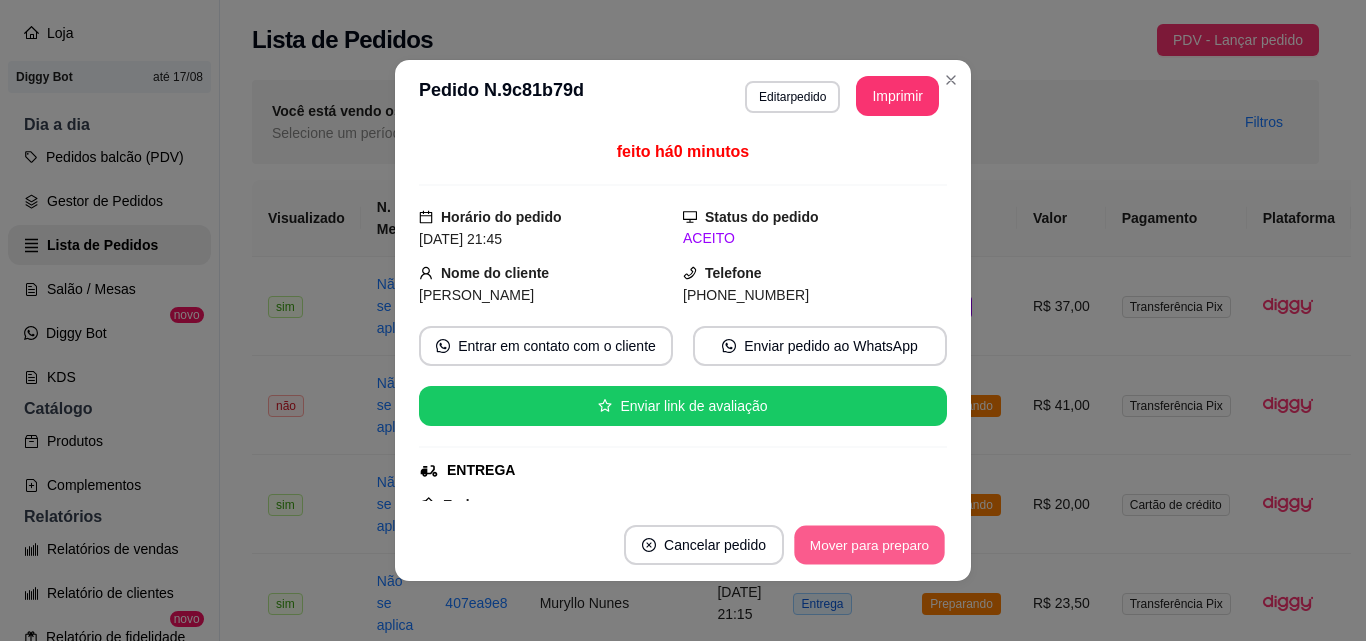 click on "Mover para preparo" at bounding box center [869, 545] 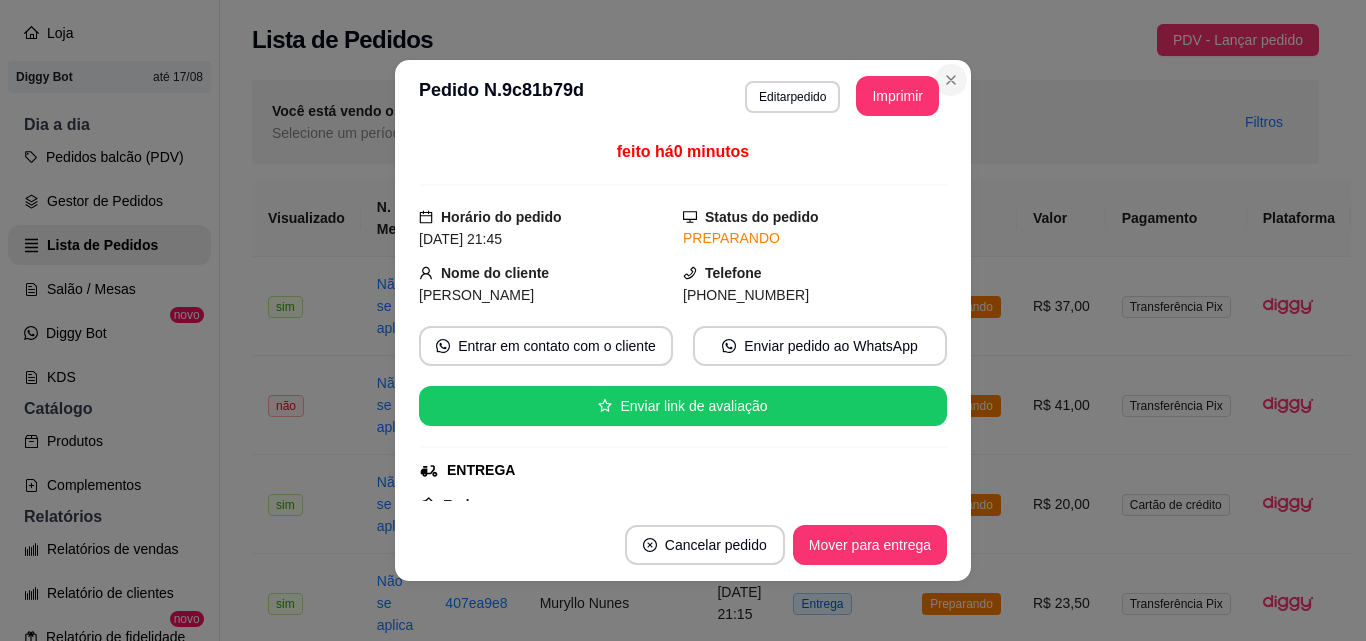 click on "**********" at bounding box center [683, 320] 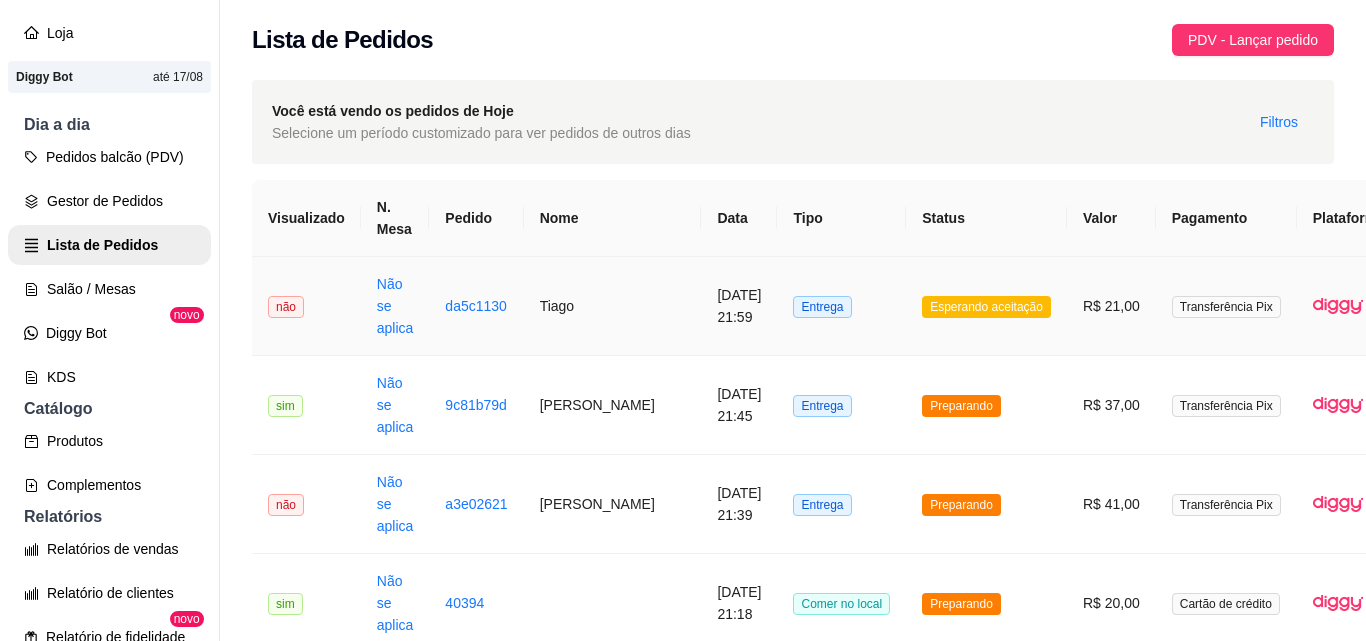 click on "Entrega" at bounding box center (841, 306) 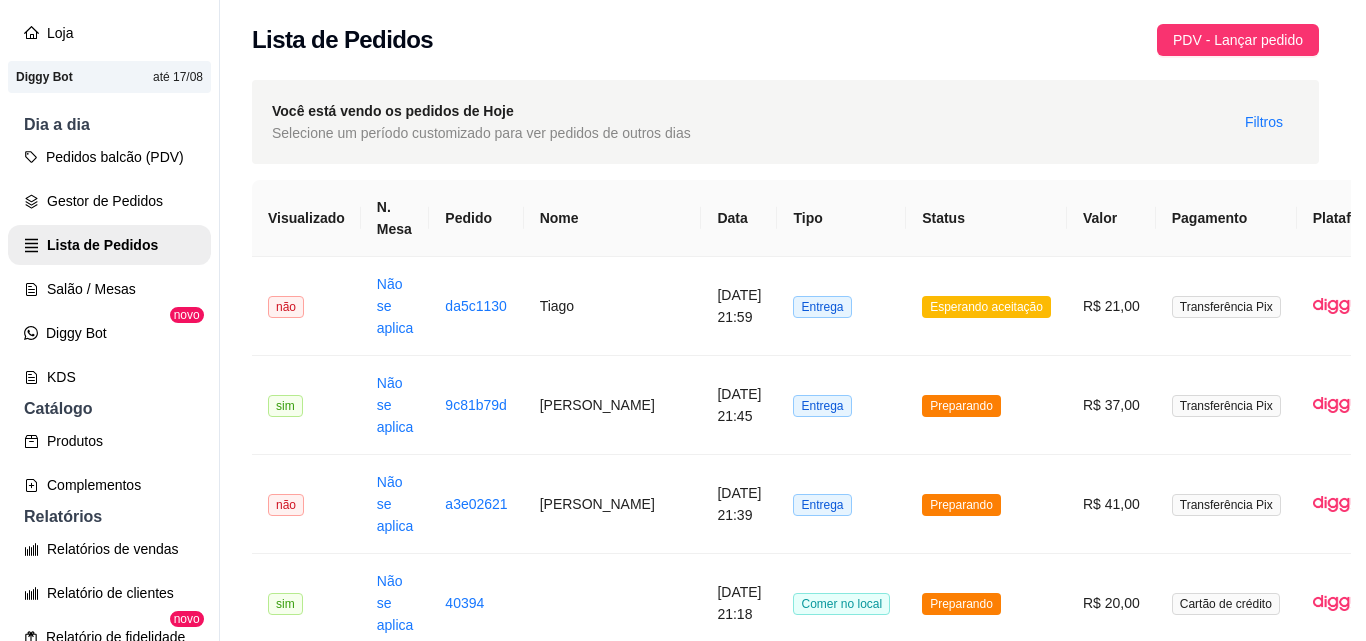 click on "Aceitar pedido" at bounding box center (886, 545) 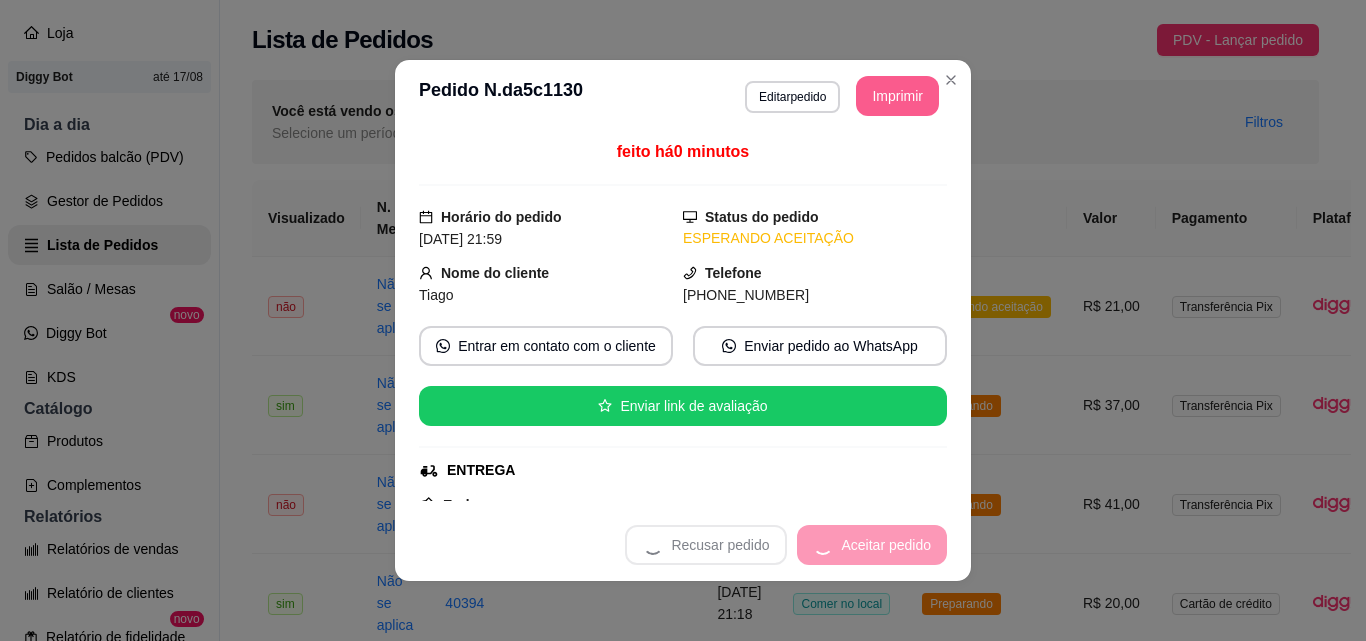 click on "Imprimir" at bounding box center (897, 96) 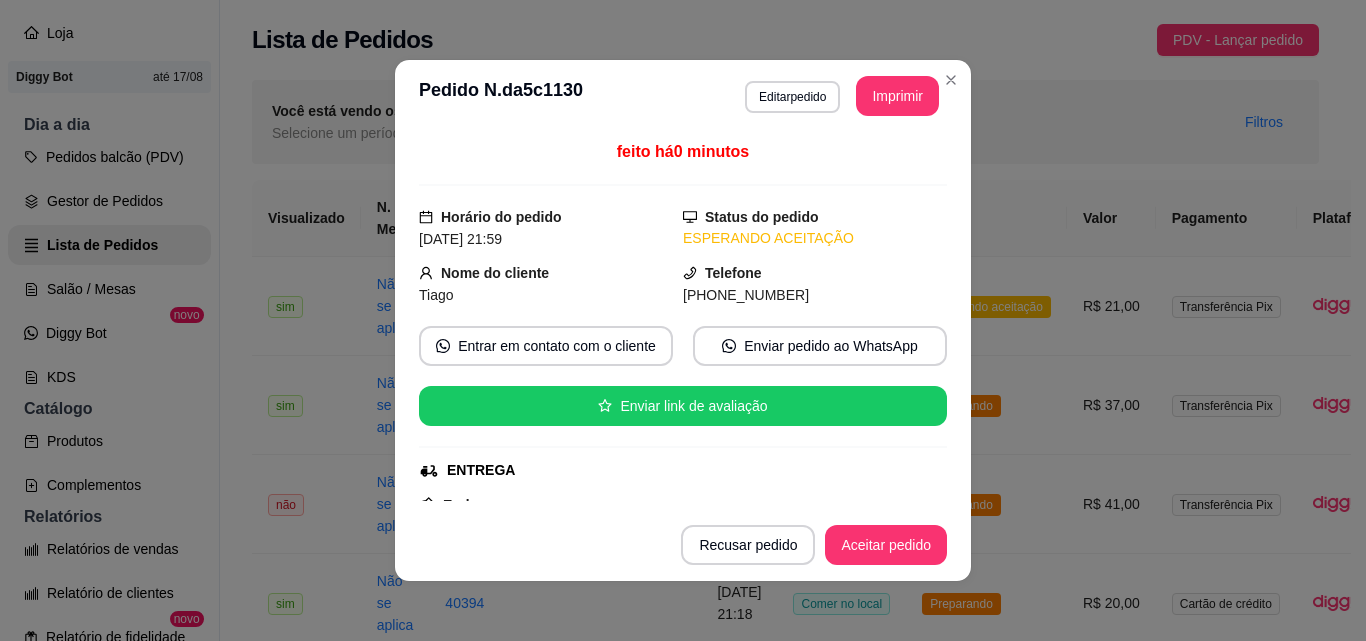 click on "Recusar pedido Aceitar pedido" at bounding box center (683, 545) 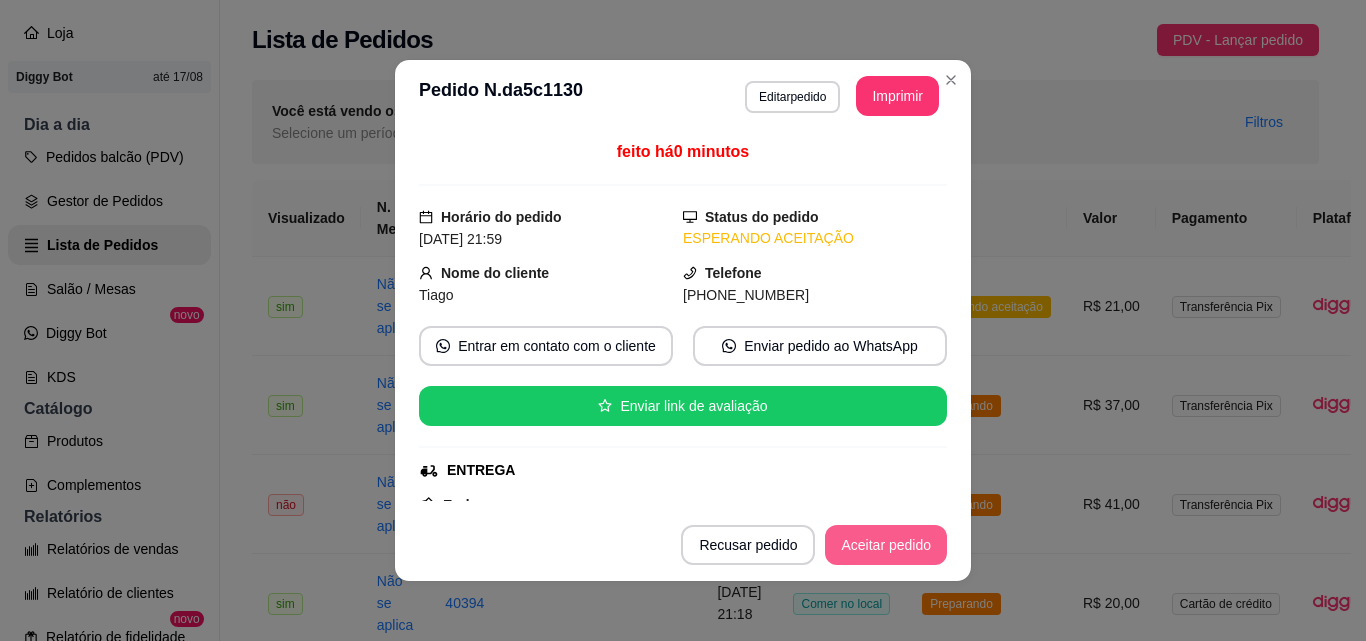 click on "Aceitar pedido" at bounding box center [886, 545] 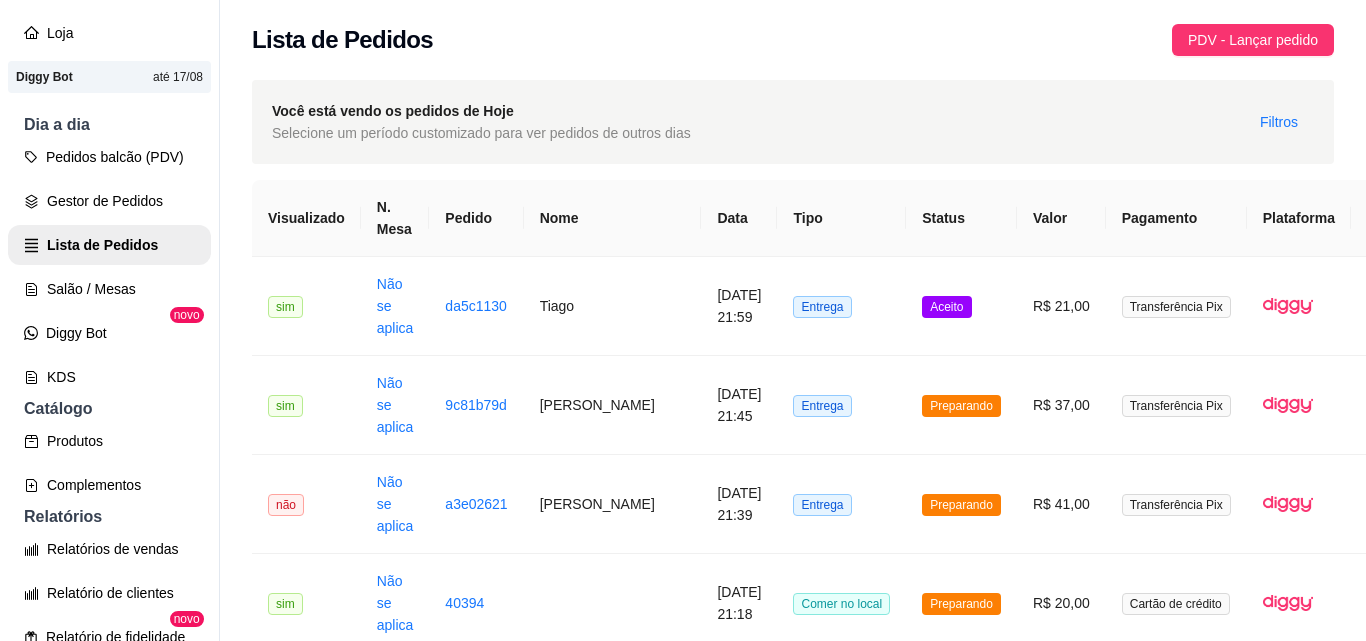 click on "Controle de caixa" at bounding box center (109, 789) 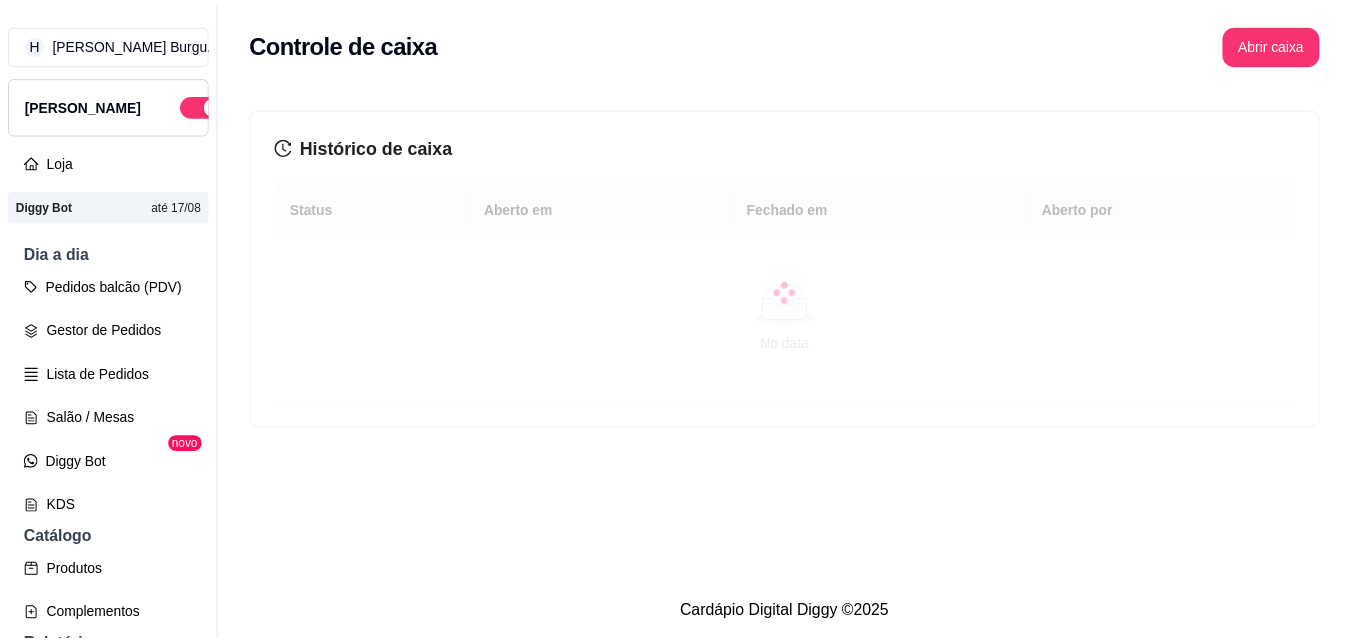 scroll, scrollTop: 0, scrollLeft: 0, axis: both 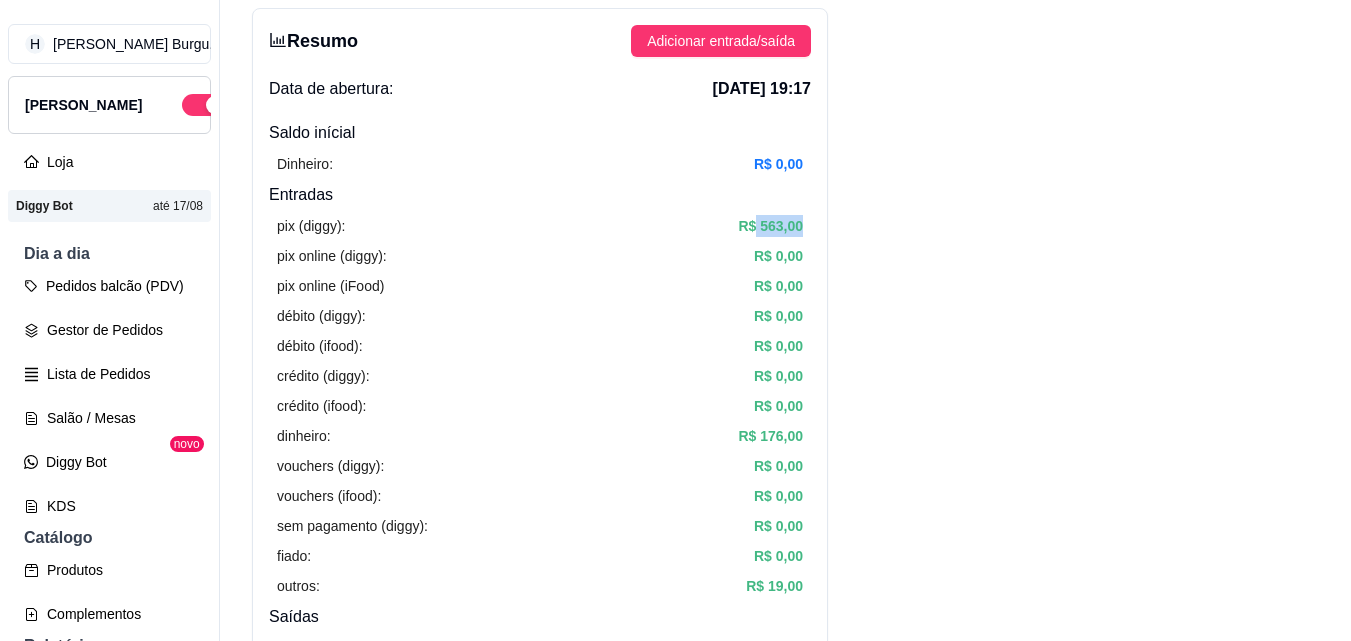 drag, startPoint x: 755, startPoint y: 222, endPoint x: 825, endPoint y: 222, distance: 70 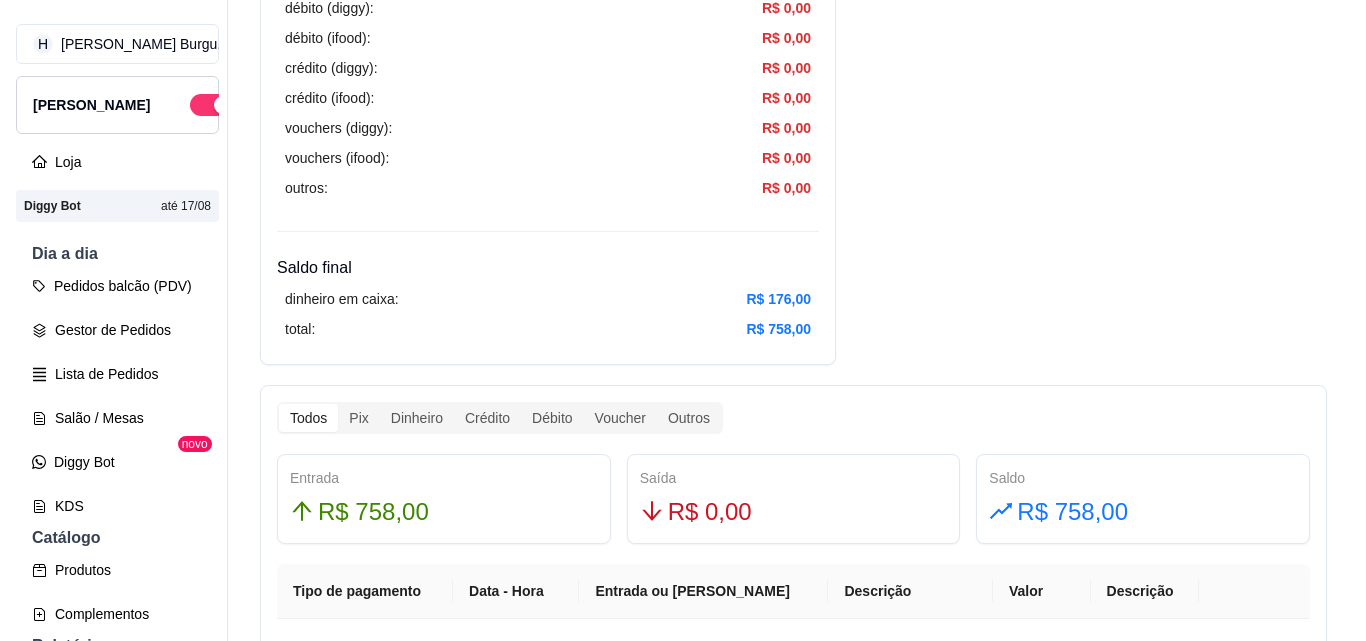 scroll, scrollTop: 900, scrollLeft: 0, axis: vertical 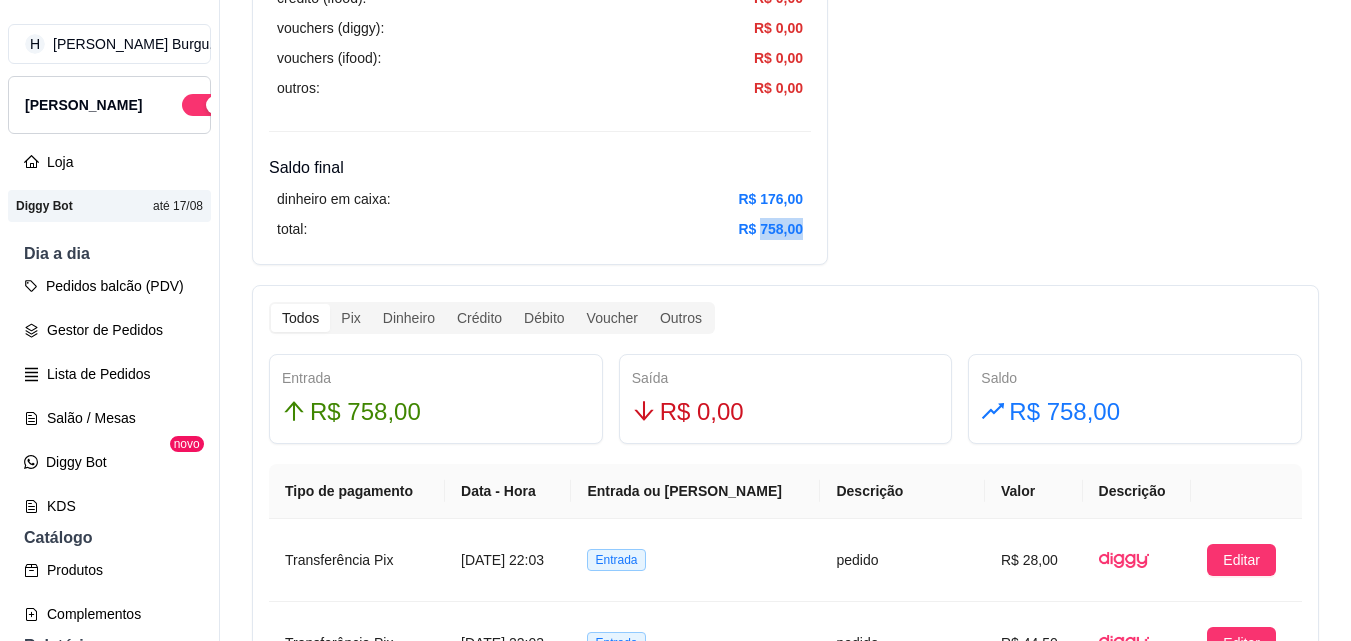 drag, startPoint x: 760, startPoint y: 225, endPoint x: 823, endPoint y: 247, distance: 66.730804 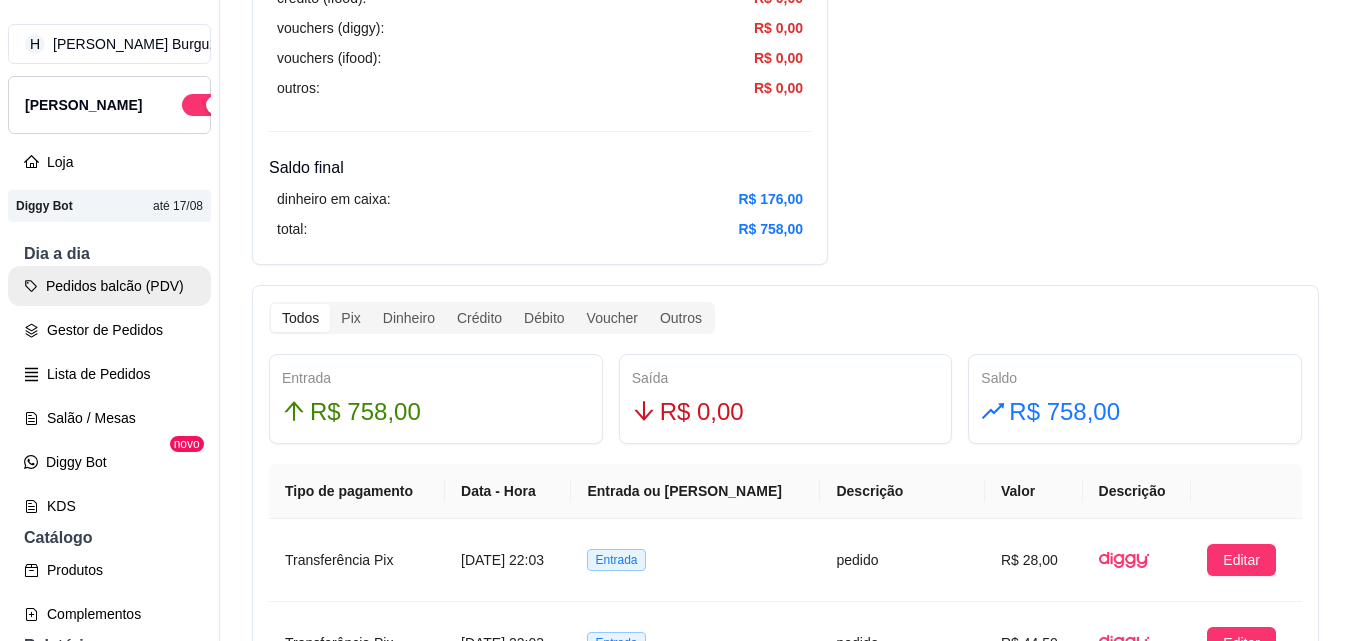 click on "Pedidos balcão (PDV)" at bounding box center [109, 286] 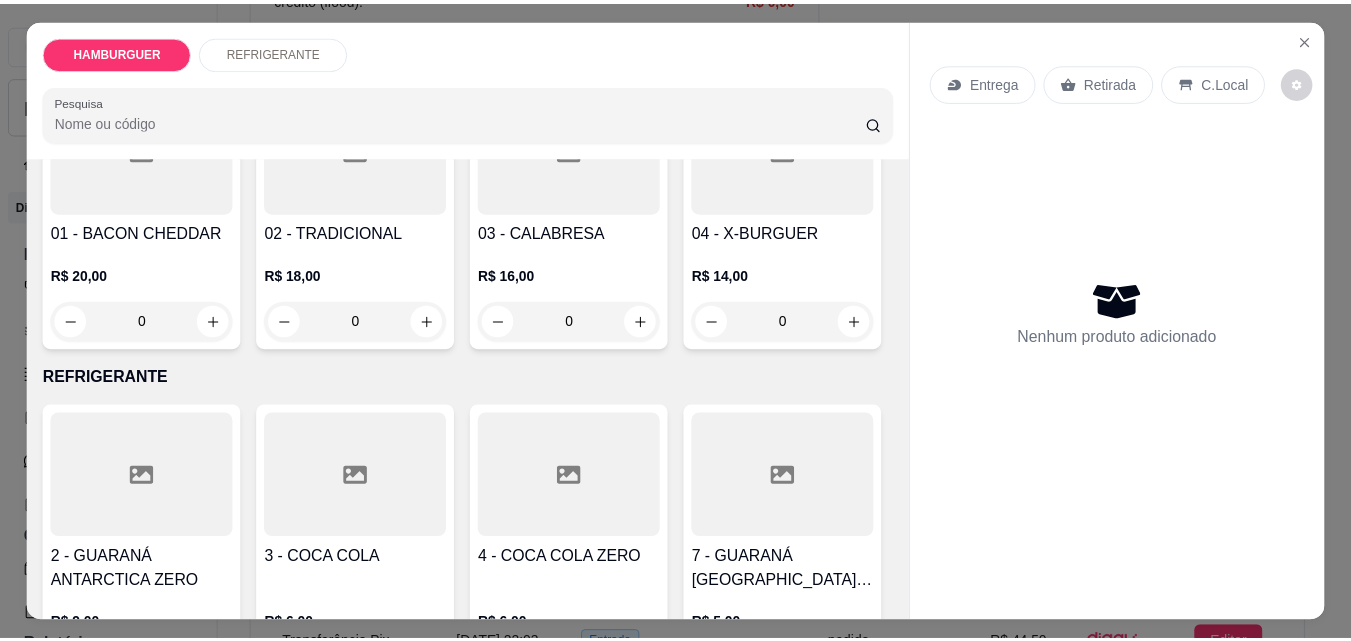 scroll, scrollTop: 200, scrollLeft: 0, axis: vertical 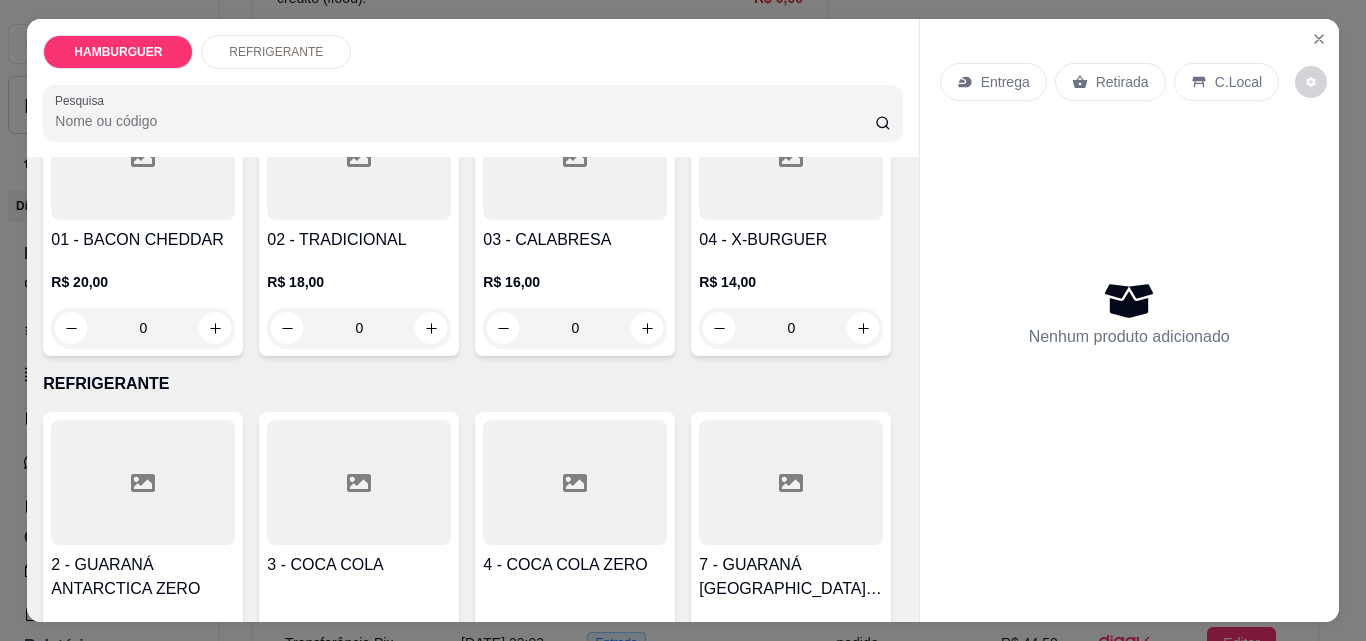 click on "0" at bounding box center [575, 328] 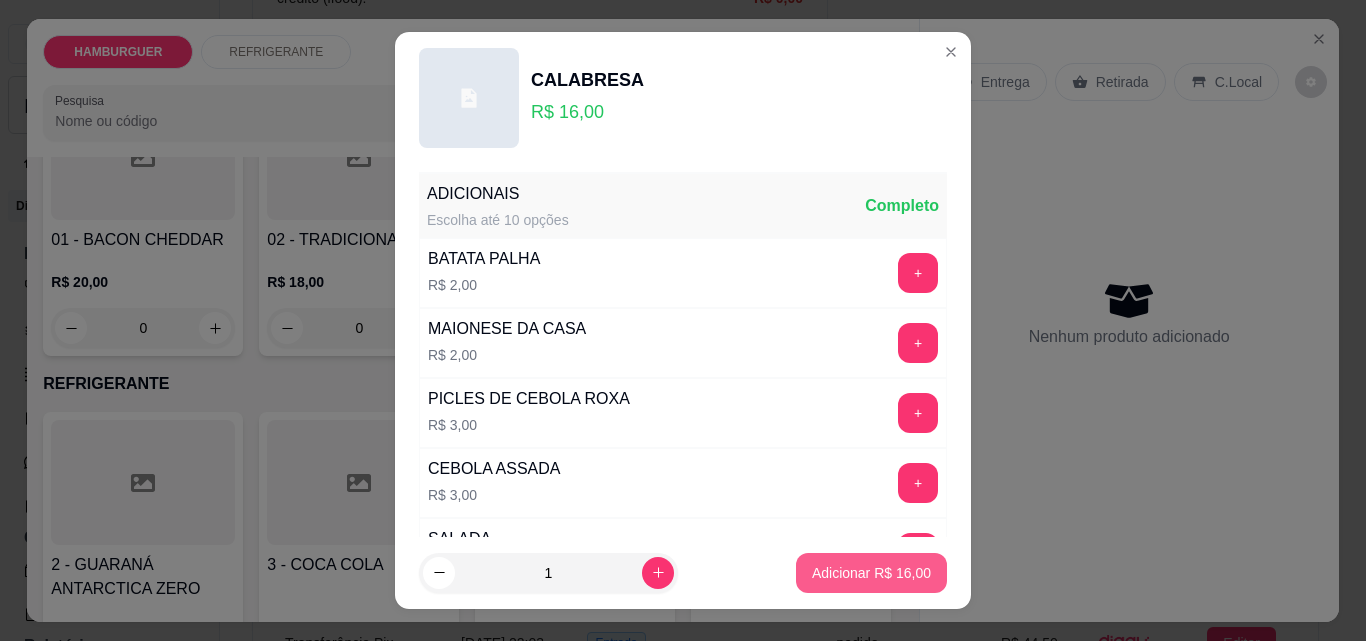 click on "Adicionar   R$ 16,00" at bounding box center (871, 573) 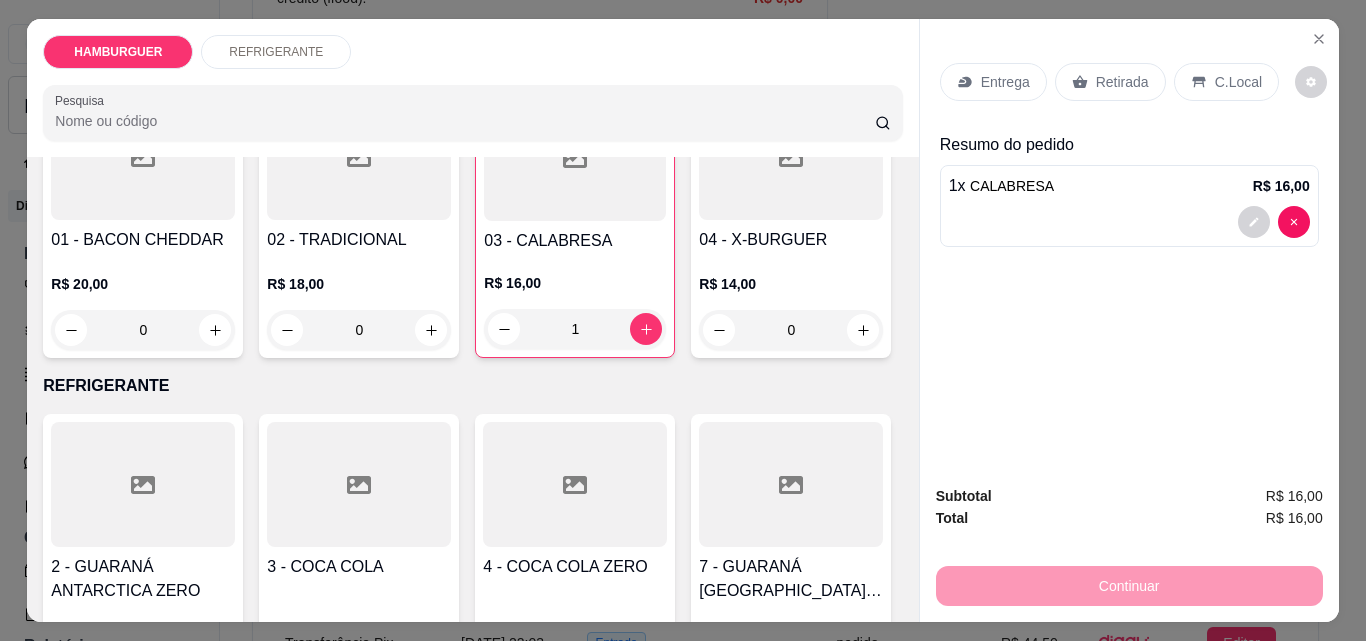 click on "Retirada" at bounding box center (1122, 82) 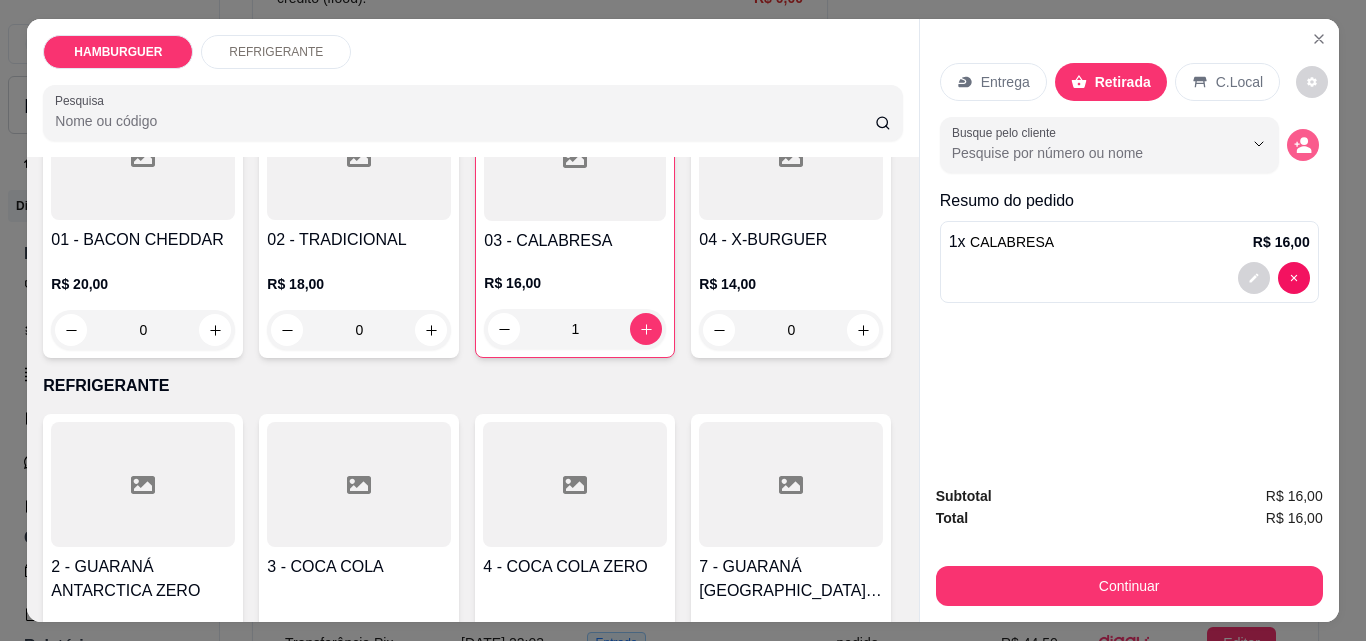 click at bounding box center [1303, 145] 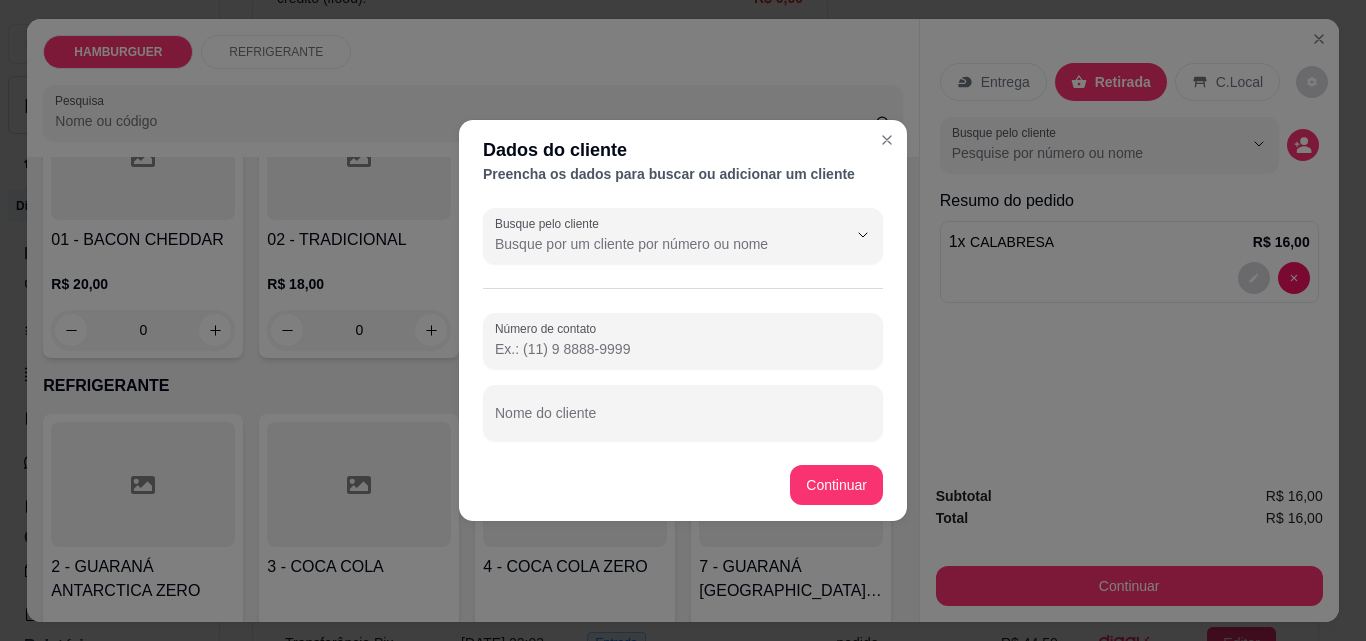 click on "Busque pelo cliente Número de contato Nome do cliente" at bounding box center (683, 324) 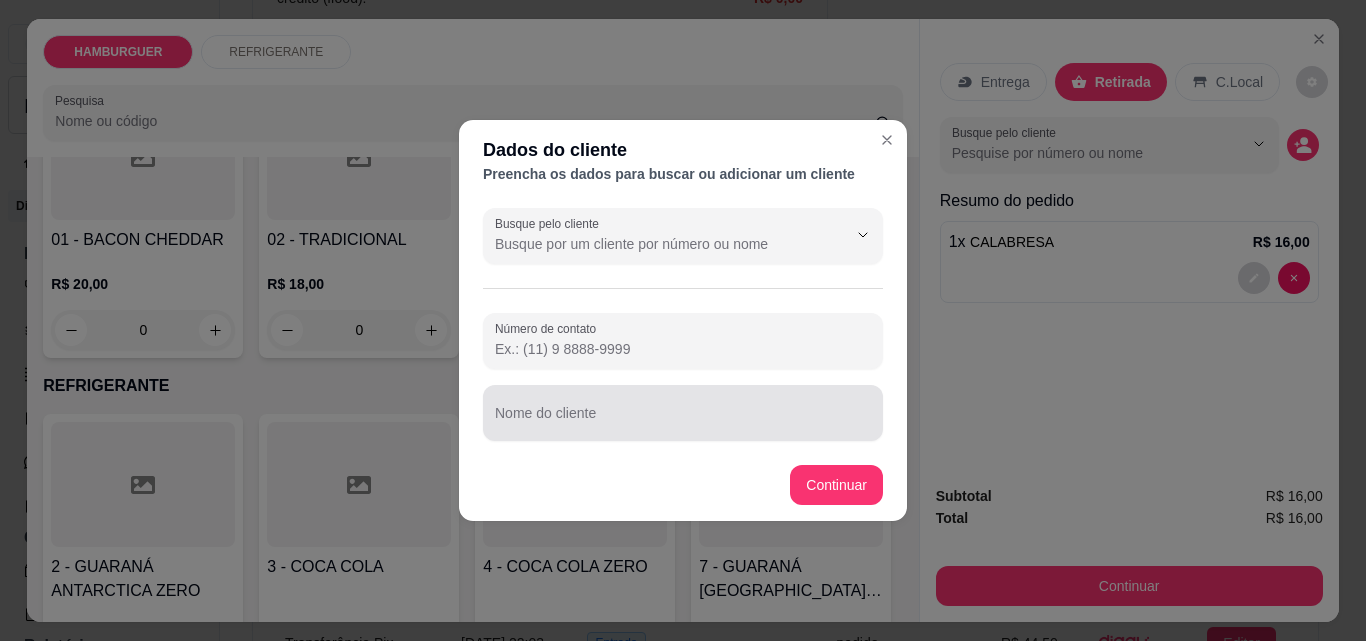 click on "Nome do cliente" at bounding box center (683, 421) 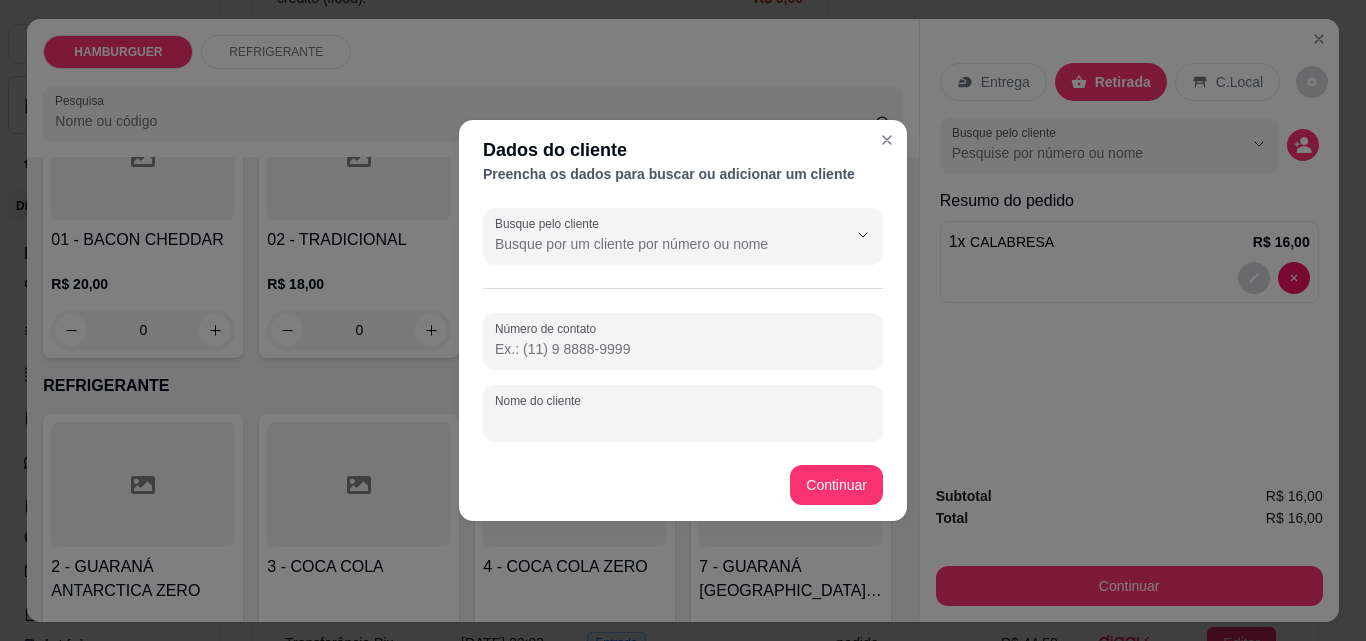type on "x" 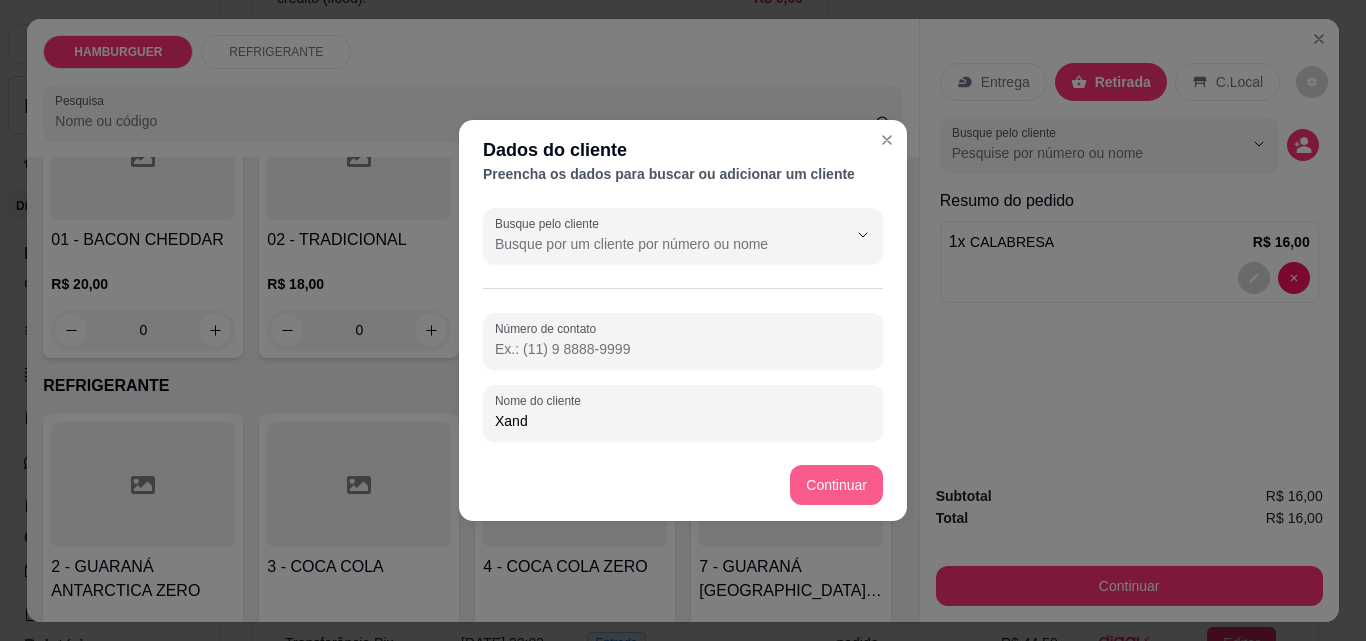 type on "Xand" 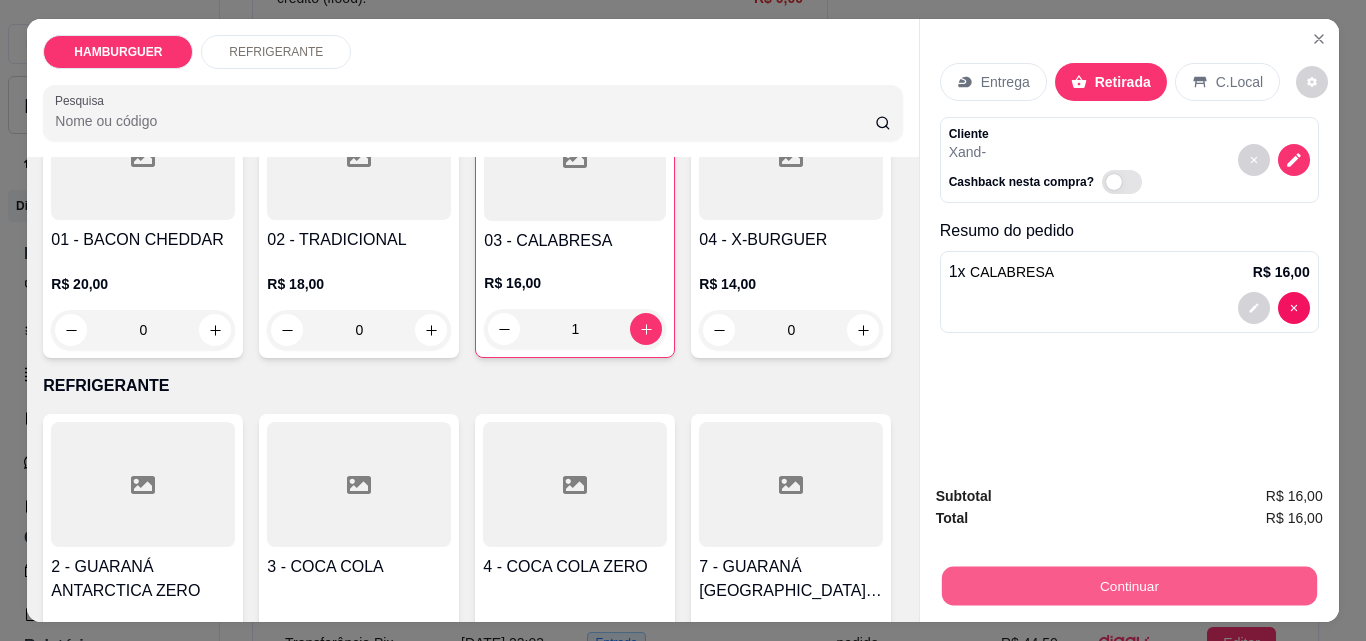 click on "Continuar" at bounding box center [1128, 585] 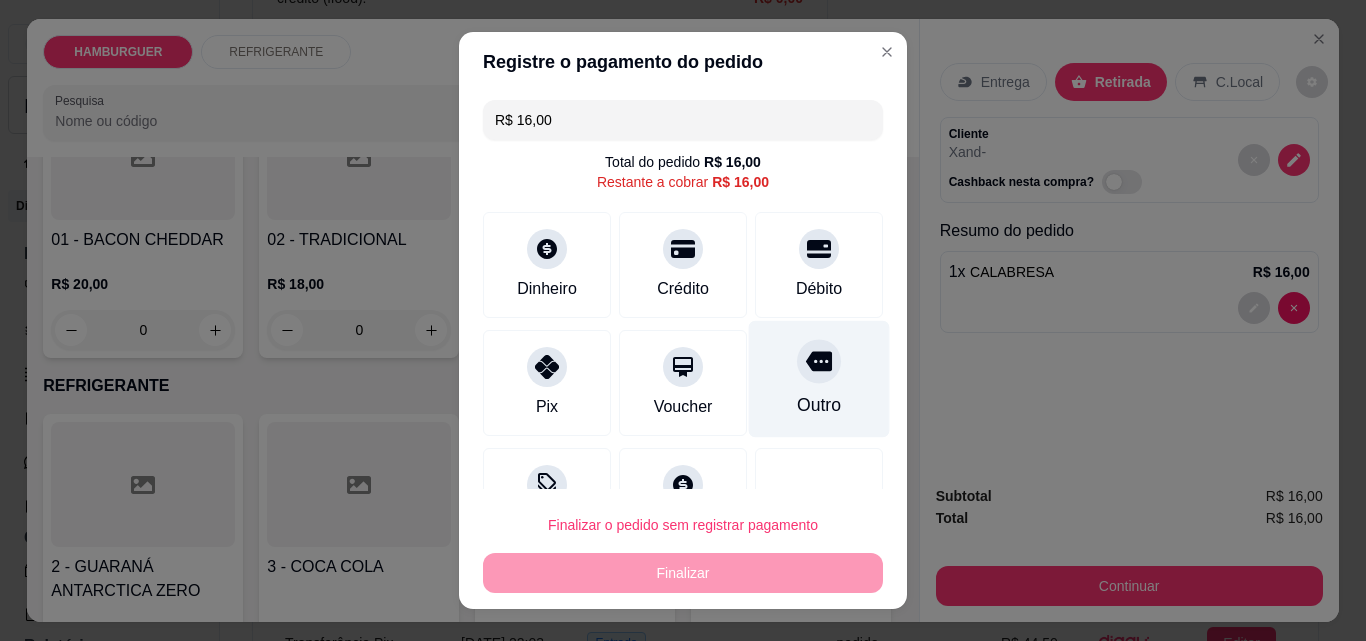 click 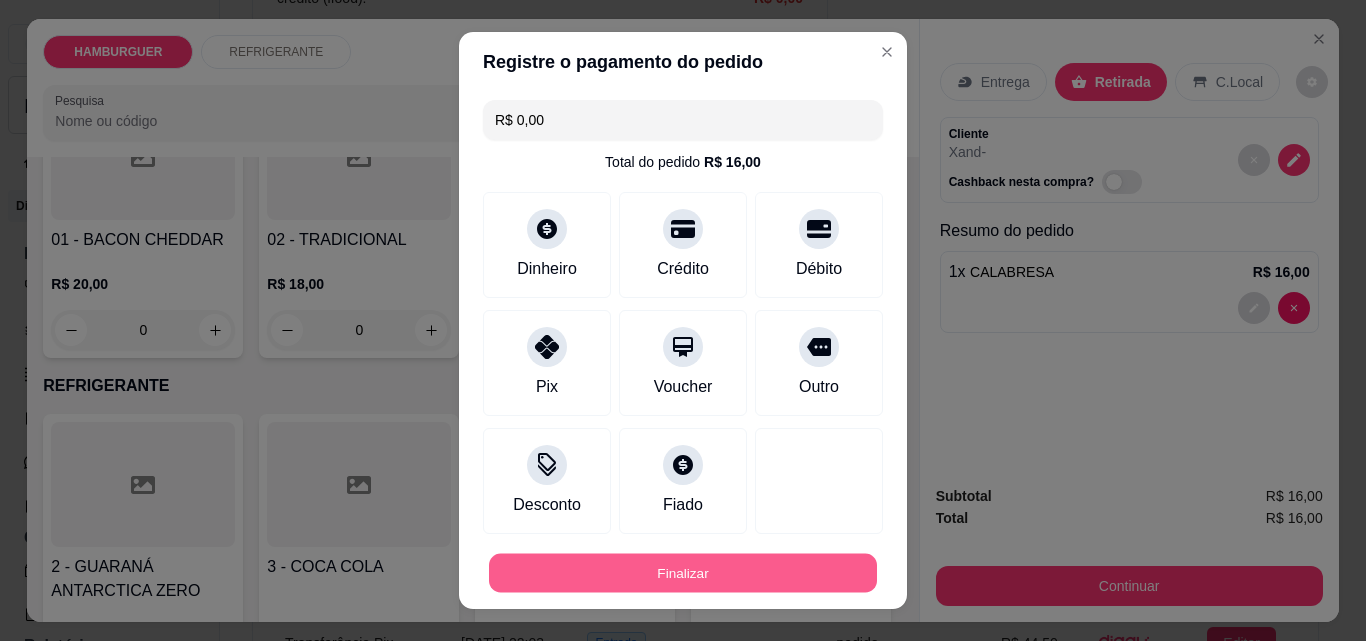 click on "Finalizar" at bounding box center [683, 573] 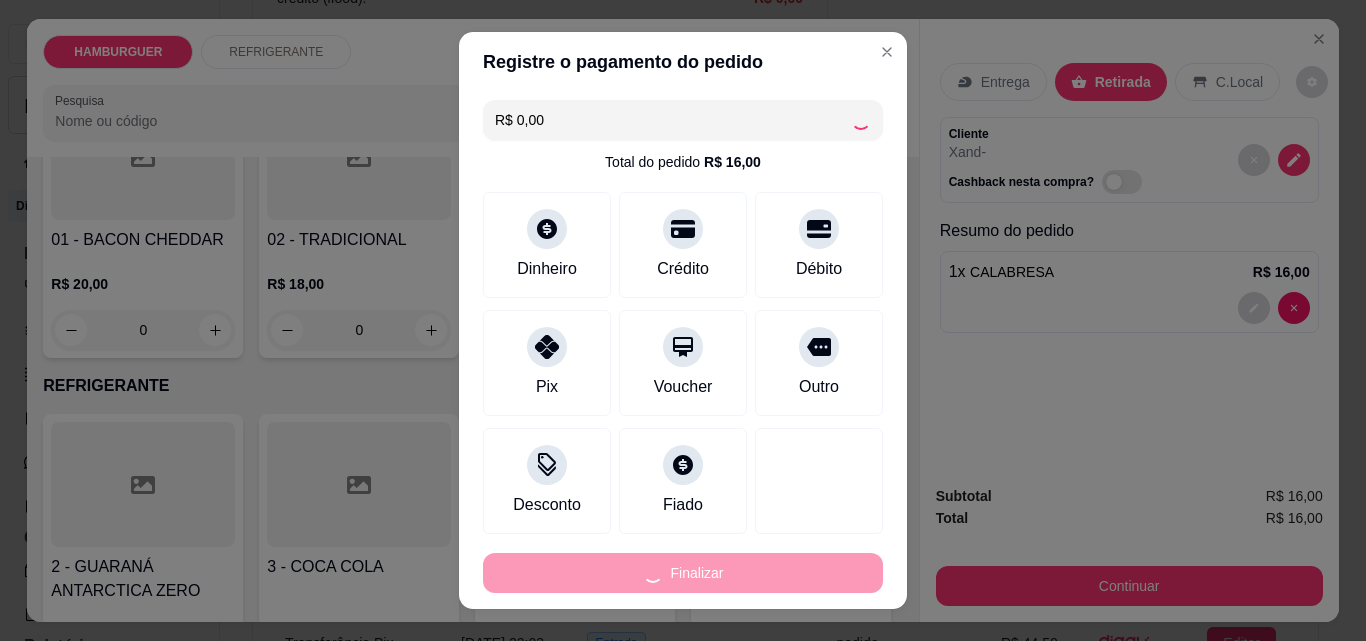 type on "0" 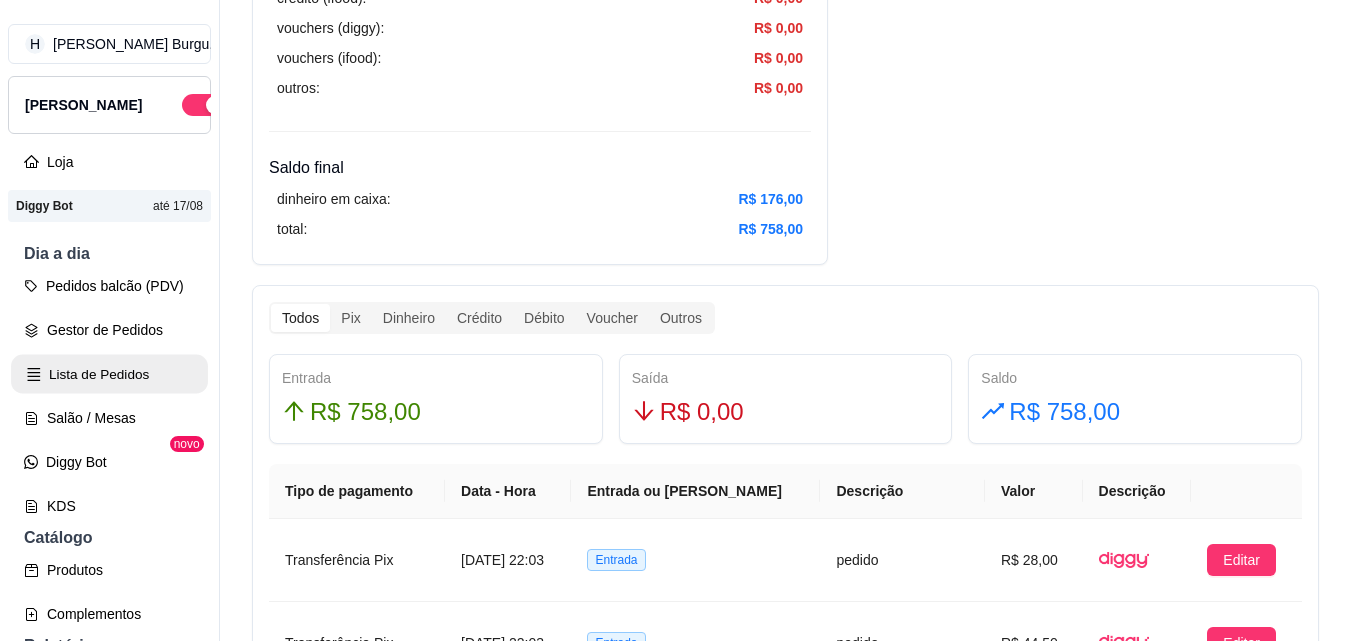 click on "Lista de Pedidos" at bounding box center [109, 374] 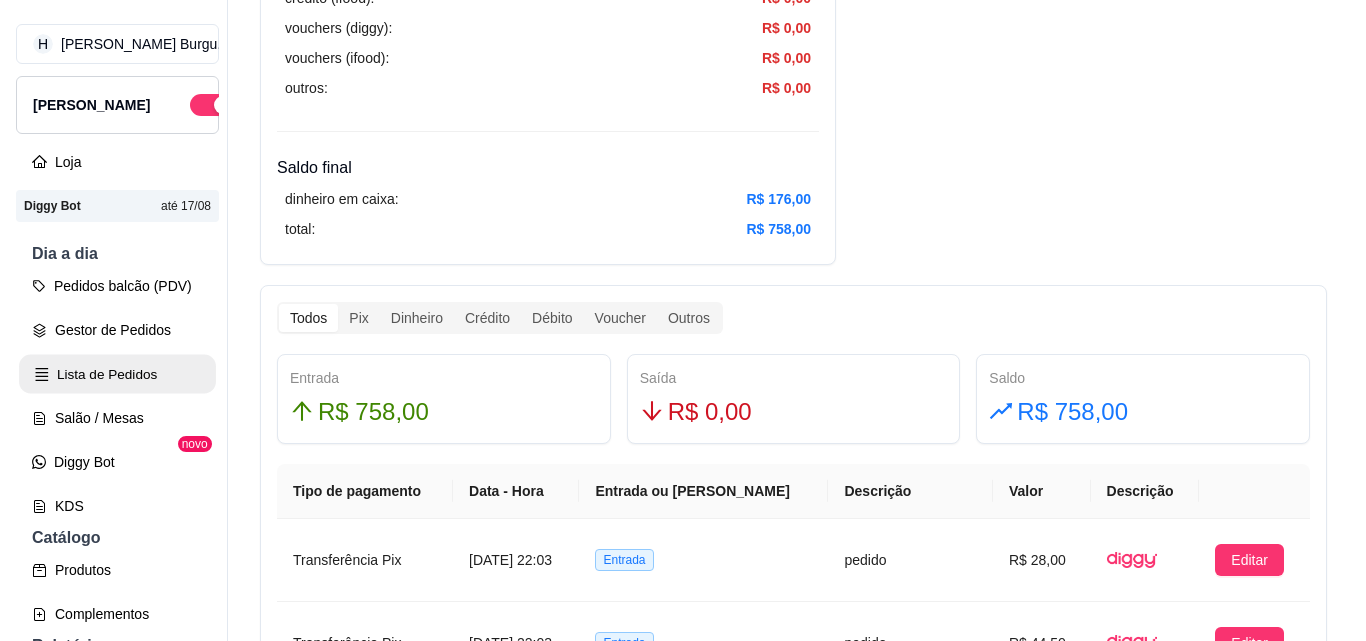 scroll, scrollTop: 0, scrollLeft: 0, axis: both 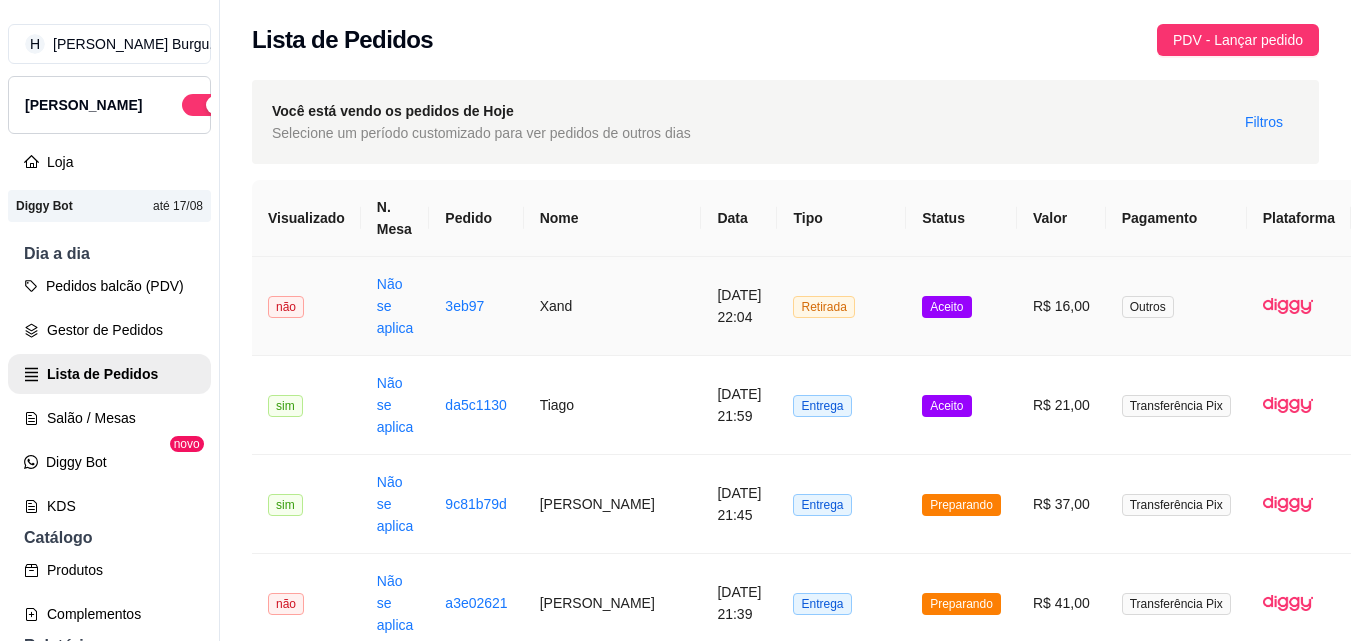 click on "Retirada" at bounding box center (841, 306) 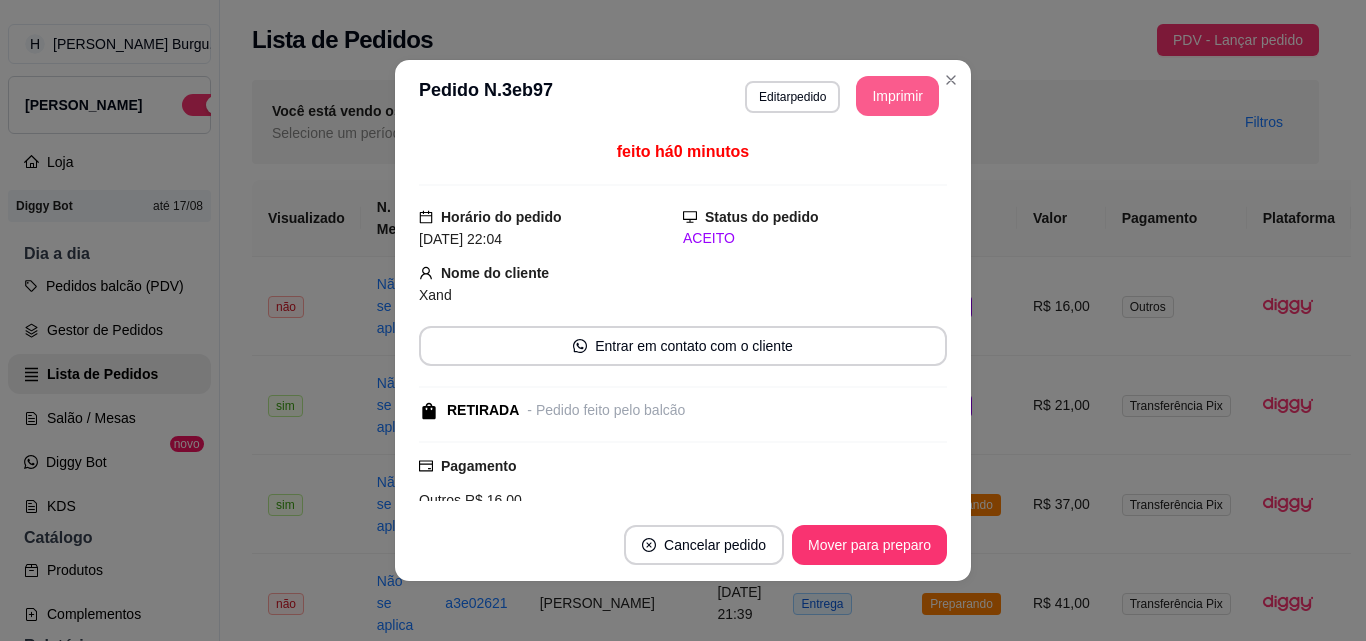 click on "Imprimir" at bounding box center [897, 96] 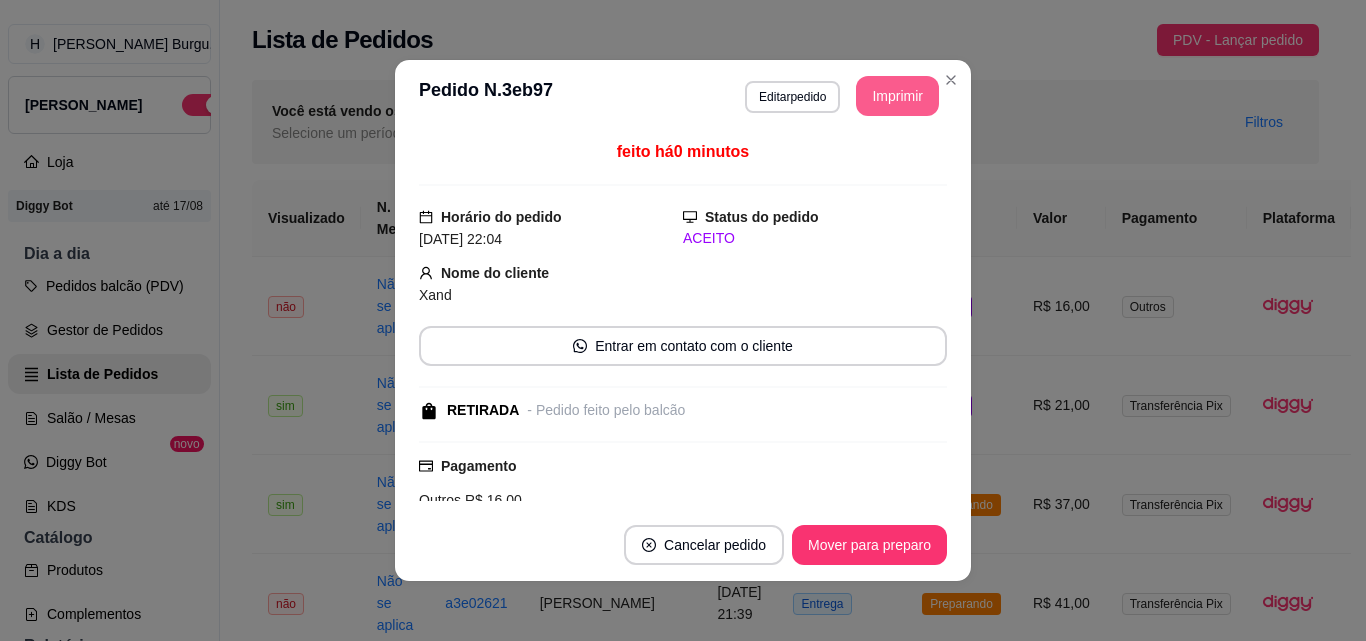 scroll, scrollTop: 0, scrollLeft: 0, axis: both 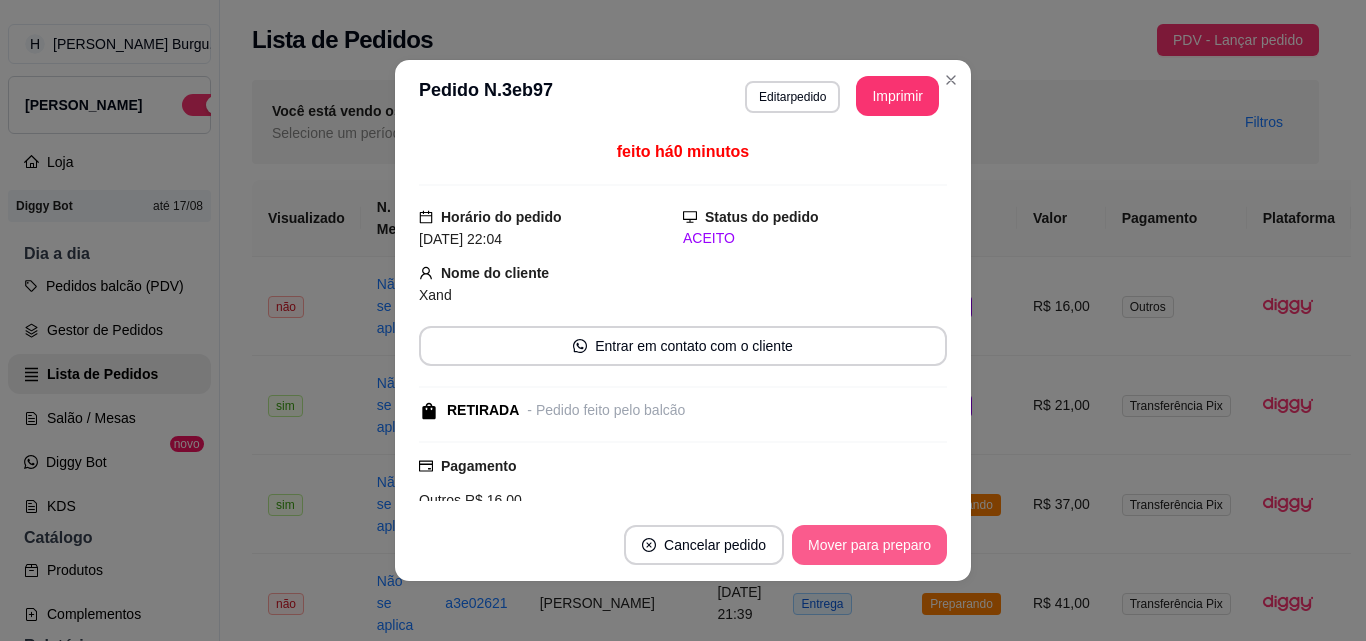 click on "Mover para preparo" at bounding box center (869, 545) 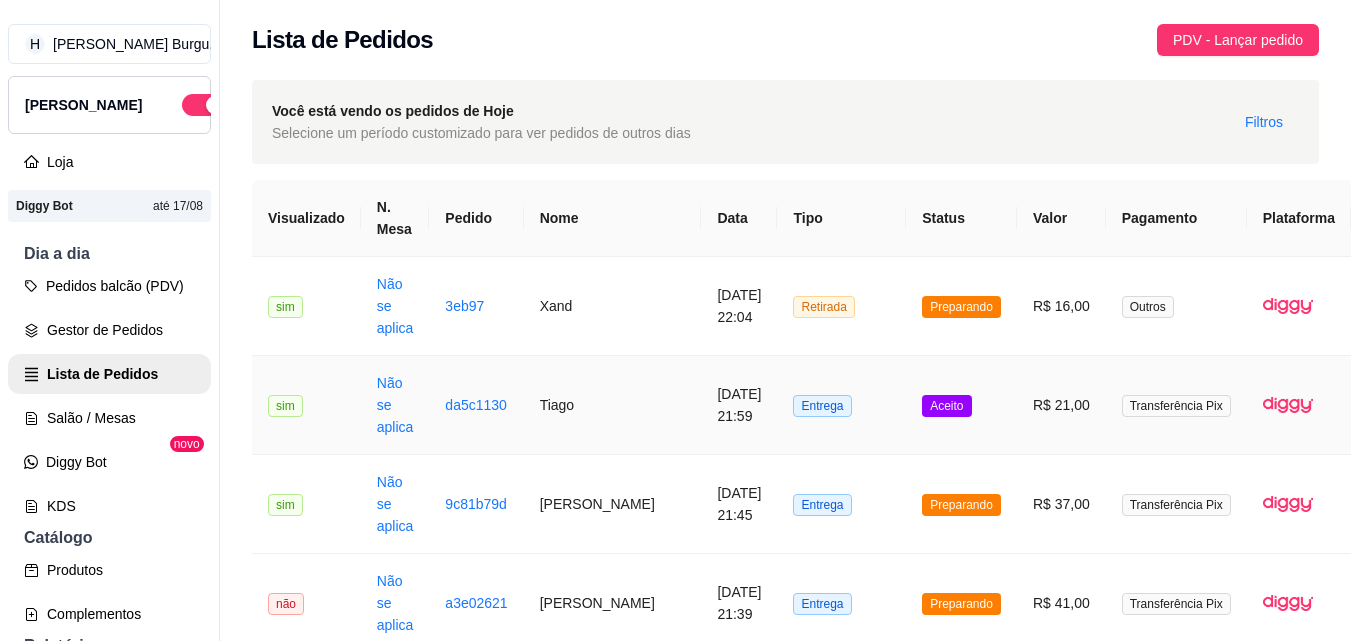 click on "Aceito" at bounding box center [961, 405] 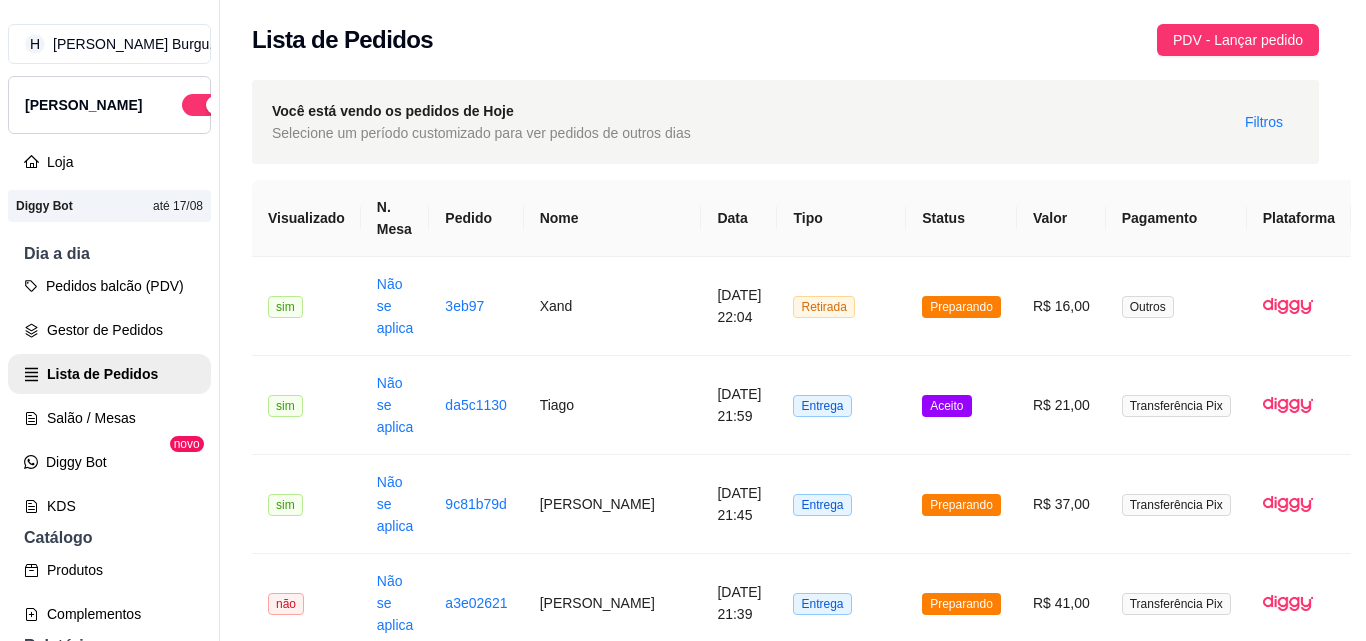 click on "Mover para preparo" at bounding box center (869, 545) 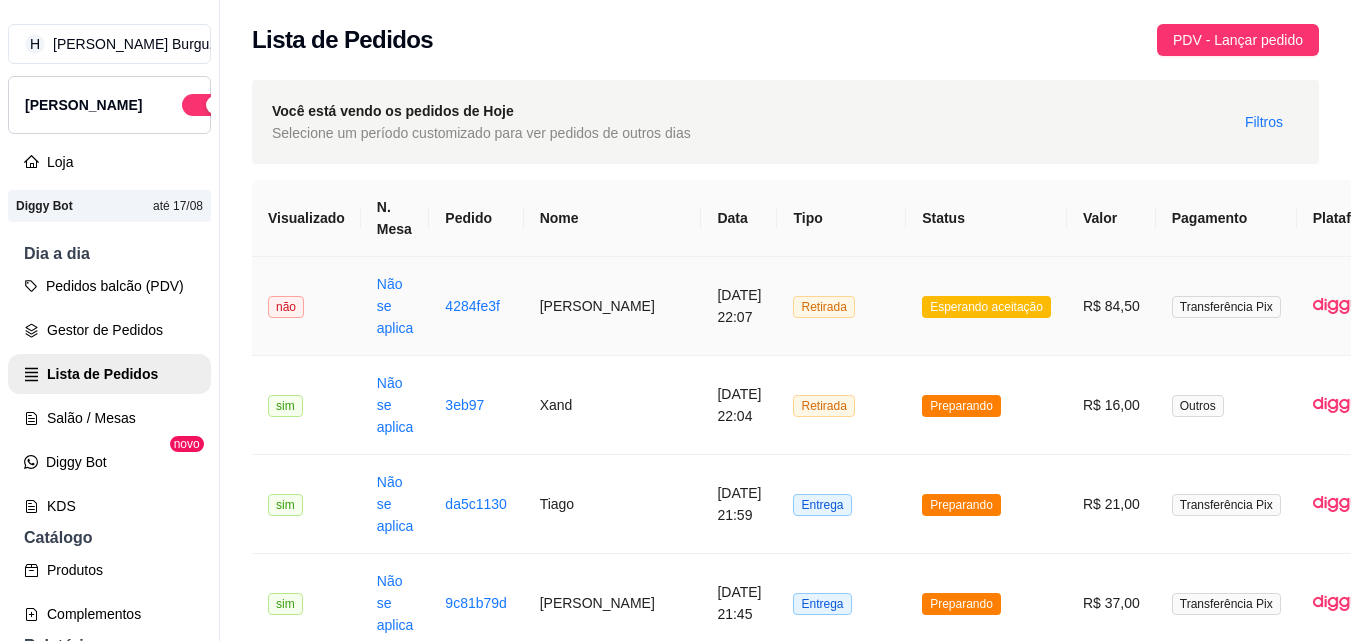 click on "Retirada" at bounding box center (841, 306) 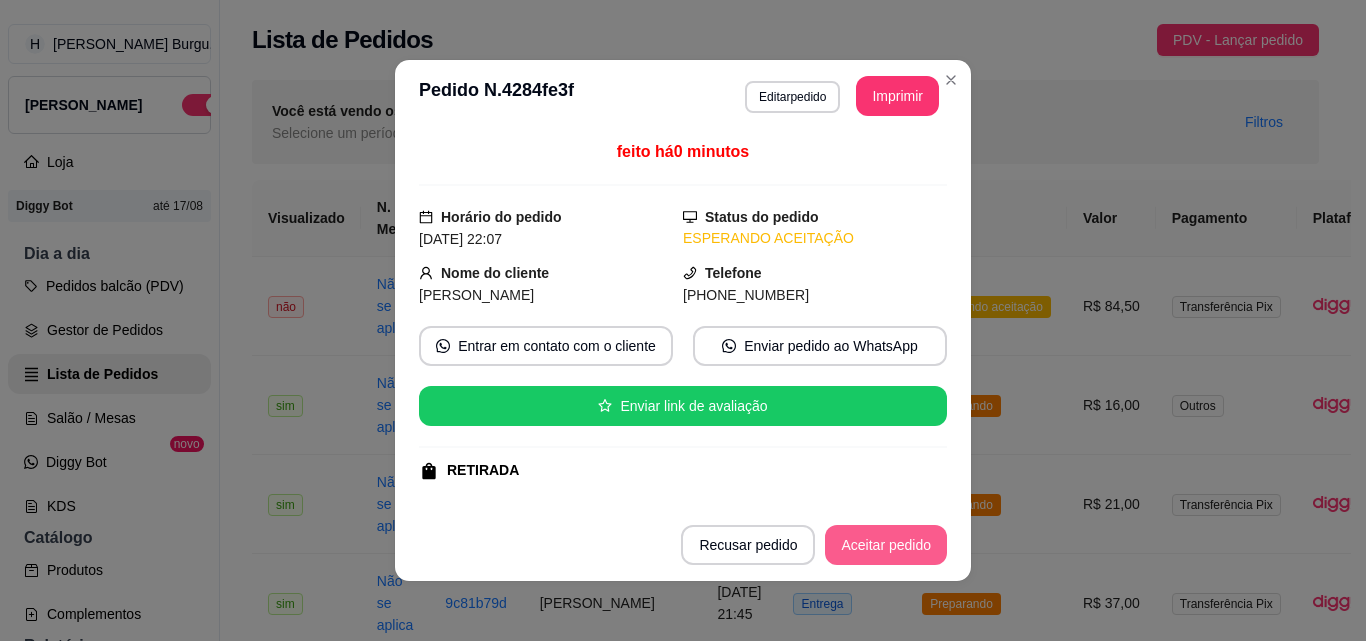 click on "Aceitar pedido" at bounding box center (886, 545) 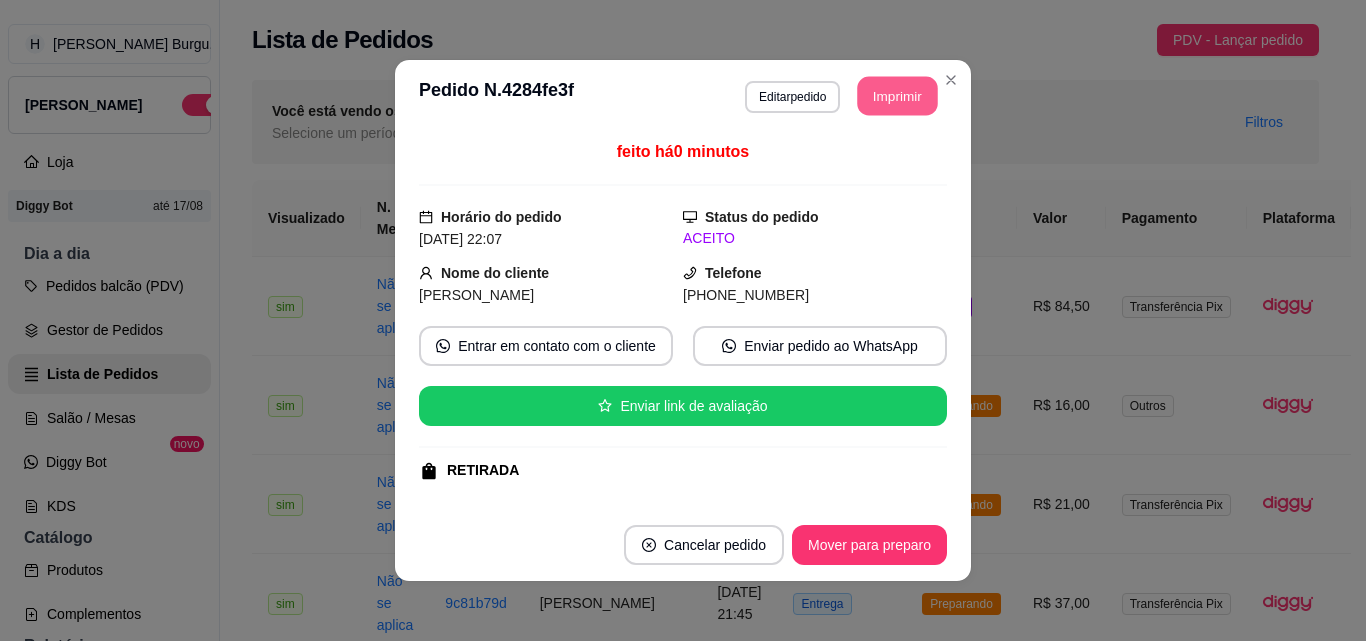 click on "Imprimir" at bounding box center (898, 96) 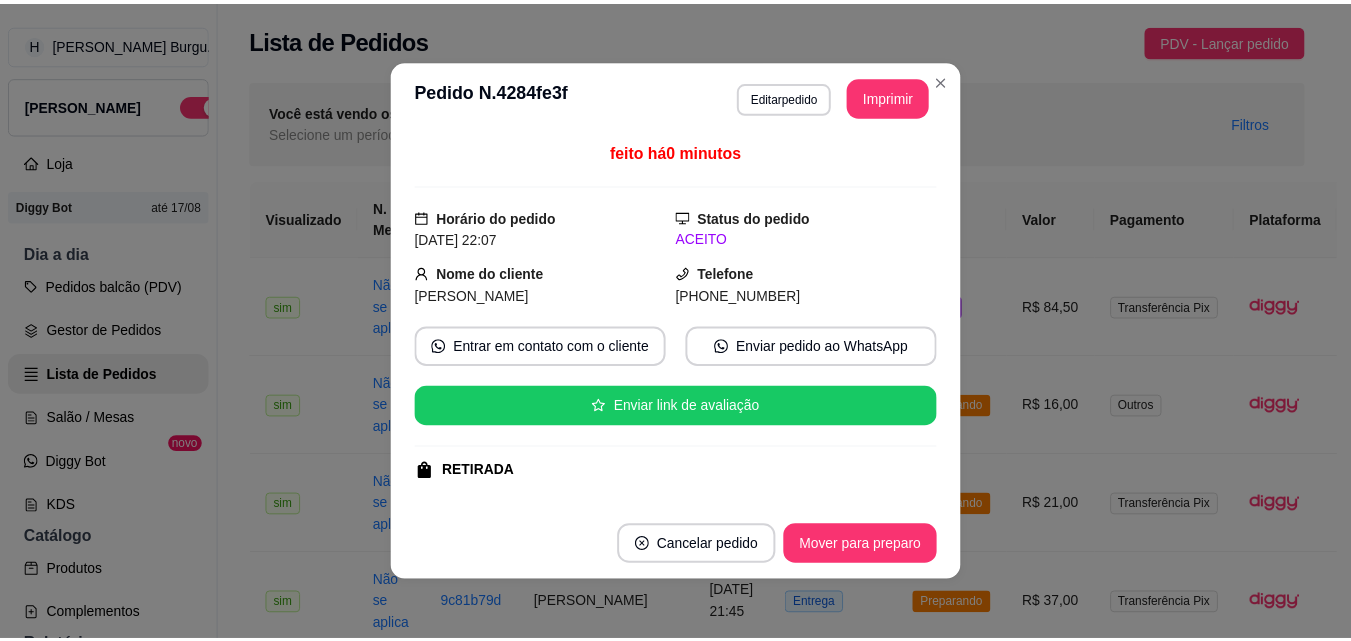 scroll, scrollTop: 0, scrollLeft: 0, axis: both 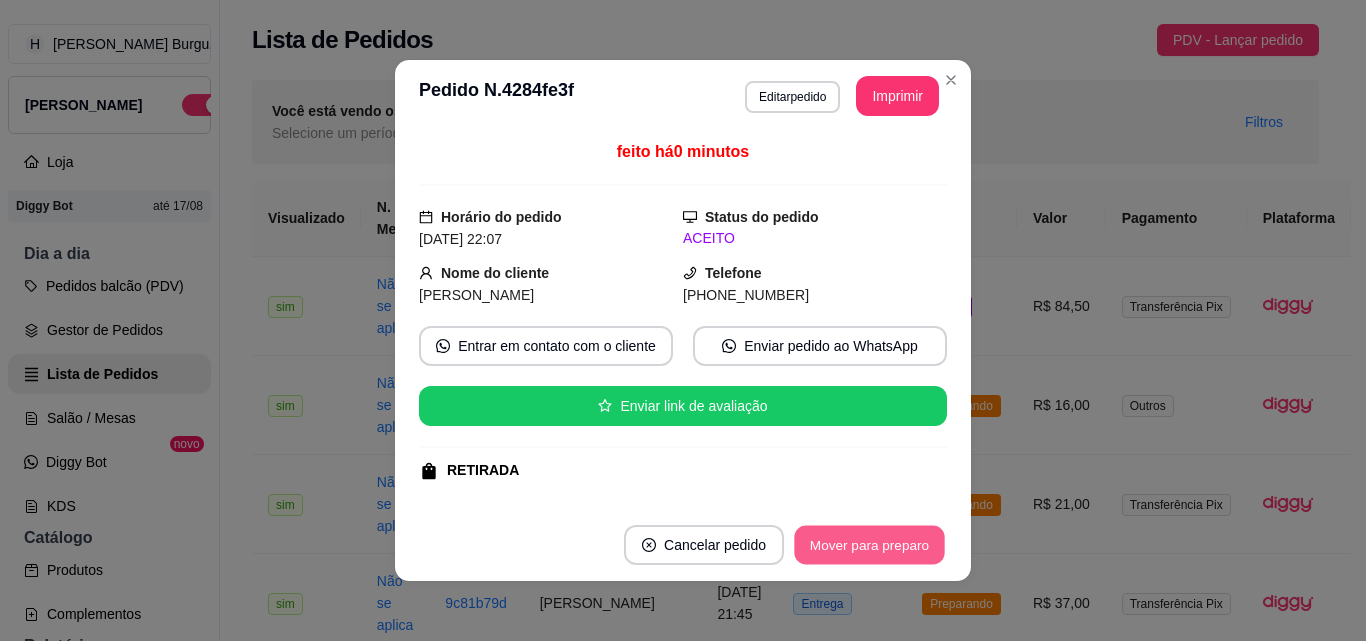 click on "Mover para preparo" at bounding box center (869, 545) 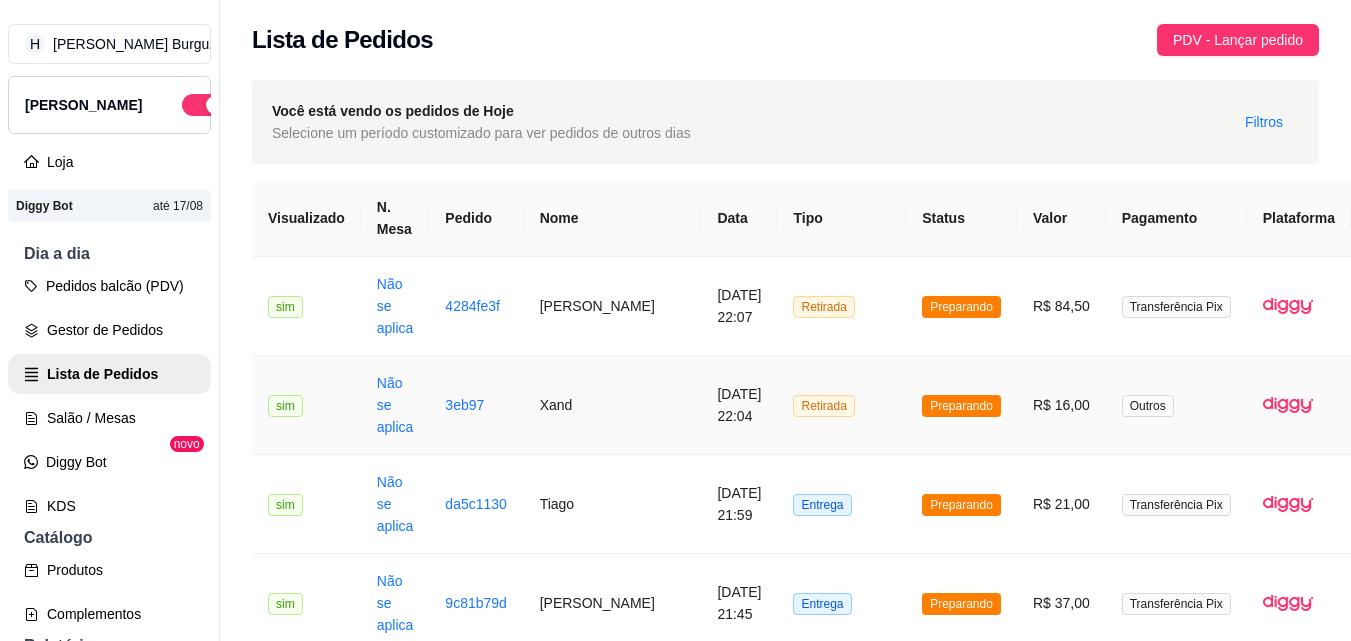 click on "Retirada" at bounding box center (841, 405) 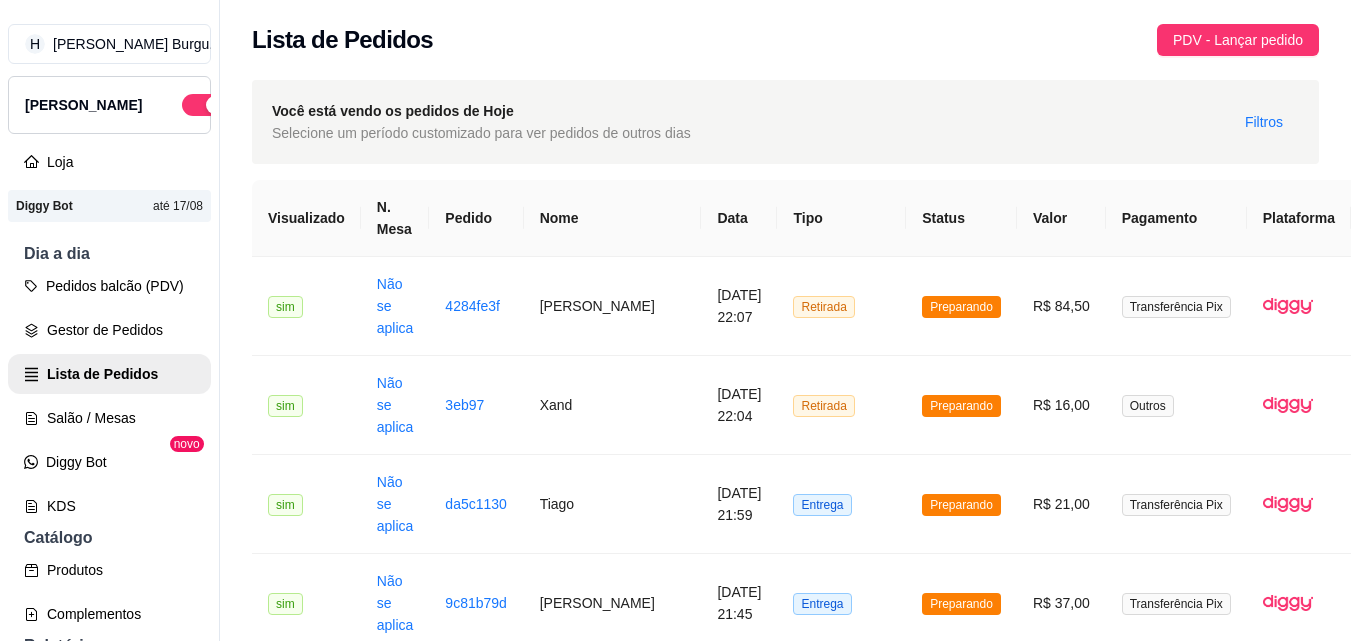 click on "Cancelar pedido Mover para retirada disponível" at bounding box center (683, 545) 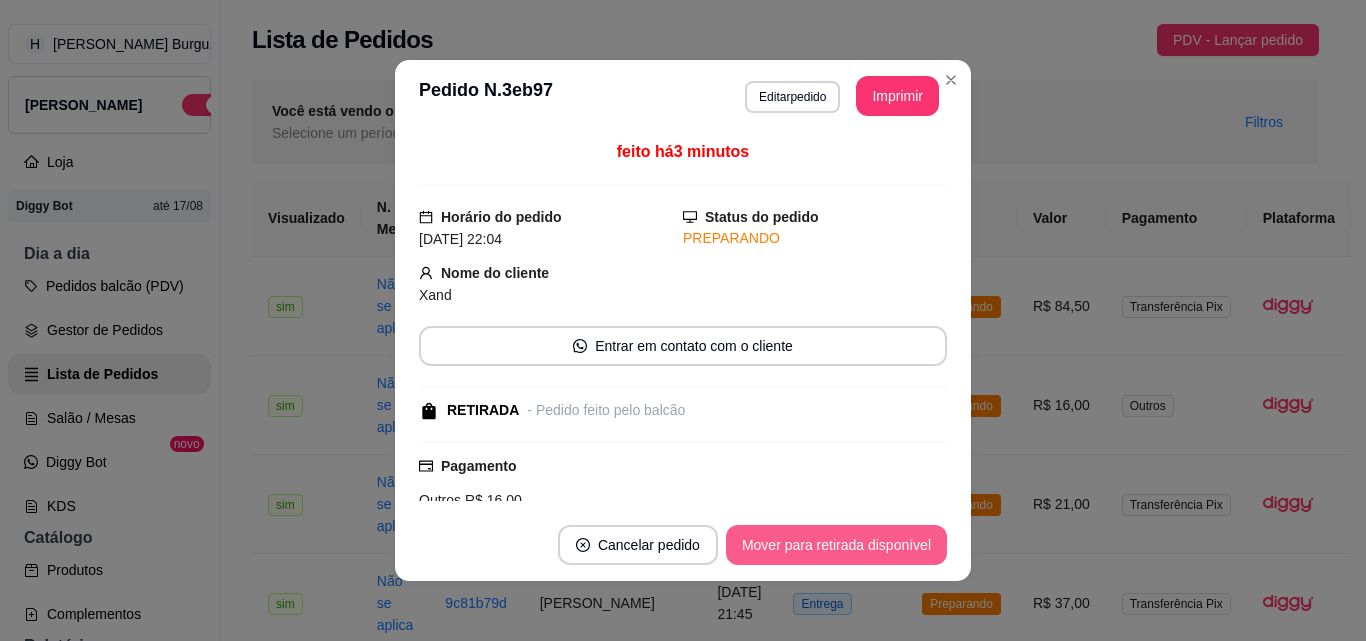 click on "Mover para retirada disponível" at bounding box center [836, 545] 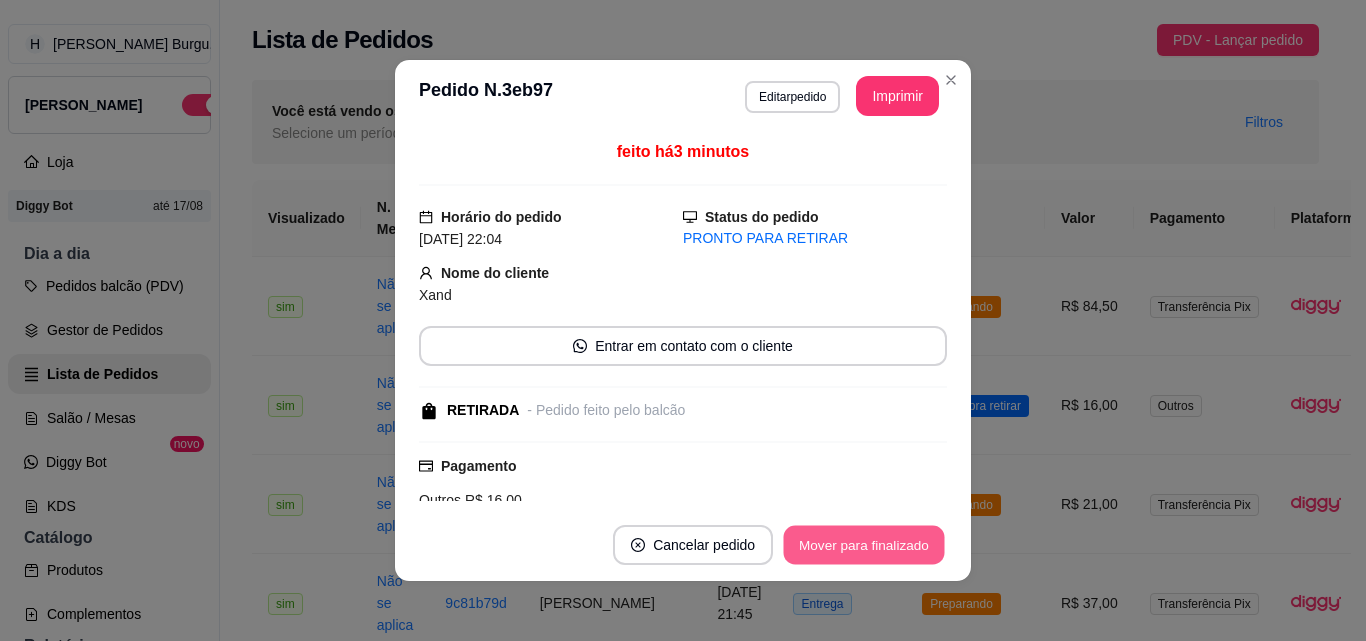 click on "Mover para finalizado" at bounding box center [864, 545] 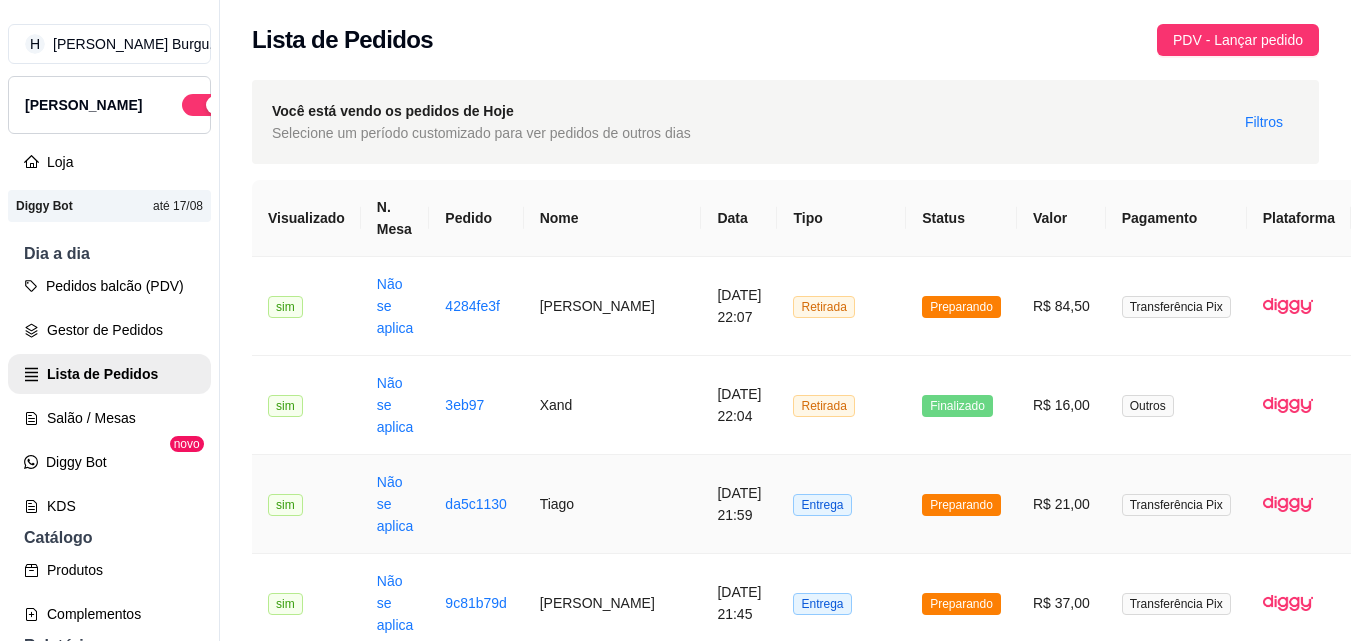 click on "Entrega" at bounding box center [841, 504] 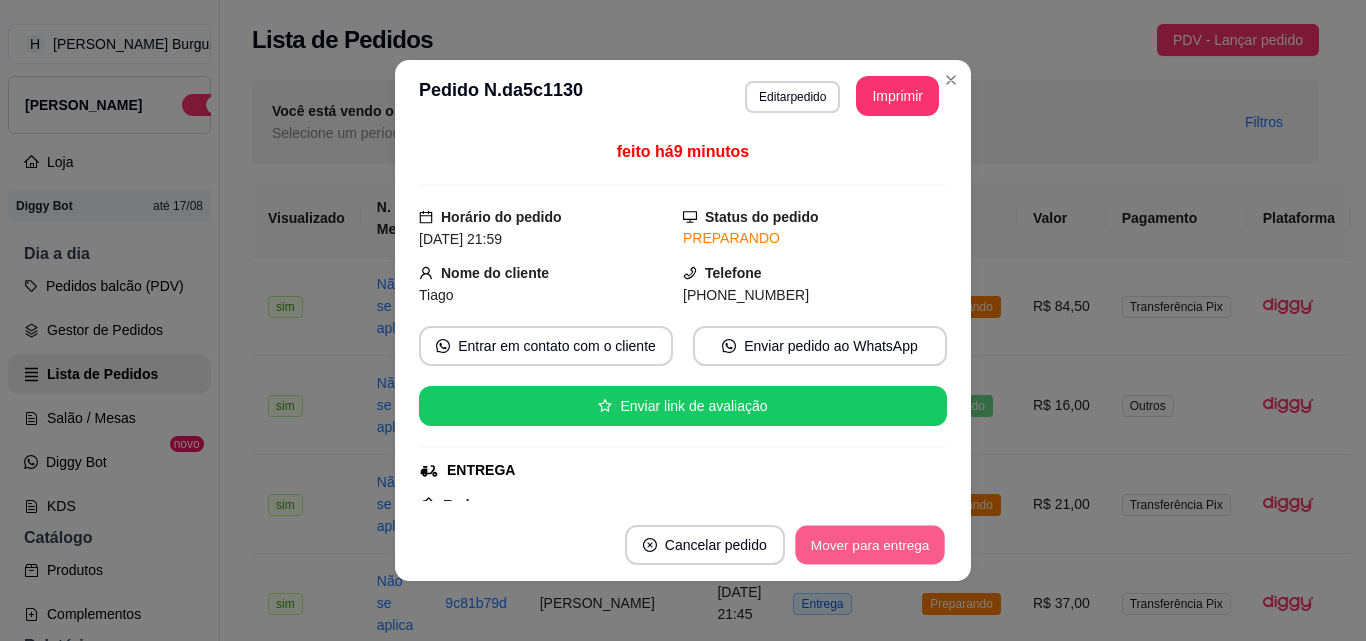 click on "Mover para entrega" at bounding box center [870, 545] 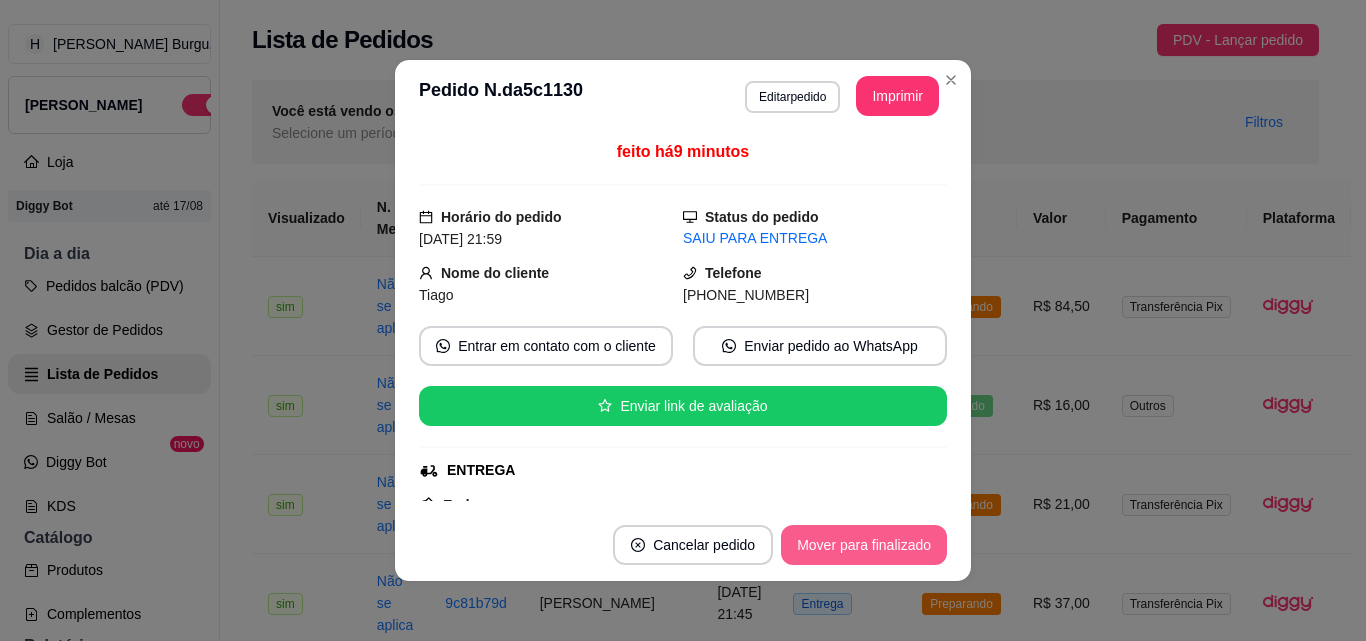 click on "Mover para finalizado" at bounding box center [864, 545] 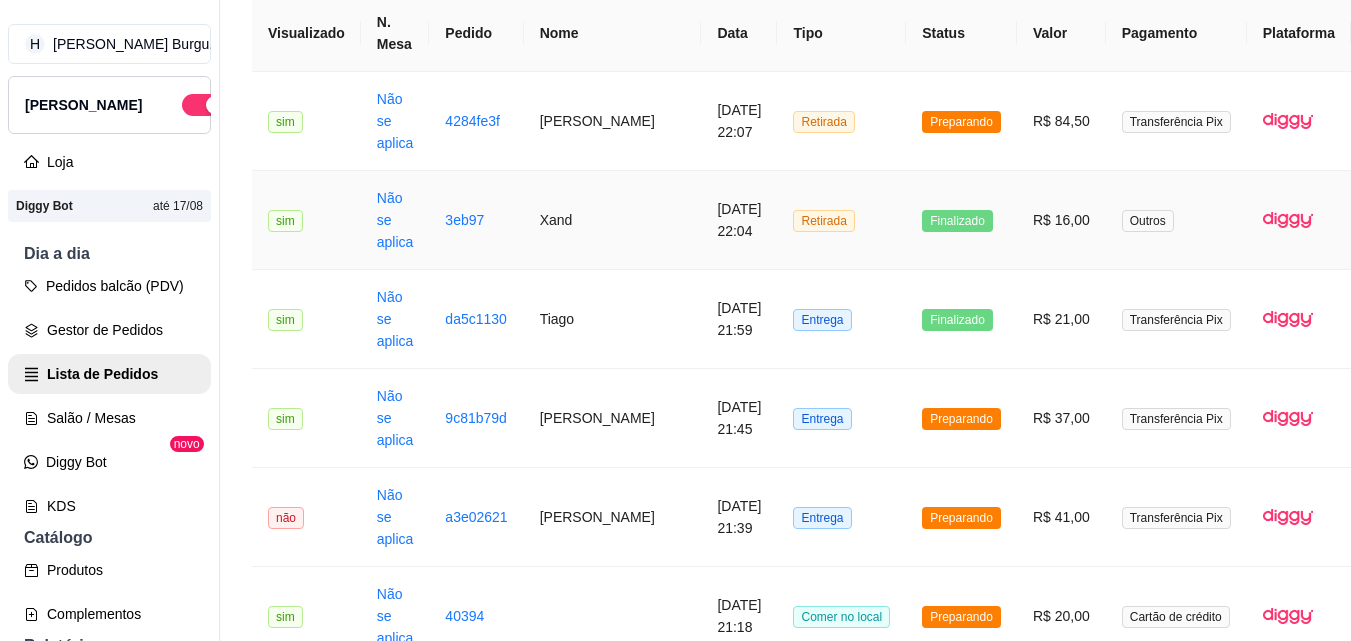 scroll, scrollTop: 200, scrollLeft: 0, axis: vertical 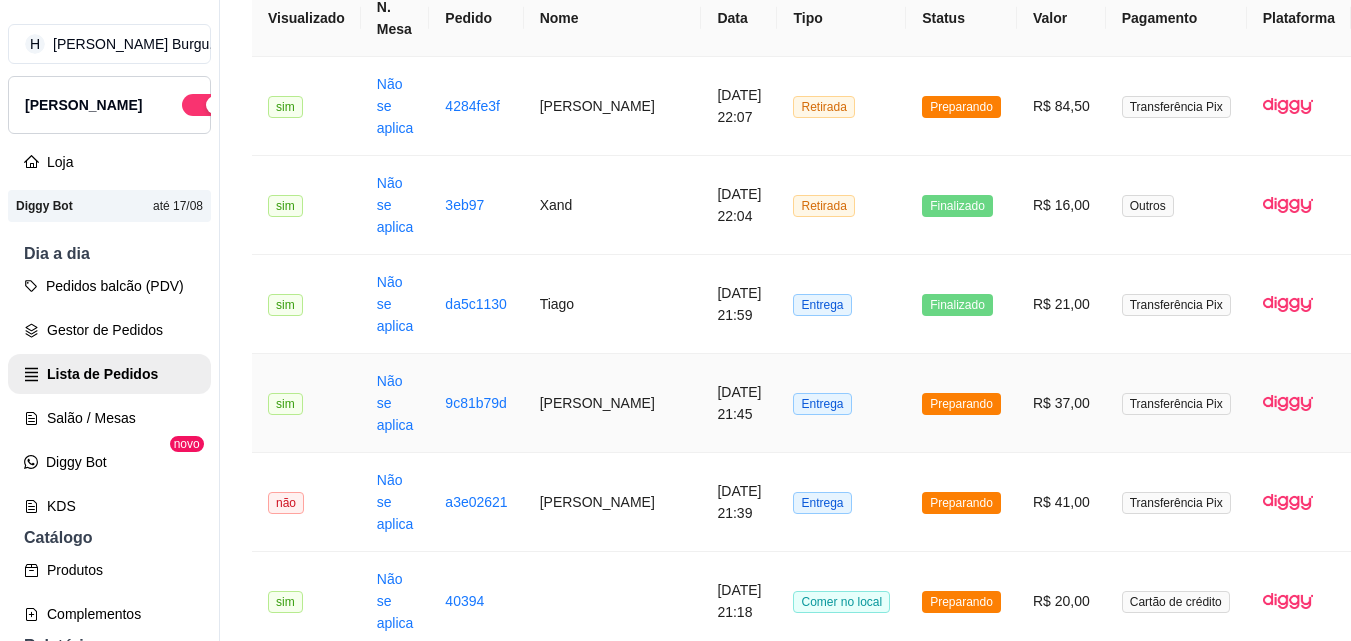 click on "Entrega" at bounding box center (841, 403) 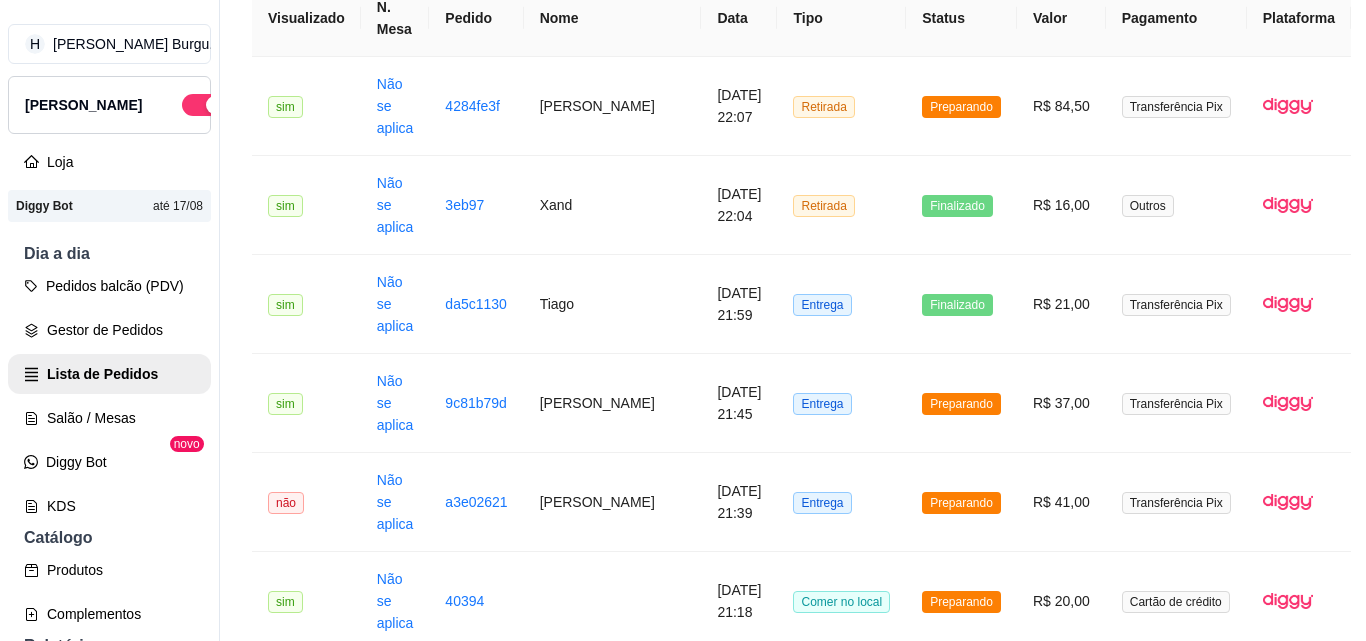 click on "Cancelar pedido Mover para entrega" at bounding box center [683, 545] 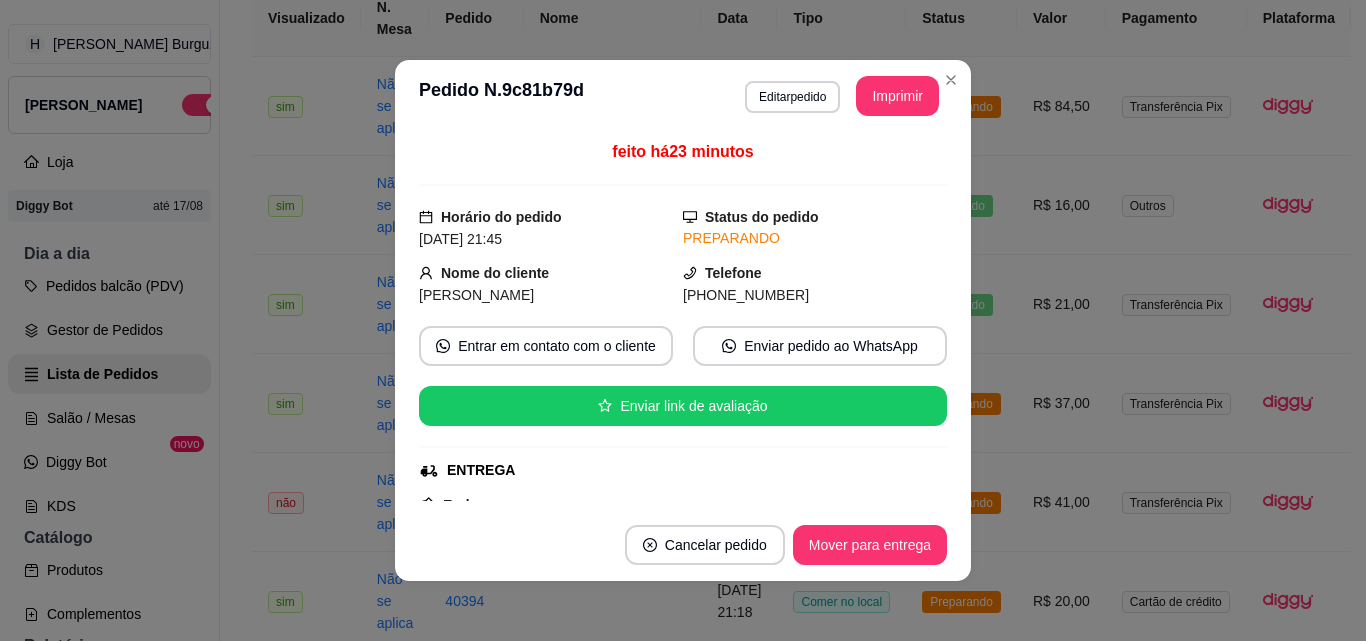 click on "Mover para entrega" at bounding box center (870, 545) 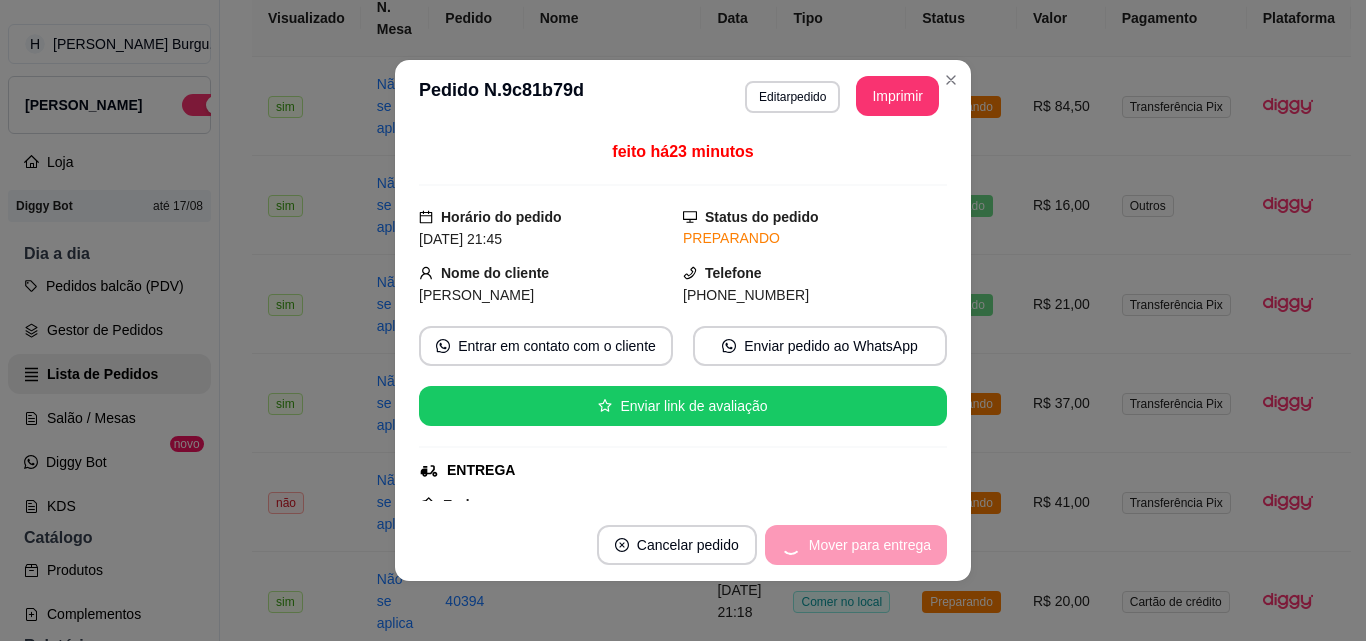 click on "Mover para entrega" at bounding box center (856, 545) 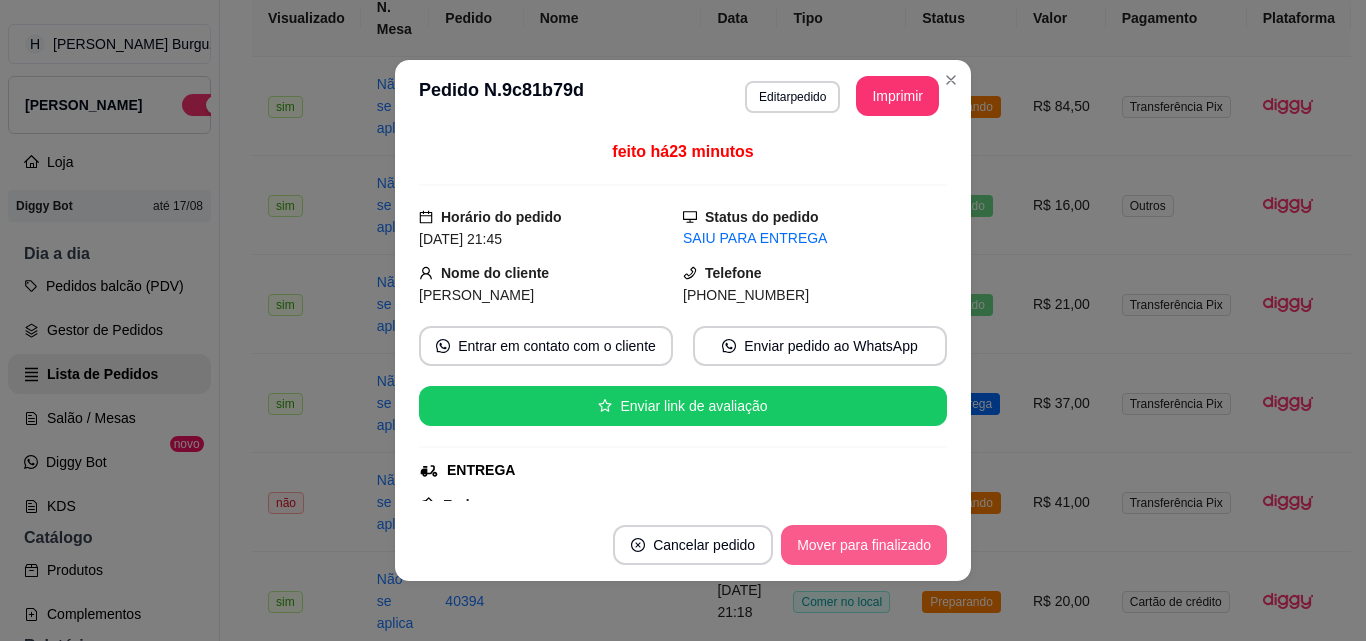 click on "Mover para finalizado" at bounding box center (864, 545) 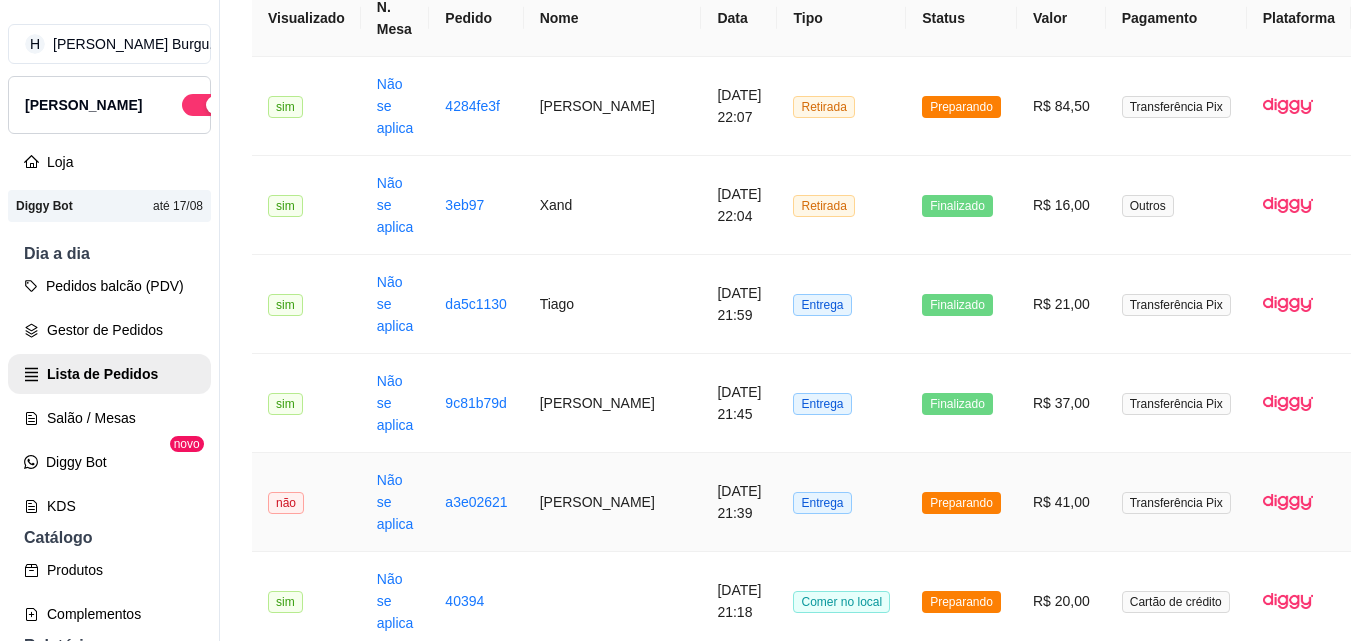 drag, startPoint x: 838, startPoint y: 456, endPoint x: 845, endPoint y: 505, distance: 49.497475 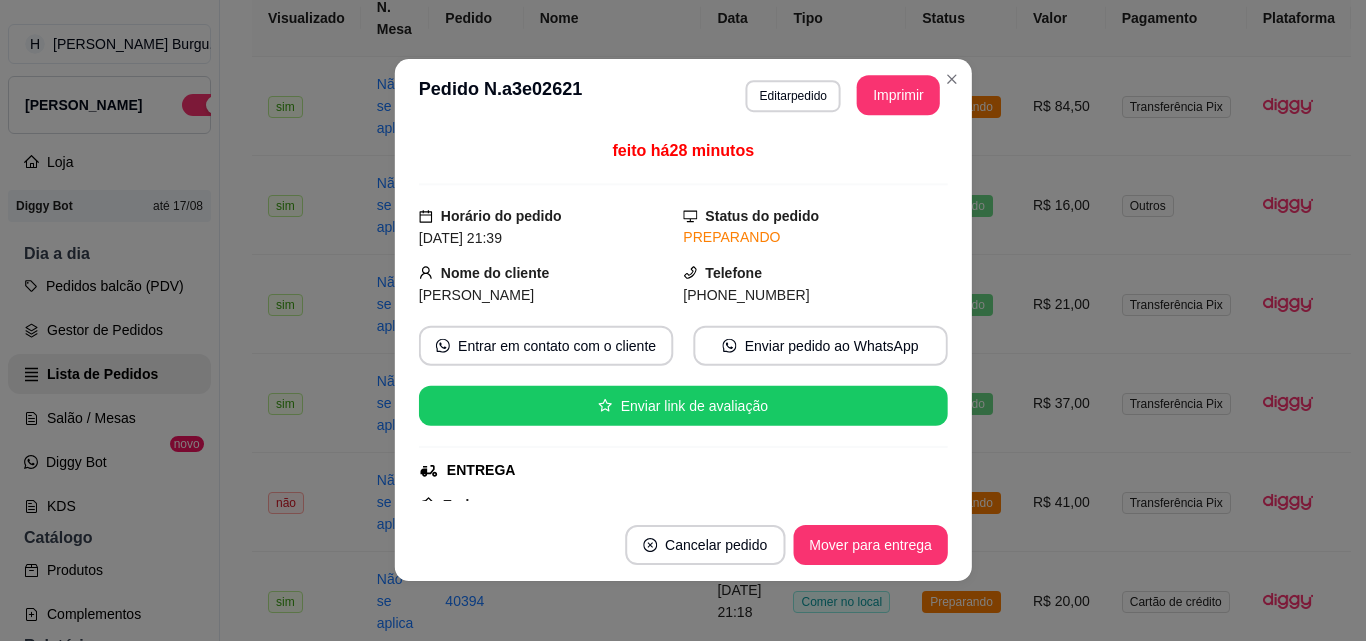 click on "Endereço  Rua Lima Costa, n. 00, BANDOLIM - 65520000 Casa da Dara, bandulin Taxa de entrega  R$ 3,00 Copiar Endereço" at bounding box center [682, 577] 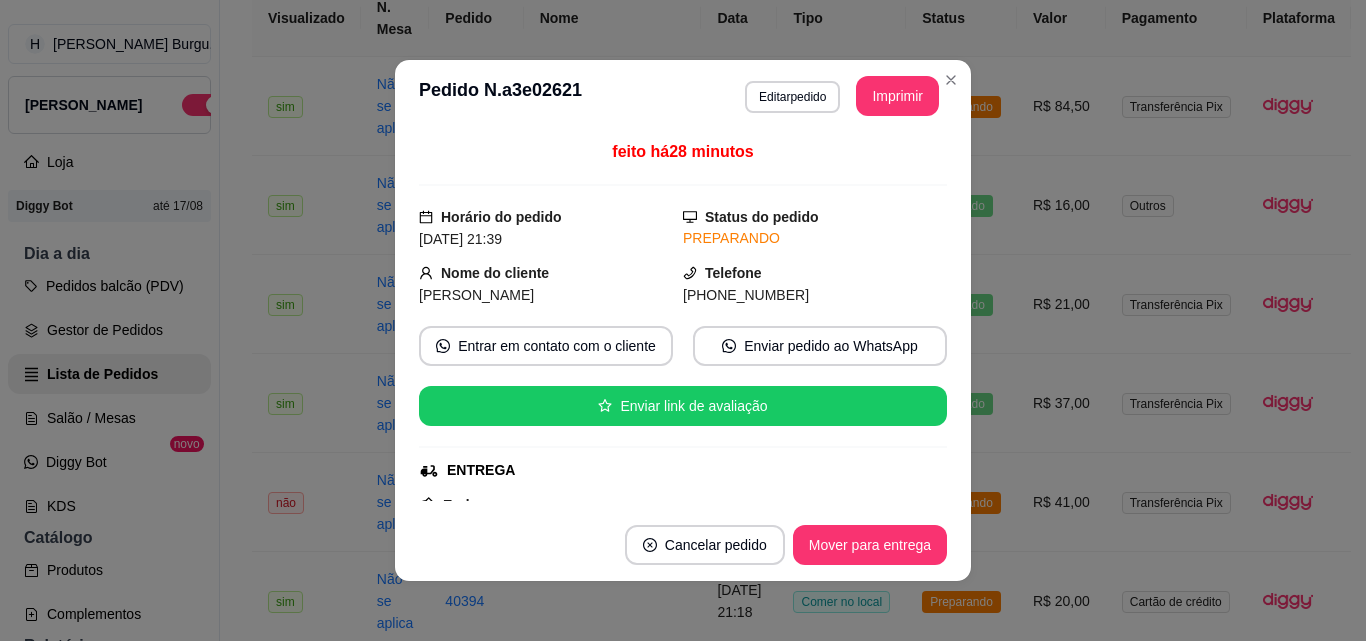 click on "Cancelar pedido Mover para entrega" at bounding box center (683, 545) 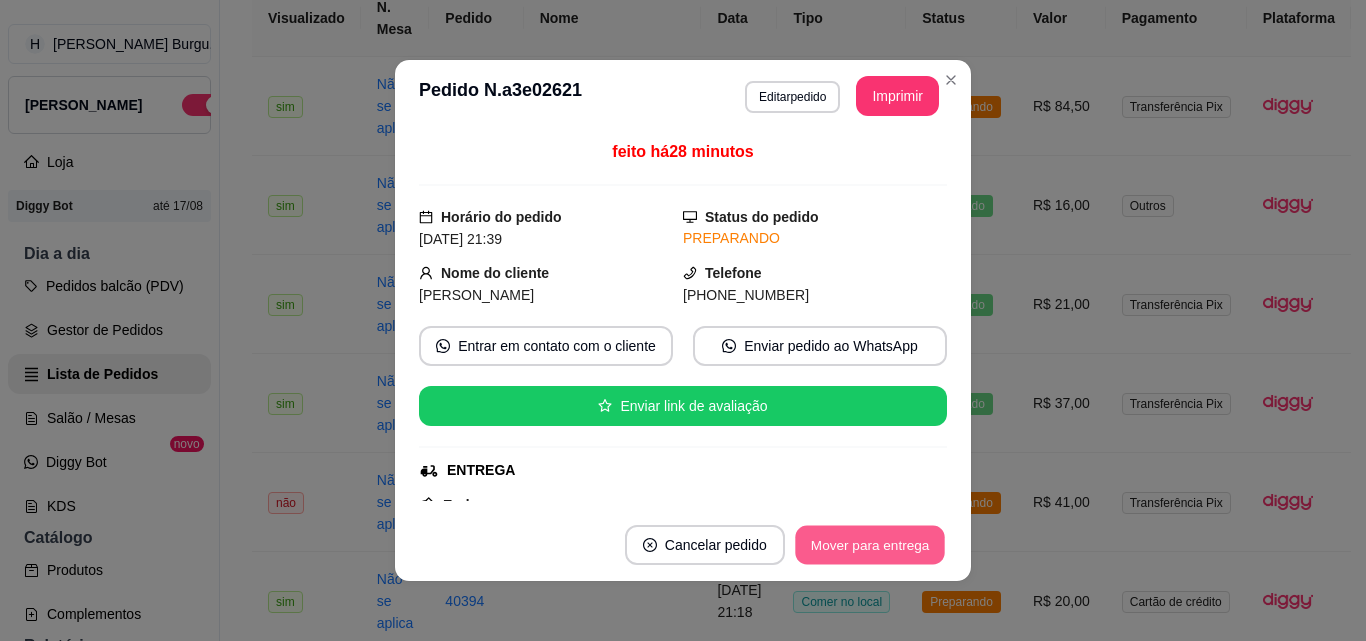click on "Mover para entrega" at bounding box center (870, 545) 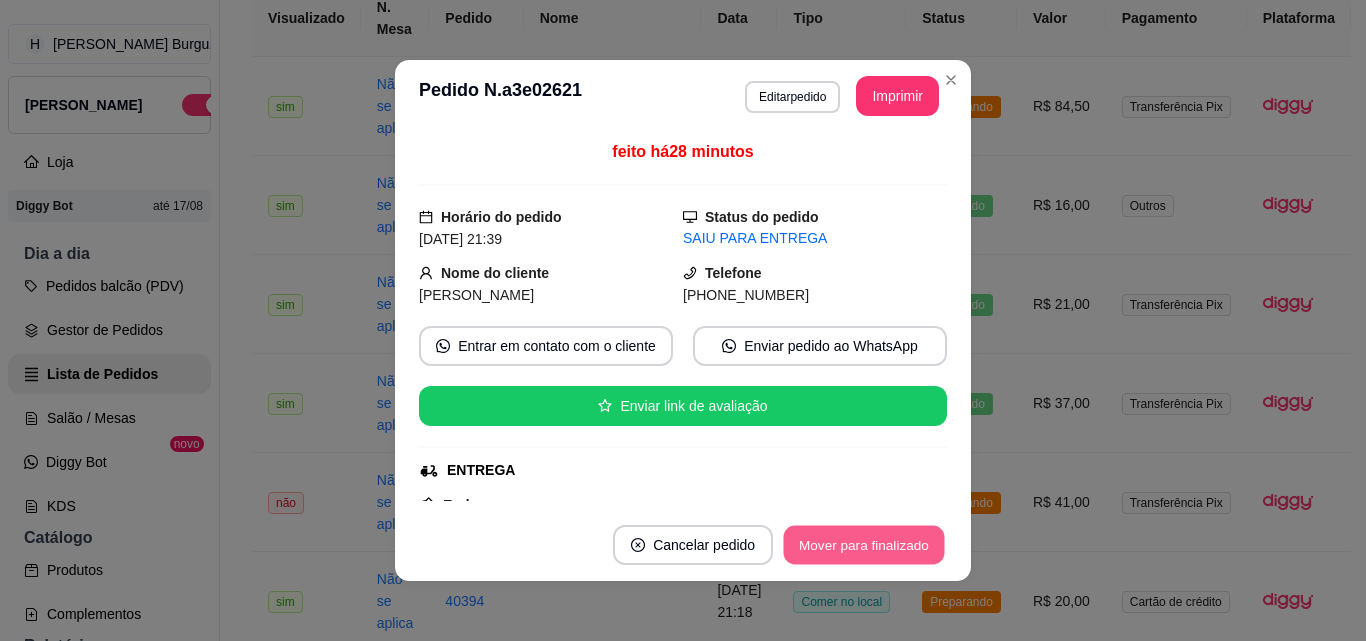 click on "Mover para finalizado" at bounding box center [864, 545] 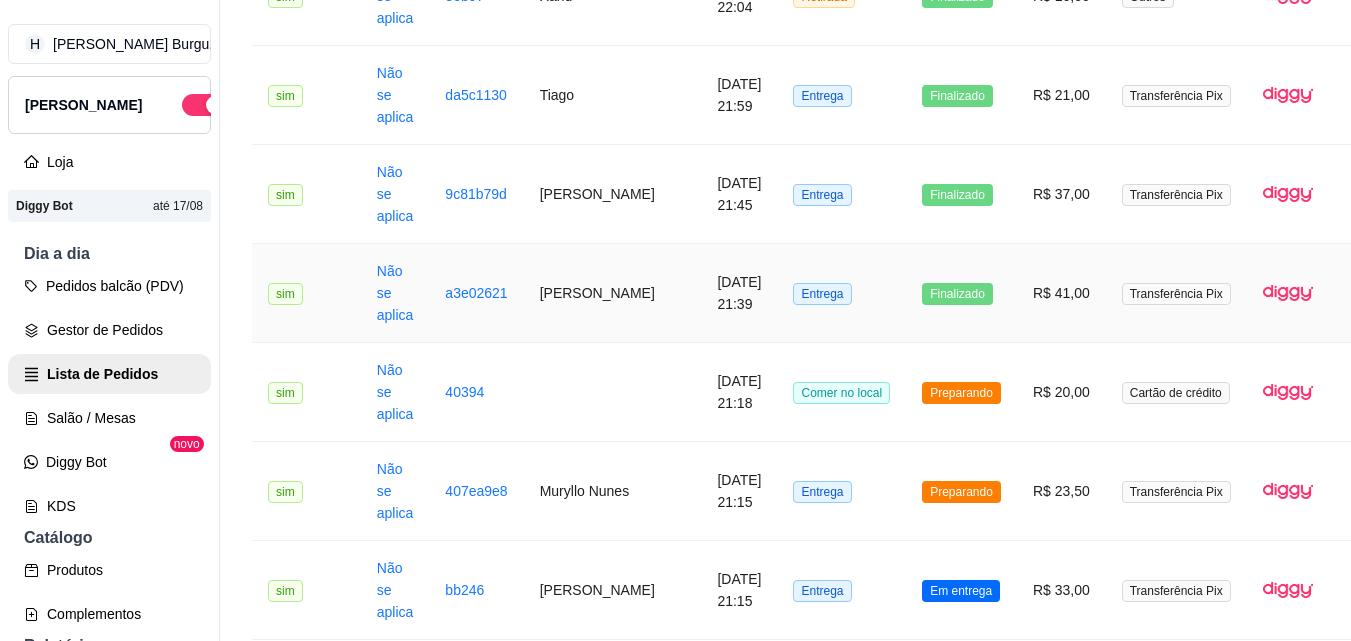 scroll, scrollTop: 500, scrollLeft: 0, axis: vertical 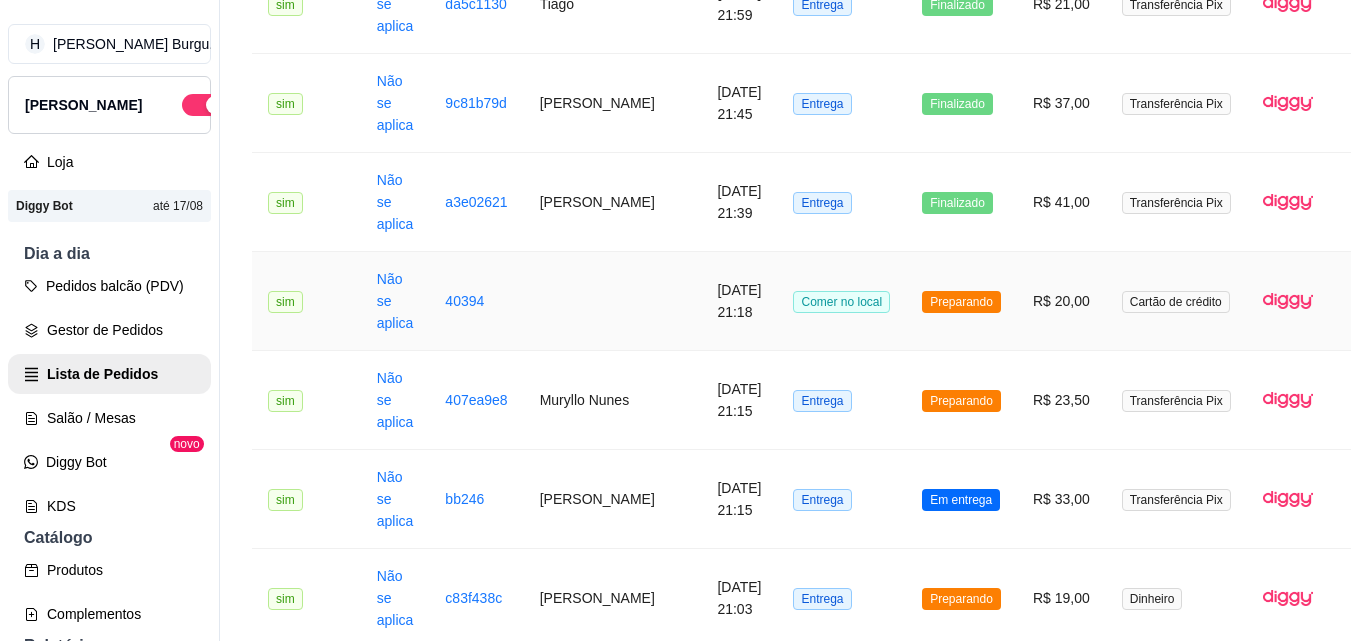 click on "Comer no local" at bounding box center (841, 301) 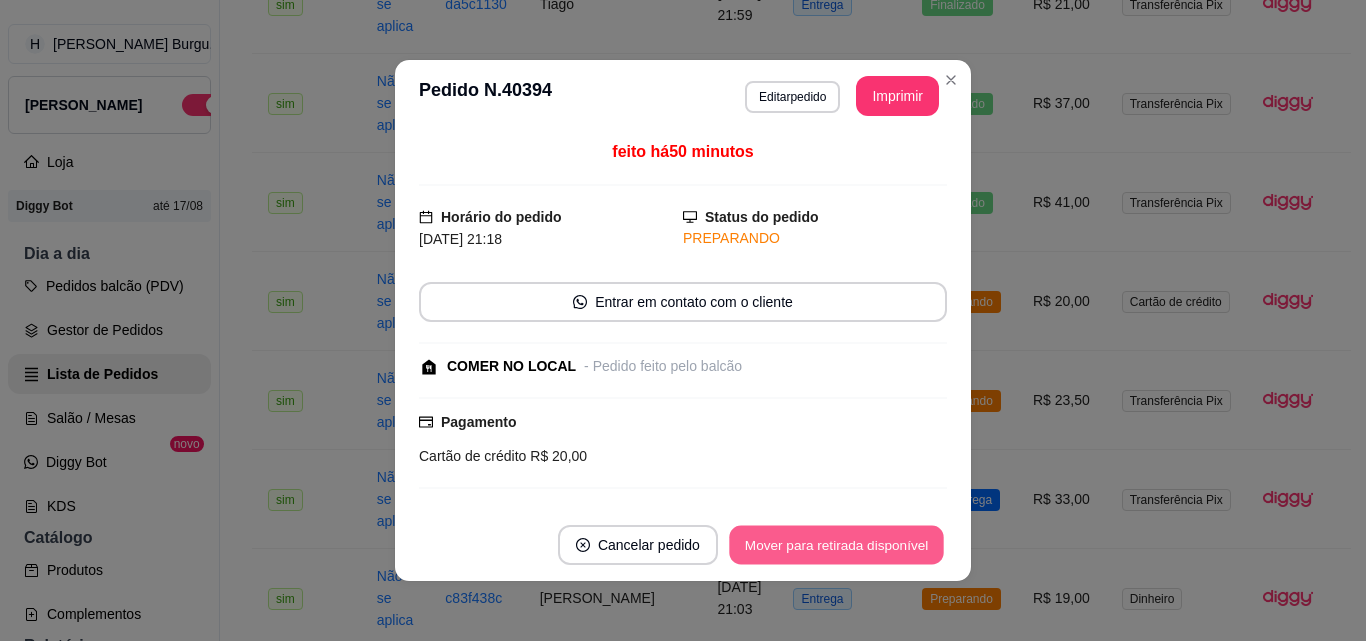 click on "Mover para retirada disponível" at bounding box center [836, 545] 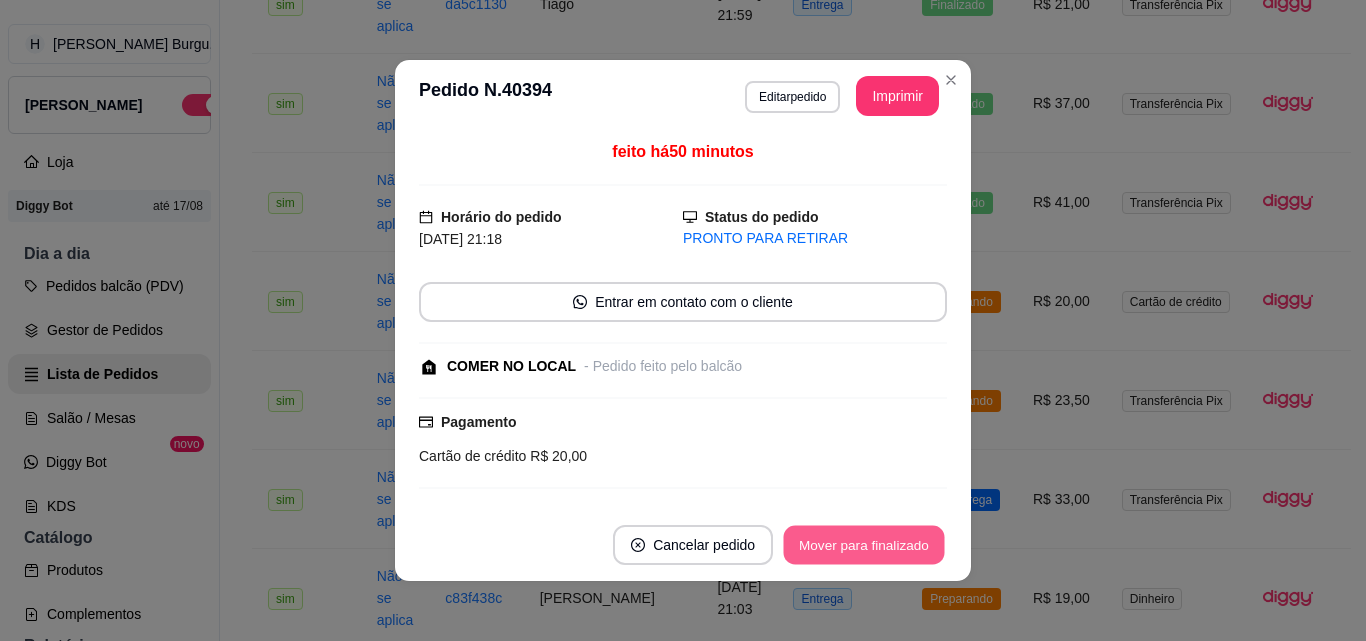 click on "Mover para finalizado" at bounding box center [864, 545] 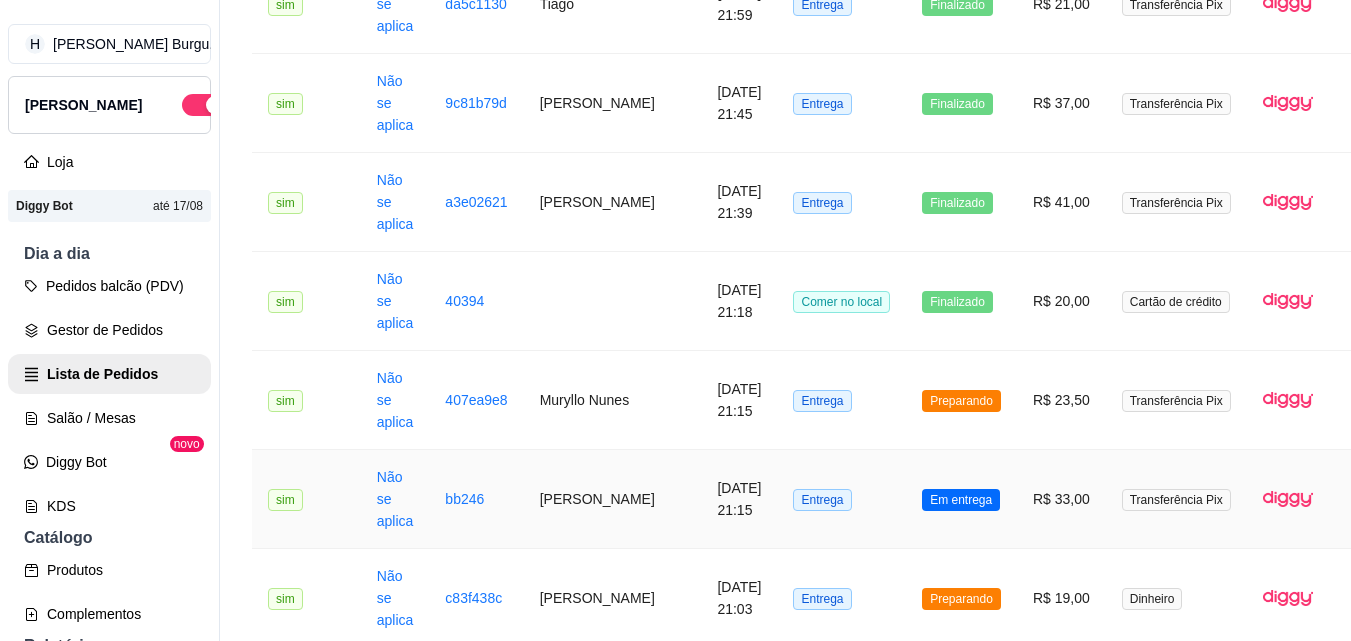click on "Entrega" at bounding box center [841, 499] 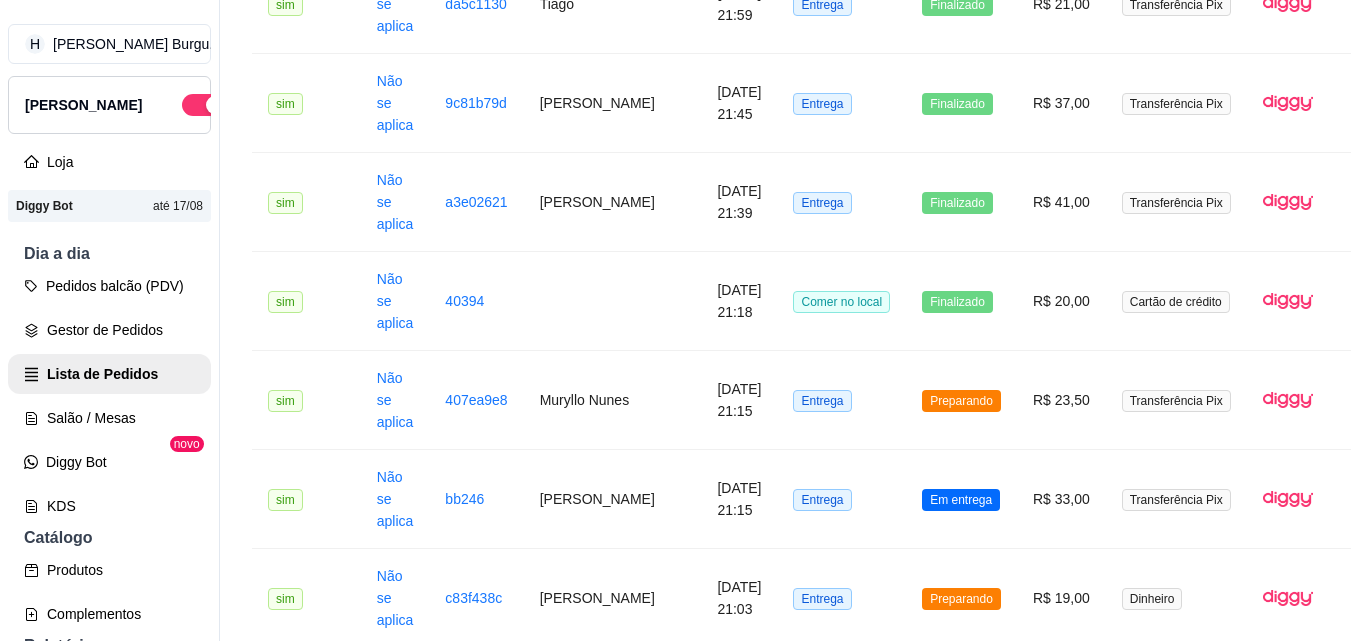 click on "Mover para finalizado" at bounding box center (864, 545) 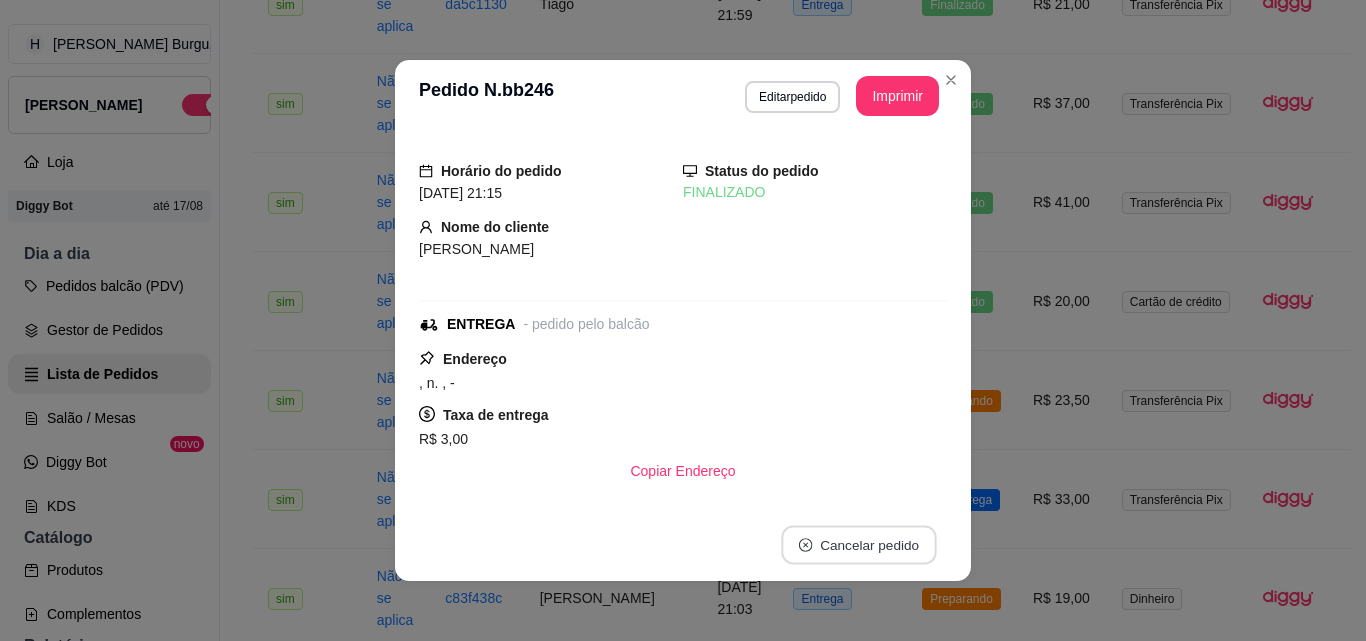 click on "Cancelar pedido" at bounding box center [858, 545] 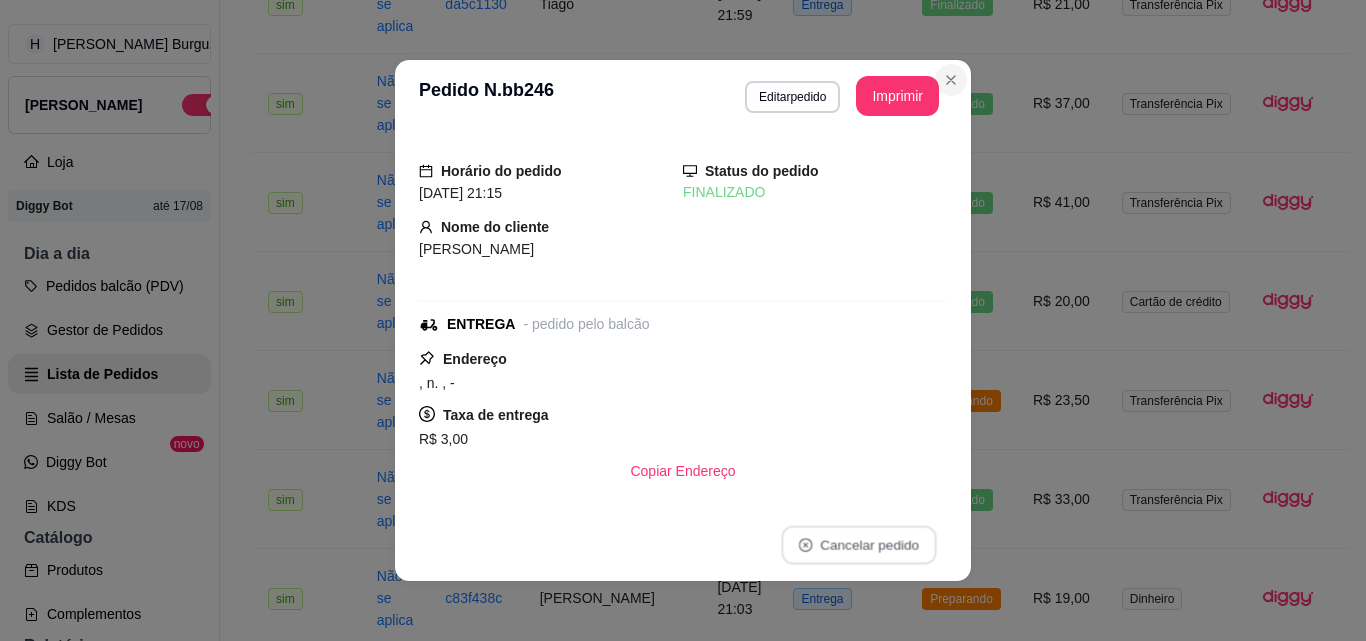 click 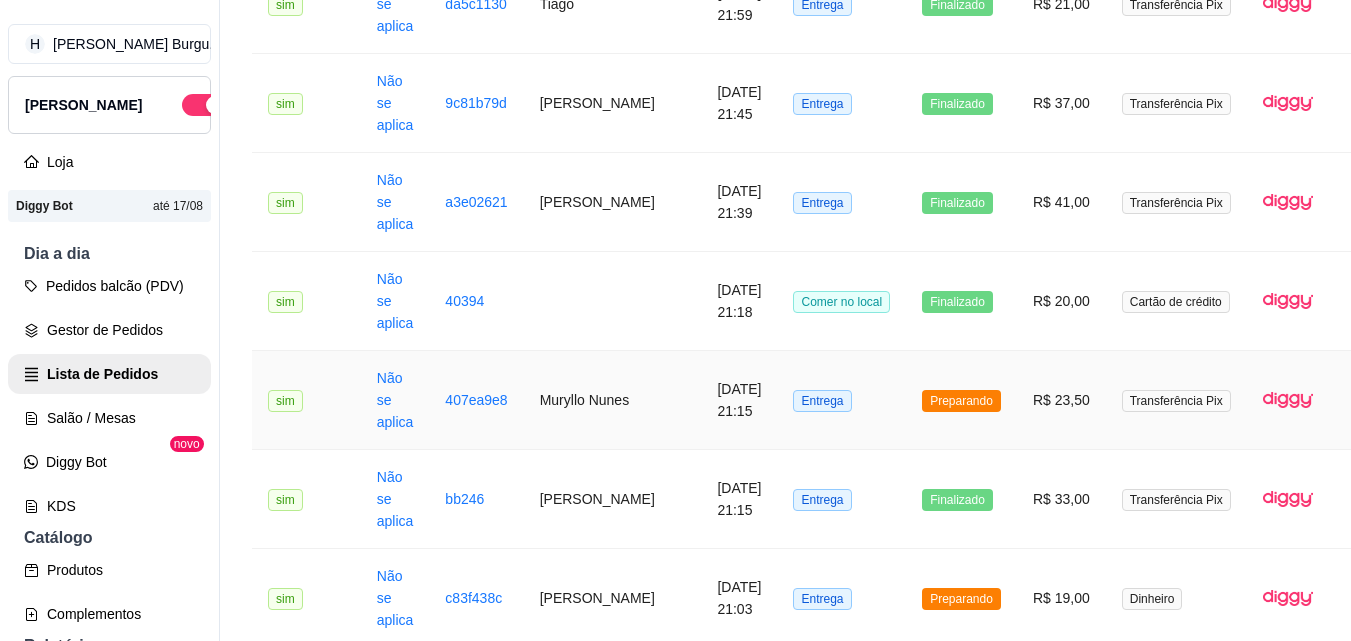 click on "Entrega" at bounding box center (841, 400) 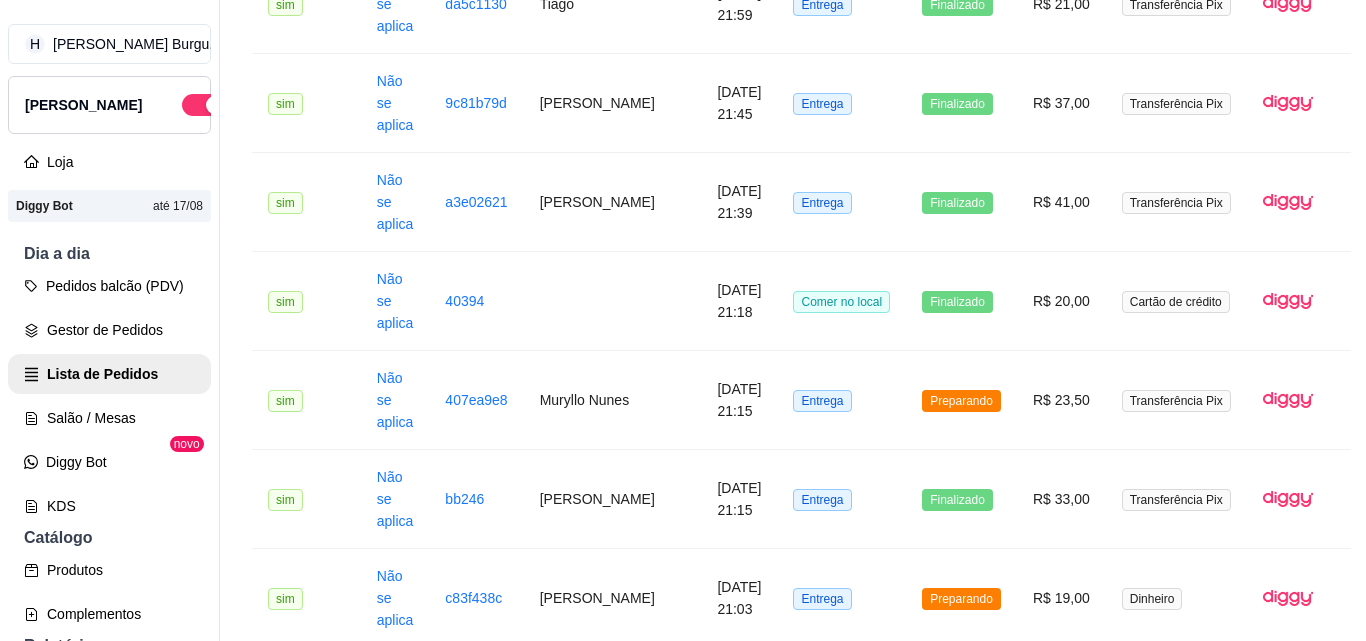 click on "Mover para entrega" at bounding box center (870, 545) 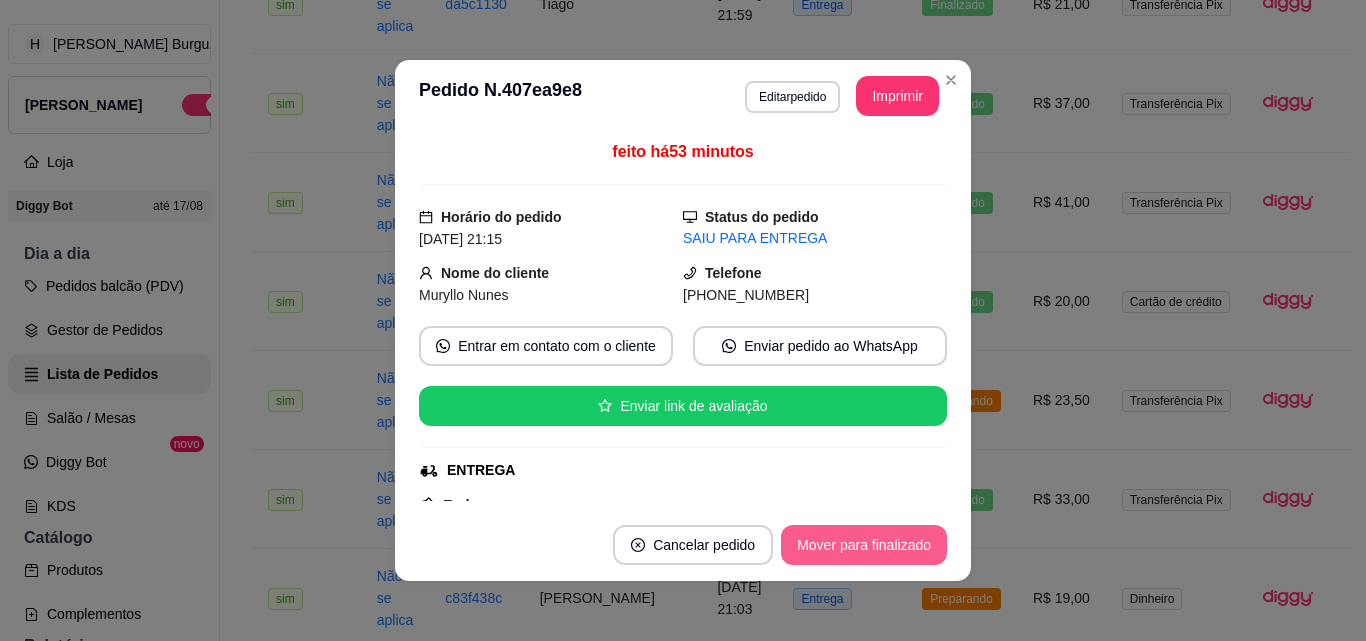 click on "Mover para finalizado" at bounding box center (864, 545) 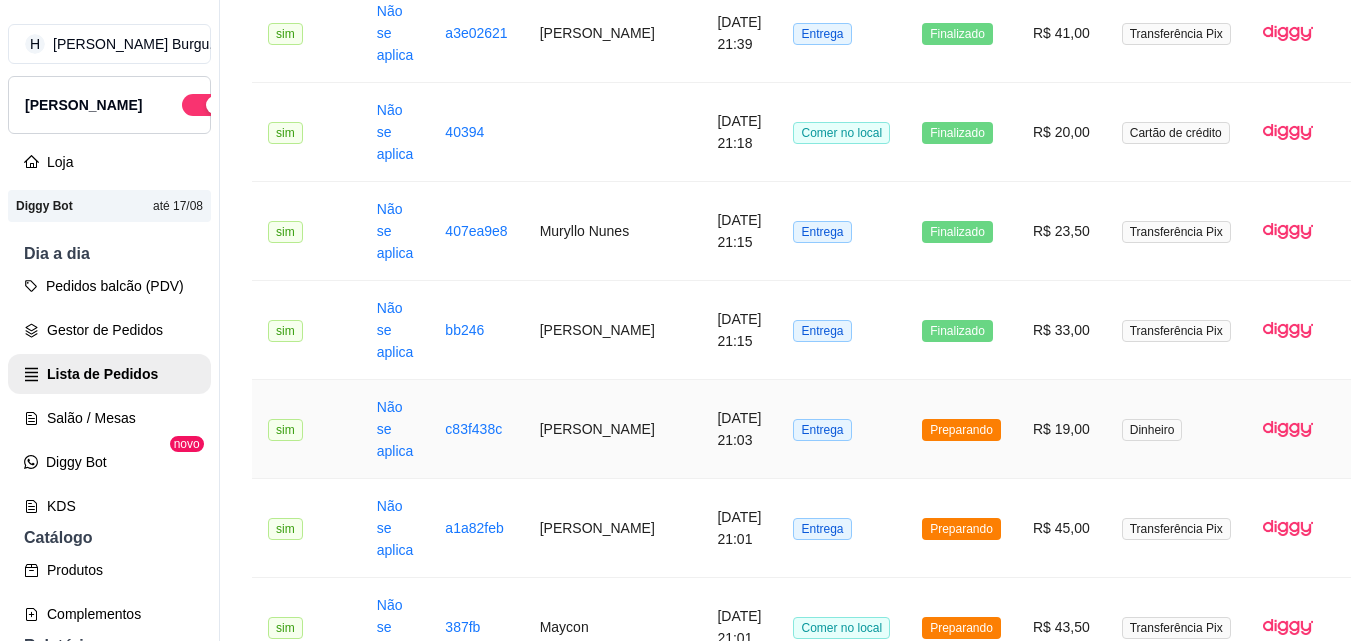 scroll, scrollTop: 700, scrollLeft: 0, axis: vertical 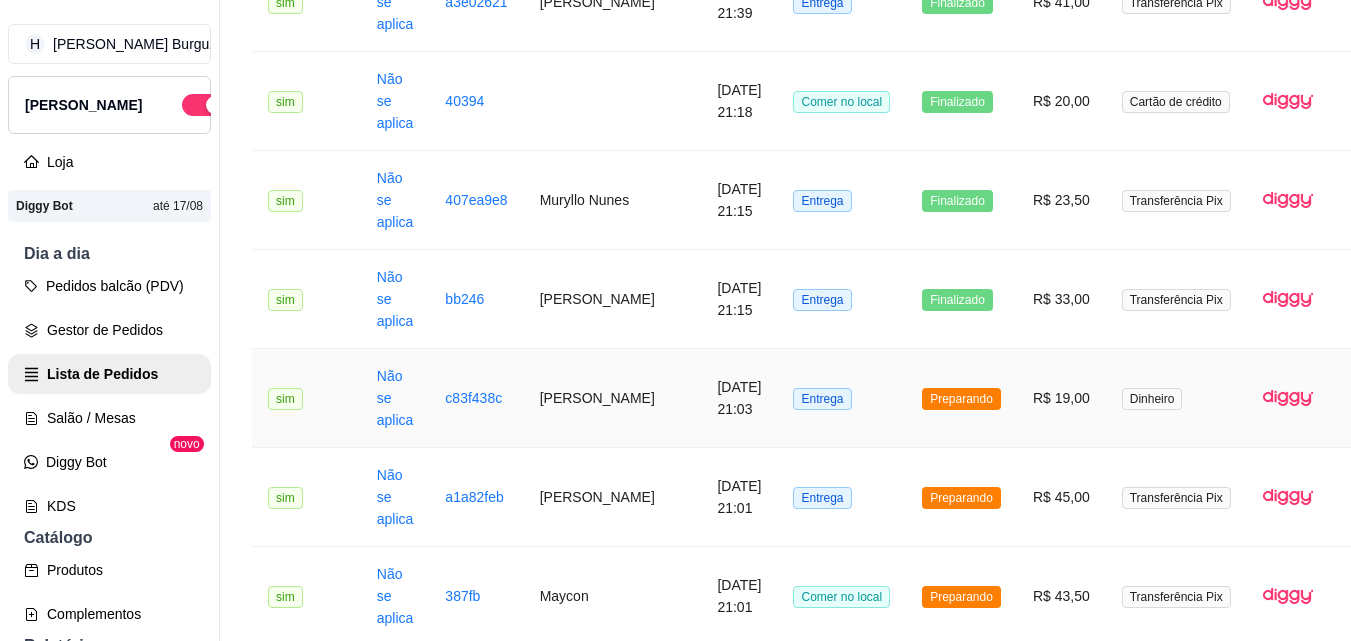 click on "Entrega" at bounding box center (841, 398) 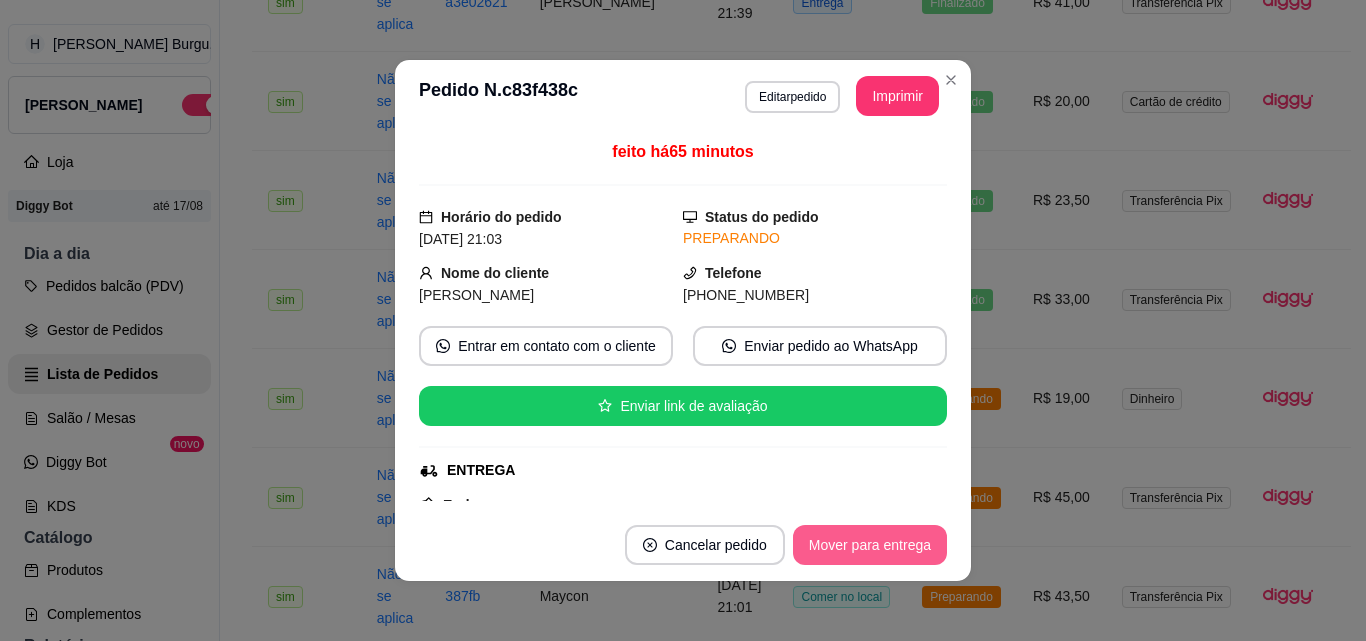 click on "Mover para entrega" at bounding box center (870, 545) 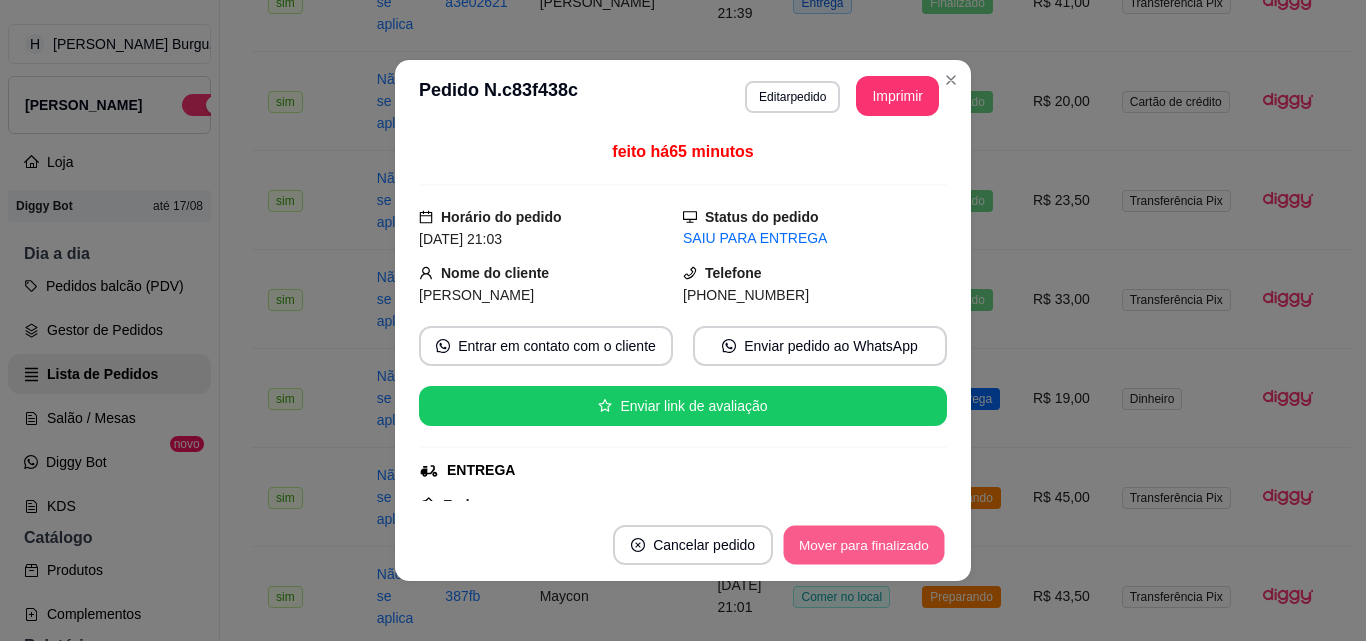 click on "Mover para finalizado" at bounding box center (864, 545) 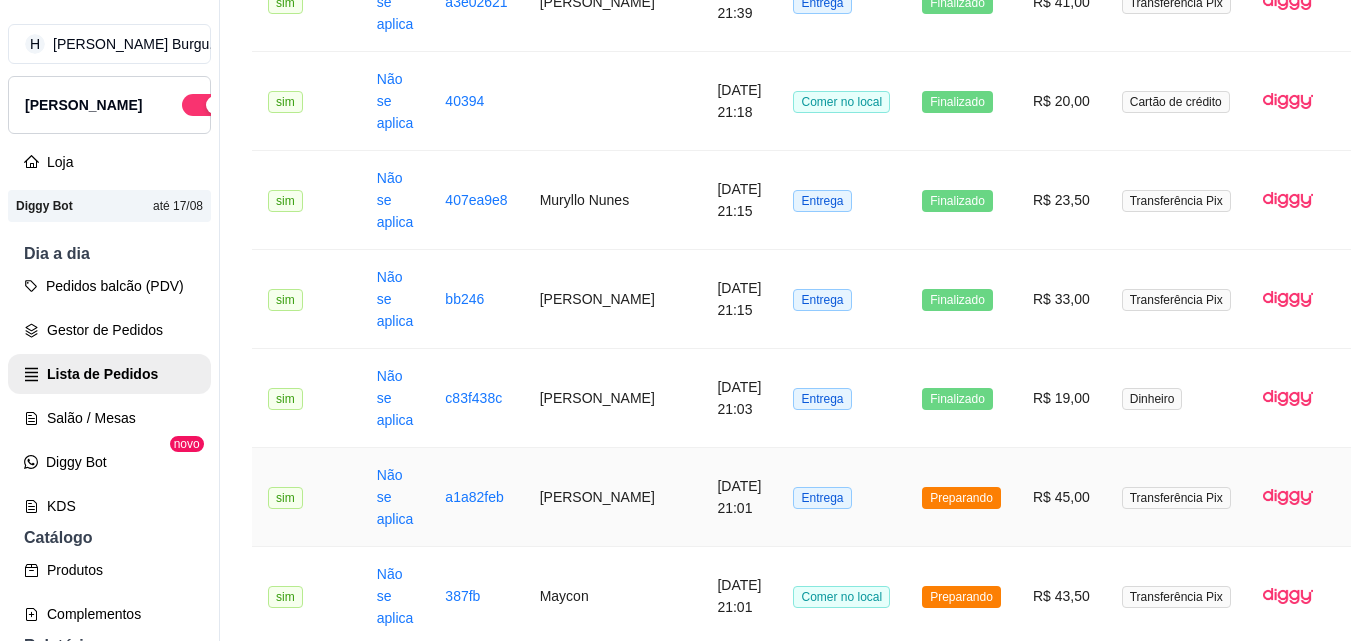 click on "Entrega" at bounding box center (841, 497) 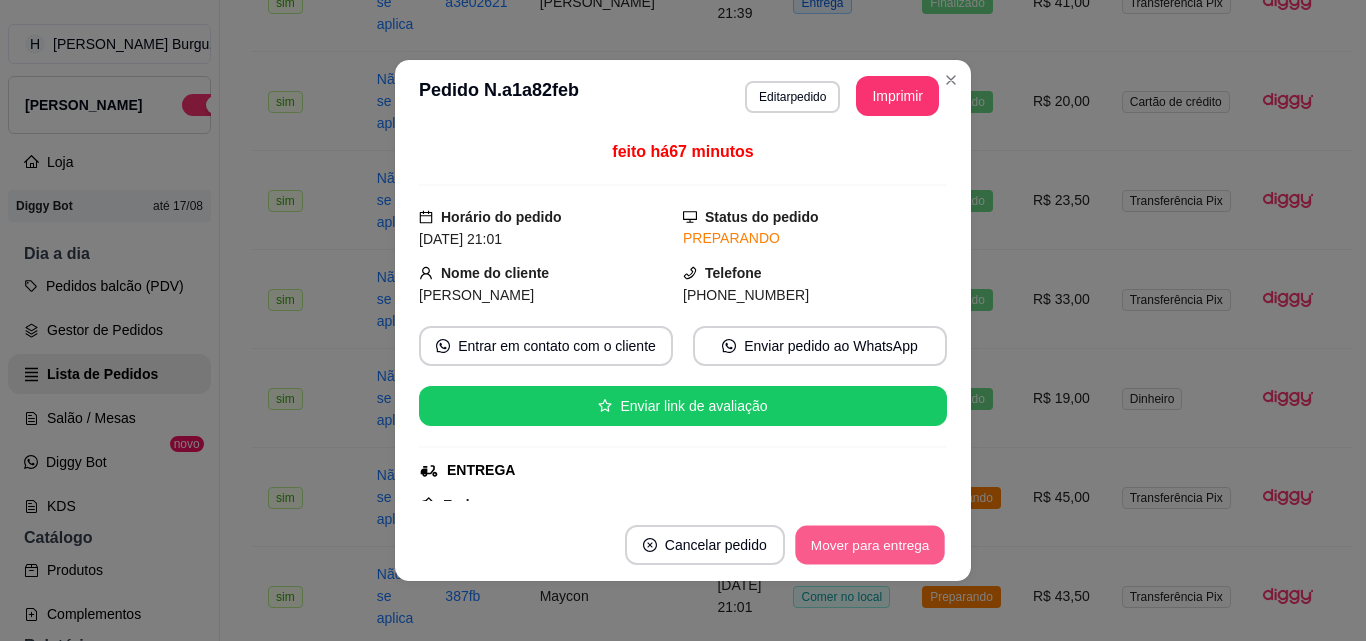 click on "Mover para entrega" at bounding box center [870, 545] 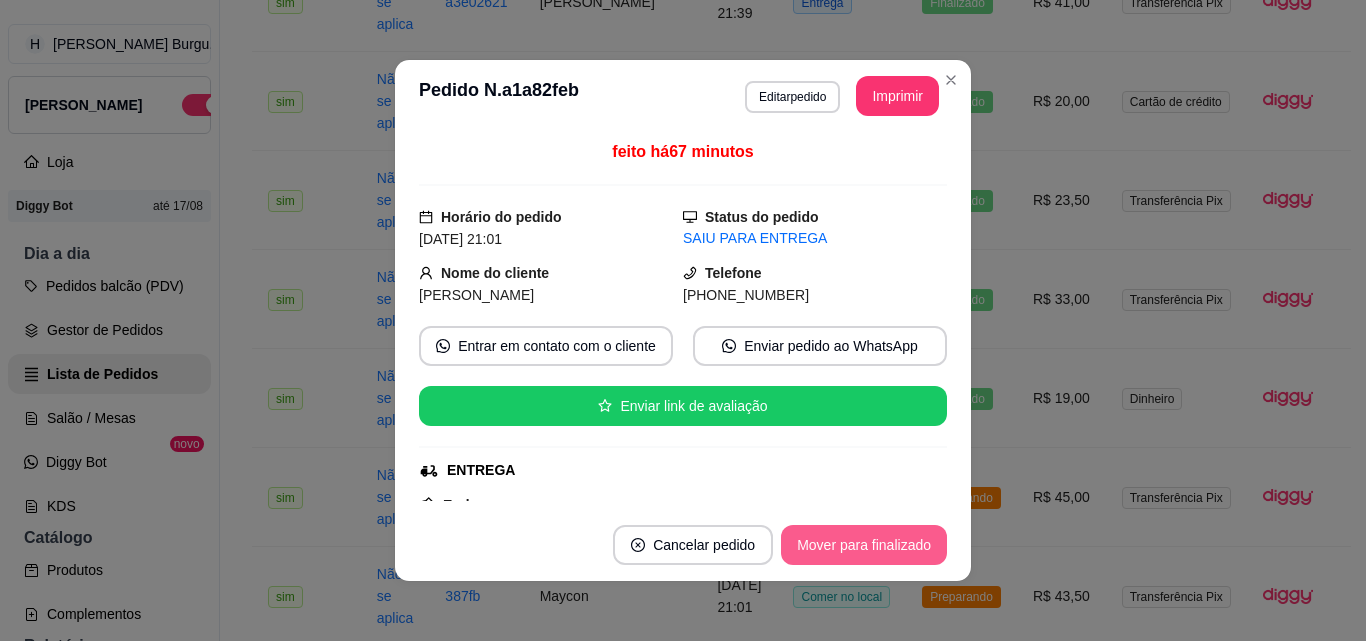 click on "Mover para finalizado" at bounding box center (864, 545) 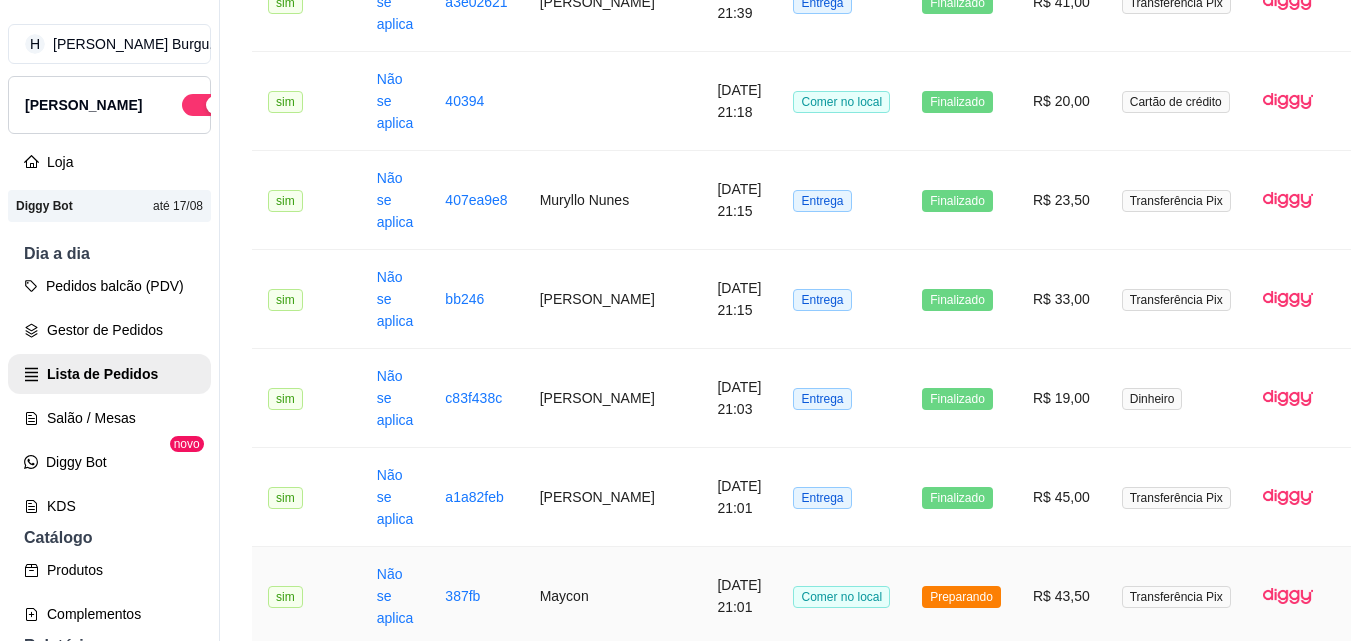 click on "Preparando" at bounding box center (961, 596) 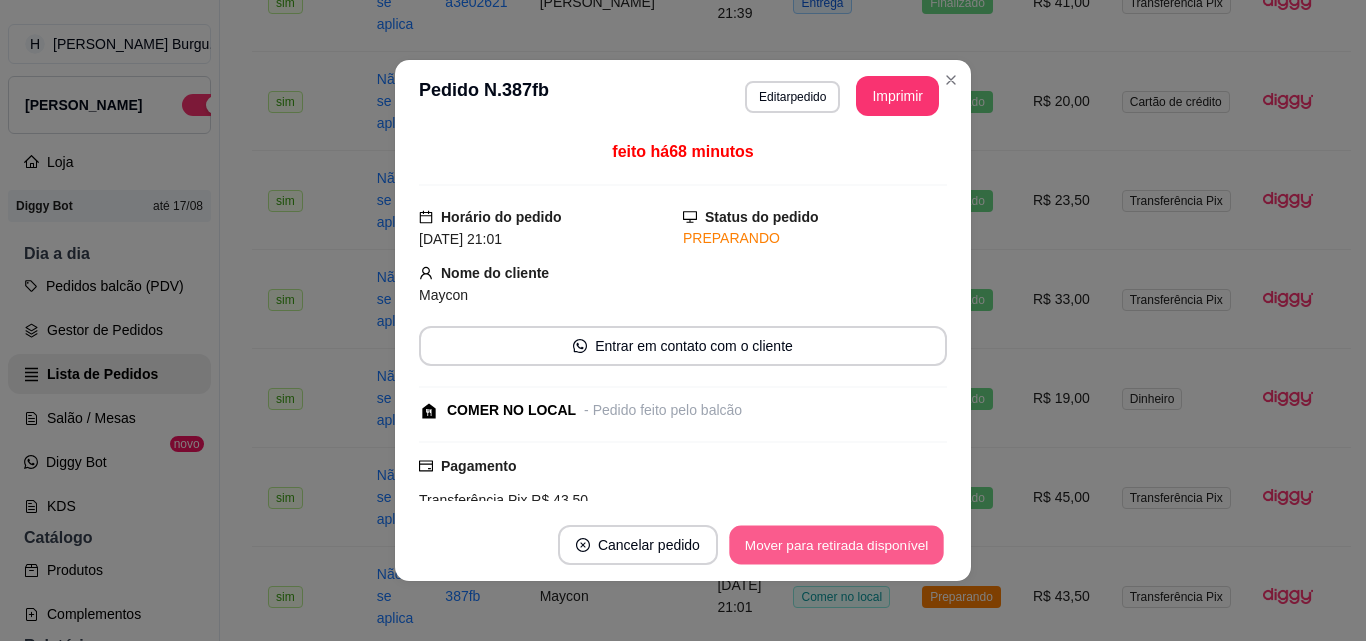 click on "Mover para retirada disponível" at bounding box center (836, 545) 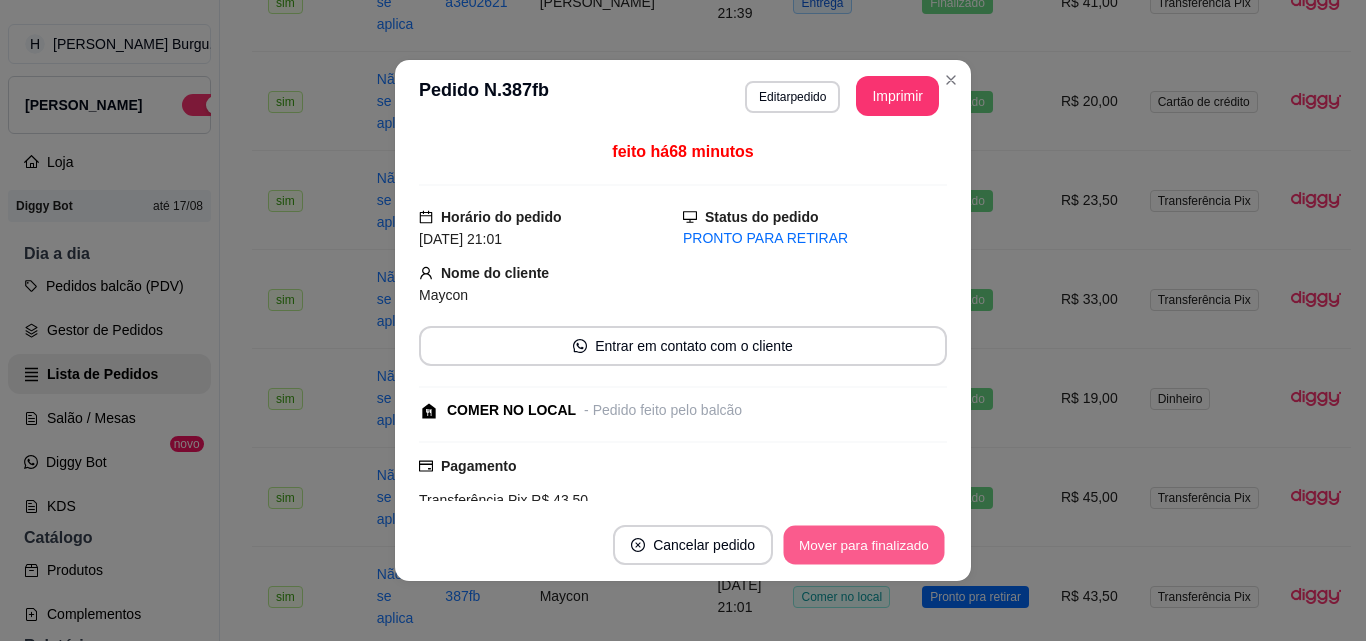 click on "Mover para finalizado" at bounding box center (864, 545) 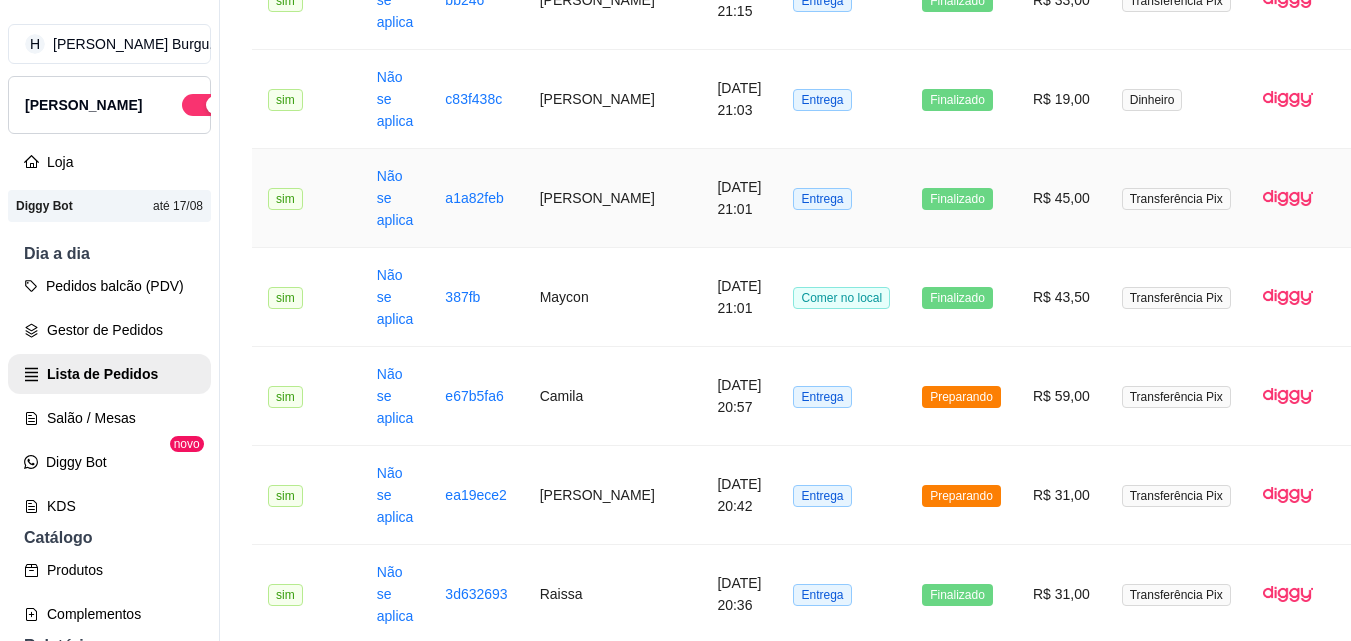 scroll, scrollTop: 1000, scrollLeft: 0, axis: vertical 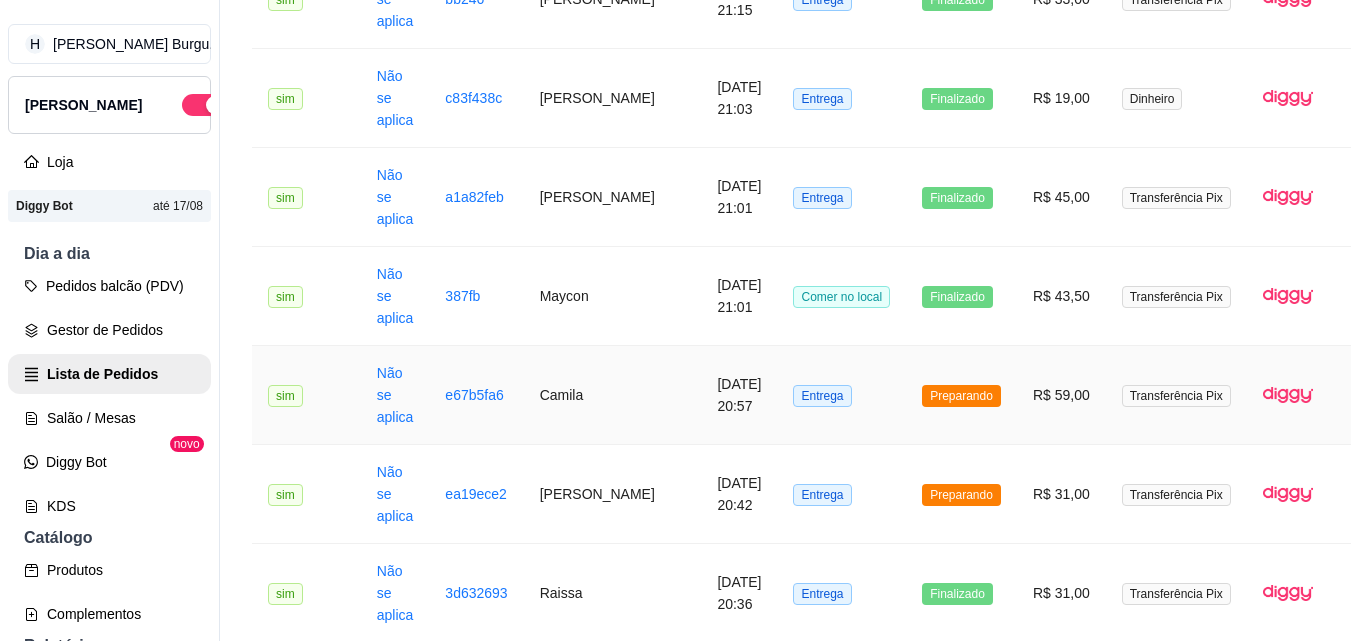 click on "Entrega" at bounding box center (841, 395) 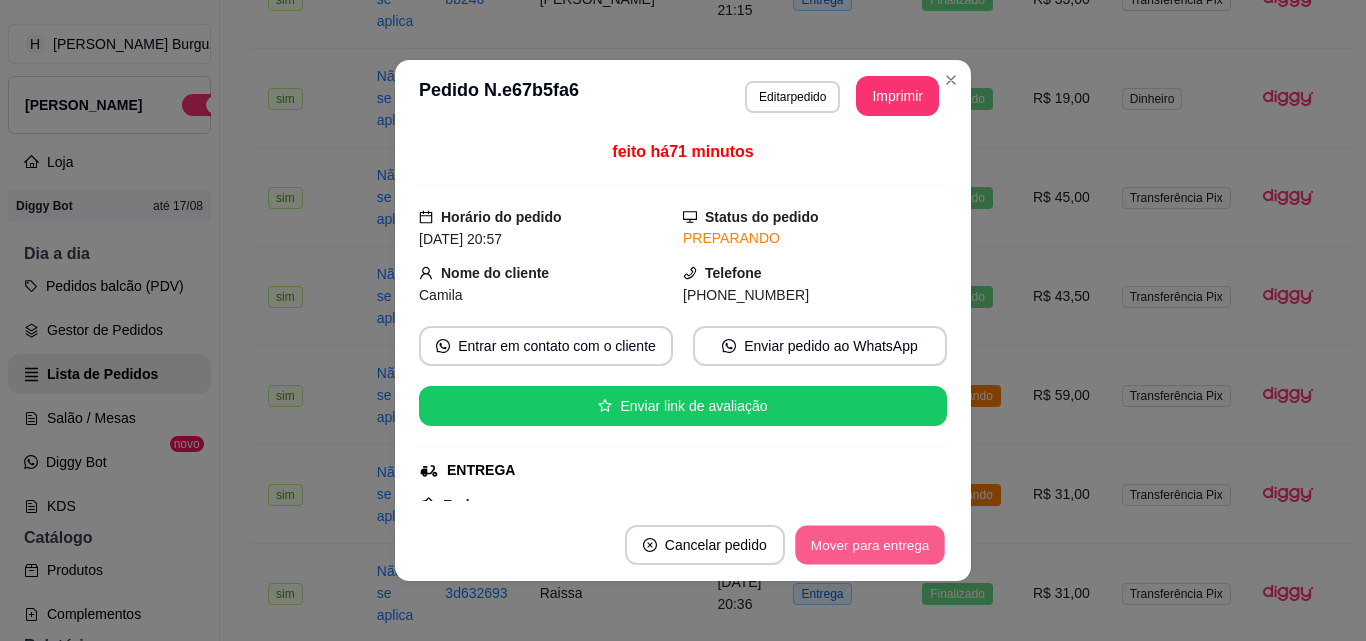 click on "Mover para entrega" at bounding box center [870, 545] 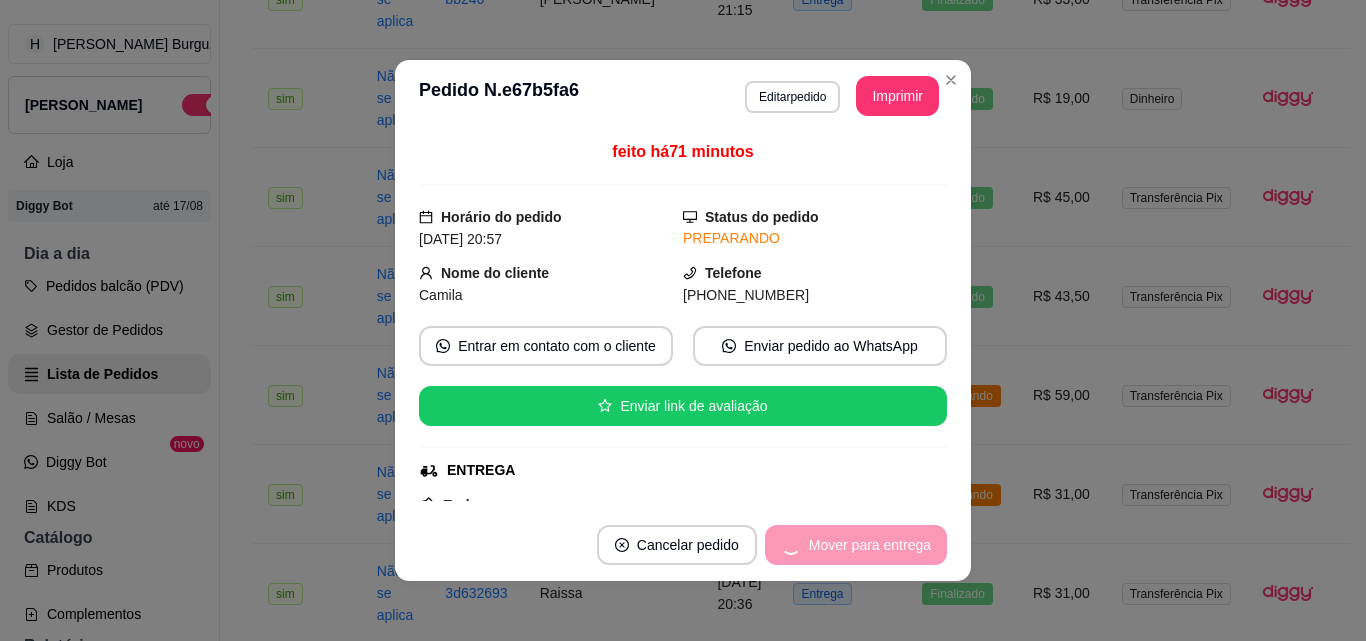 click on "Mover para entrega" at bounding box center [856, 545] 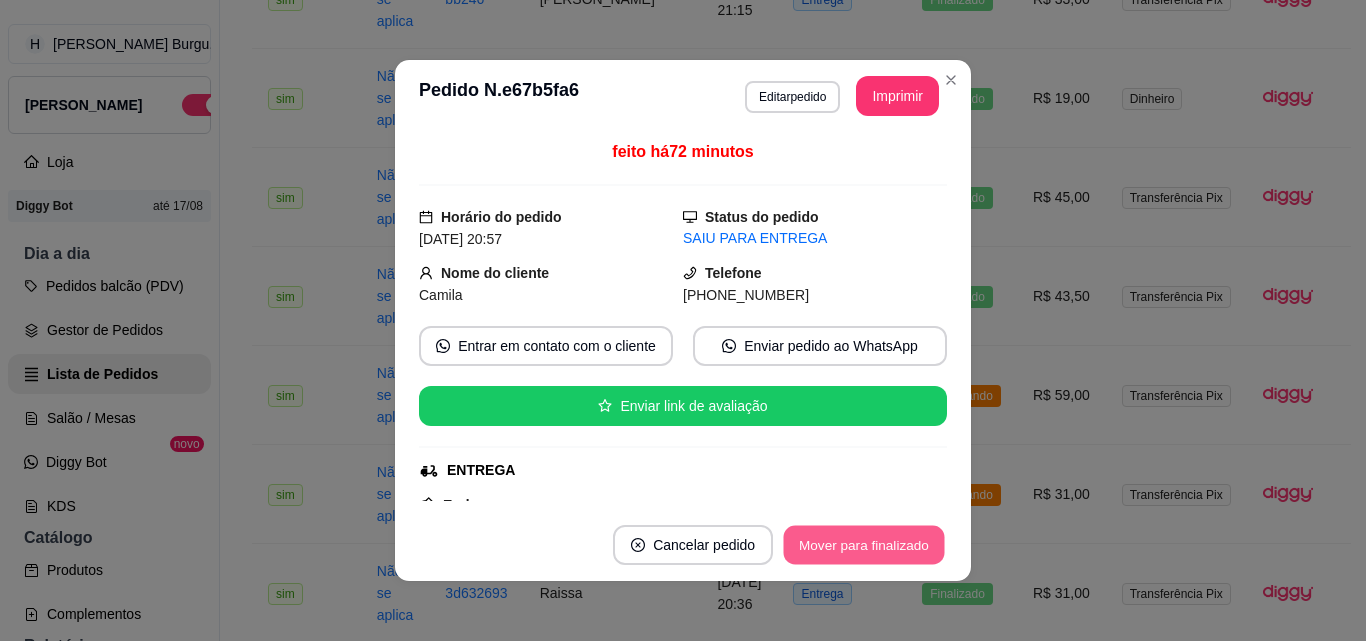 click on "Mover para finalizado" at bounding box center [864, 545] 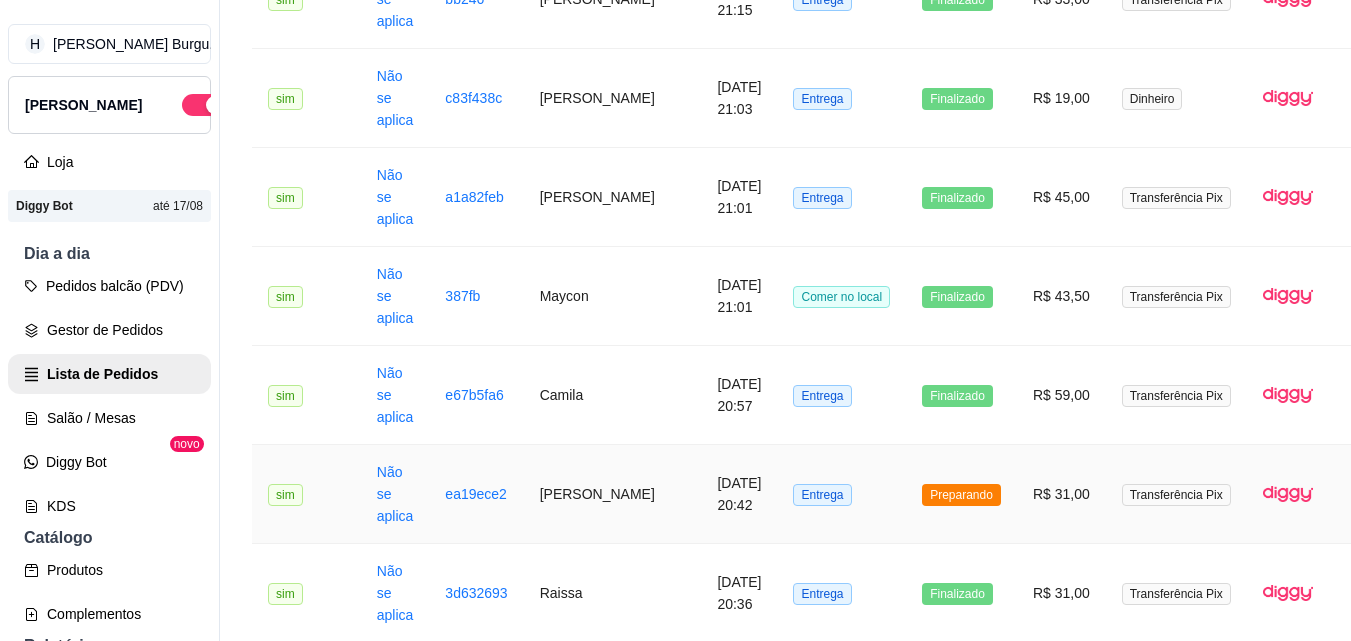 click on "Entrega" at bounding box center (841, 494) 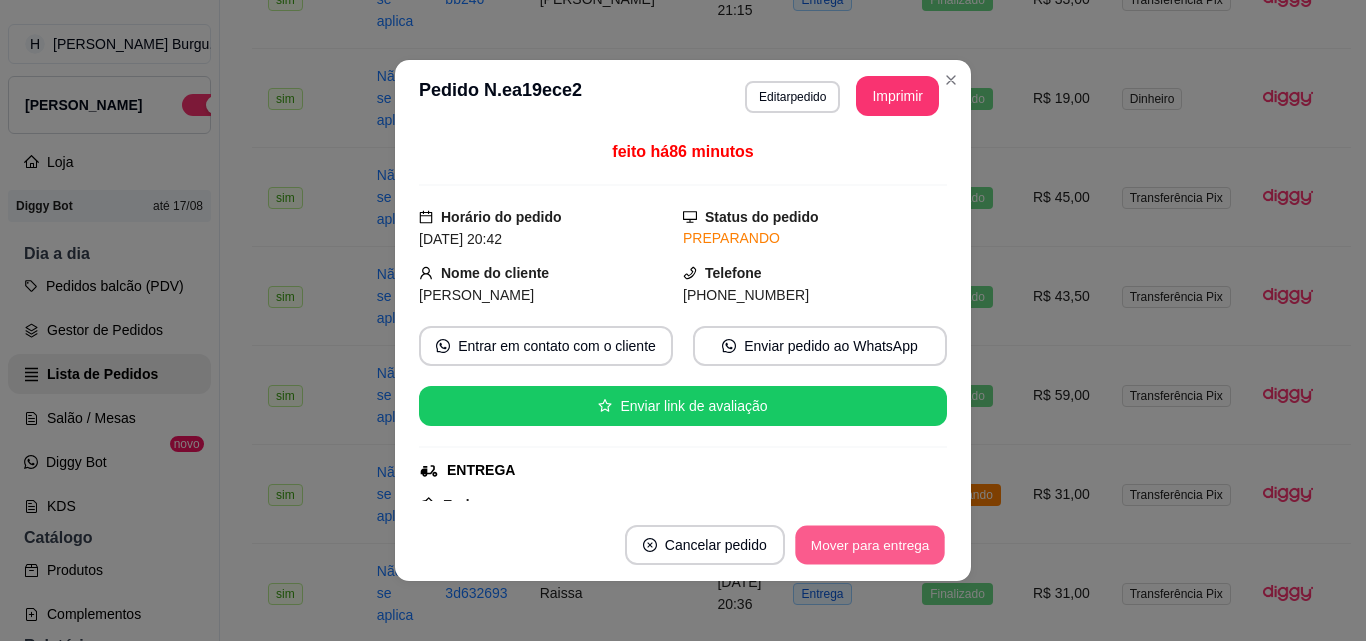 click on "Mover para entrega" at bounding box center (870, 545) 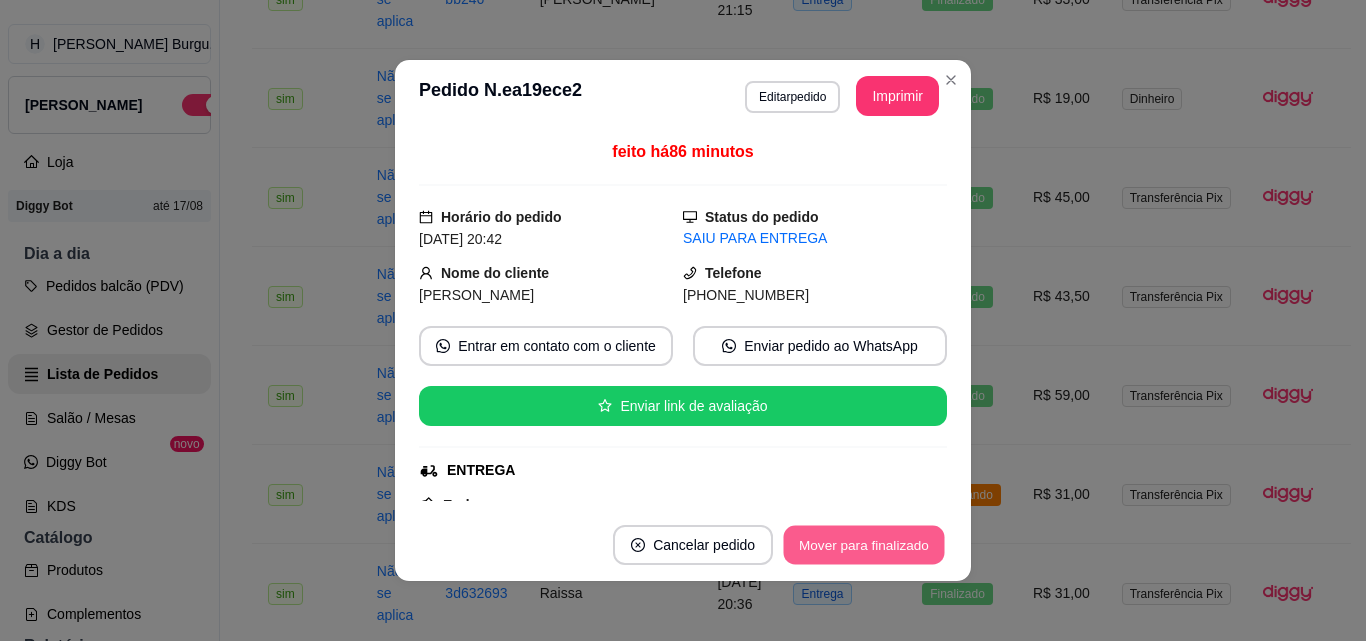 click on "Mover para finalizado" at bounding box center [864, 545] 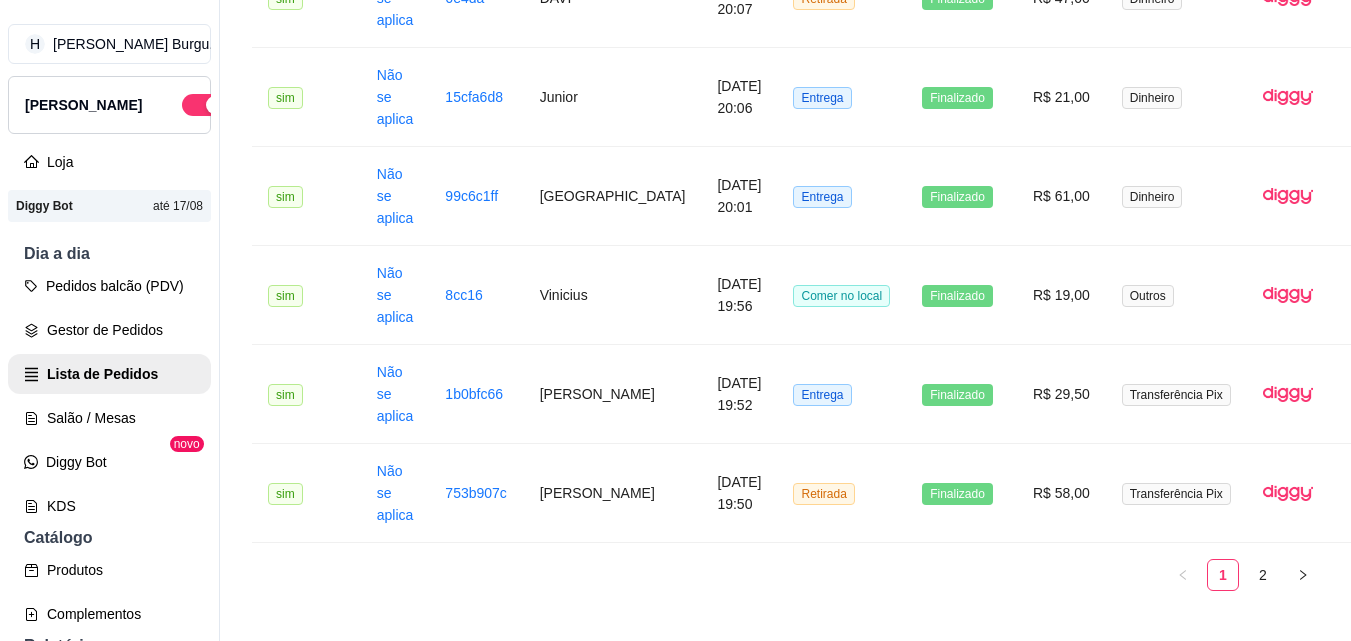 scroll, scrollTop: 2767, scrollLeft: 0, axis: vertical 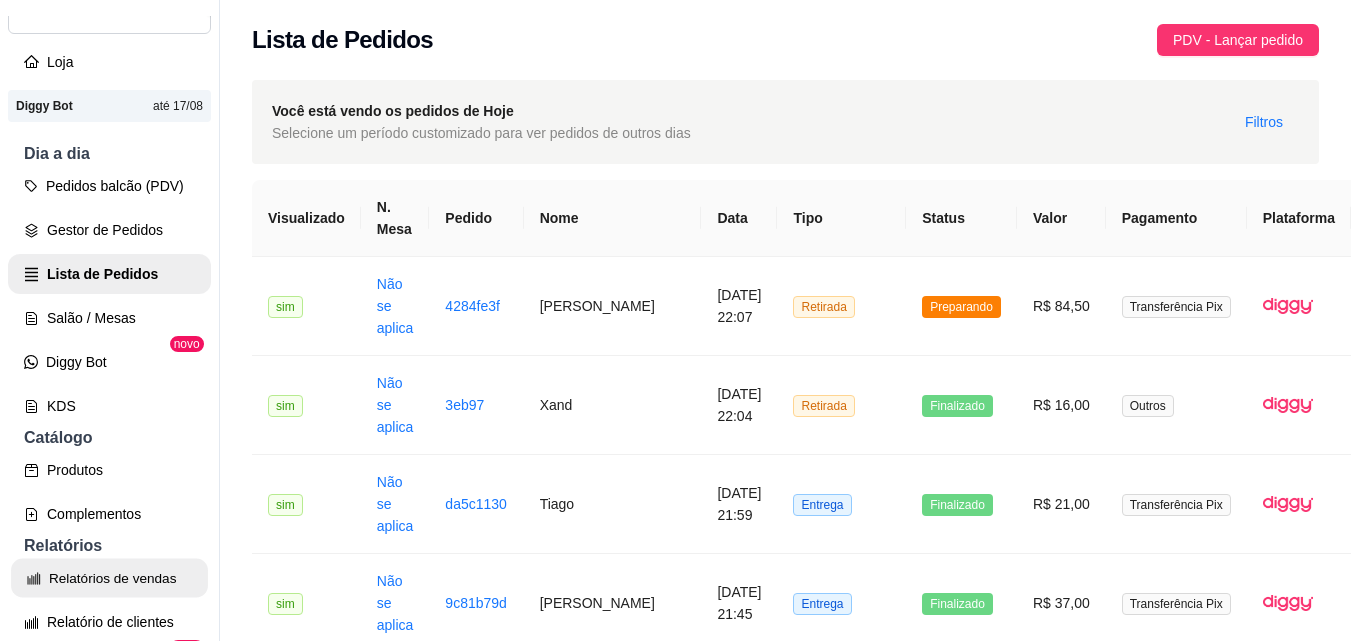 click on "Relatórios de vendas" at bounding box center [109, 578] 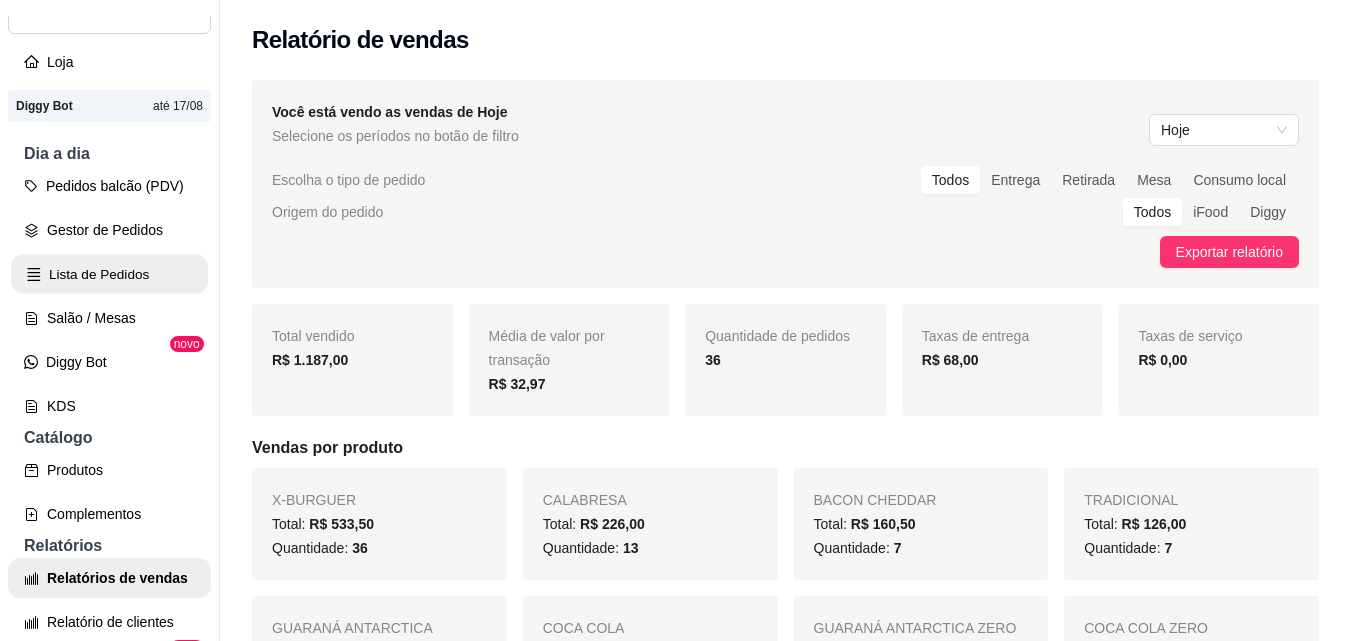 click on "Lista de Pedidos" at bounding box center [109, 274] 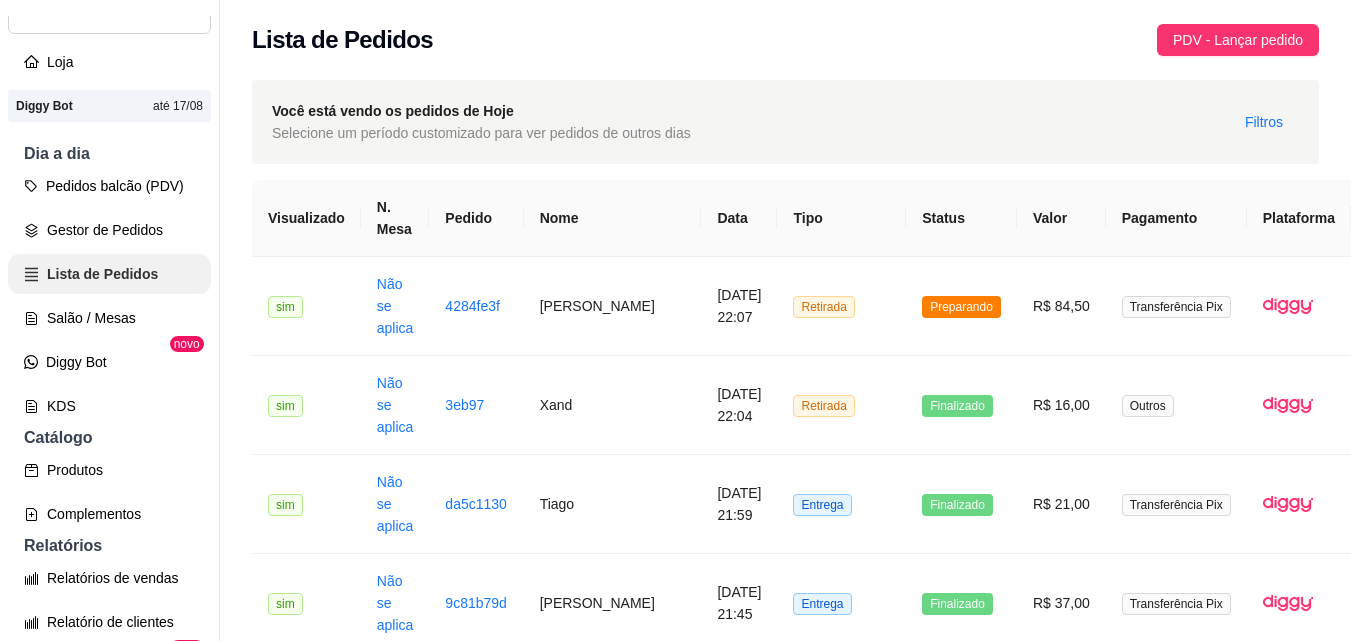 scroll, scrollTop: 0, scrollLeft: 0, axis: both 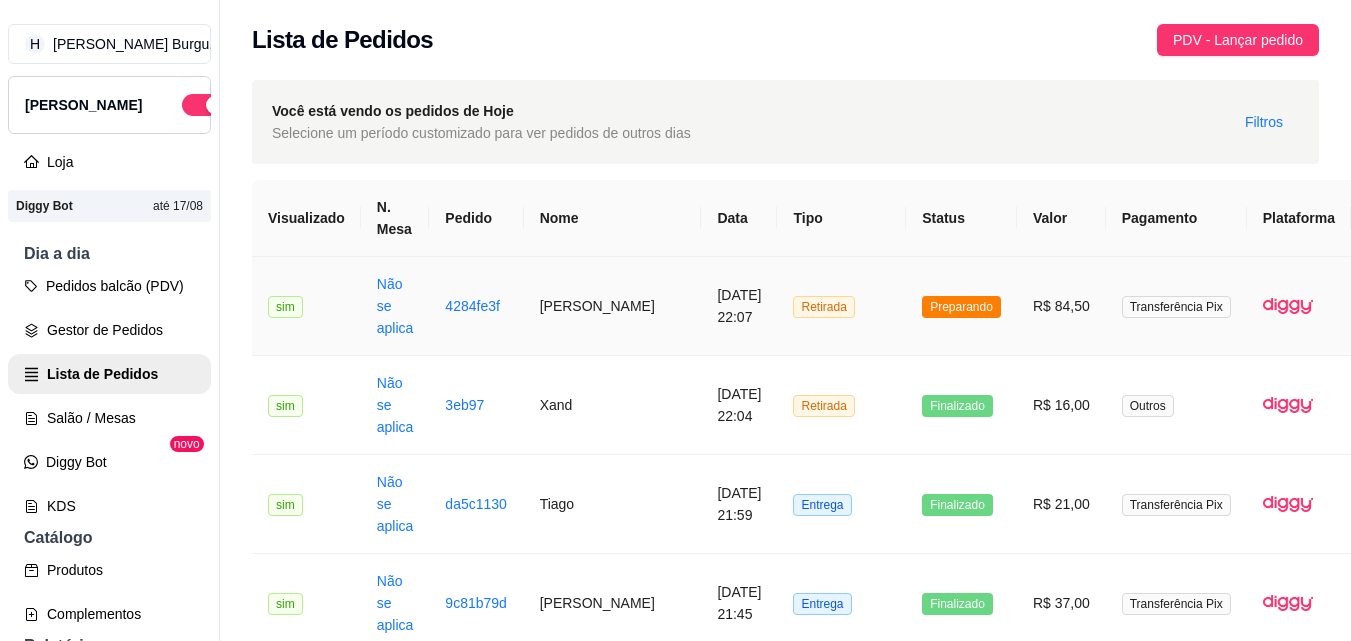 click on "Retirada" at bounding box center [841, 306] 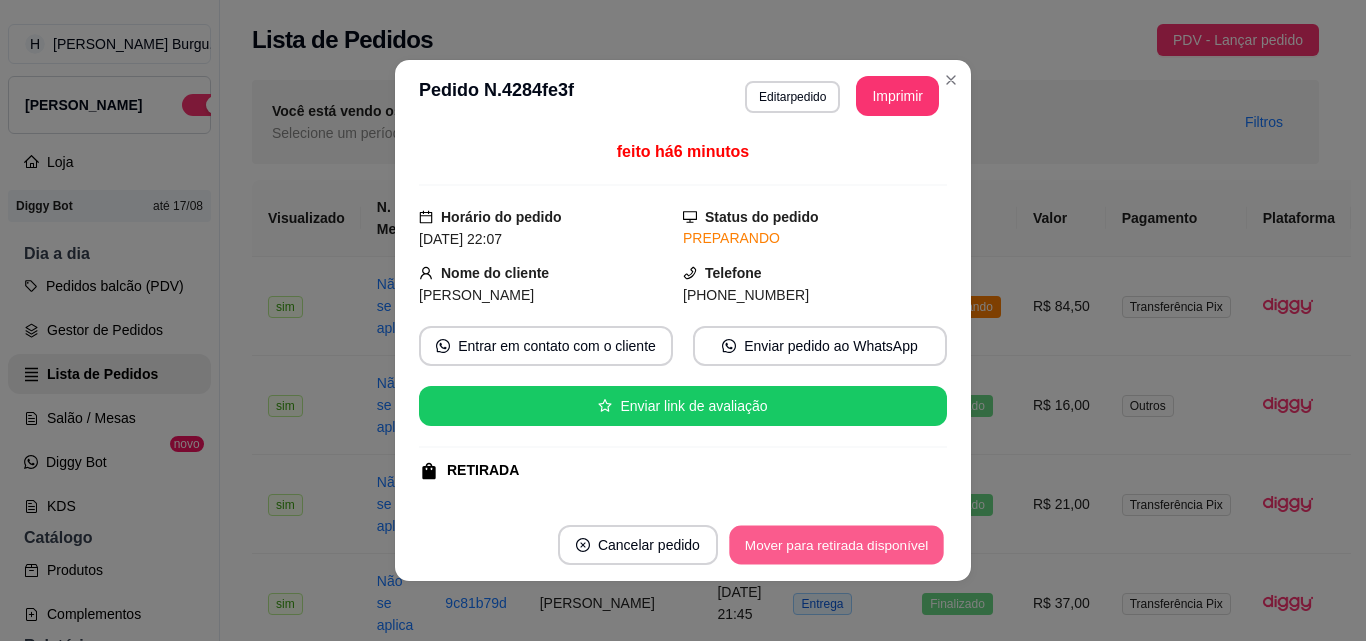 click on "Mover para retirada disponível" at bounding box center [836, 545] 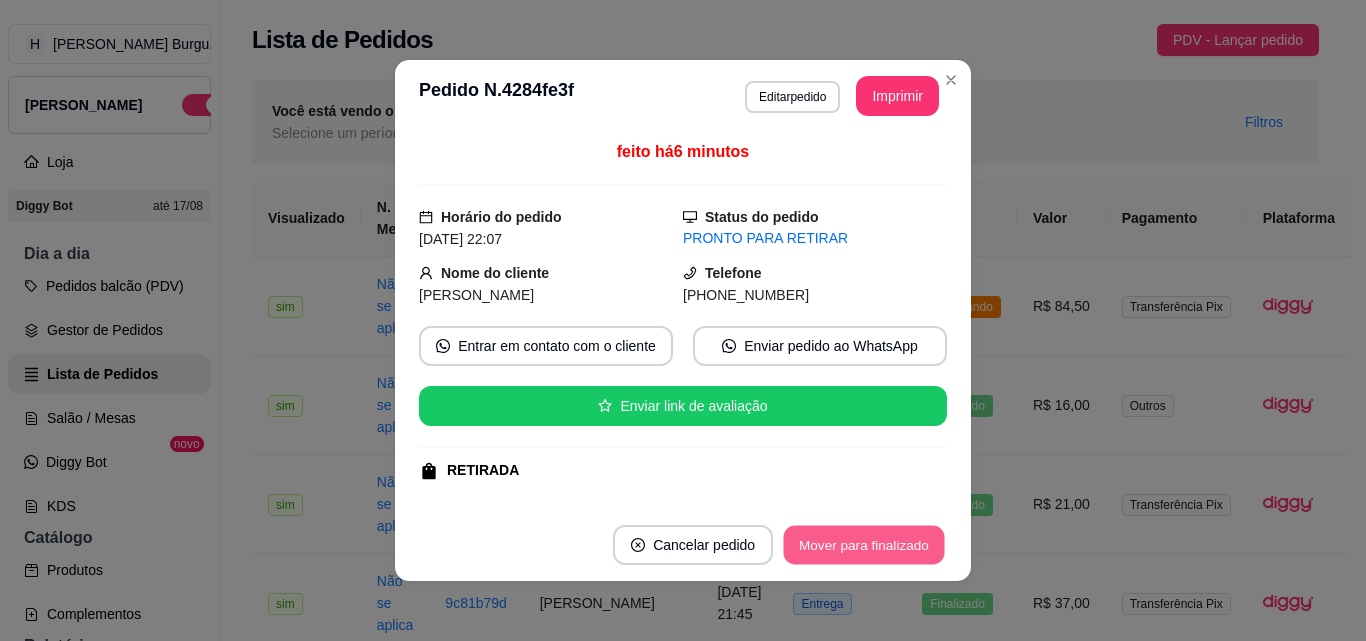 click on "Mover para finalizado" at bounding box center [864, 545] 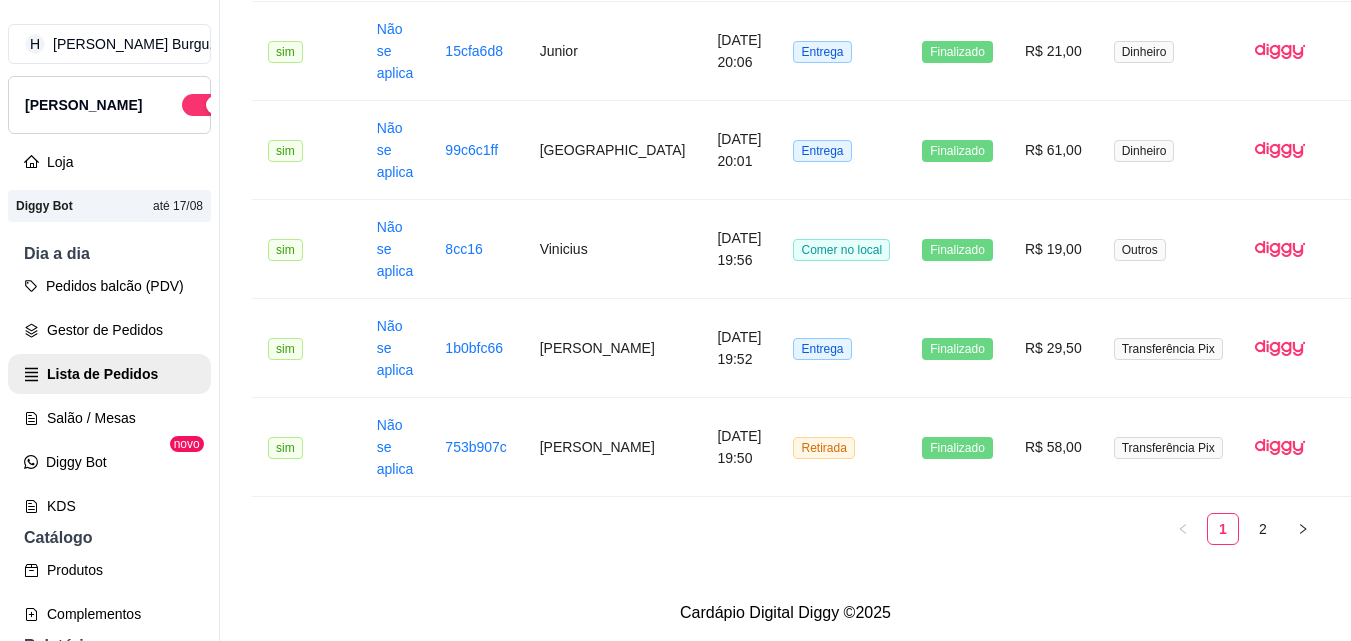 scroll, scrollTop: 2767, scrollLeft: 0, axis: vertical 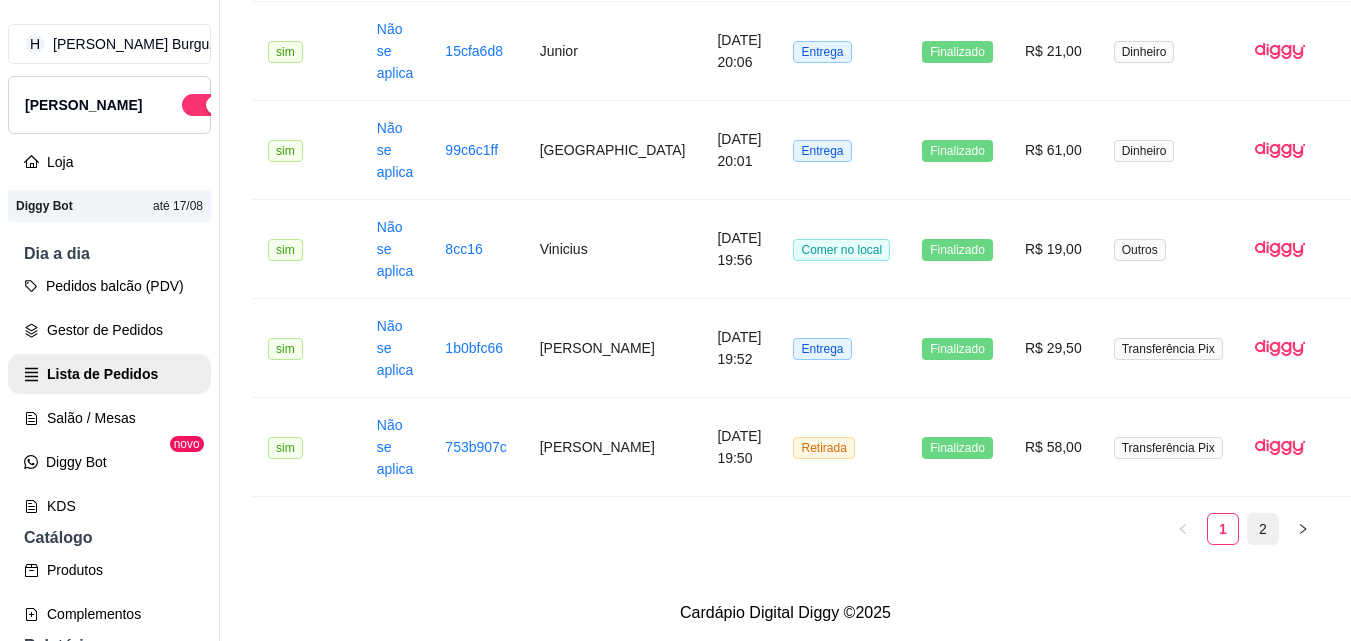 click on "2" at bounding box center (1263, 529) 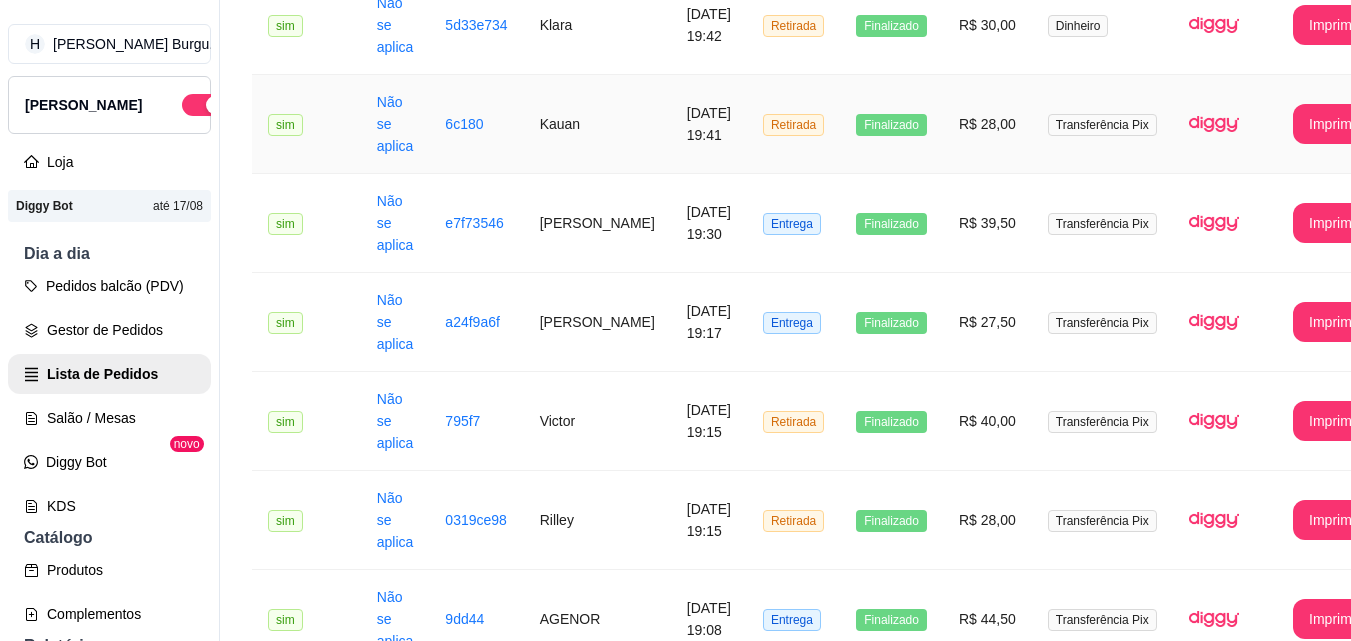 scroll, scrollTop: 468, scrollLeft: 0, axis: vertical 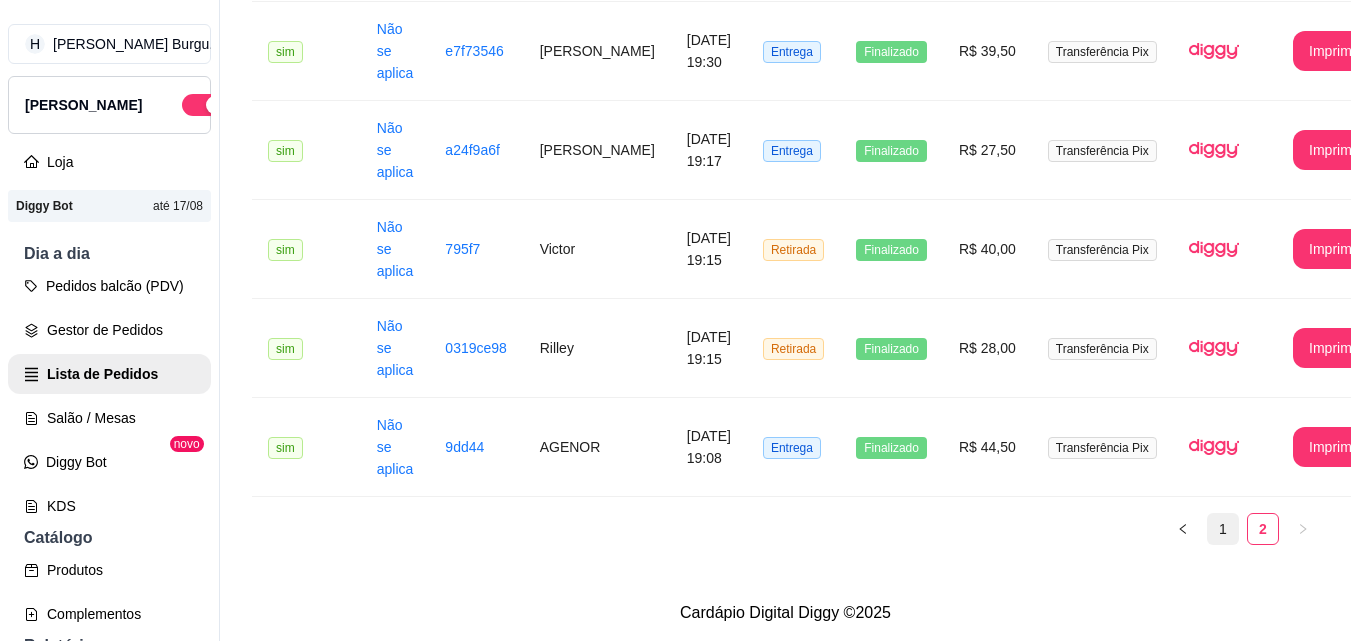click on "1" at bounding box center [1223, 529] 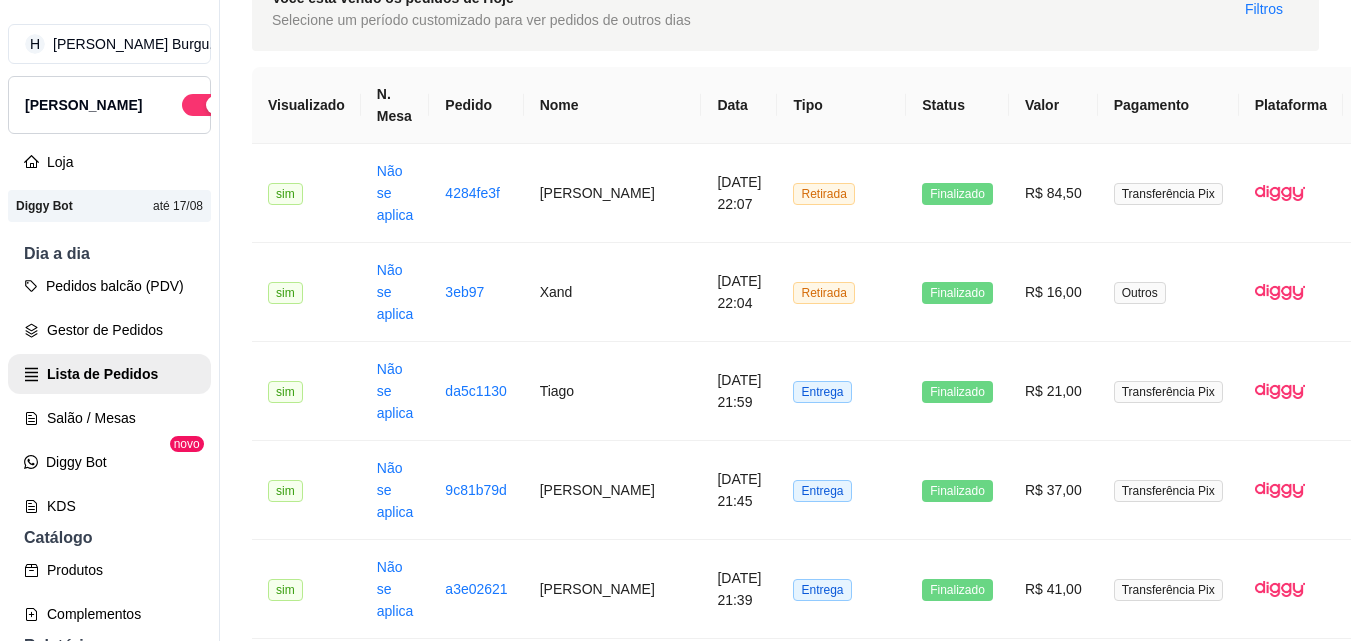 scroll, scrollTop: 0, scrollLeft: 0, axis: both 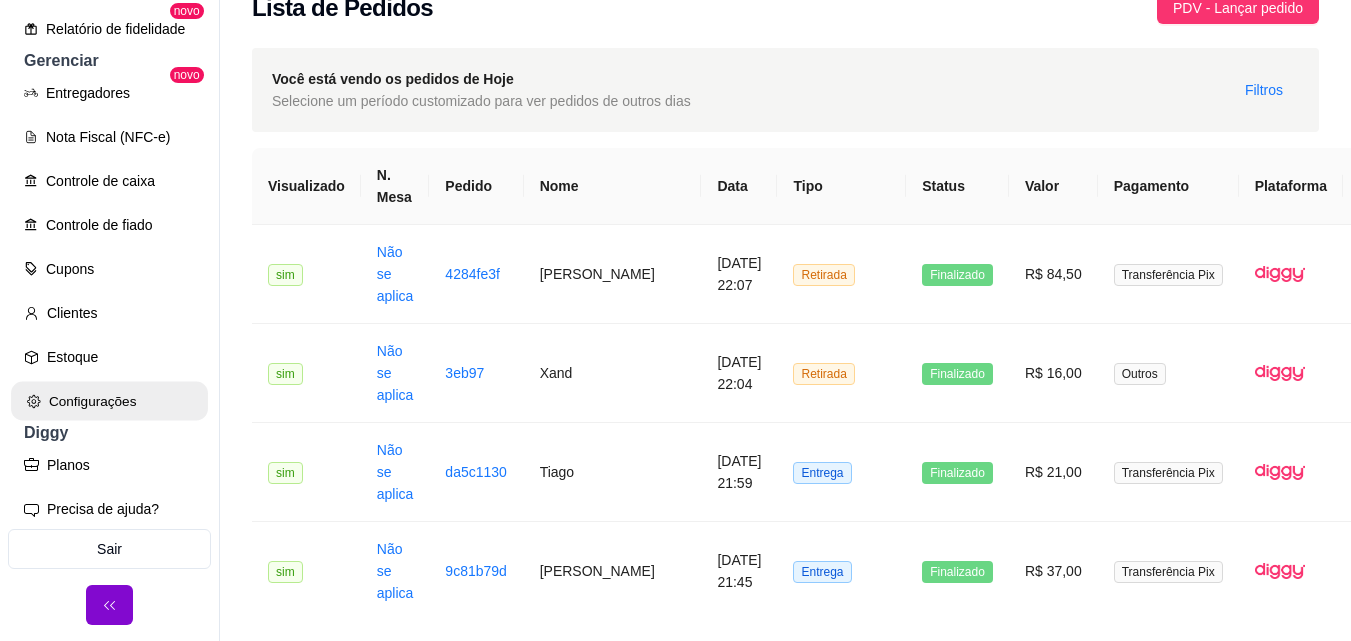 click on "Configurações" at bounding box center [109, 401] 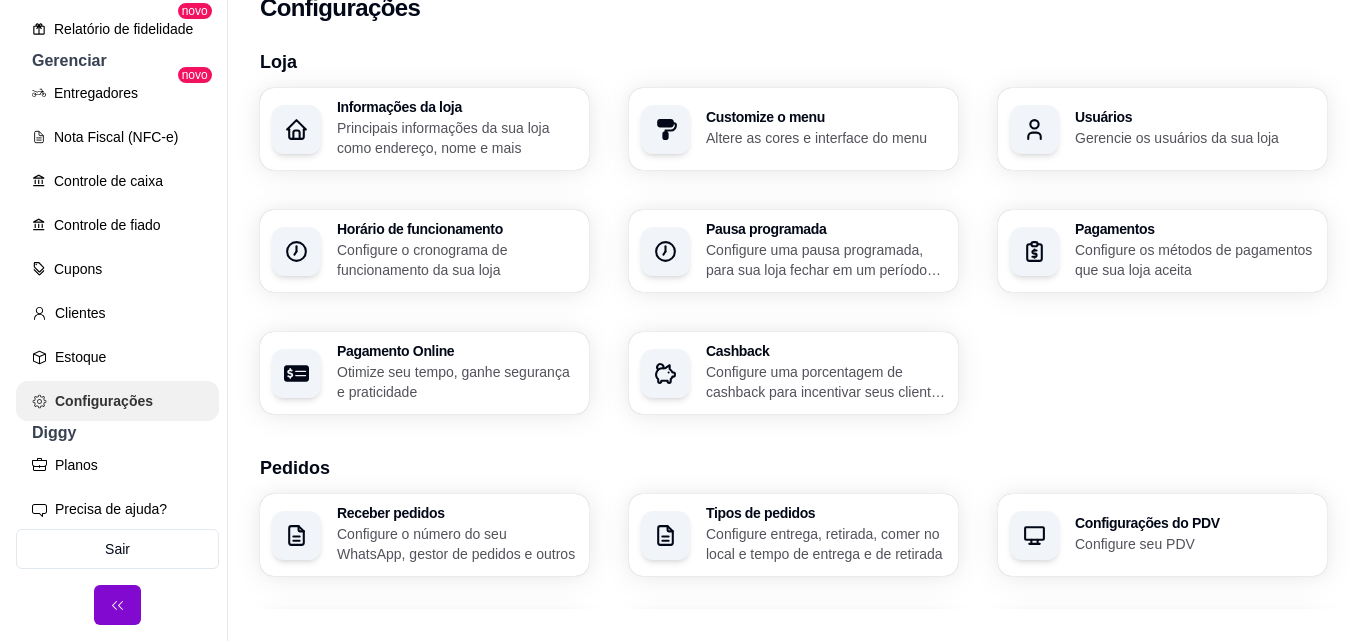 scroll, scrollTop: 0, scrollLeft: 0, axis: both 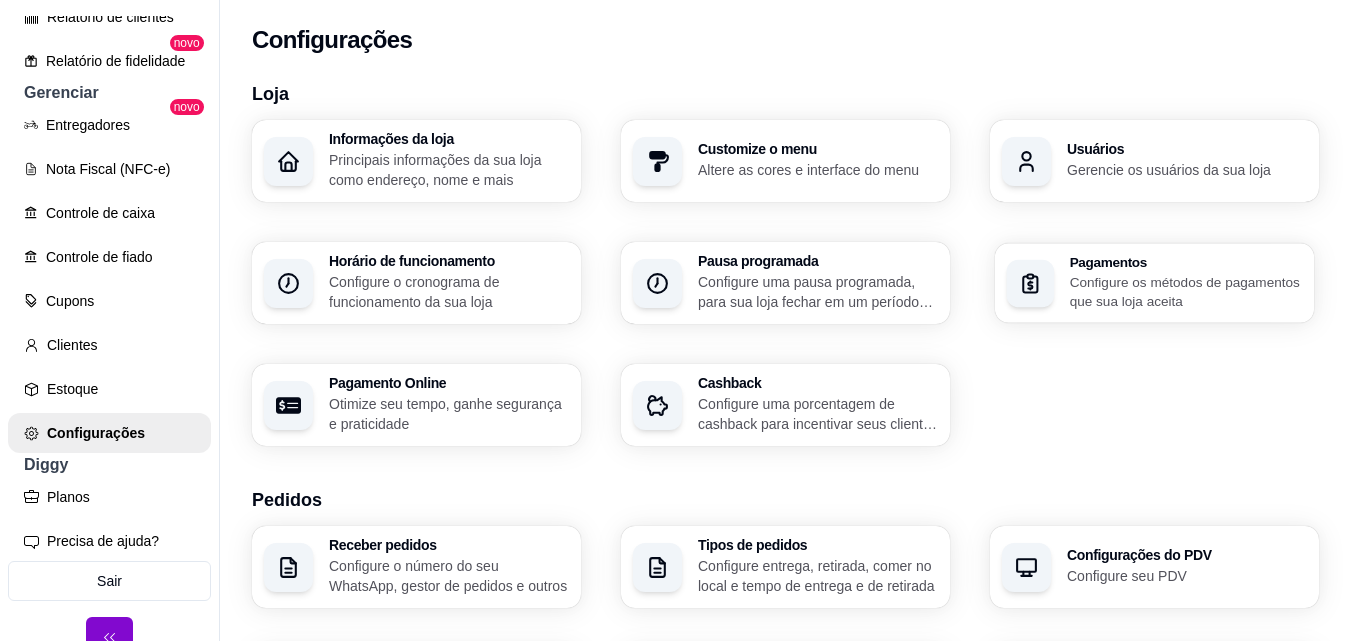 click on "Pagamentos" at bounding box center (1186, 262) 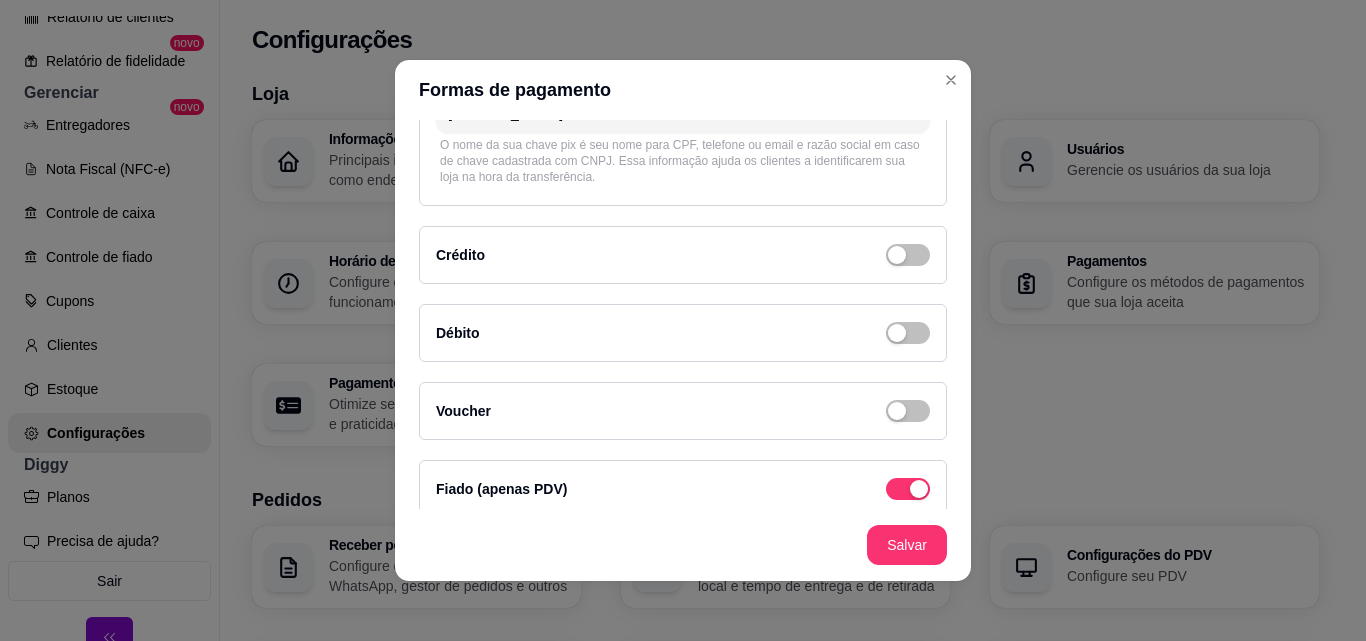 scroll, scrollTop: 275, scrollLeft: 0, axis: vertical 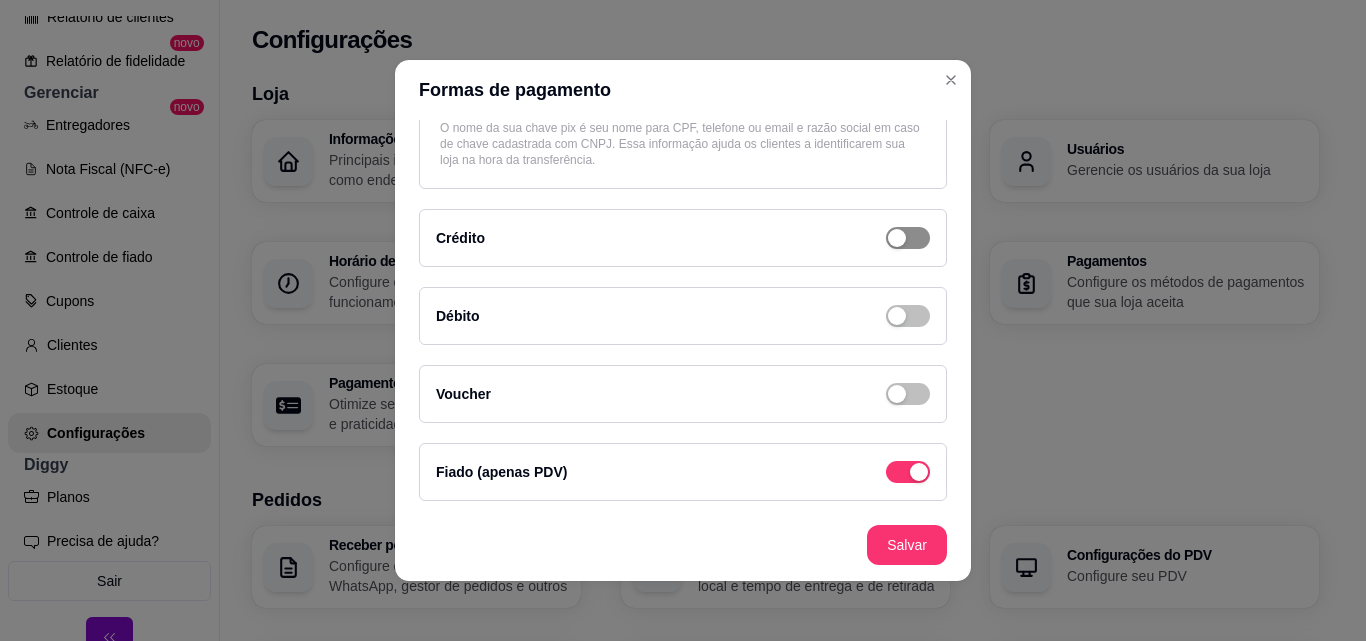 click at bounding box center [908, -118] 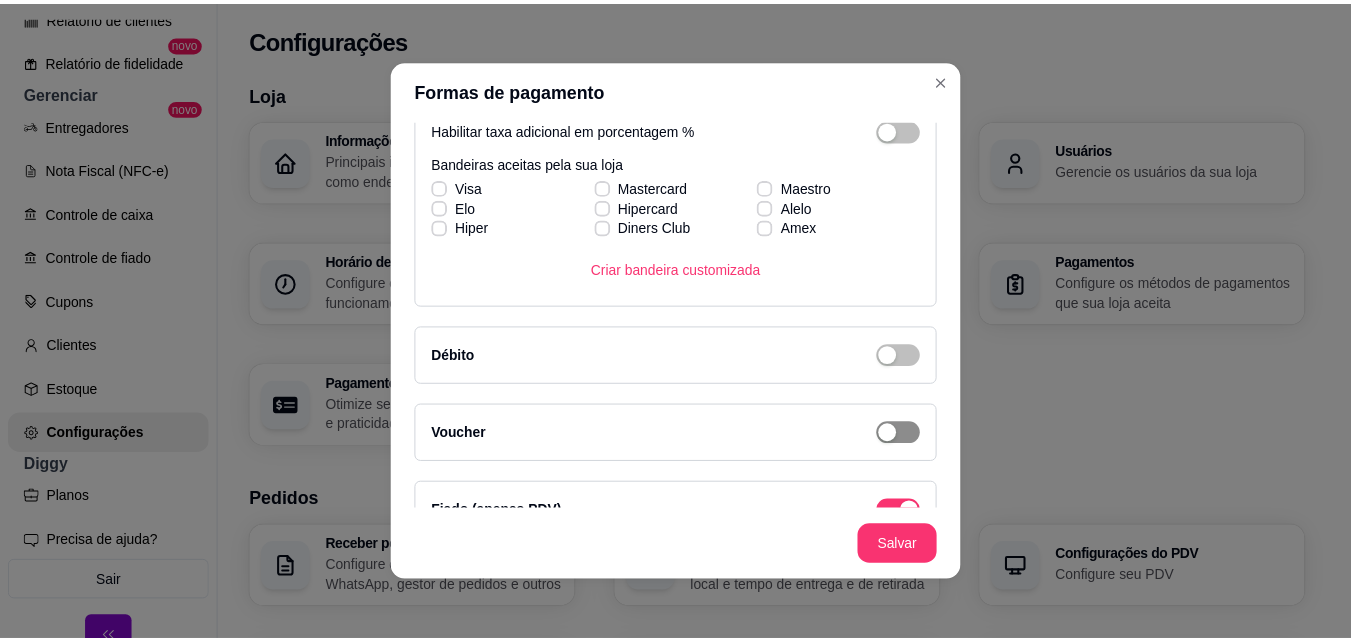 scroll, scrollTop: 457, scrollLeft: 0, axis: vertical 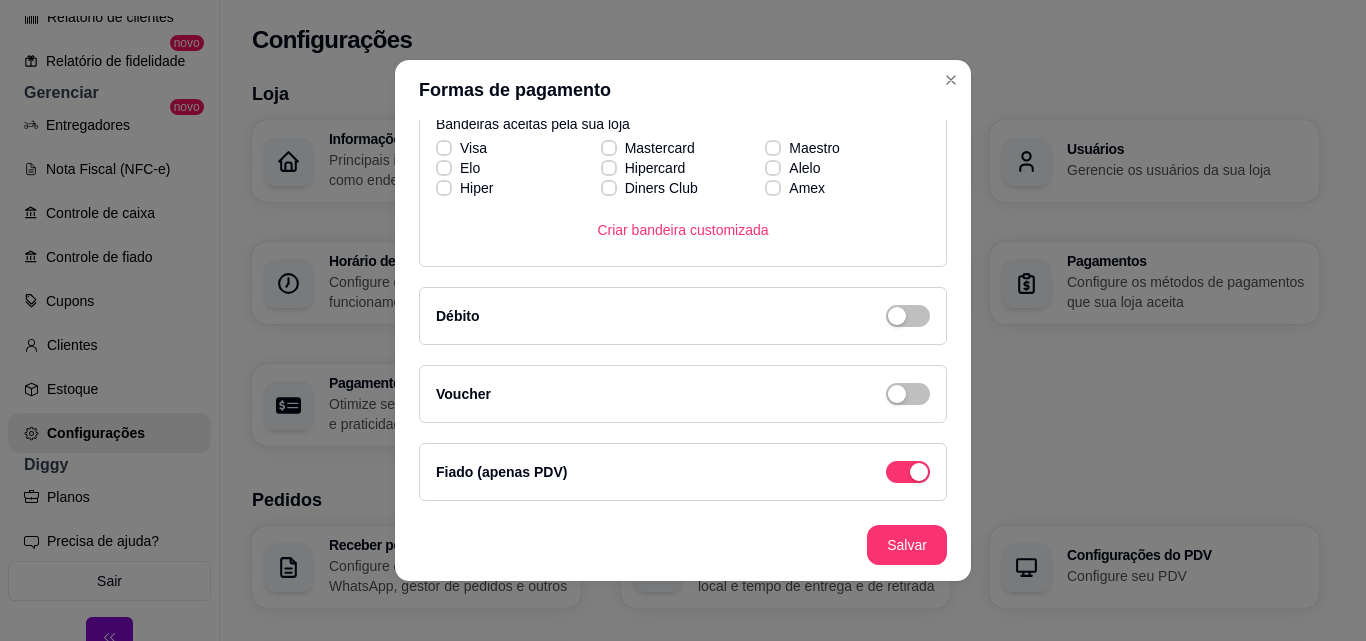 click on "Débito" at bounding box center [683, 316] 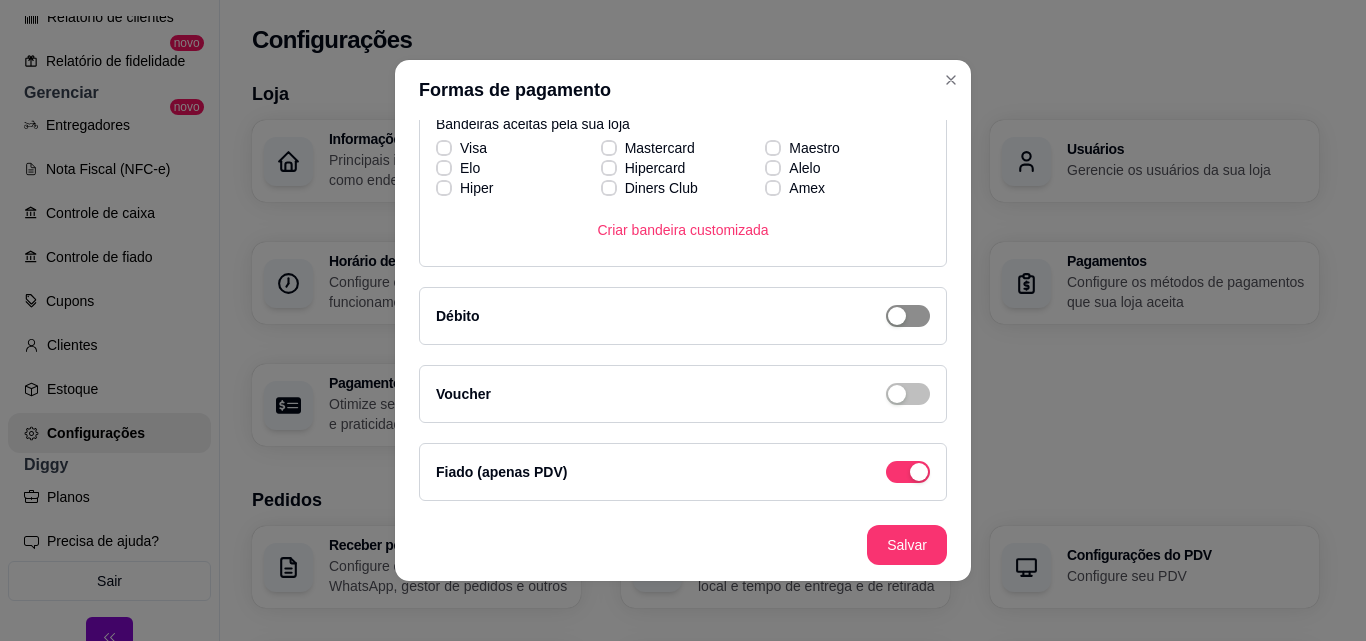 click at bounding box center [908, -300] 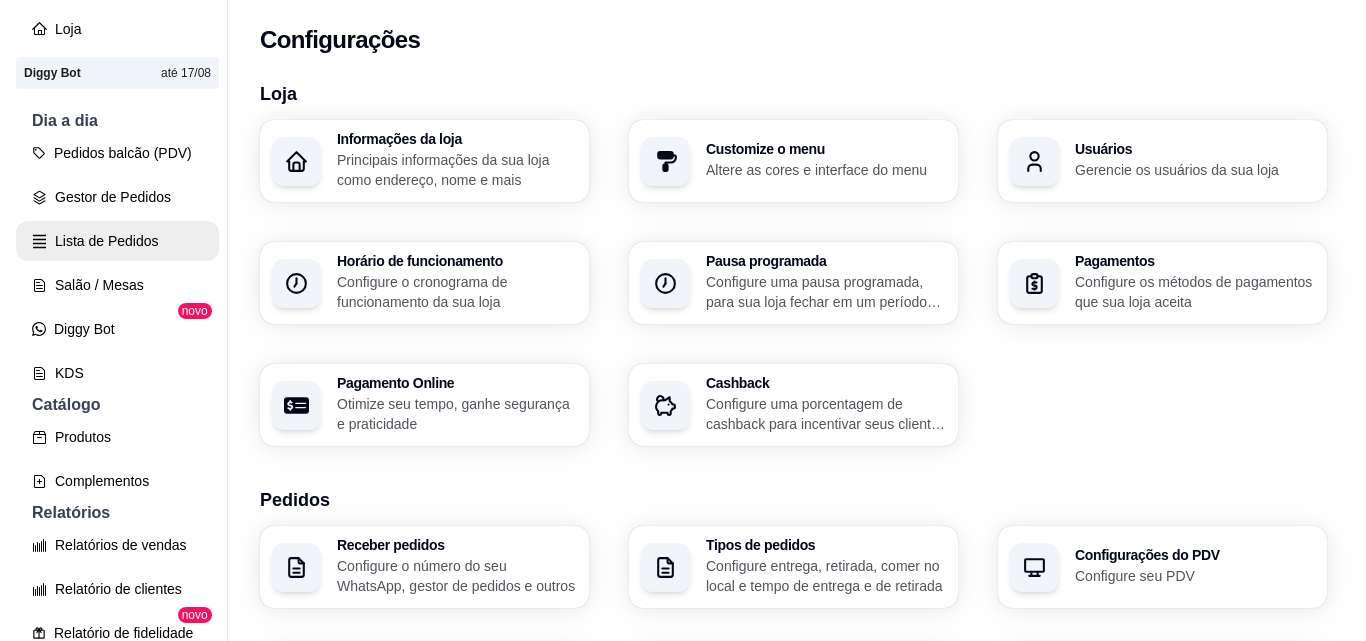 scroll, scrollTop: 129, scrollLeft: 0, axis: vertical 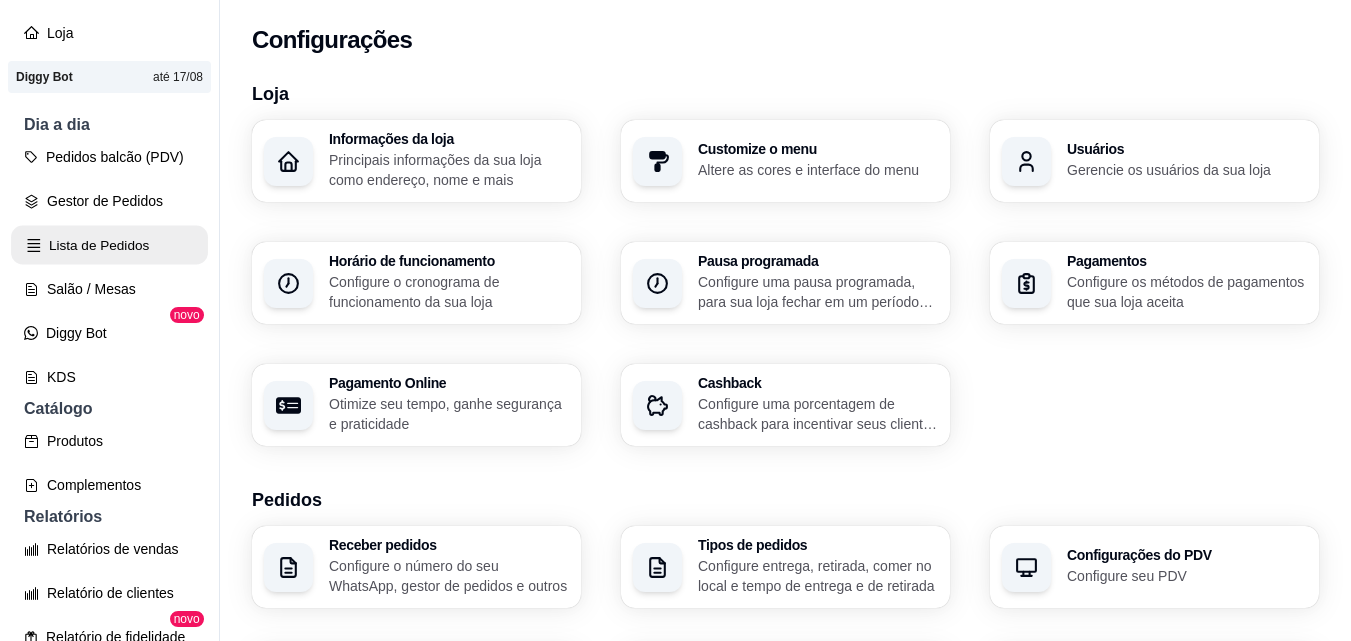 click on "Lista de Pedidos" at bounding box center [109, 245] 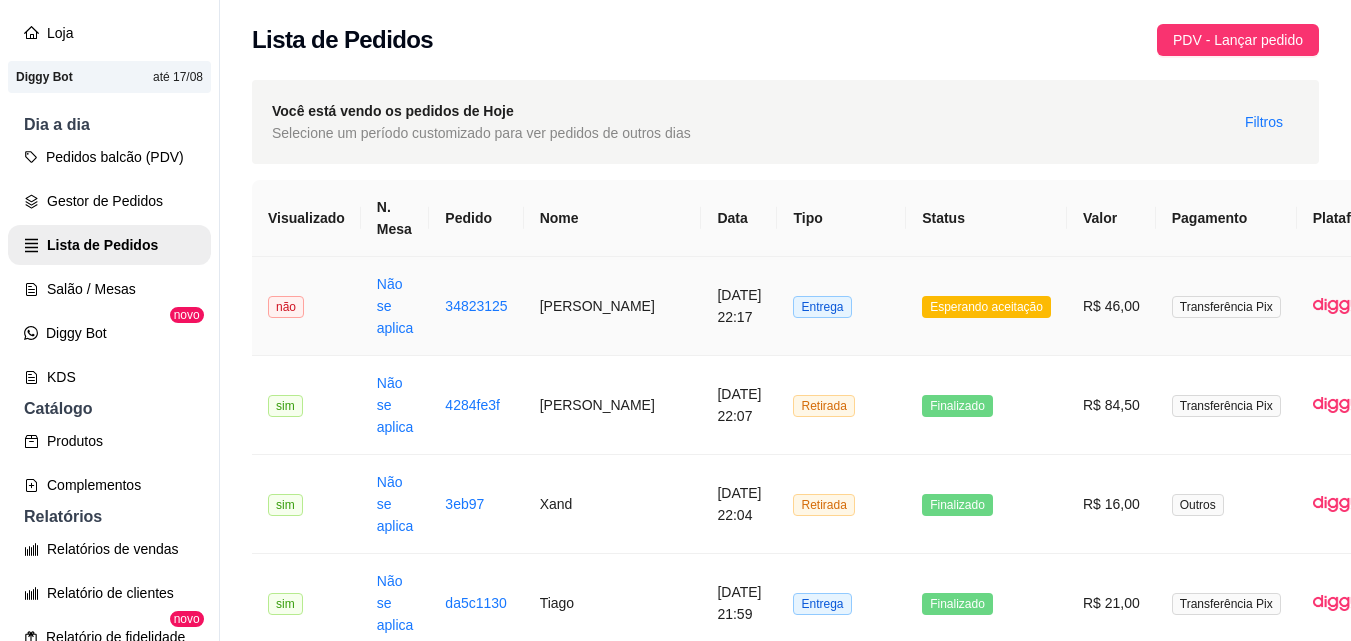 click on "Entrega" at bounding box center [841, 306] 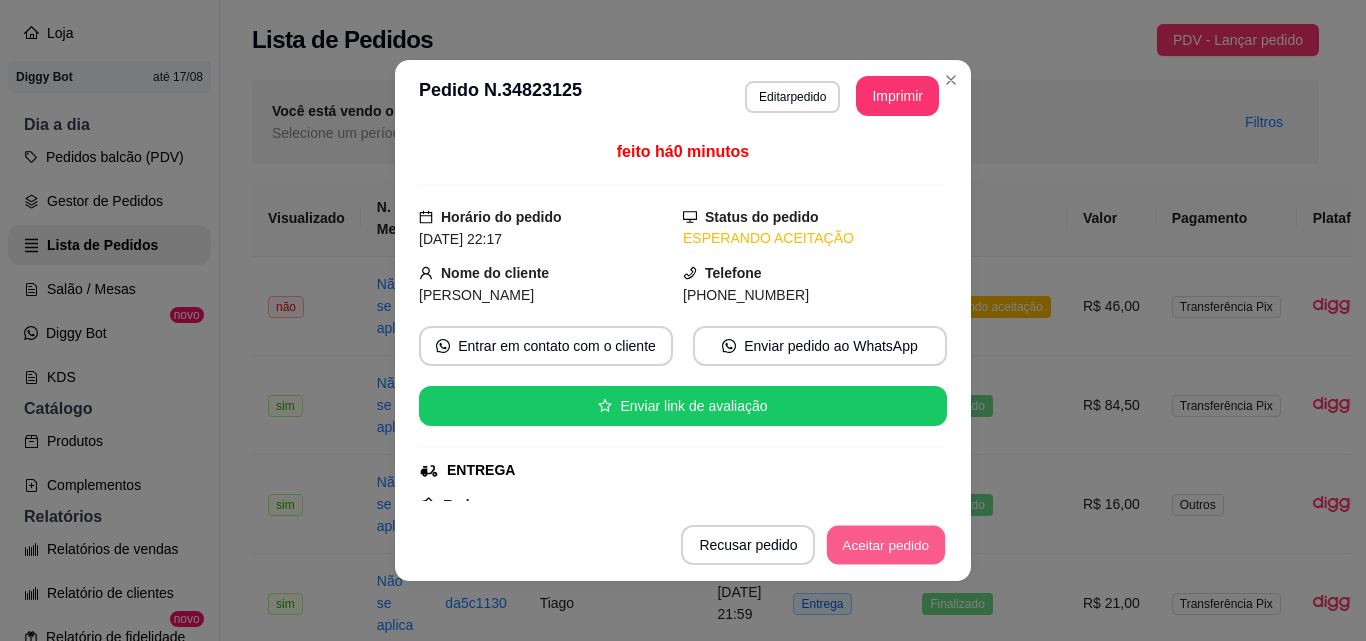 click on "Aceitar pedido" at bounding box center (886, 545) 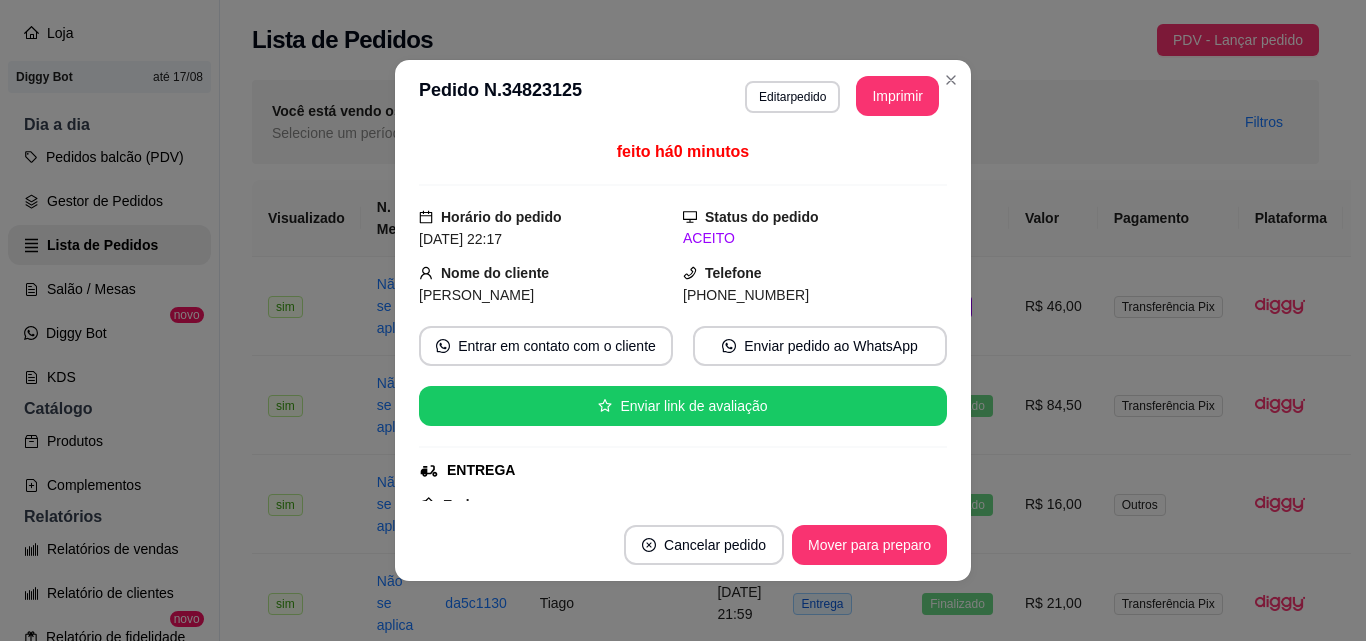 click on "**********" at bounding box center (683, 96) 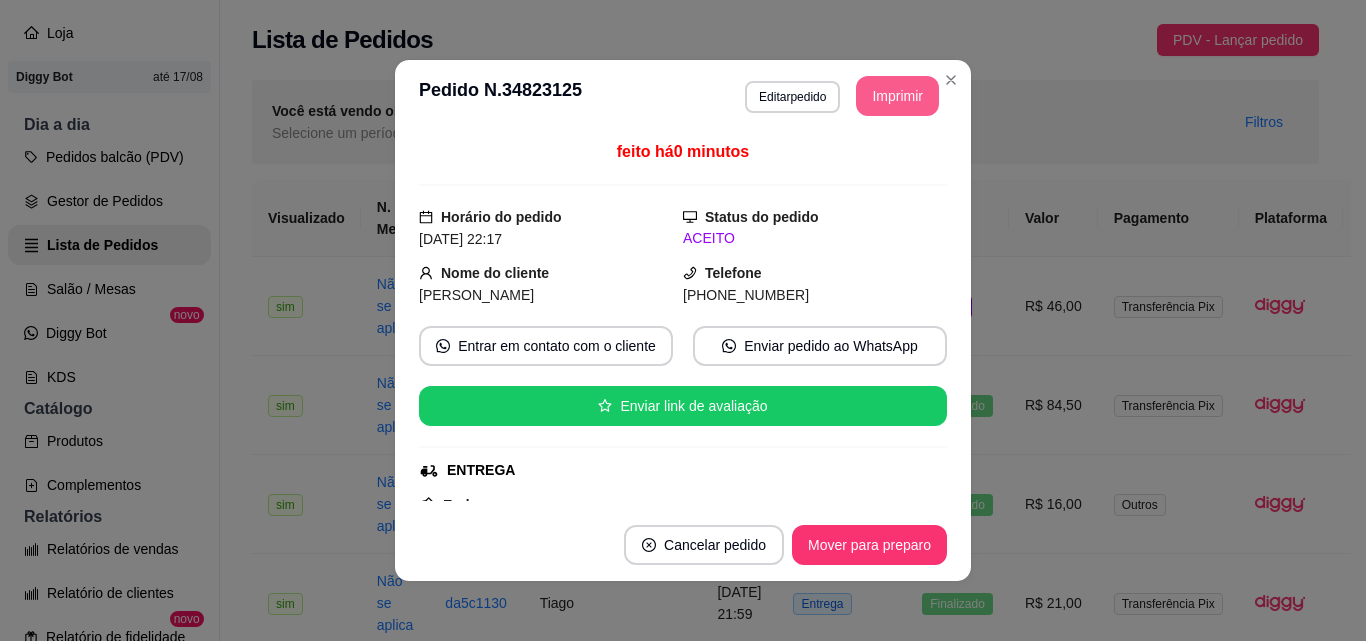 click on "Imprimir" at bounding box center [897, 96] 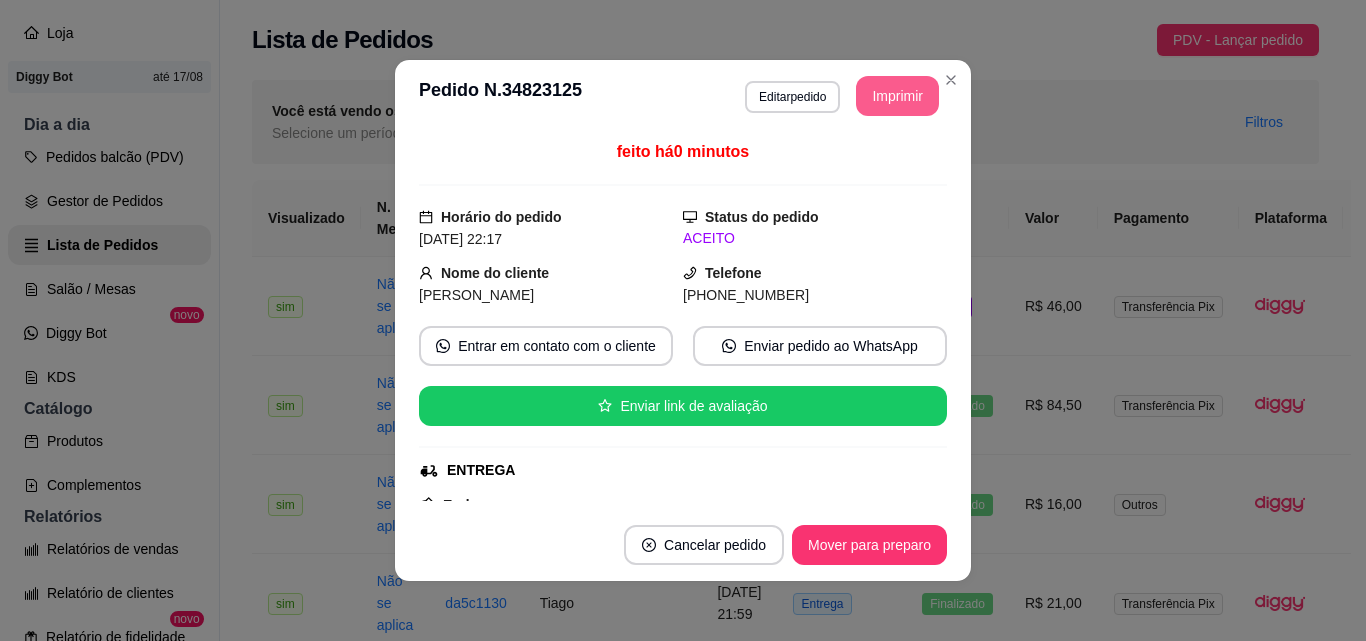 scroll, scrollTop: 0, scrollLeft: 0, axis: both 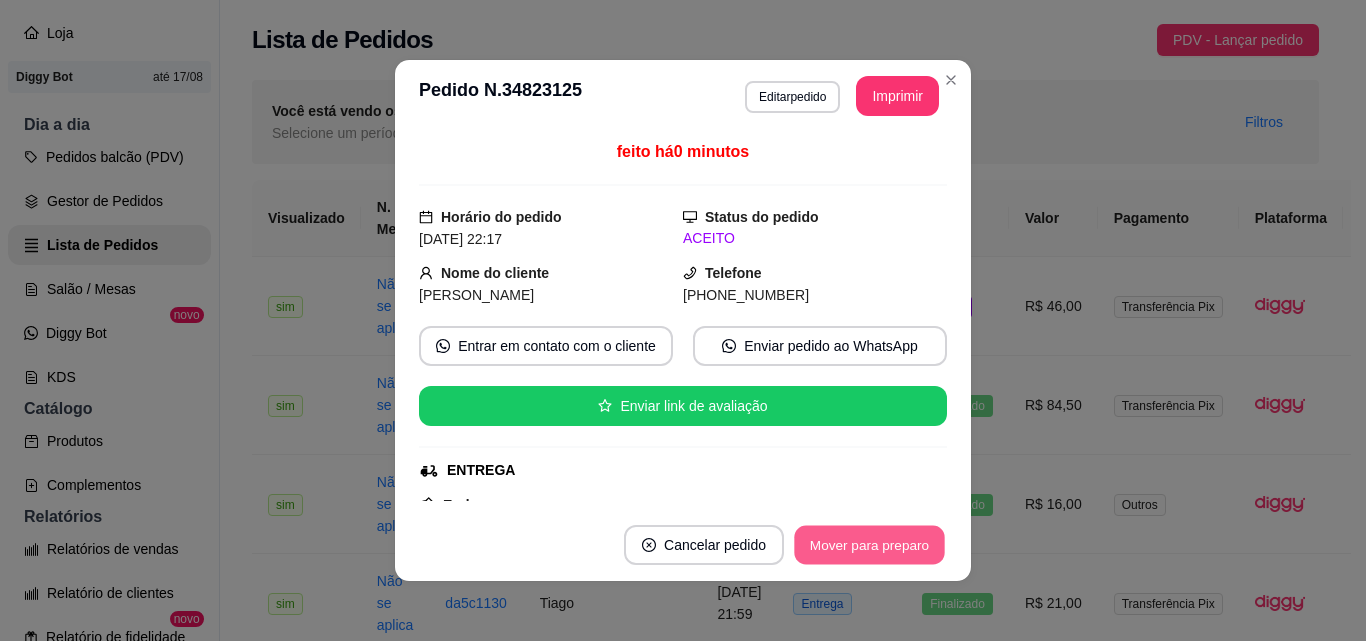 click on "Mover para preparo" at bounding box center (869, 545) 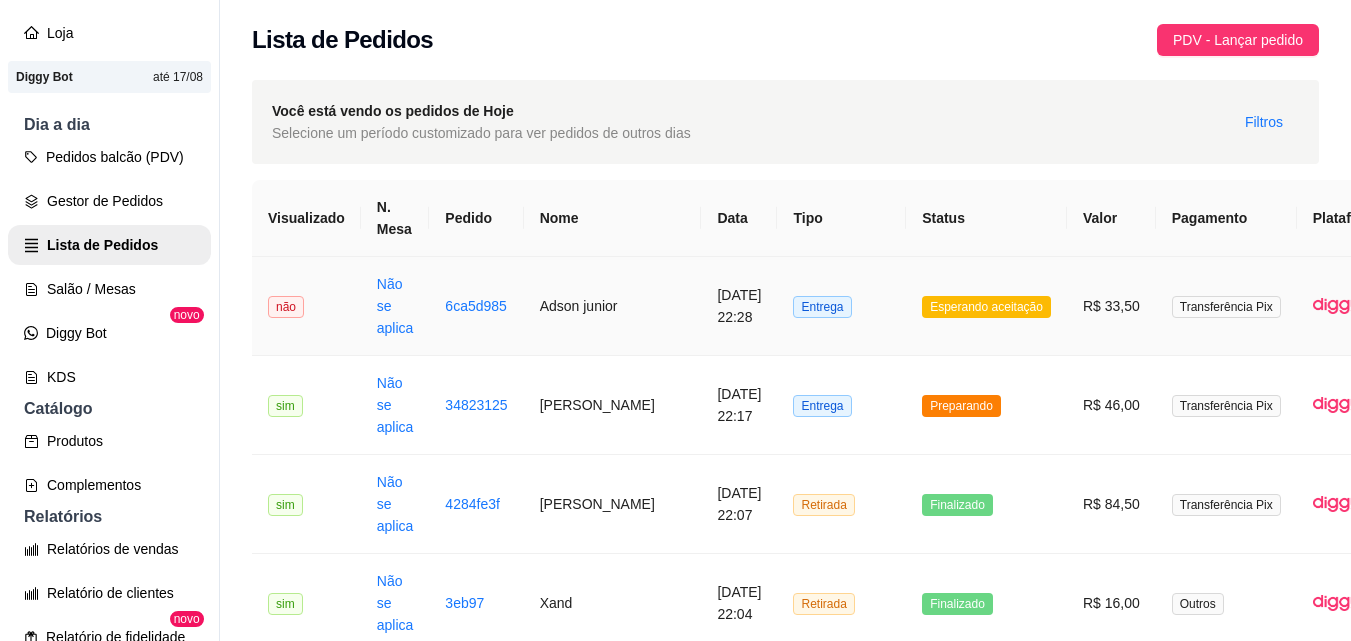 click on "Entrega" at bounding box center [841, 306] 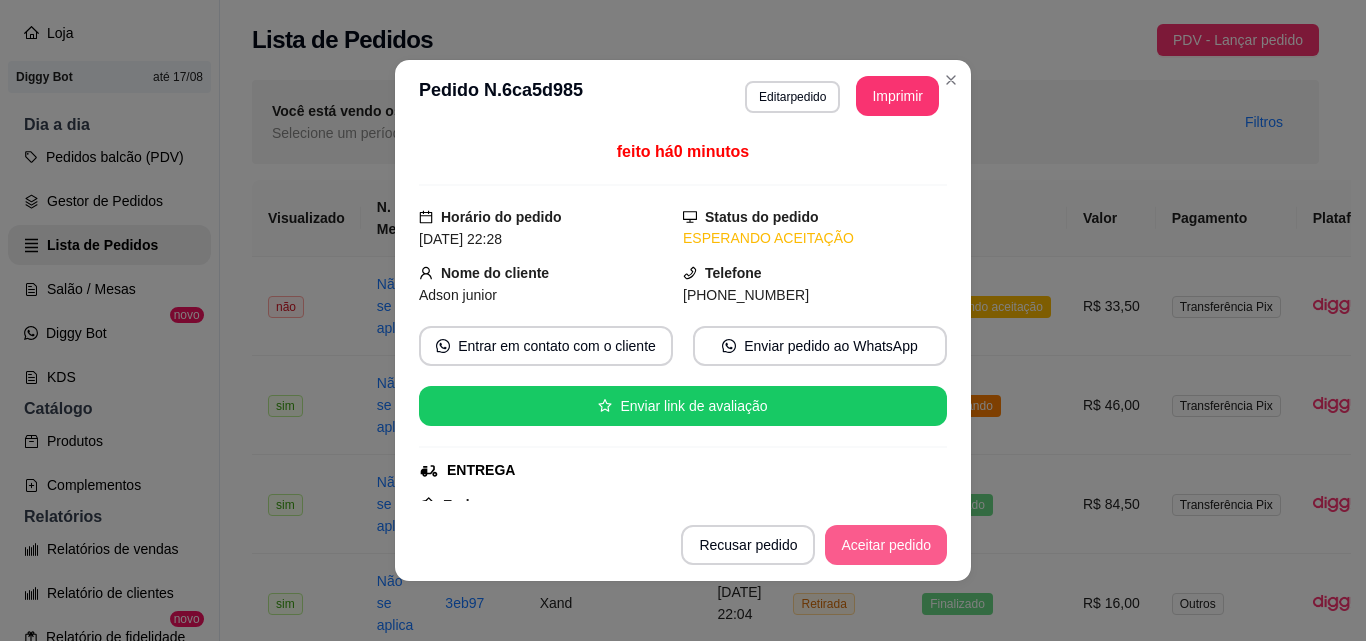 click on "Aceitar pedido" at bounding box center [886, 545] 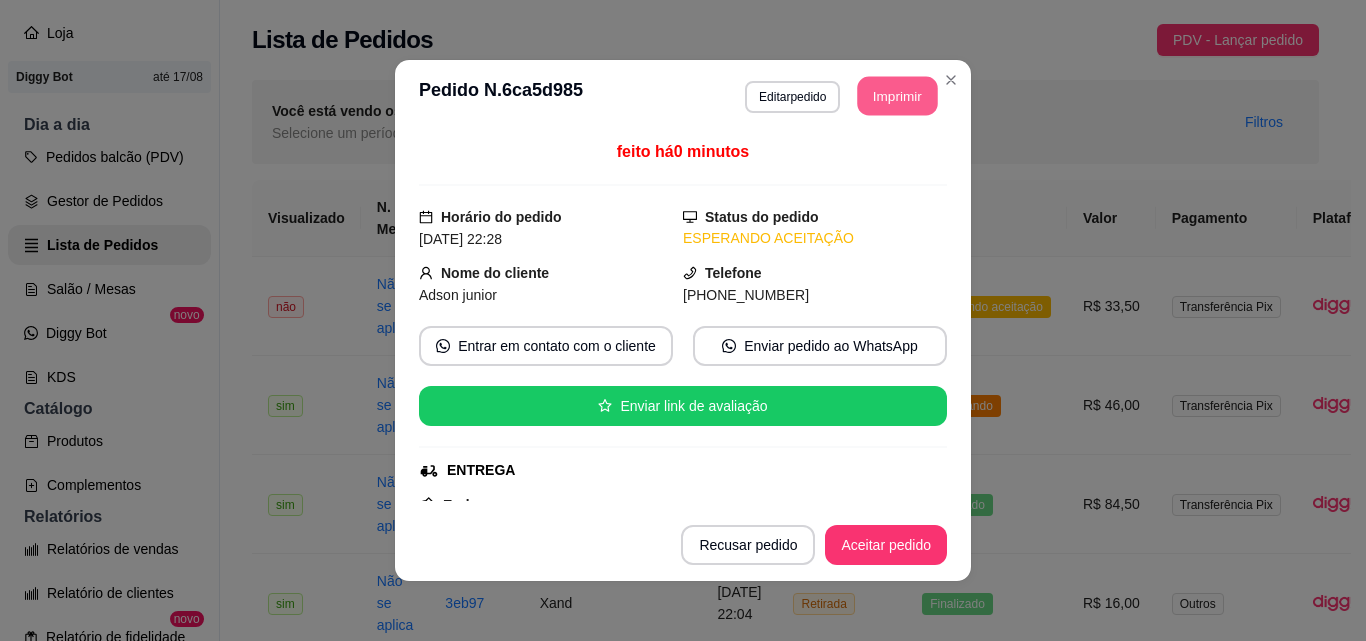 click on "Imprimir" at bounding box center (898, 96) 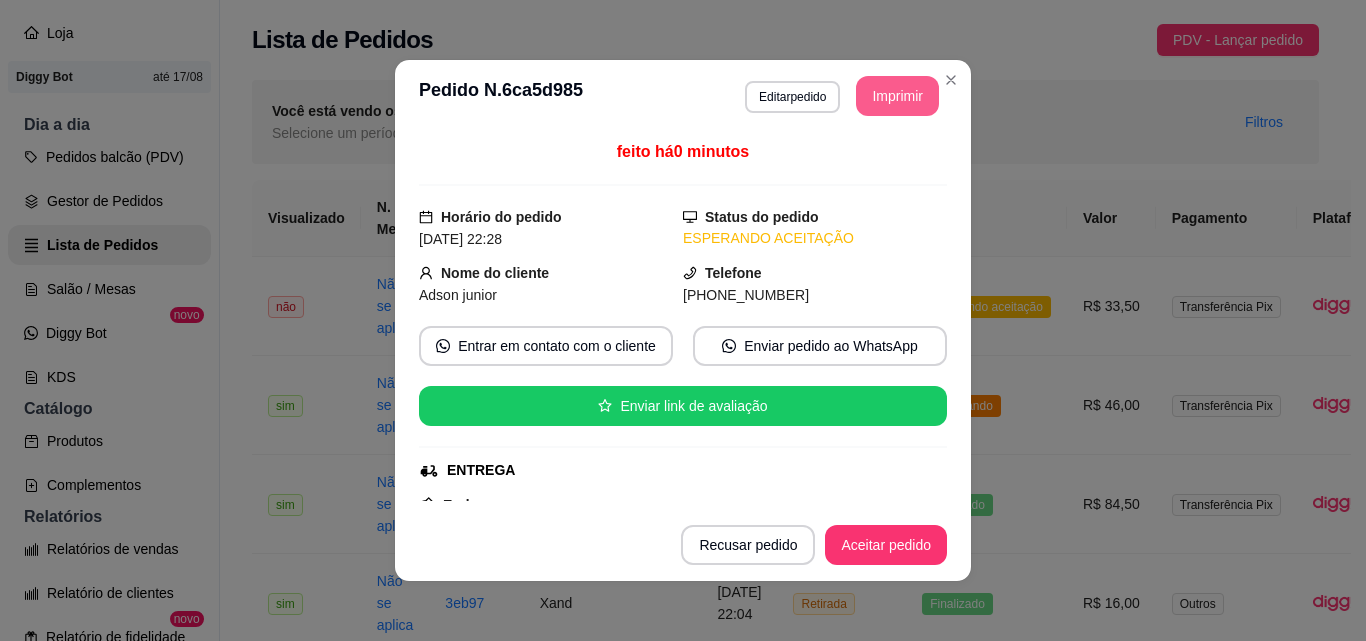 scroll, scrollTop: 0, scrollLeft: 0, axis: both 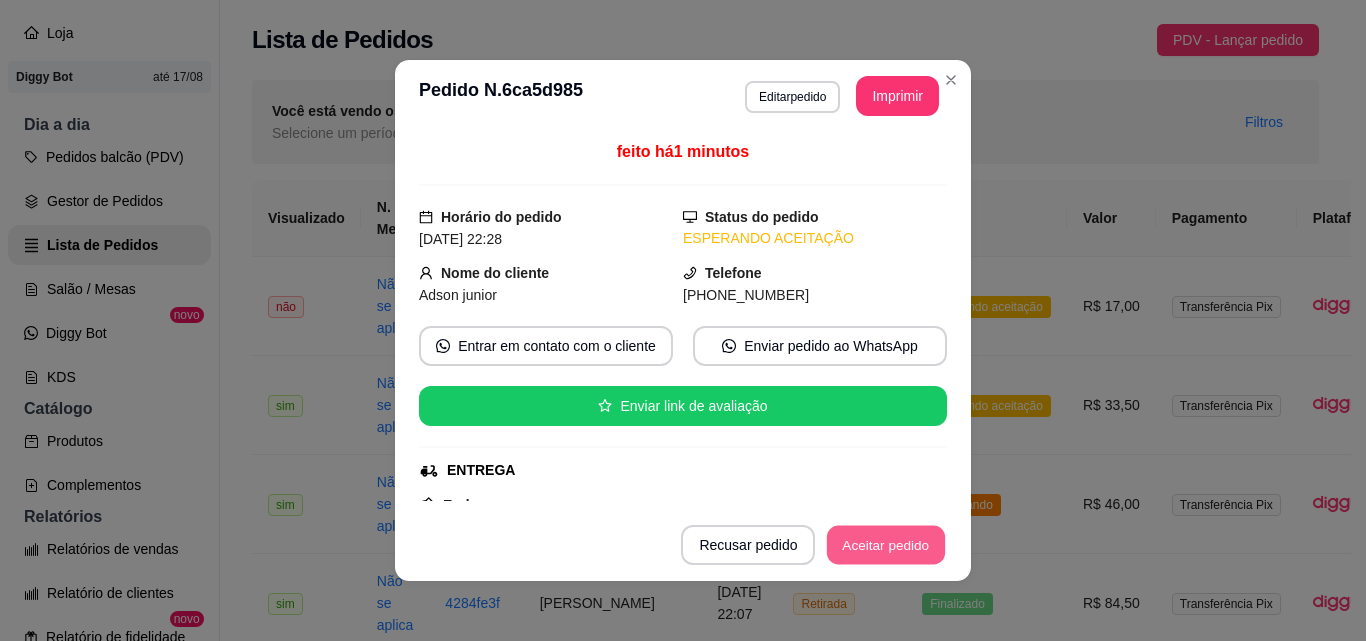 click on "Aceitar pedido" at bounding box center (886, 545) 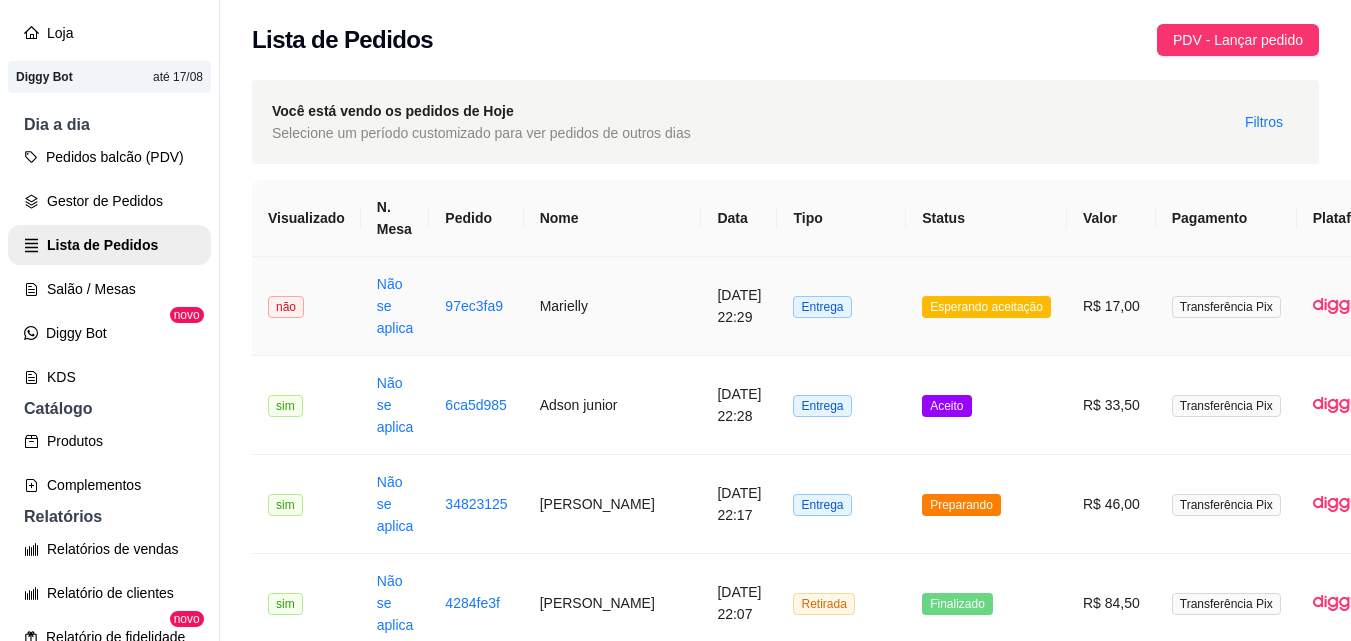click on "Entrega" at bounding box center [841, 306] 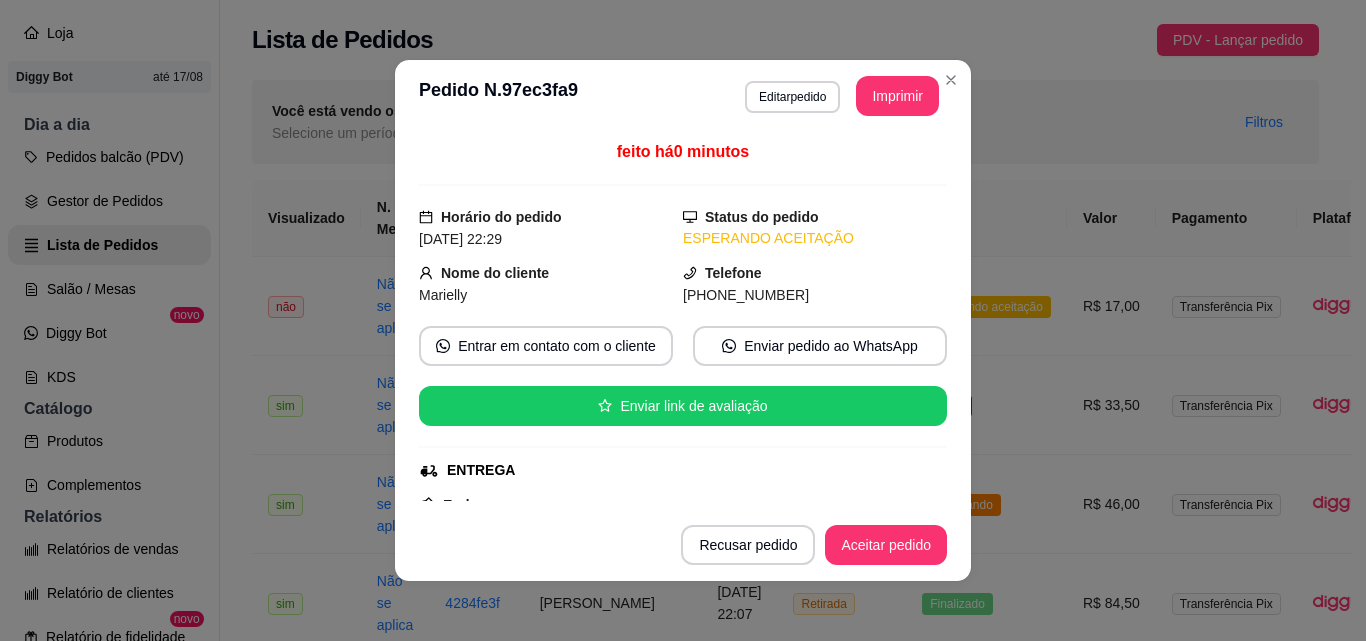 click on "Recusar pedido Aceitar pedido" at bounding box center (683, 545) 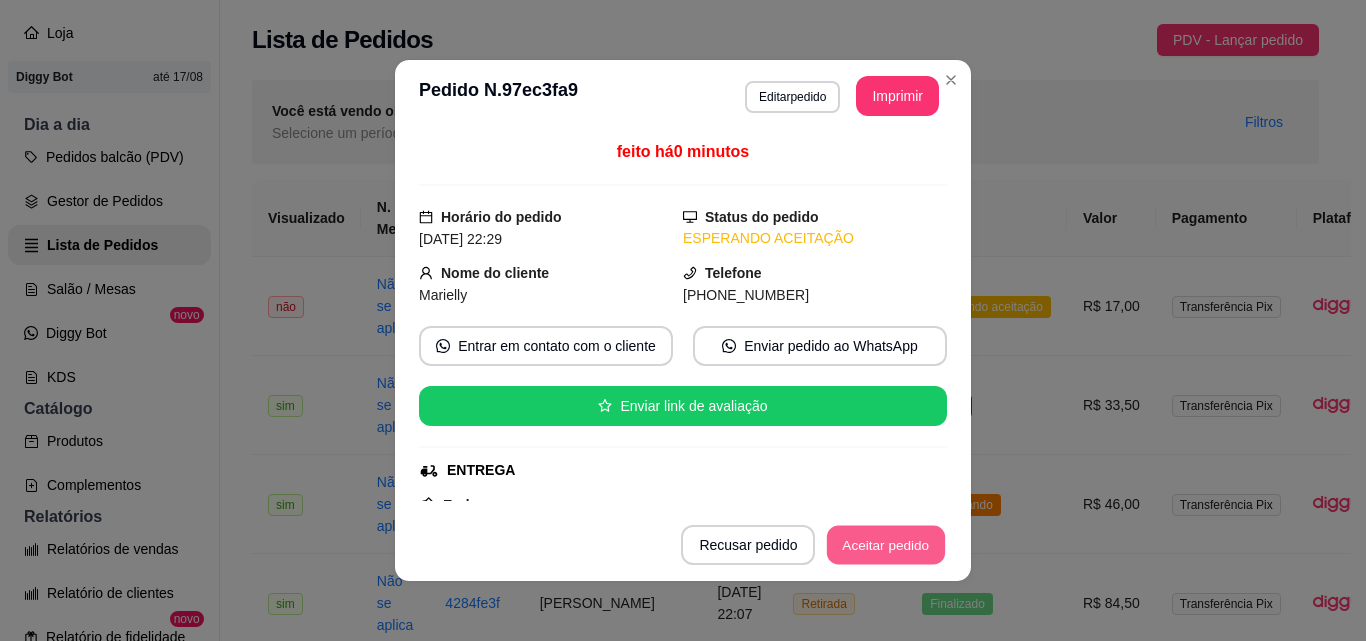 click on "Aceitar pedido" at bounding box center (886, 545) 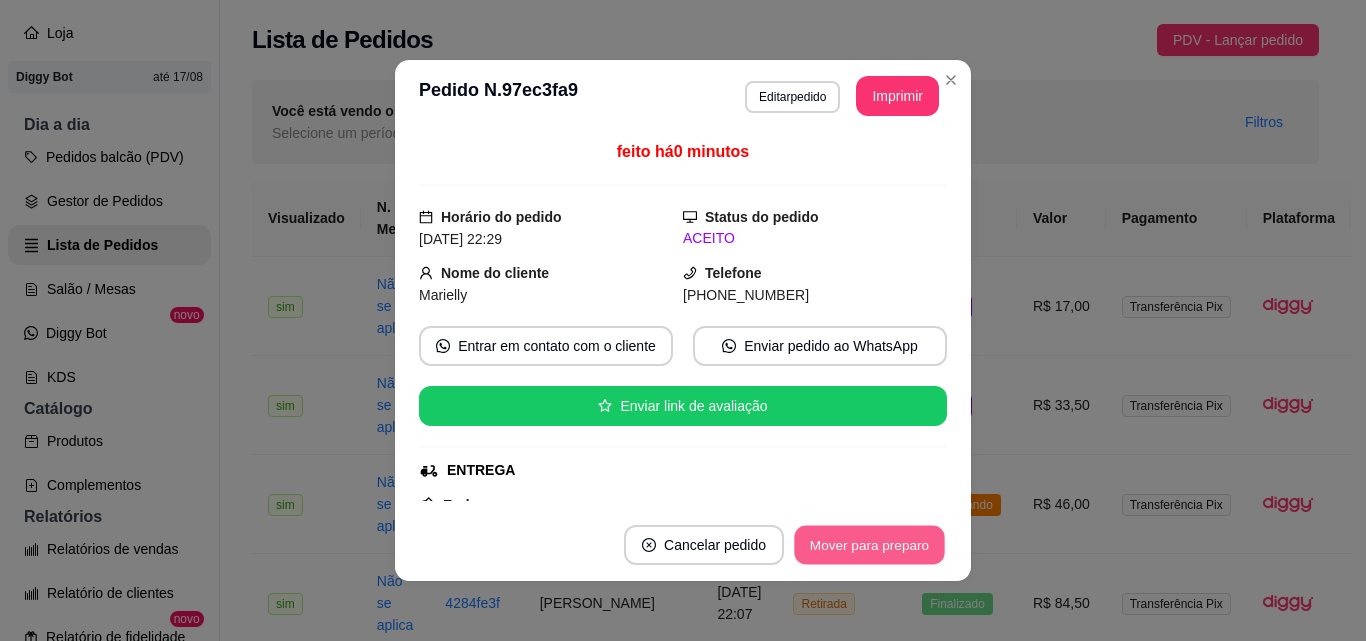 click on "Mover para preparo" at bounding box center (869, 545) 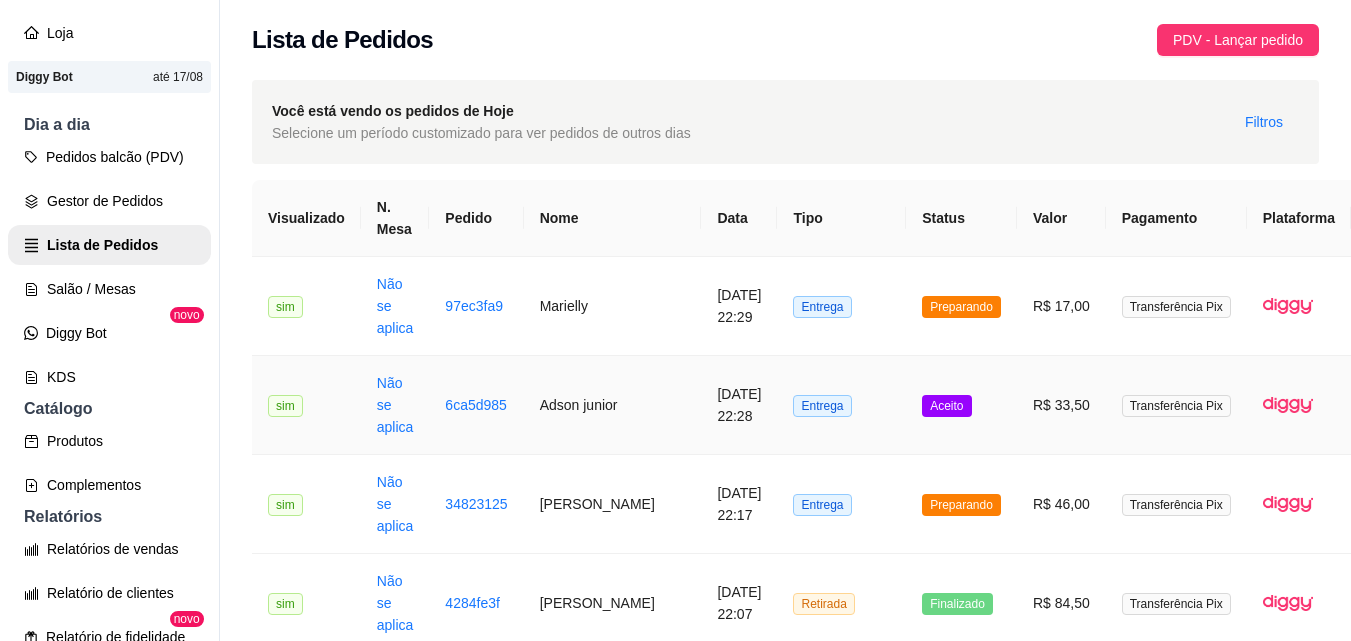 click on "Entrega" at bounding box center [841, 405] 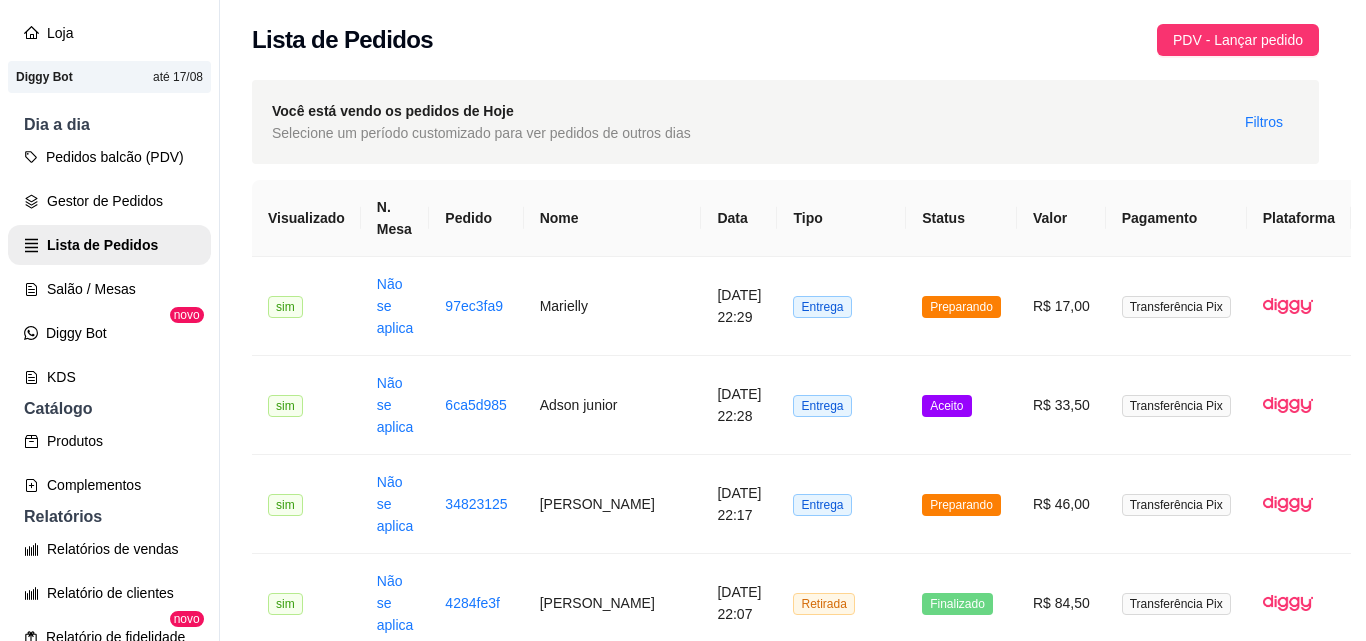 click on "Mover para preparo" at bounding box center (869, 545) 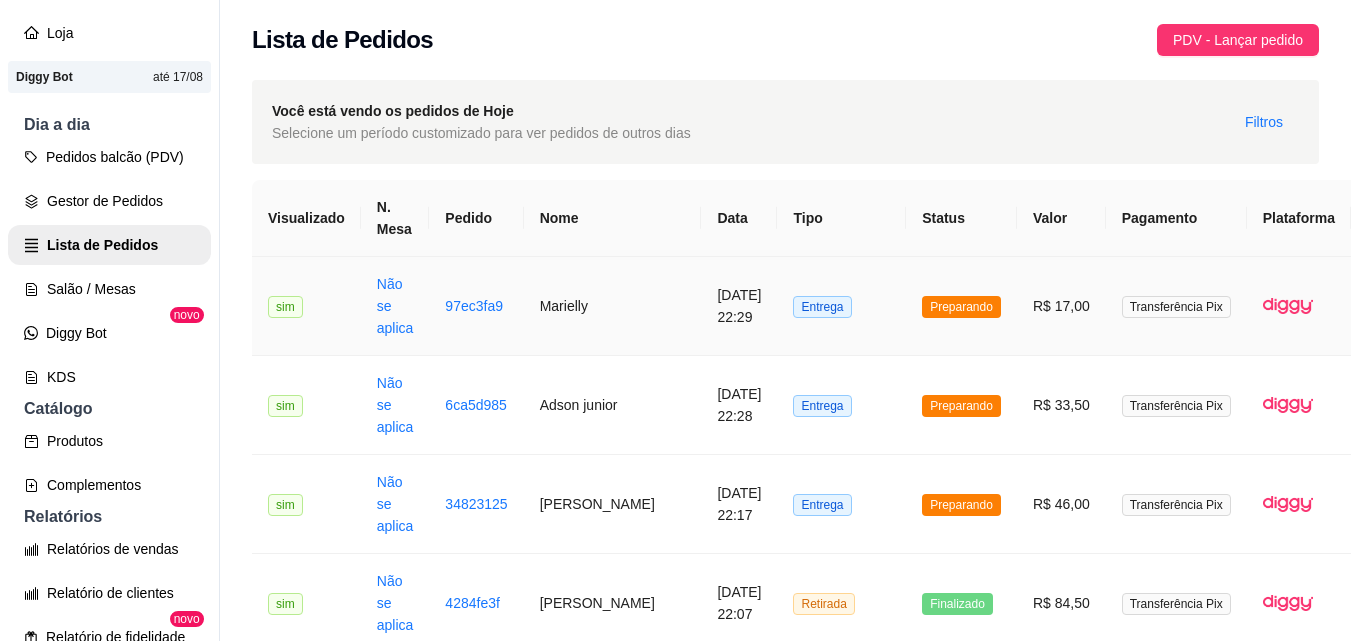 click on "Entrega" at bounding box center [841, 306] 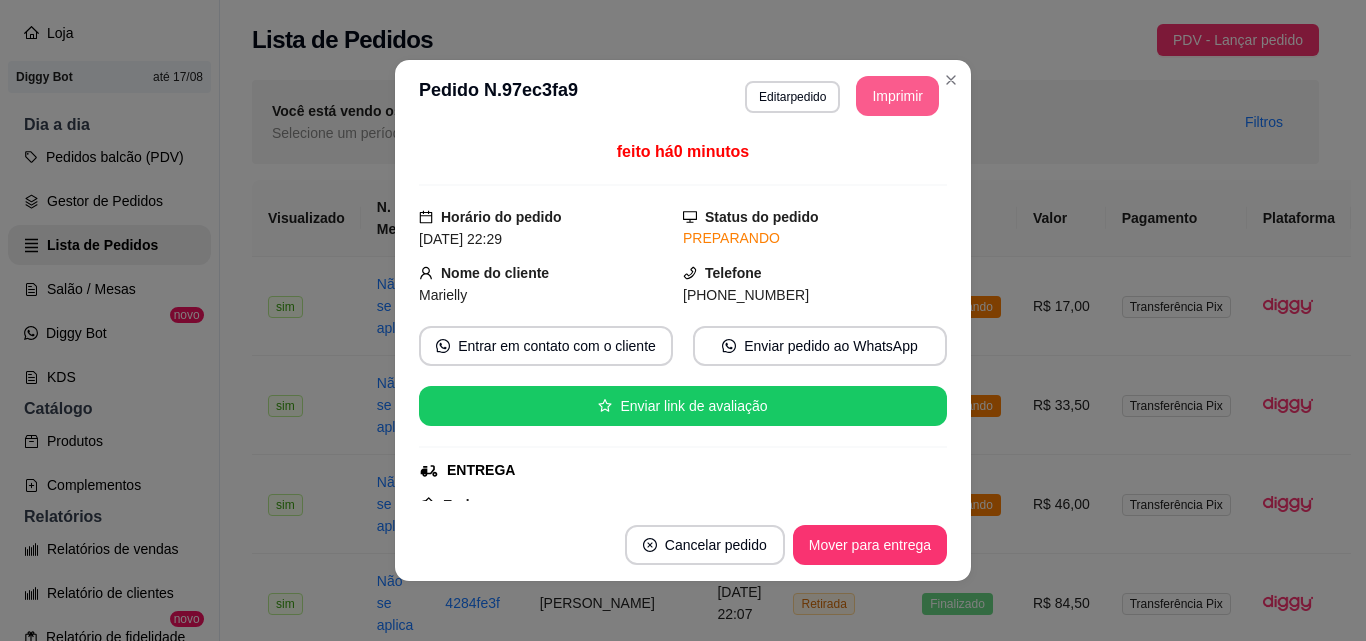 click on "Imprimir" at bounding box center (897, 96) 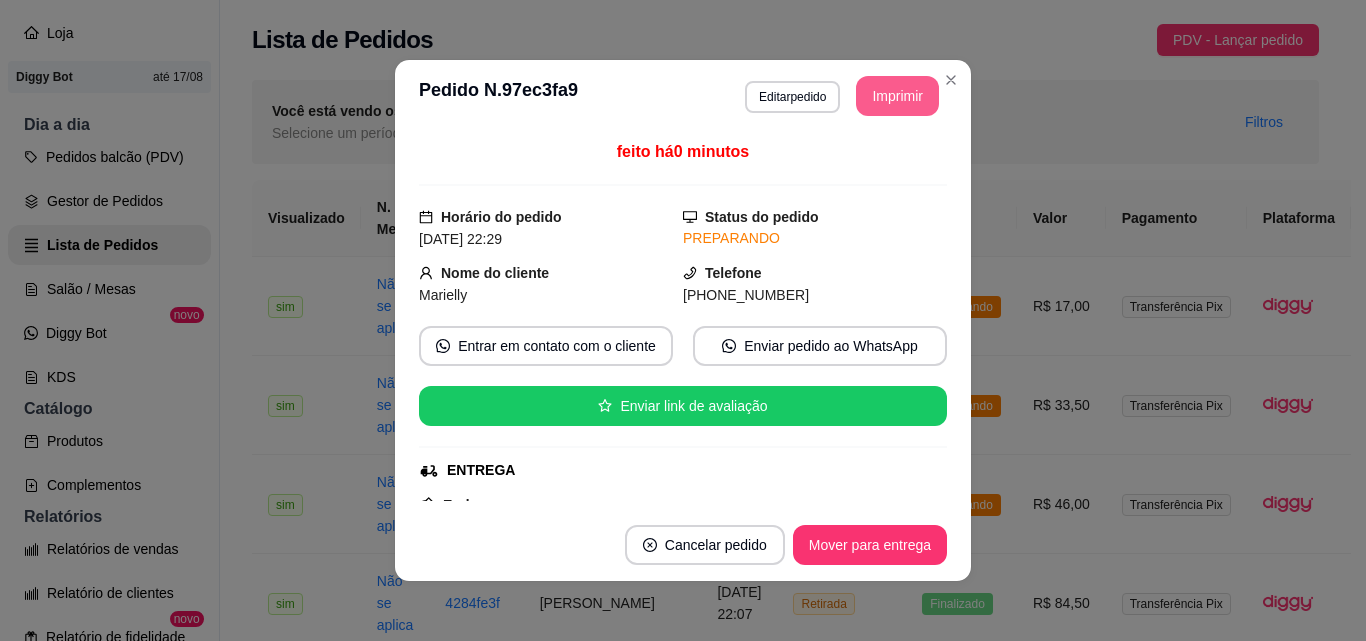 scroll, scrollTop: 0, scrollLeft: 0, axis: both 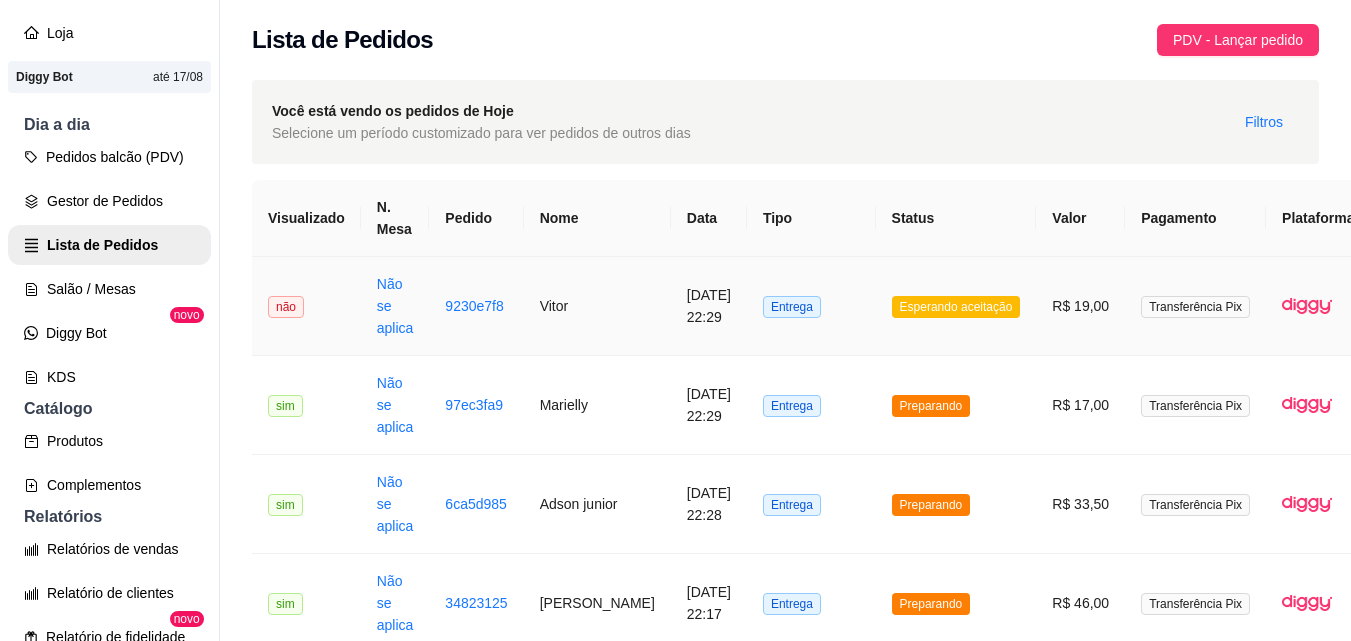 click on "Entrega" at bounding box center [811, 306] 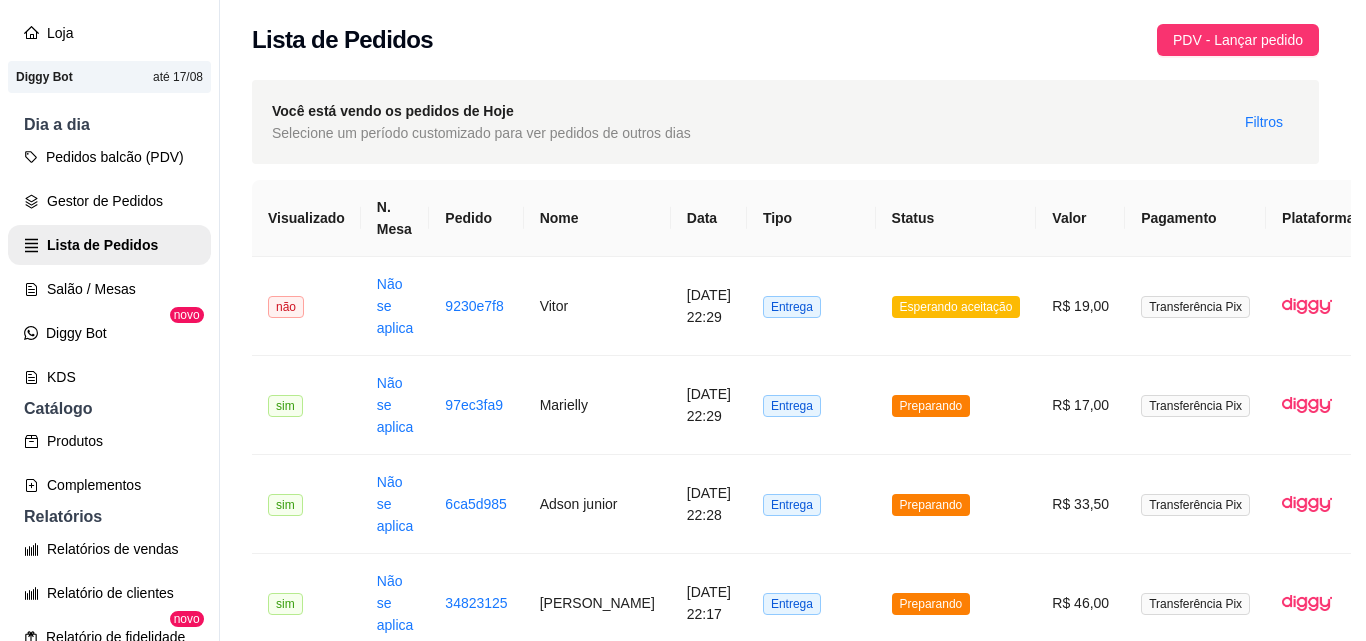 click on "Aceitar pedido" at bounding box center [886, 545] 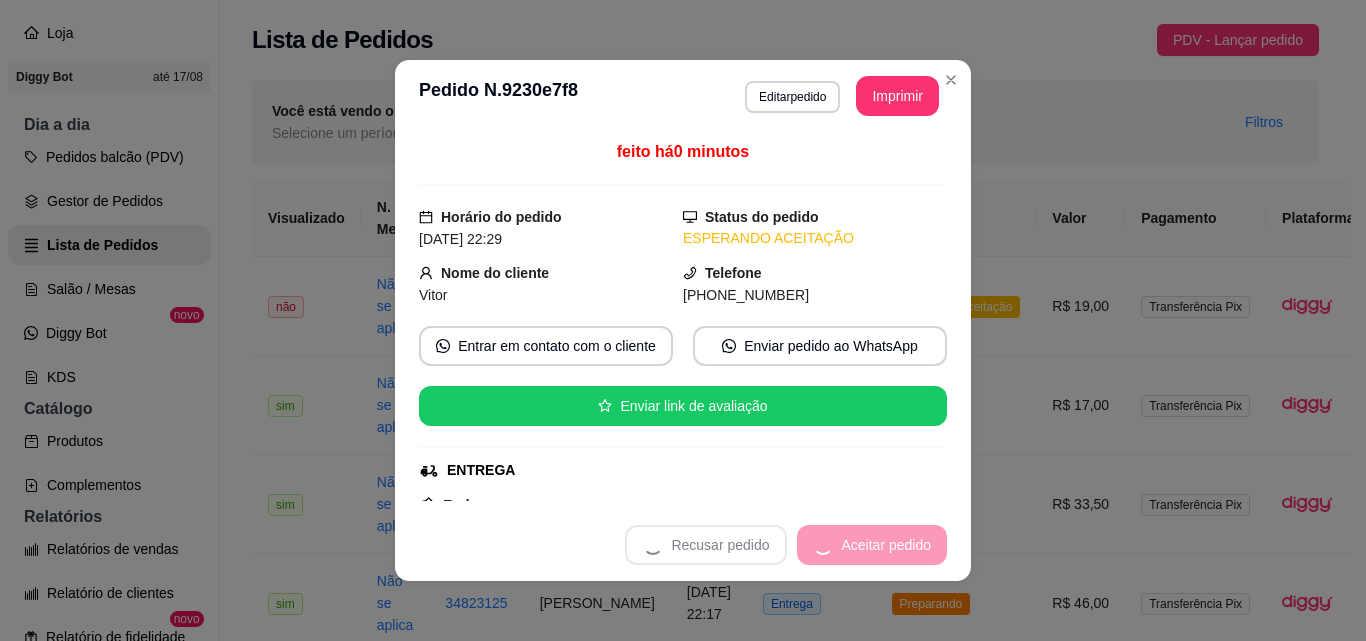 click on "Recusar pedido Aceitar pedido" at bounding box center (786, 545) 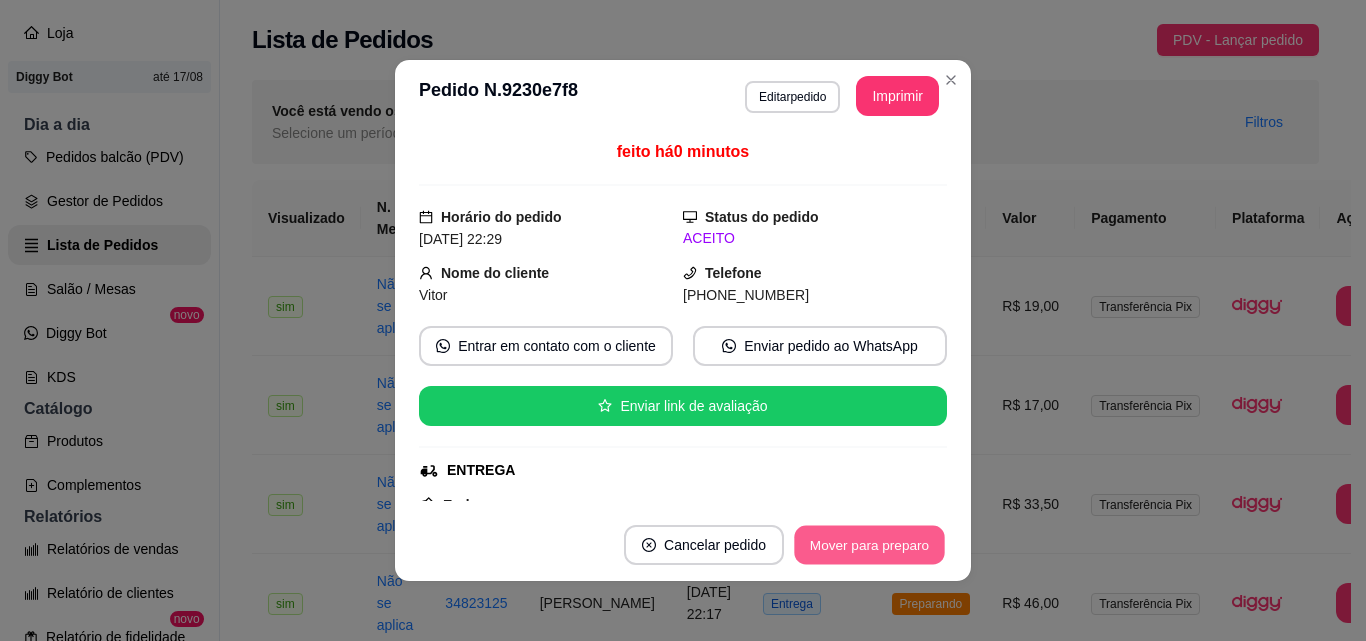 click on "Mover para preparo" at bounding box center [869, 545] 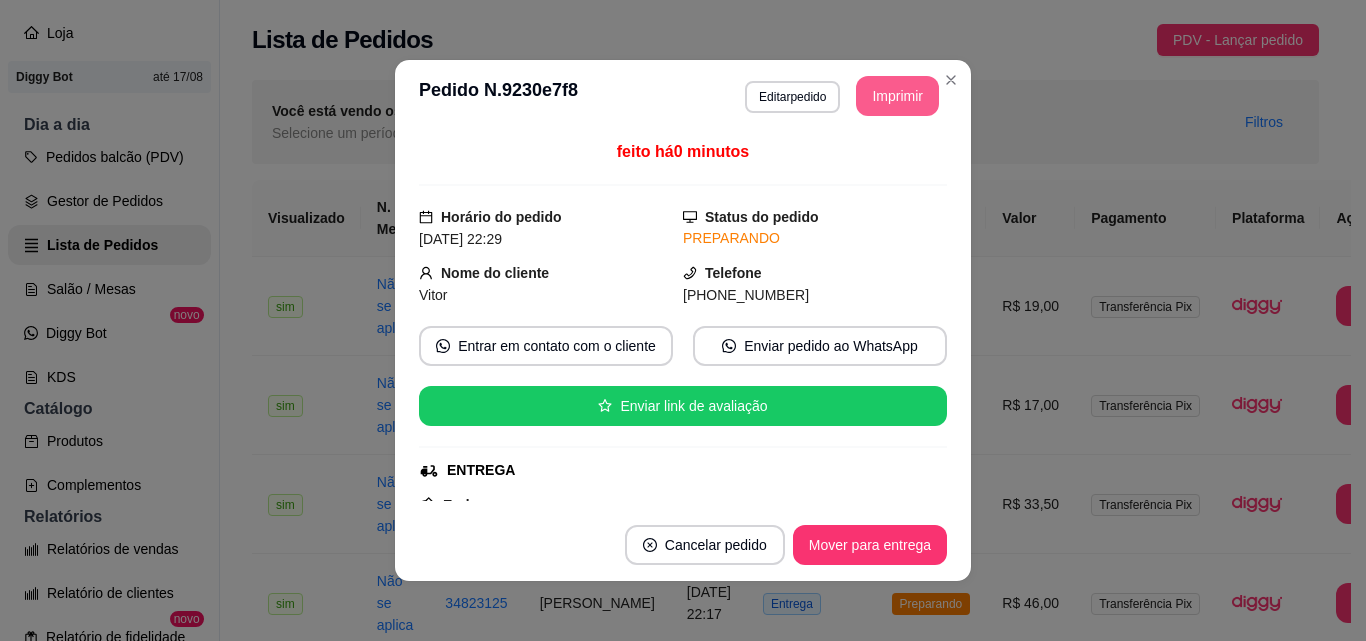 click on "Imprimir" at bounding box center [897, 96] 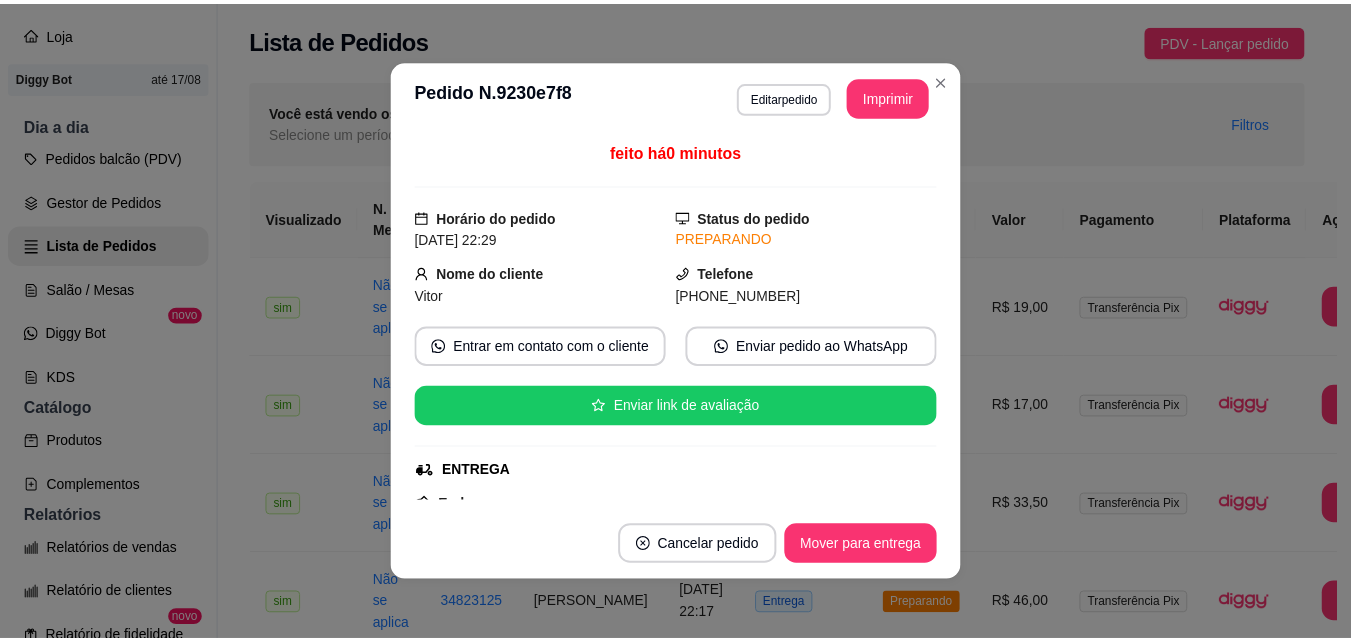 scroll, scrollTop: 0, scrollLeft: 0, axis: both 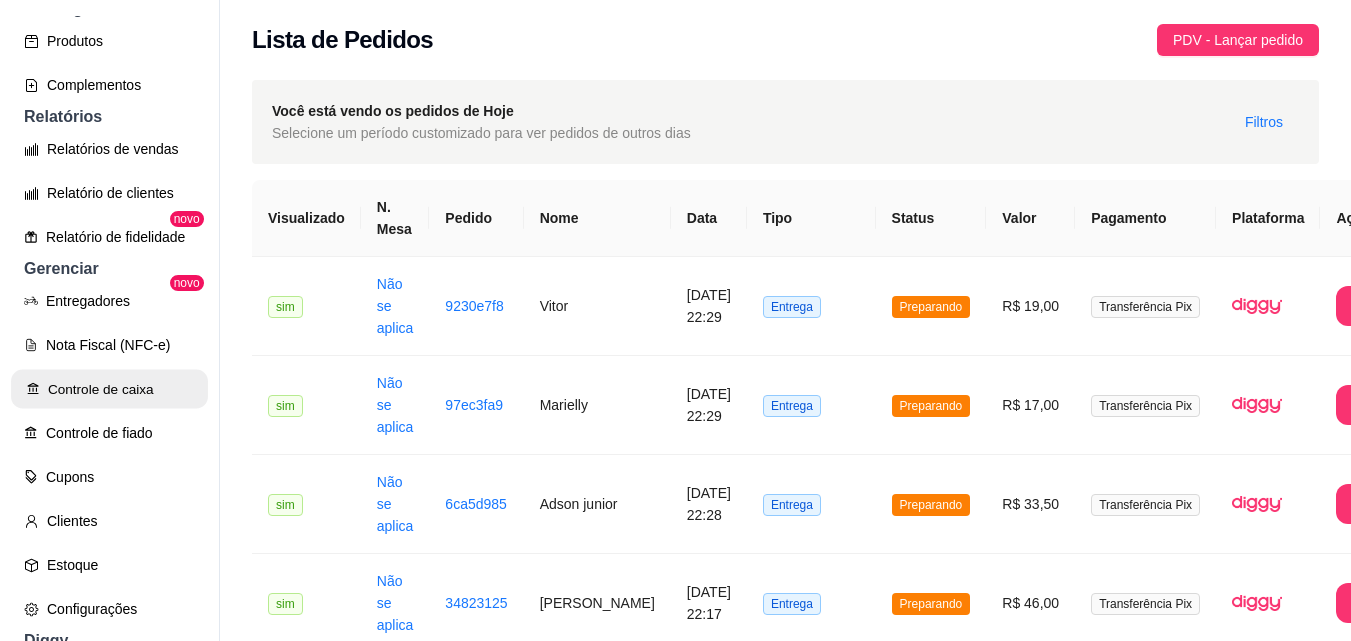 click on "Controle de caixa" at bounding box center [109, 389] 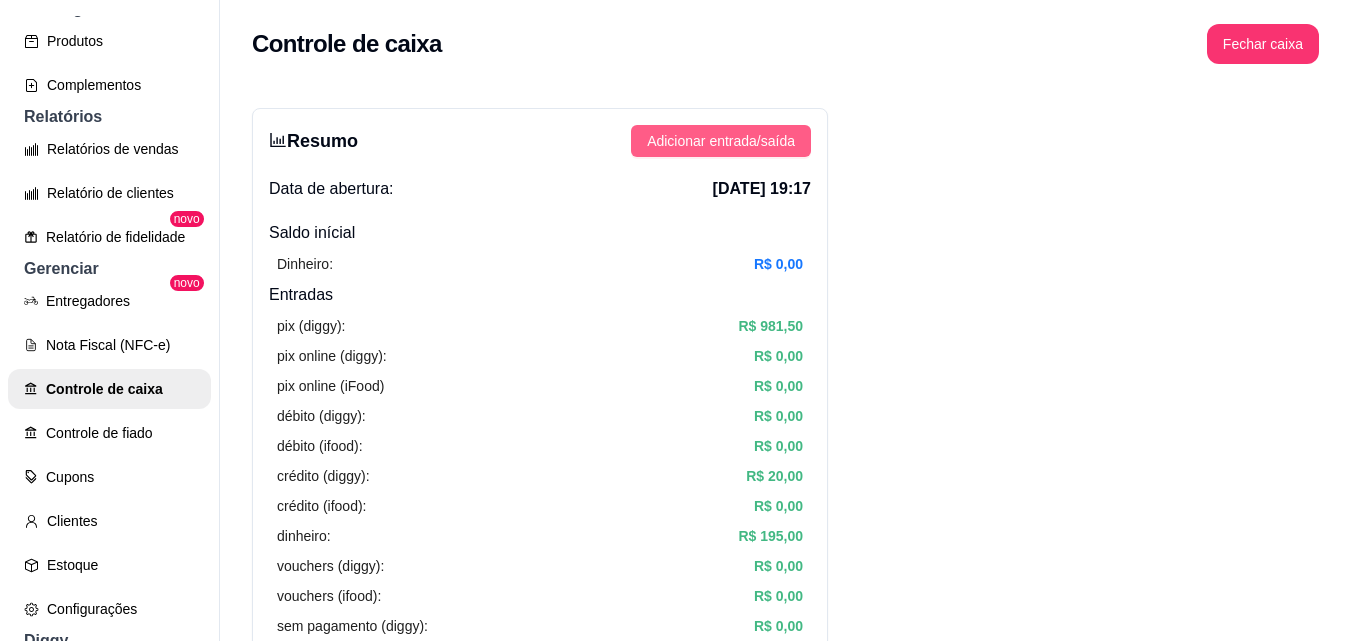 click on "Adicionar entrada/saída" at bounding box center [721, 141] 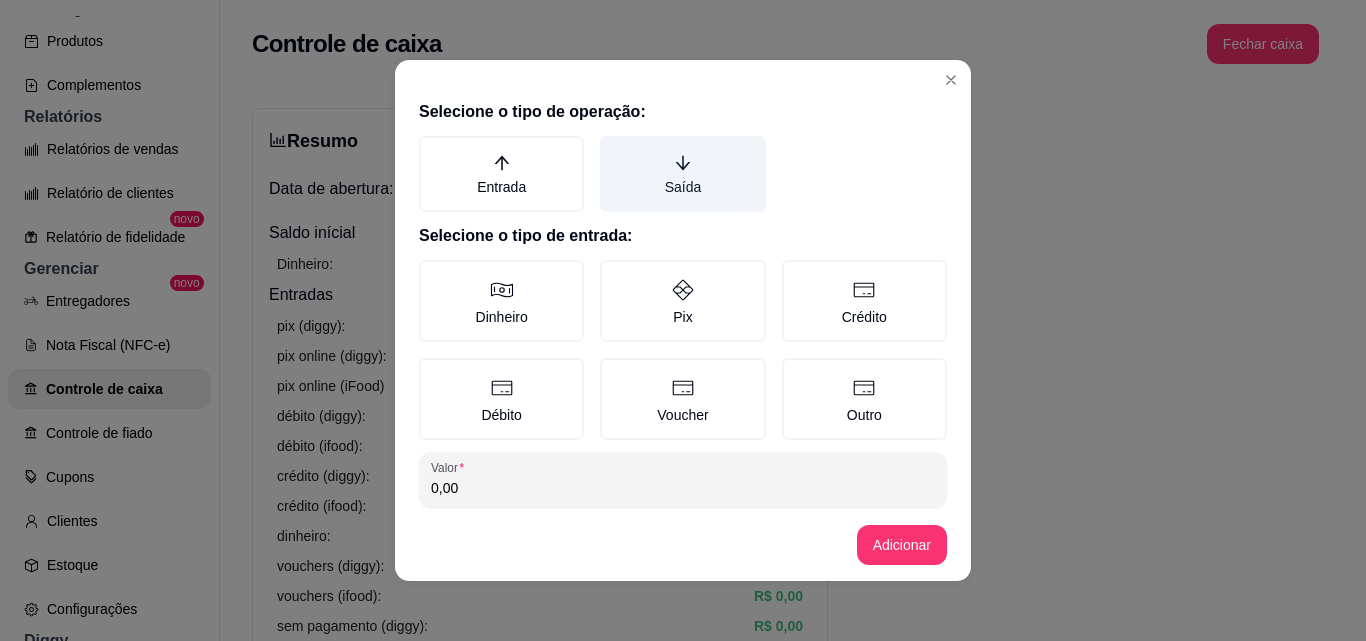 click on "Saída" at bounding box center [682, 174] 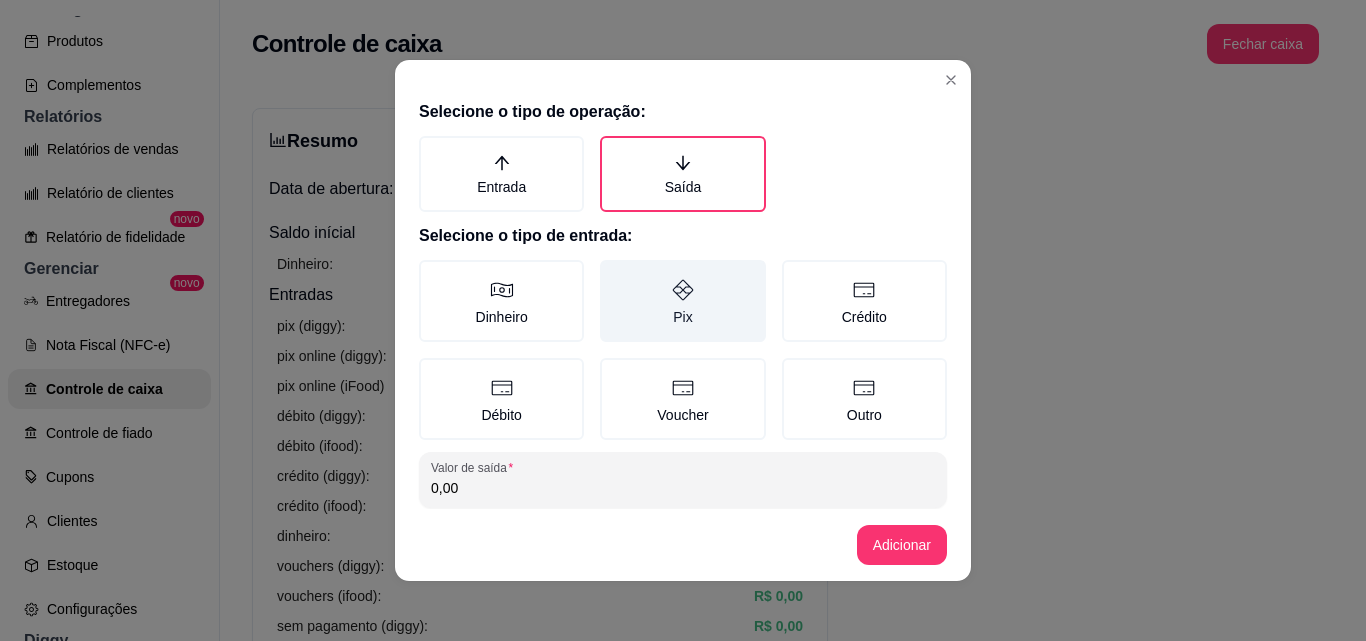 click 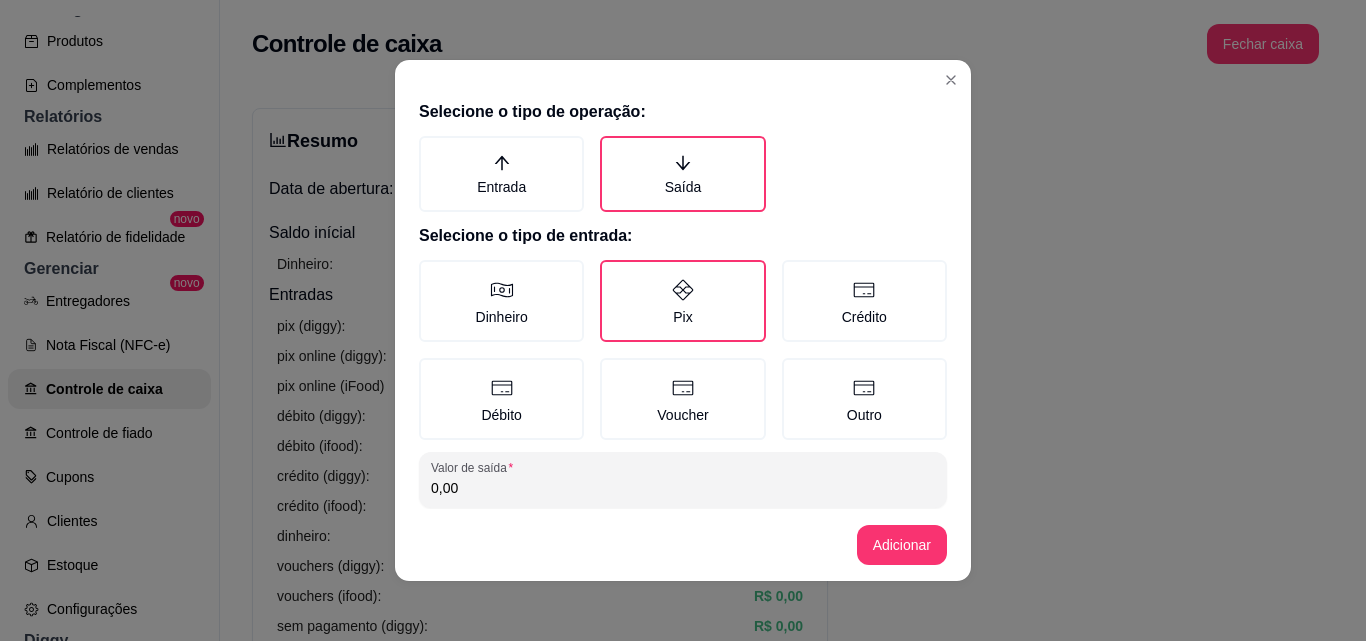 click on "0,00" at bounding box center [683, 488] 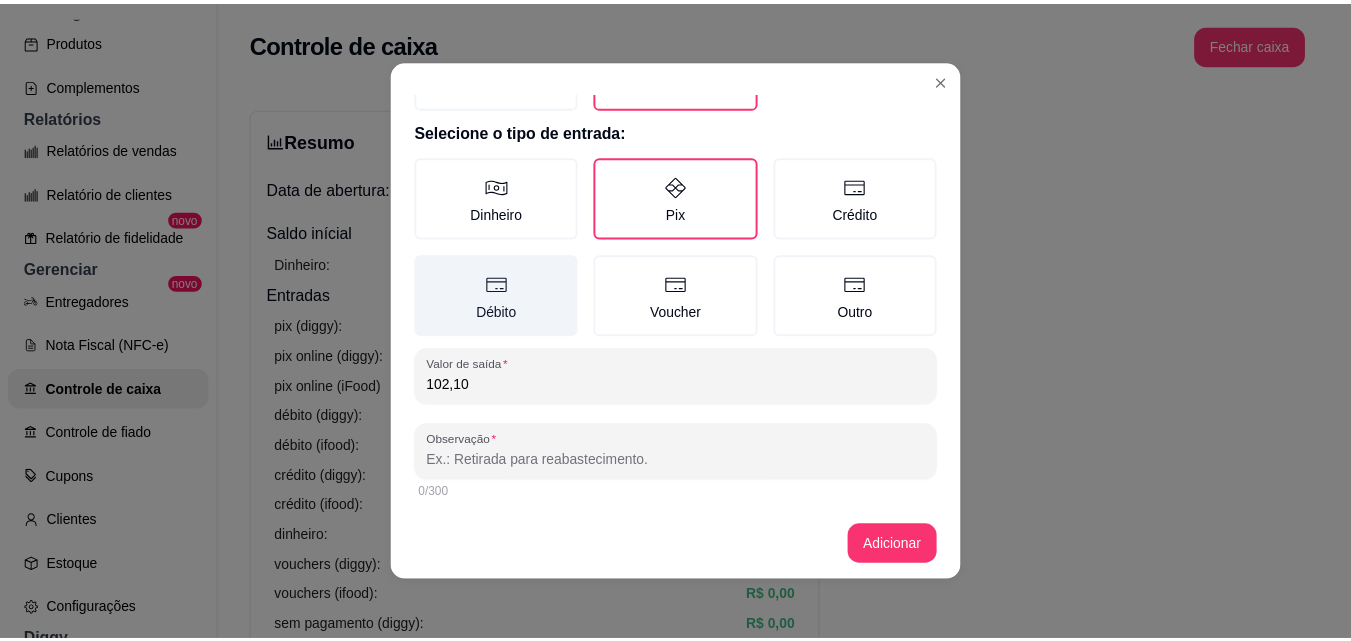 scroll, scrollTop: 107, scrollLeft: 0, axis: vertical 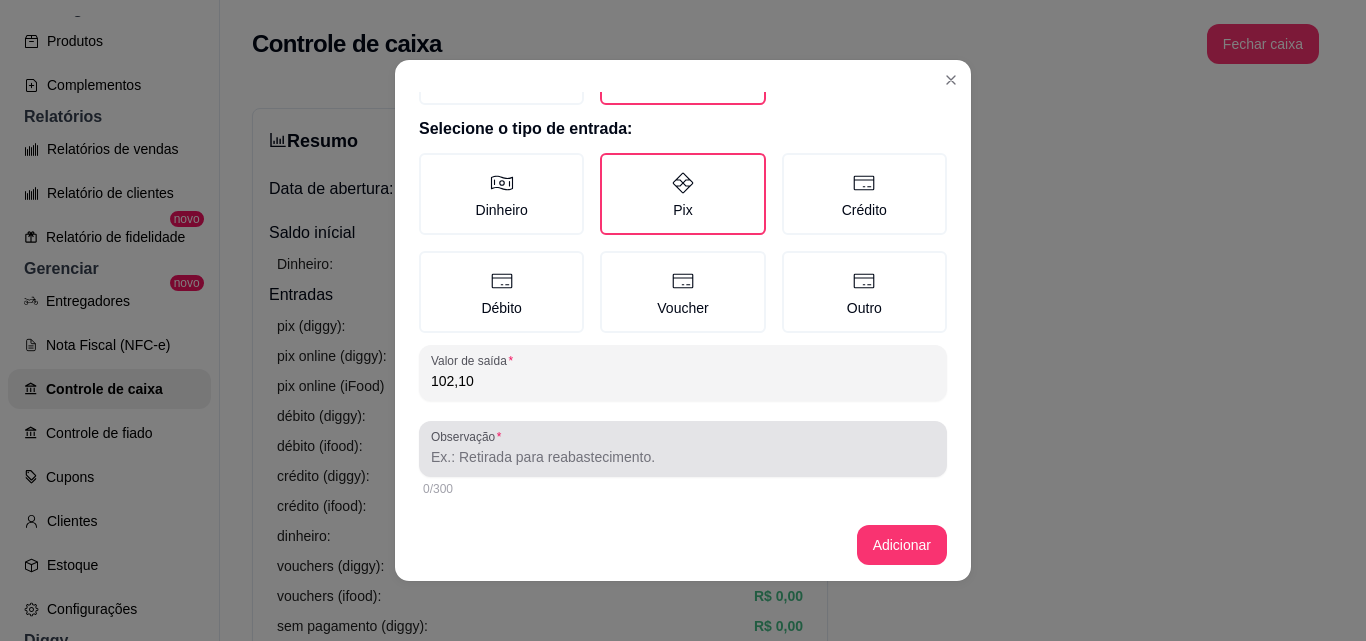type on "102,10" 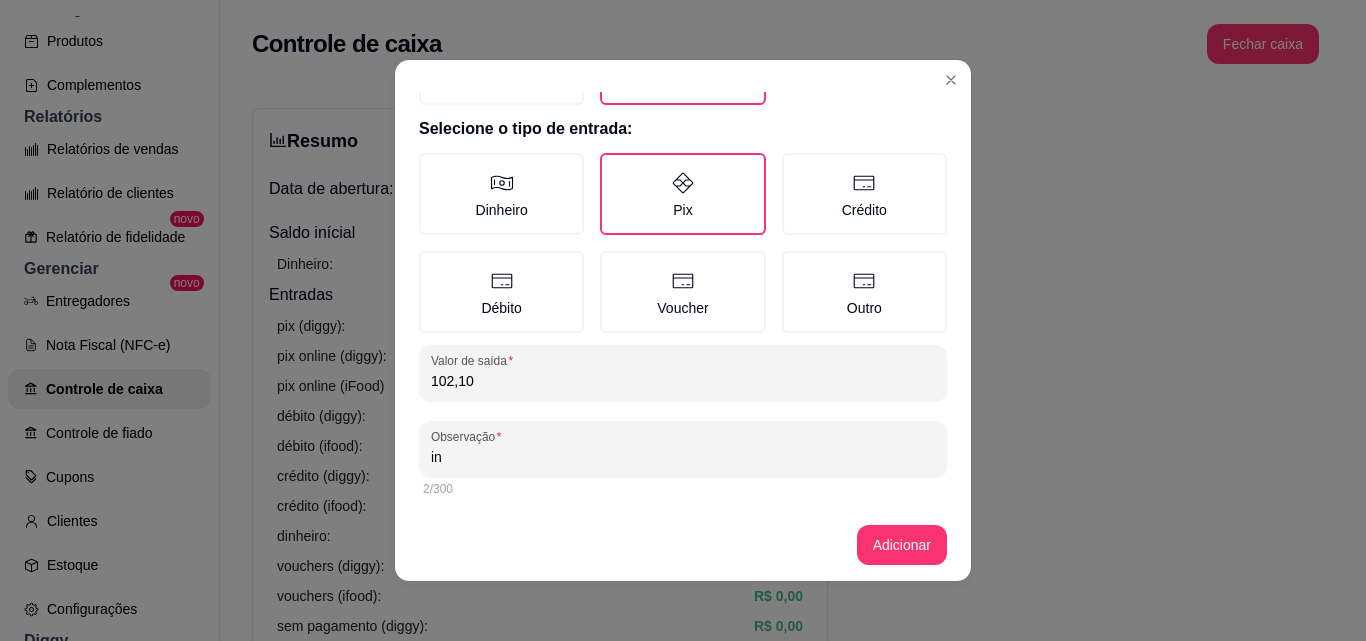 type on "i" 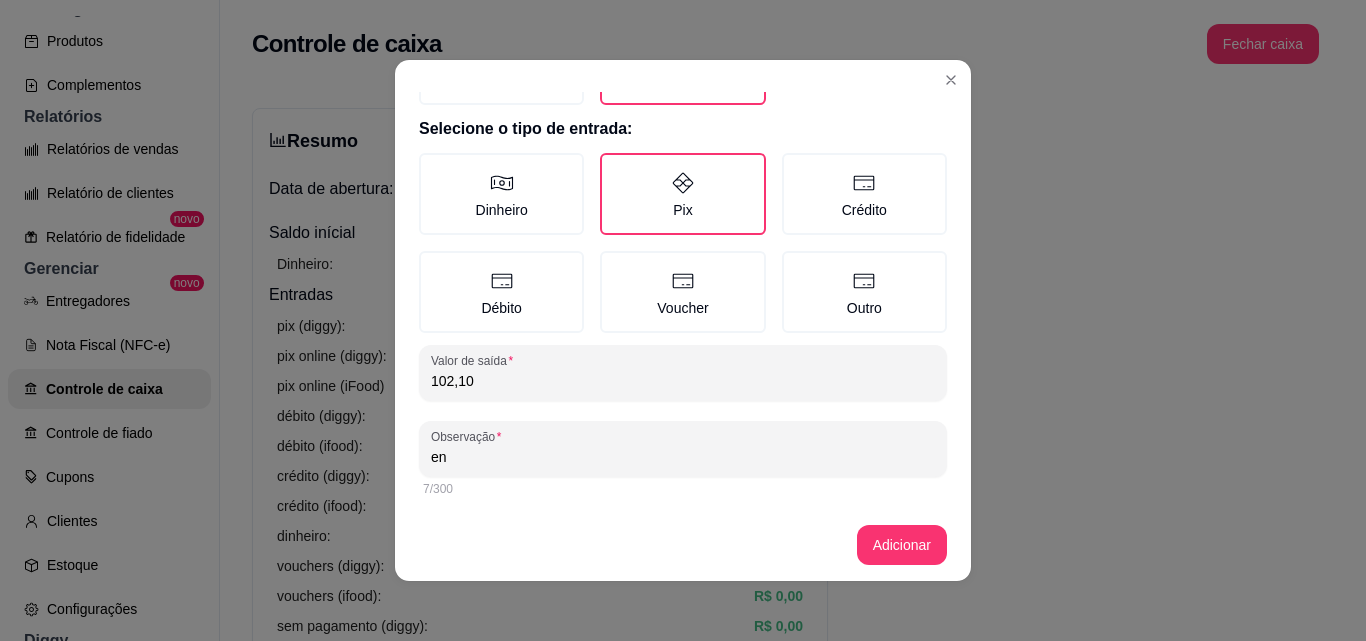 type on "e" 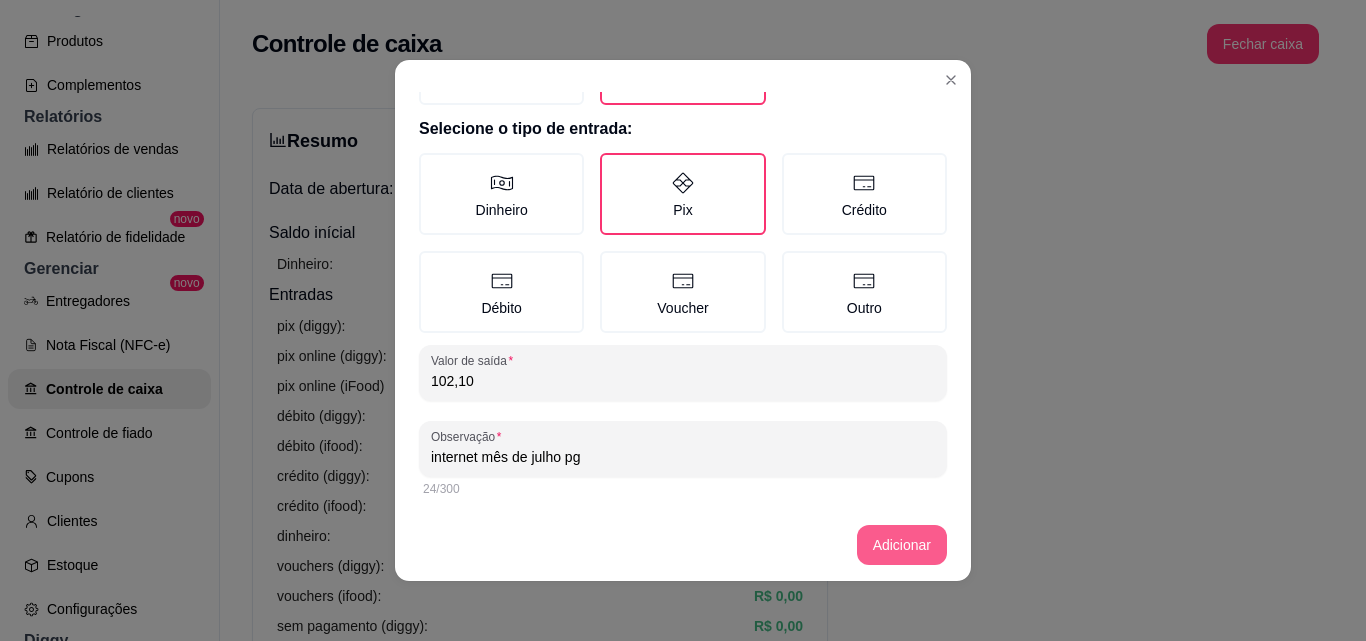 type on "internet mês de julho pg" 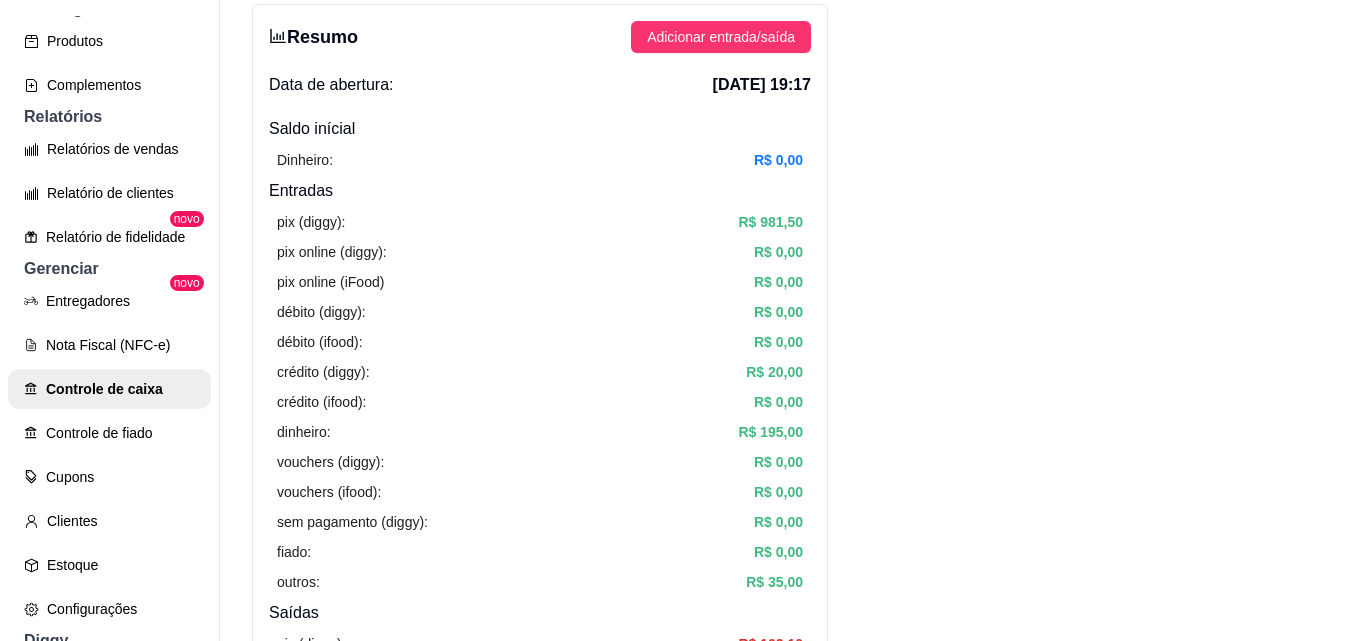 scroll, scrollTop: 0, scrollLeft: 0, axis: both 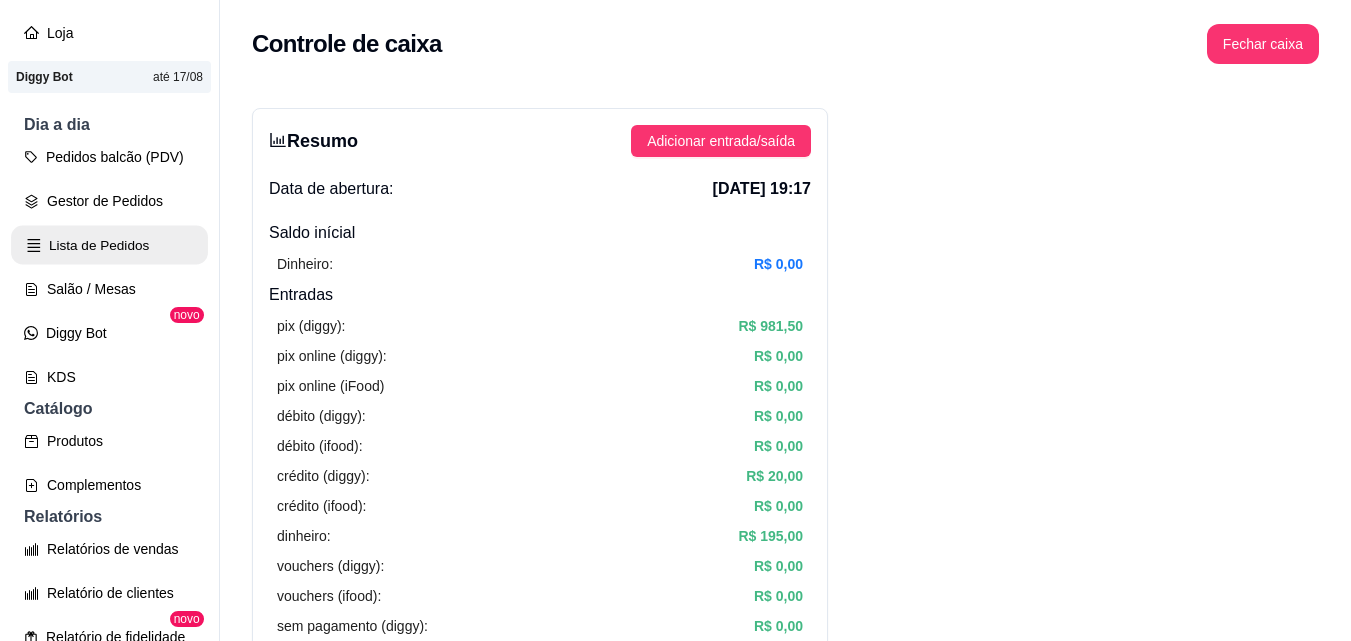 click on "Lista de Pedidos" at bounding box center [109, 245] 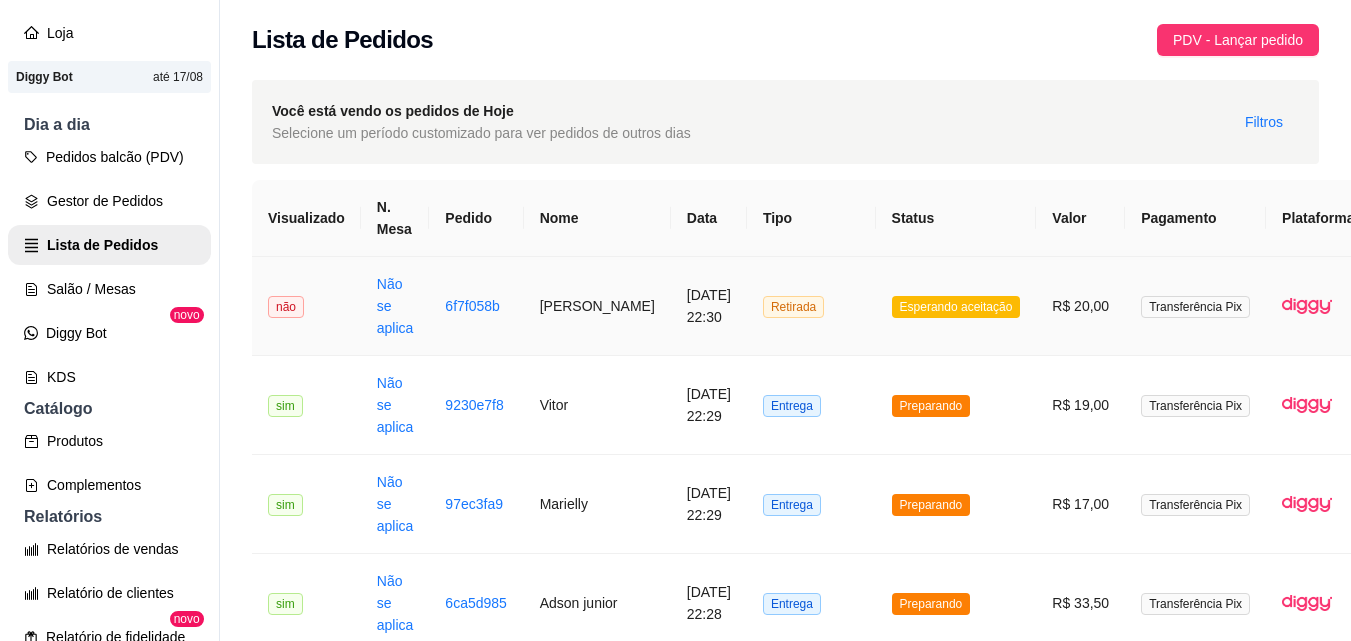 click on "Retirada" at bounding box center (811, 306) 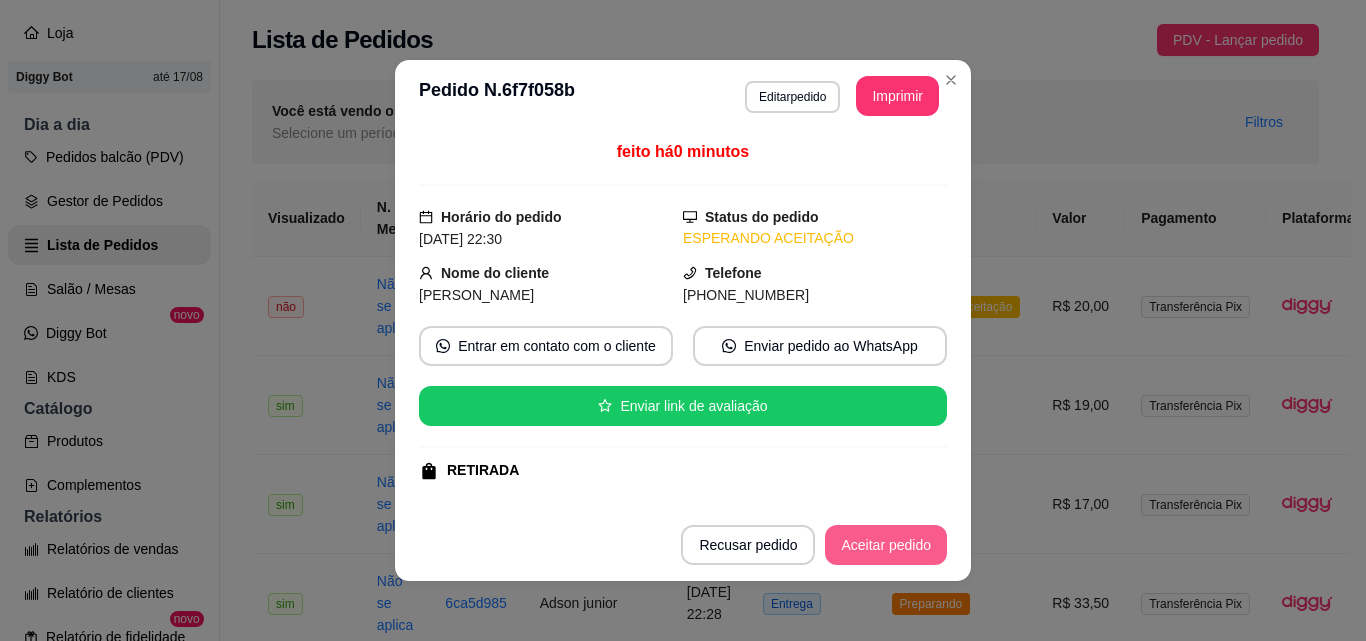 click on "Aceitar pedido" at bounding box center (886, 545) 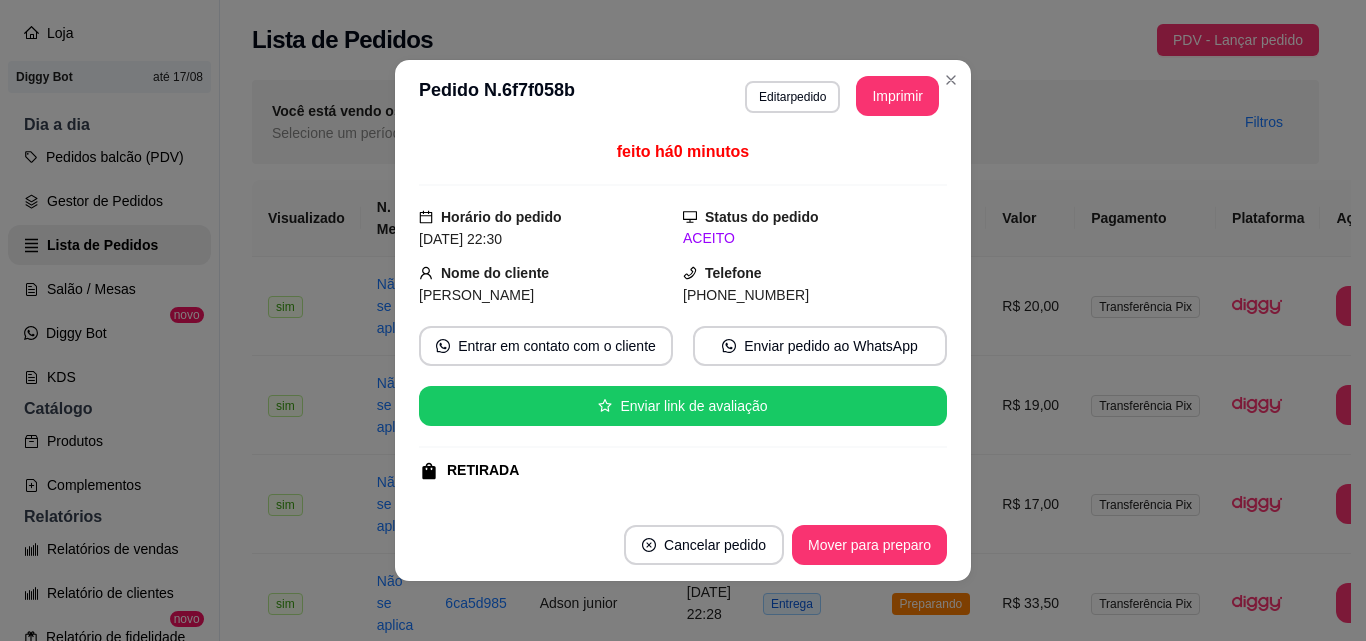click on "feito há  0   minutos Horário do pedido 23/07/2025 22:30 Status do pedido ACEITO Nome do cliente Rodrigo  Telefone (98) 9 8499-2319 Entrar em contato com o cliente Enviar pedido ao WhatsApp Enviar link de avaliação RETIRADA Pagamento Transferência Pix   R$ 20,00 Resumo do pedido 1 x     BACON CHEDDAR R$ 20,00 Subtotal R$ 20,00 Total R$ 20,00" at bounding box center (683, 320) 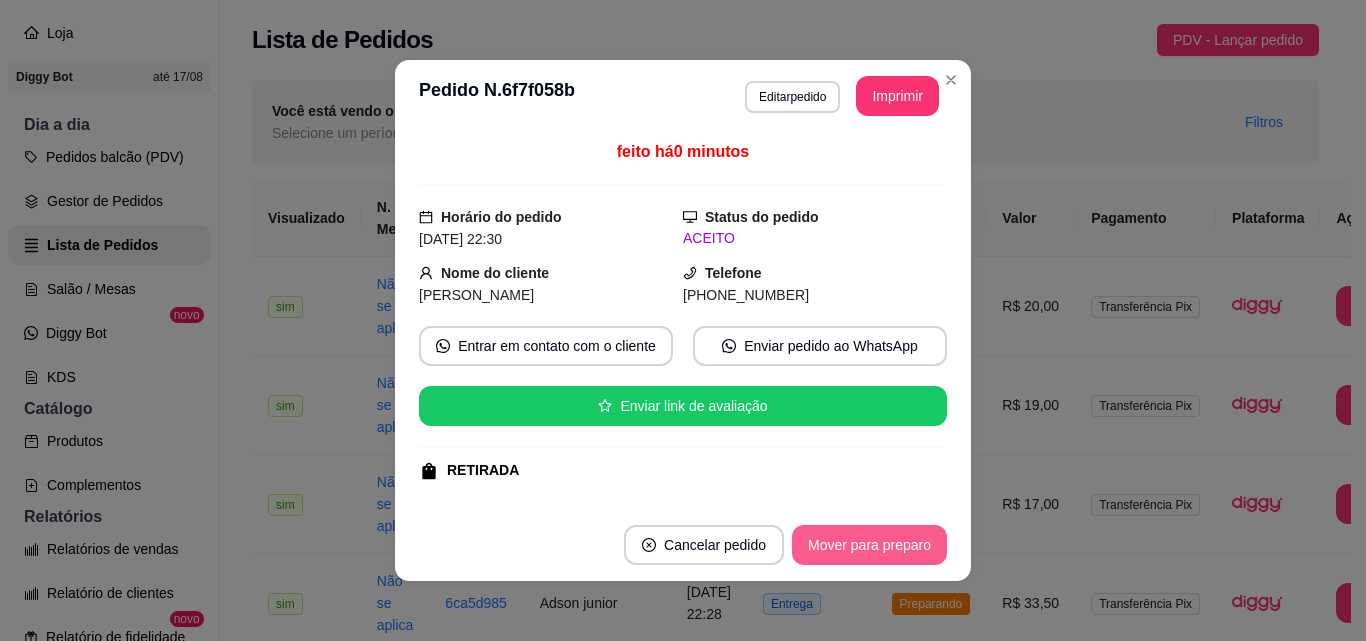 click on "Mover para preparo" at bounding box center [869, 545] 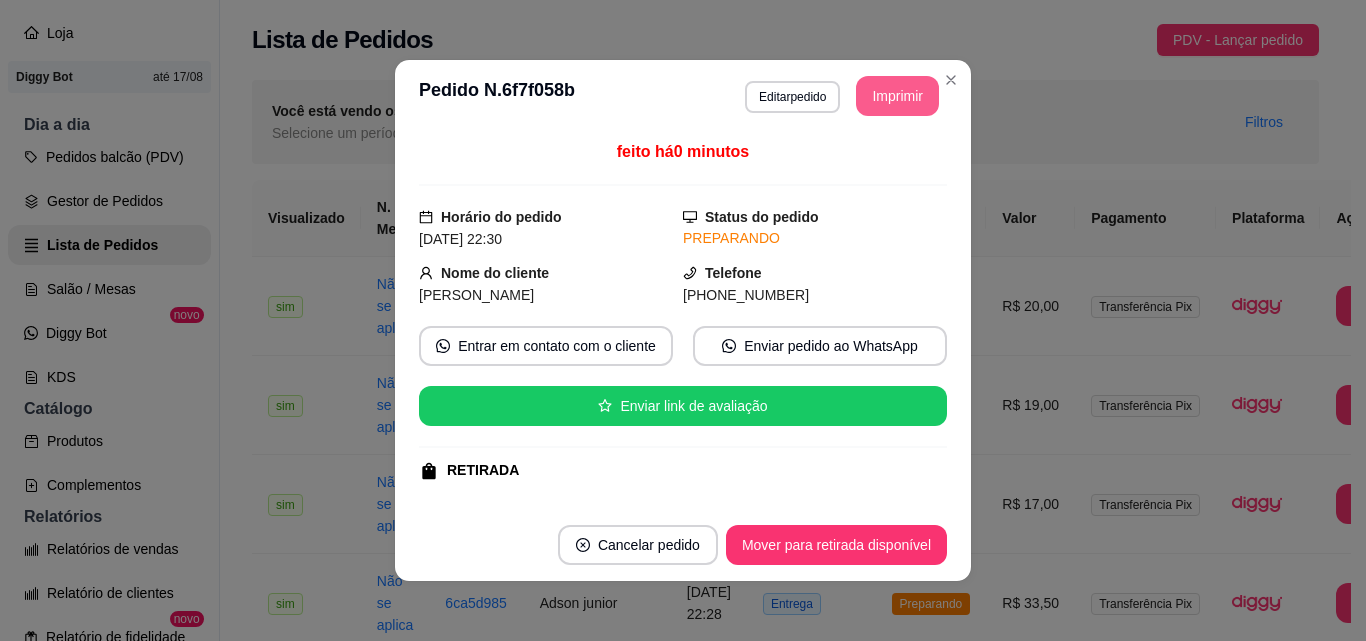 click on "Imprimir" at bounding box center [897, 96] 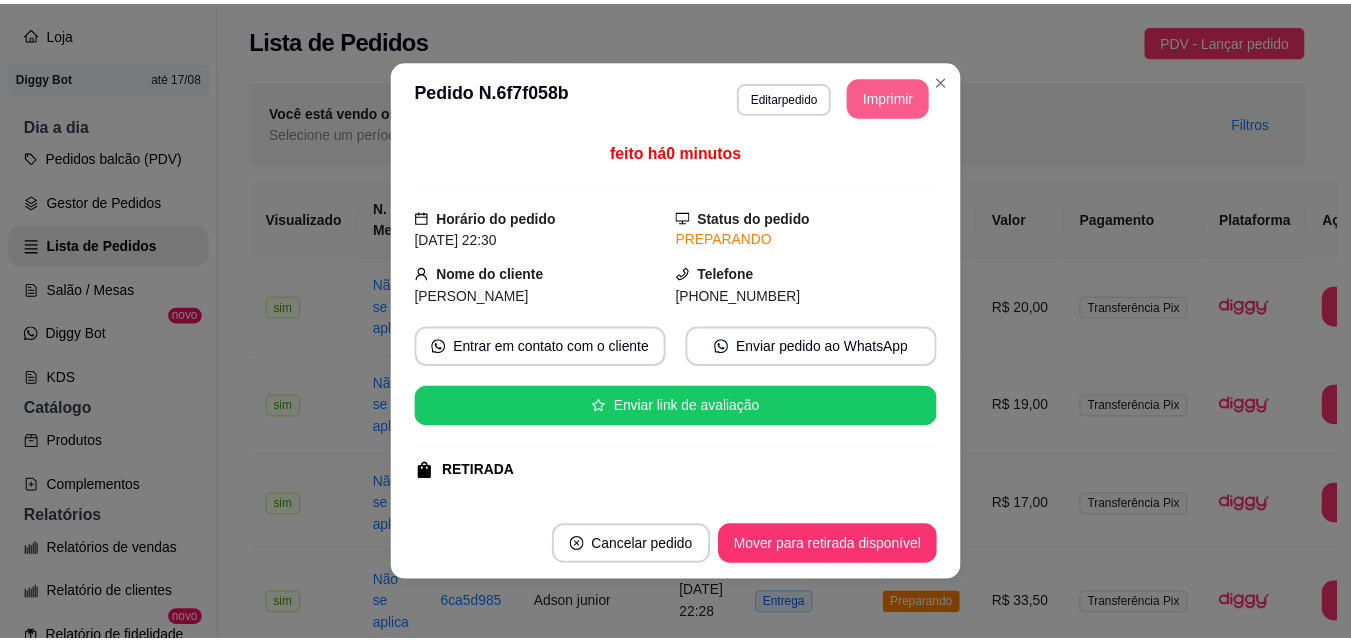 scroll, scrollTop: 0, scrollLeft: 0, axis: both 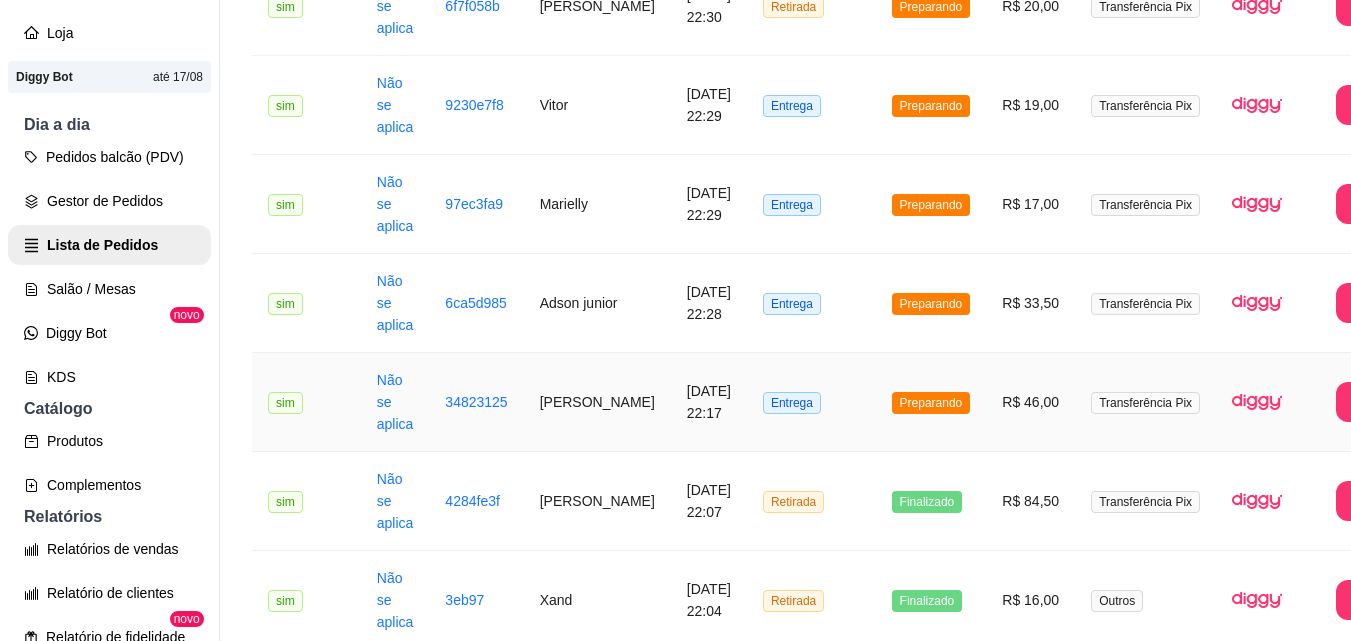 click on "Entrega" at bounding box center (811, 402) 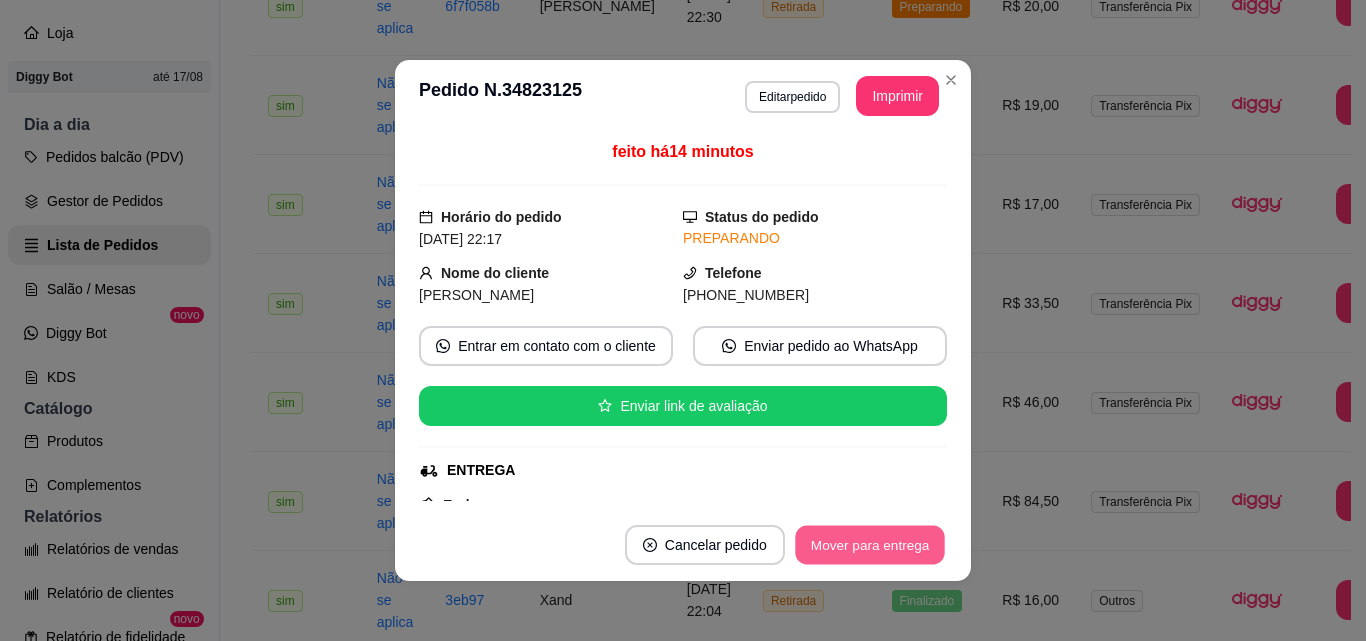 click on "Mover para entrega" at bounding box center [870, 545] 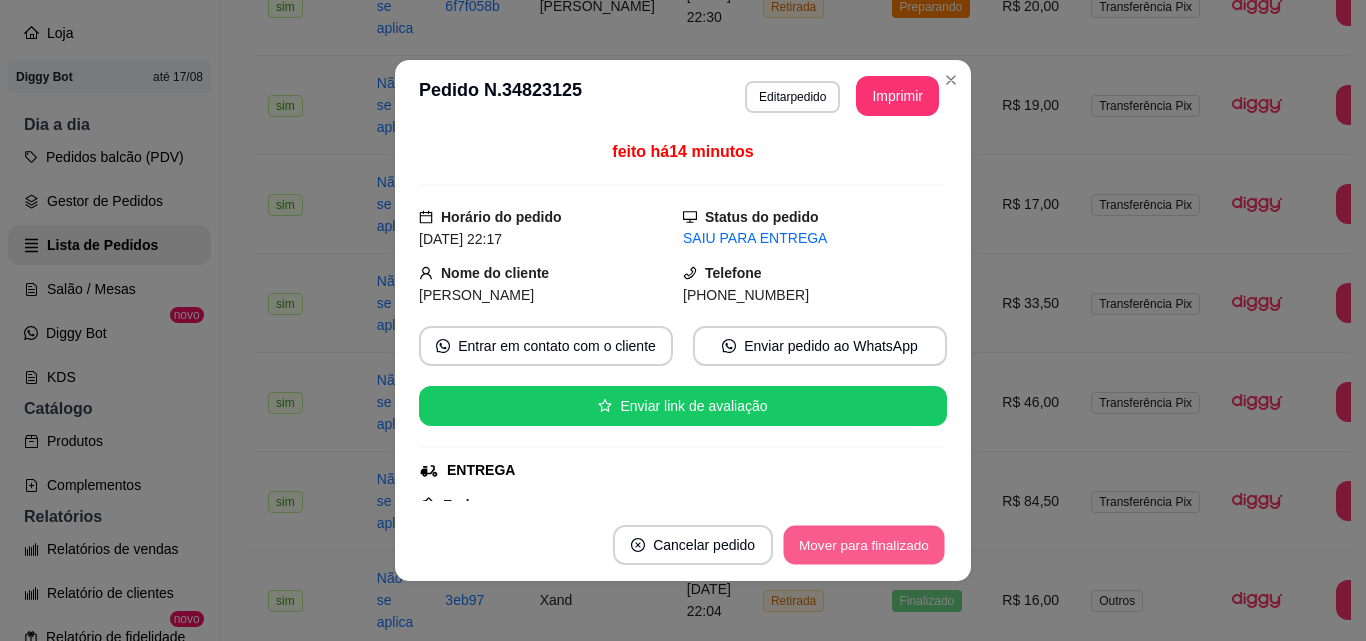 click on "Mover para finalizado" at bounding box center [864, 545] 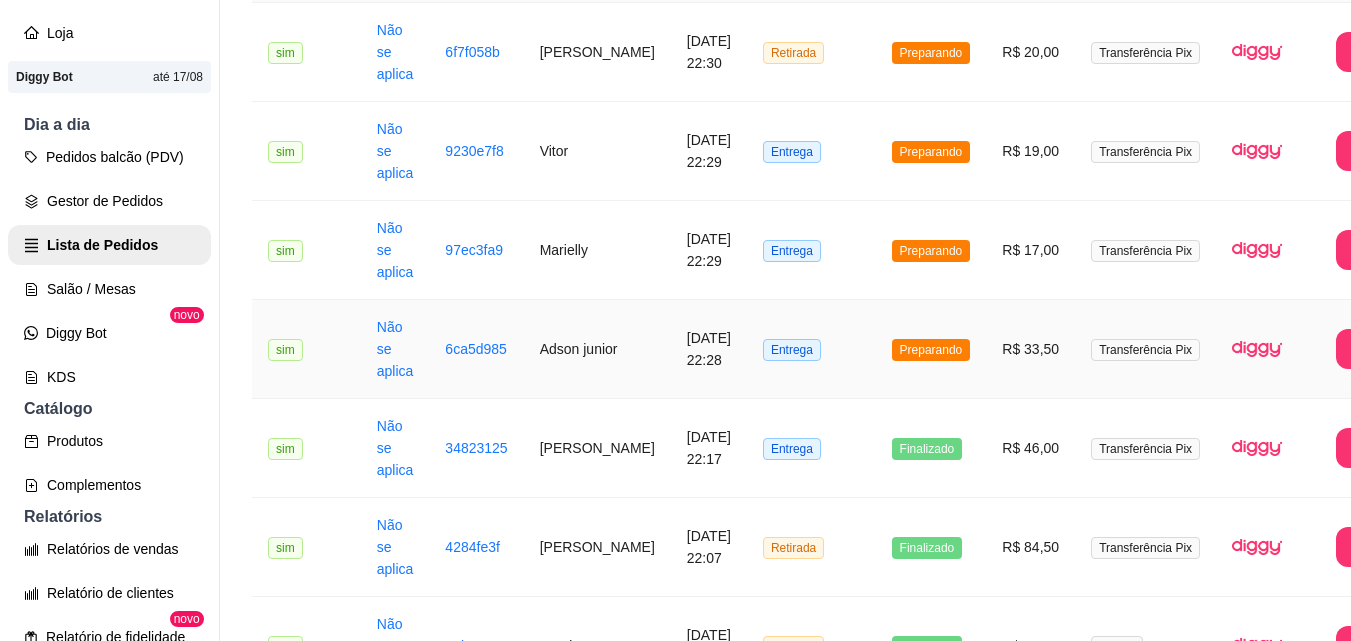 scroll, scrollTop: 200, scrollLeft: 0, axis: vertical 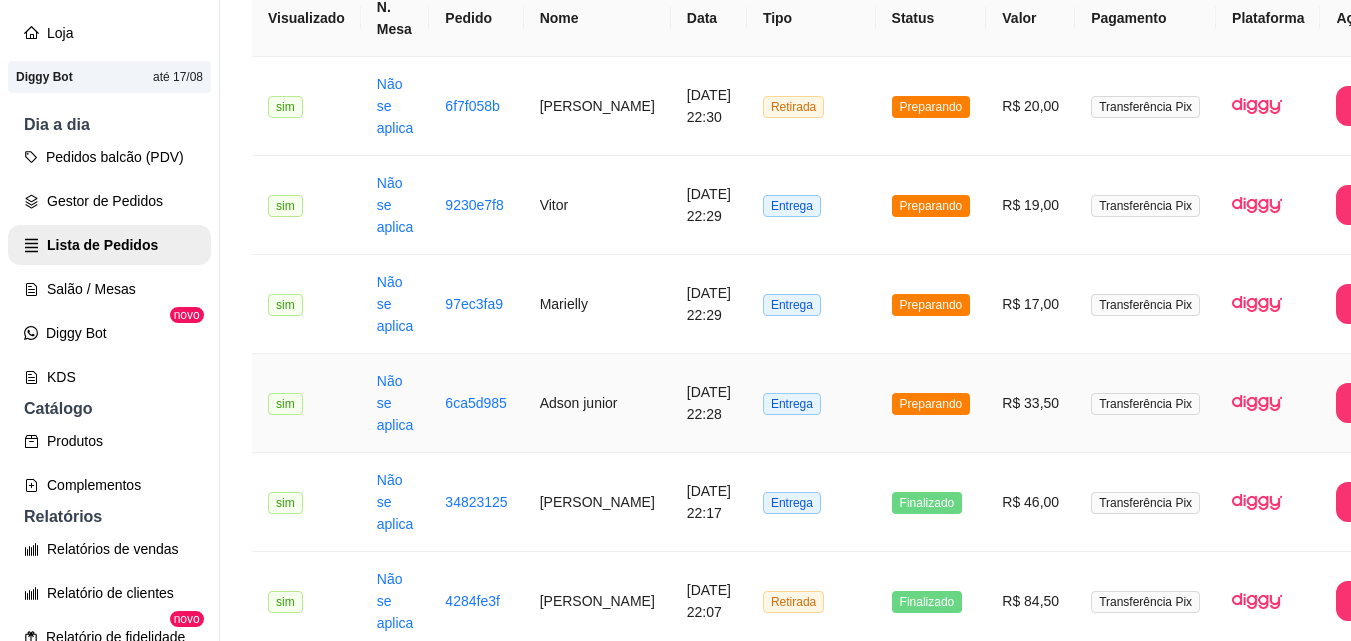 click on "Entrega" at bounding box center [811, 403] 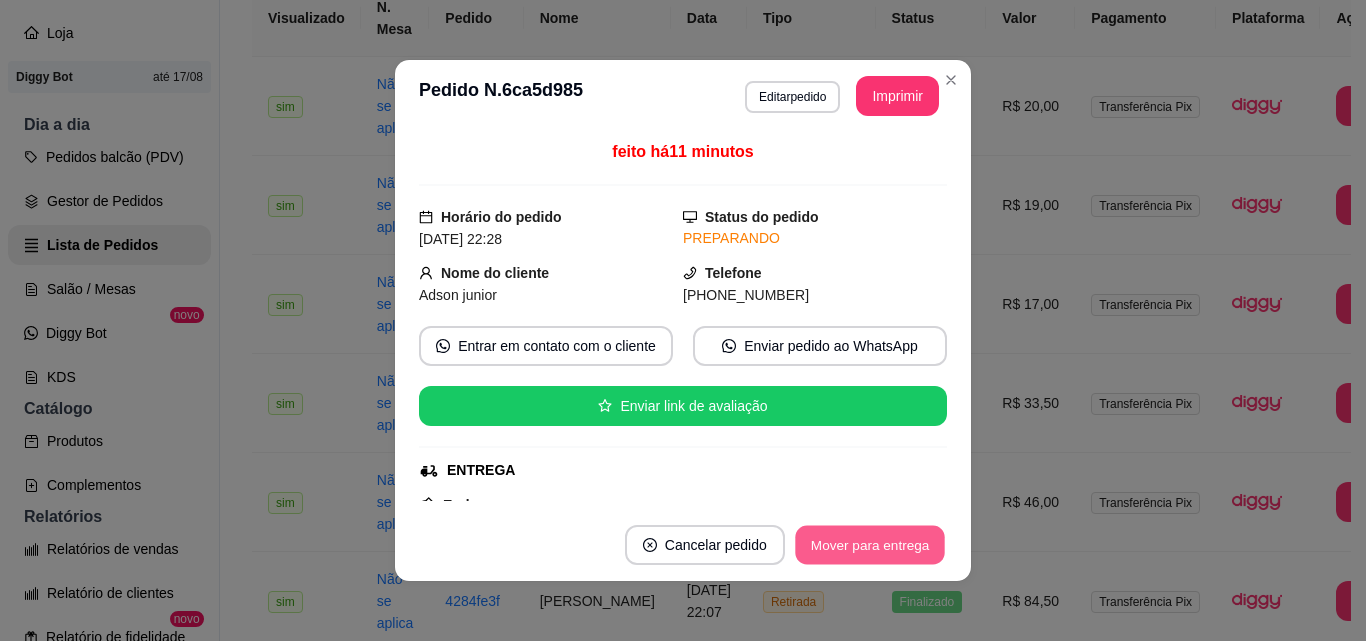 click on "Mover para entrega" at bounding box center [870, 545] 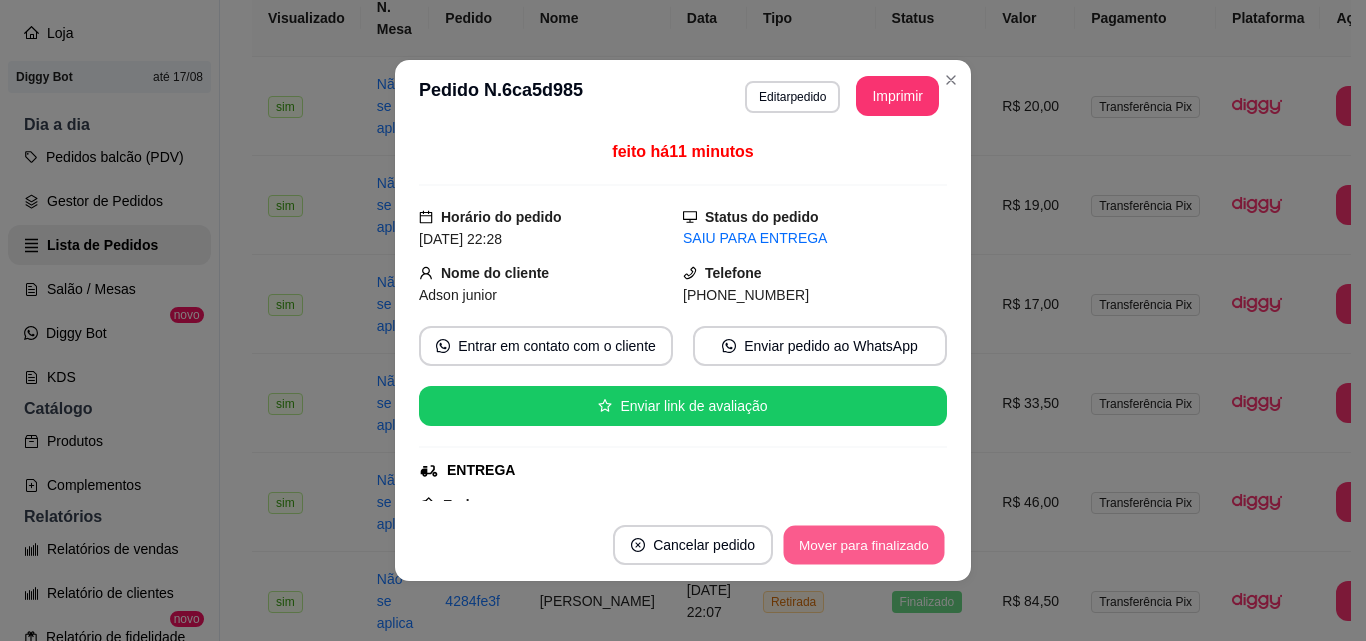 click on "Mover para finalizado" at bounding box center (864, 545) 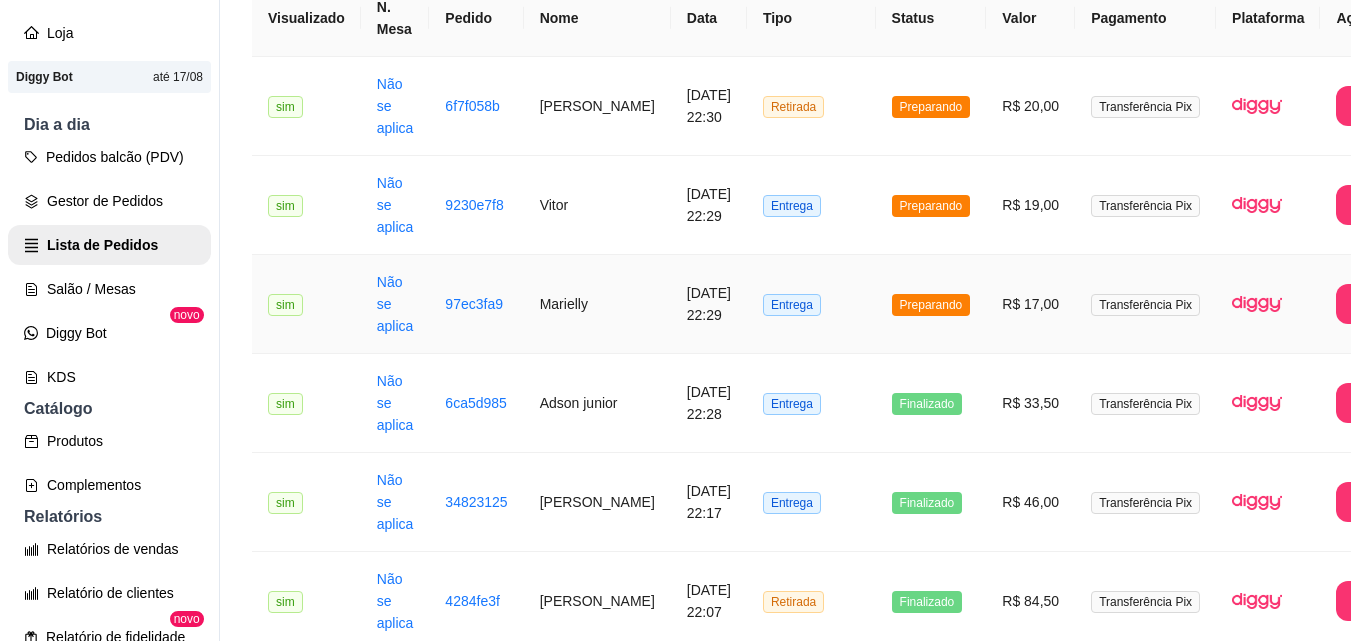 click on "Entrega" at bounding box center (811, 304) 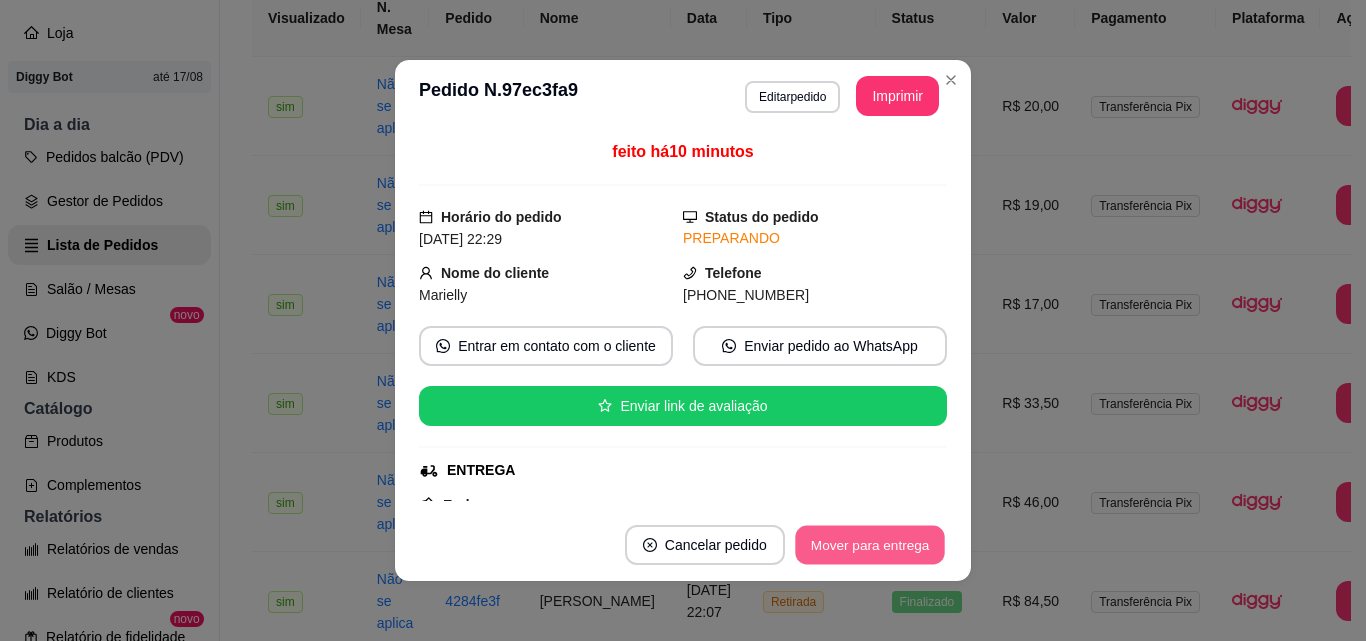 click on "Mover para entrega" at bounding box center [870, 545] 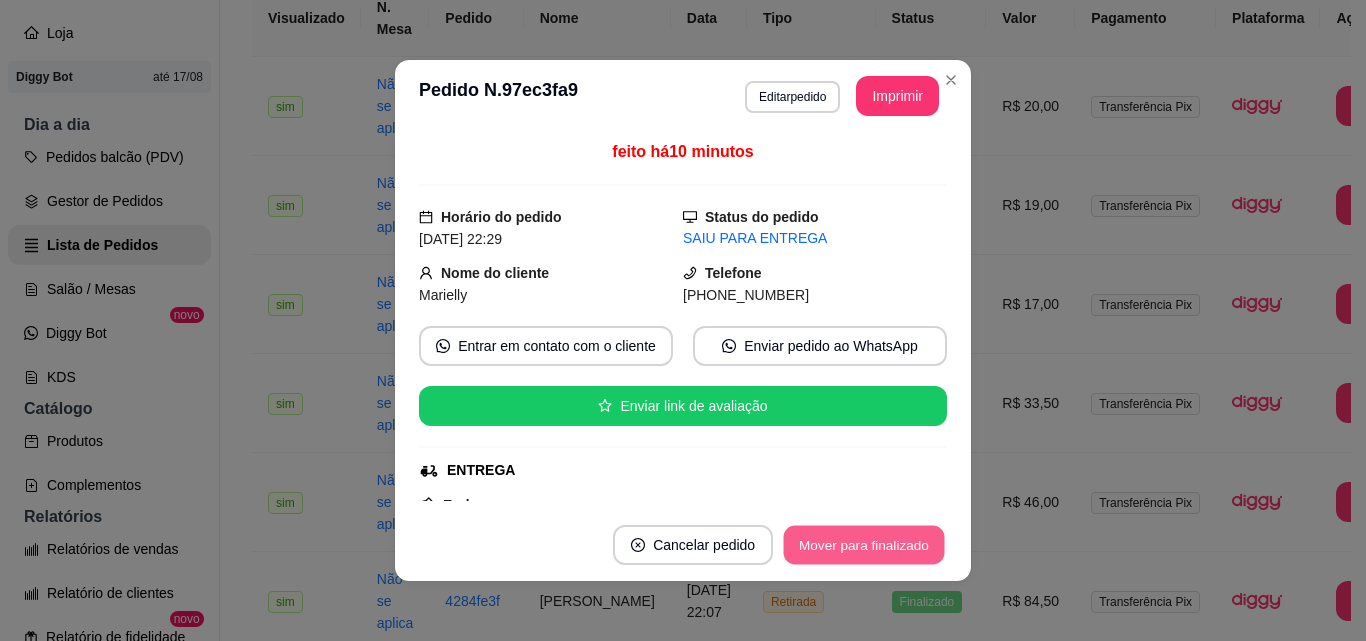 click on "Mover para finalizado" at bounding box center [864, 545] 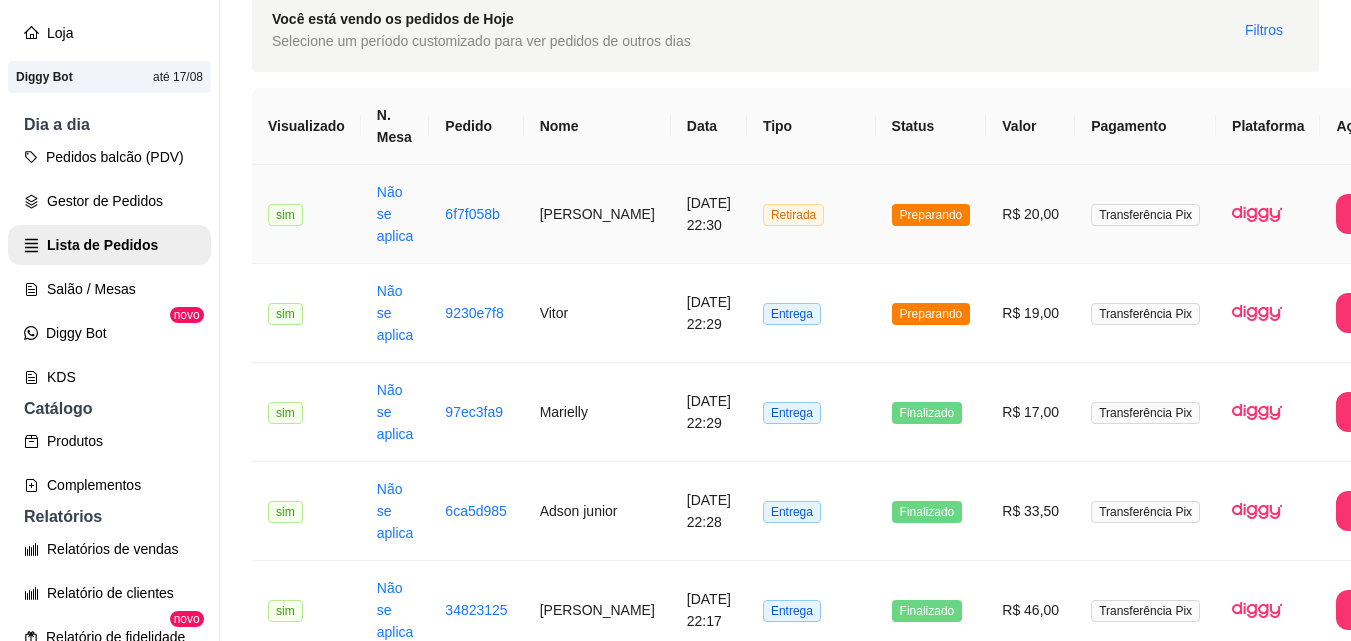 scroll, scrollTop: 0, scrollLeft: 0, axis: both 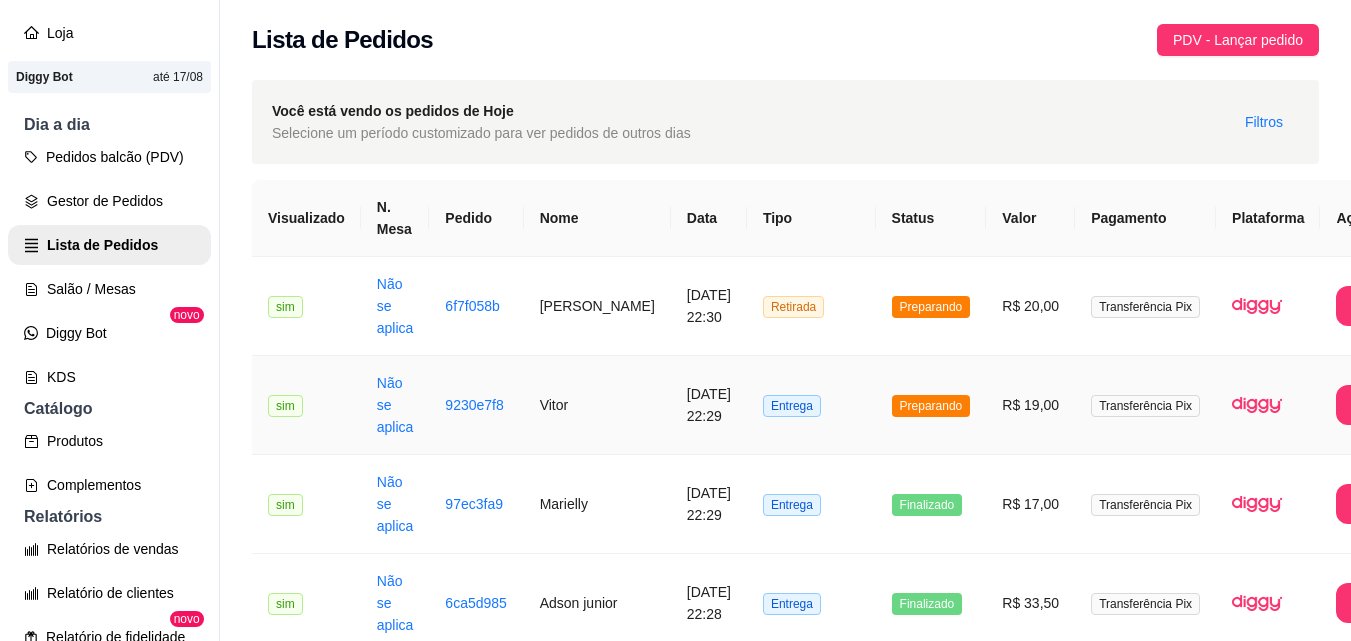 click on "Entrega" at bounding box center [811, 405] 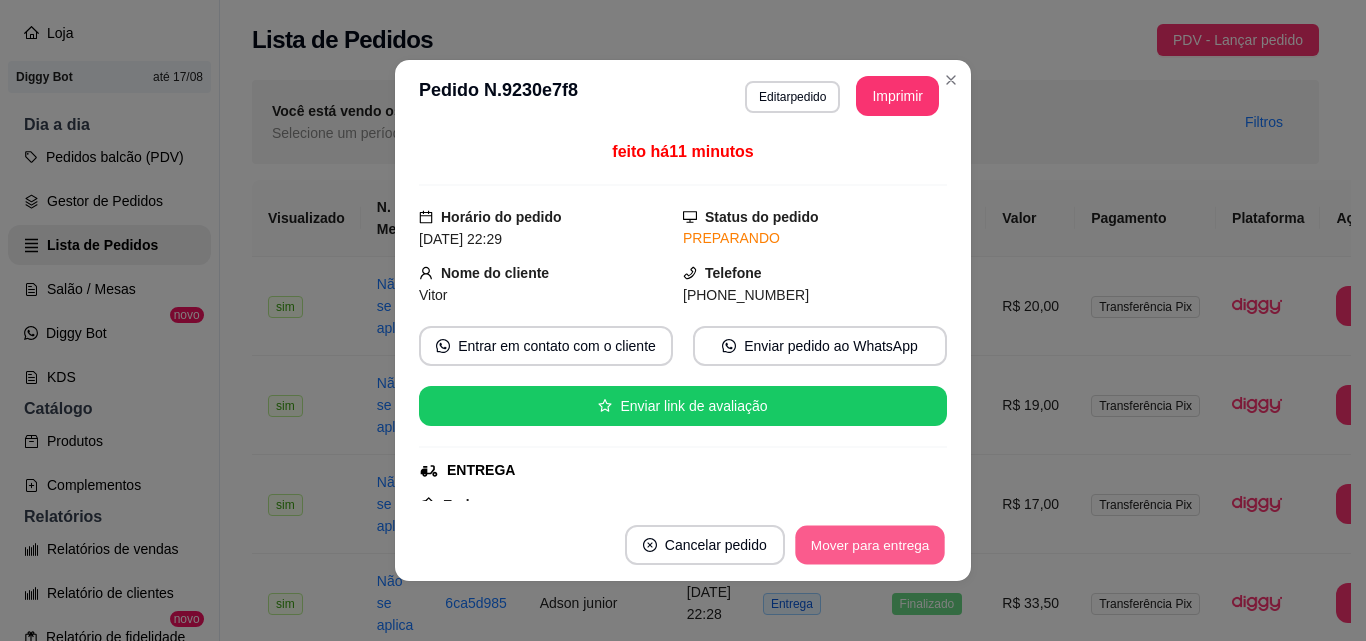click on "Mover para entrega" at bounding box center [870, 545] 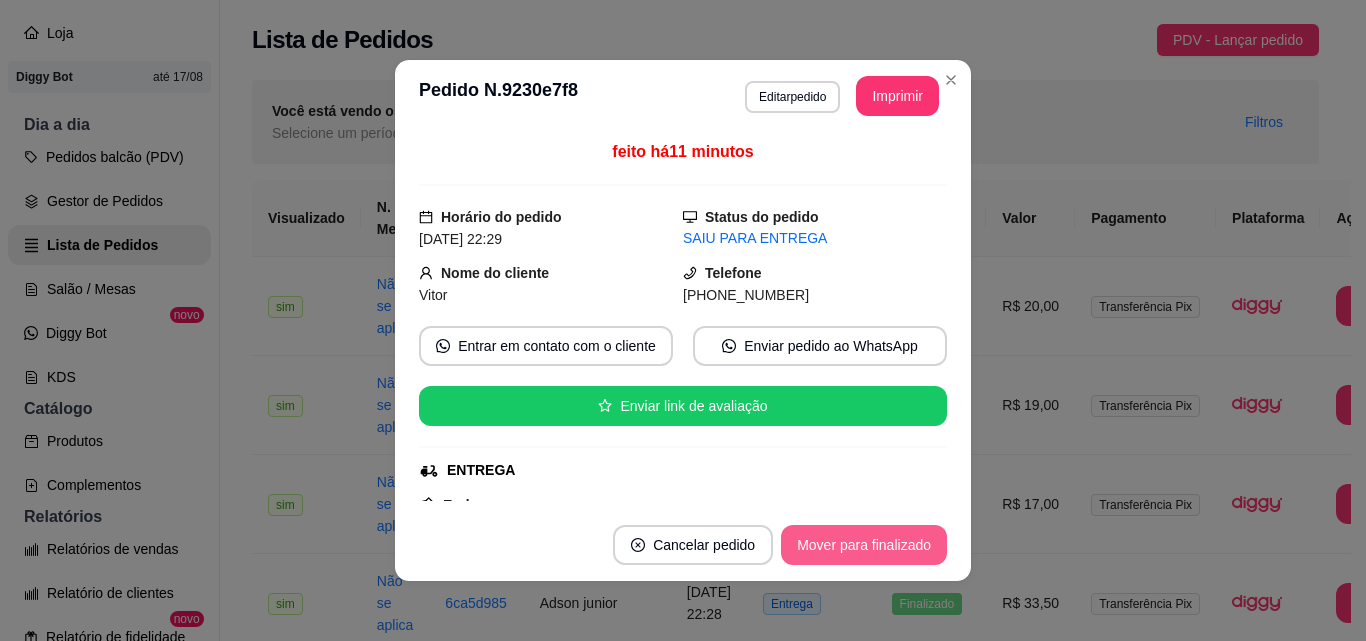 click on "Mover para finalizado" at bounding box center (864, 545) 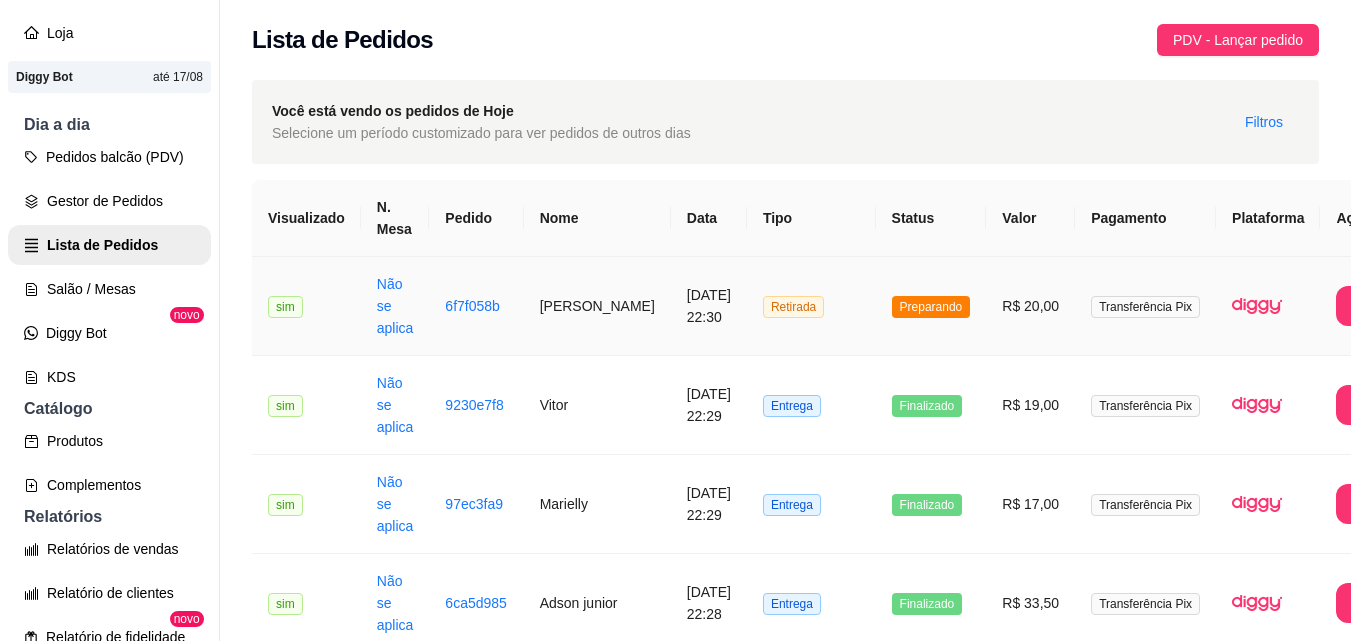 click on "Retirada" at bounding box center [811, 306] 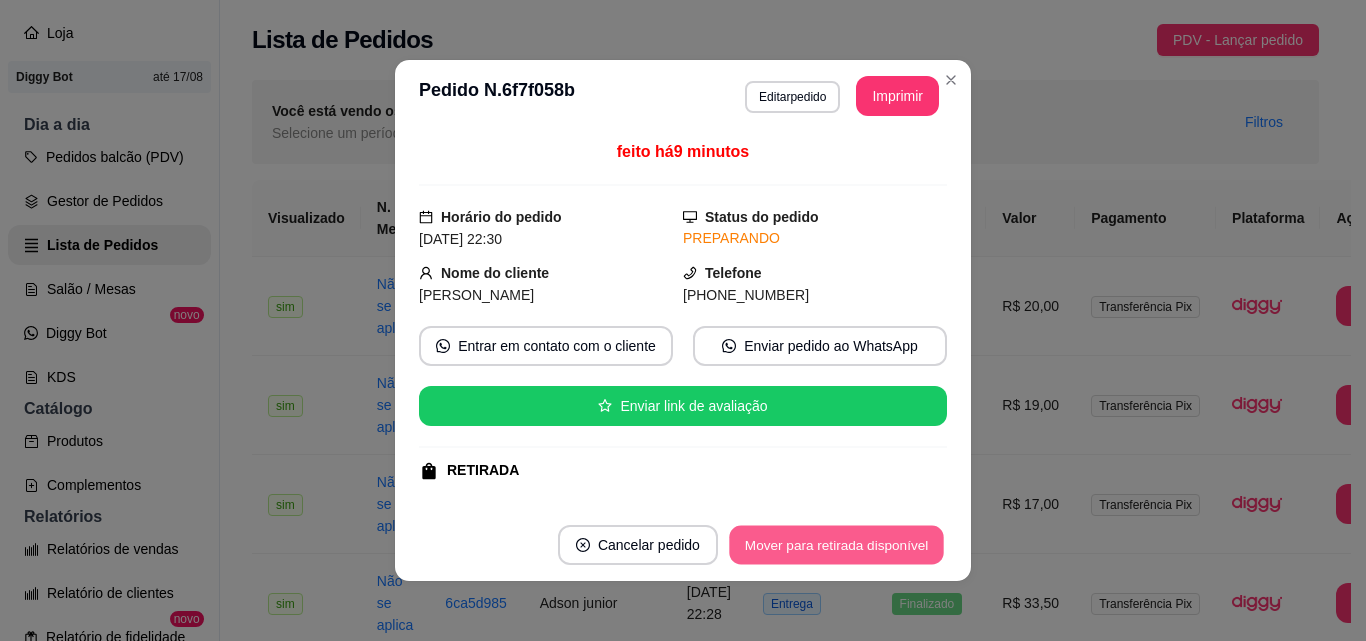 click on "Mover para retirada disponível" at bounding box center (836, 545) 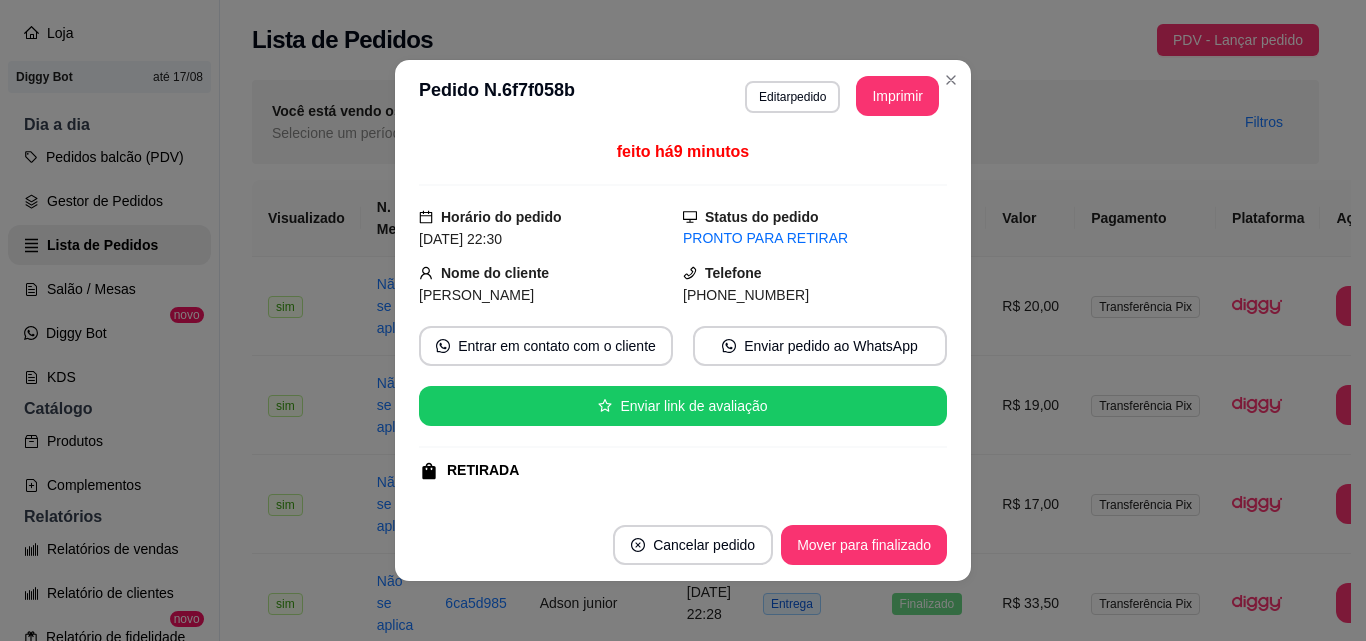 click on "Mover para finalizado" at bounding box center (864, 545) 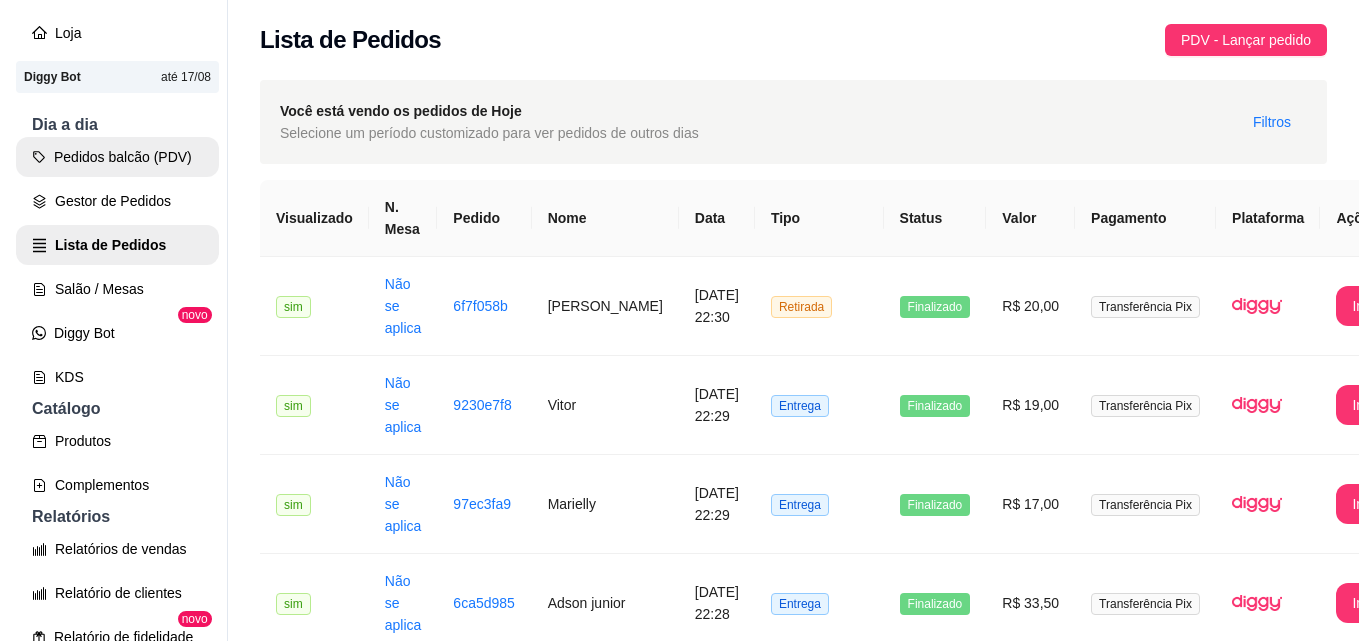 scroll, scrollTop: 0, scrollLeft: 0, axis: both 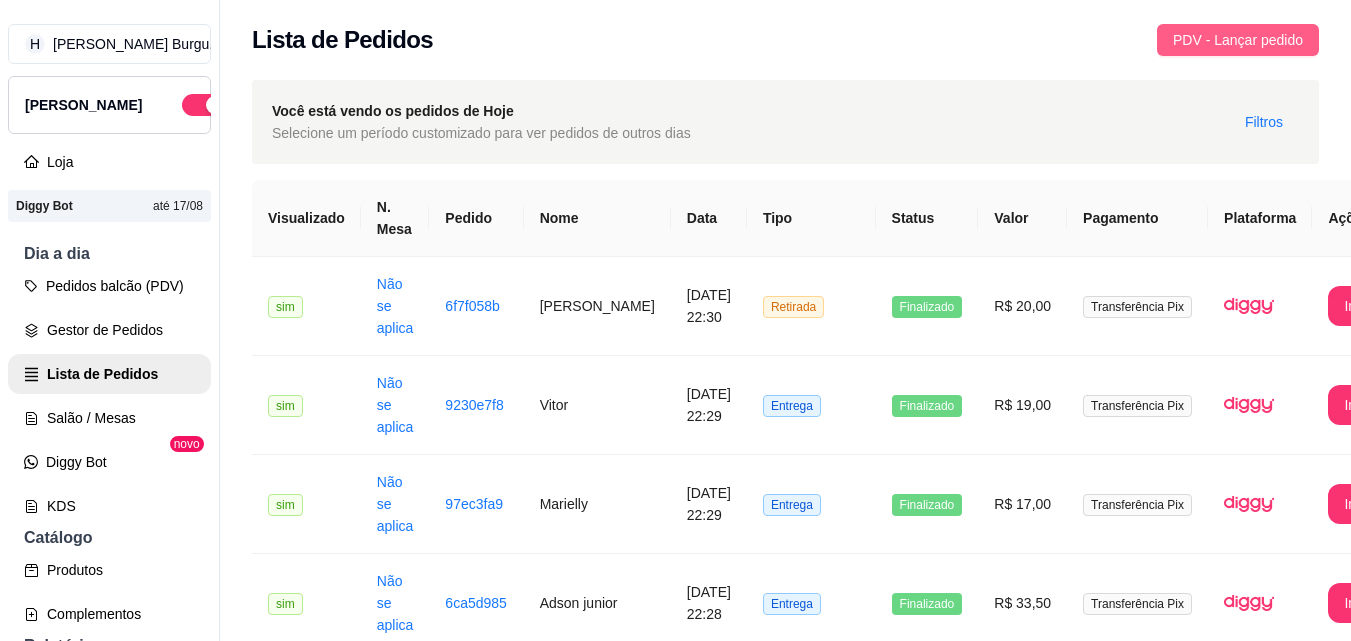 click on "PDV - Lançar pedido" at bounding box center (1238, 40) 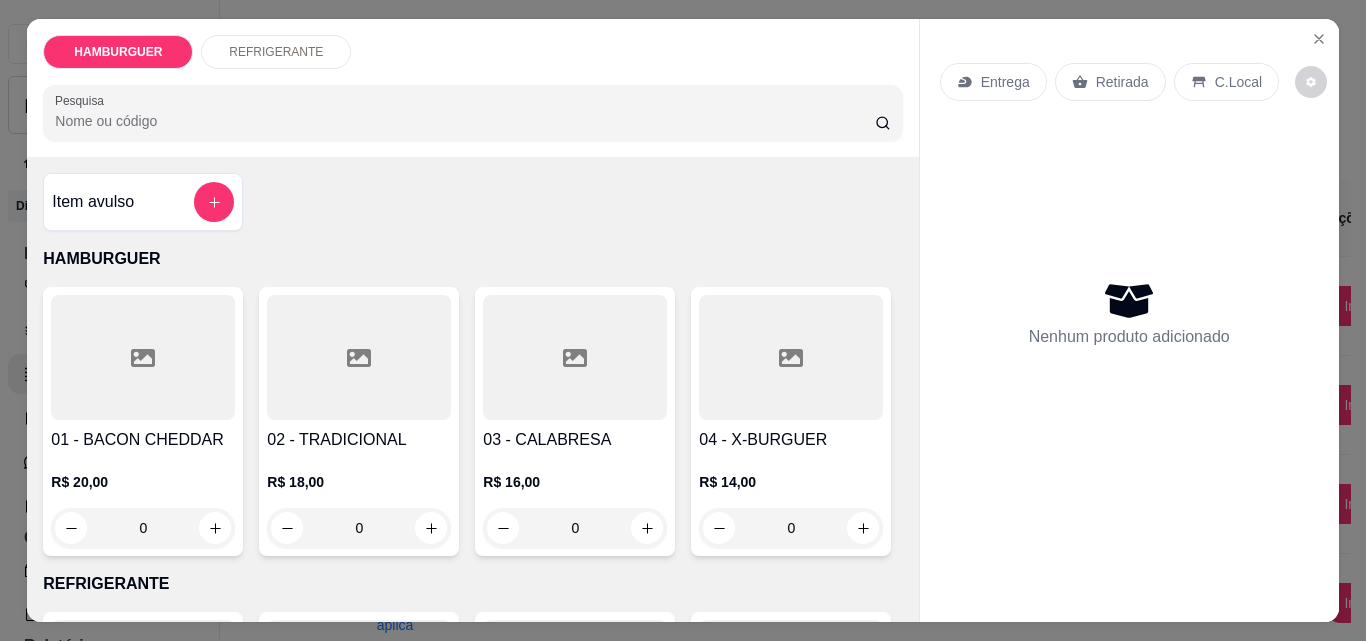scroll, scrollTop: 200, scrollLeft: 0, axis: vertical 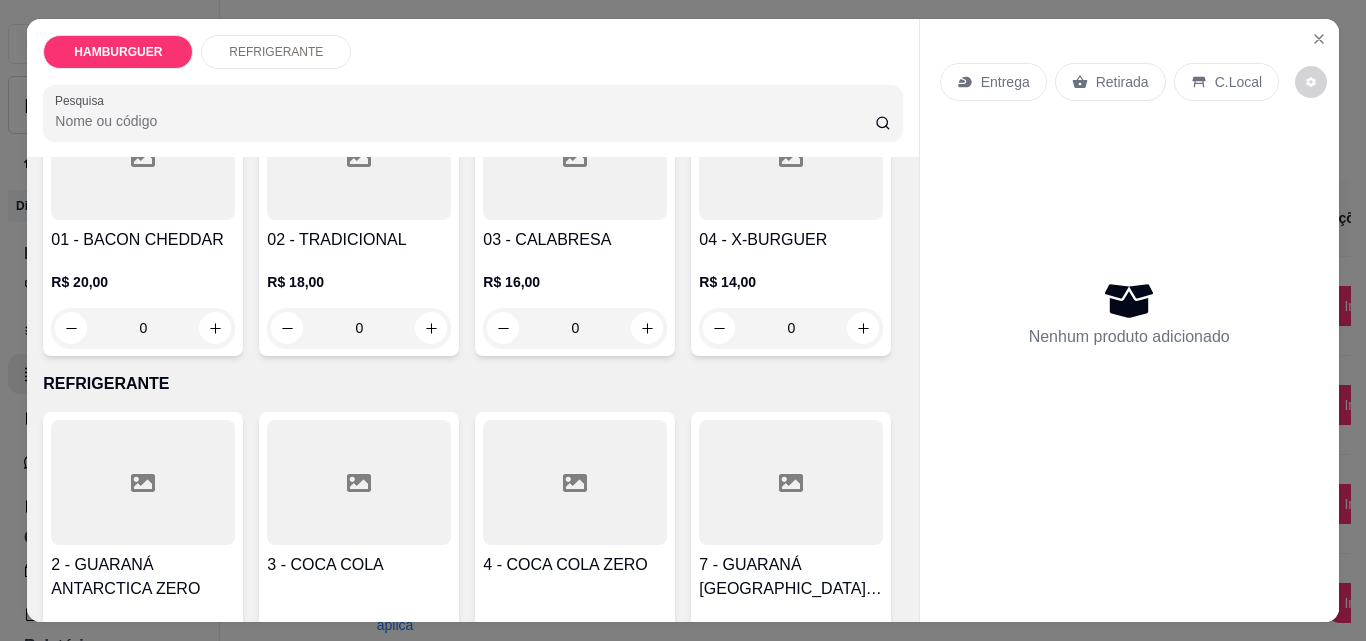 click on "0" at bounding box center [791, 328] 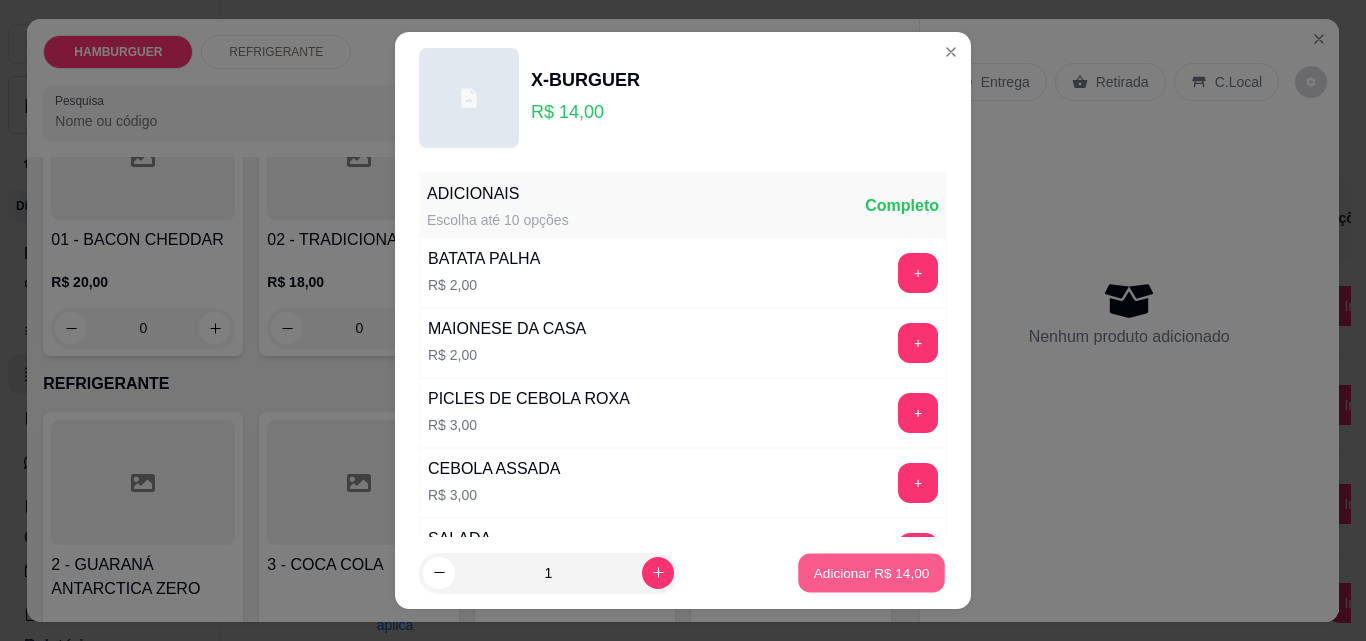 click on "X-BURGUER  R$ 14,00 ADICIONAIS Escolha até 10 opções Completo BATATA PALHA  R$ 2,00 + MAIONESE DA CASA R$ 2,00 + PICLES DE CEBOLA ROXA R$ 3,00 + CEBOLA ASSADA R$ 3,00 + SALADA R$ 3,00 + BACON R$ 4,00 + CALABRESA R$ 4,00 + BLEND/CARNE R$ 4,50 + CREME CHEDDAR R$ 6,00 + Observações do cliente 1 Adicionar   R$ 14,00" at bounding box center [683, 320] 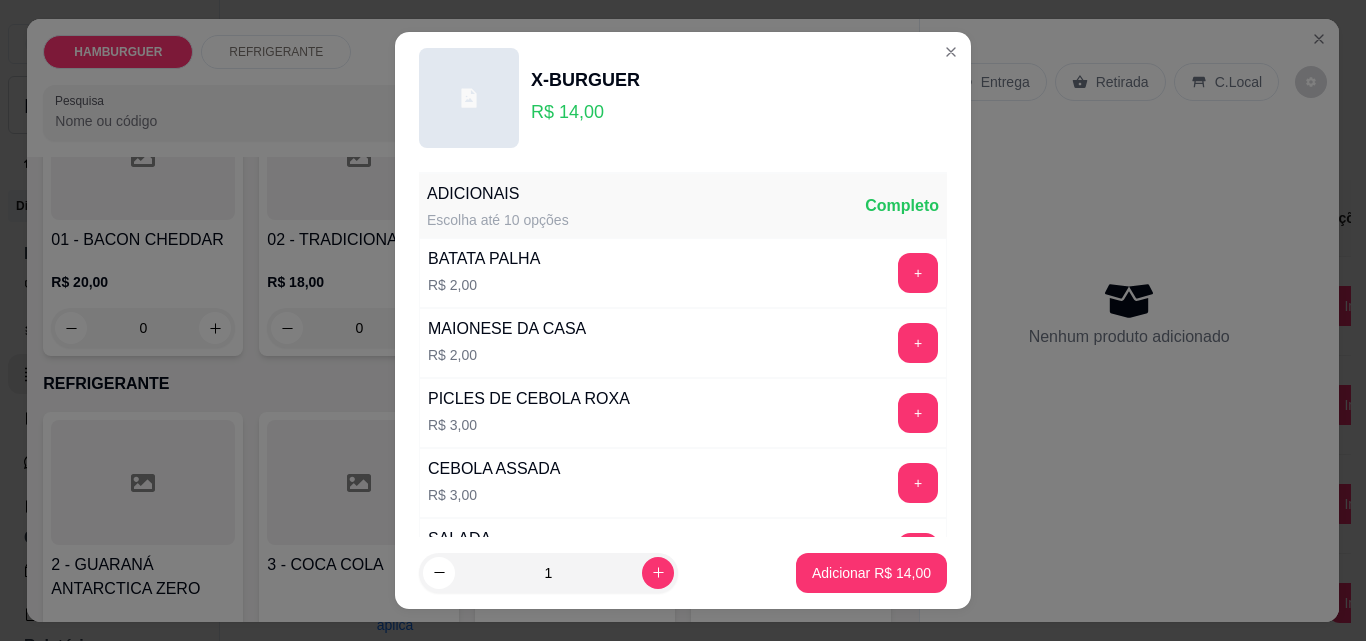 drag, startPoint x: 881, startPoint y: 547, endPoint x: 877, endPoint y: 562, distance: 15.524175 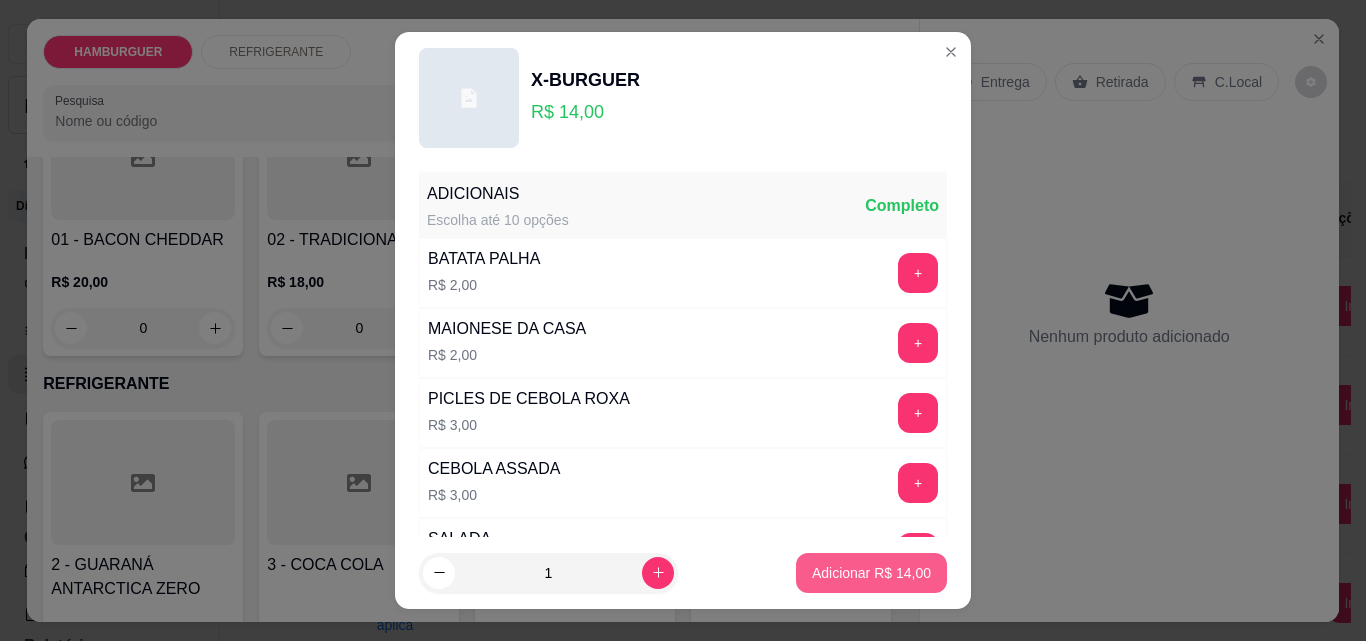 click on "Adicionar   R$ 14,00" at bounding box center (871, 573) 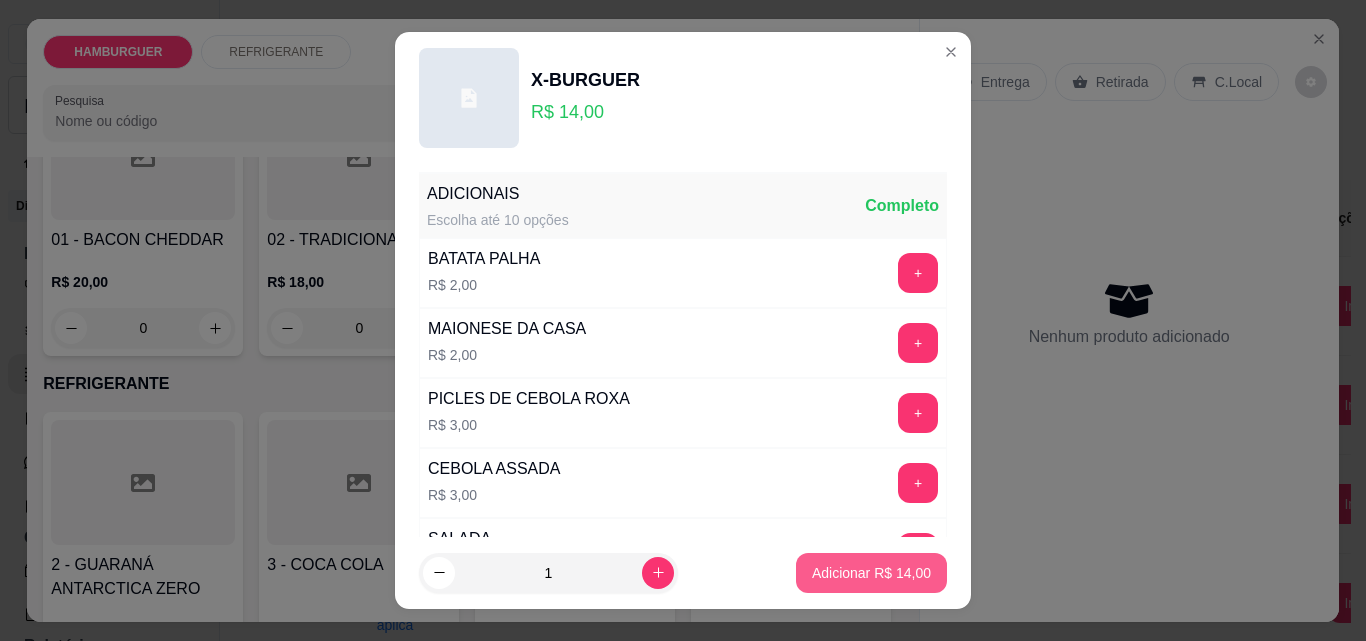 type on "1" 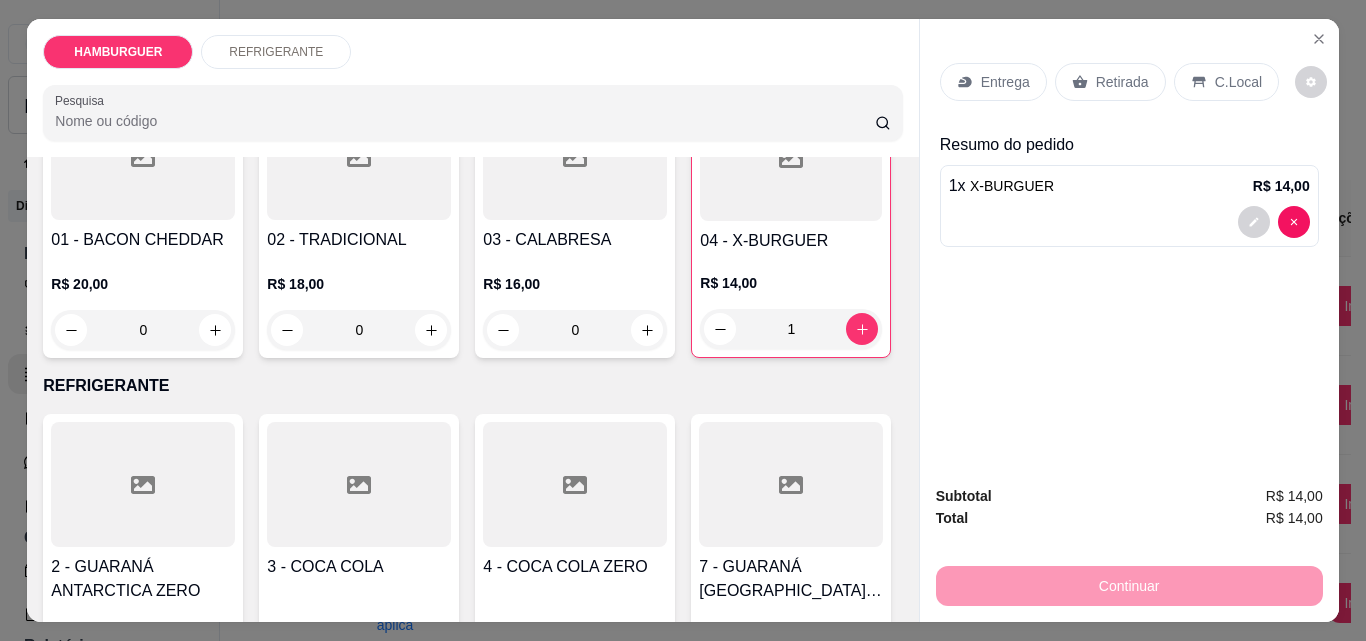 drag, startPoint x: 1196, startPoint y: 72, endPoint x: 1204, endPoint y: 81, distance: 12.0415945 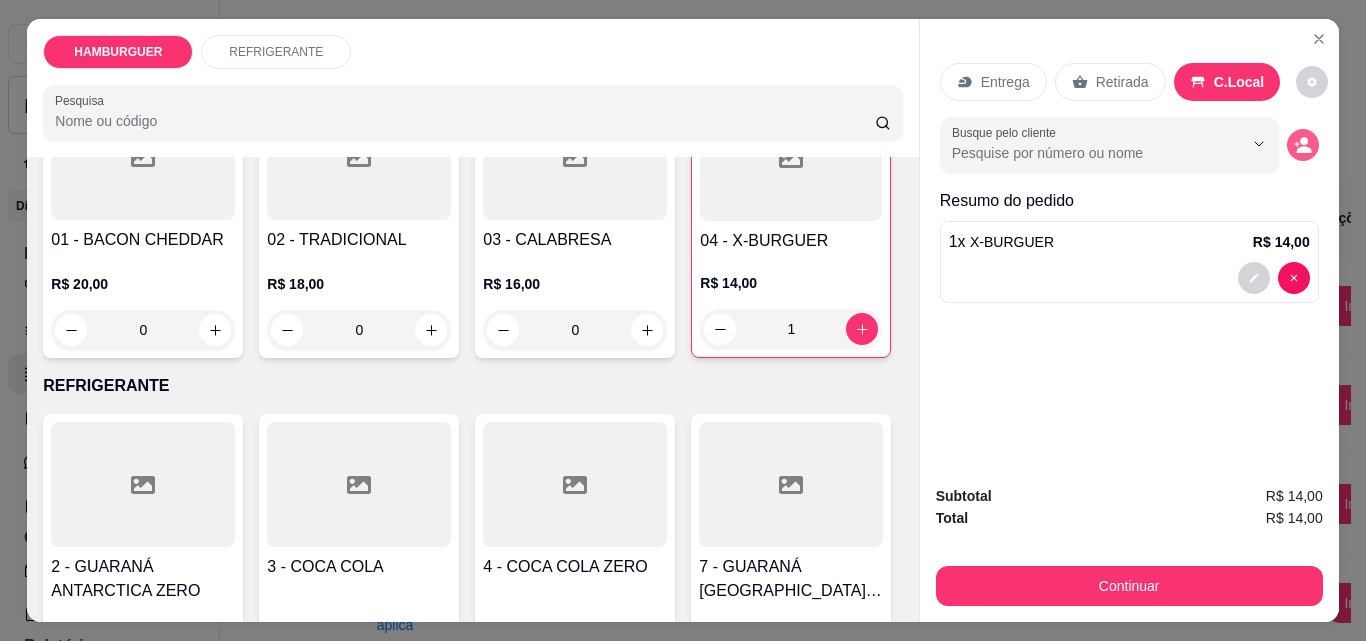 click 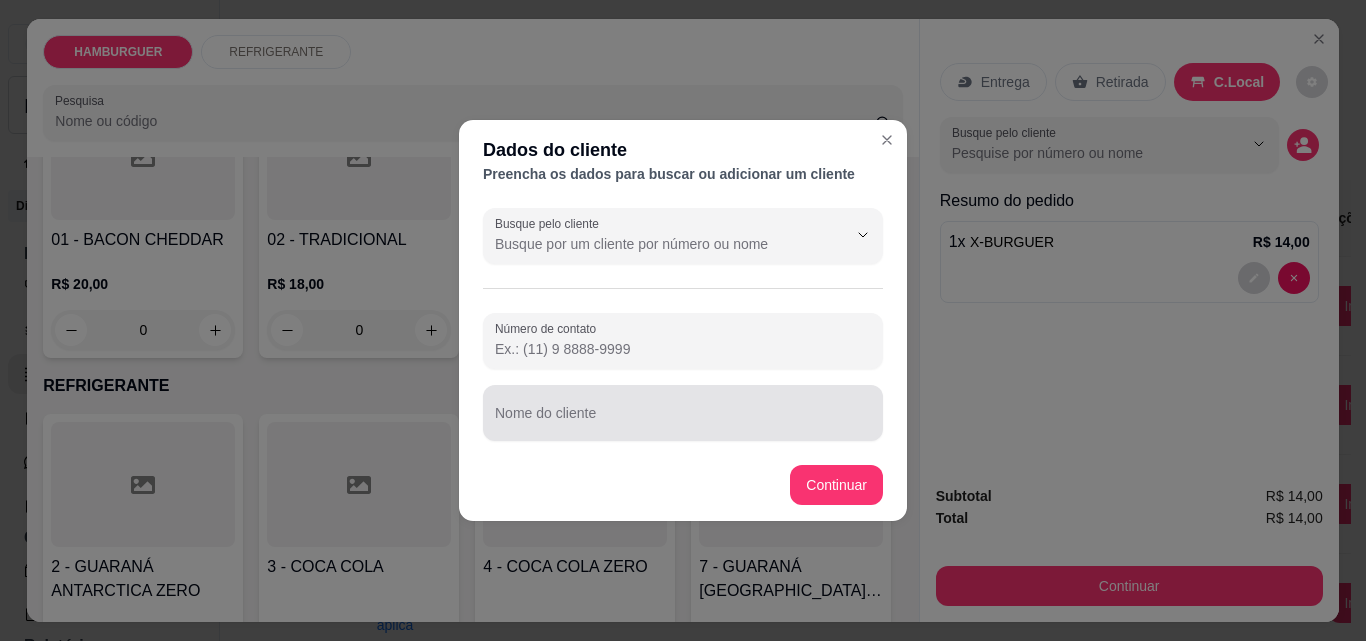 click at bounding box center (683, 413) 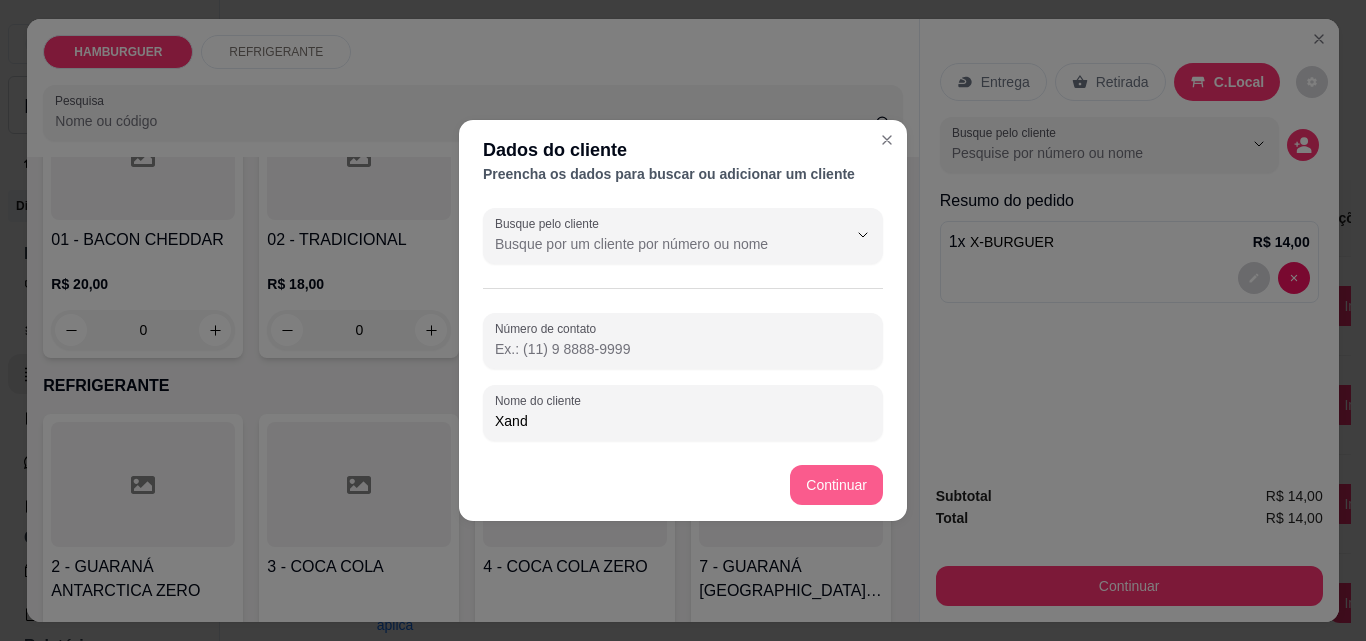 type on "Xand" 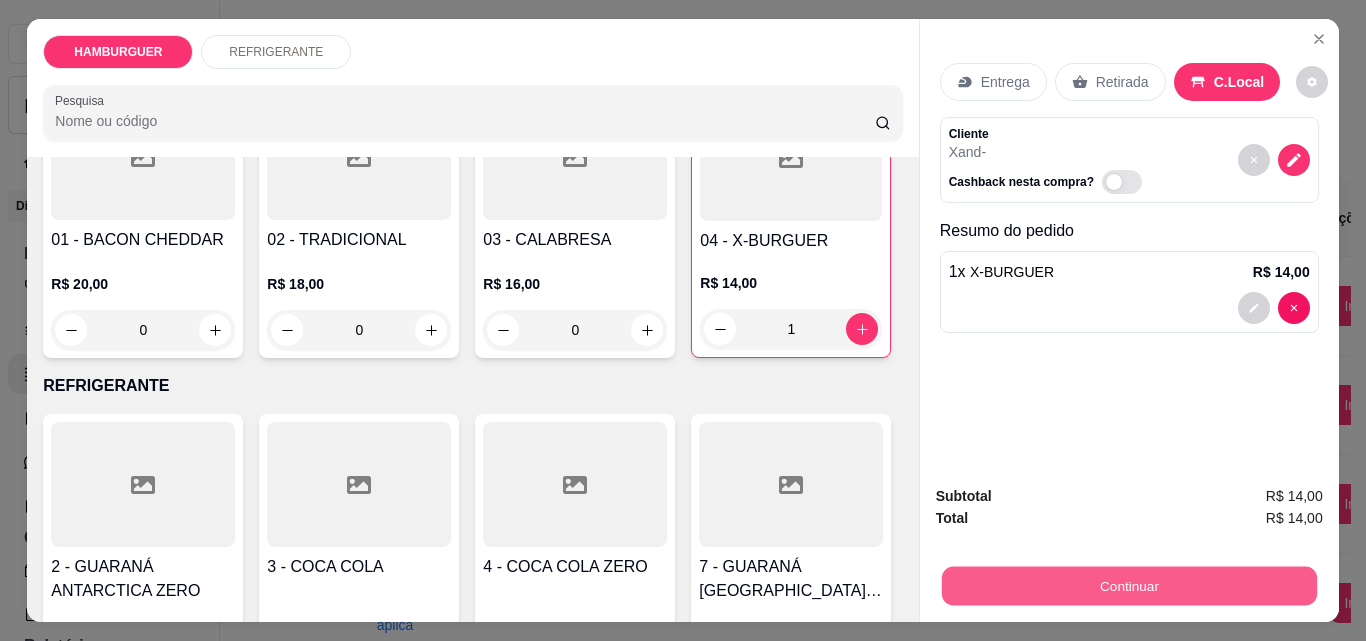 click on "Continuar" at bounding box center [1128, 585] 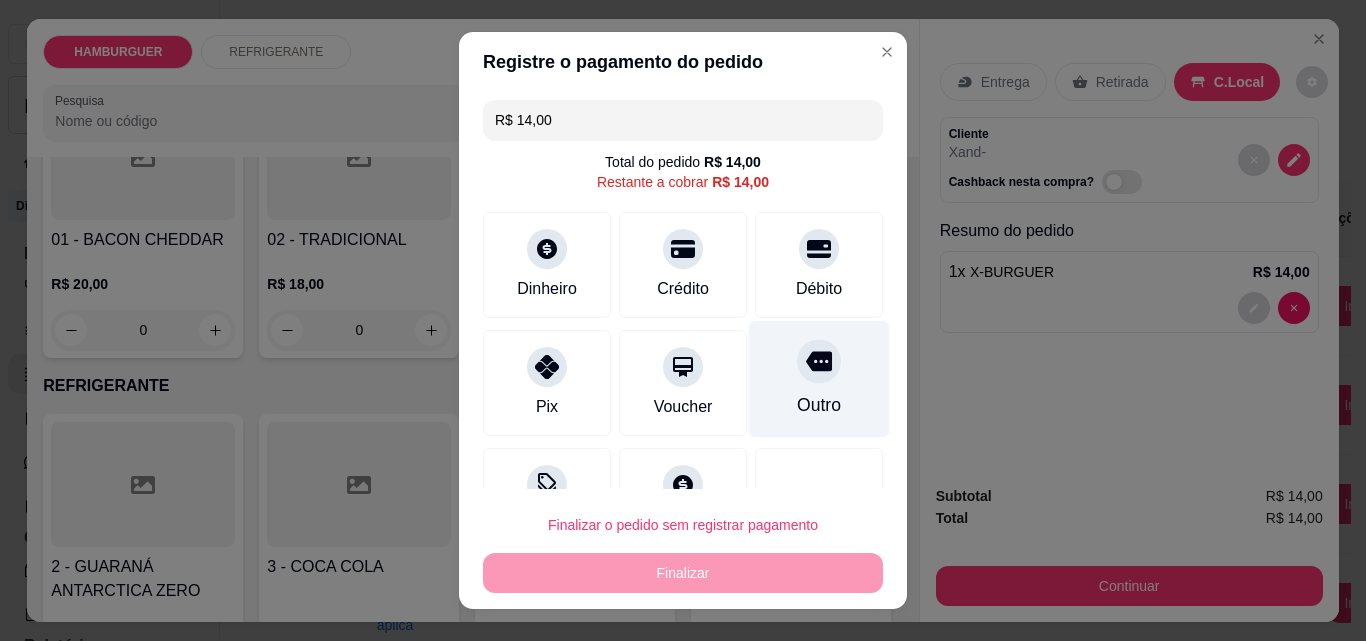 click 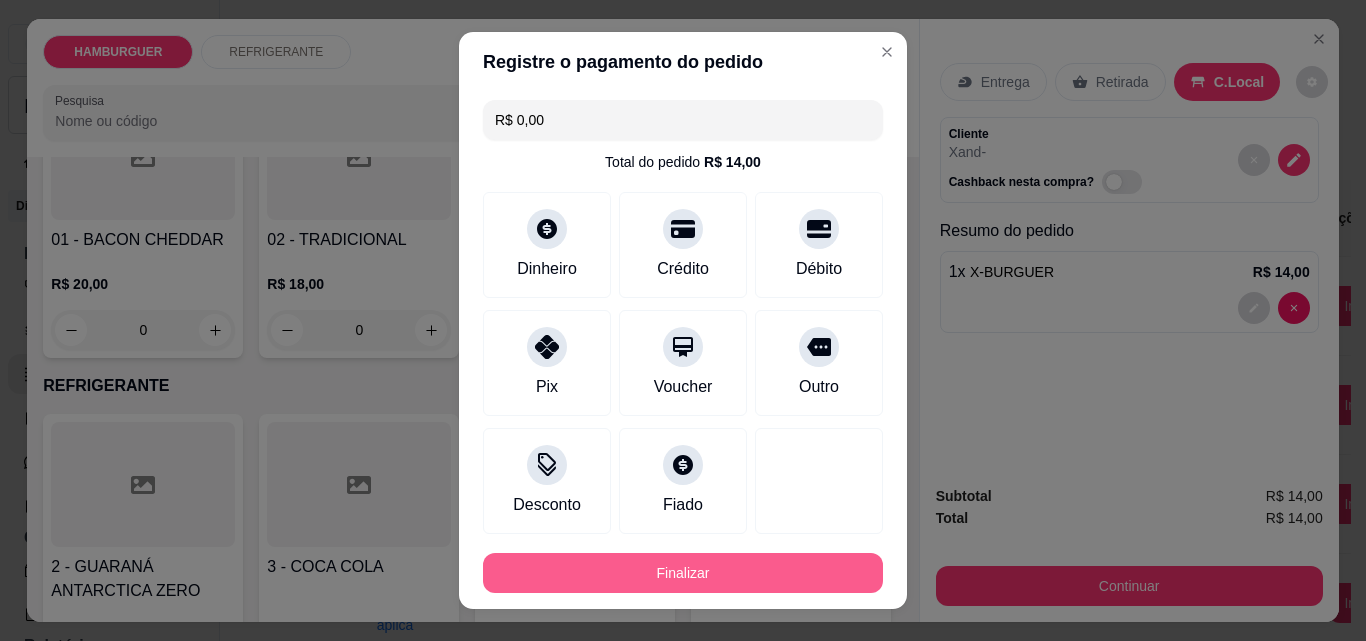 click on "Finalizar" at bounding box center (683, 573) 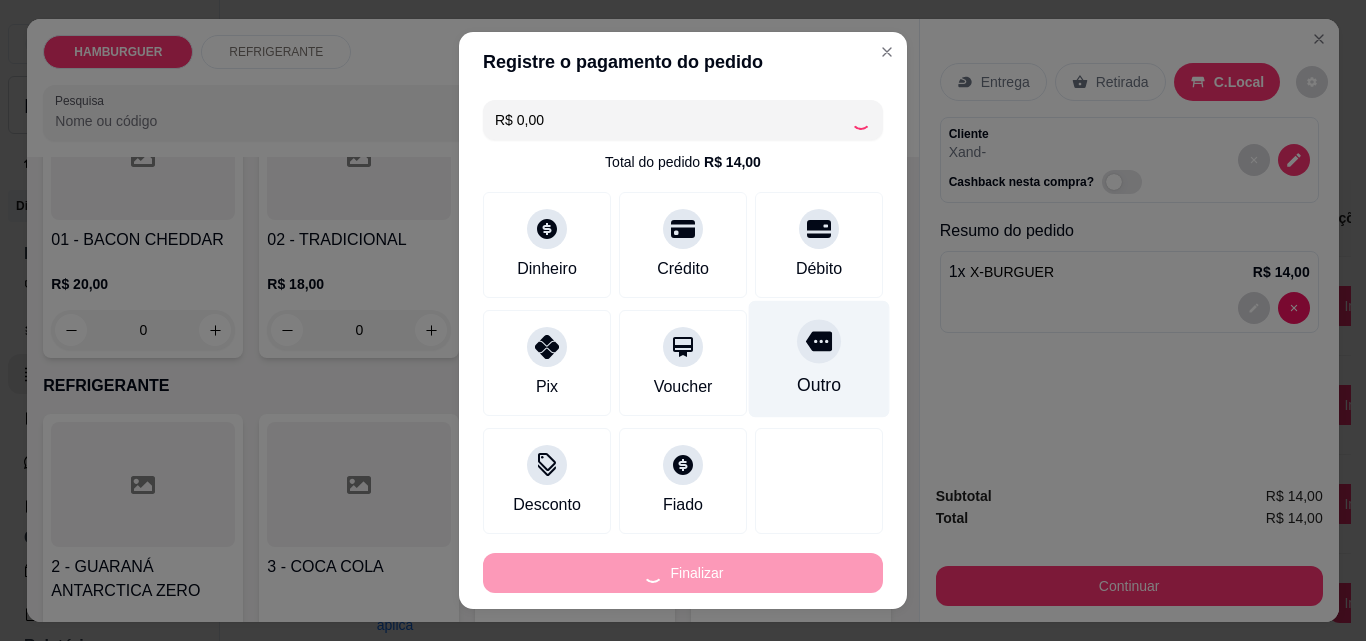 type on "0" 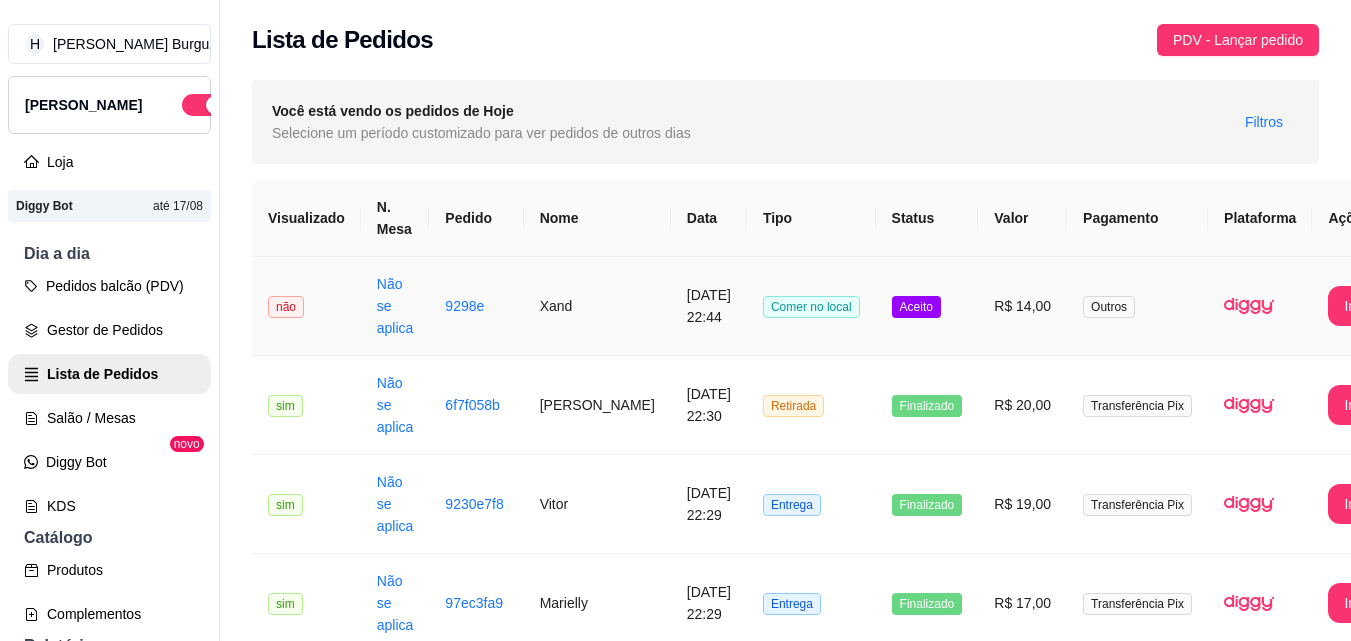 click on "Outros" at bounding box center [1137, 306] 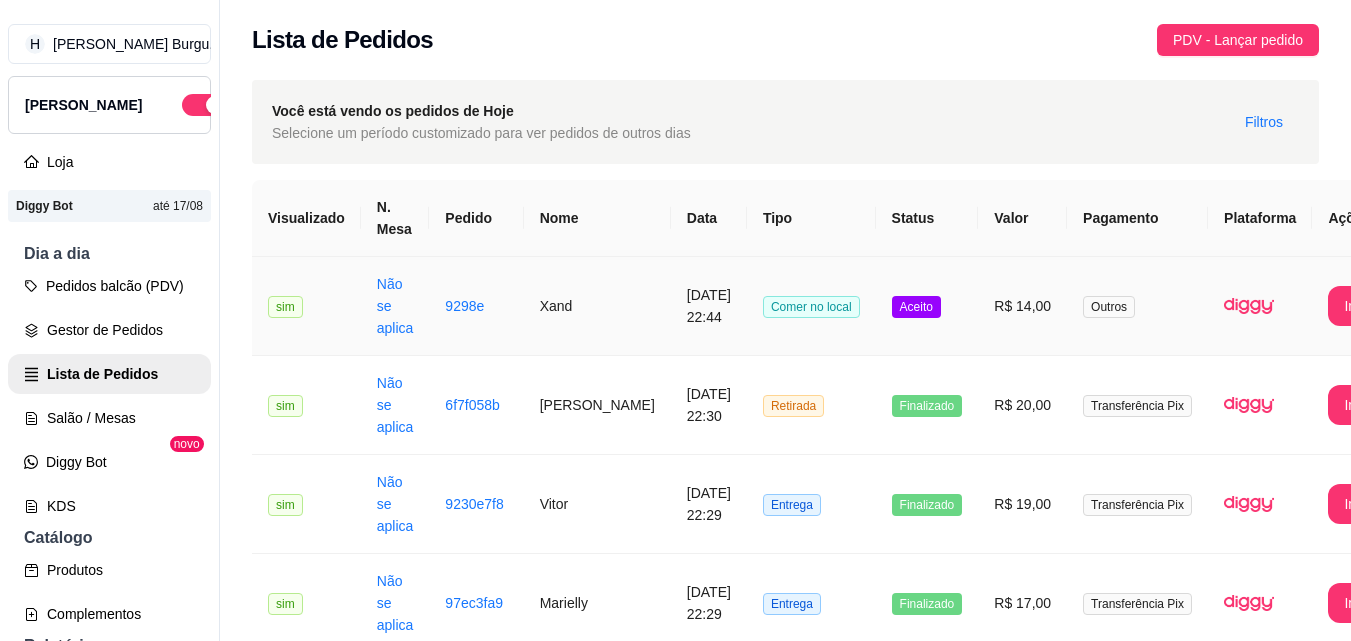 click on "Aceito" at bounding box center [927, 306] 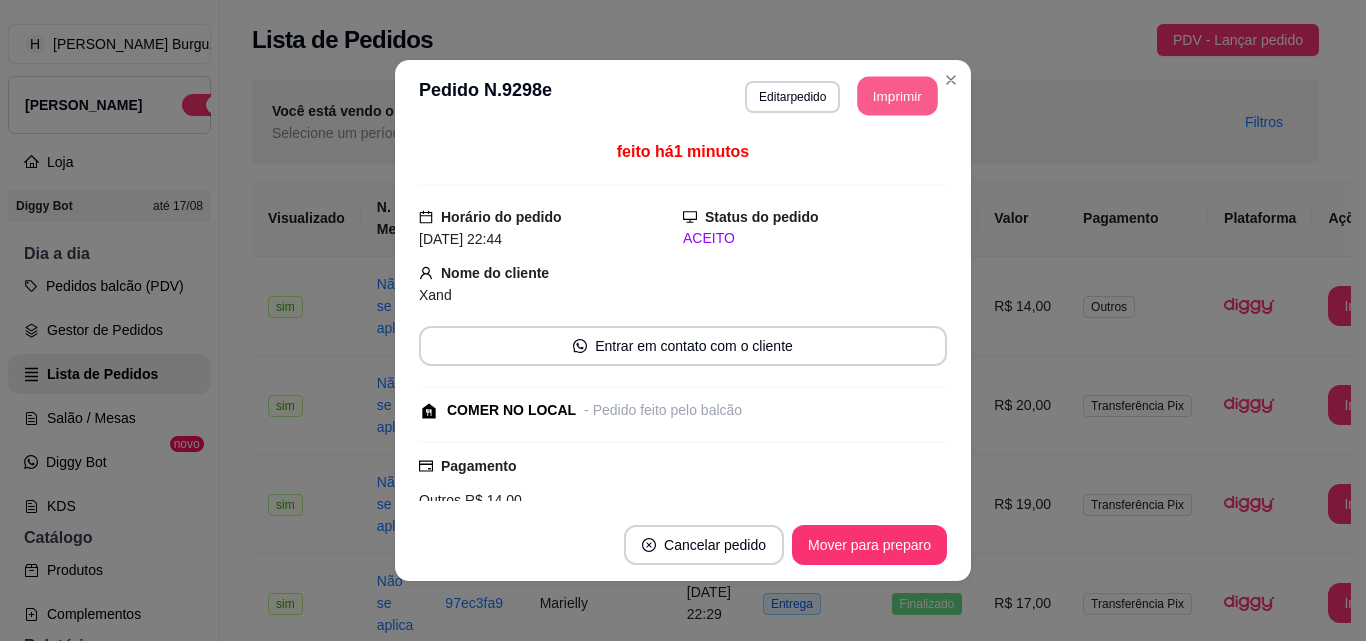 click on "Imprimir" at bounding box center [898, 96] 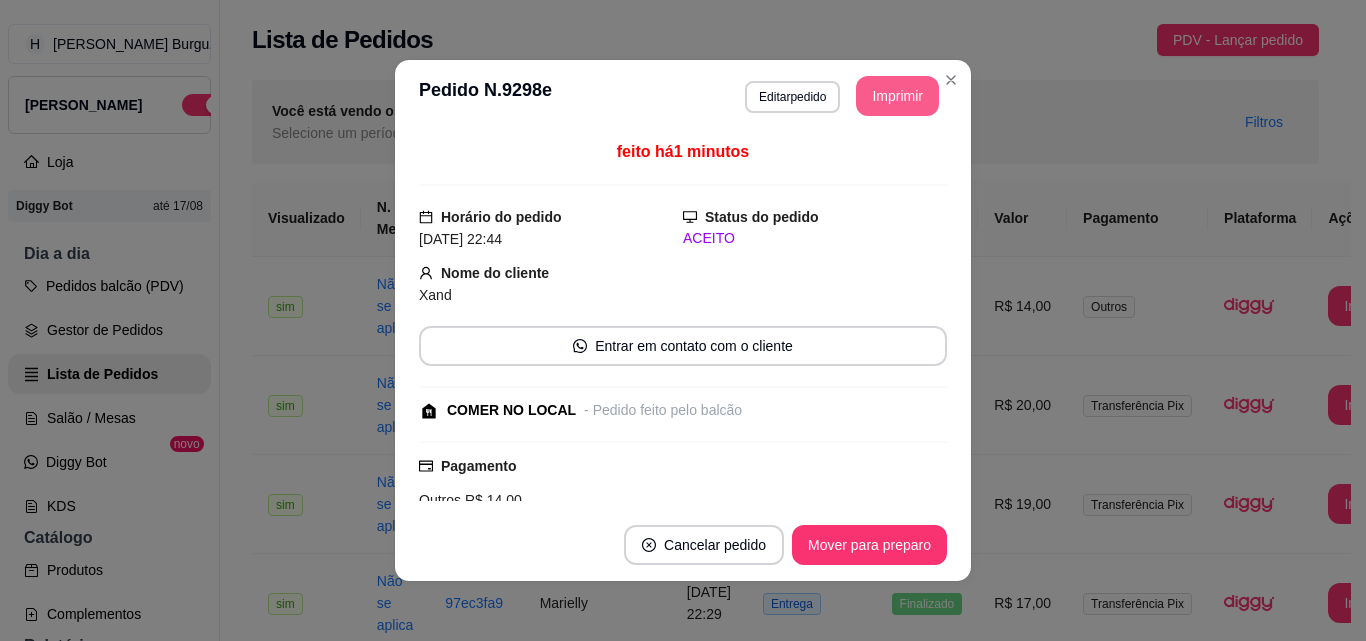 scroll, scrollTop: 0, scrollLeft: 0, axis: both 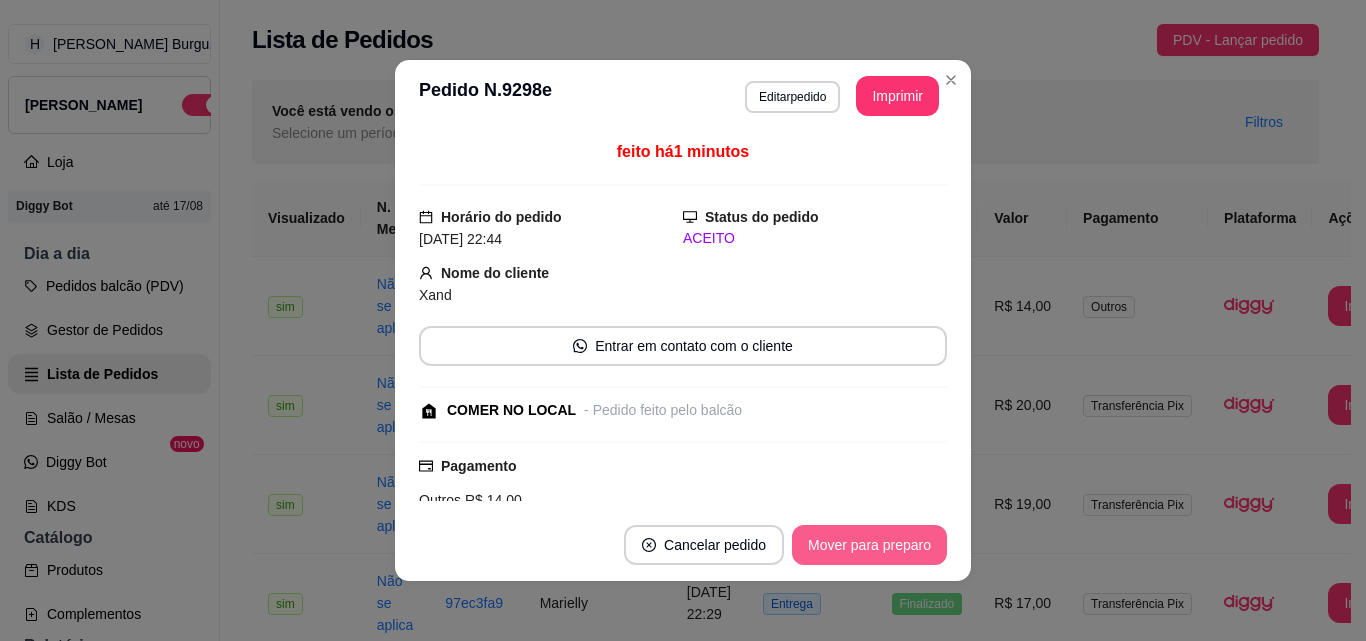 click on "Mover para preparo" at bounding box center [869, 545] 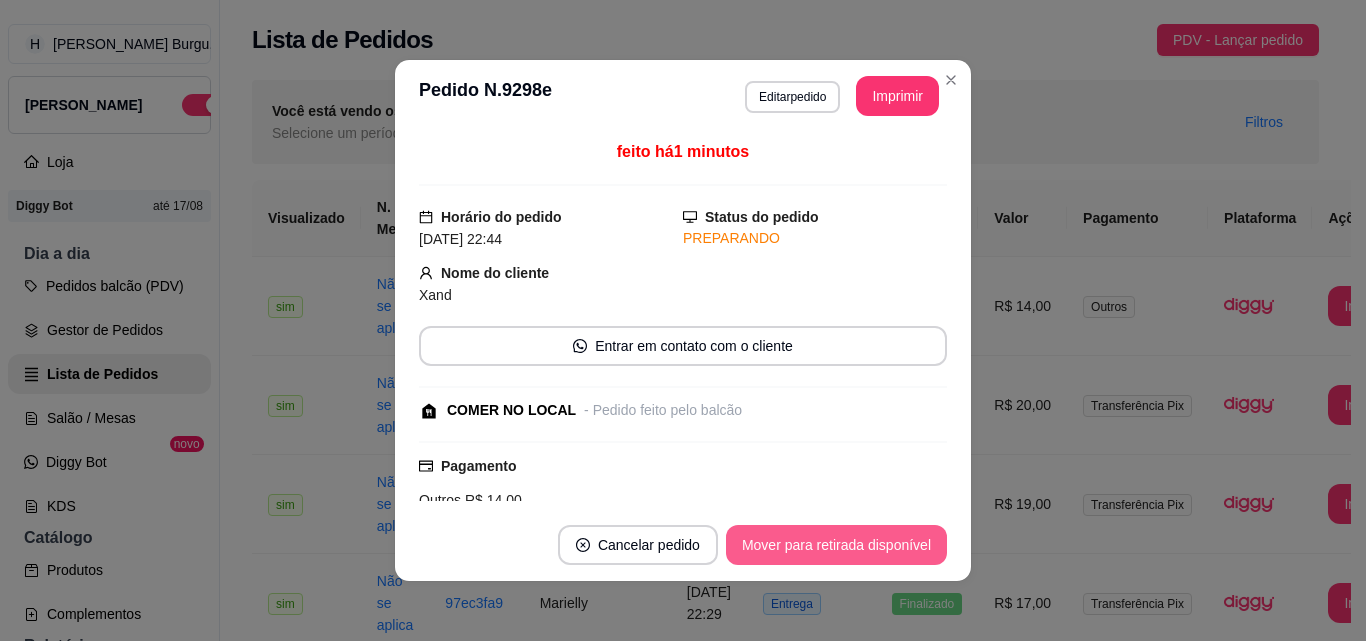 click on "Mover para retirada disponível" at bounding box center (836, 545) 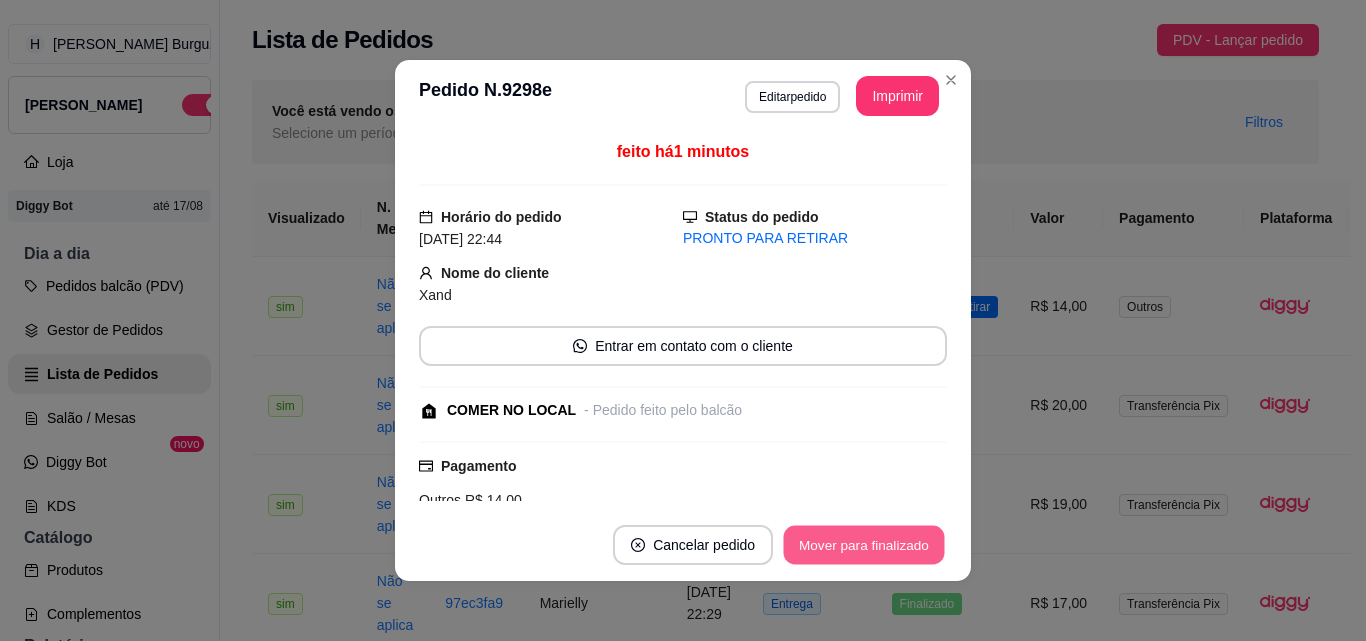 click on "Mover para finalizado" at bounding box center [864, 545] 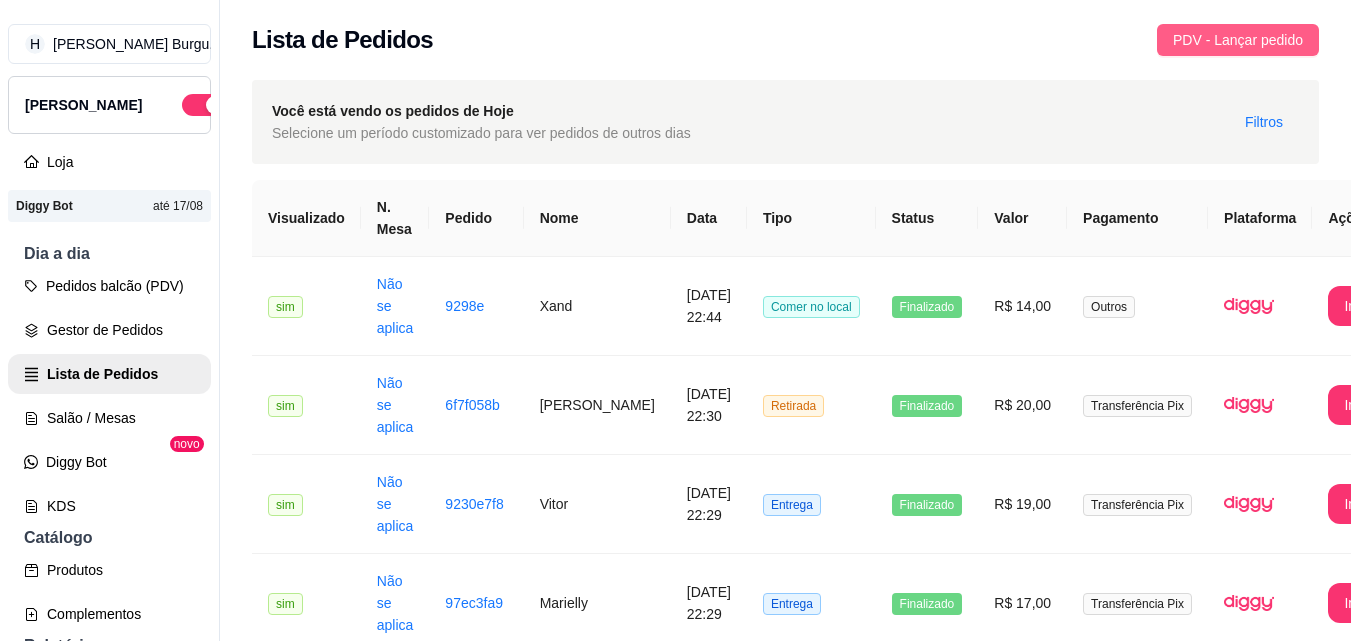 click on "PDV - Lançar pedido" at bounding box center [1238, 40] 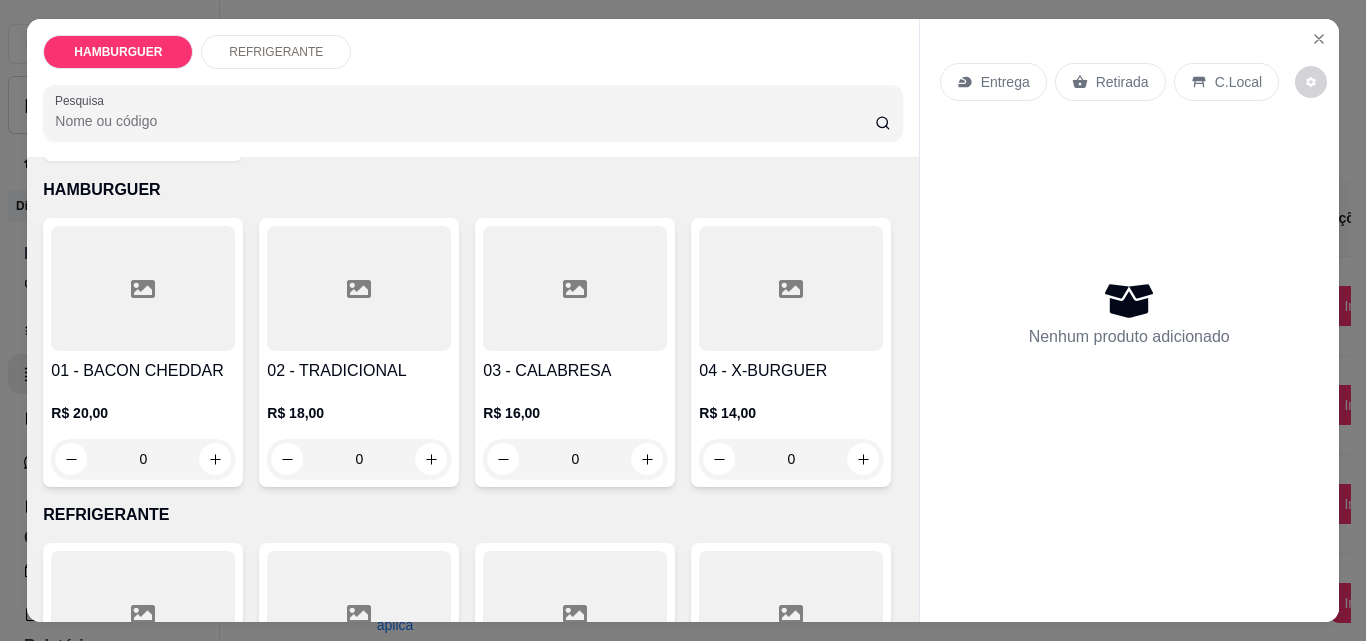 scroll, scrollTop: 200, scrollLeft: 0, axis: vertical 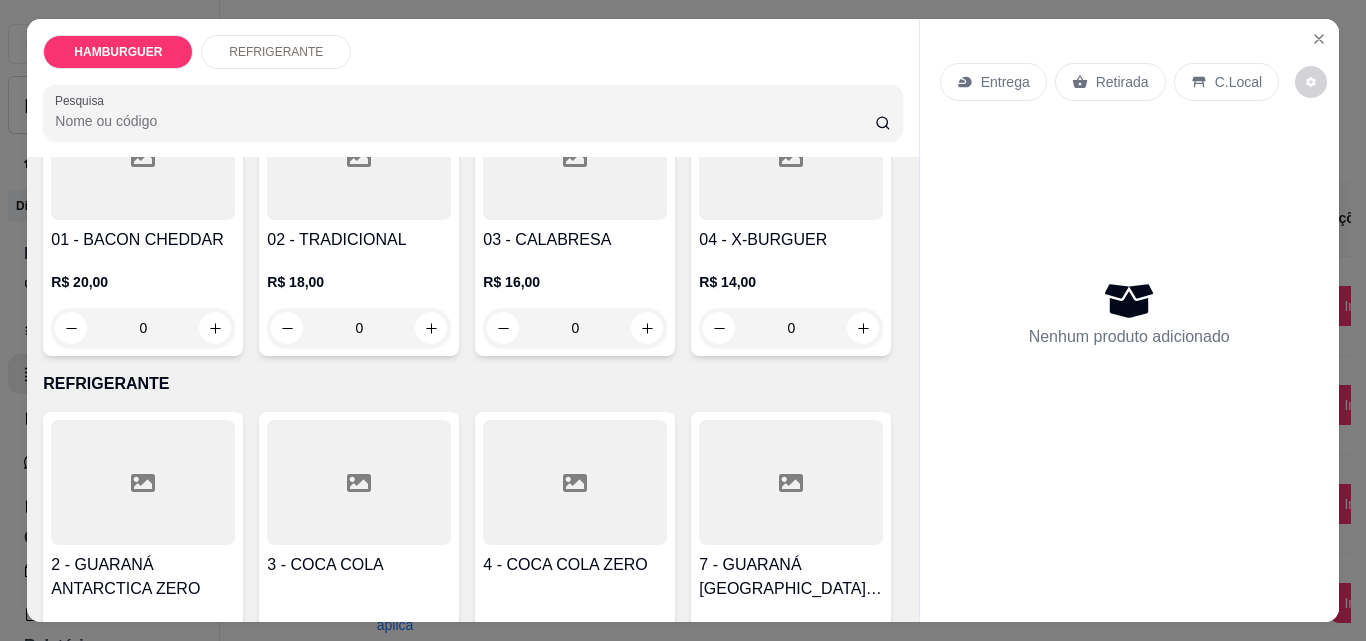 click on "0" at bounding box center (791, 328) 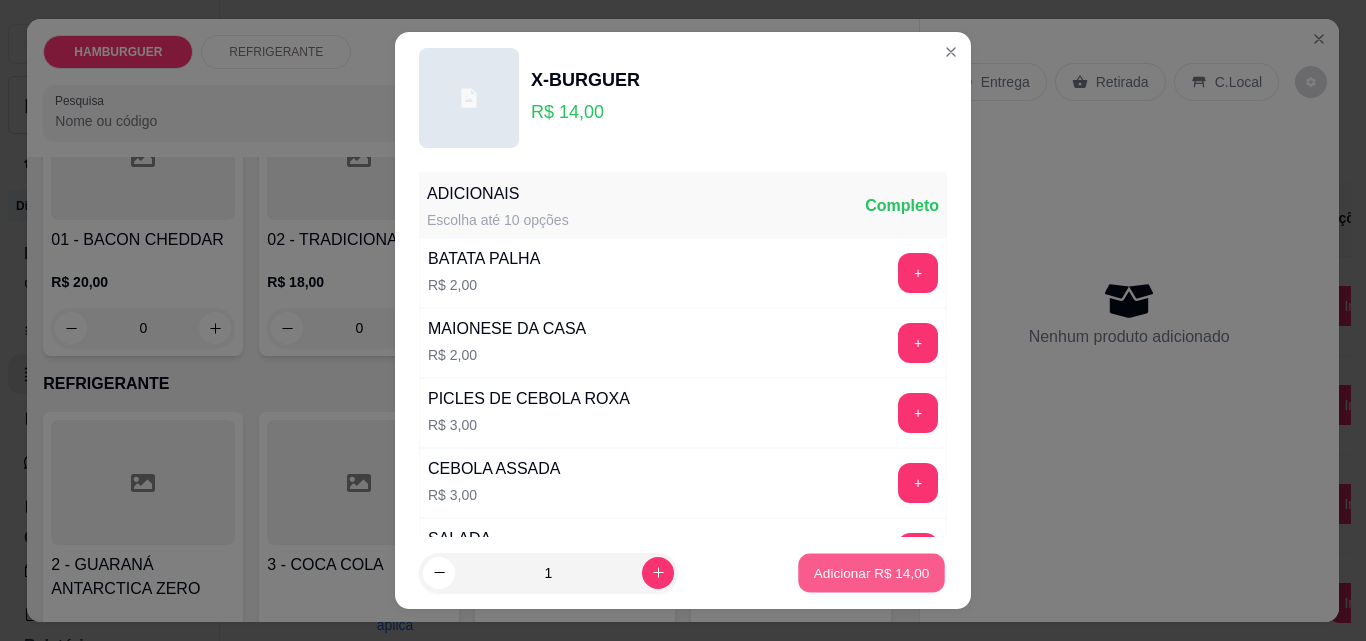 click on "Adicionar   R$ 14,00" at bounding box center [872, 572] 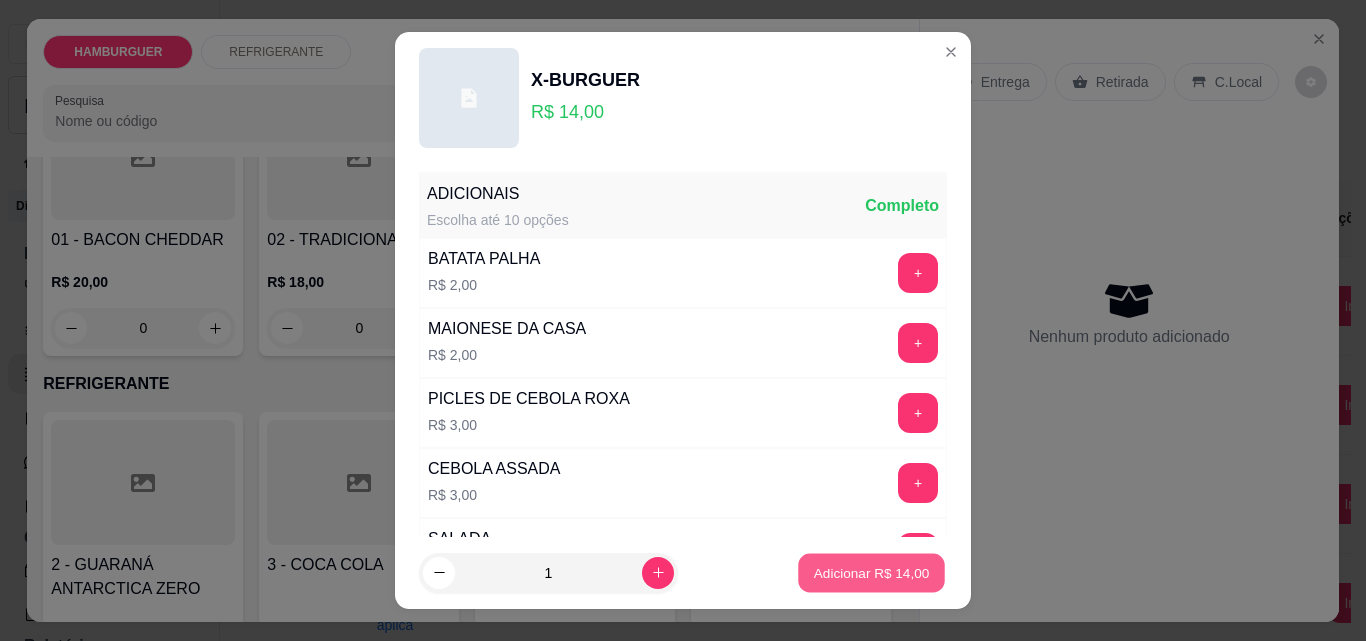 type on "1" 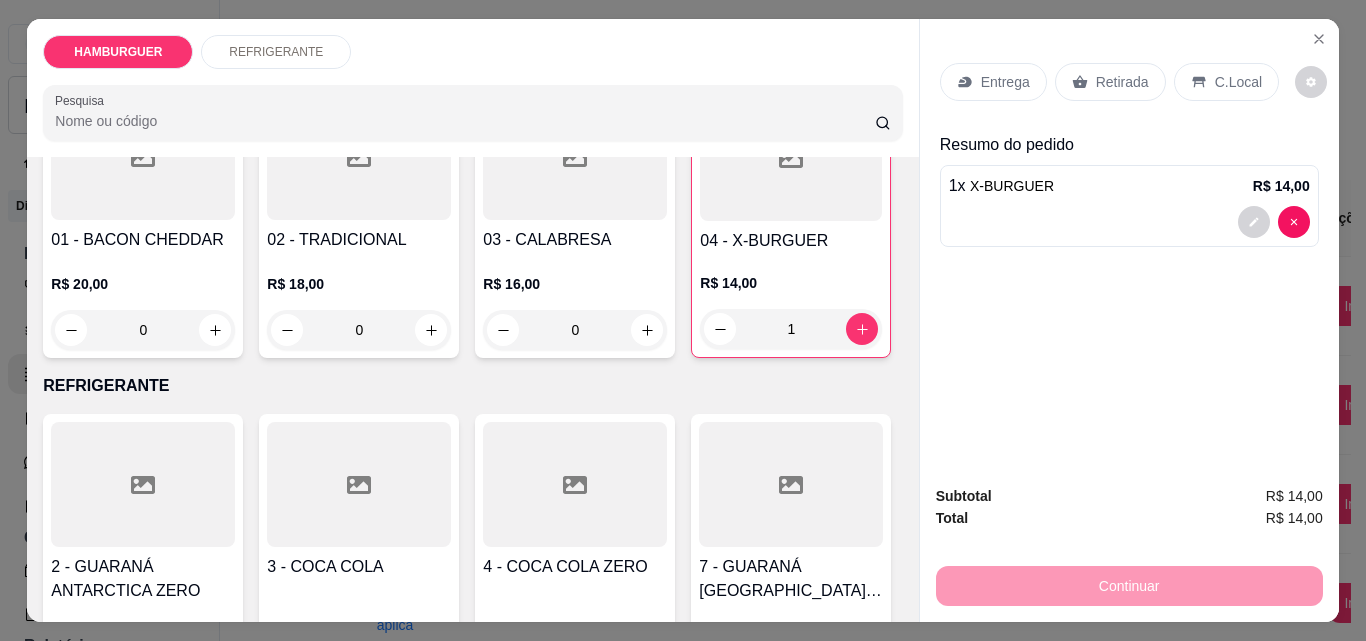 click on "Retirada" at bounding box center (1122, 82) 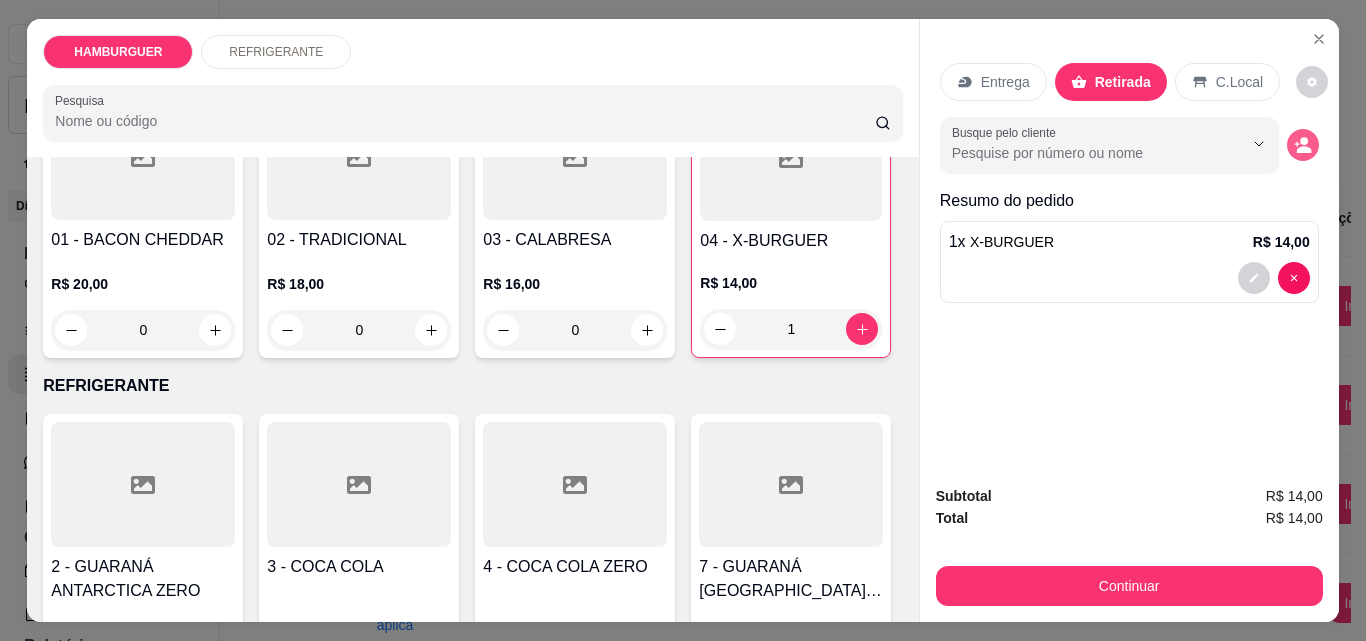 click 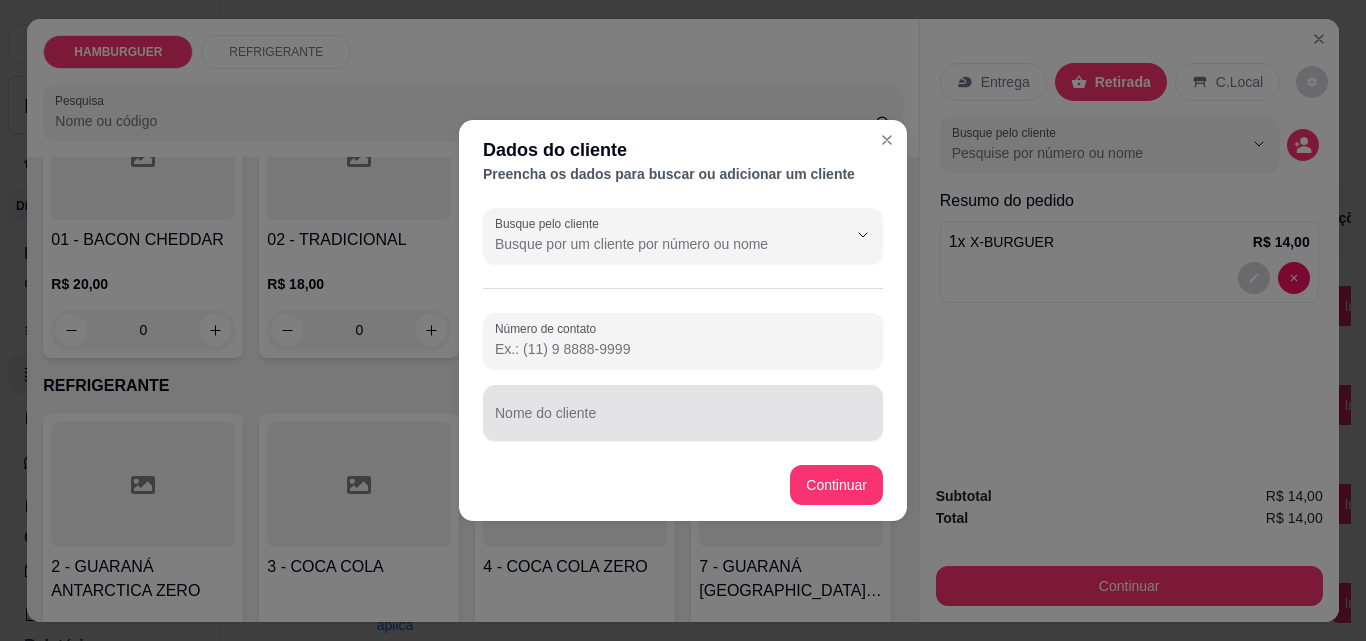 click at bounding box center (683, 413) 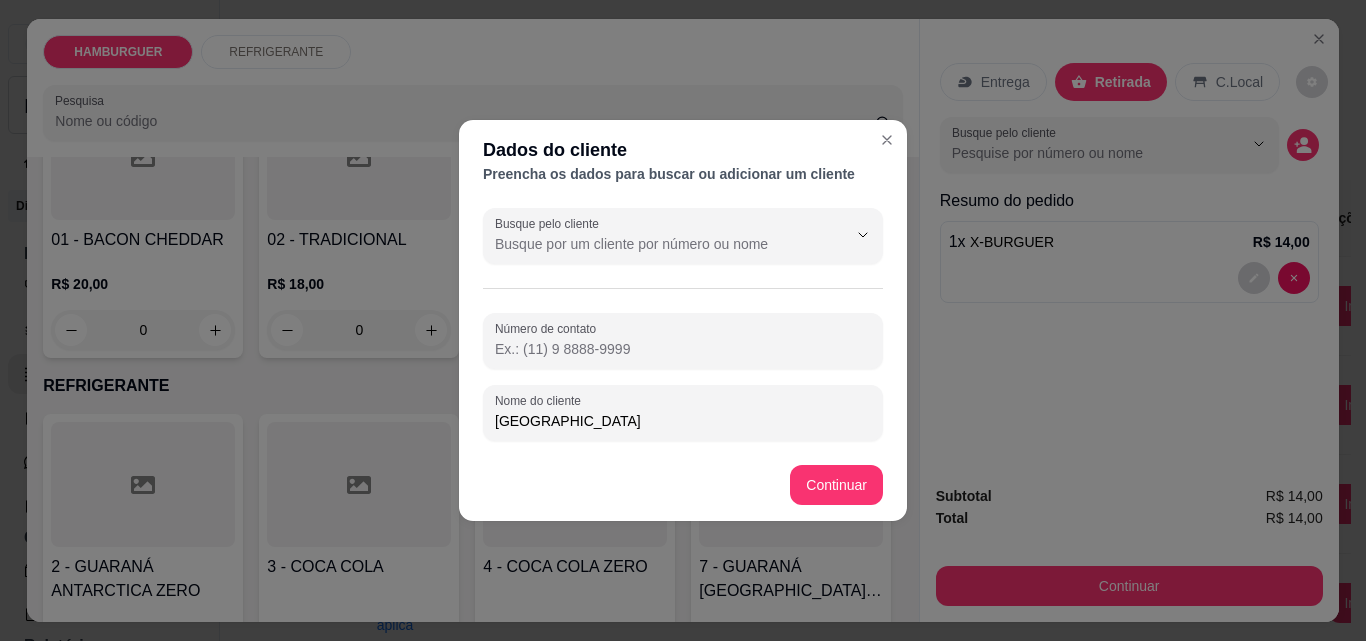 type on "Lisboa" 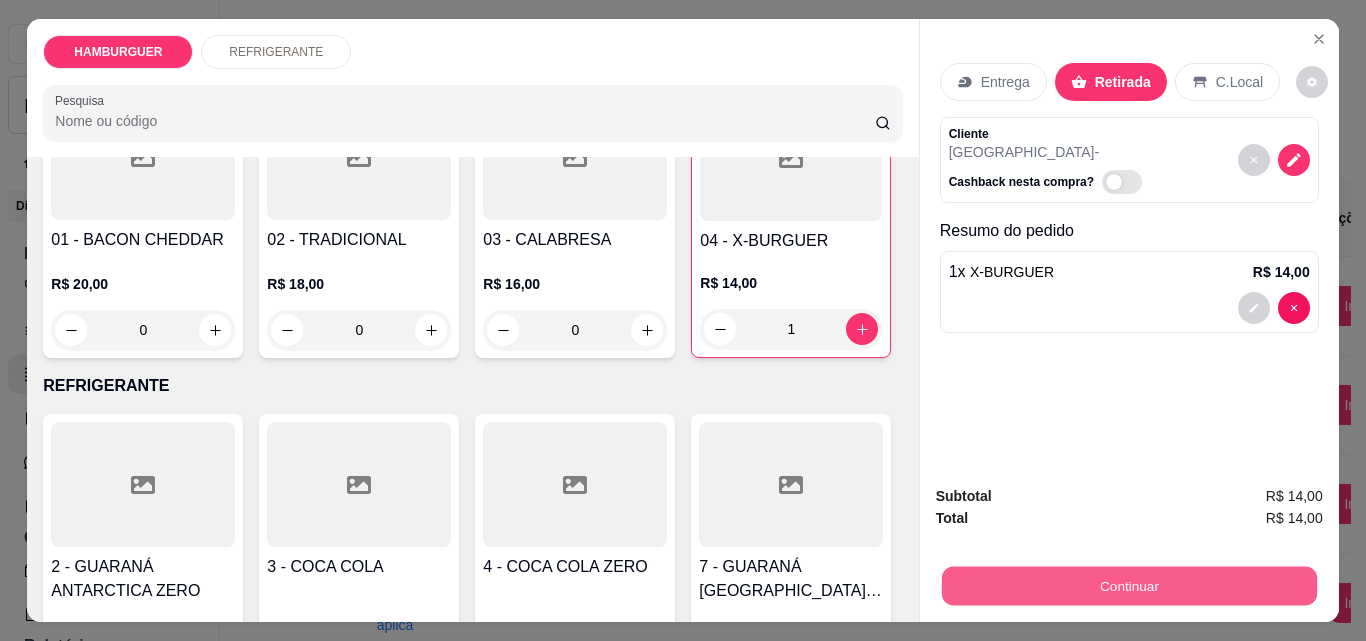 click on "Continuar" at bounding box center [1128, 585] 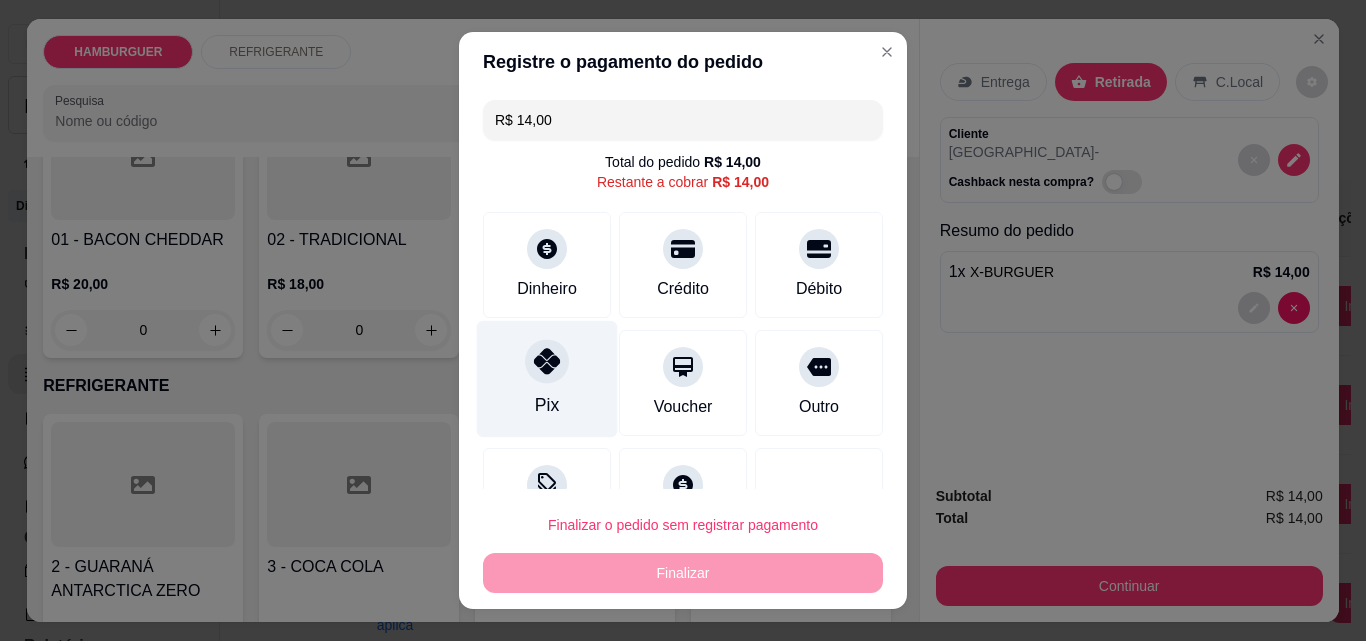 click 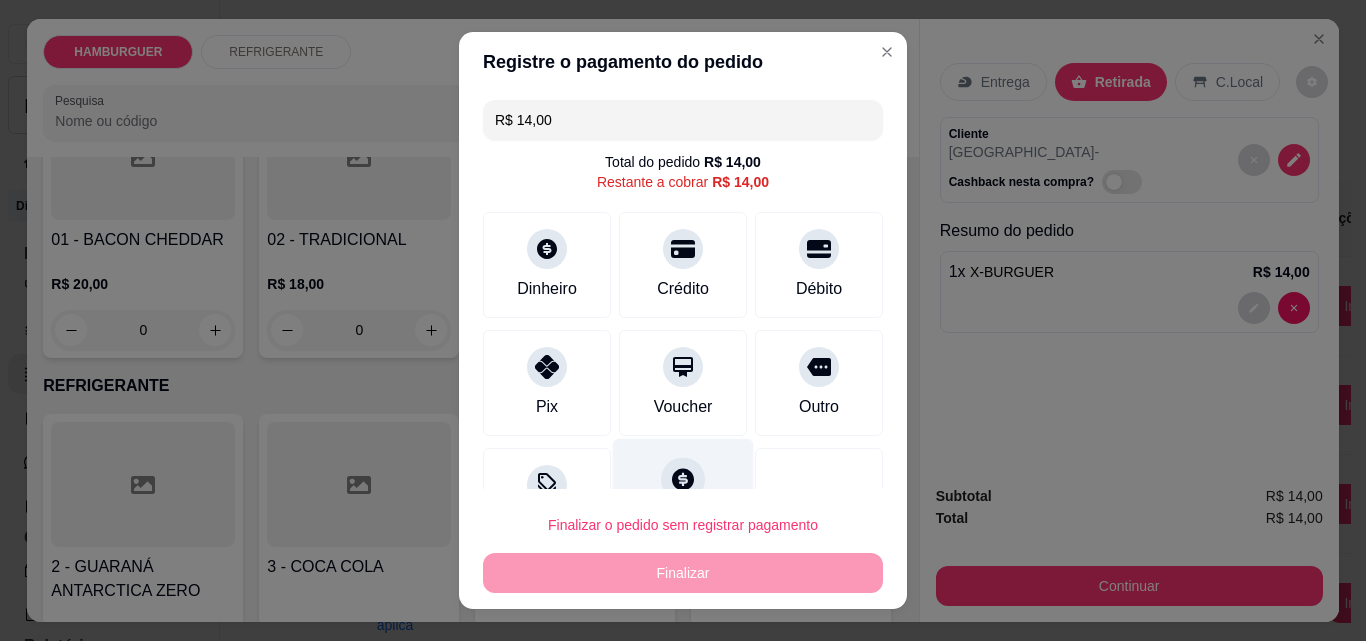 type on "R$ 0,00" 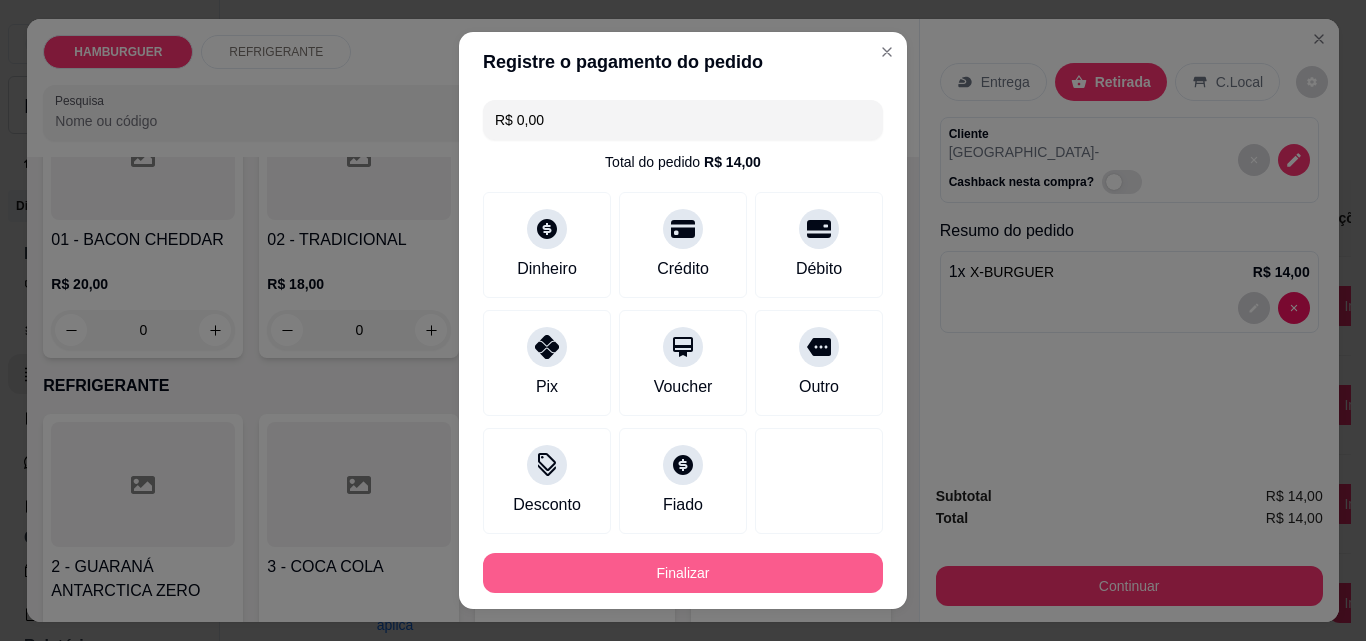 click on "Finalizar" at bounding box center (683, 573) 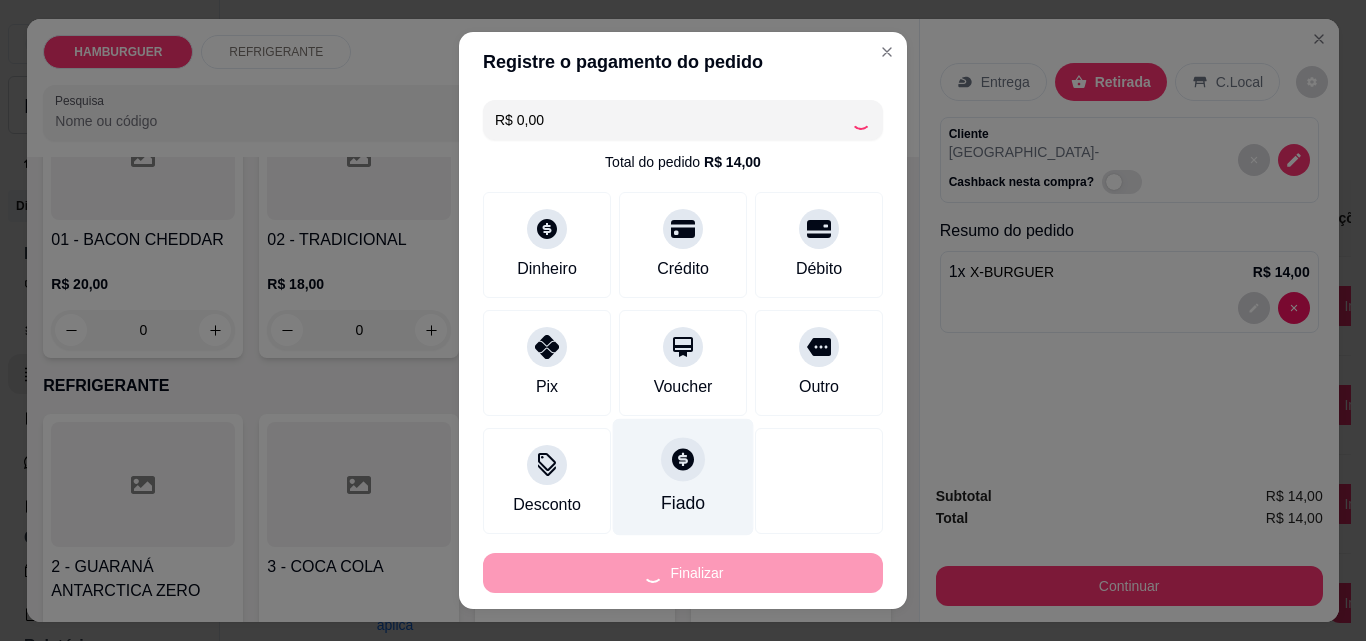 type on "0" 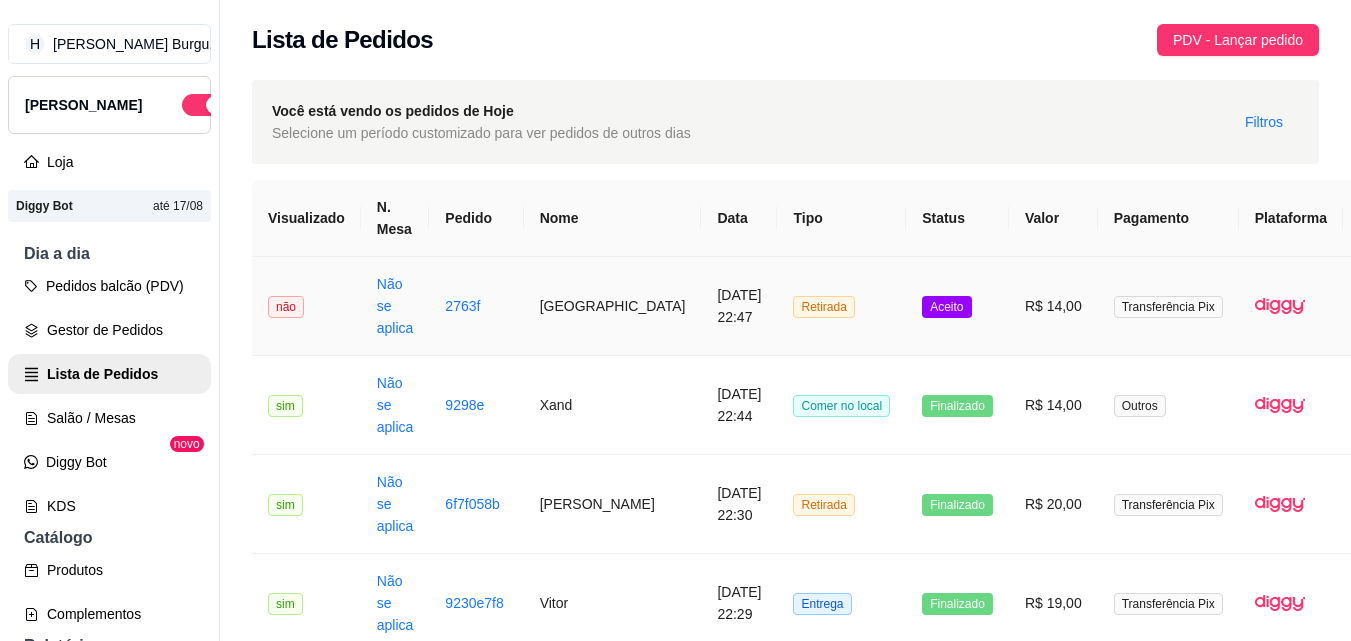 click on "Retirada" at bounding box center (841, 306) 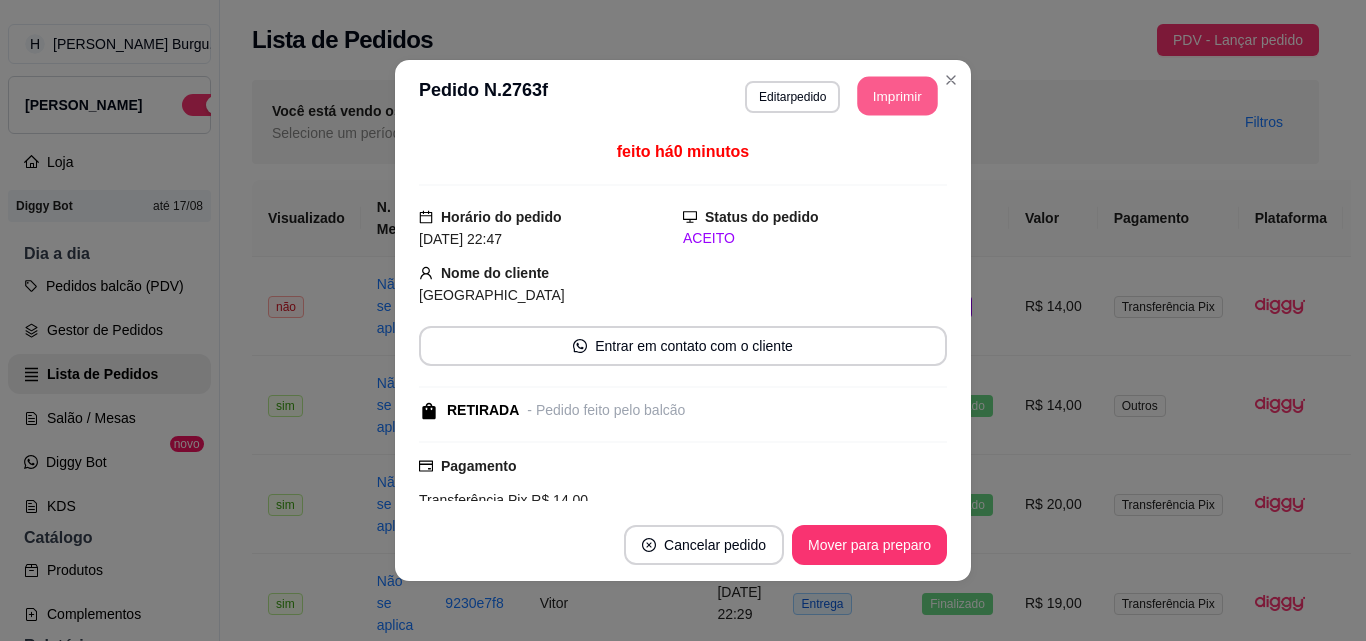 click on "Imprimir" at bounding box center (898, 96) 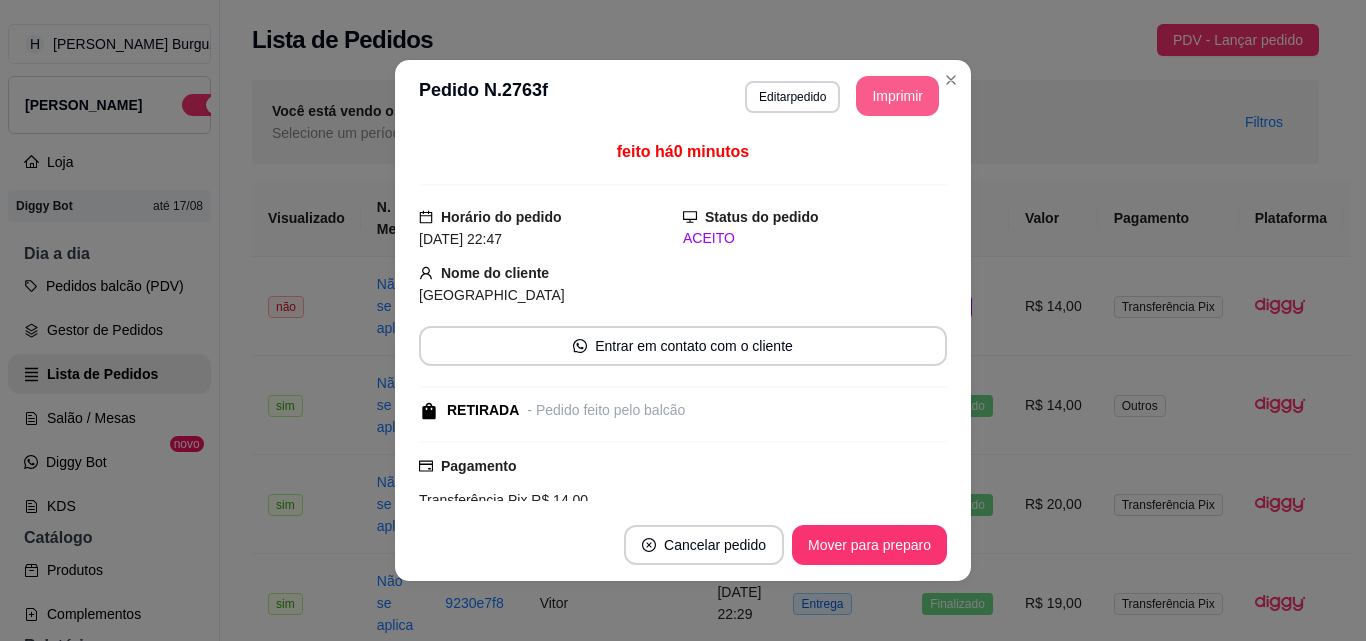 scroll, scrollTop: 0, scrollLeft: 0, axis: both 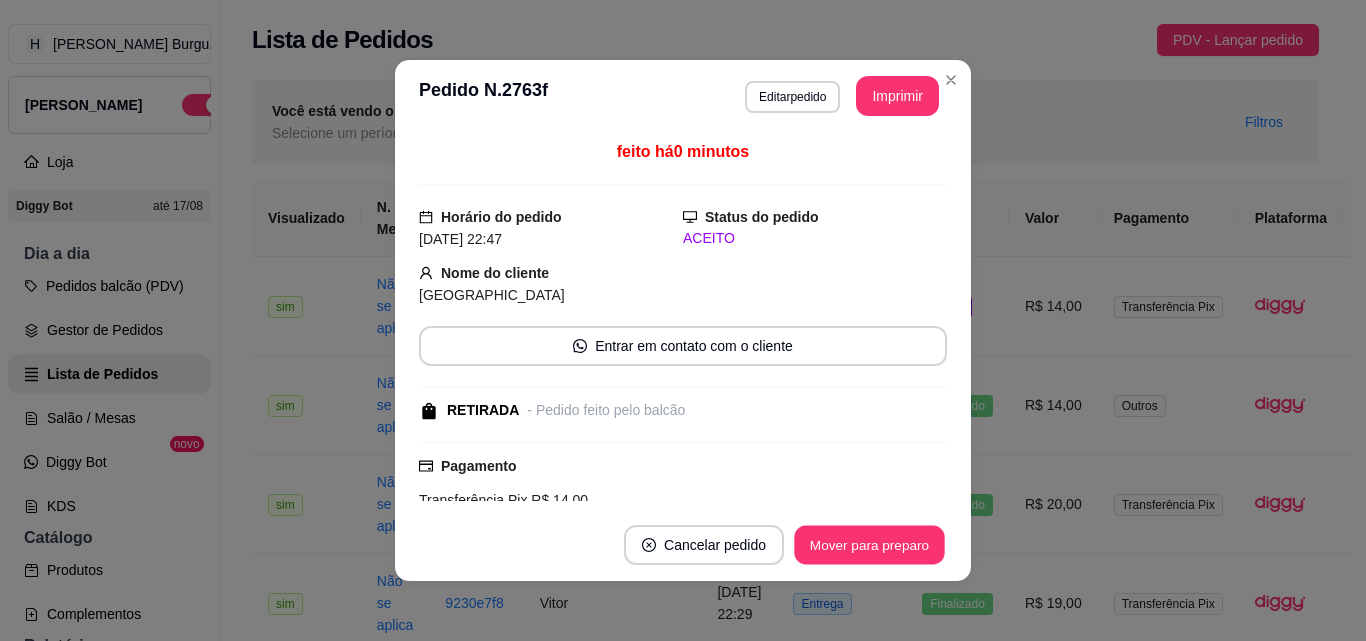 click on "Mover para preparo" at bounding box center (869, 545) 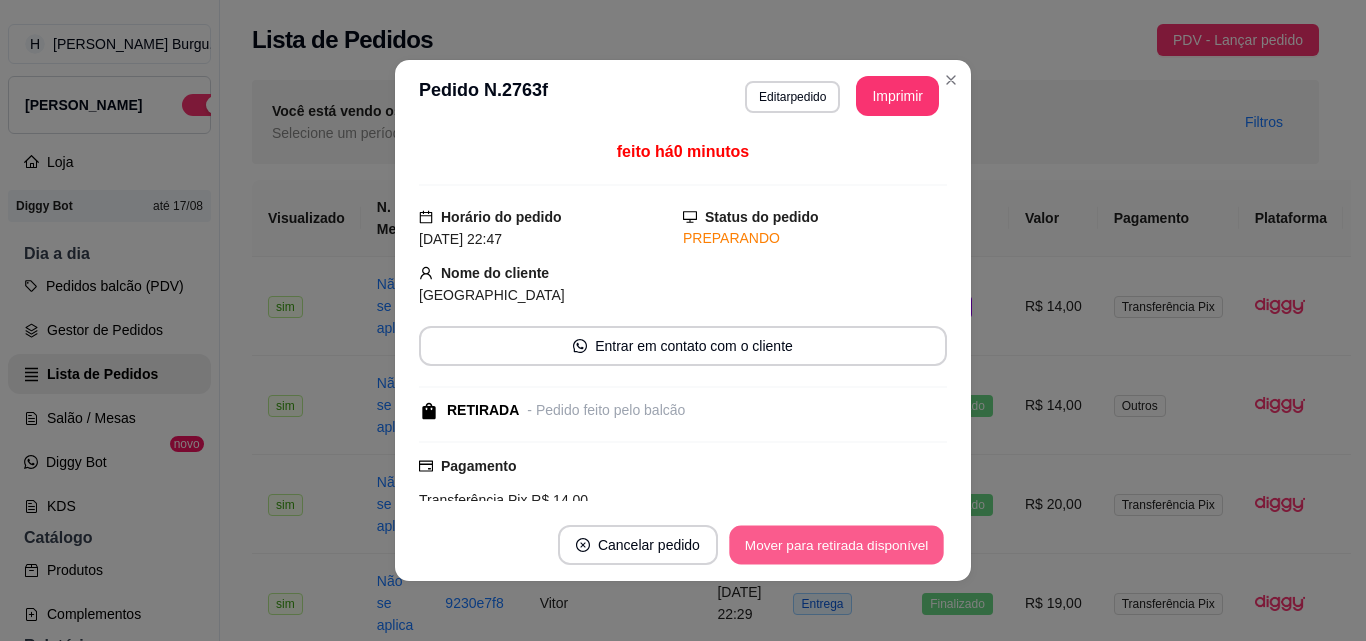click on "Mover para retirada disponível" at bounding box center [836, 545] 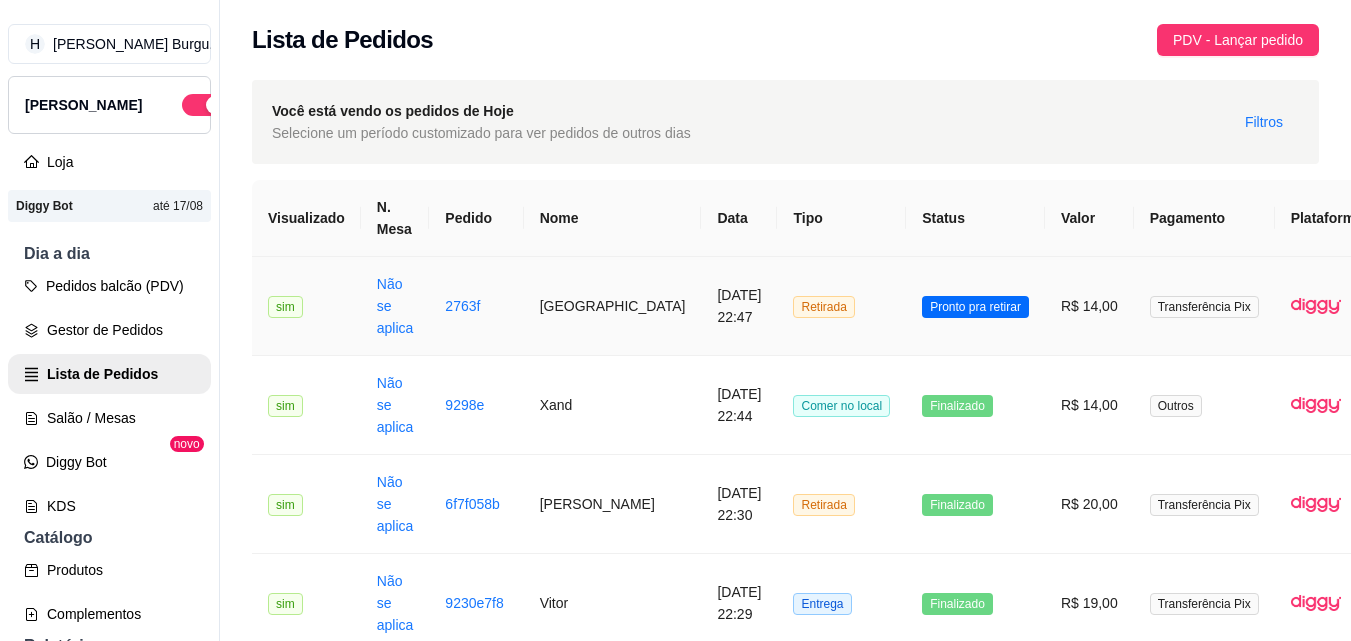 click on "Retirada" at bounding box center (841, 306) 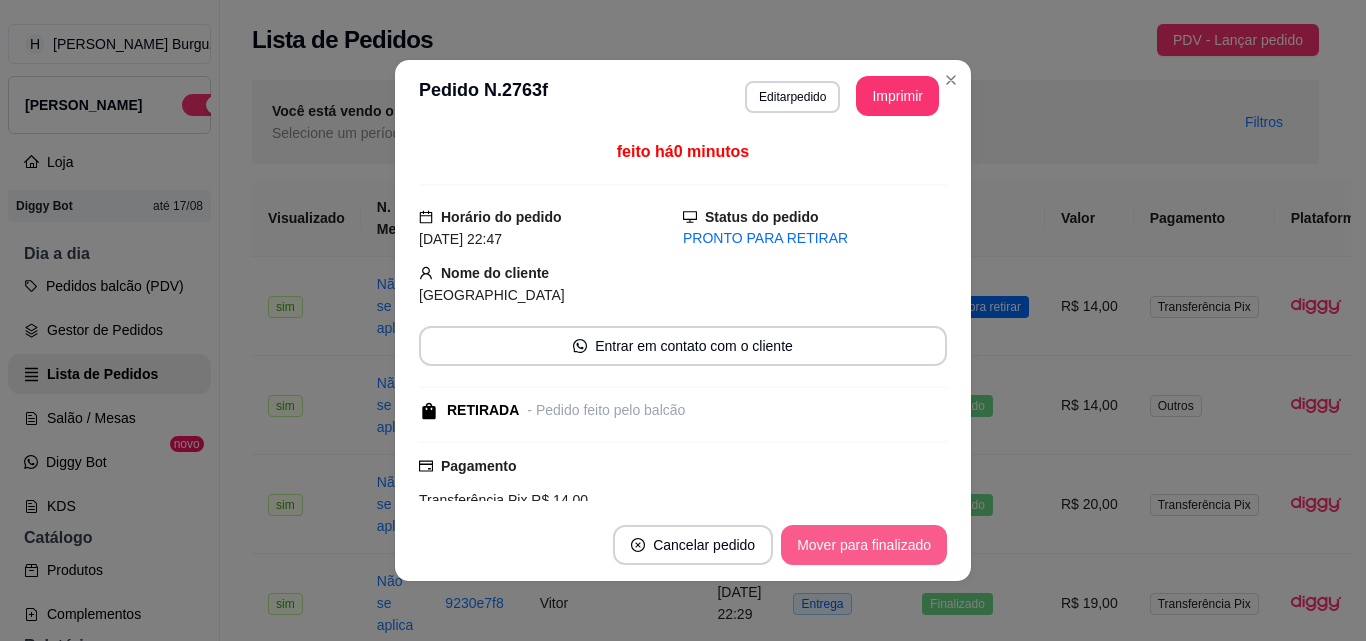 click on "Cancelar pedido Mover para finalizado" at bounding box center (683, 545) 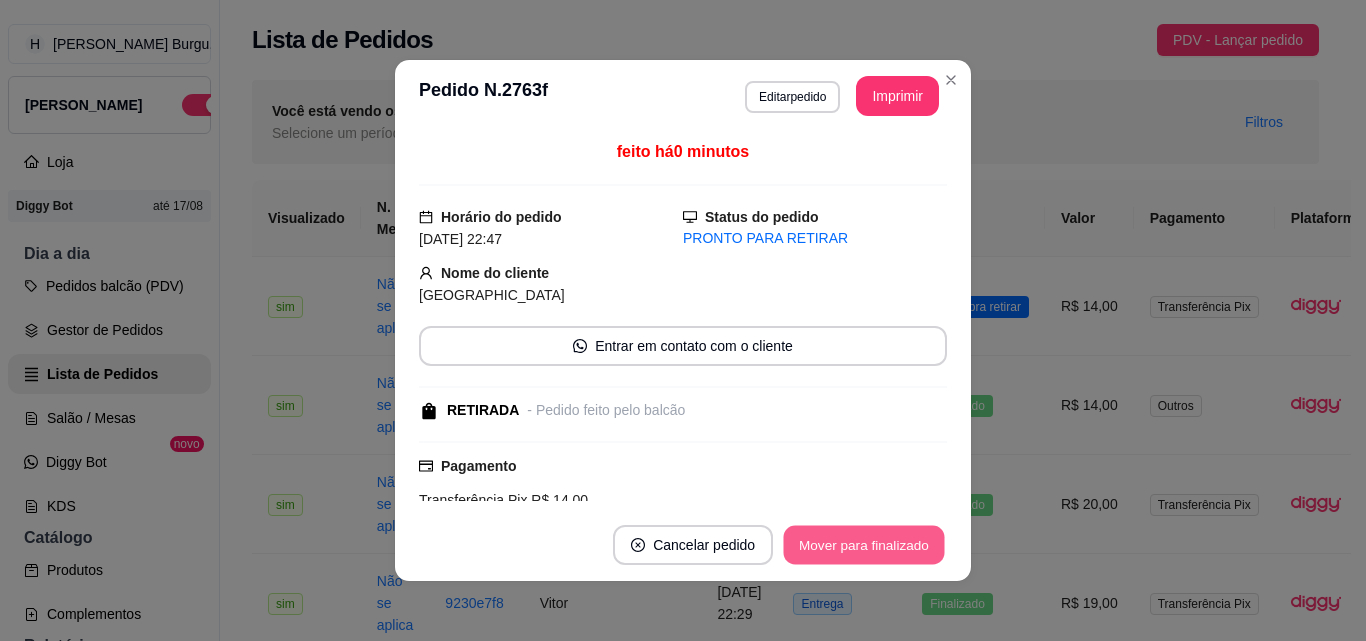 click on "Mover para finalizado" at bounding box center (864, 545) 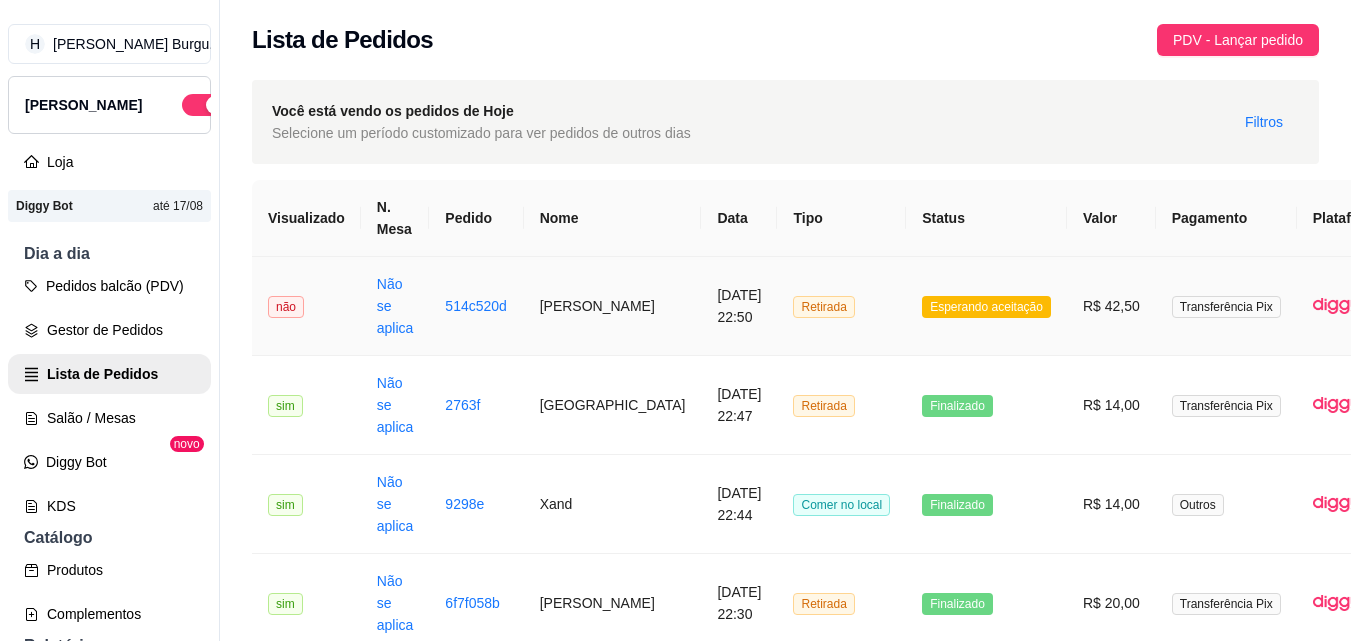 click on "Retirada" at bounding box center [841, 306] 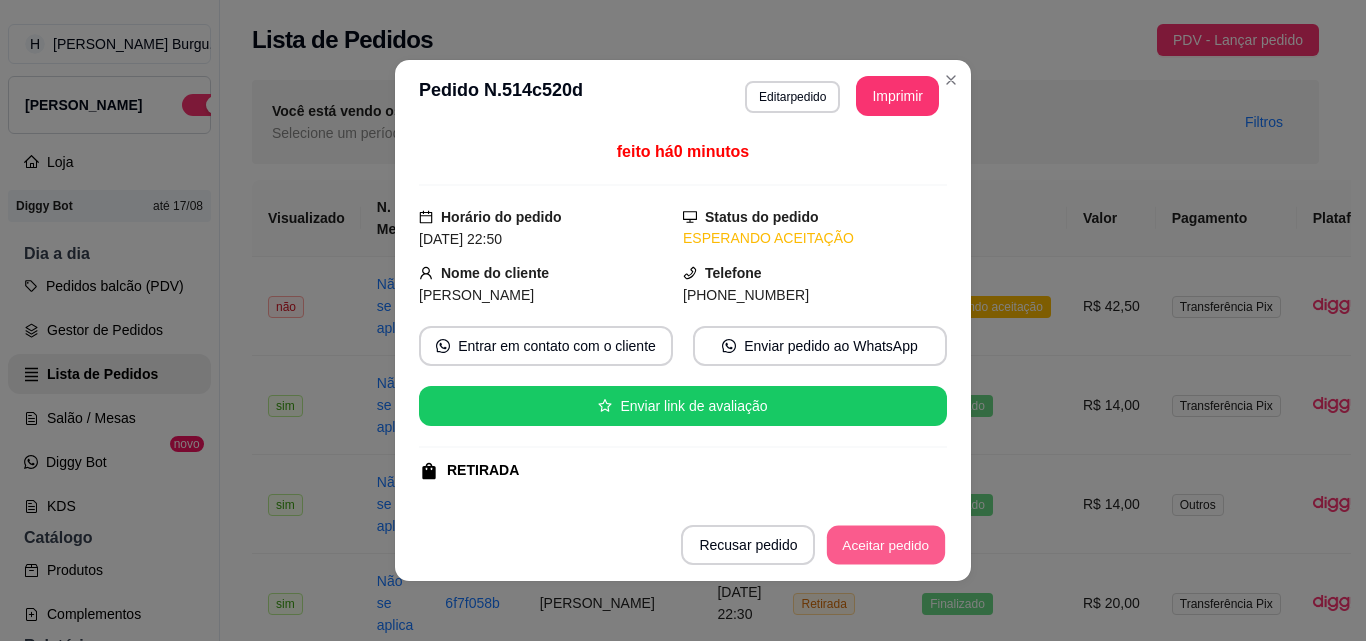 click on "Aceitar pedido" at bounding box center (886, 545) 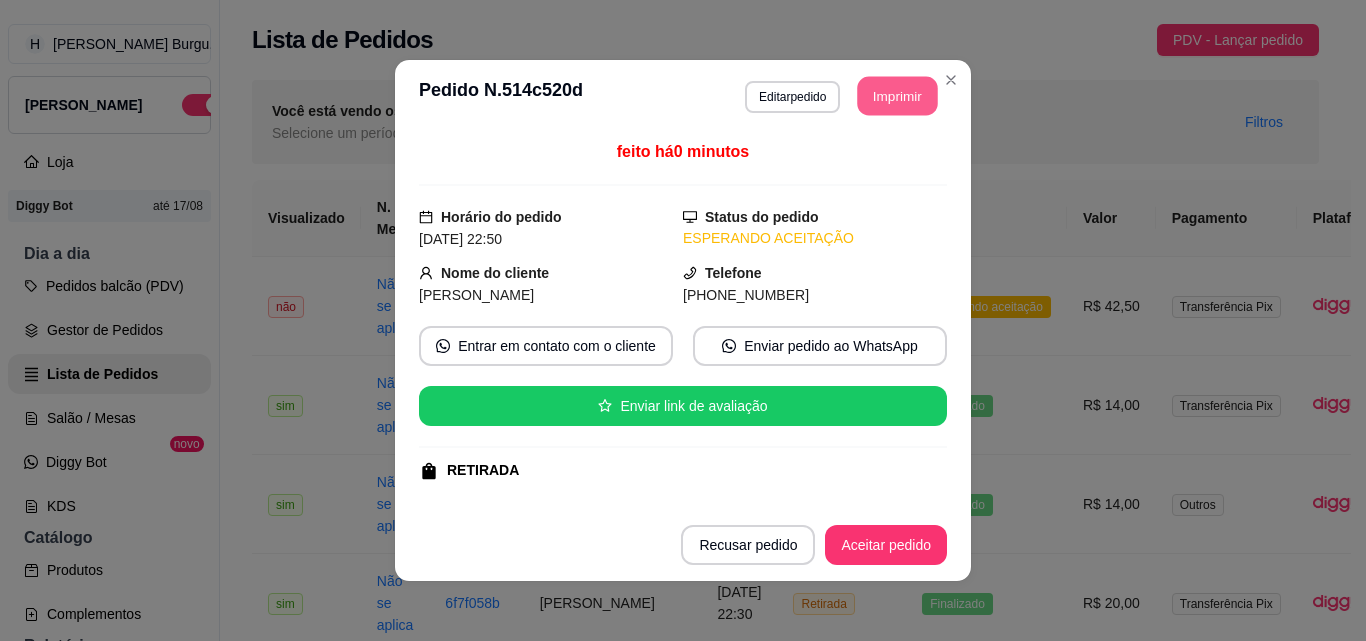 click on "Imprimir" at bounding box center [898, 96] 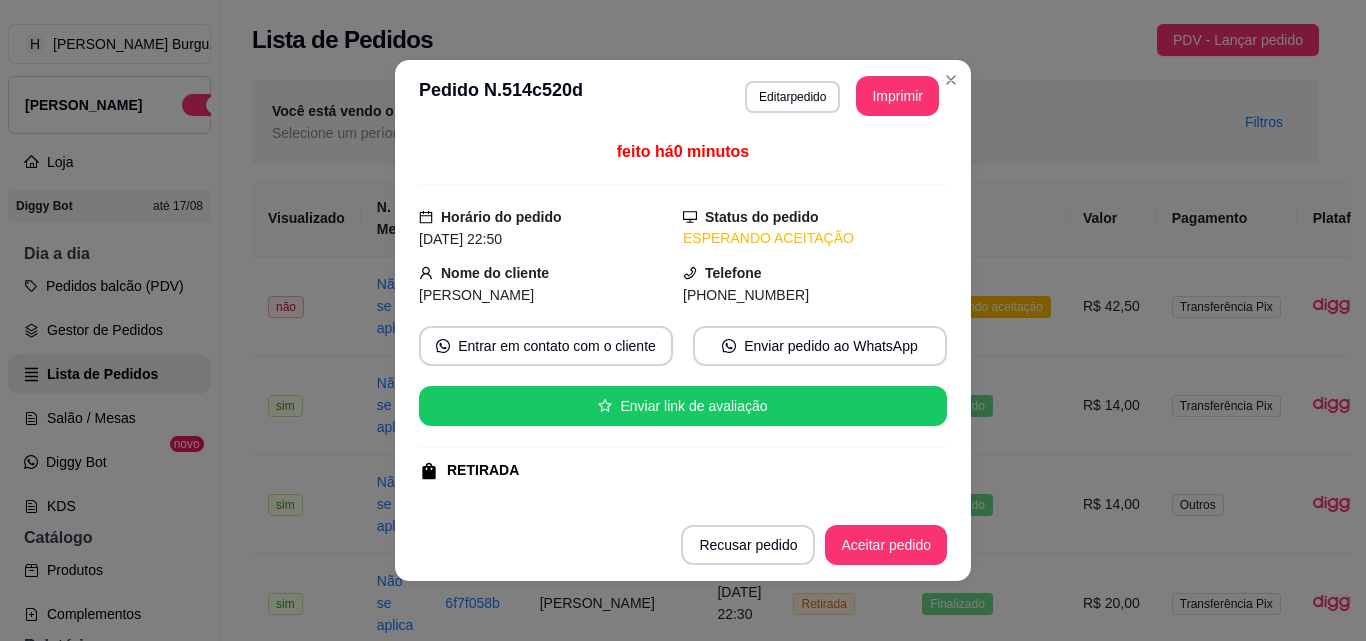 scroll, scrollTop: 0, scrollLeft: 0, axis: both 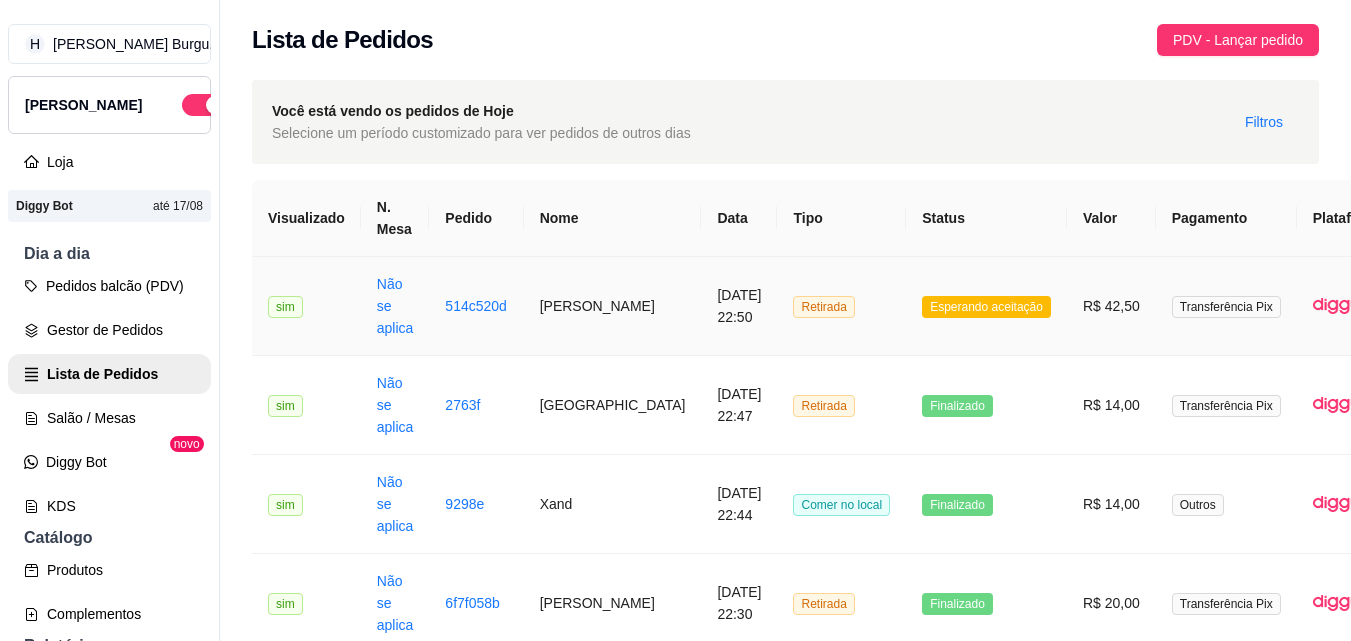 click on "R$ 42,50" at bounding box center (1111, 306) 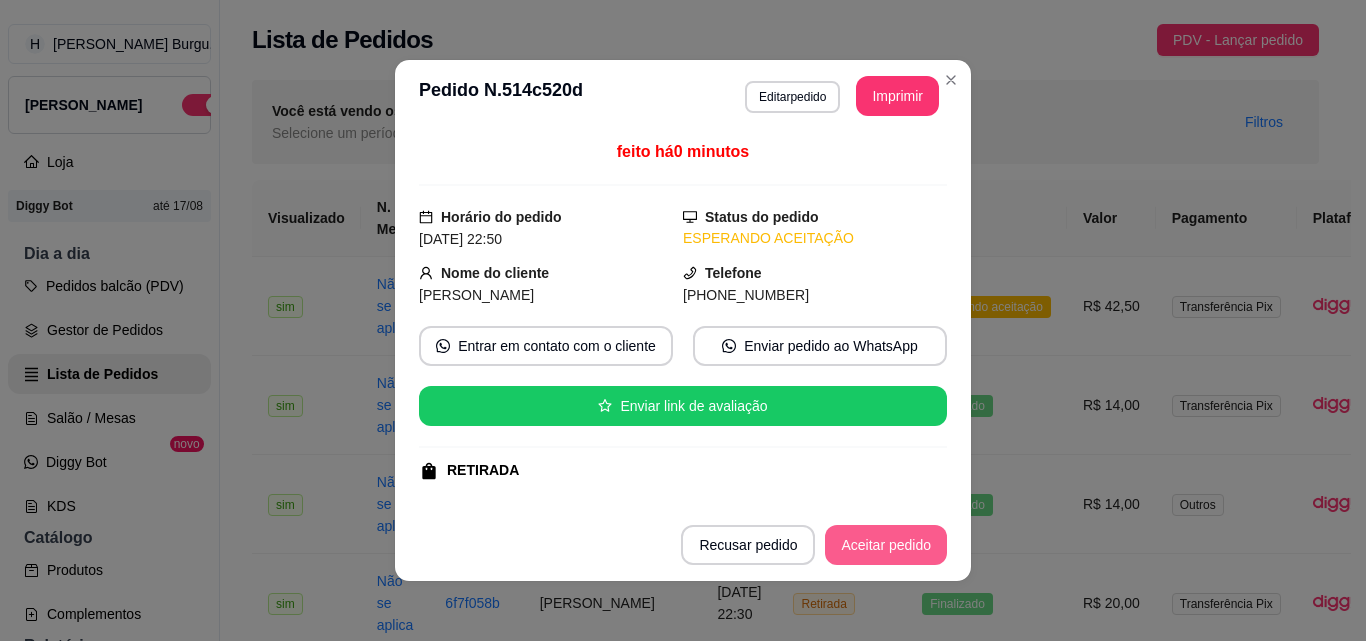 click on "Aceitar pedido" at bounding box center [886, 545] 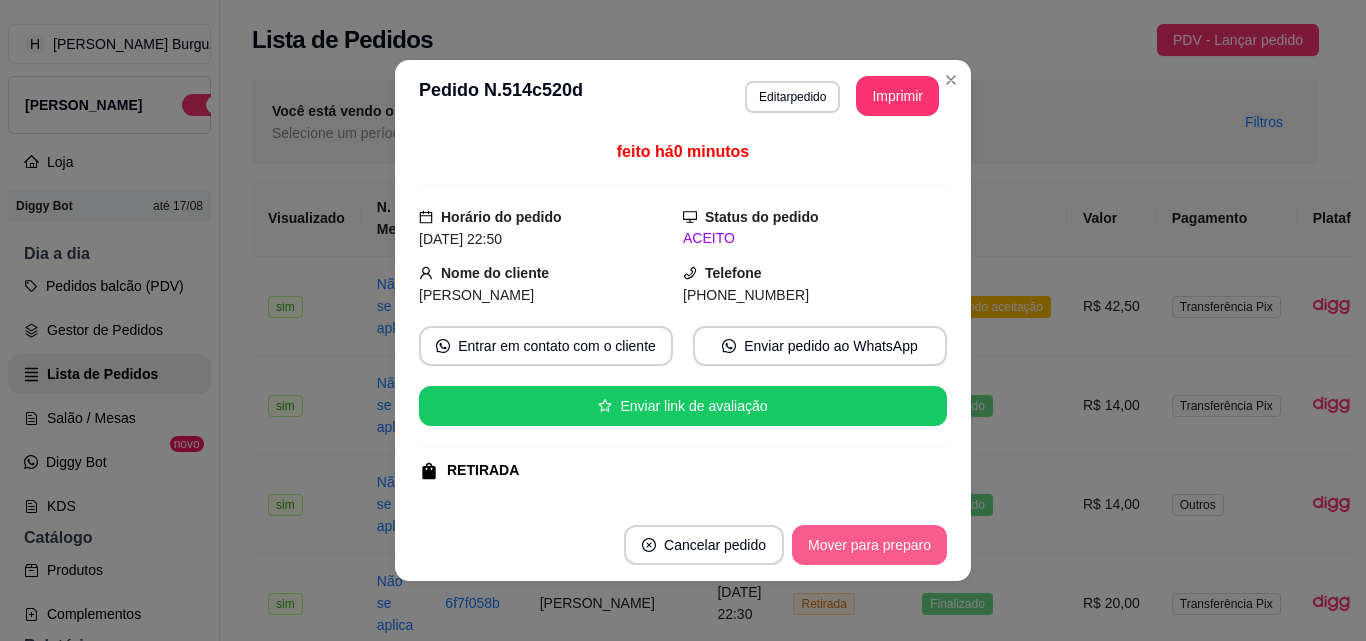 click on "Mover para preparo" at bounding box center (869, 545) 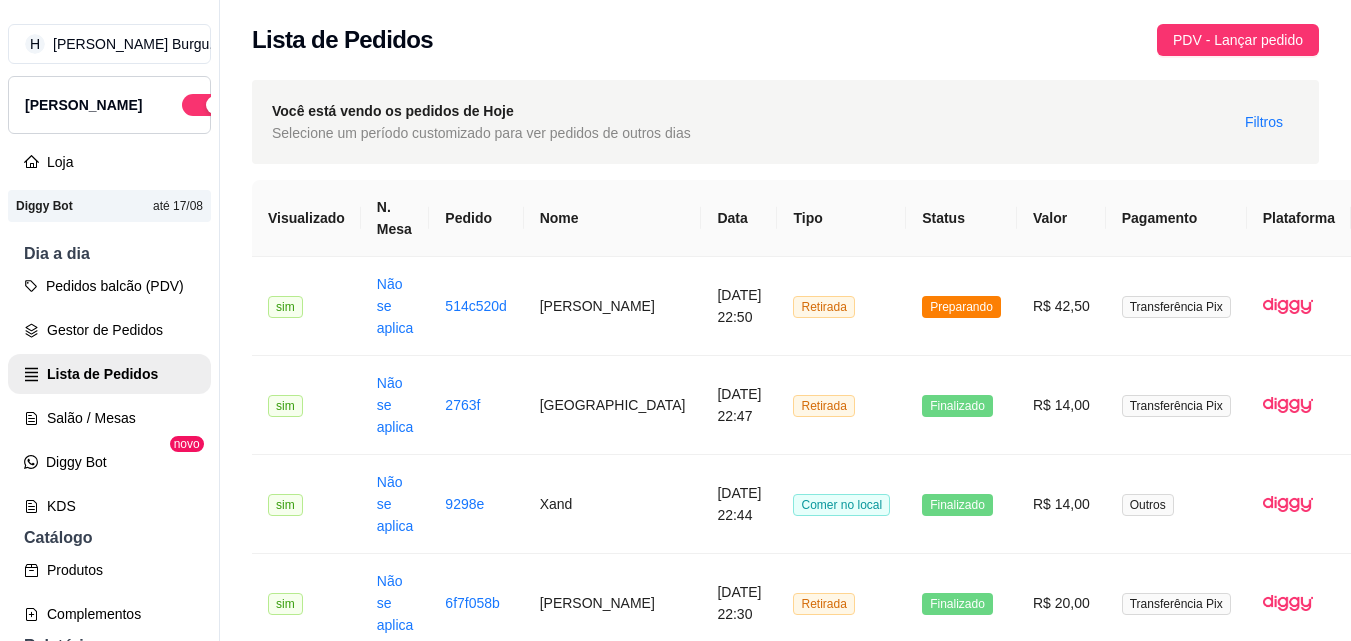 click on "Lista de Pedidos PDV - Lançar pedido" at bounding box center [785, 34] 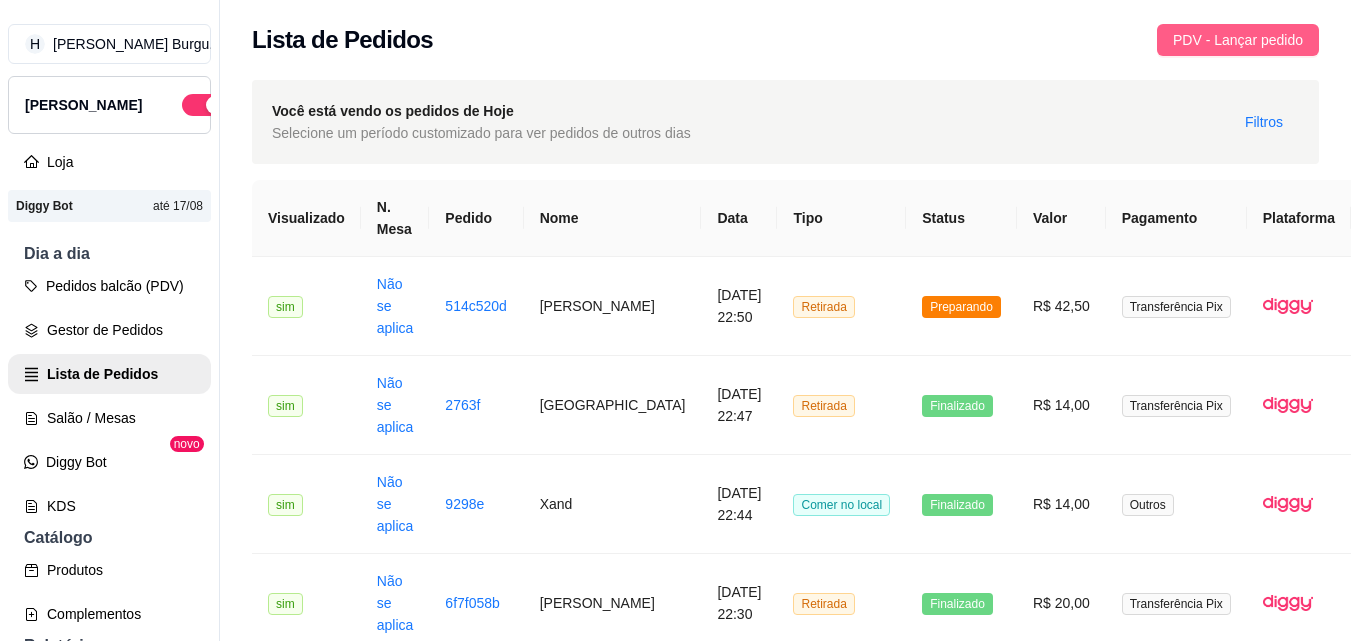 drag, startPoint x: 1206, startPoint y: 33, endPoint x: 1194, endPoint y: 30, distance: 12.369317 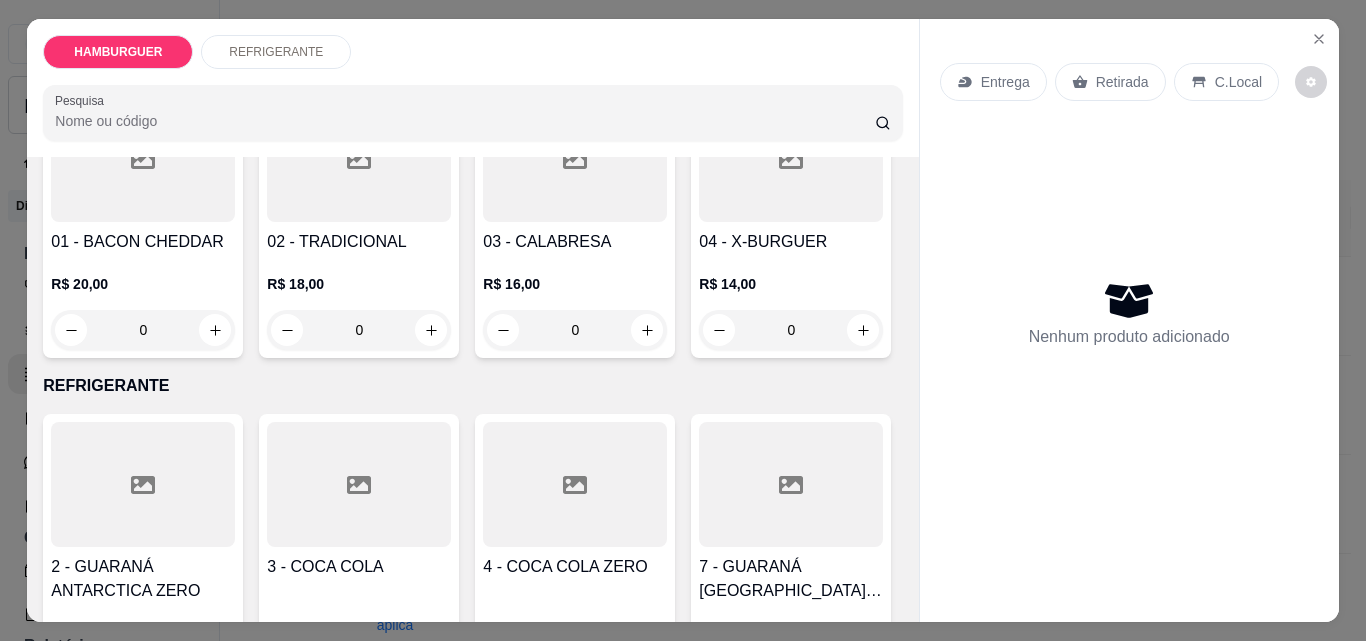 scroll, scrollTop: 200, scrollLeft: 0, axis: vertical 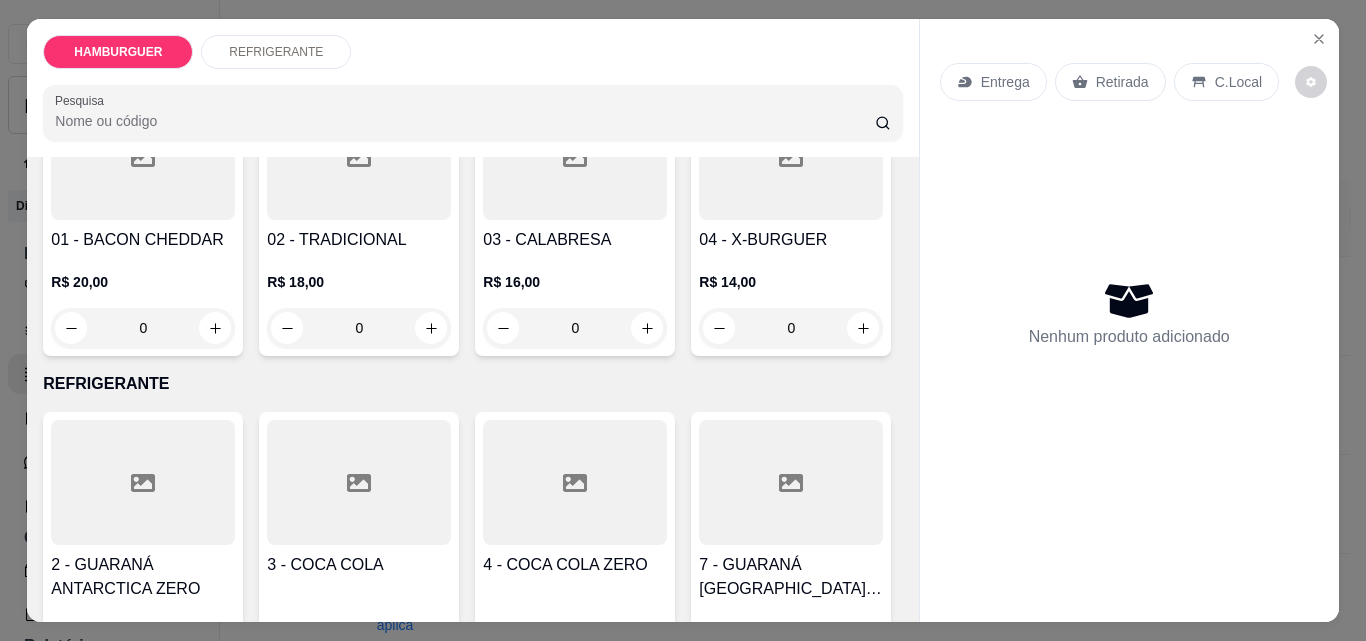 click on "0" at bounding box center [791, 328] 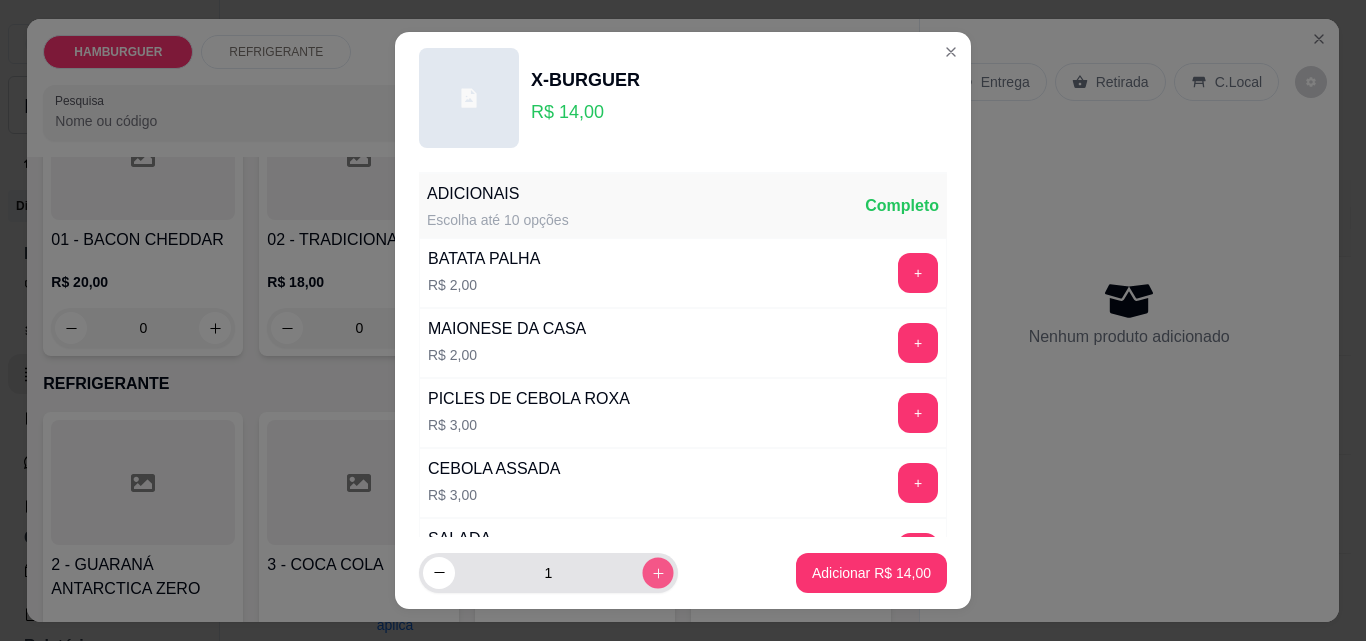 click at bounding box center (657, 572) 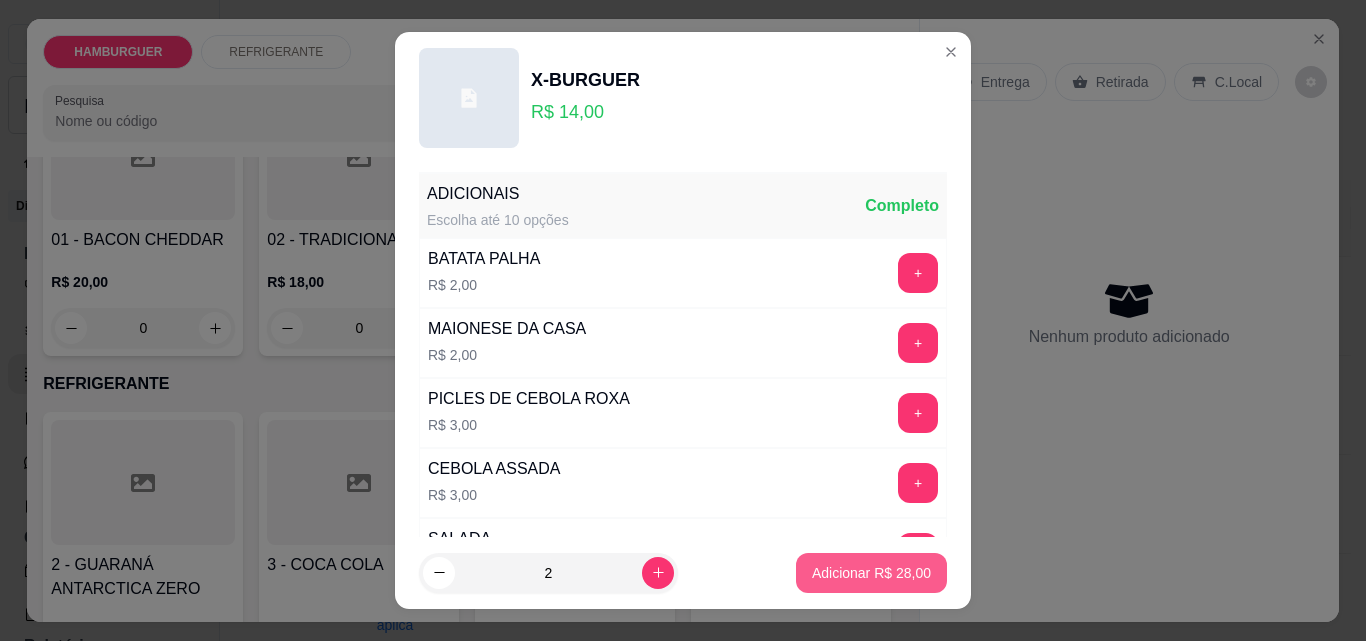 click on "Adicionar   R$ 28,00" at bounding box center [871, 573] 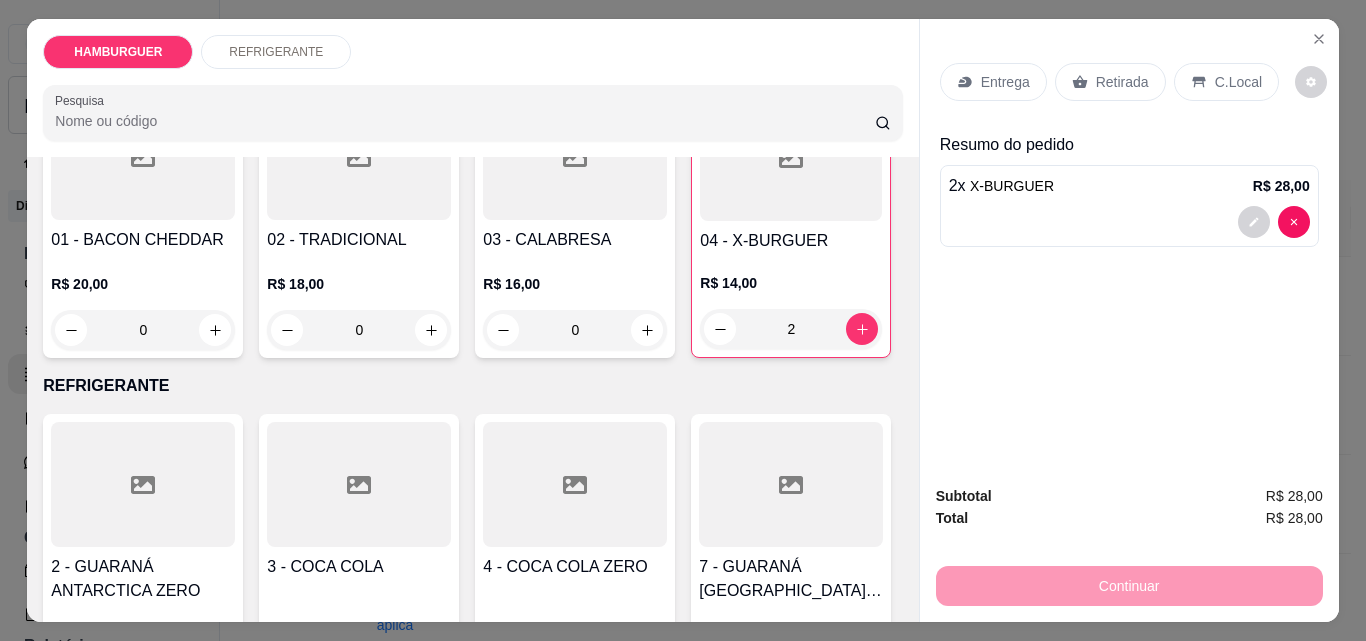 click on "Retirada" at bounding box center (1122, 82) 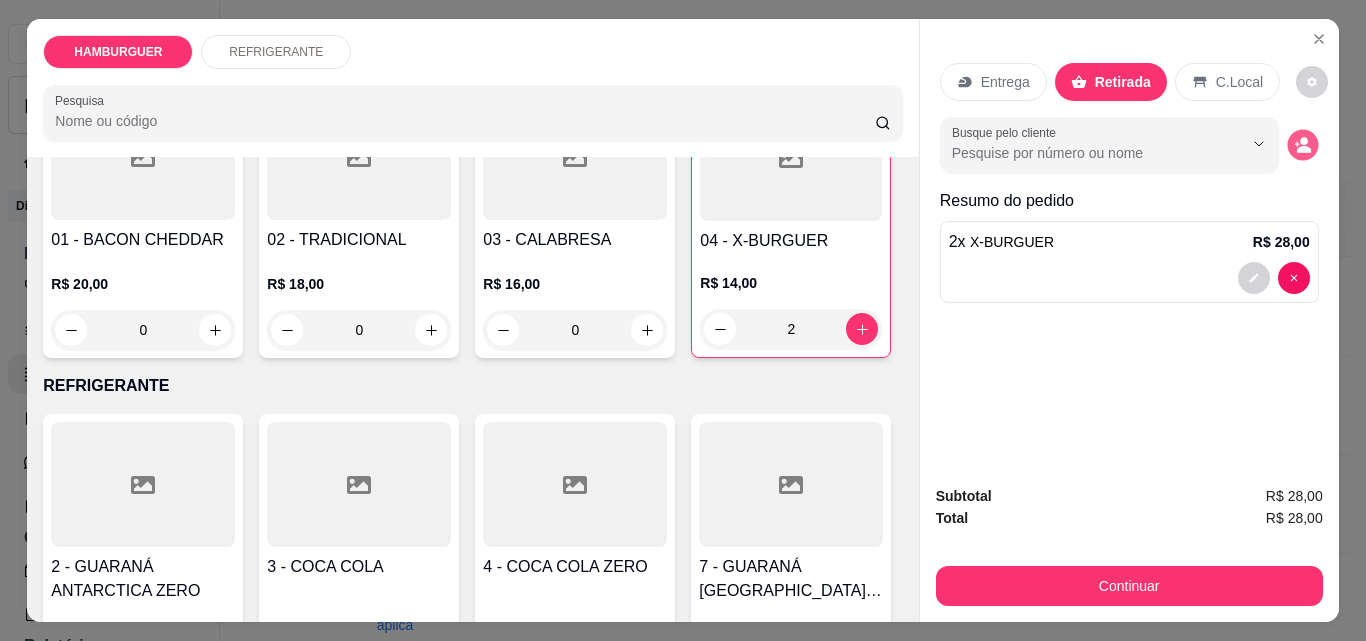 click at bounding box center [1302, 145] 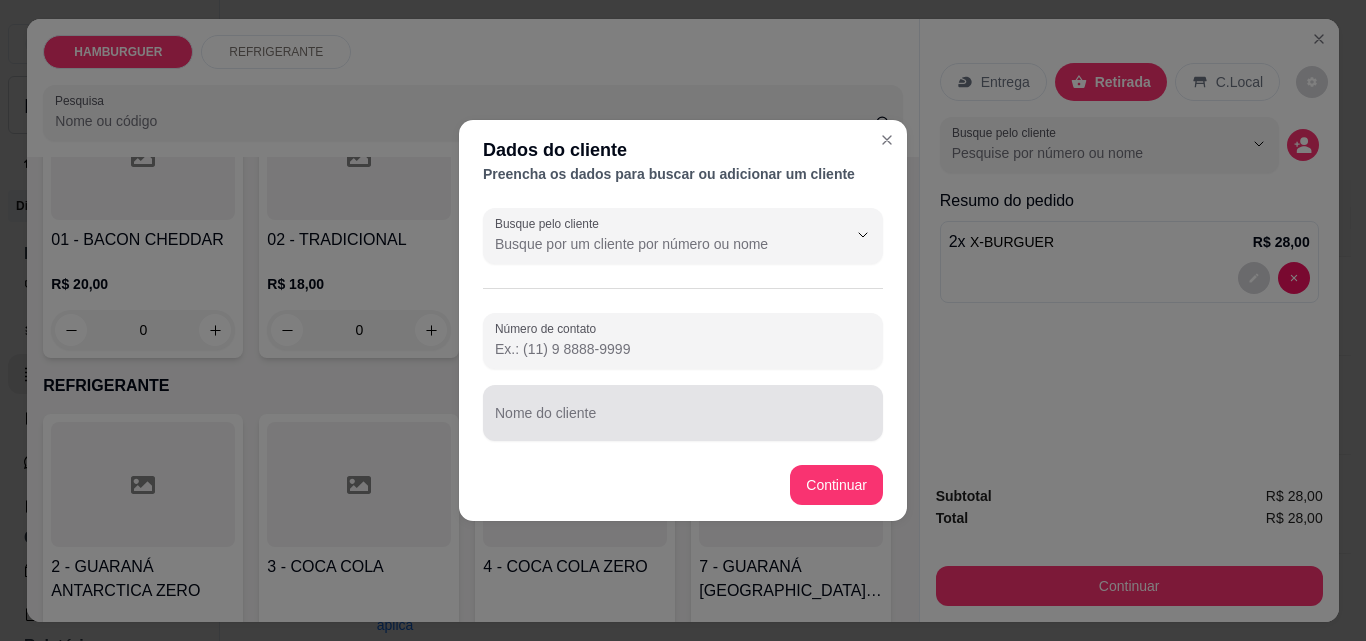click on "Nome do cliente" at bounding box center [683, 421] 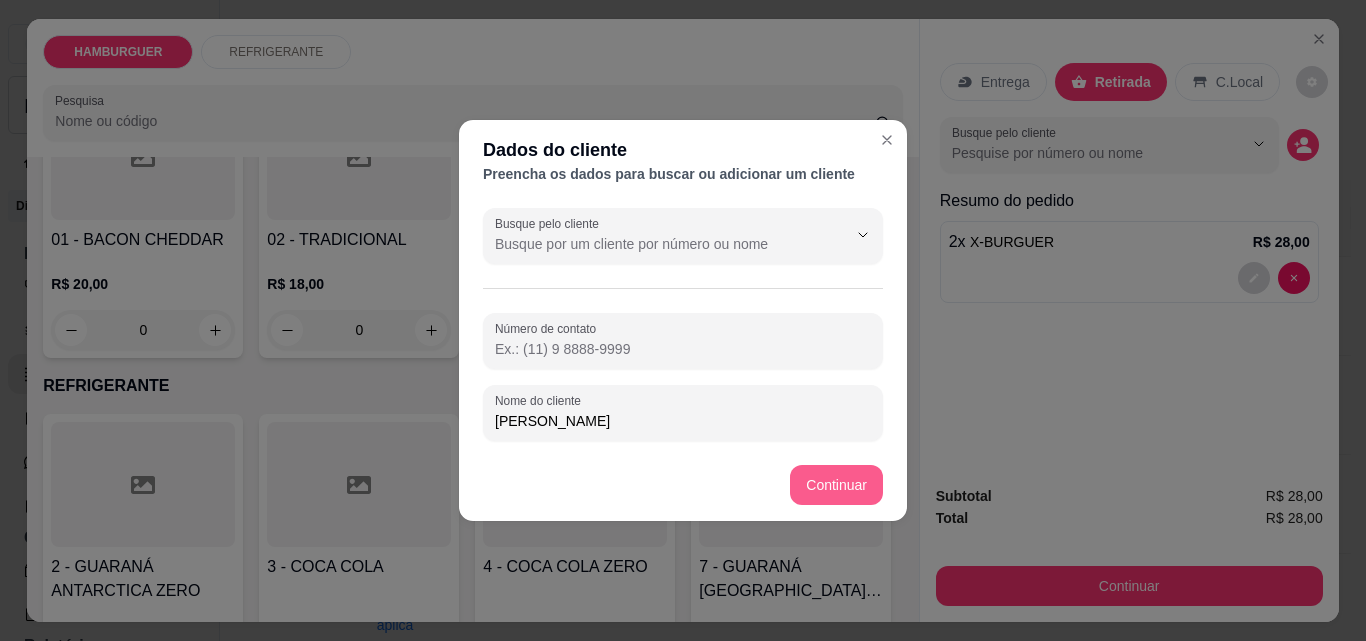 type on "Gabriel" 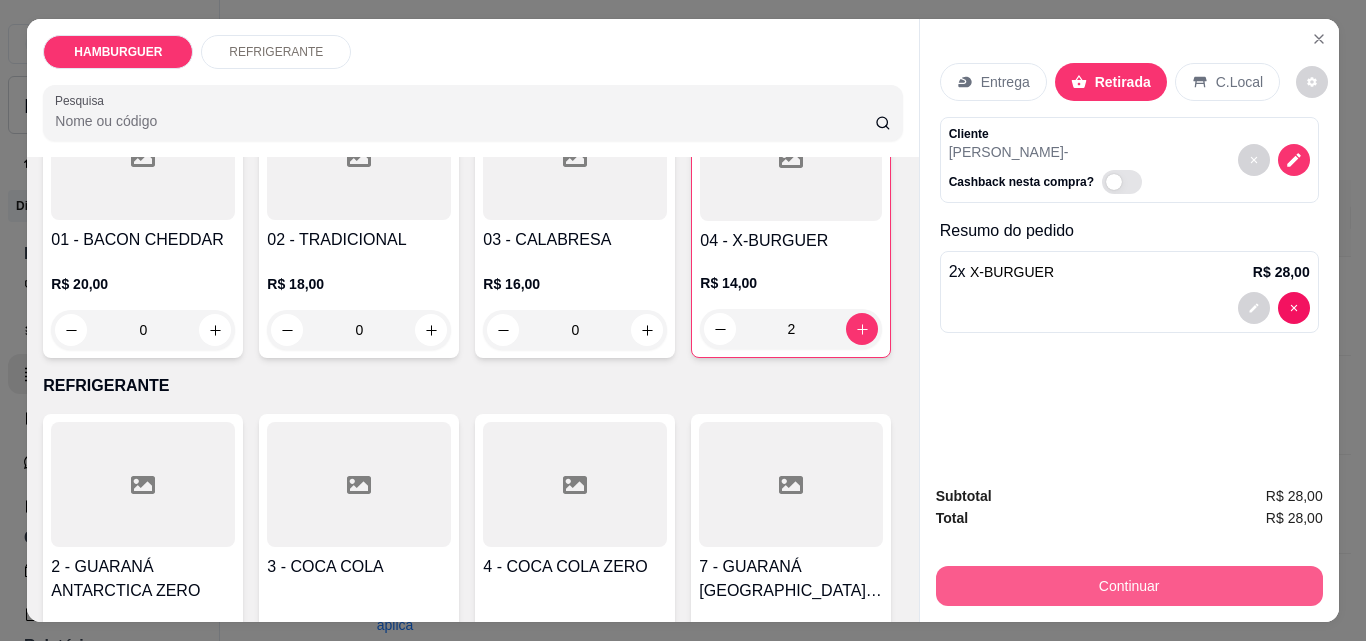 click on "Continuar" at bounding box center [1129, 586] 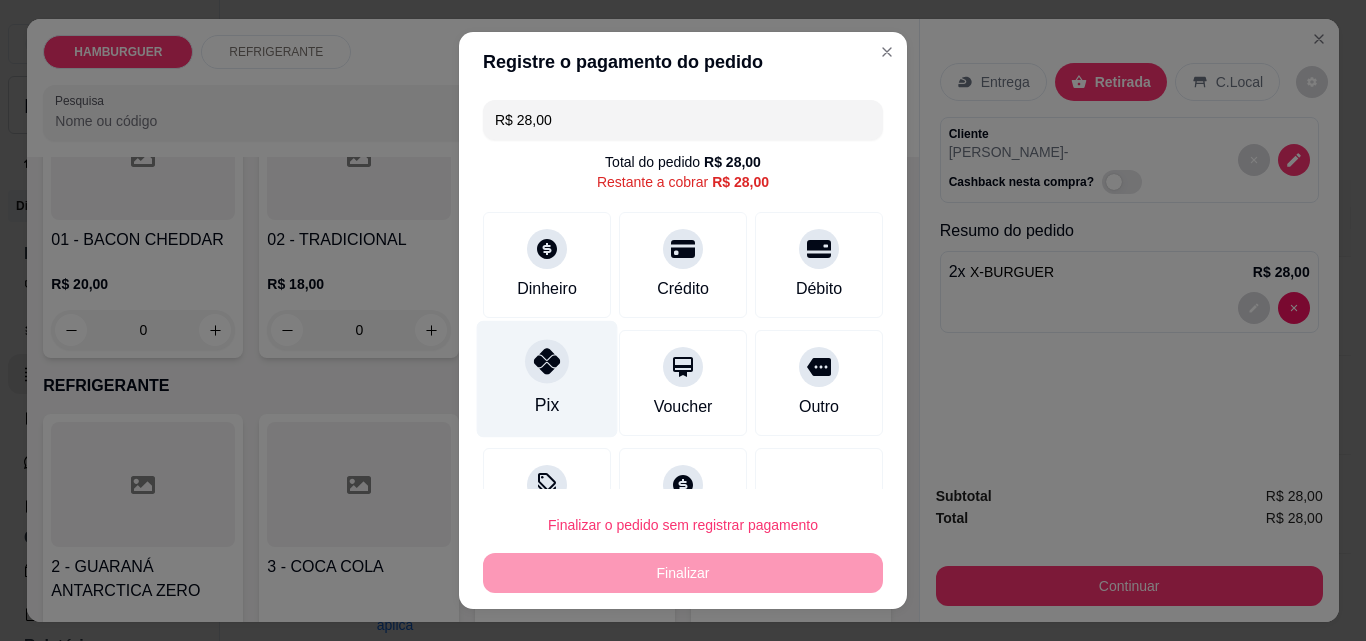 click 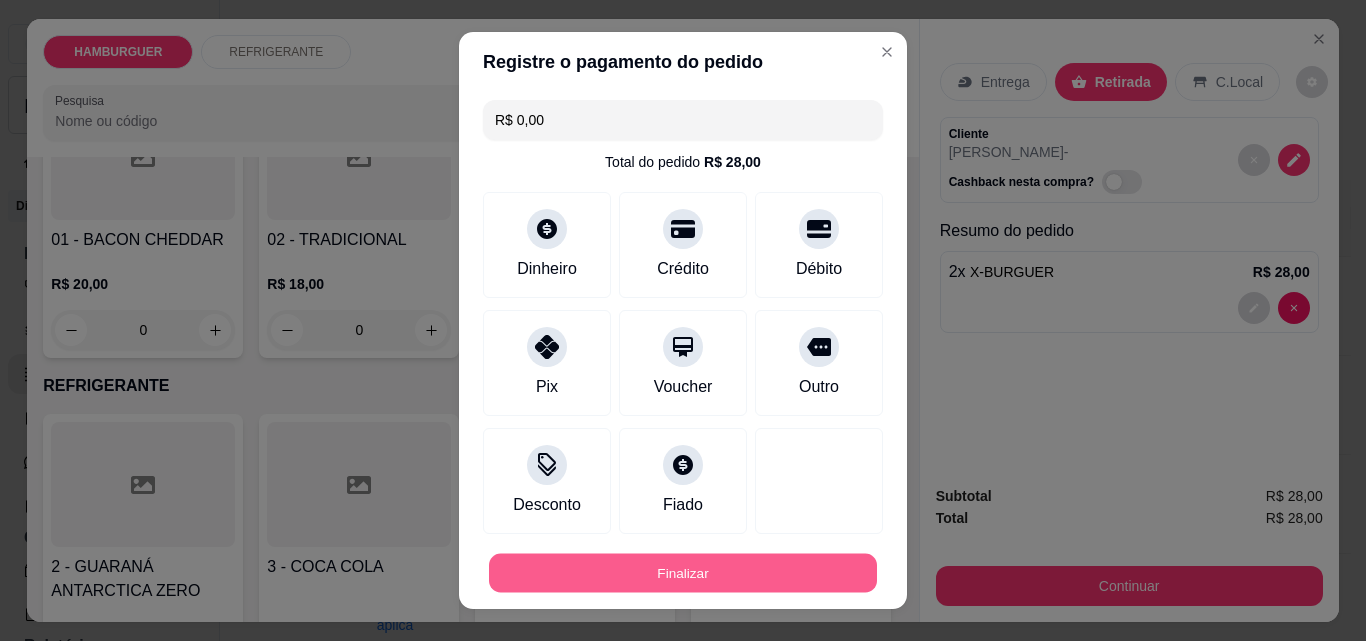 click on "Finalizar" at bounding box center [683, 573] 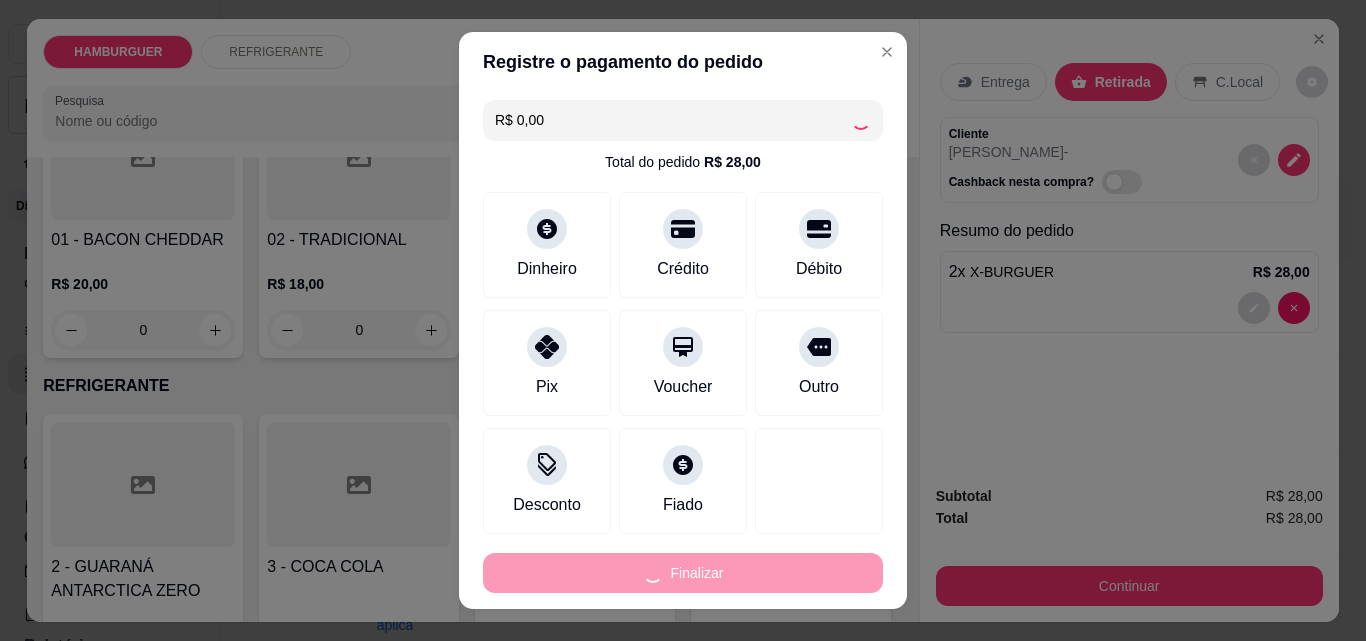type on "0" 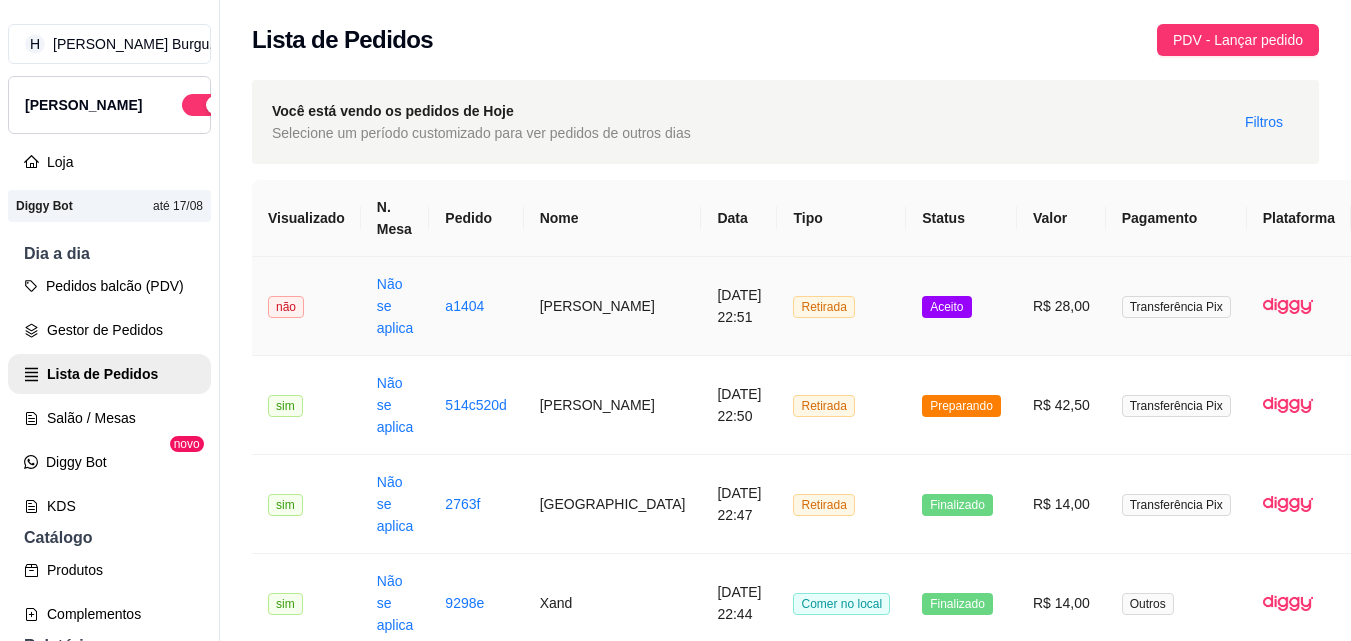 click on "Retirada" at bounding box center [841, 306] 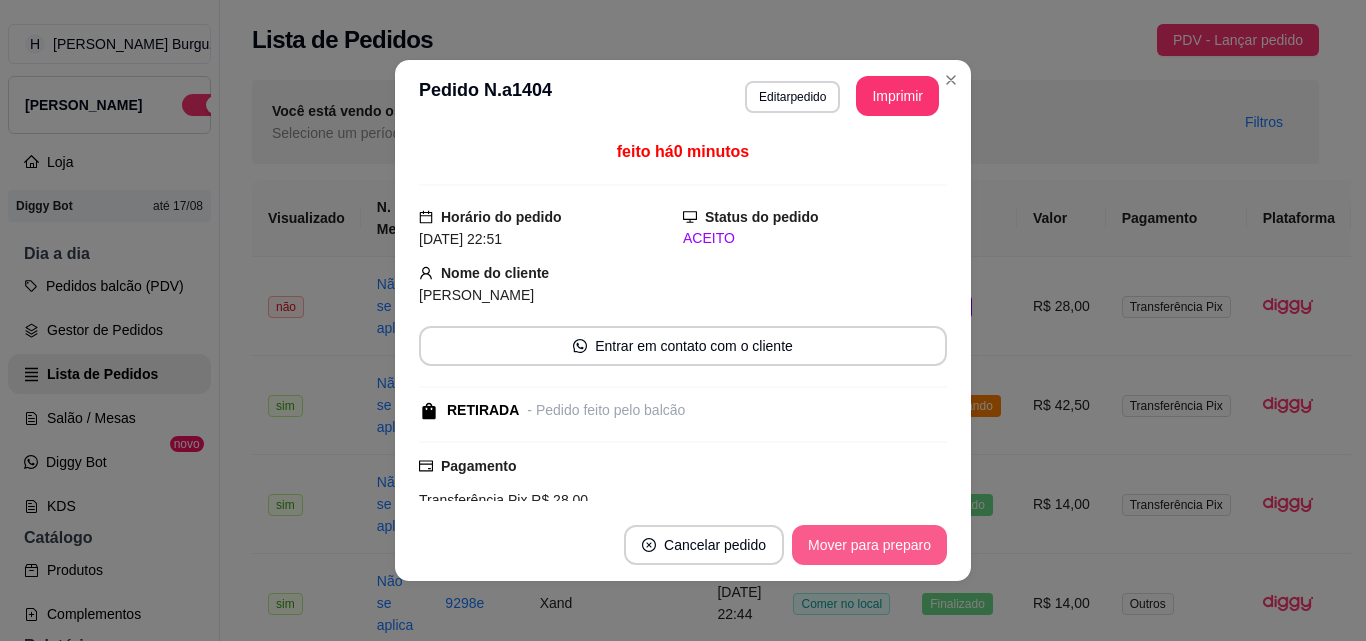 click on "Mover para preparo" at bounding box center [869, 545] 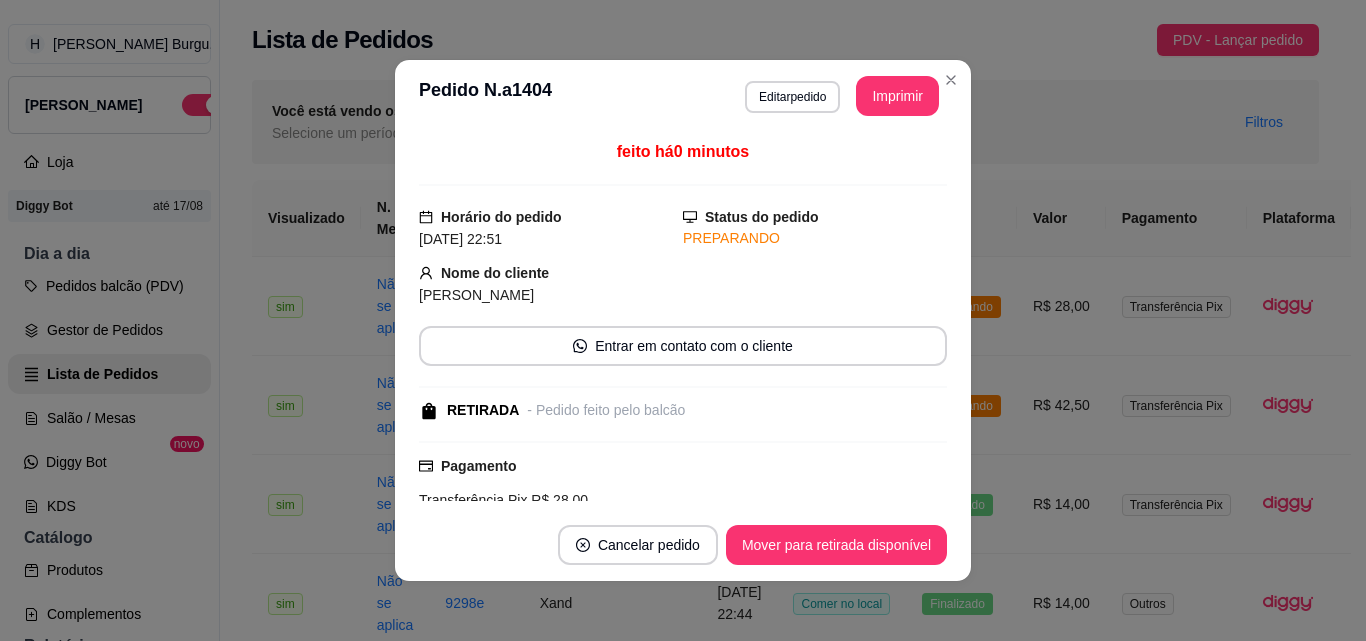 click on "**********" at bounding box center (683, 96) 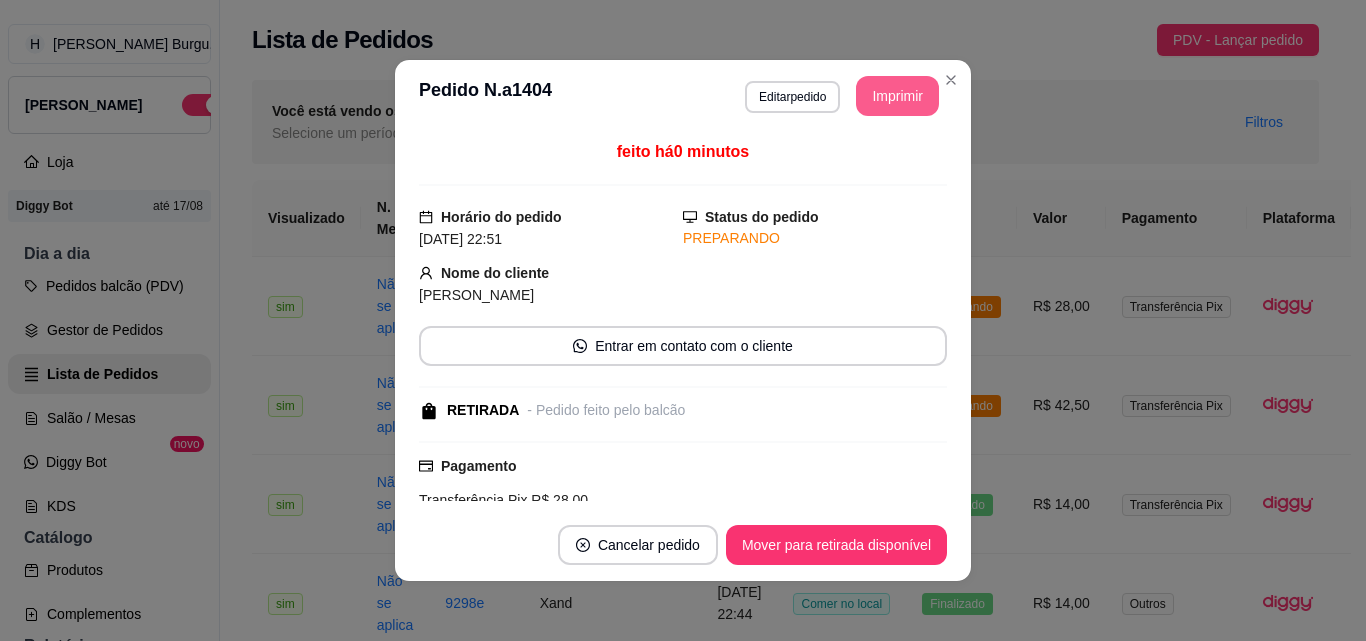 click on "Imprimir" at bounding box center (897, 96) 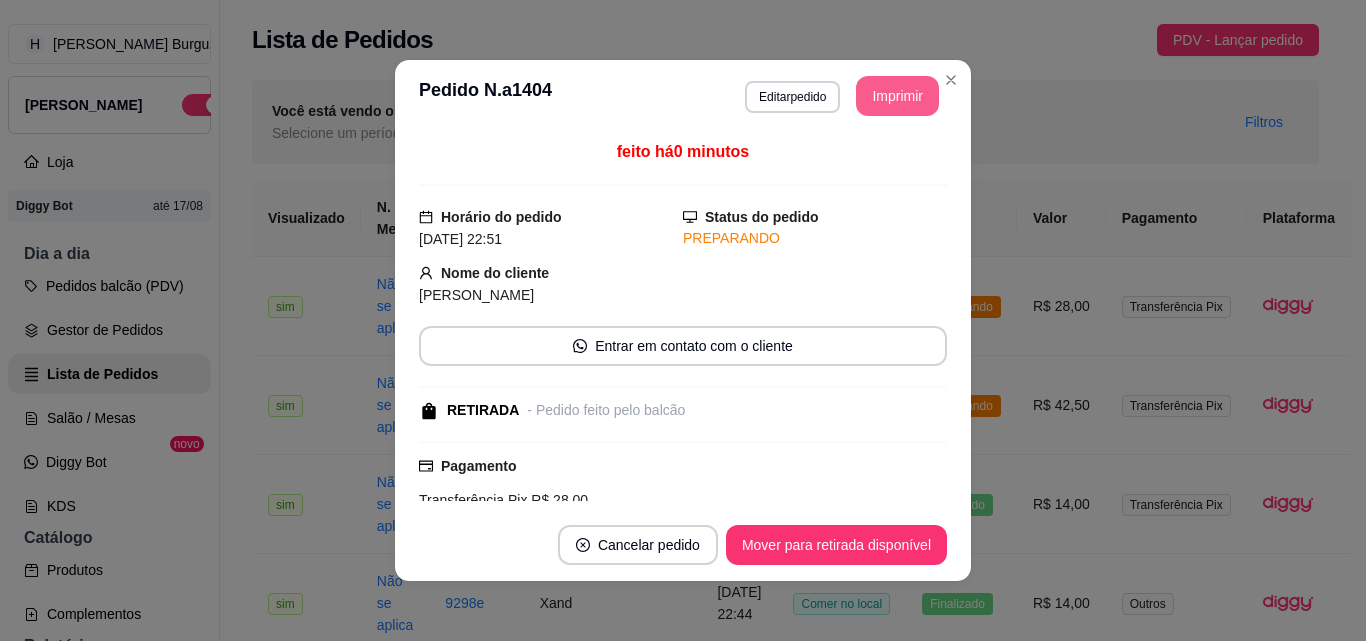 scroll, scrollTop: 0, scrollLeft: 0, axis: both 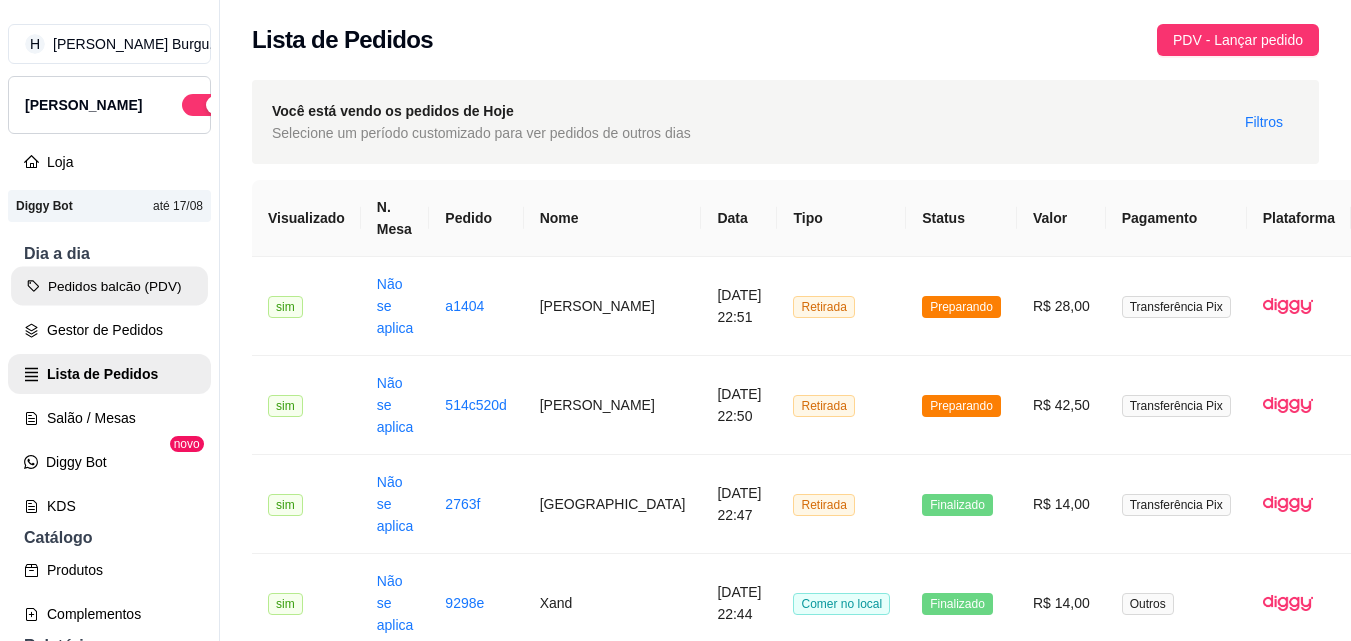 click on "Pedidos balcão (PDV)" at bounding box center (109, 286) 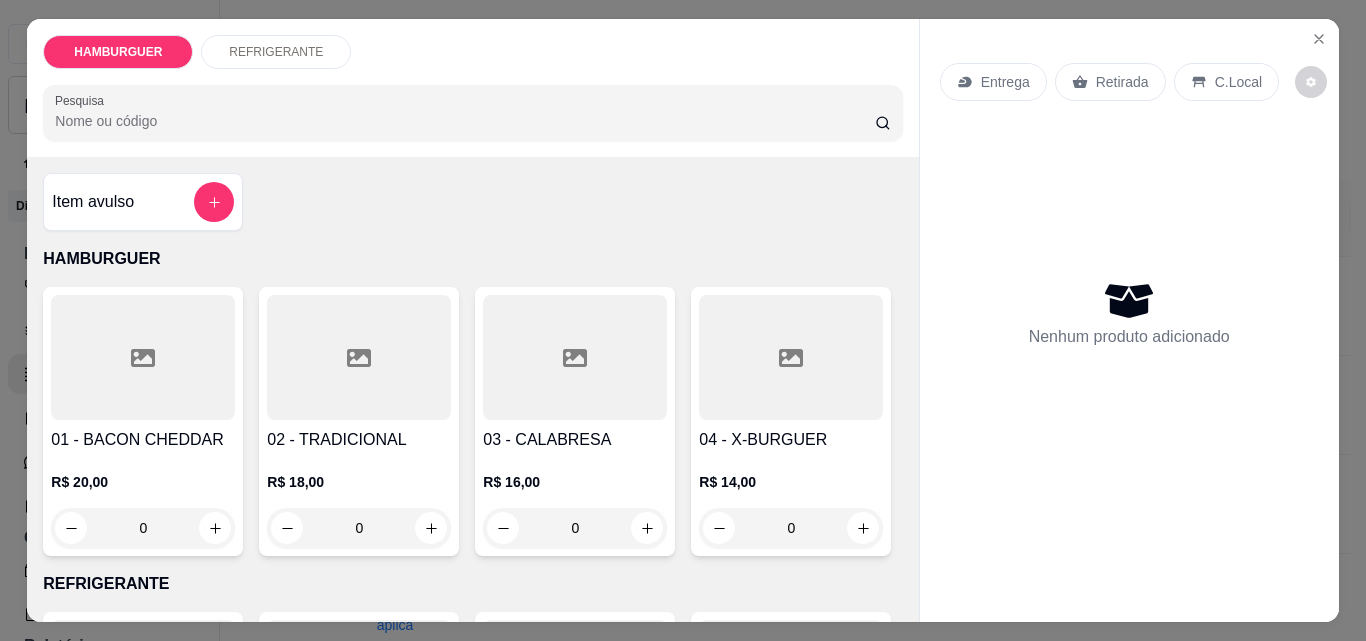 click on "0" at bounding box center [143, 528] 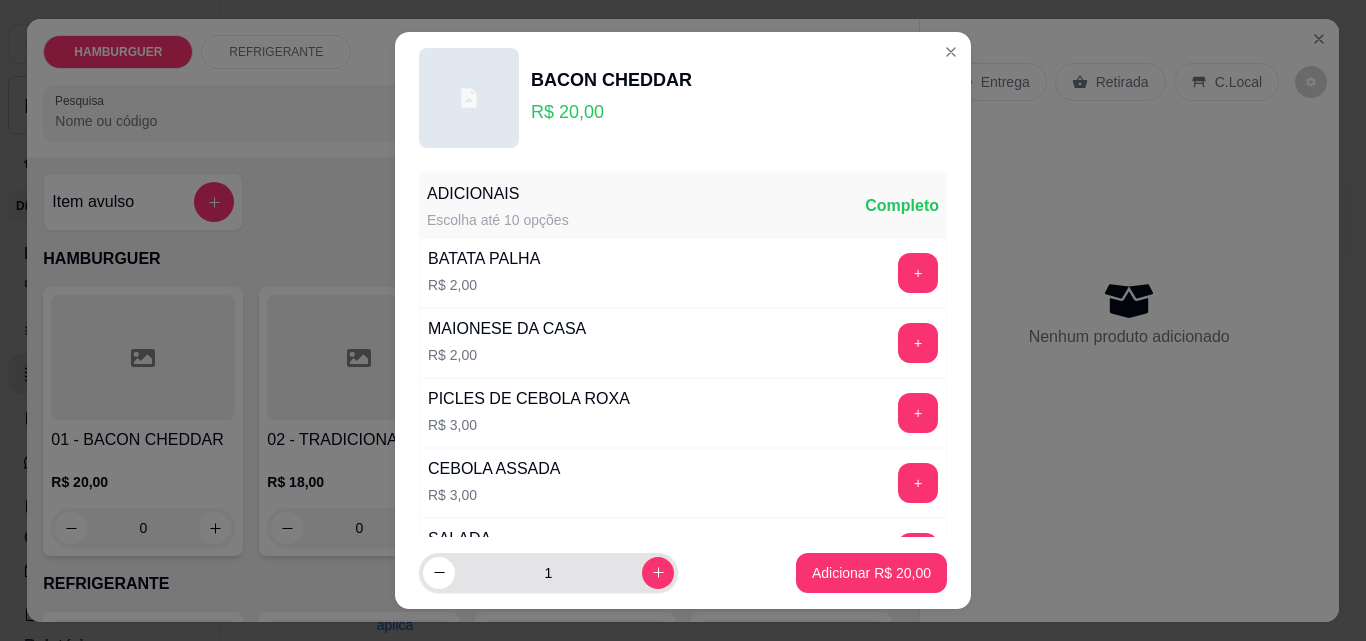 click on "1" at bounding box center (548, 573) 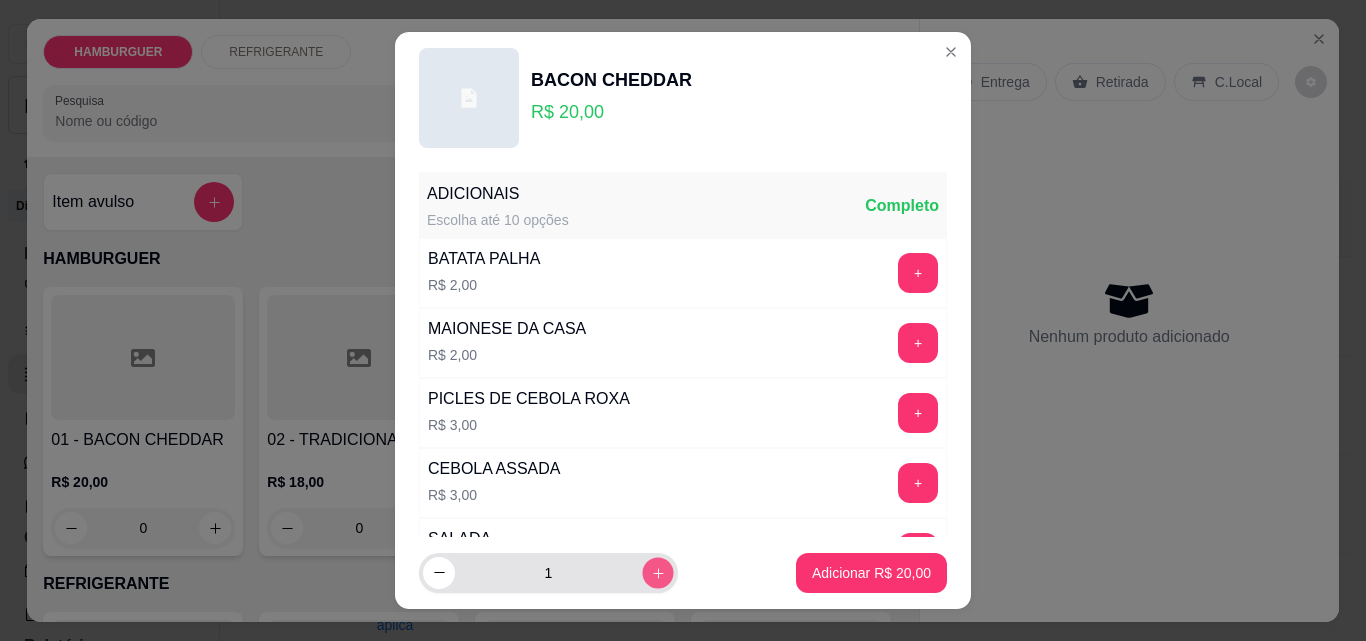 click at bounding box center (657, 572) 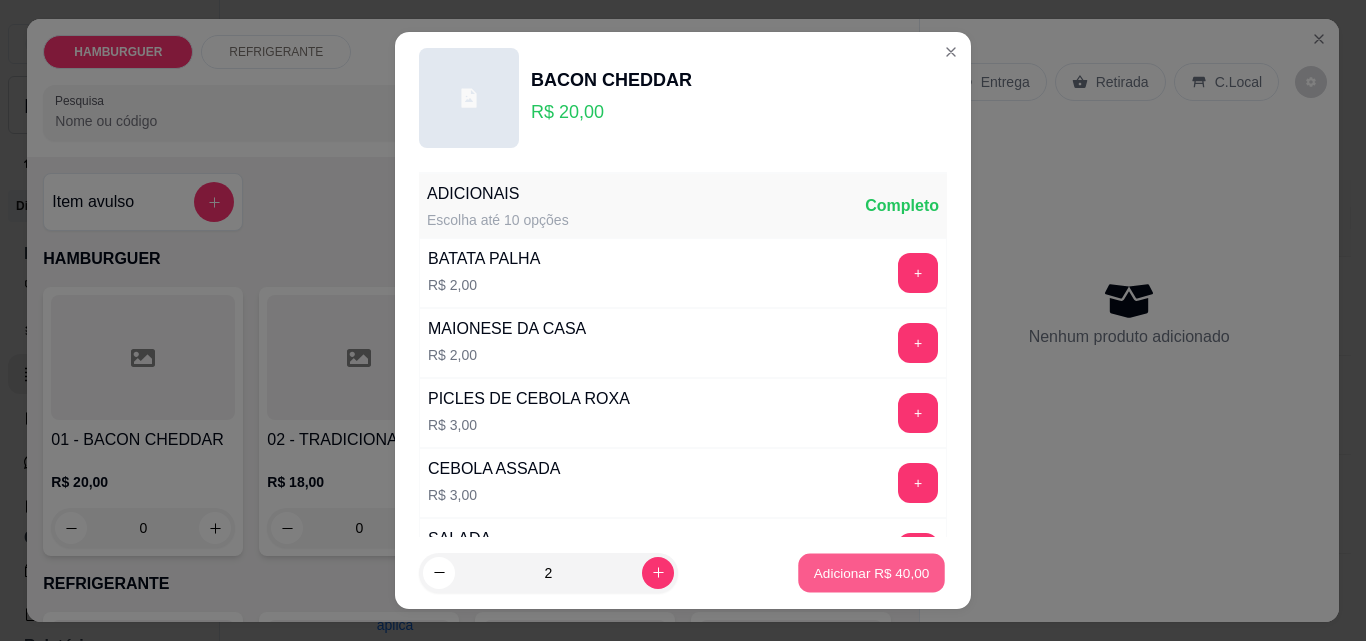 click on "Adicionar   R$ 40,00" at bounding box center (872, 572) 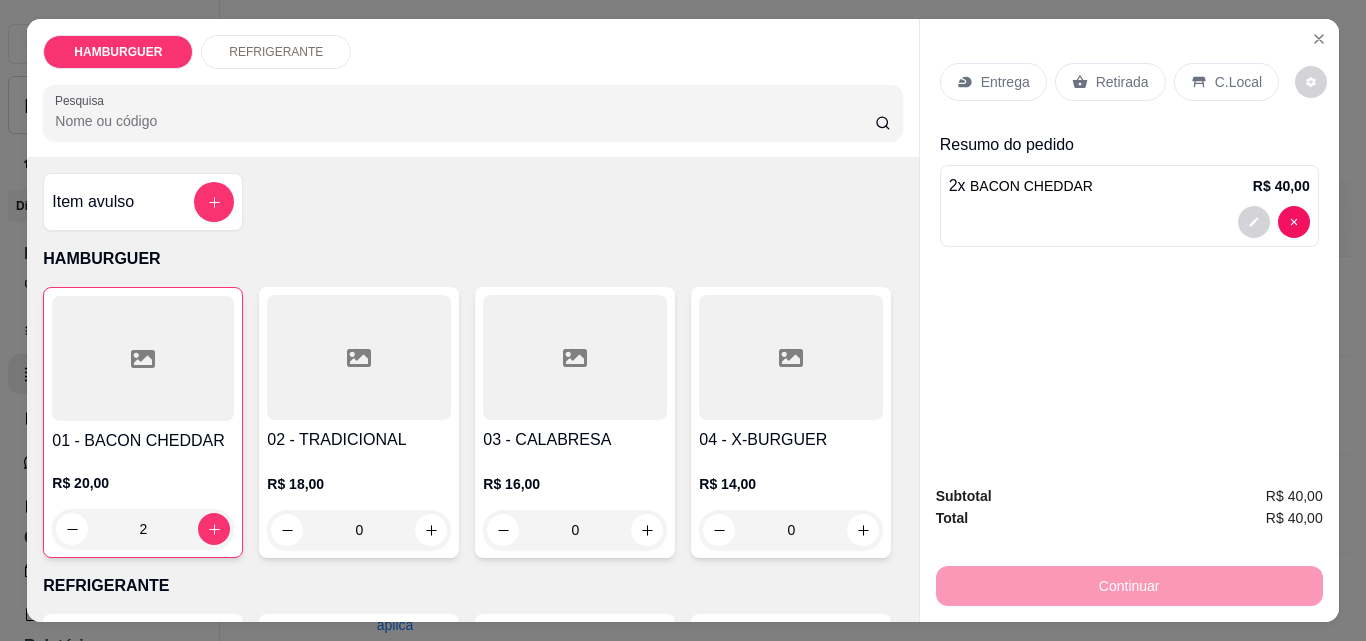 click on "Retirada" at bounding box center [1122, 82] 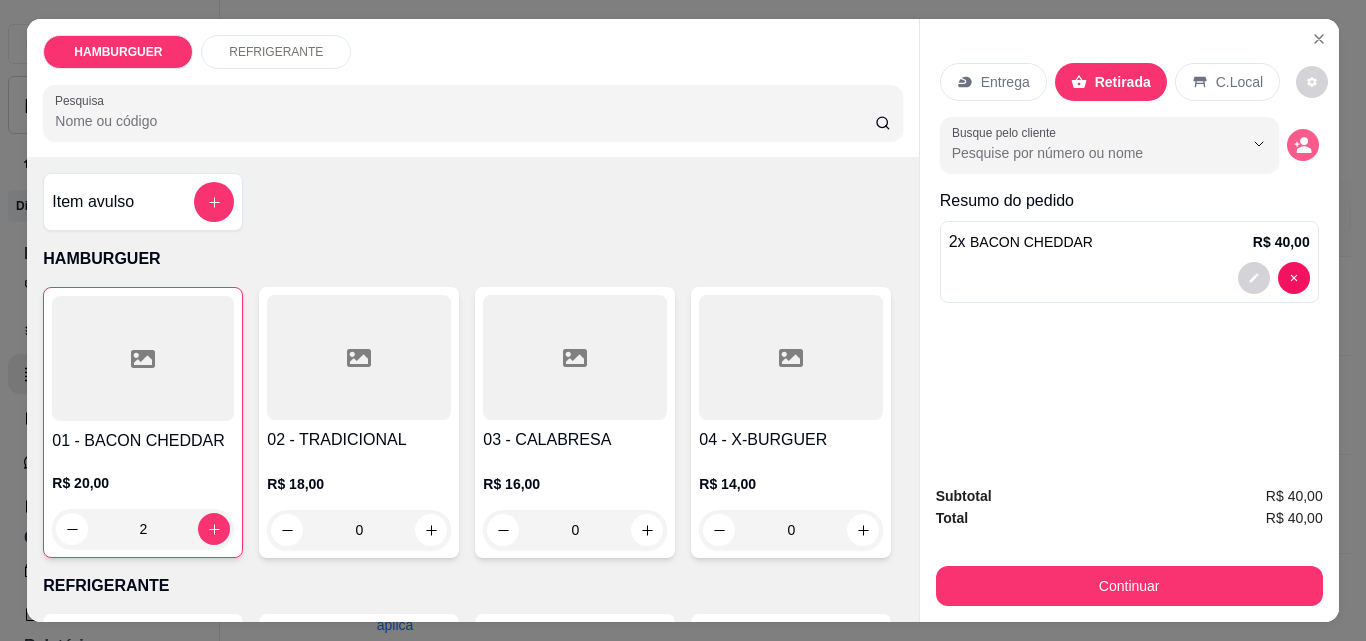 click at bounding box center [1303, 145] 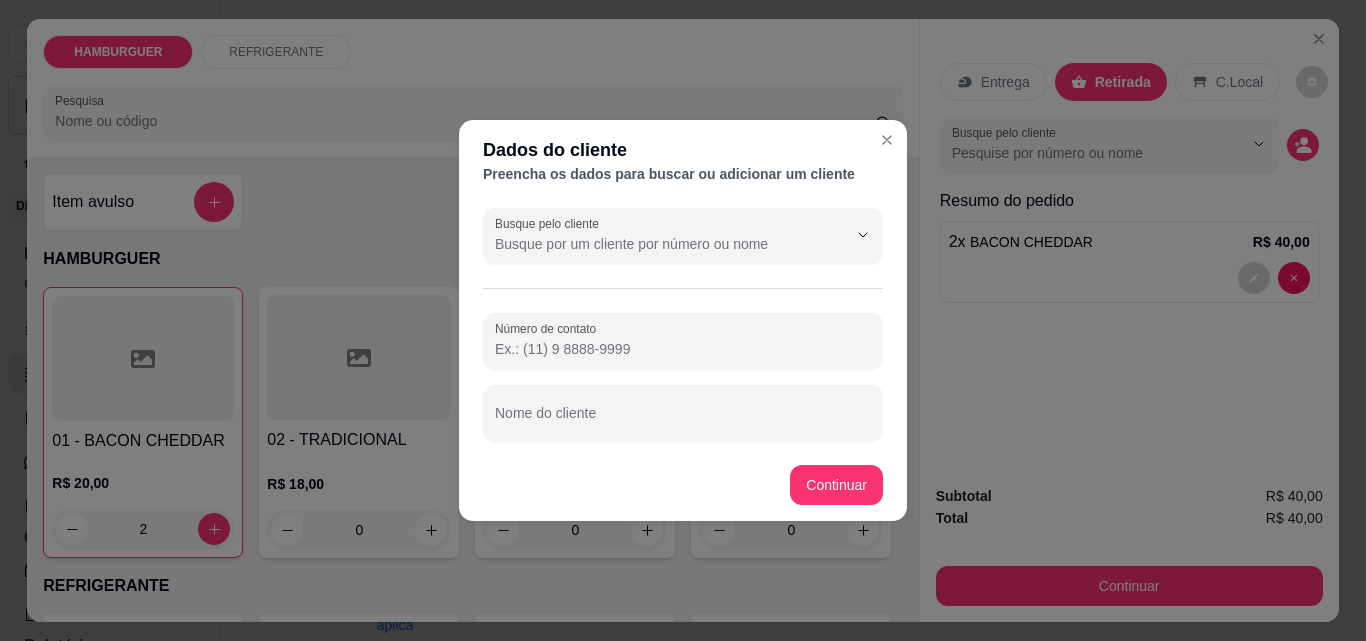 click on "Busque pelo cliente Número de contato Nome do cliente" at bounding box center (683, 324) 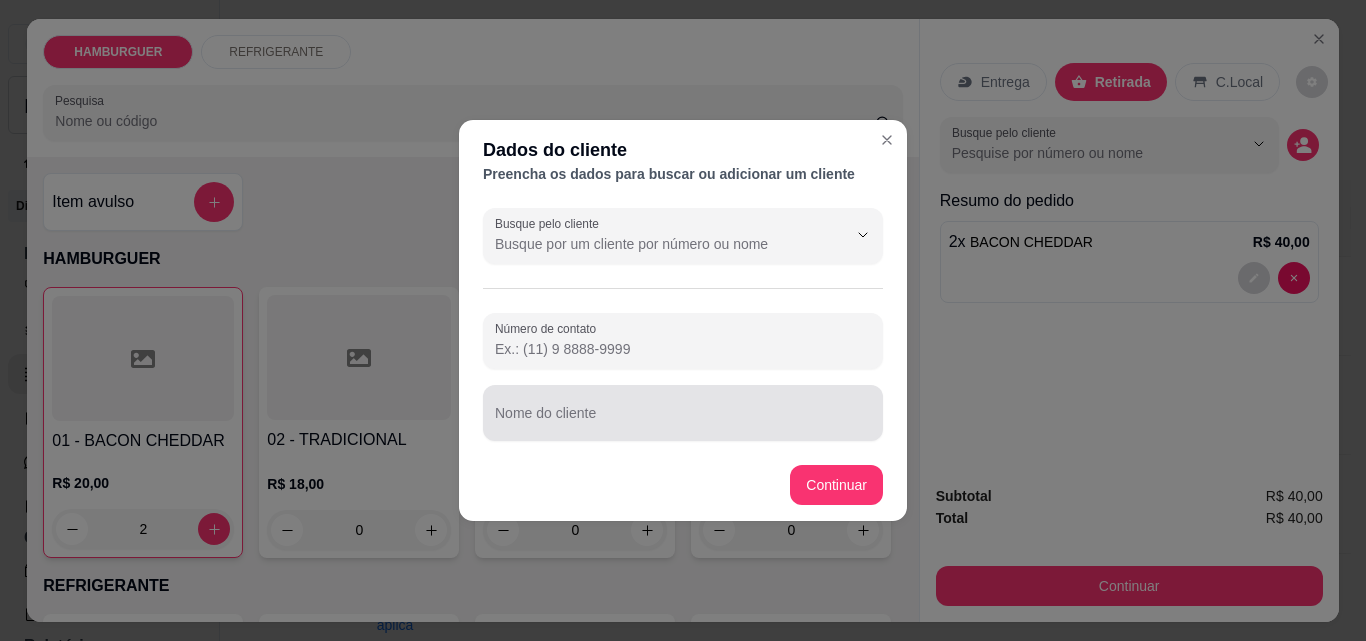 click on "Nome do cliente" at bounding box center (683, 413) 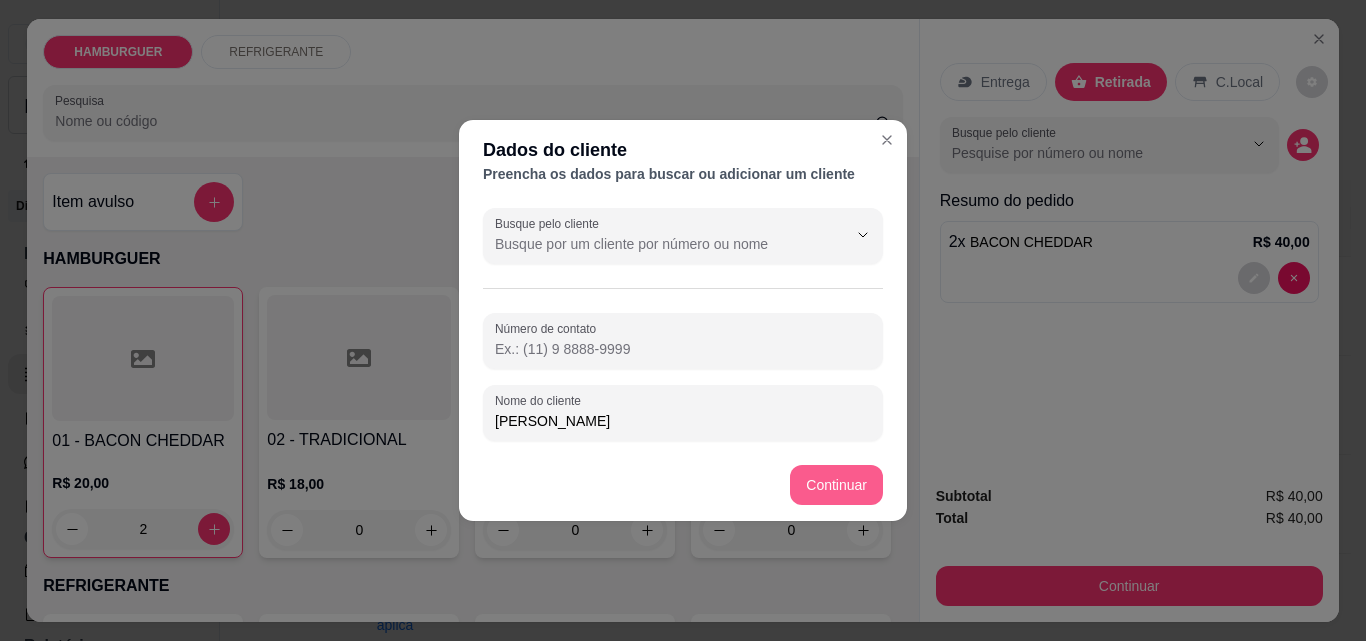type on "Denis" 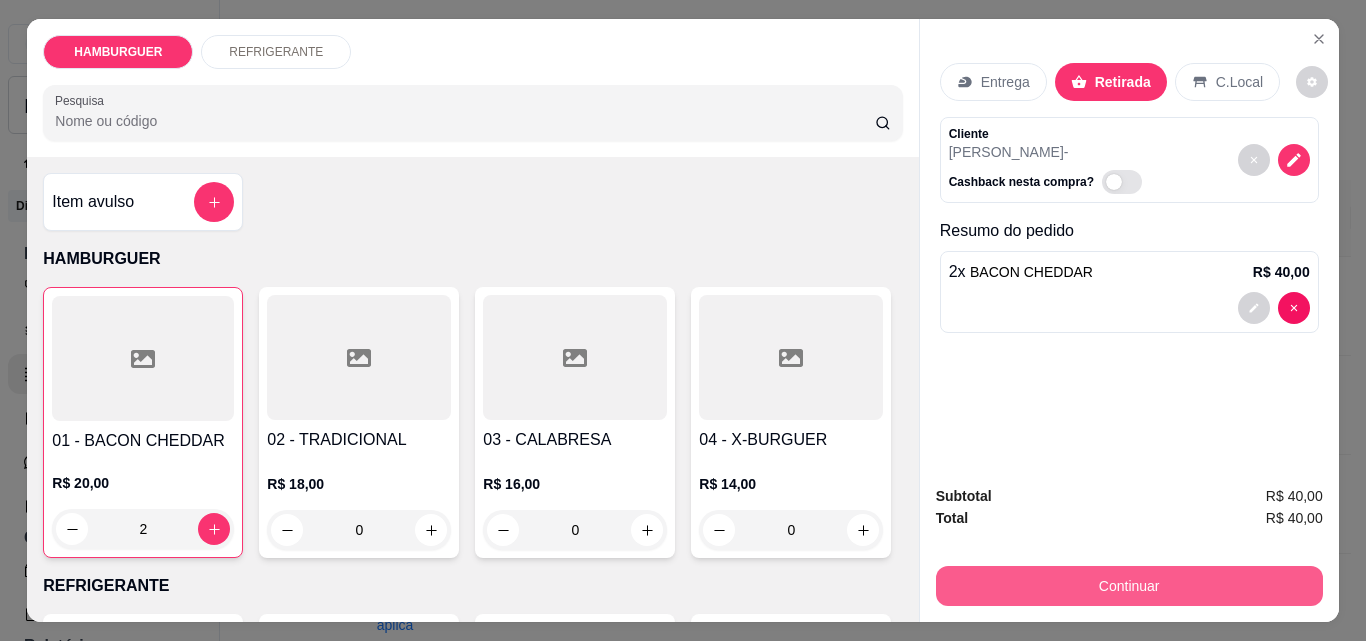 click on "Continuar" at bounding box center (1129, 586) 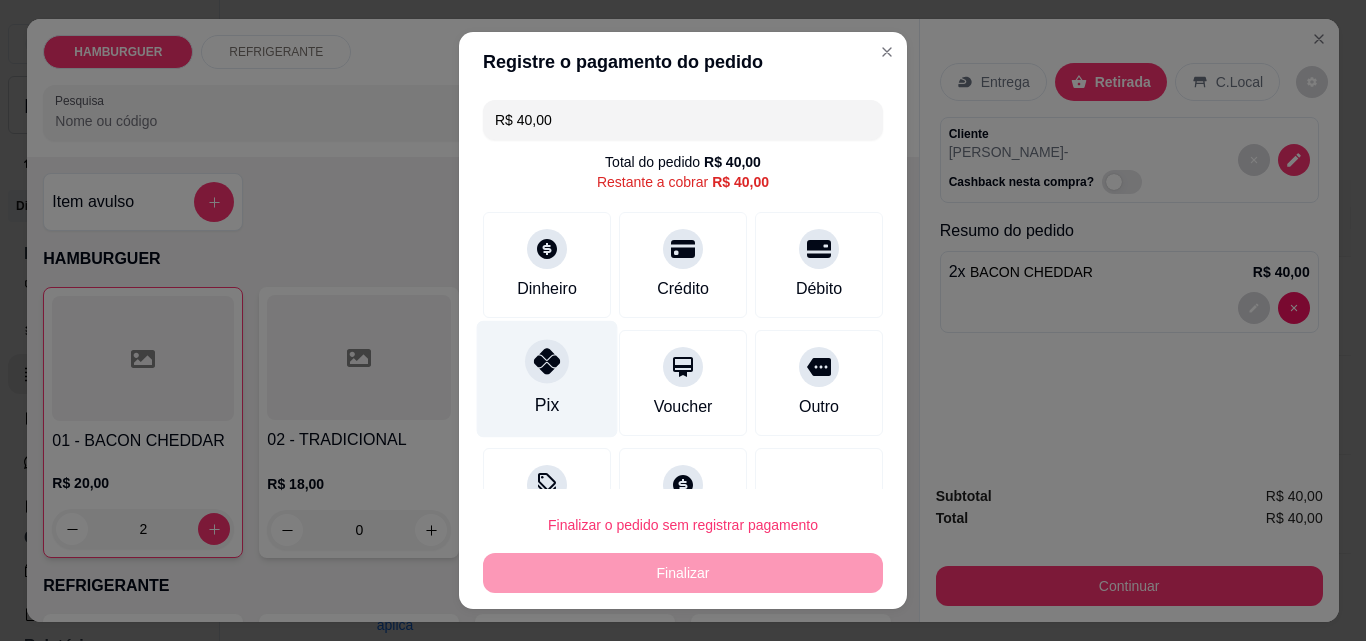 click at bounding box center (547, 361) 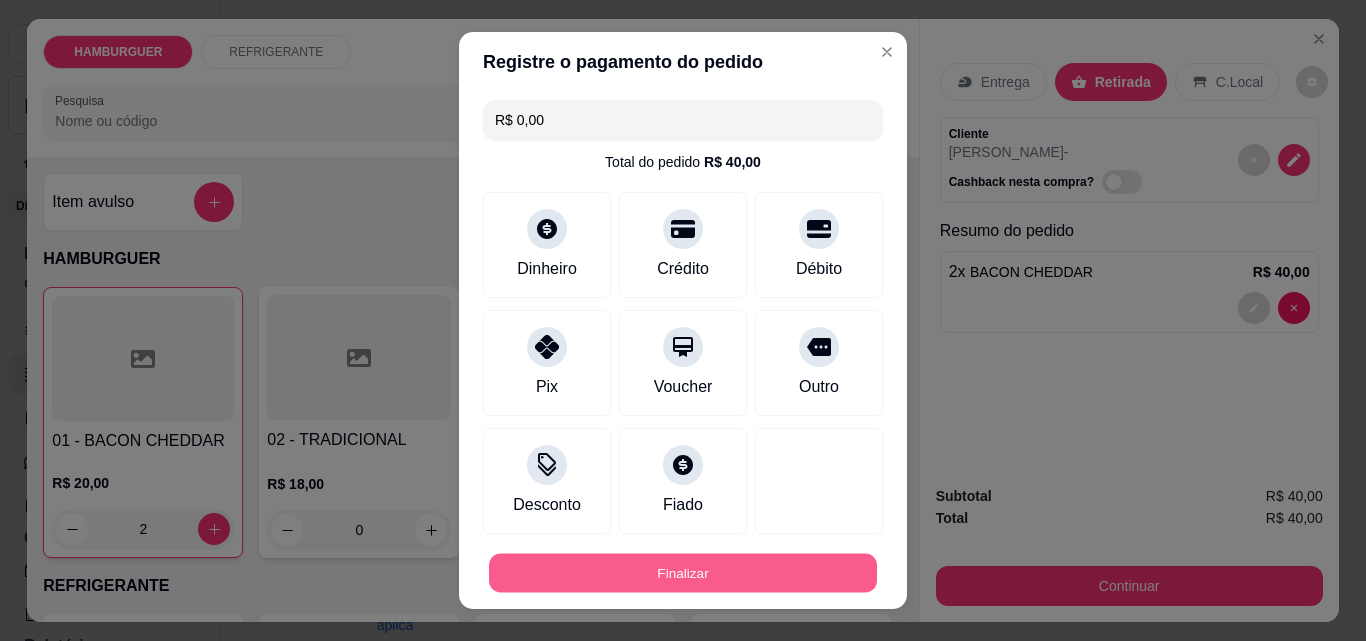 click on "Finalizar" at bounding box center [683, 573] 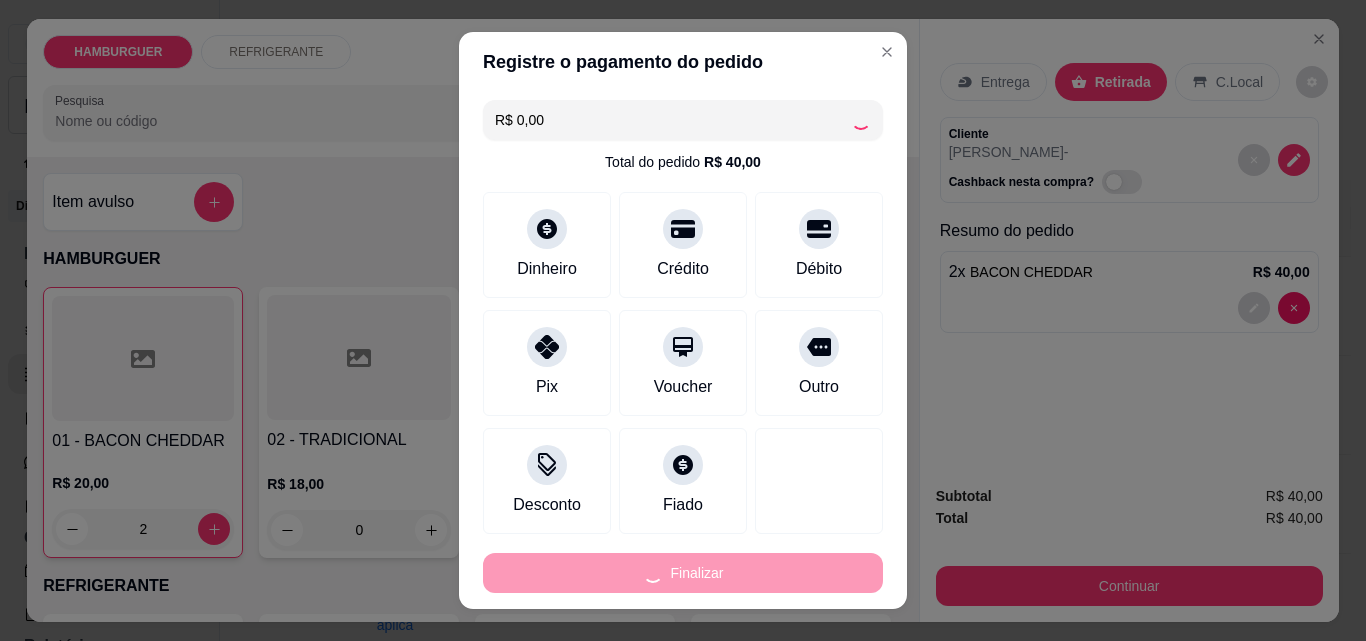 type on "0" 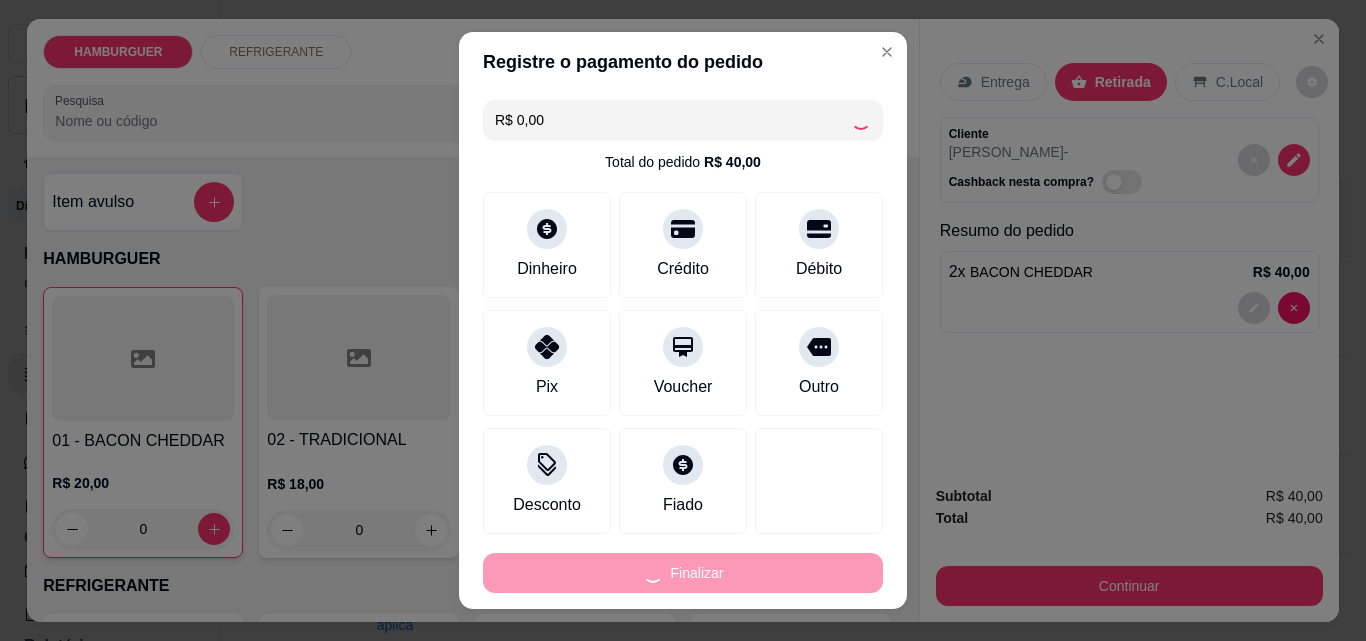 type on "-R$ 40,00" 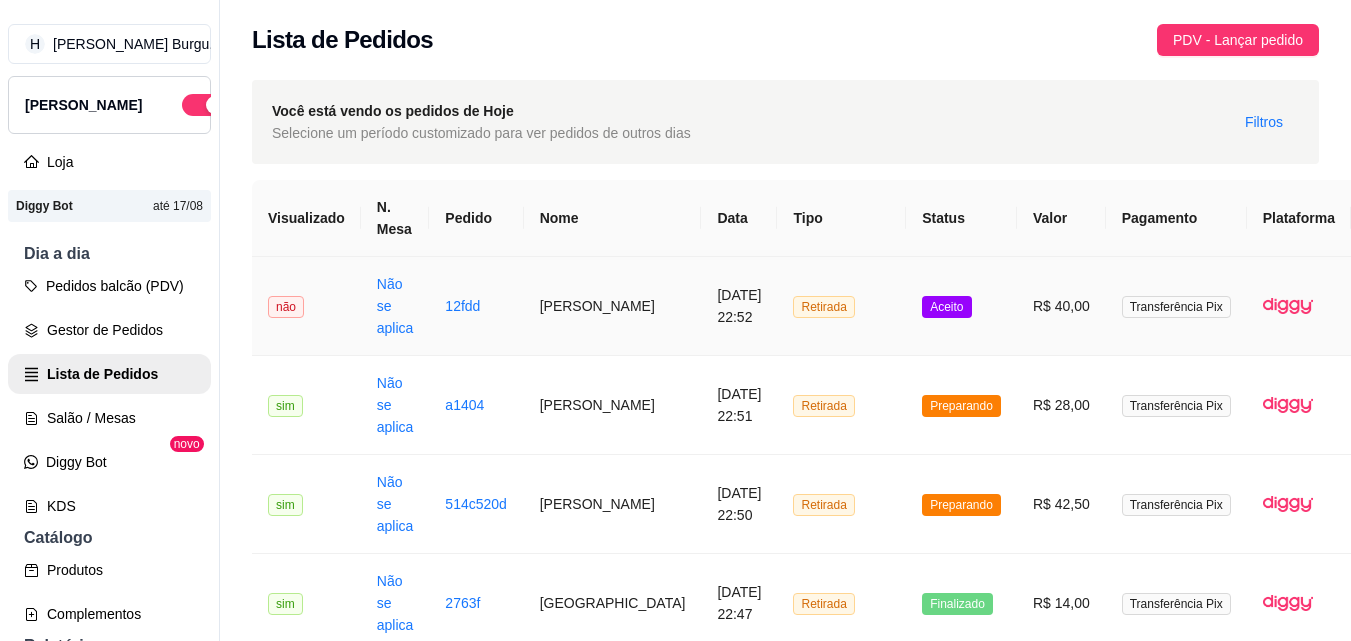 click on "Aceito" at bounding box center [961, 306] 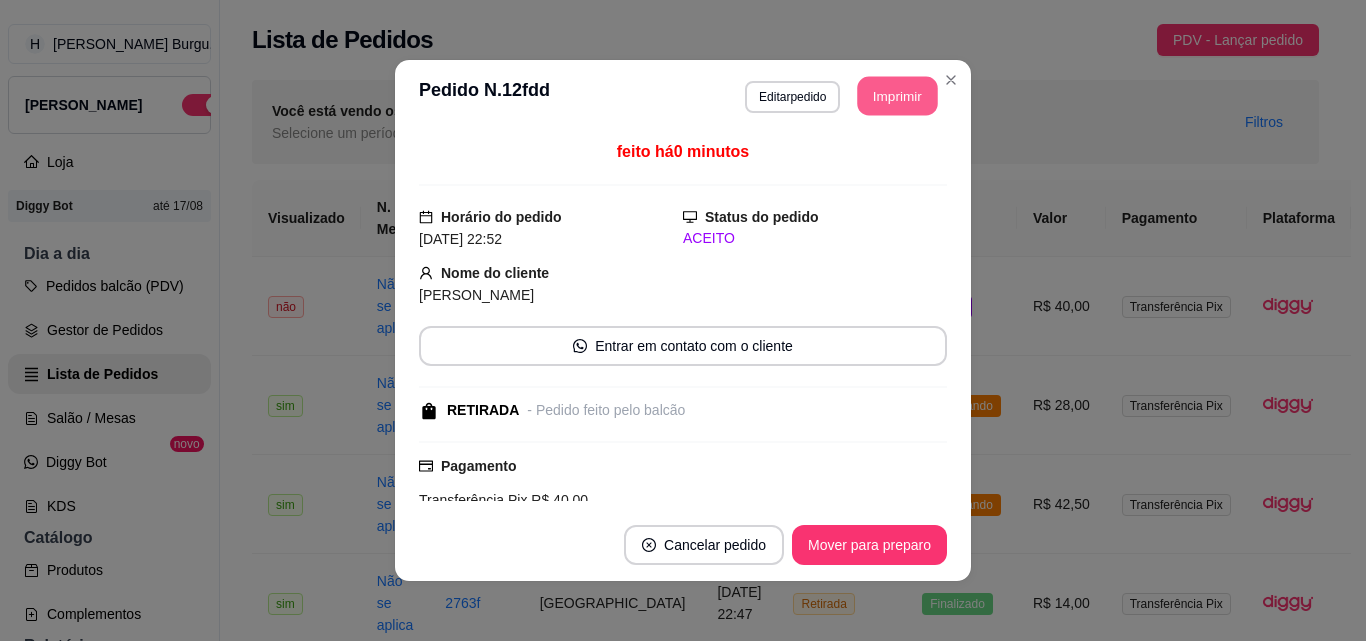 click on "Imprimir" at bounding box center (898, 96) 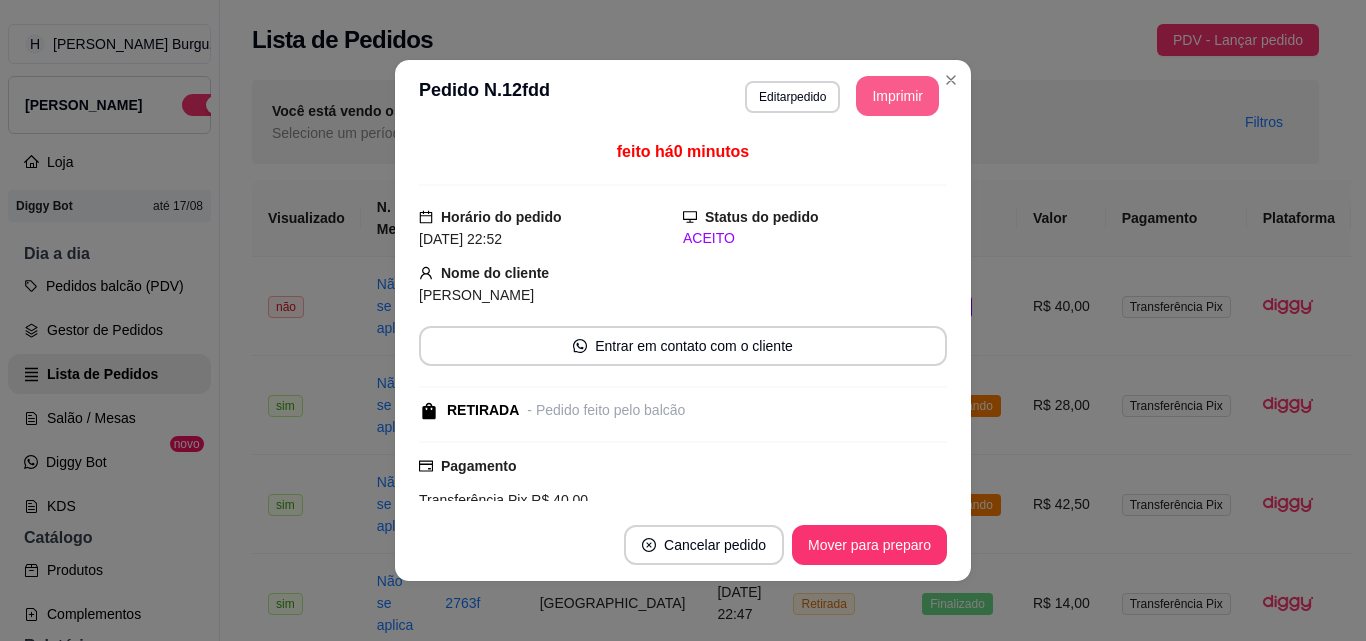 scroll, scrollTop: 0, scrollLeft: 0, axis: both 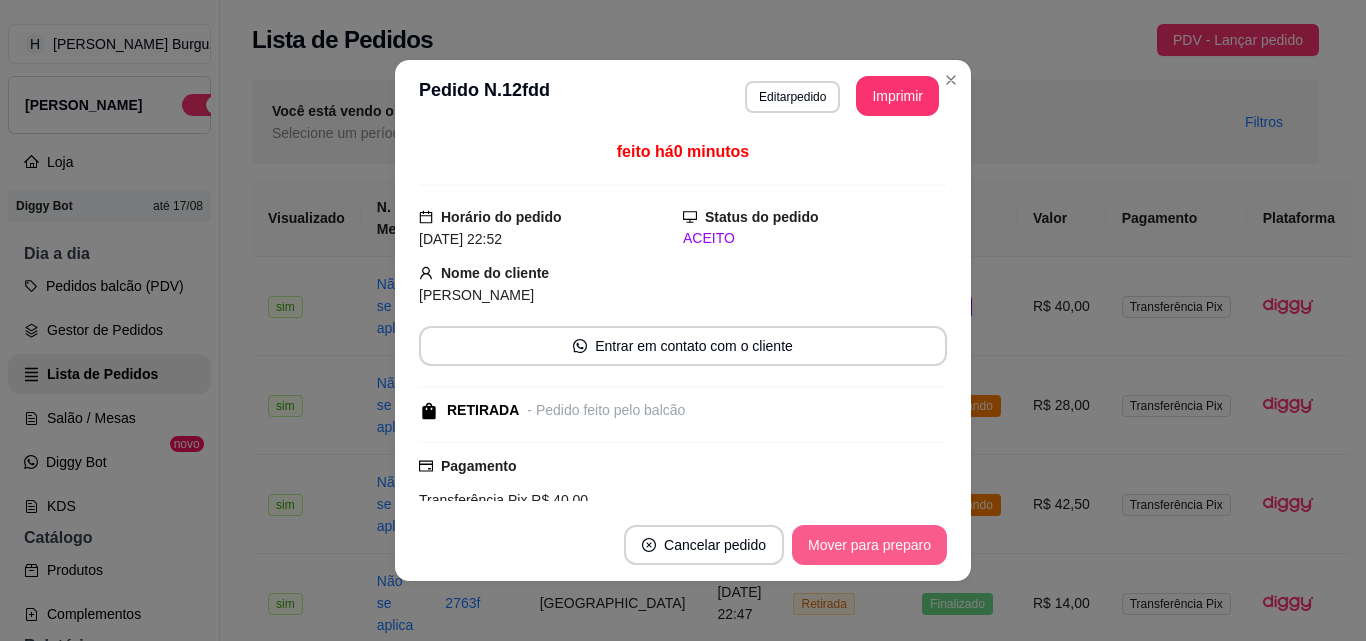 click on "Mover para preparo" at bounding box center [869, 545] 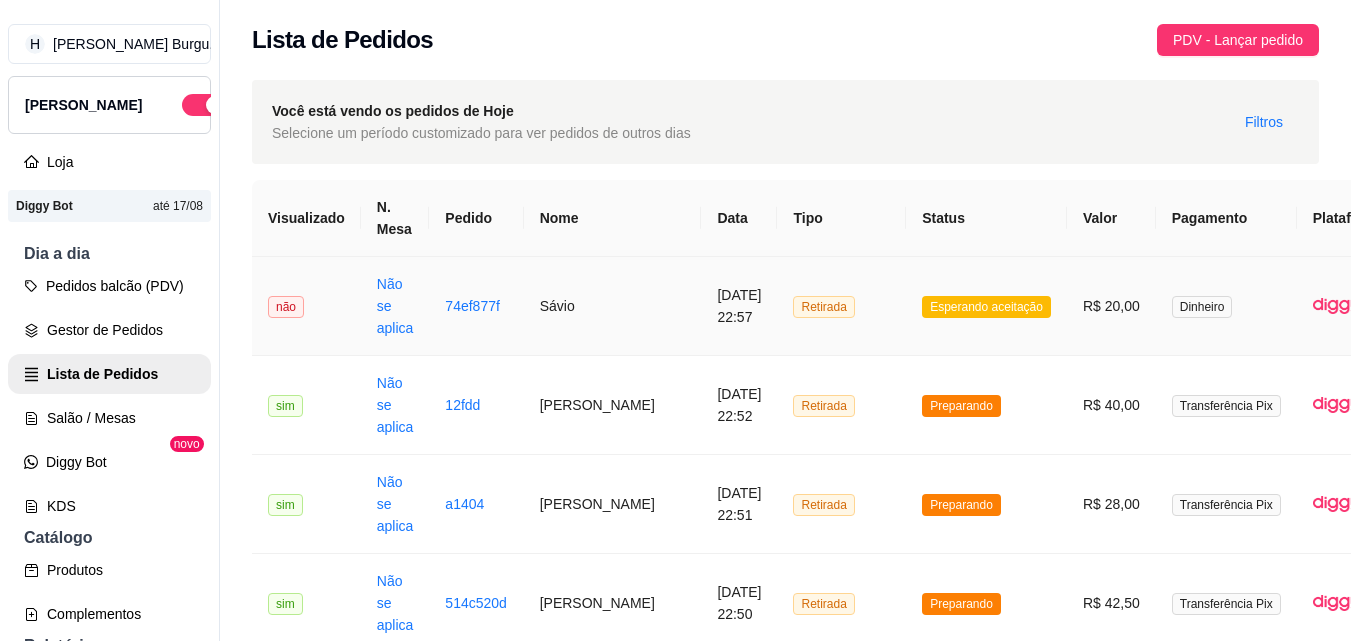 click on "Retirada" at bounding box center (841, 306) 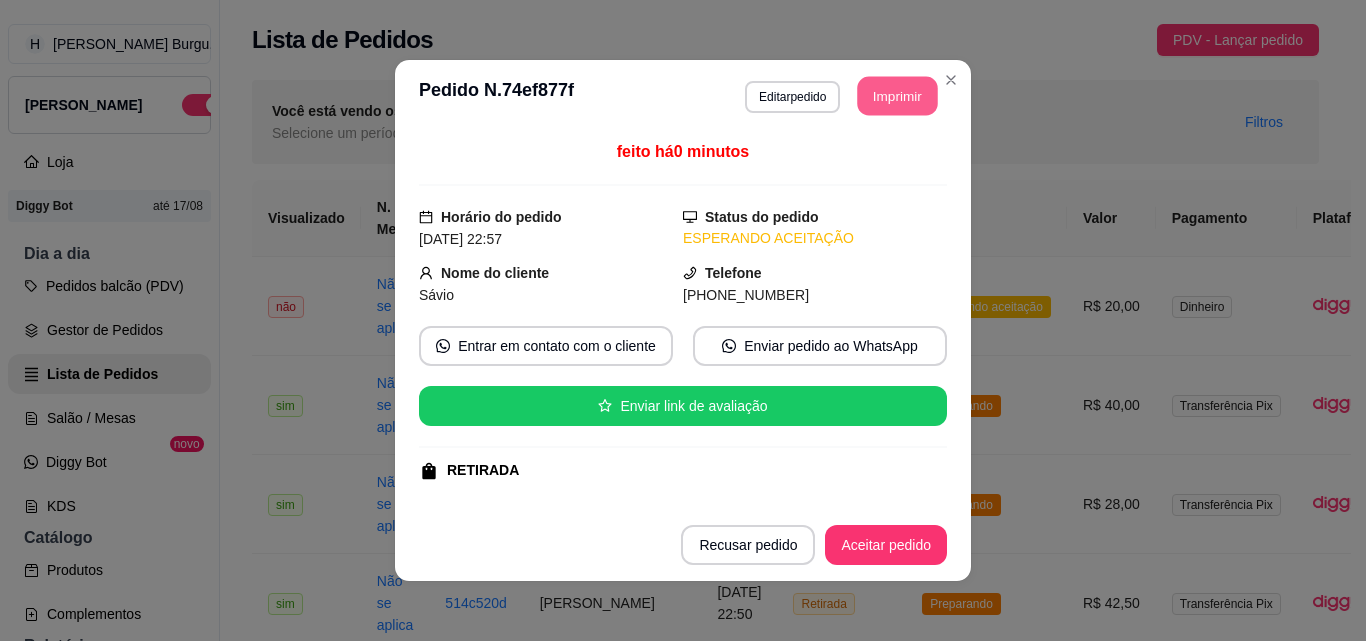 click on "Imprimir" at bounding box center [898, 96] 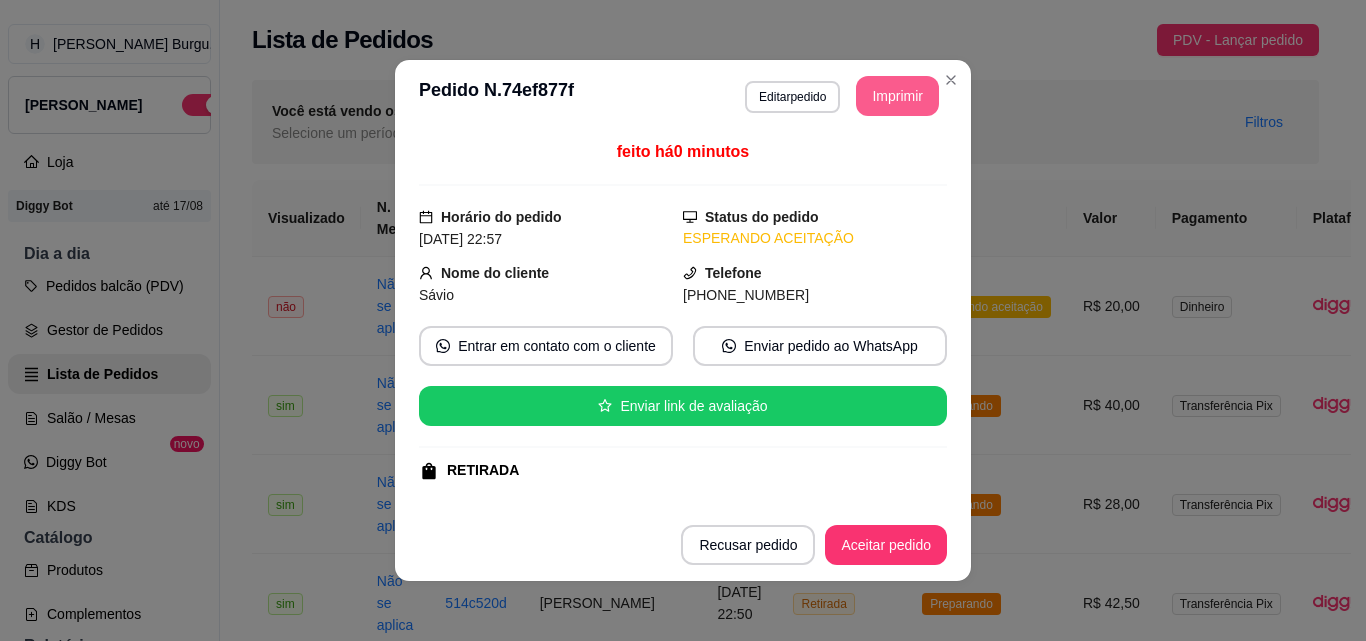 scroll, scrollTop: 0, scrollLeft: 0, axis: both 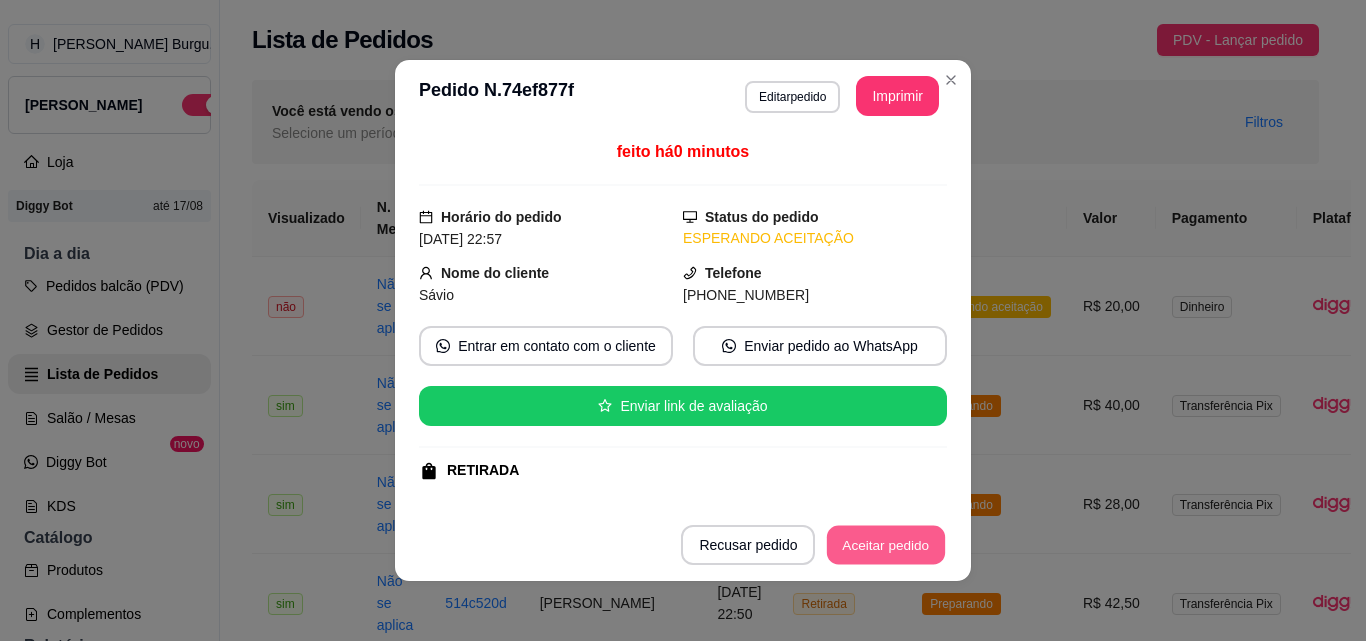click on "Aceitar pedido" at bounding box center [886, 545] 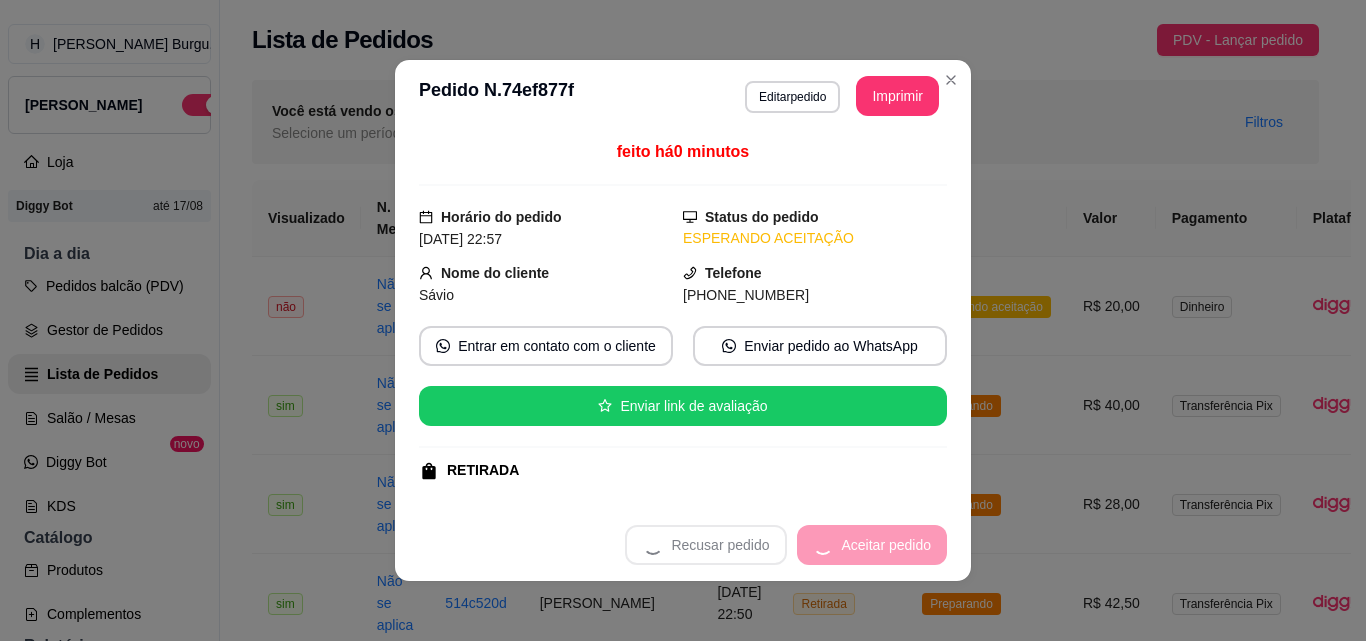 click on "Recusar pedido Aceitar pedido" at bounding box center [786, 545] 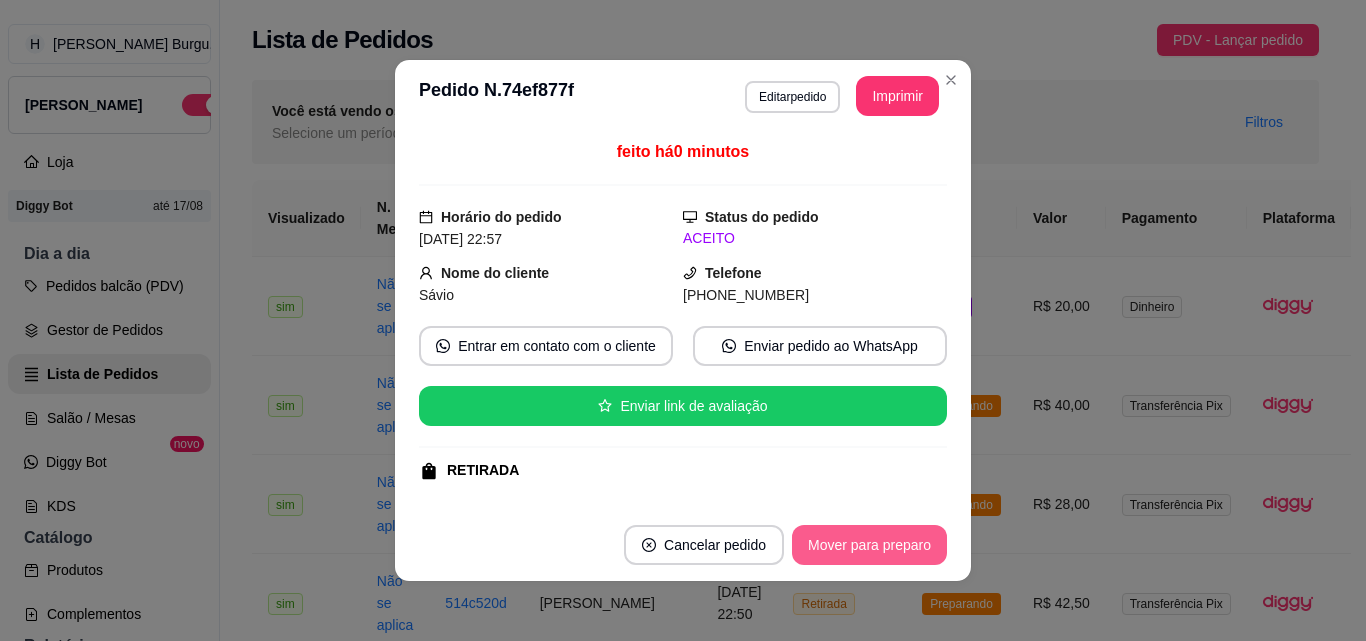 click on "Mover para preparo" at bounding box center (869, 545) 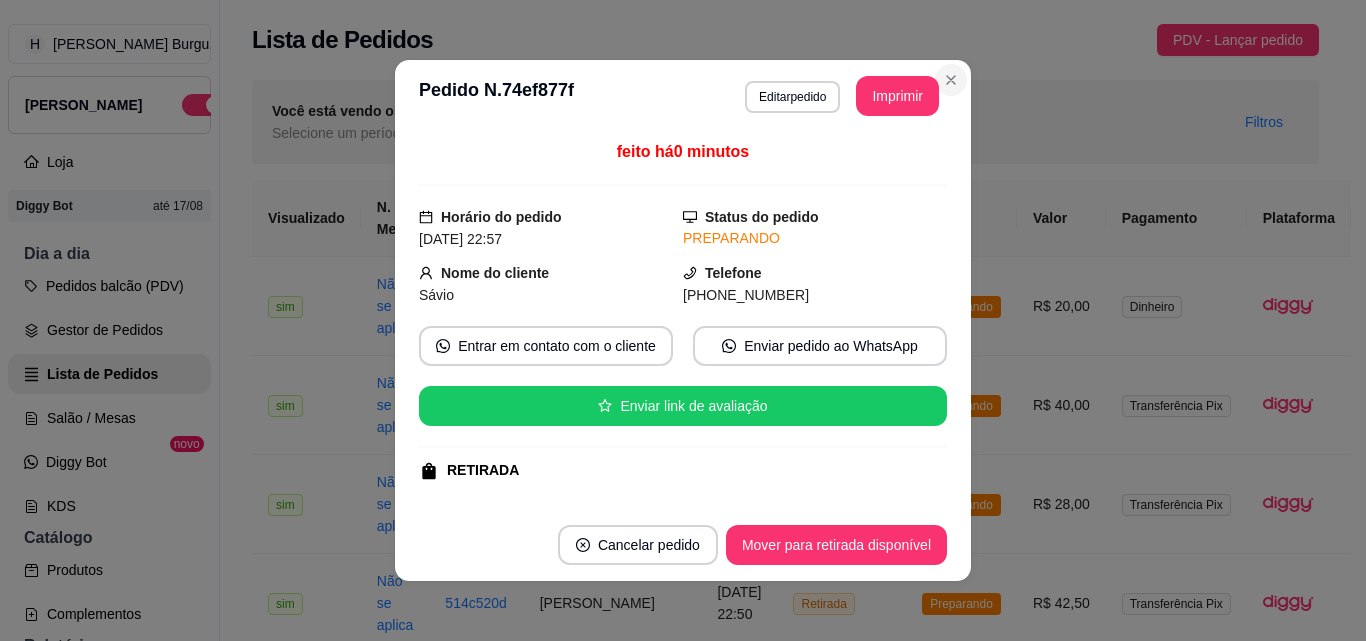 click on "**********" at bounding box center (683, 320) 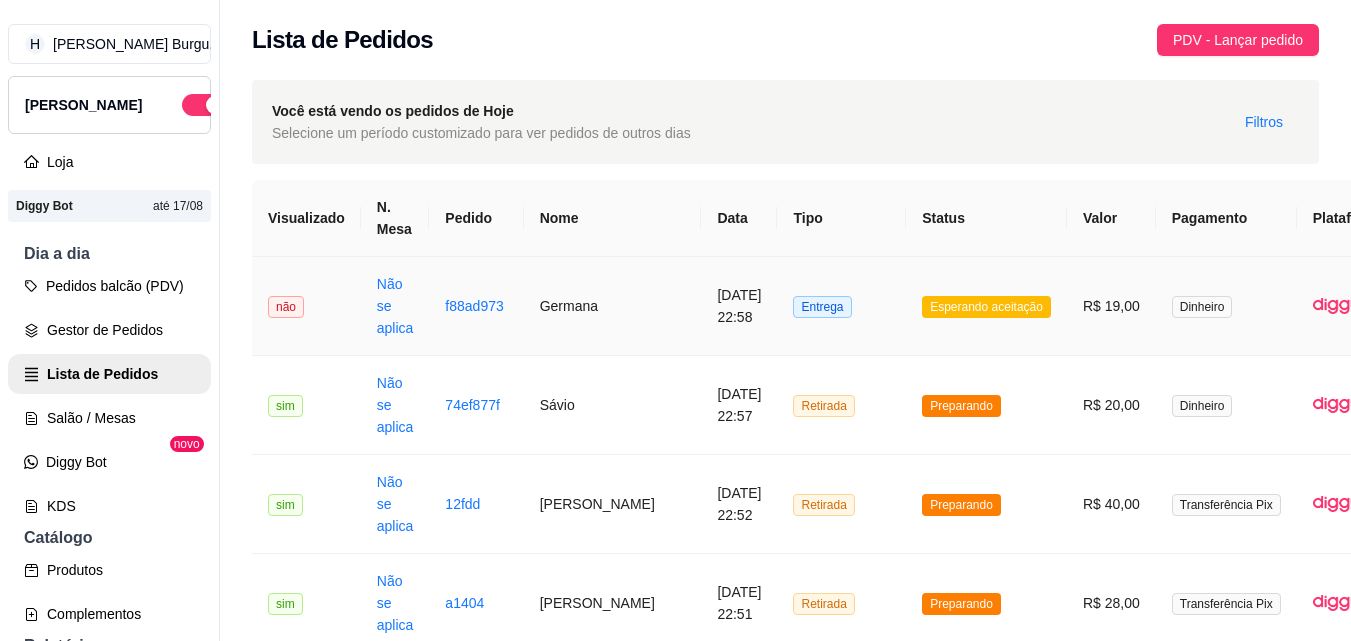 click on "Esperando aceitação" at bounding box center [986, 306] 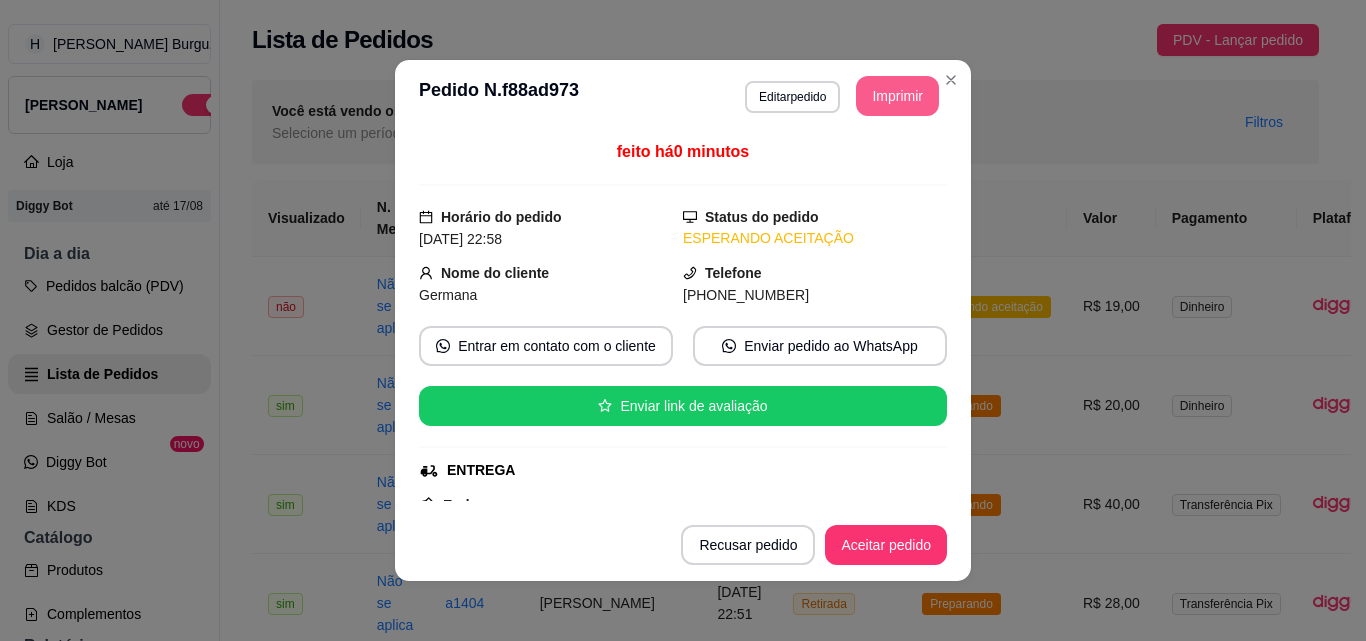 click on "Imprimir" at bounding box center (897, 96) 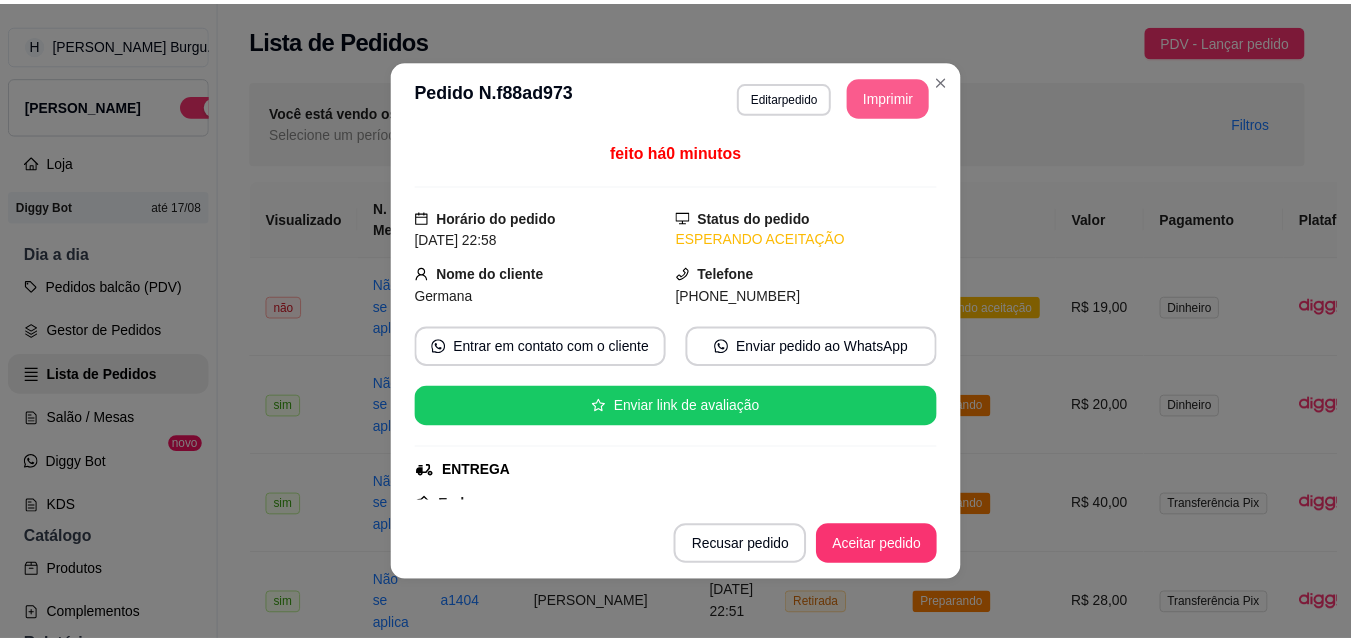 scroll, scrollTop: 0, scrollLeft: 0, axis: both 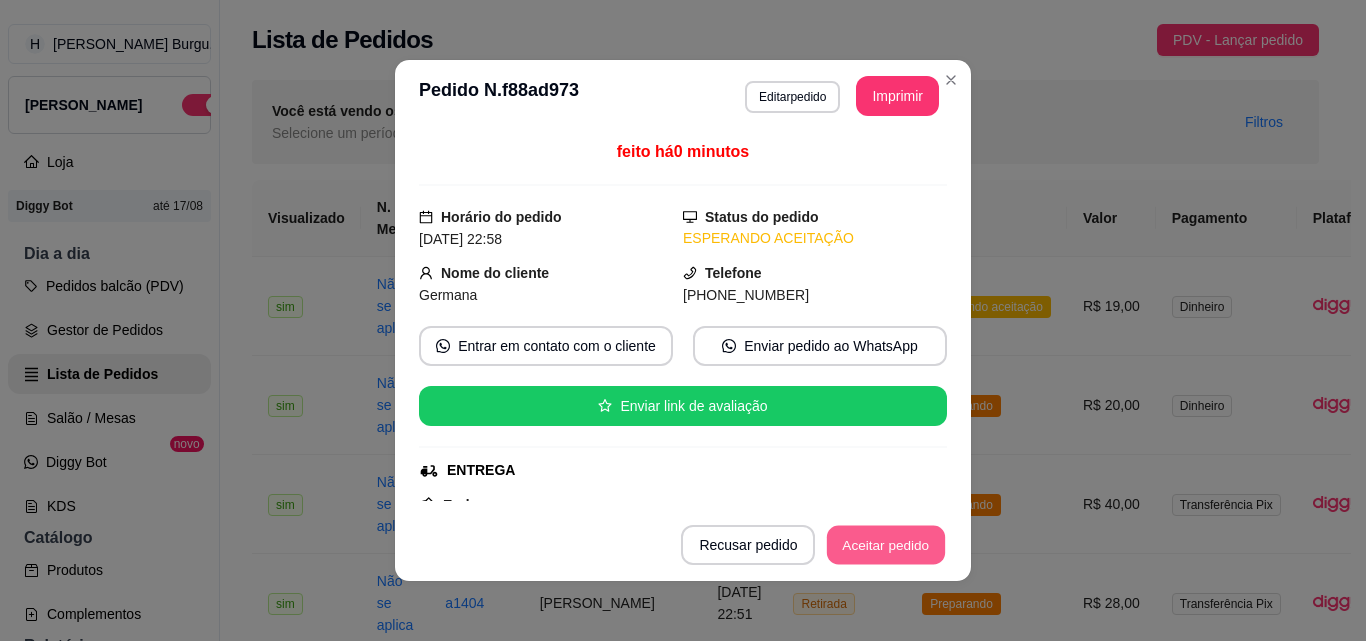 click on "Aceitar pedido" at bounding box center (886, 545) 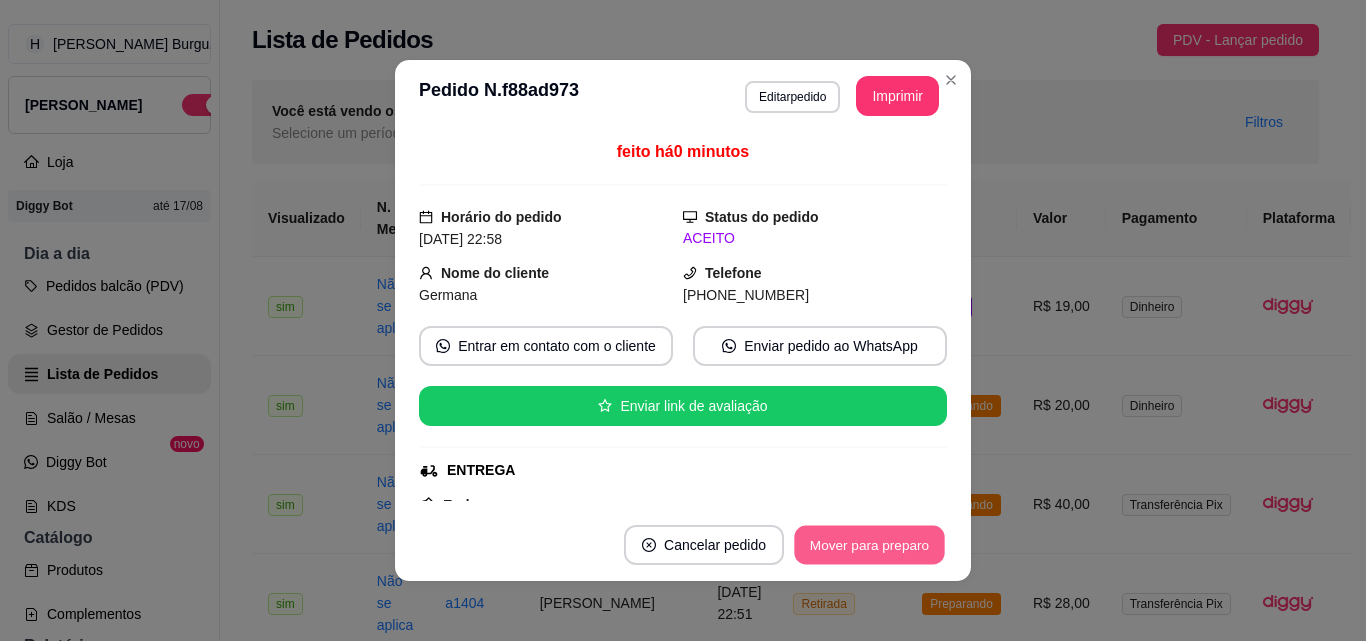 click on "Mover para preparo" at bounding box center [869, 545] 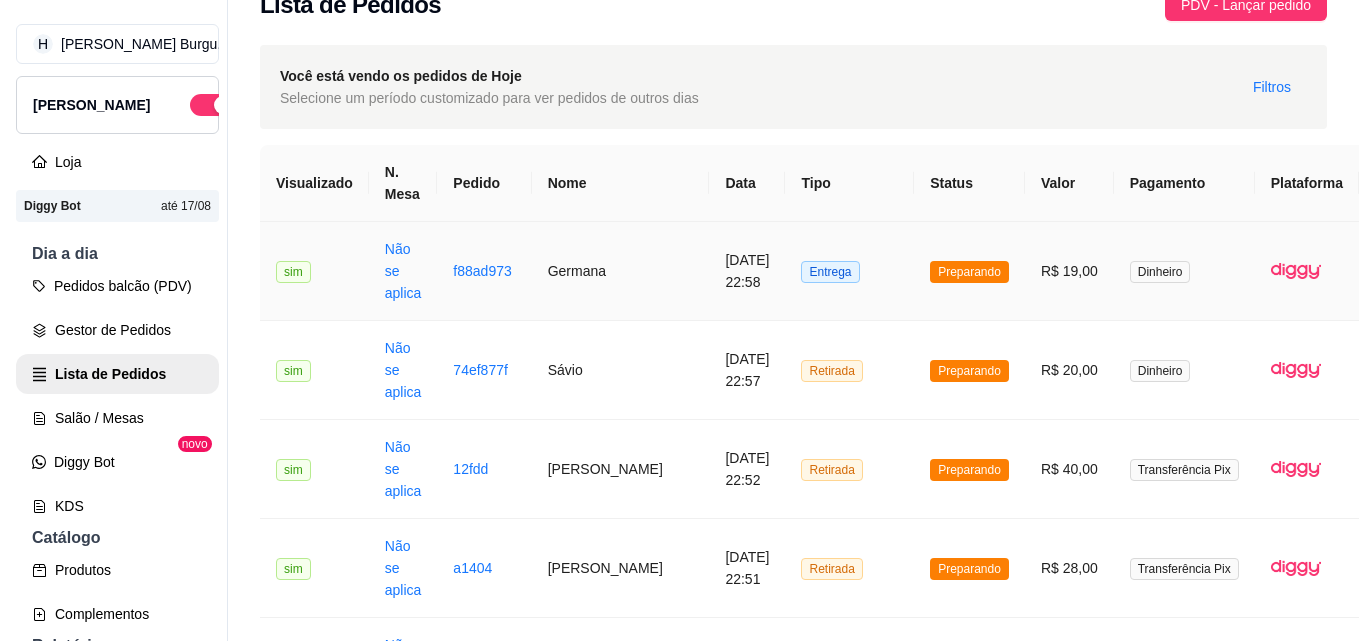 scroll, scrollTop: 0, scrollLeft: 0, axis: both 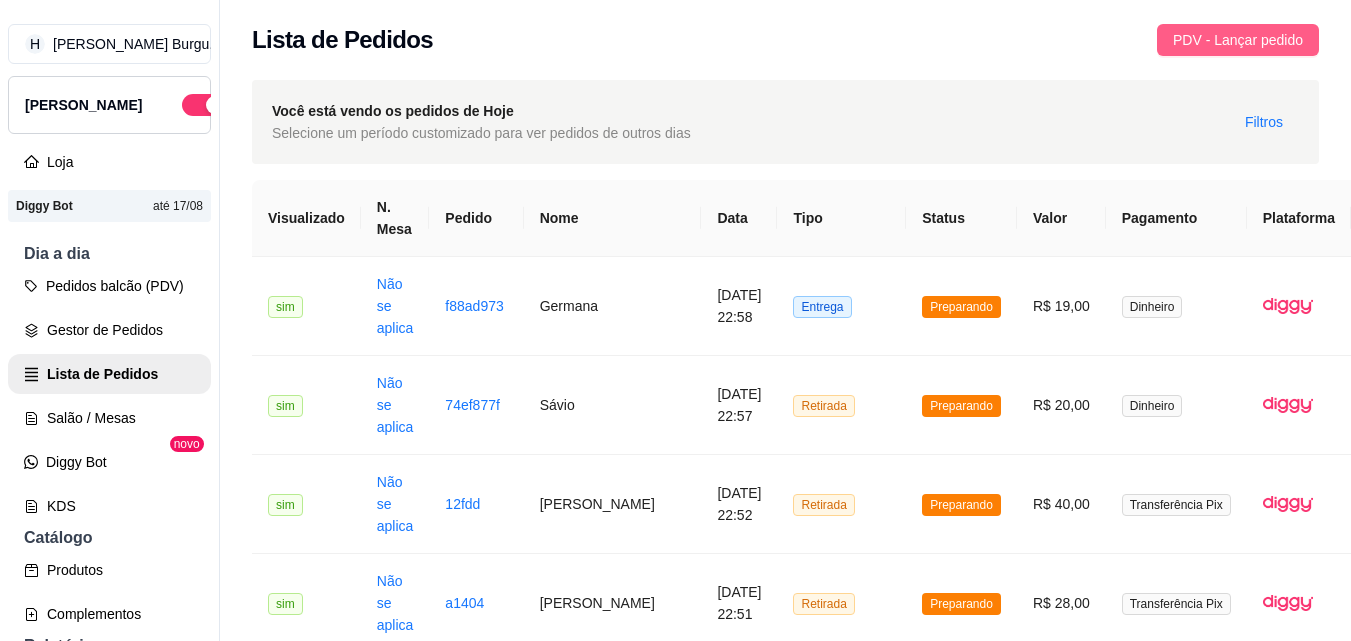 click on "PDV - Lançar pedido" at bounding box center (1238, 40) 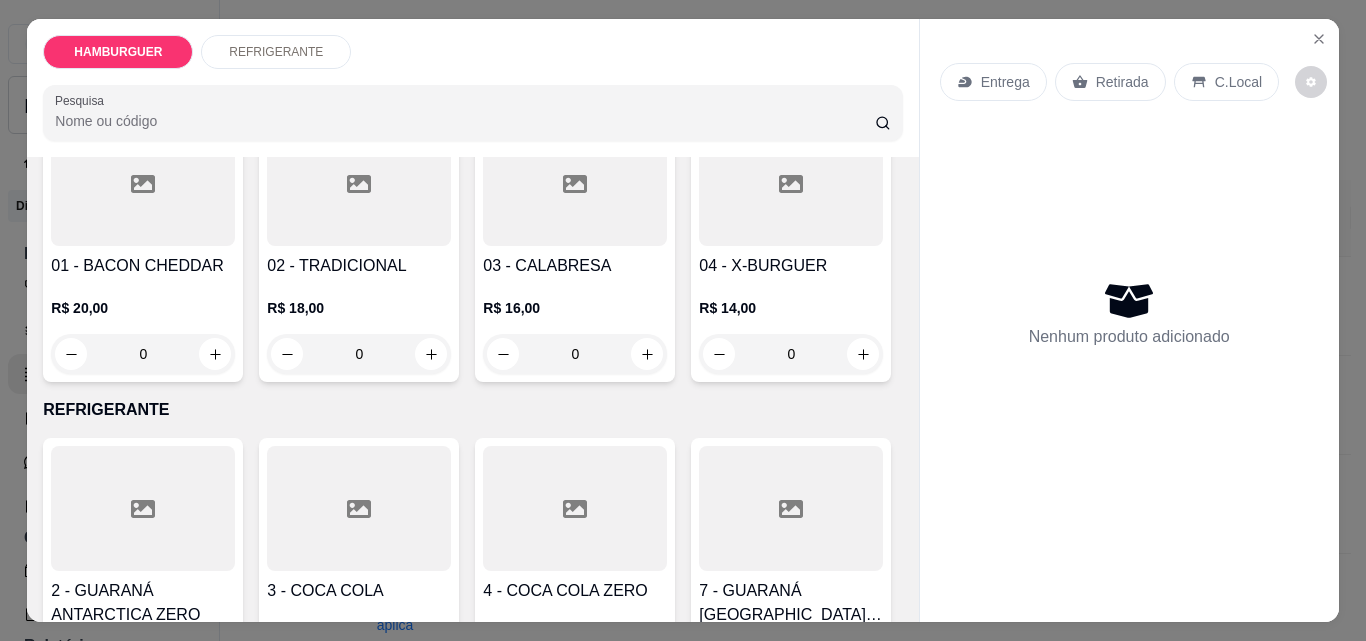 scroll, scrollTop: 200, scrollLeft: 0, axis: vertical 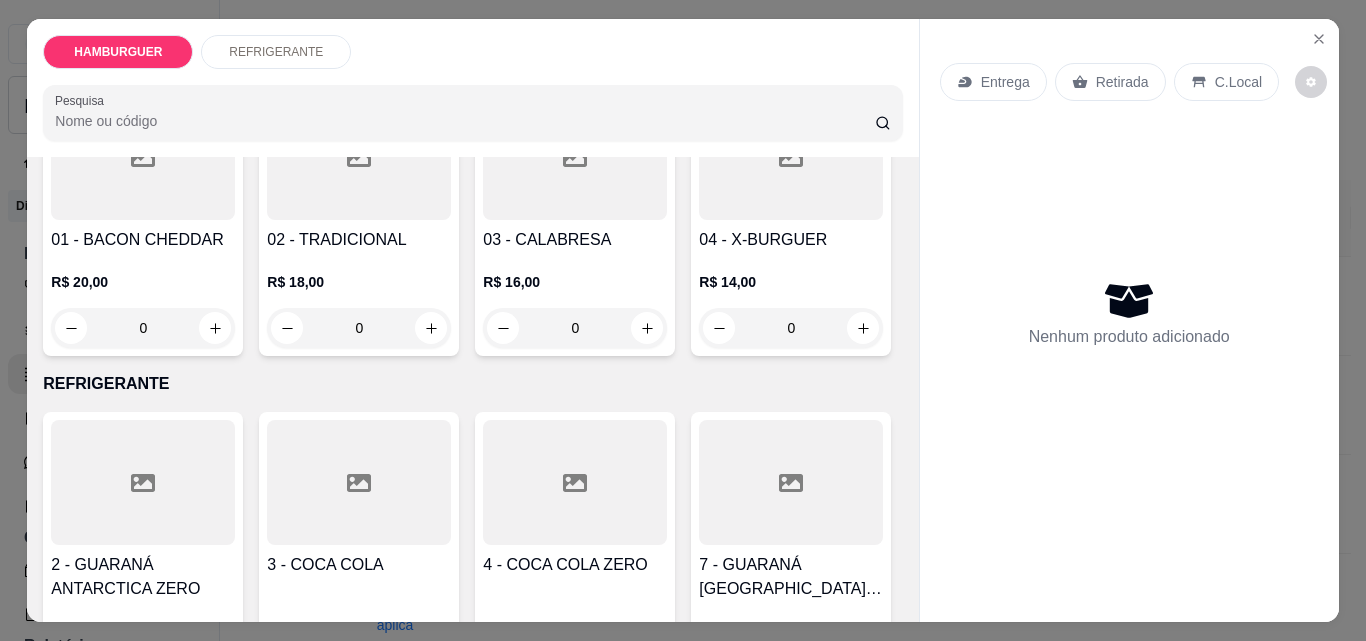 click on "0" at bounding box center [143, 328] 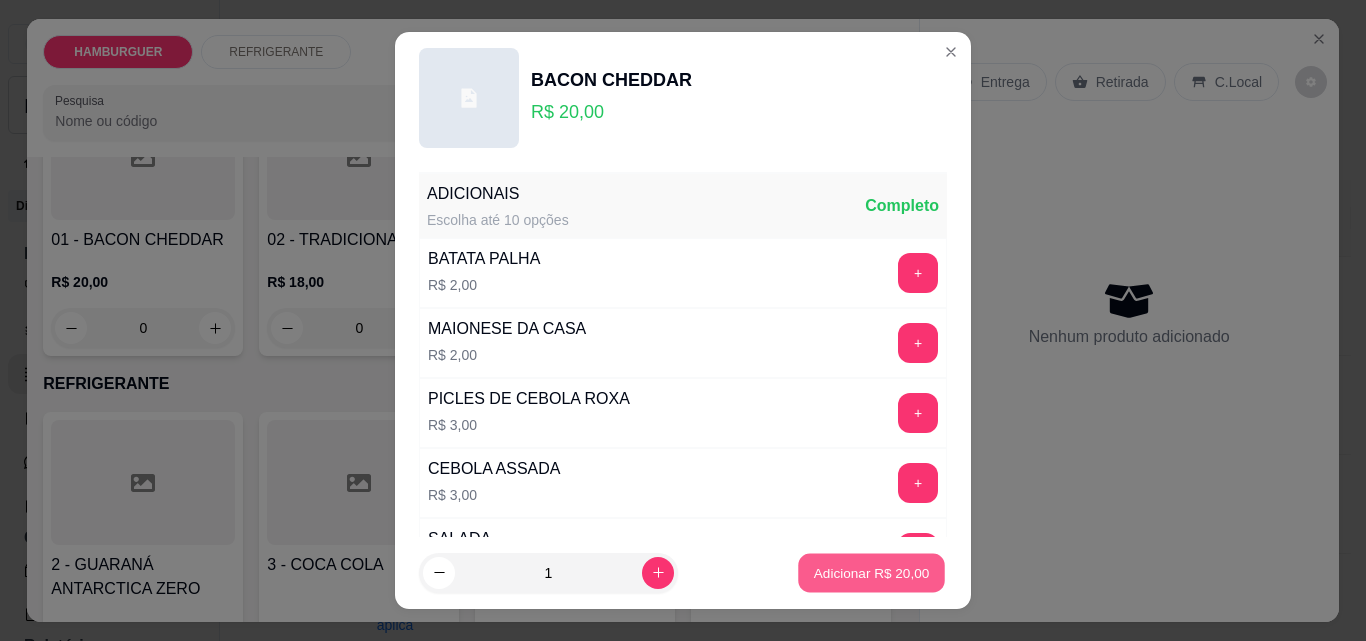 click on "Adicionar   R$ 20,00" at bounding box center [872, 572] 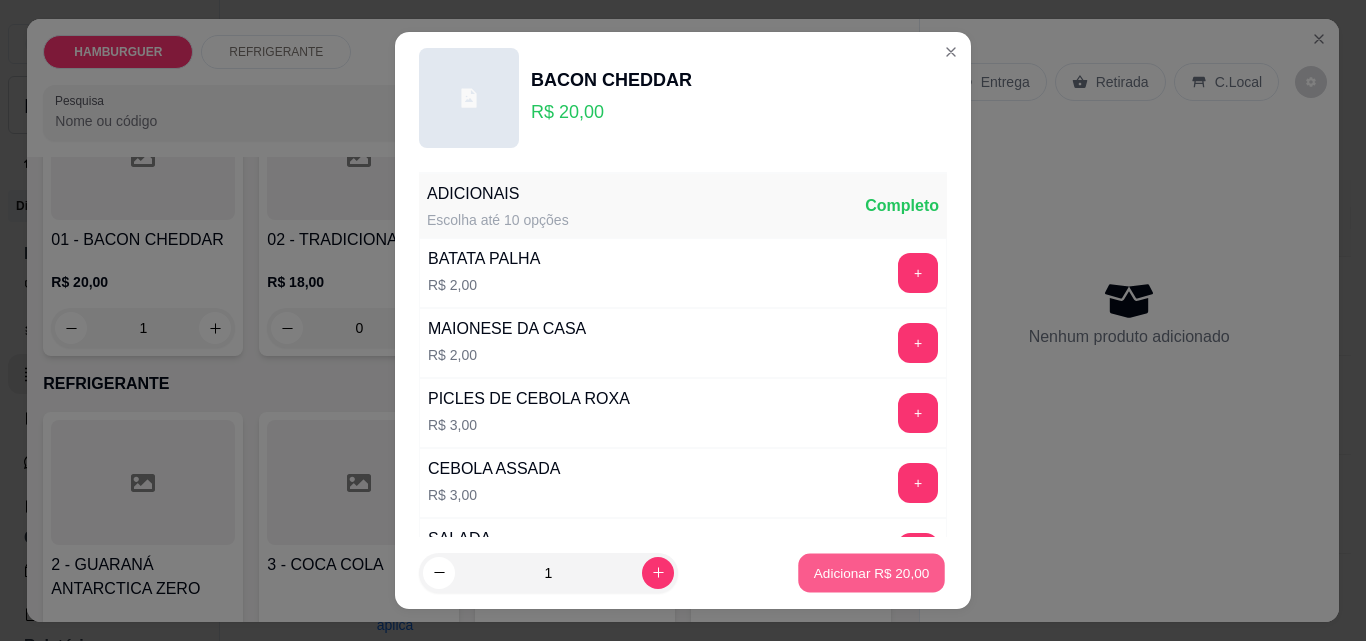 scroll, scrollTop: 201, scrollLeft: 0, axis: vertical 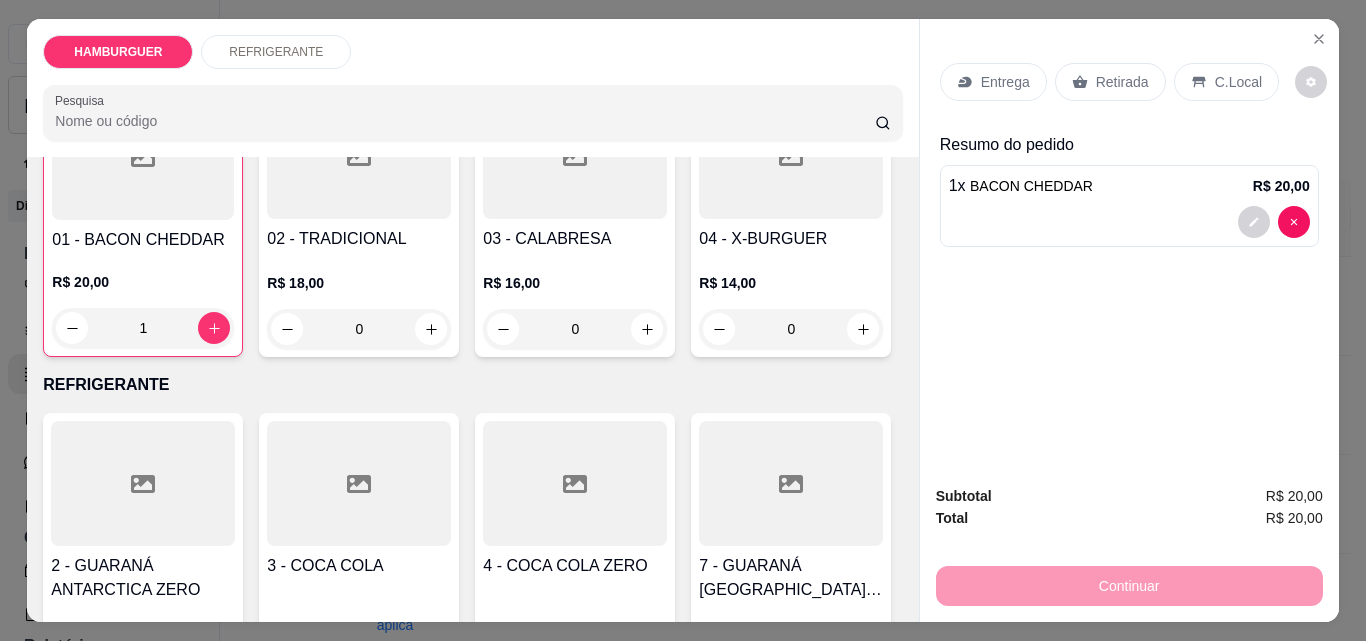 click on "0" at bounding box center [791, 329] 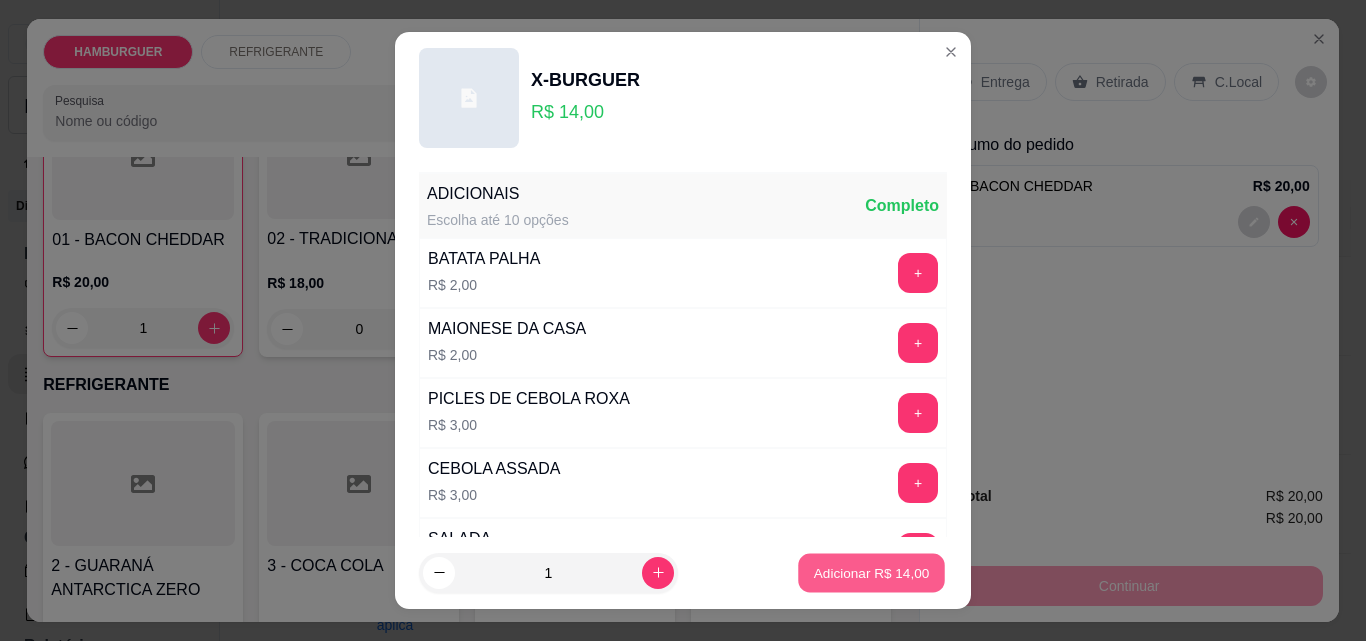 click on "Adicionar   R$ 14,00" at bounding box center [871, 573] 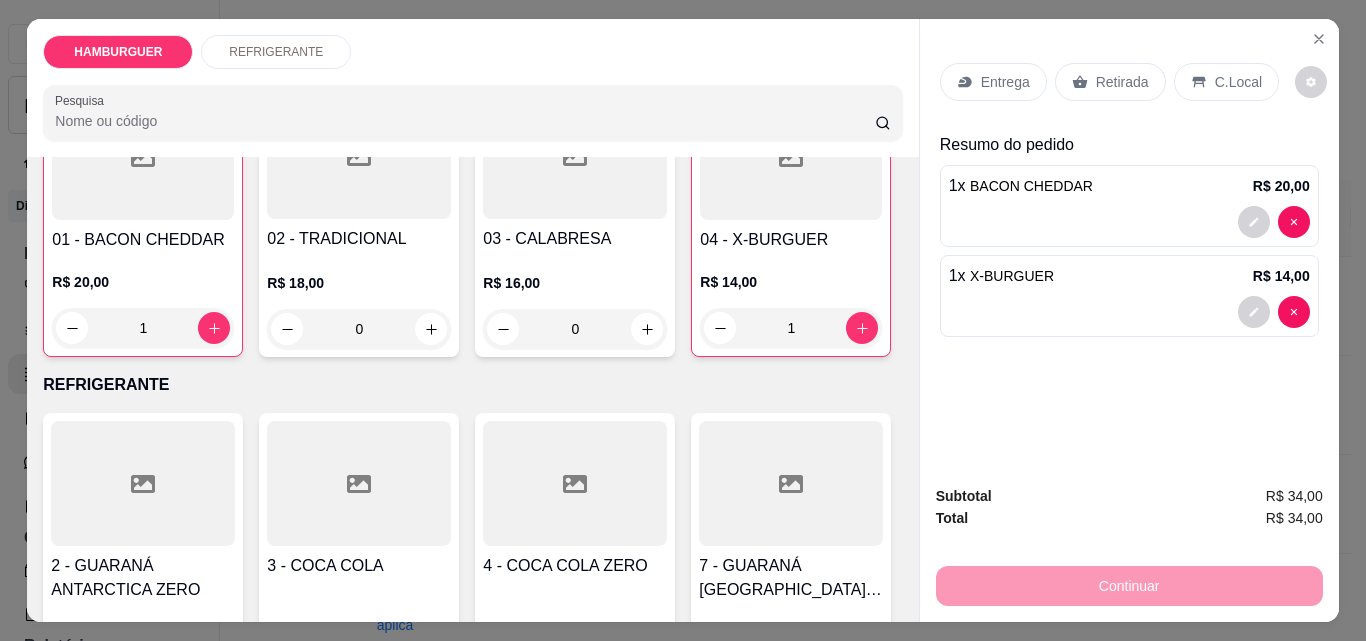 click on "Entrega" at bounding box center (993, 82) 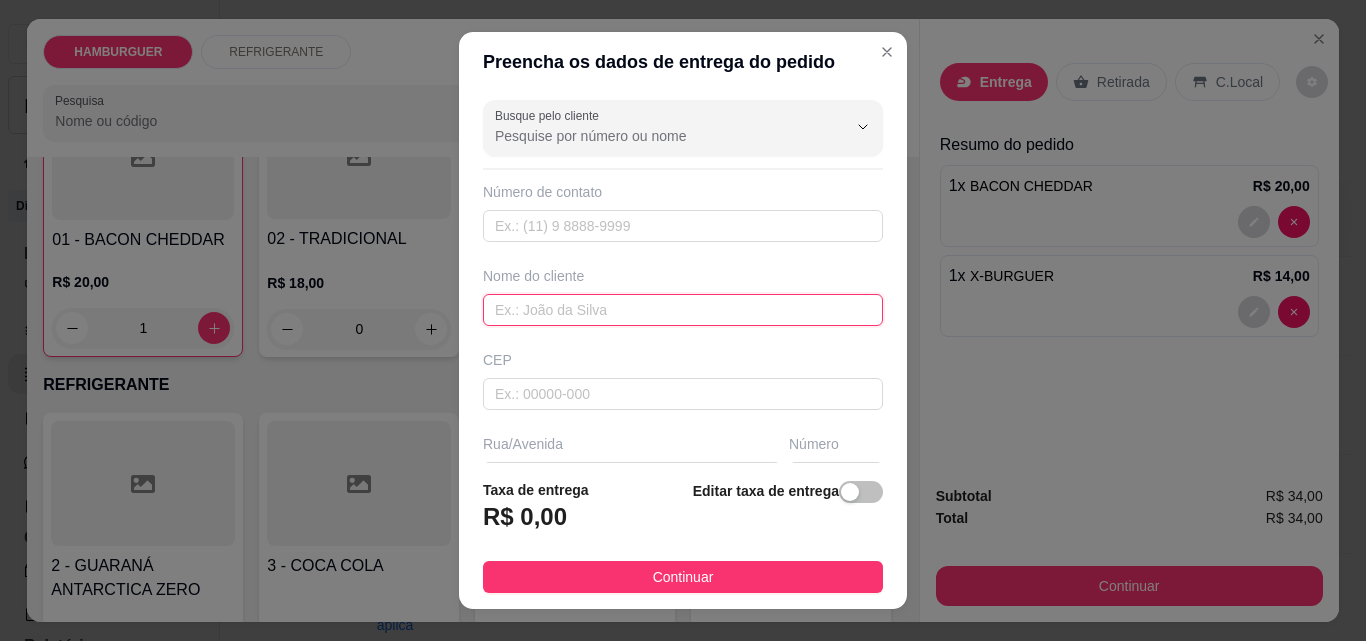 click at bounding box center [683, 310] 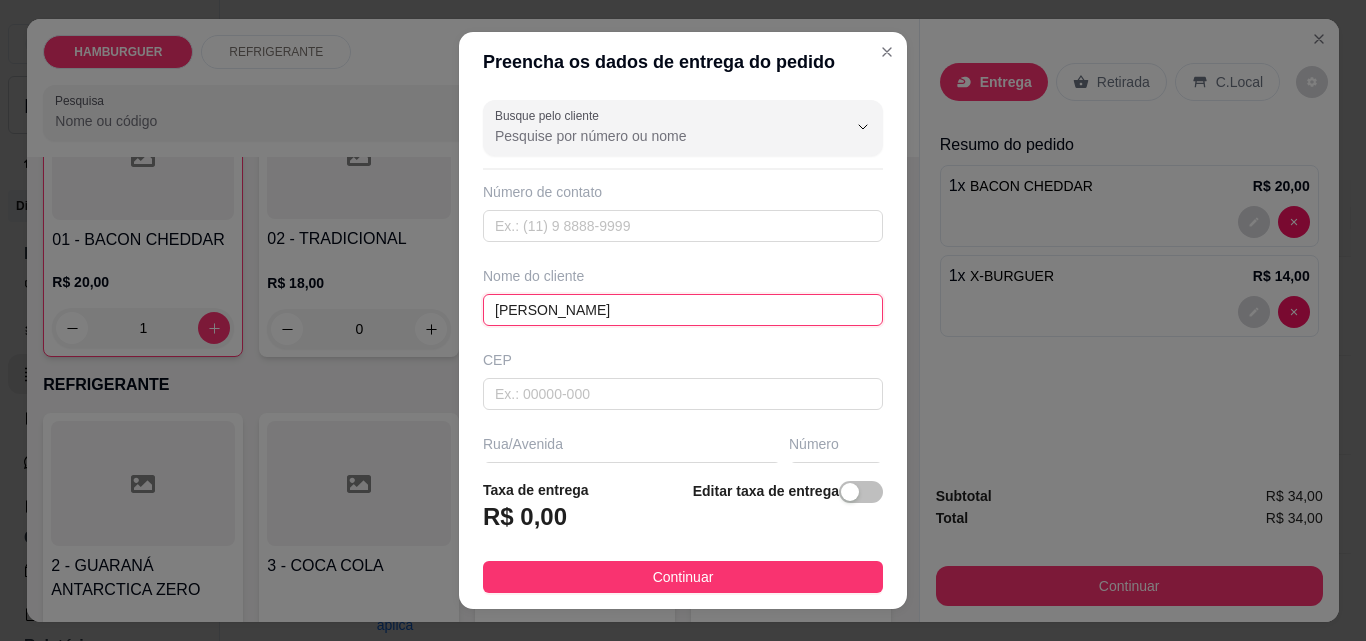 type on "Larissa Moraes" 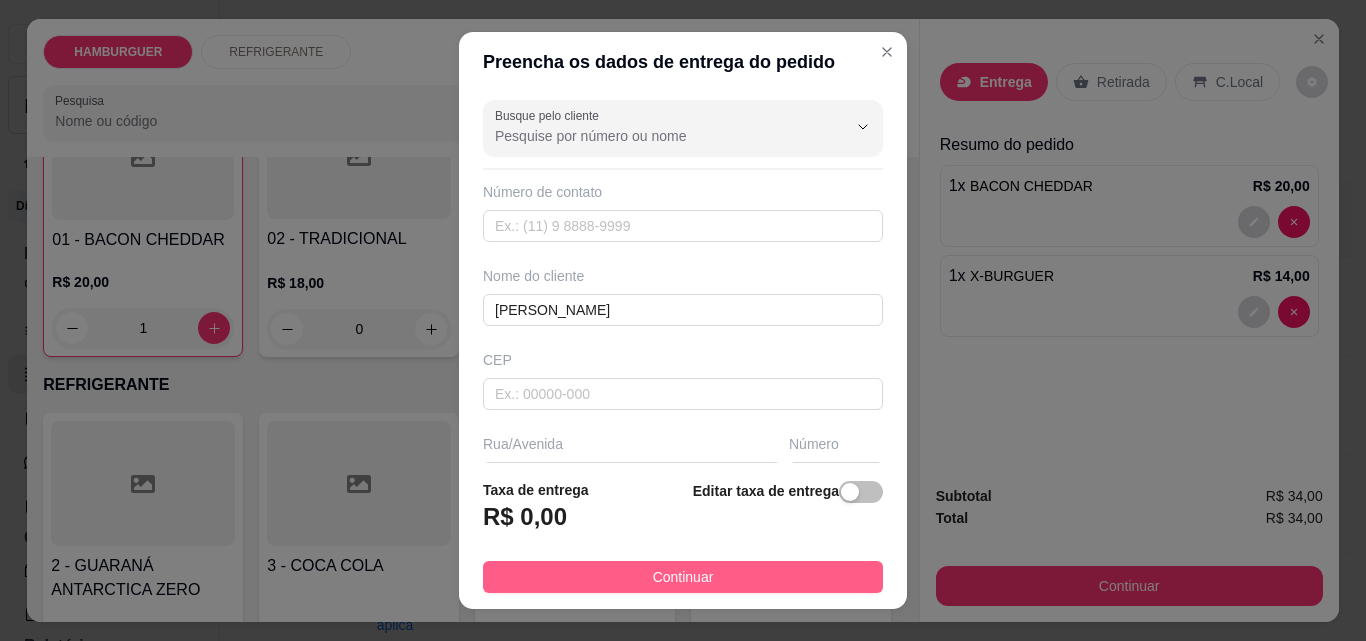 click on "Continuar" at bounding box center [683, 577] 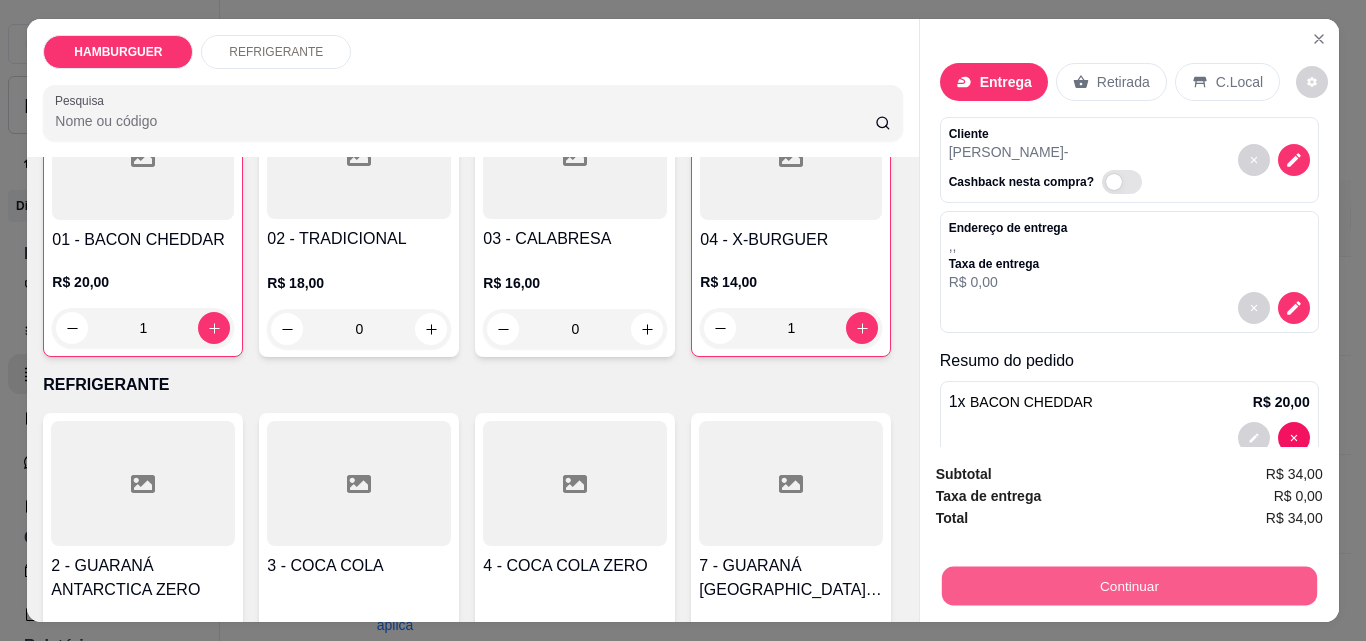 click on "Continuar" at bounding box center (1128, 585) 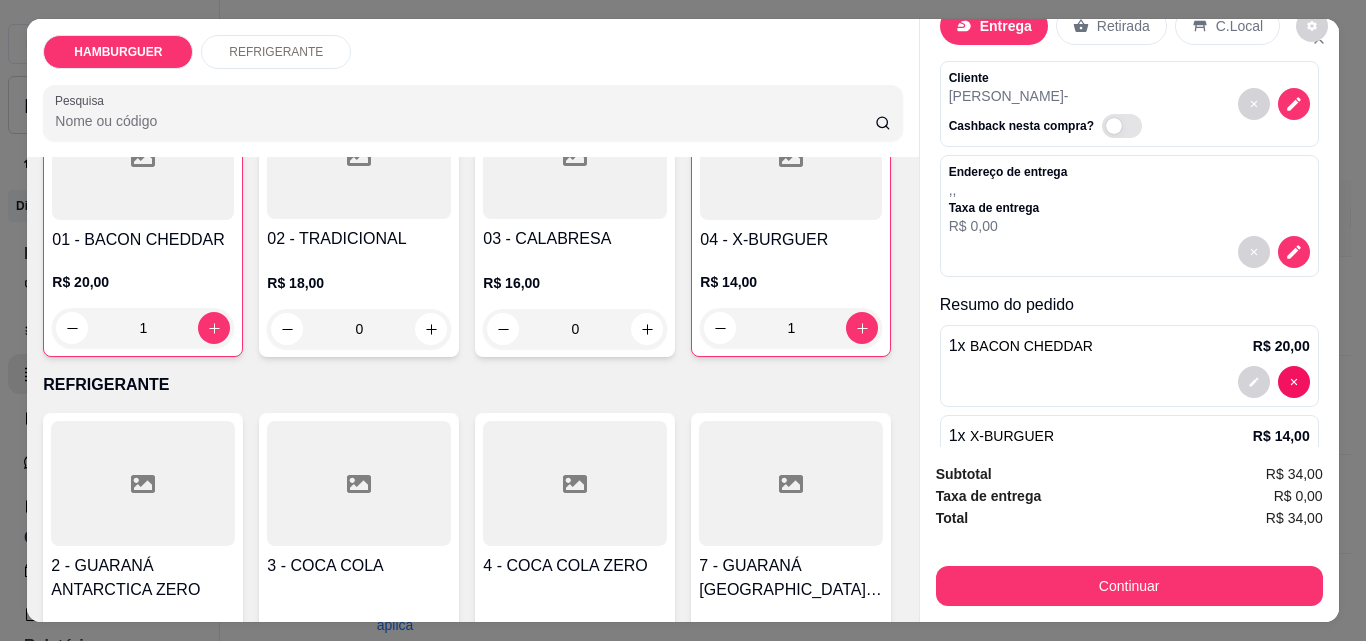 scroll, scrollTop: 0, scrollLeft: 0, axis: both 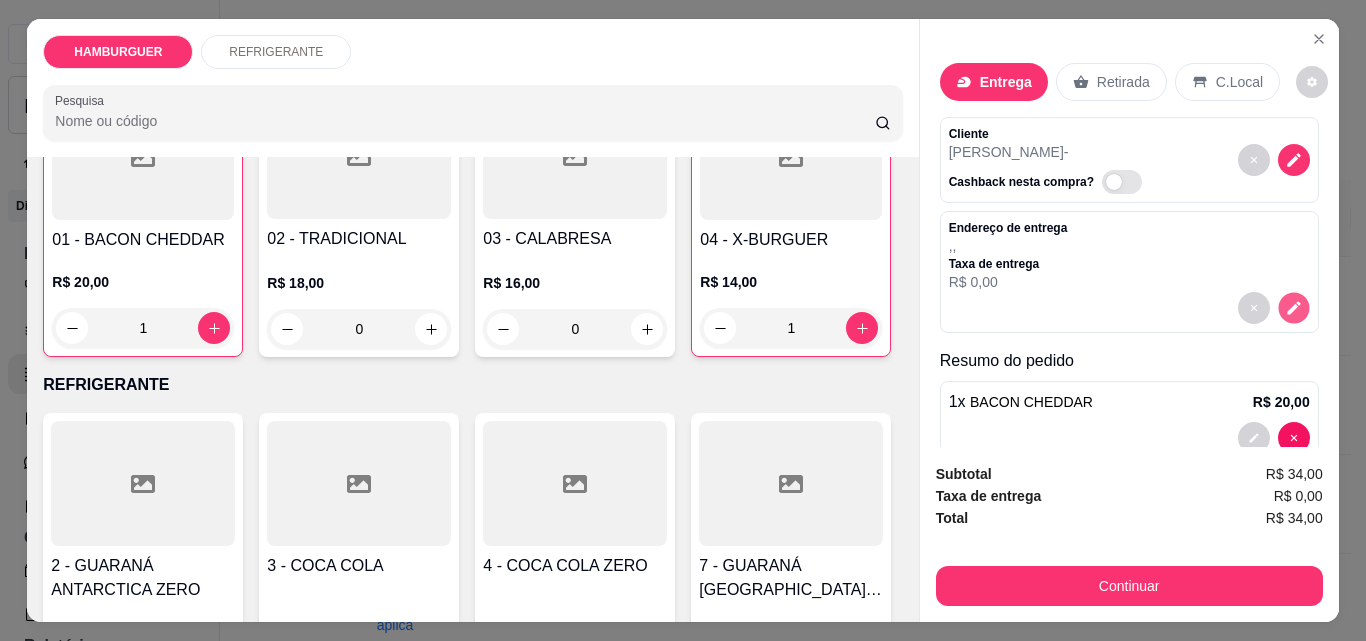 click 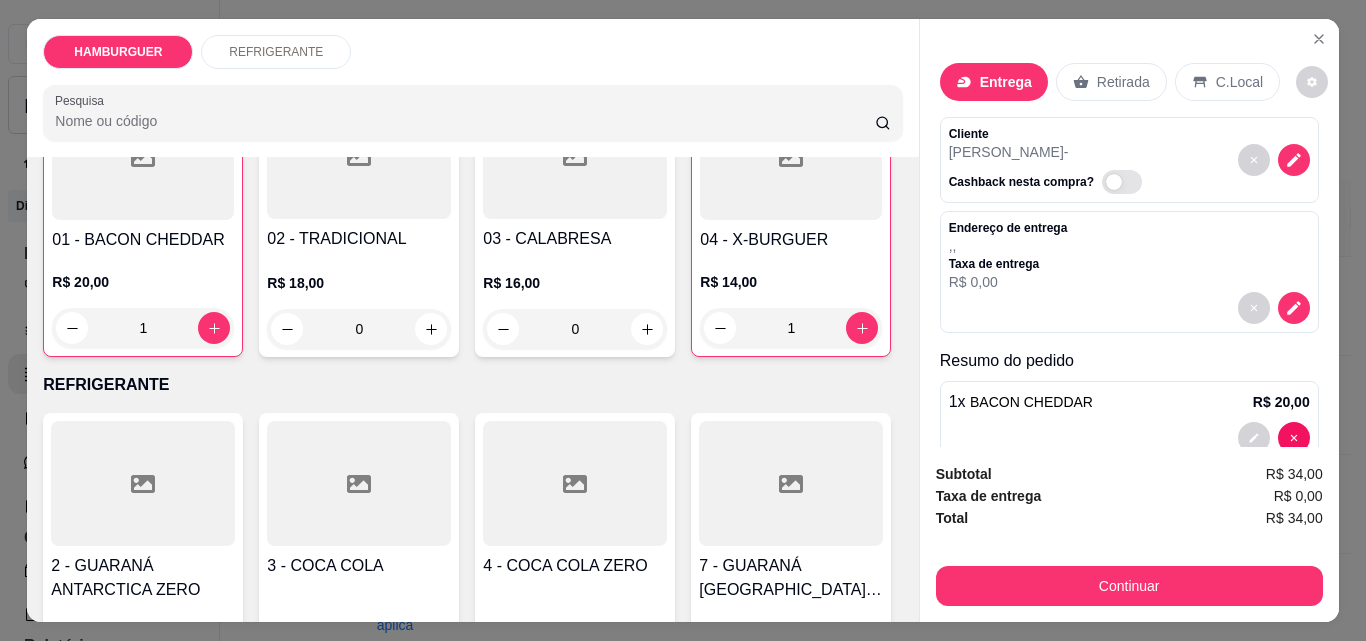 scroll, scrollTop: 32, scrollLeft: 0, axis: vertical 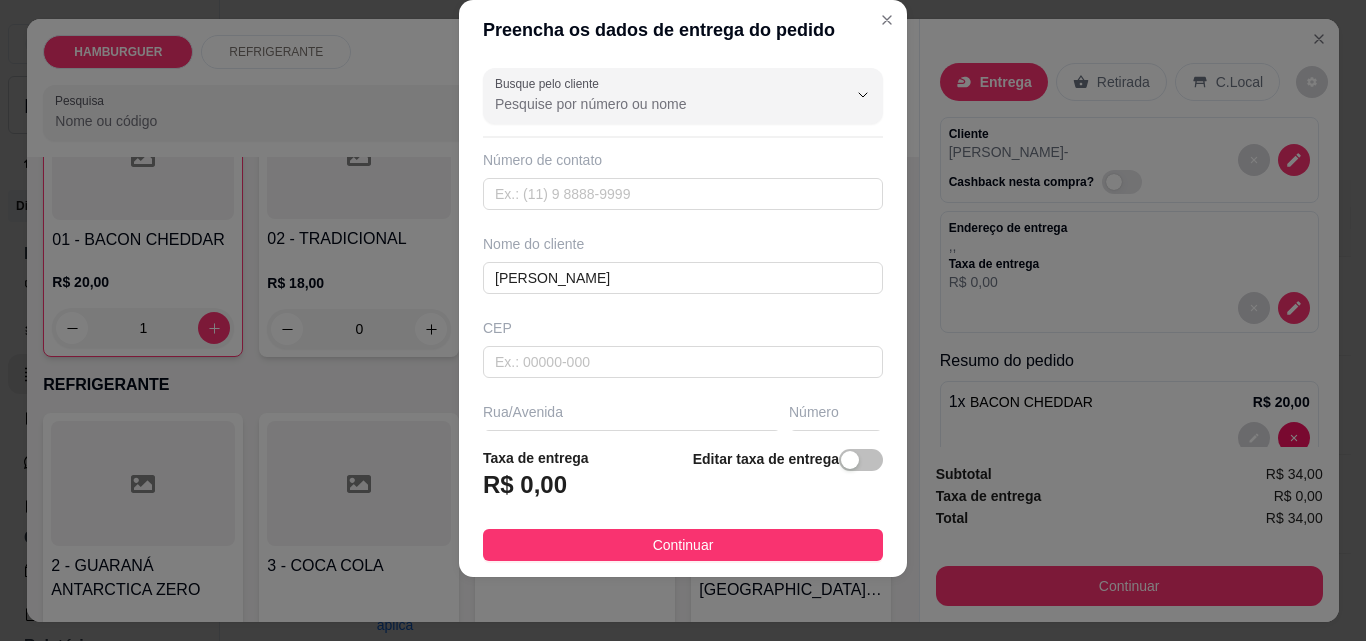 drag, startPoint x: 851, startPoint y: 449, endPoint x: 778, endPoint y: 498, distance: 87.92042 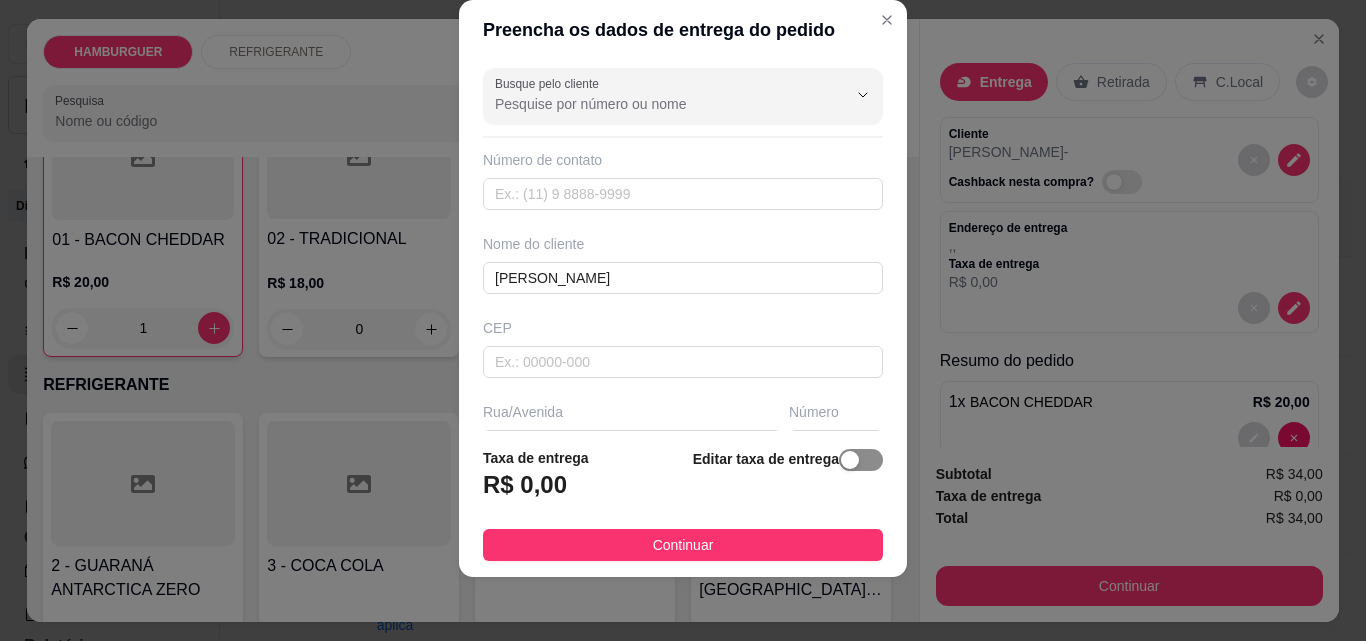 drag, startPoint x: 829, startPoint y: 456, endPoint x: 691, endPoint y: 487, distance: 141.43903 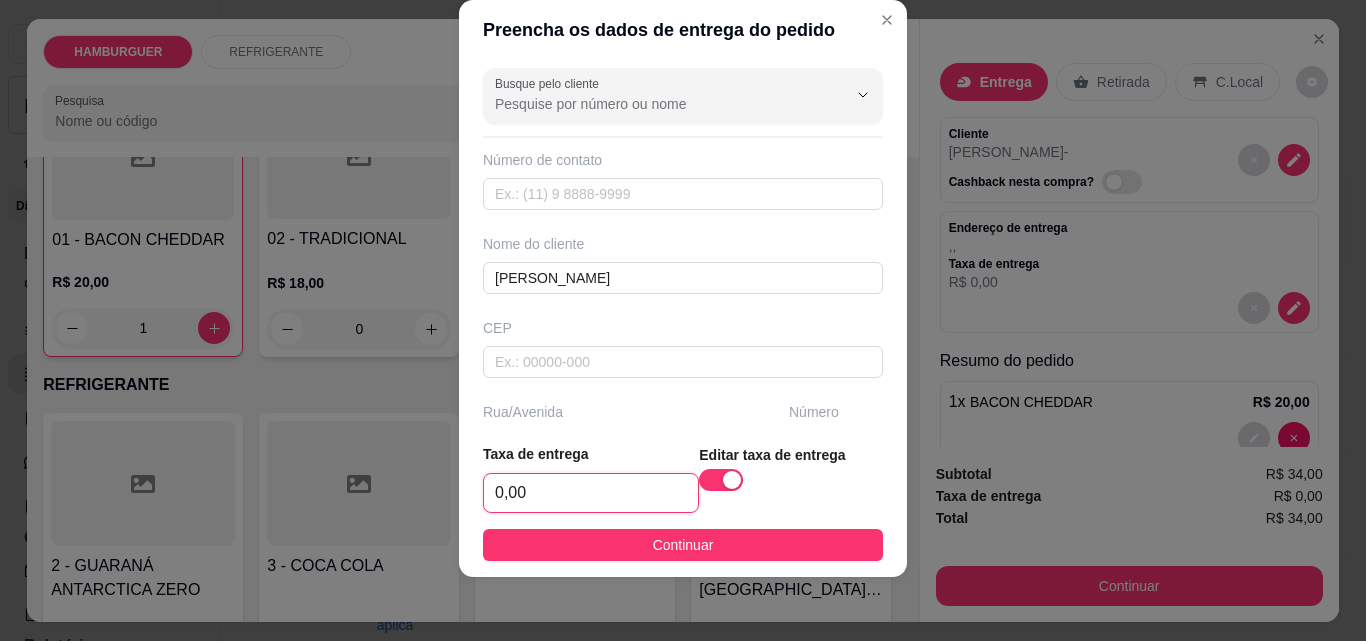 click on "0,00" at bounding box center (591, 493) 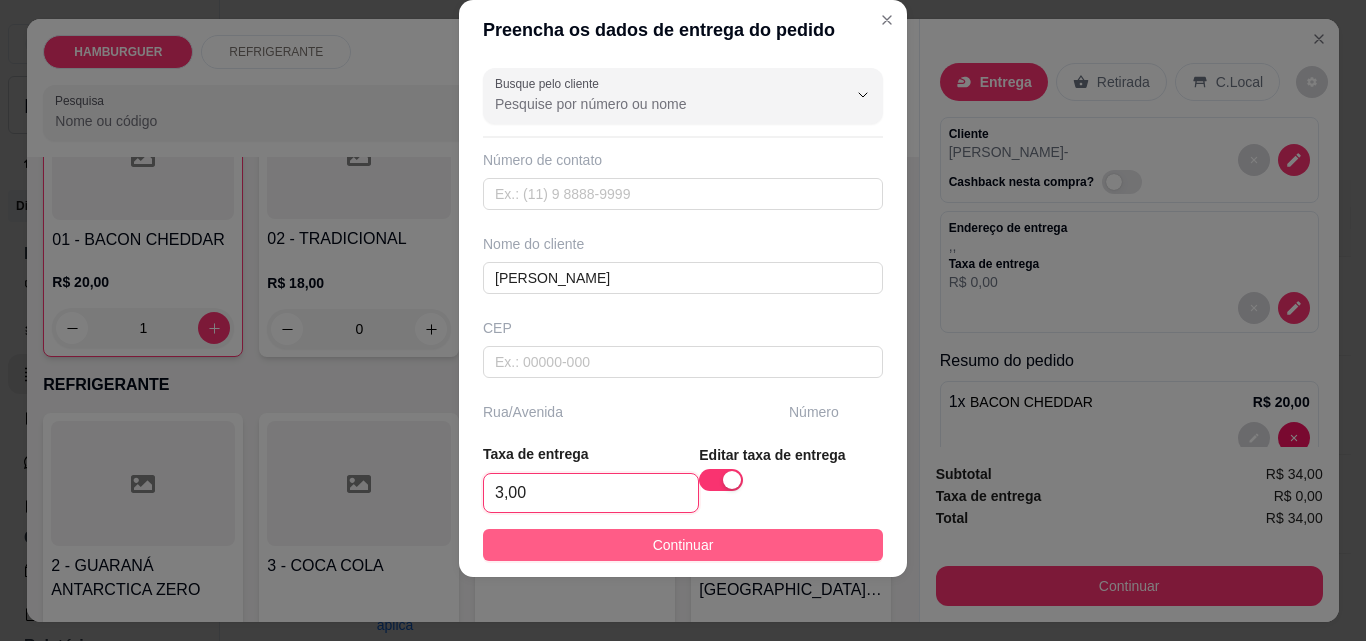 type on "3,00" 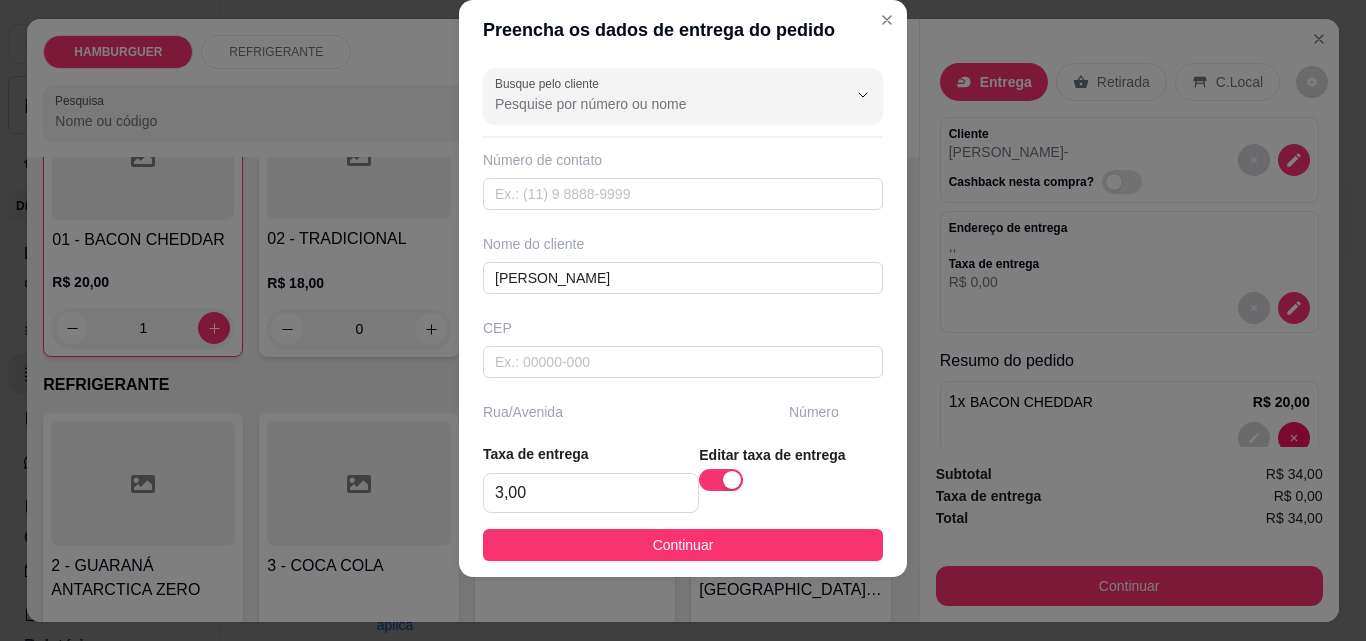 drag, startPoint x: 559, startPoint y: 539, endPoint x: 1020, endPoint y: 535, distance: 461.01736 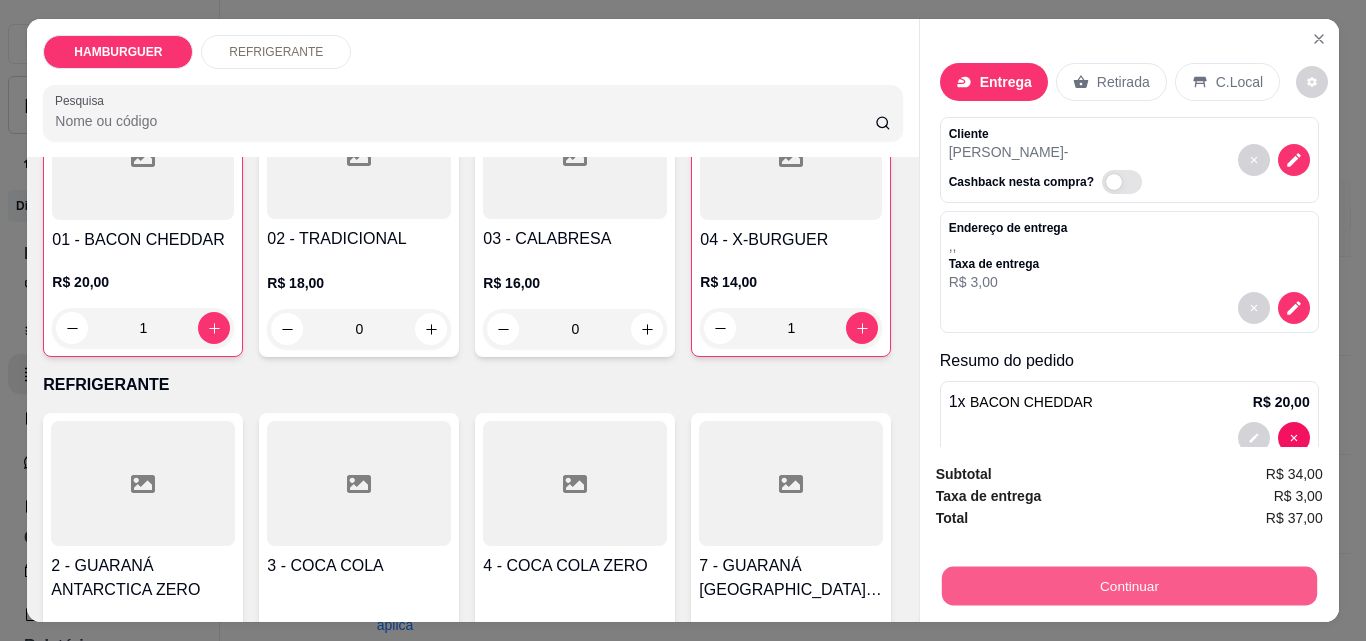 click on "Continuar" at bounding box center [1128, 585] 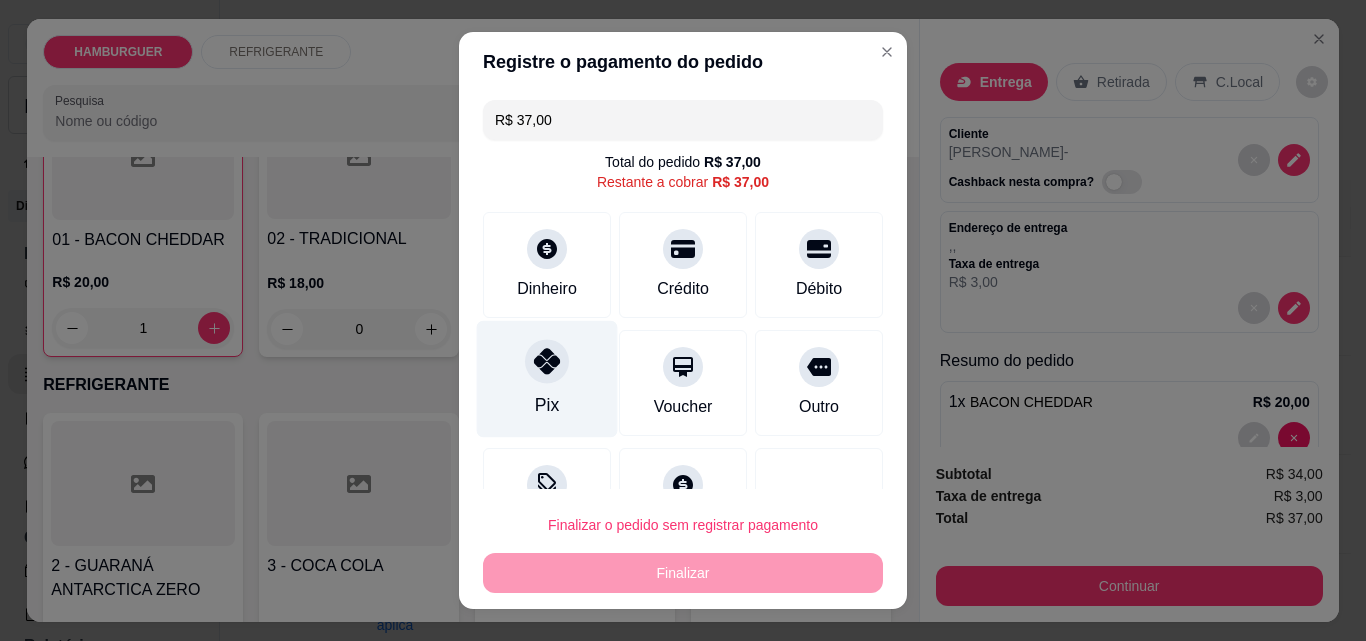 click at bounding box center (547, 361) 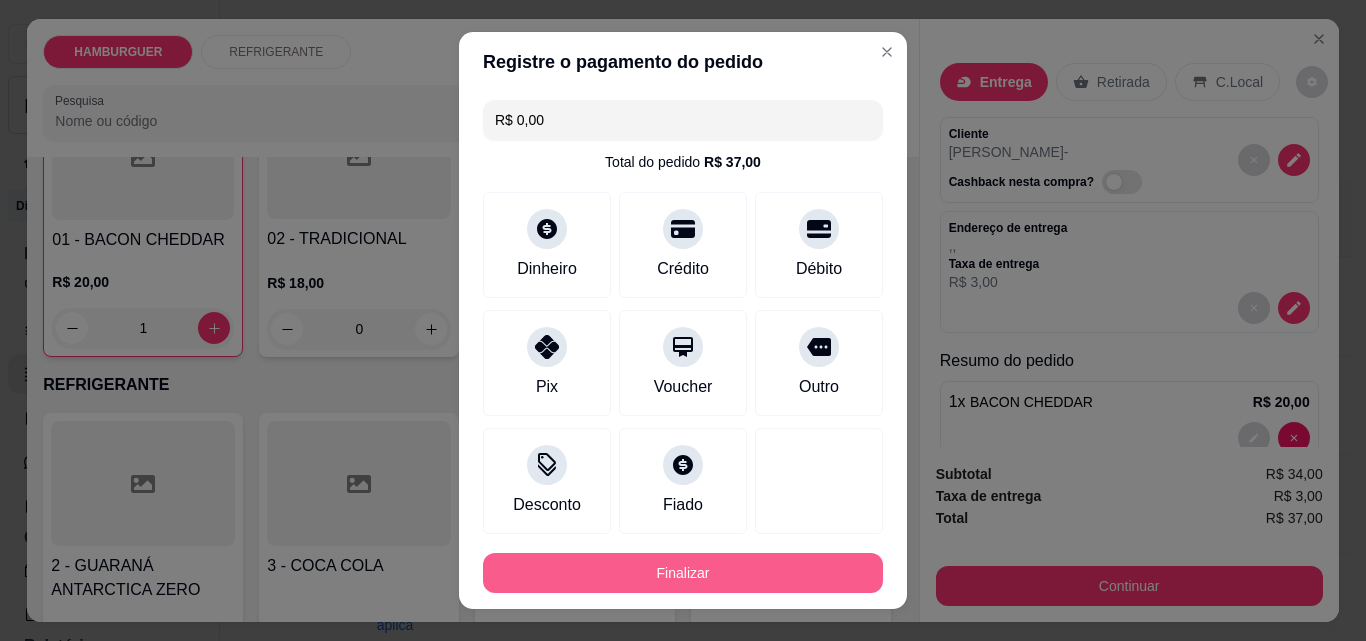 click on "Finalizar" at bounding box center (683, 573) 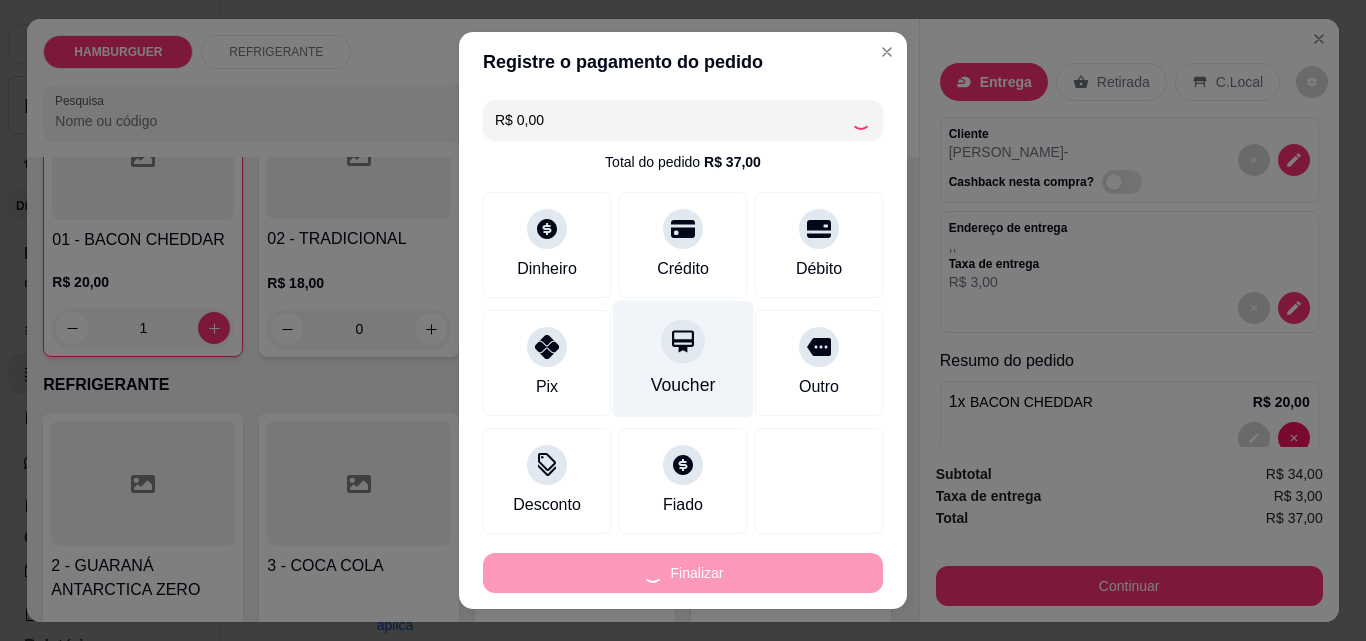 type on "0" 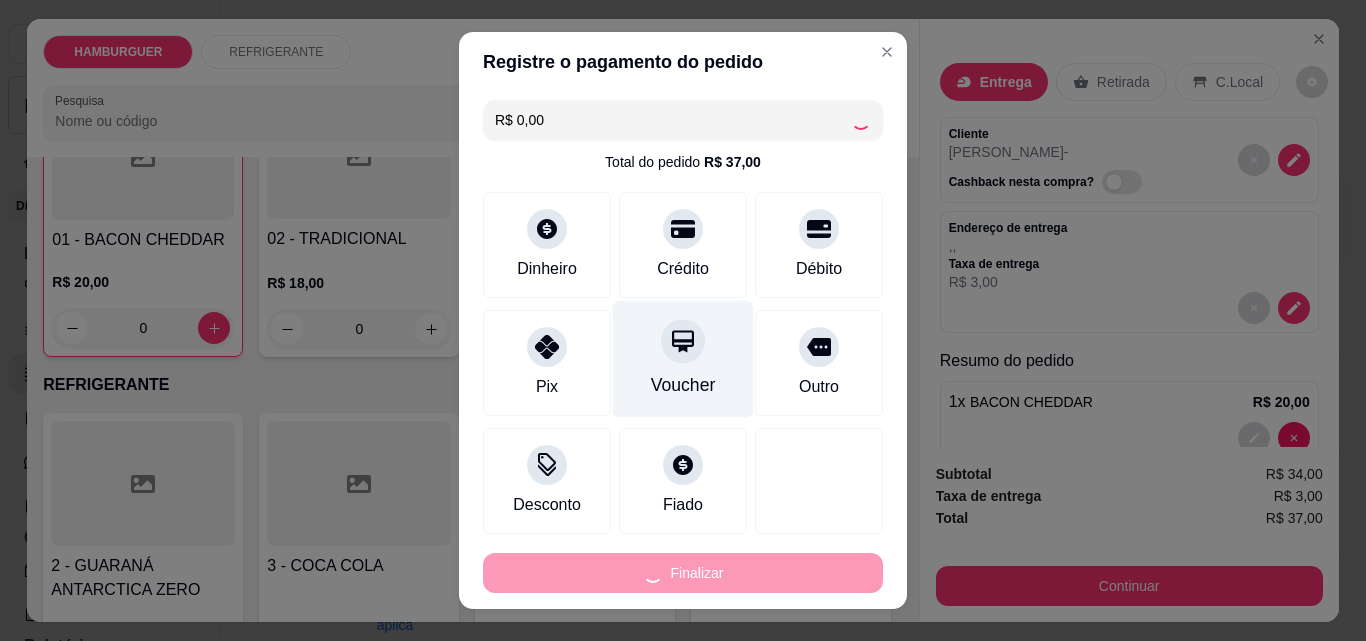 type on "-R$ 37,00" 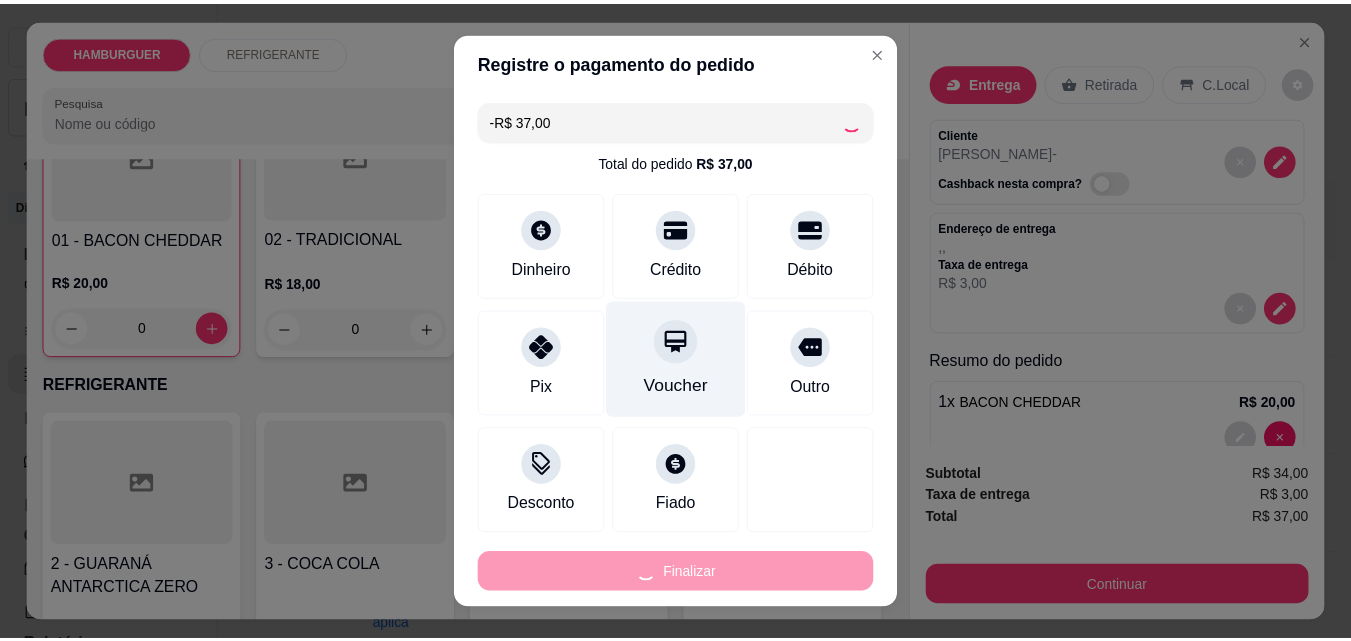 scroll, scrollTop: 200, scrollLeft: 0, axis: vertical 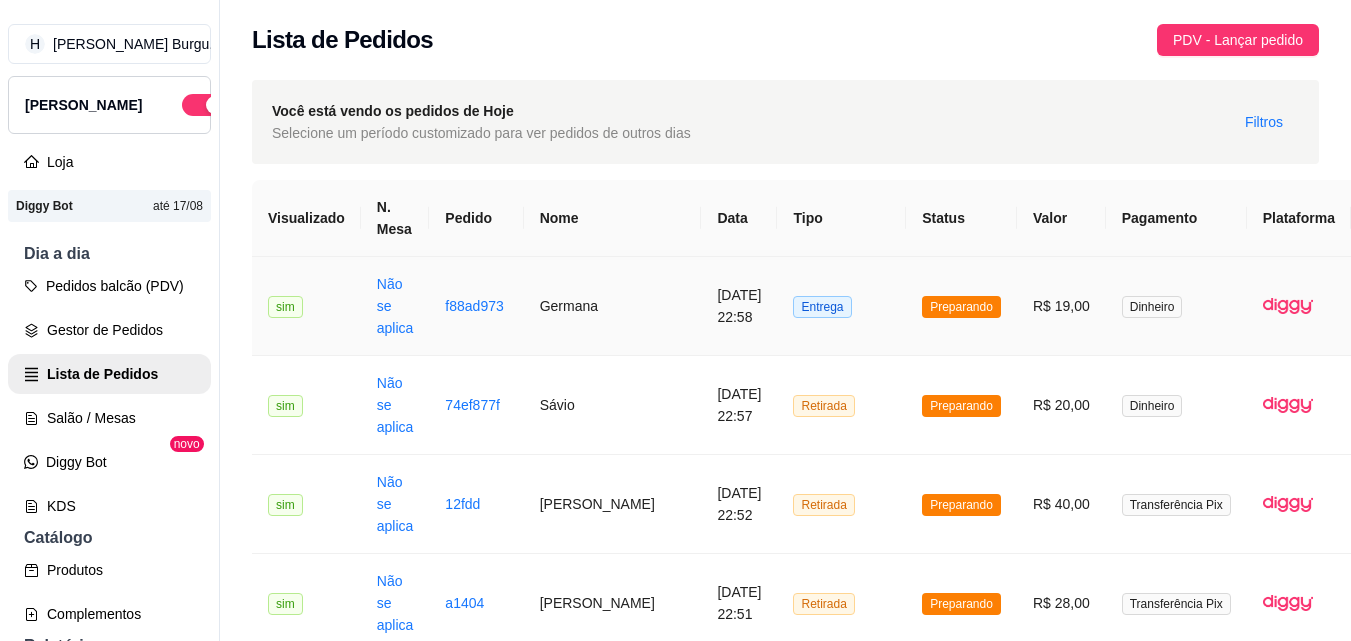 click on "Entrega" at bounding box center [841, 306] 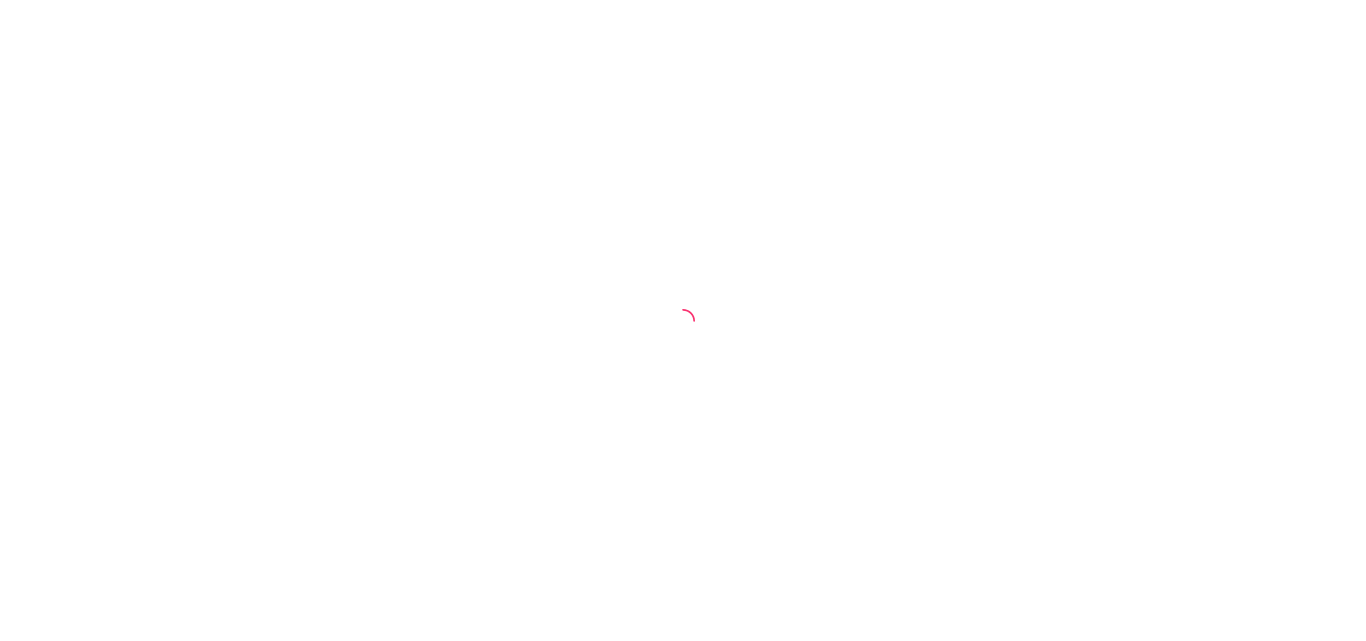 scroll, scrollTop: 0, scrollLeft: 0, axis: both 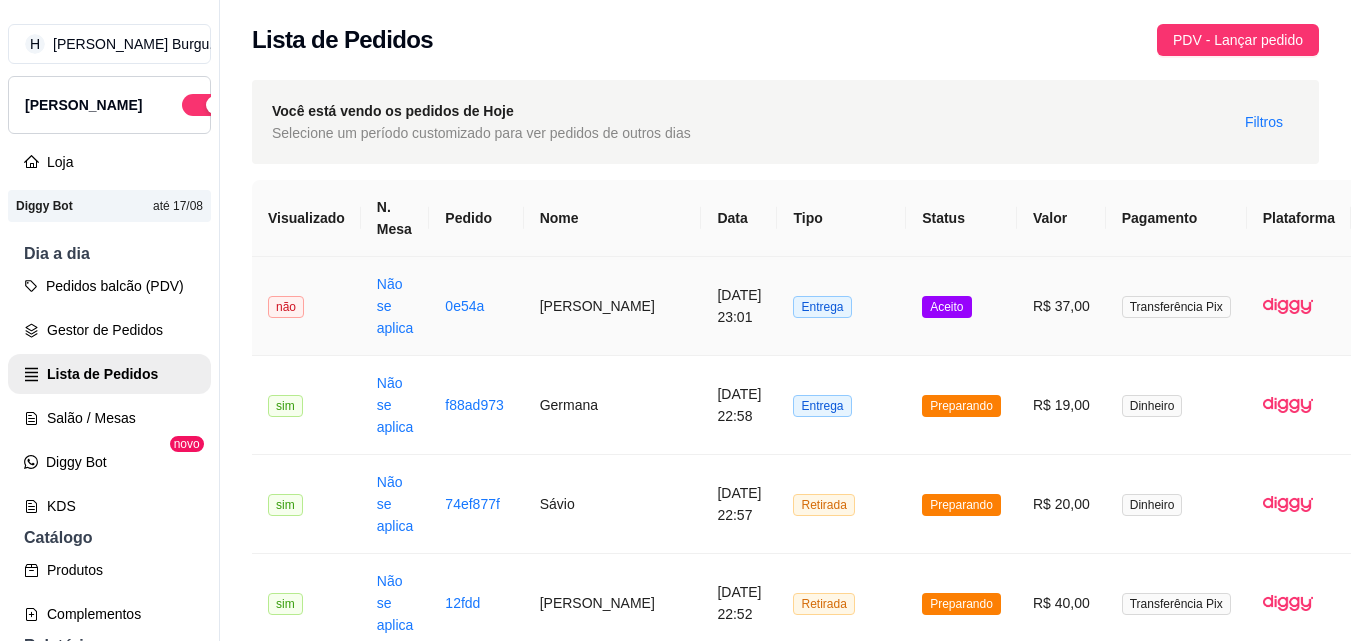 click on "Entrega" at bounding box center (841, 306) 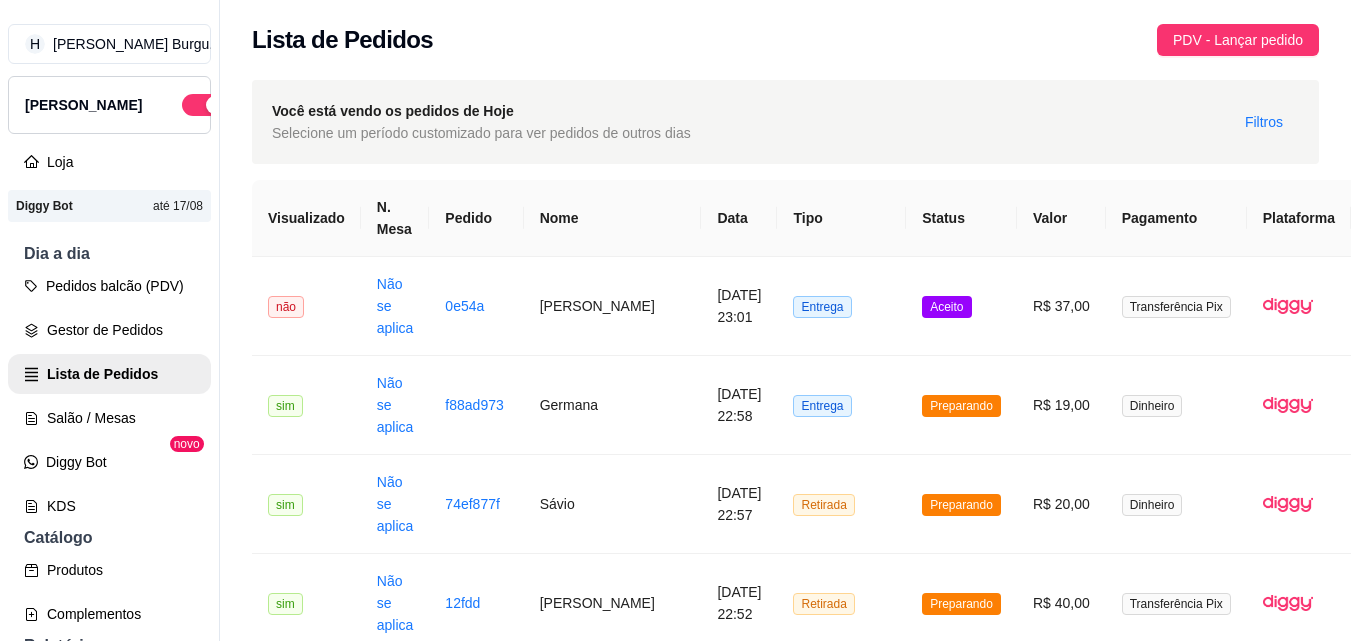 click on "Imprimir" at bounding box center (897, 96) 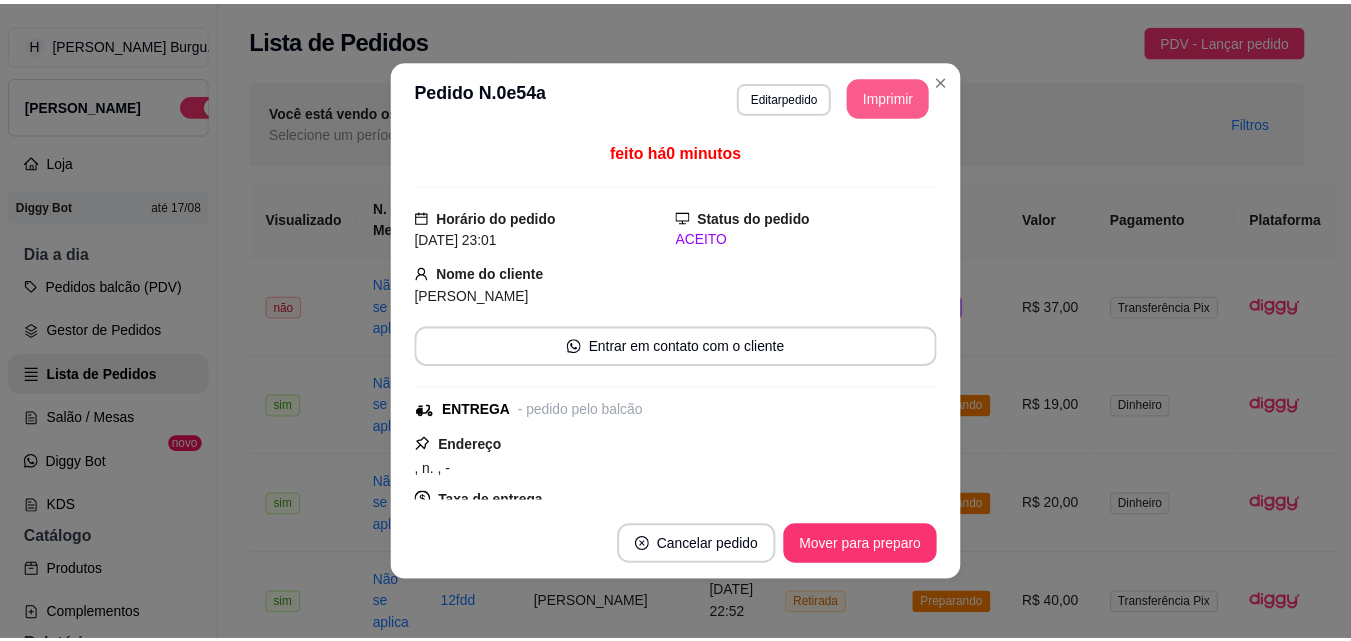 scroll, scrollTop: 0, scrollLeft: 0, axis: both 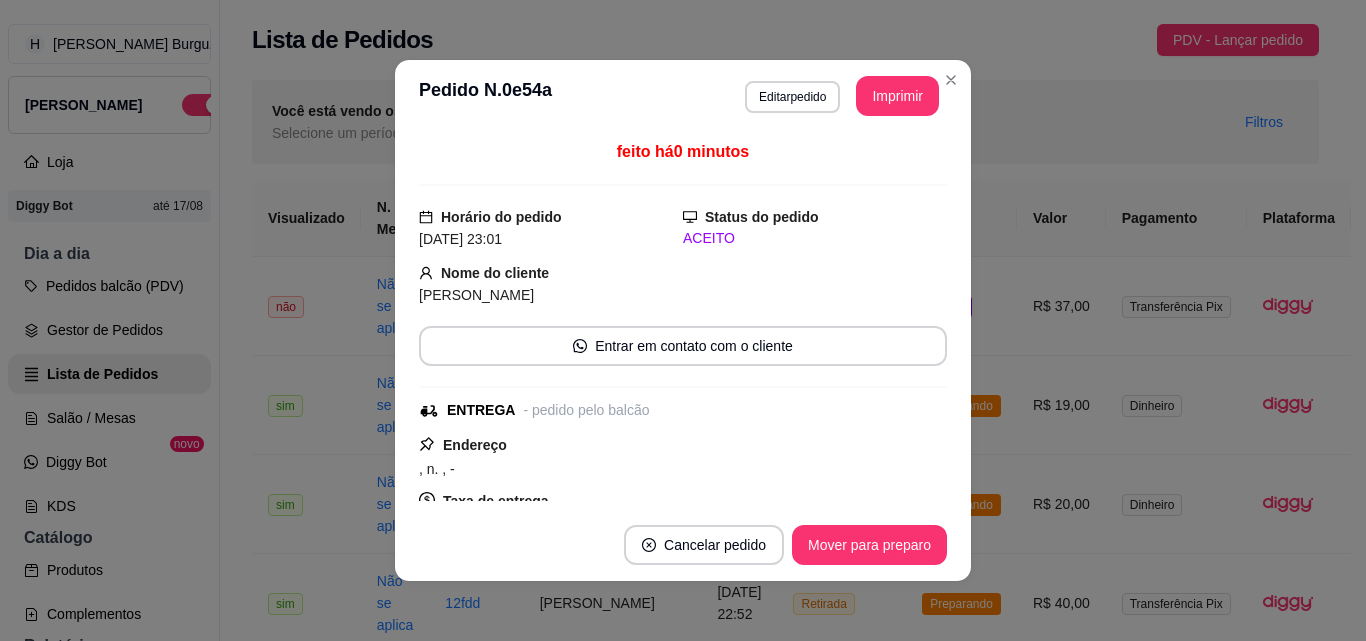 click on "Mover para preparo" at bounding box center [869, 545] 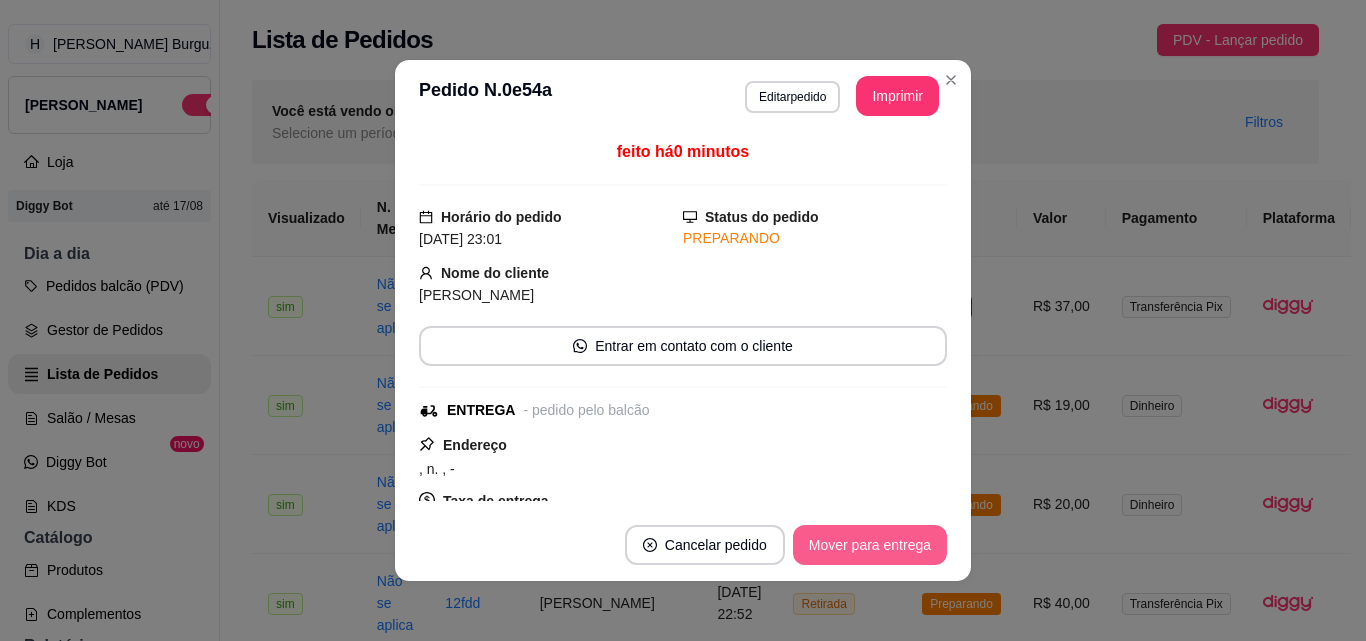 click on "Mover para entrega" at bounding box center [870, 545] 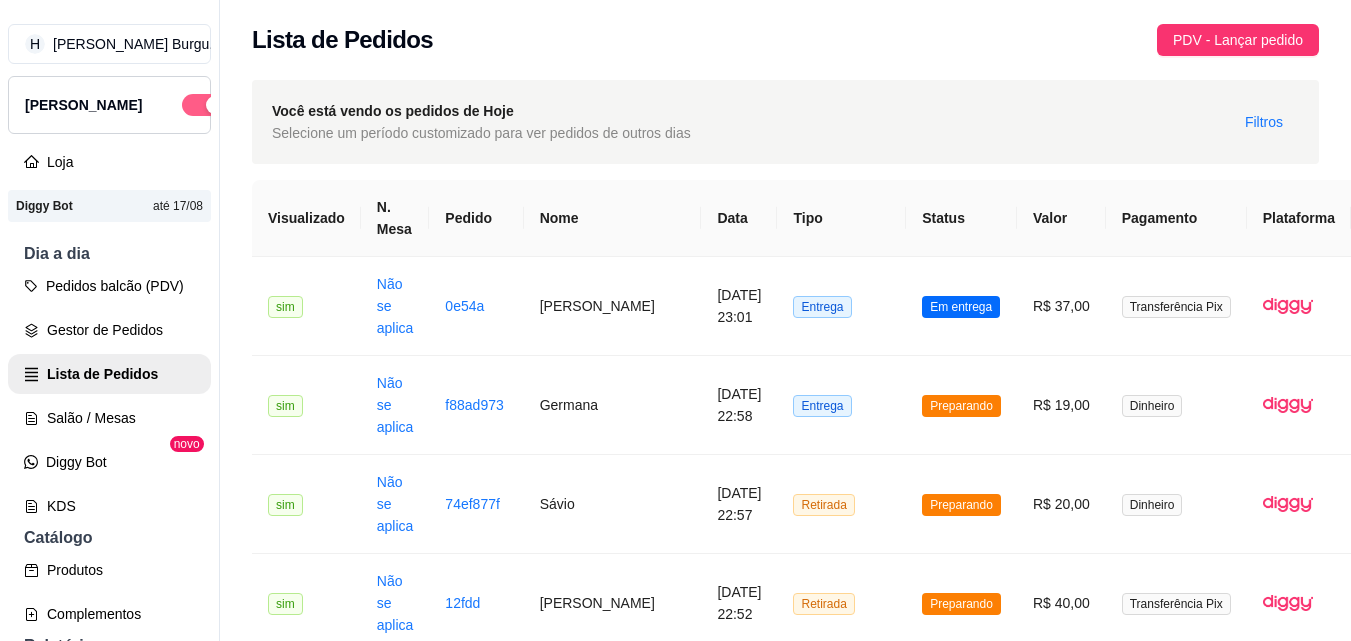 click at bounding box center [215, 105] 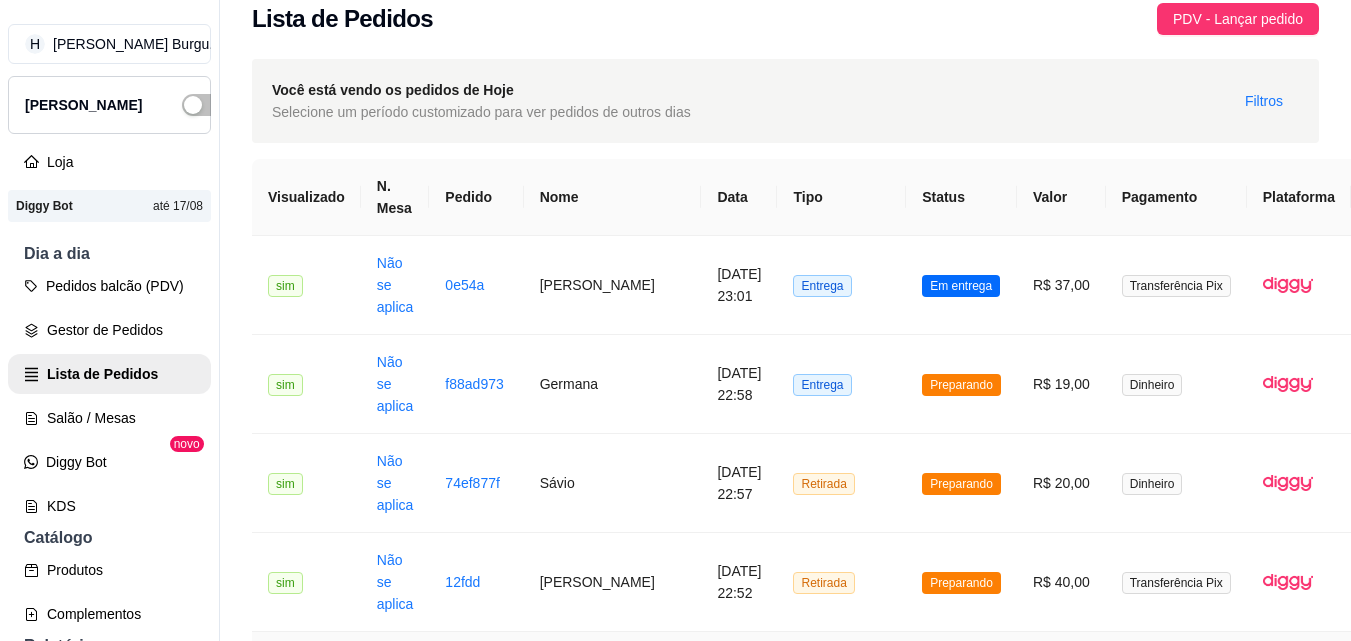scroll, scrollTop: 0, scrollLeft: 0, axis: both 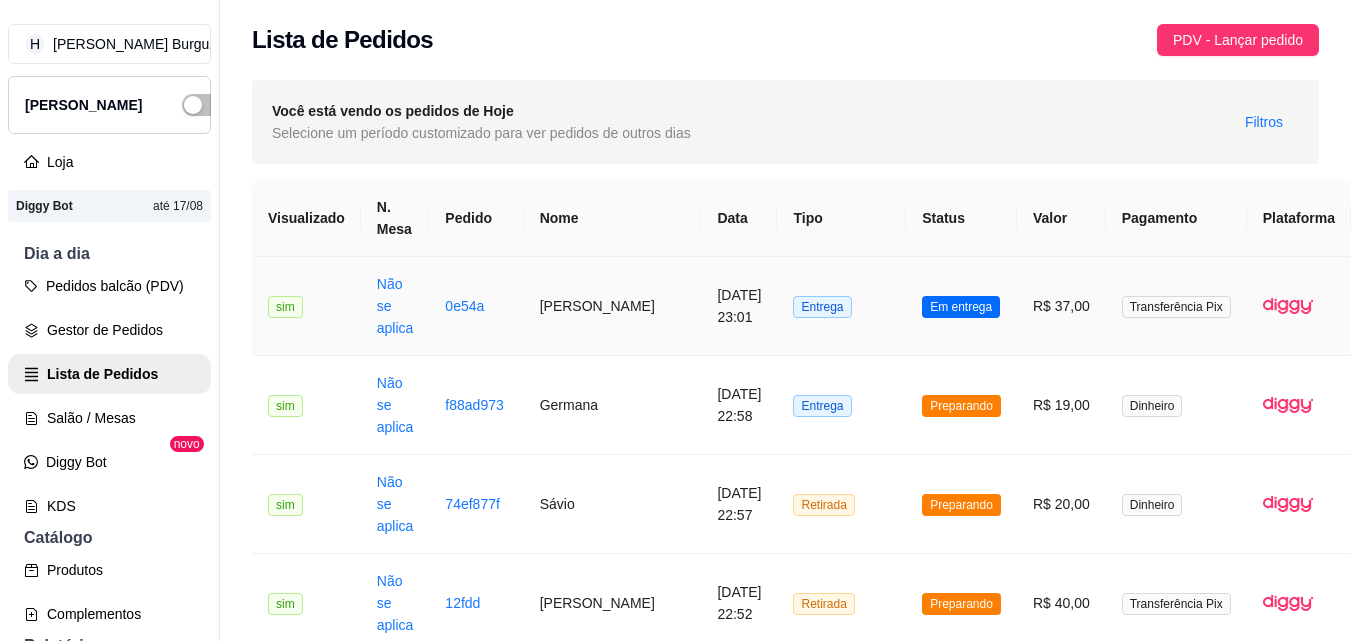 click on "Entrega" at bounding box center (841, 306) 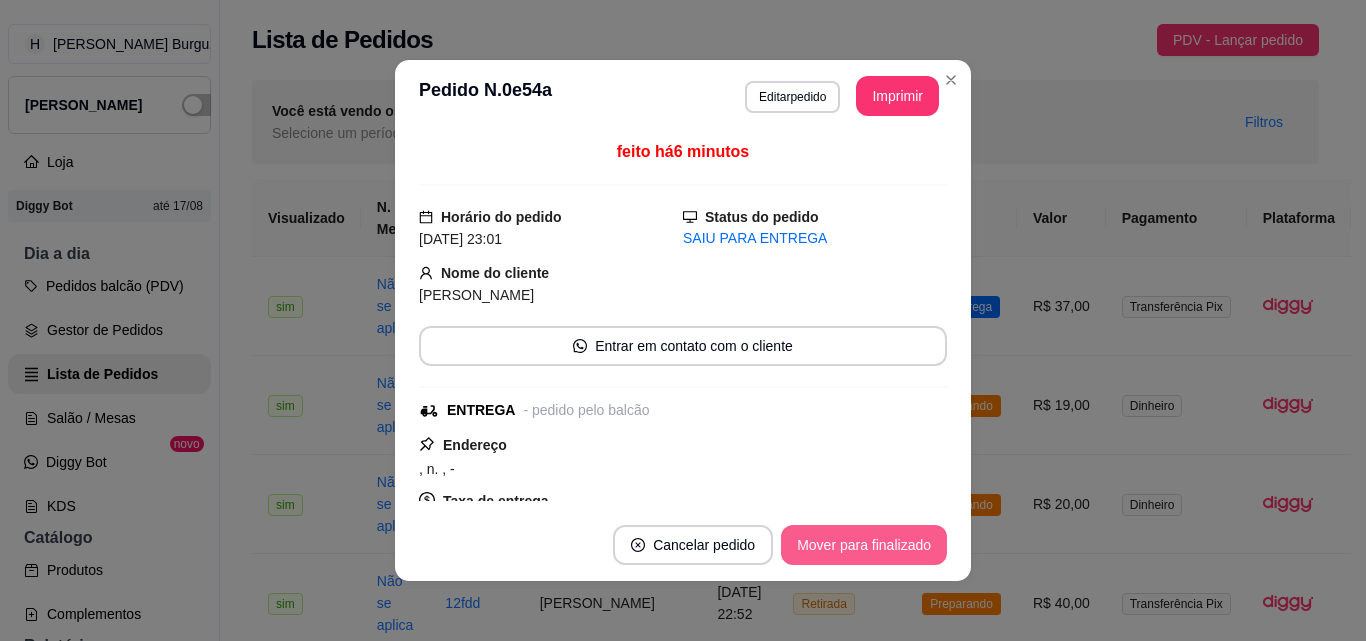 click on "Mover para finalizado" at bounding box center [864, 545] 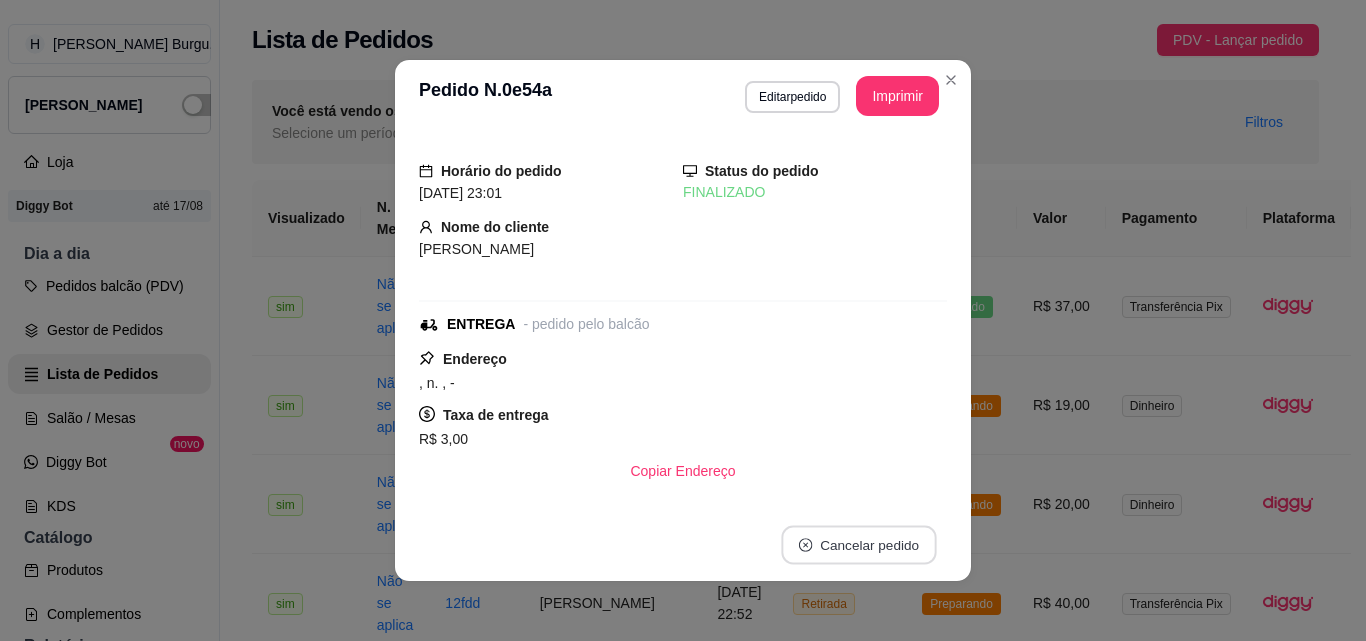 click on "Cancelar pedido" at bounding box center [858, 545] 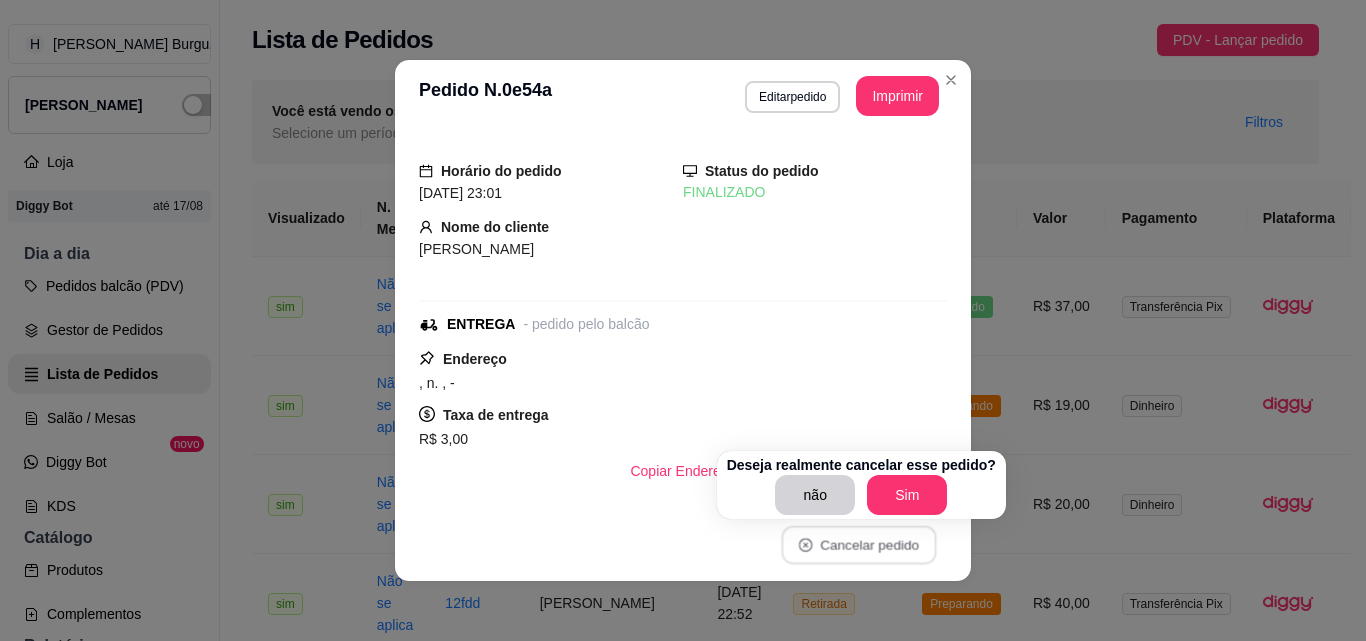 click on "Horário do pedido 23/07/2025 23:01 Status do pedido FINALIZADO Nome do cliente Larissa Moraes  ENTREGA - pedido pelo balcão Endereço  , n. ,  -   Taxa de entrega  R$ 3,00 Copiar Endereço Pagamento Transferência Pix   R$ 37,00 Resumo do pedido 1 x     BACON CHEDDAR R$ 20,00 1 x     X-BURGUER  R$ 14,00 Subtotal R$ 34,00 Total R$ 37,00" at bounding box center (683, 320) 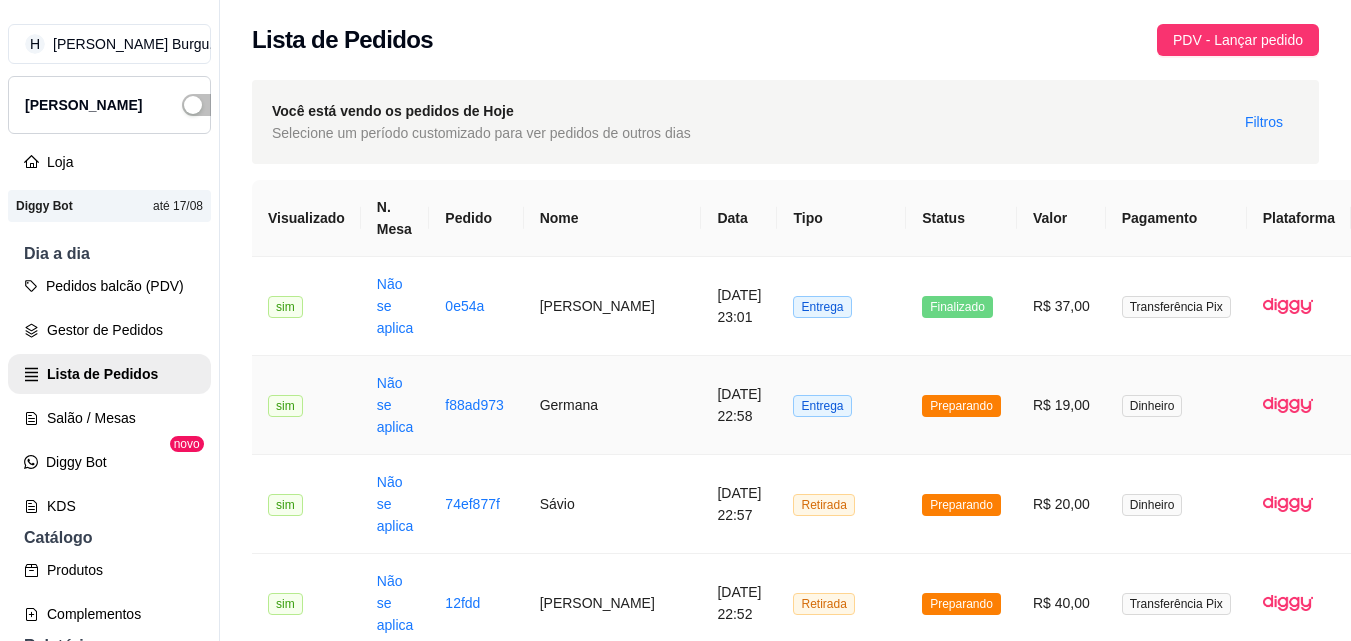 click on "Entrega" at bounding box center [841, 405] 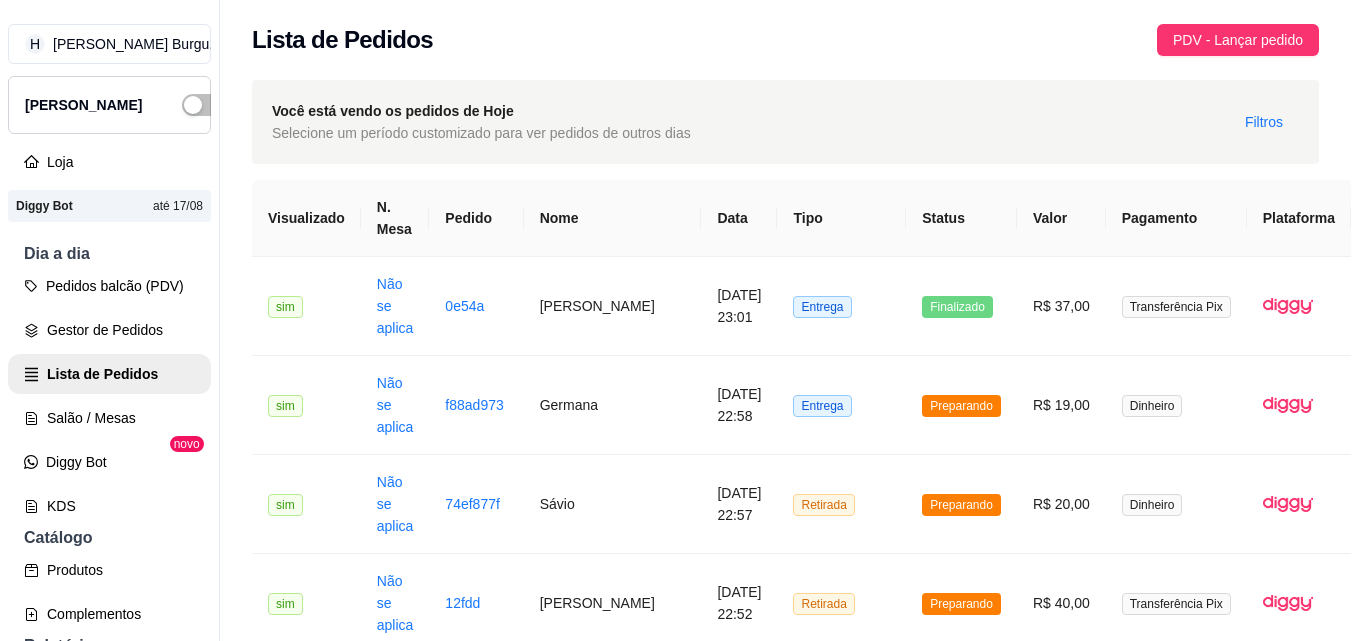 click on "Mover para entrega" at bounding box center [870, 545] 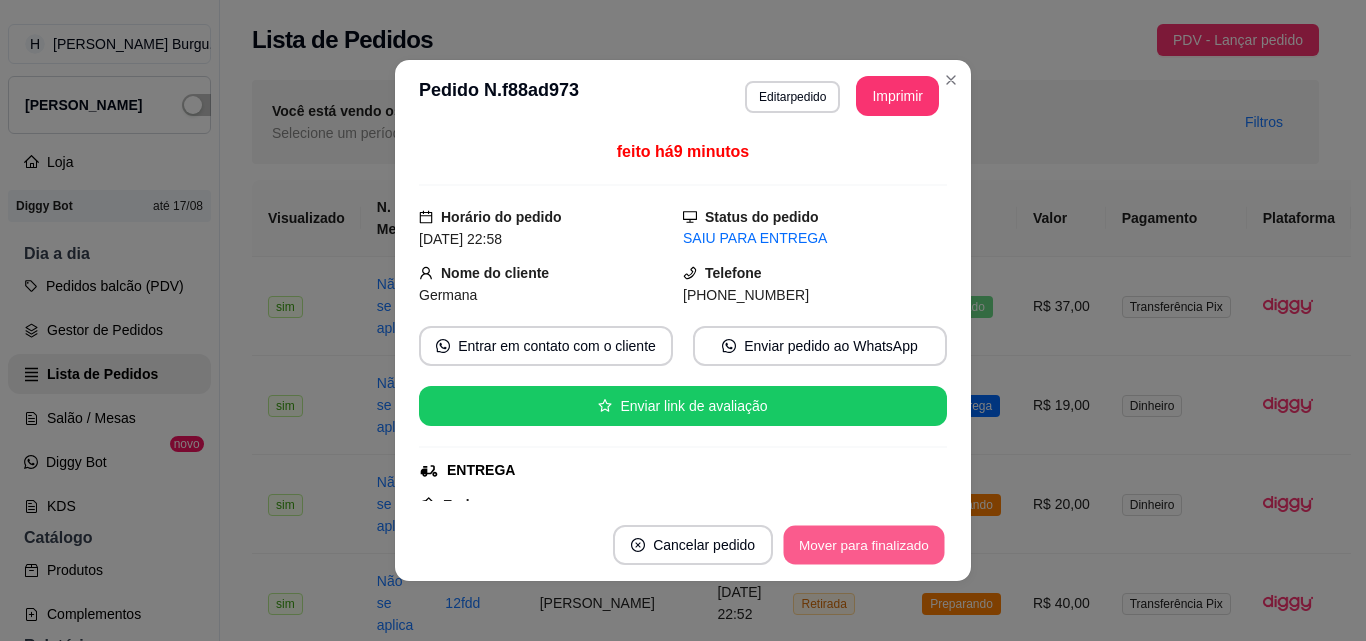 click on "Mover para finalizado" at bounding box center [864, 545] 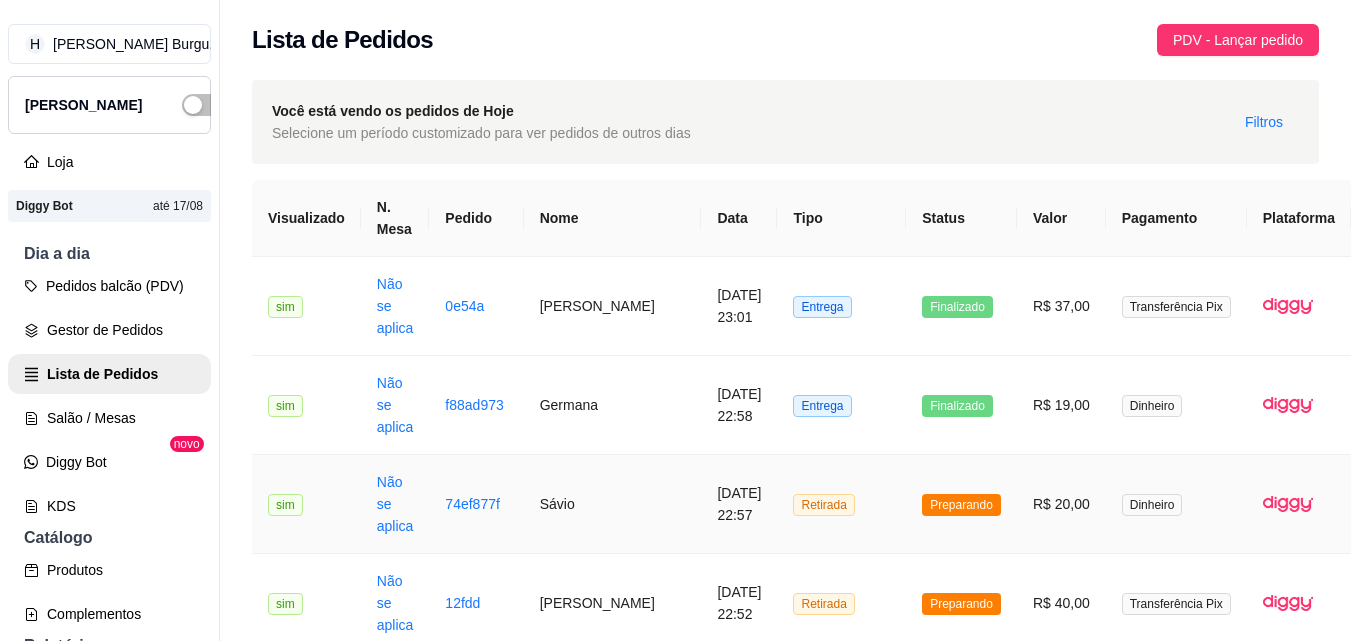 click on "Retirada" at bounding box center (841, 504) 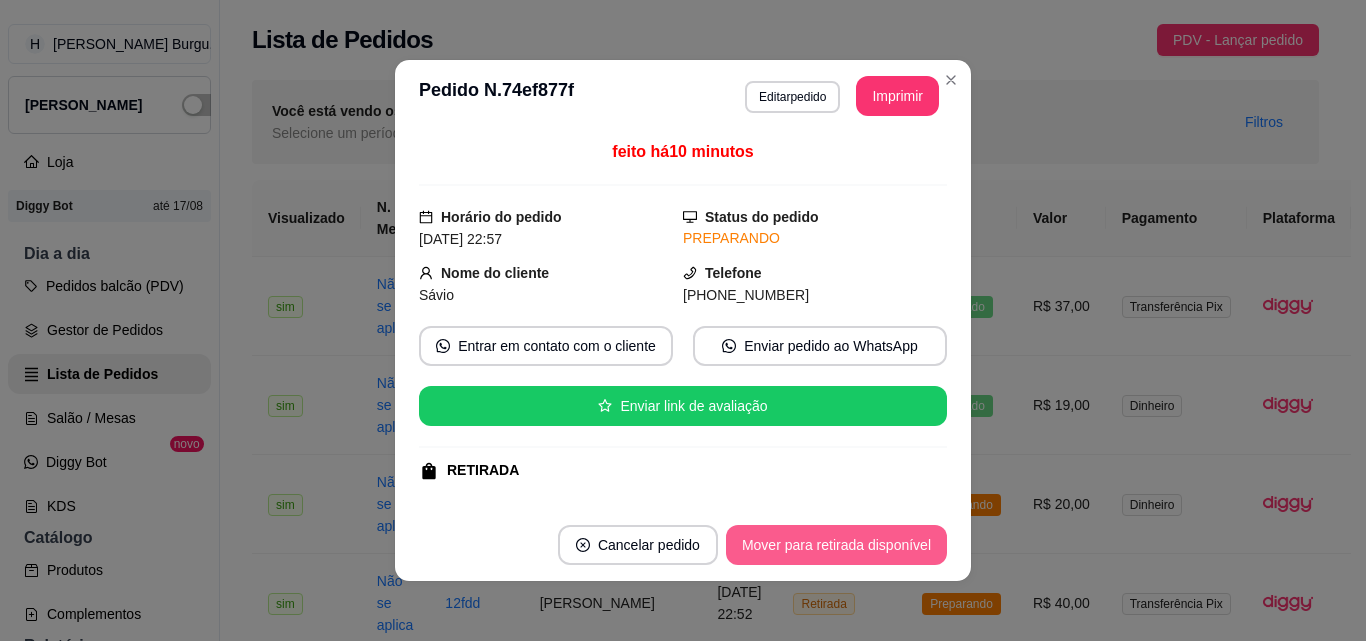 click on "Mover para retirada disponível" at bounding box center (836, 545) 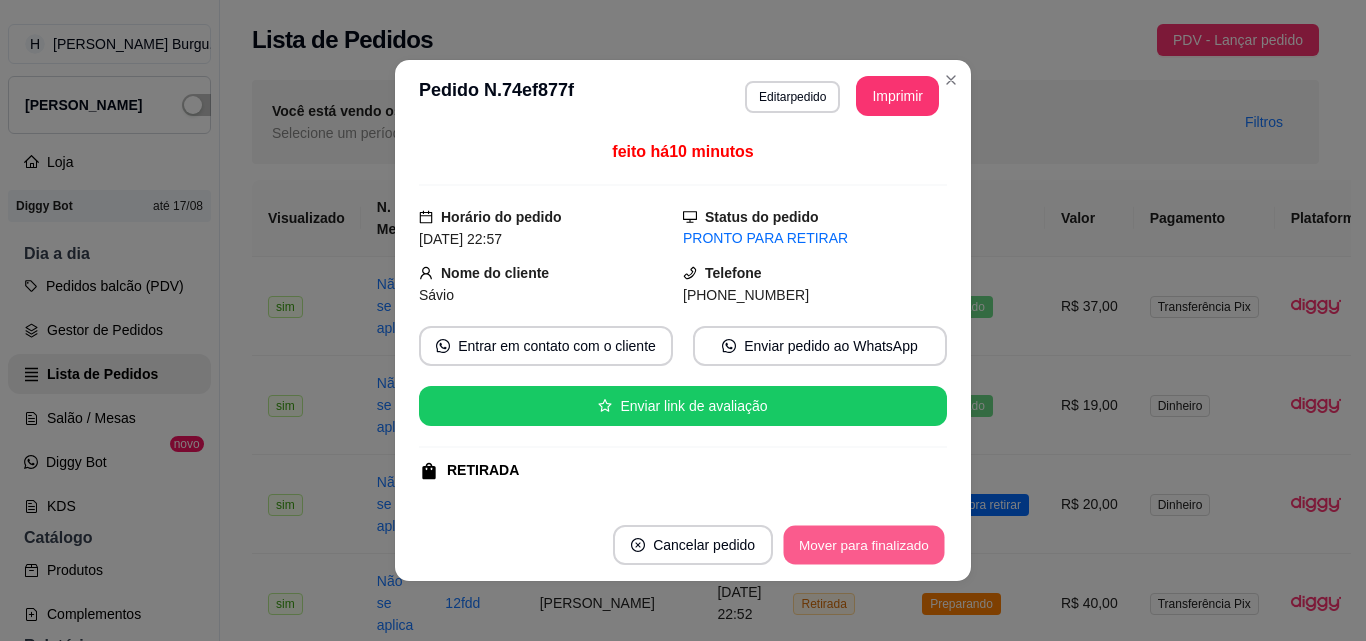 click on "Mover para finalizado" at bounding box center (864, 545) 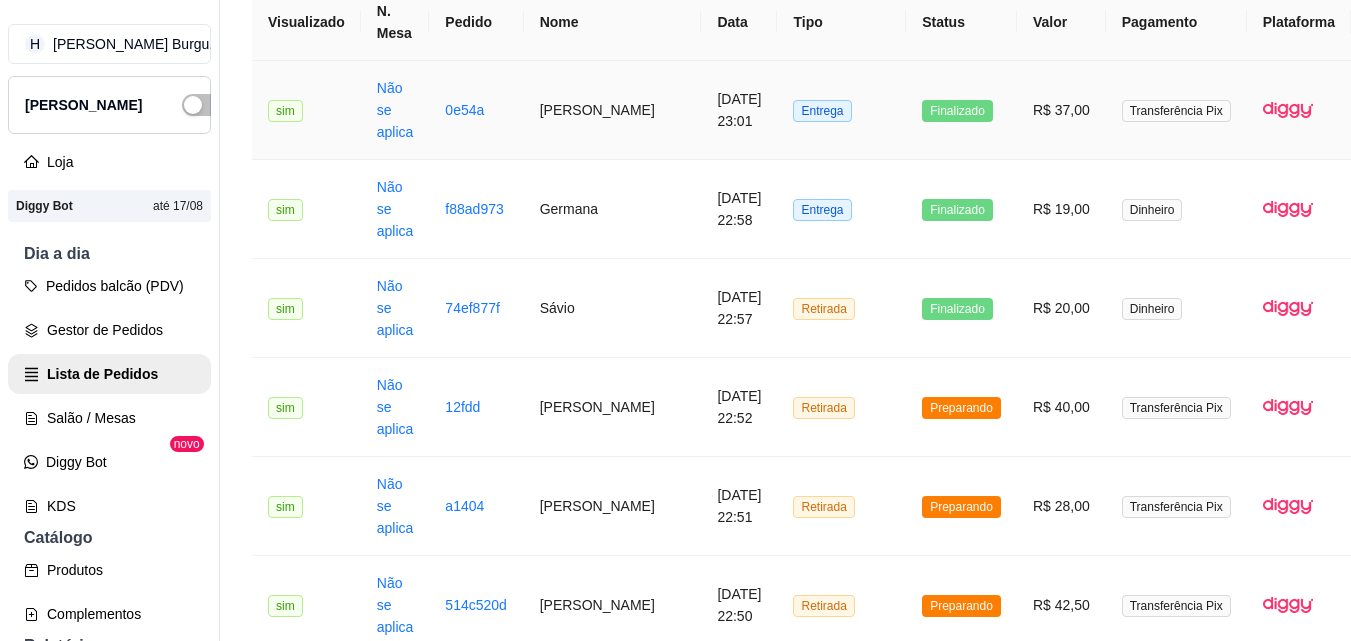 scroll, scrollTop: 200, scrollLeft: 0, axis: vertical 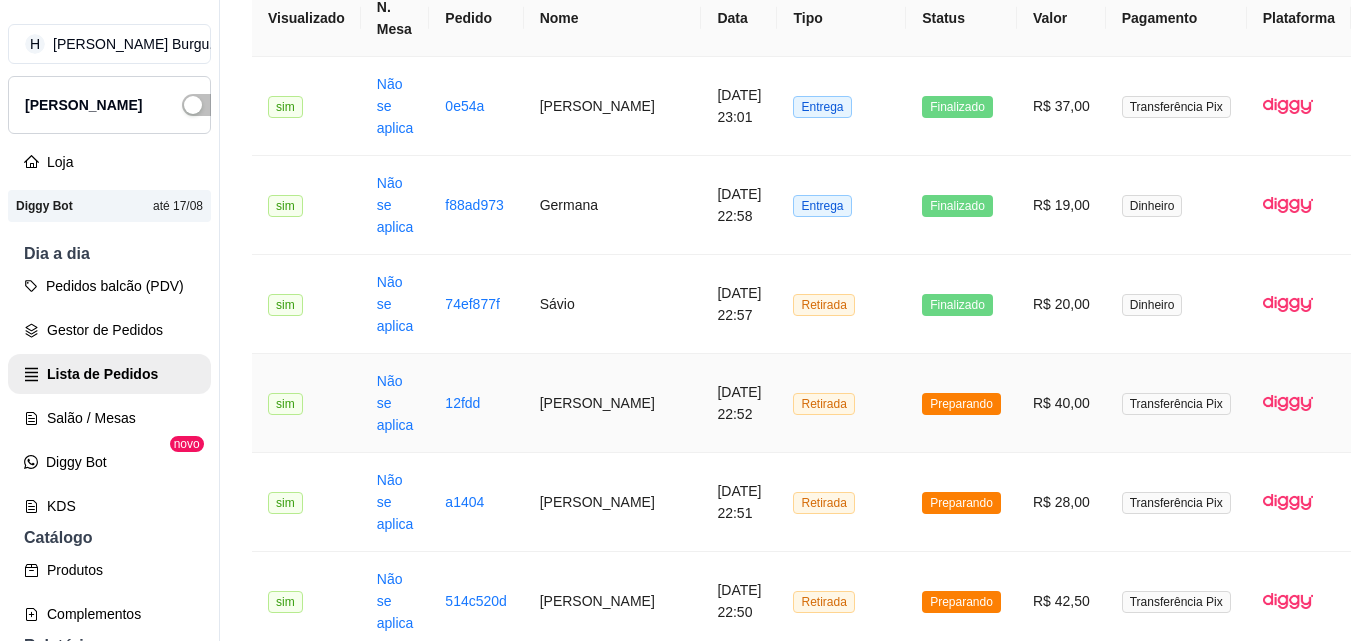 click on "Retirada" at bounding box center (841, 403) 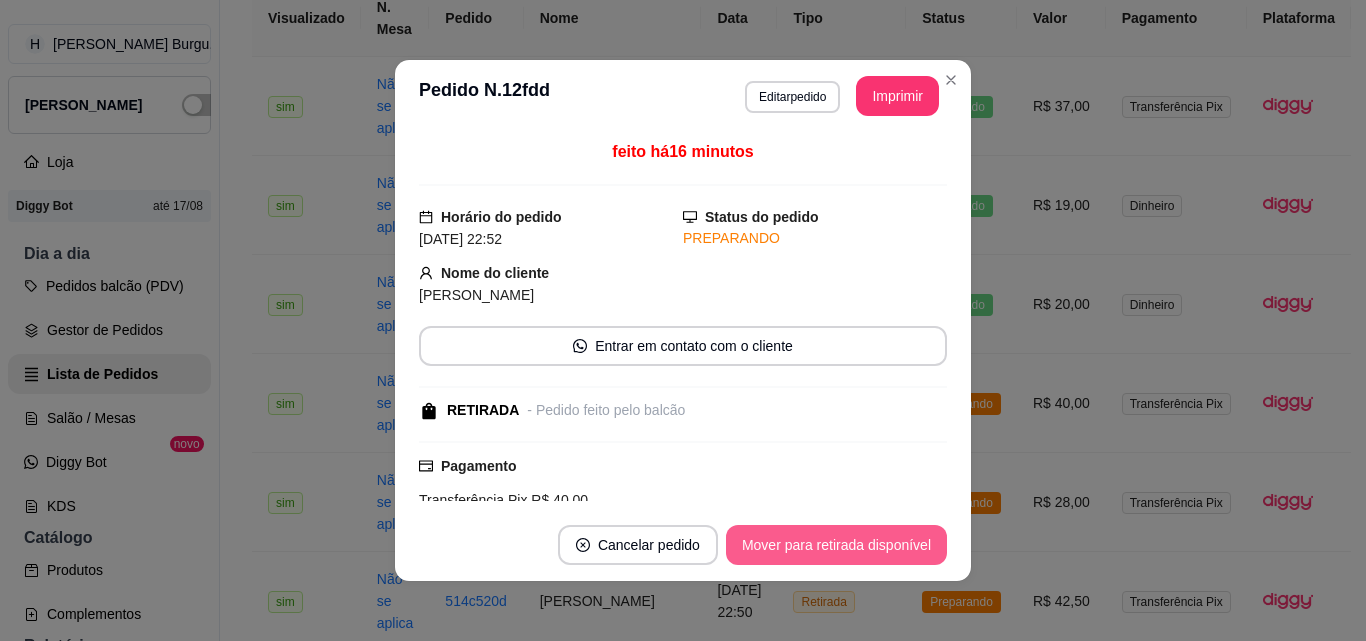 click on "Mover para retirada disponível" at bounding box center (836, 545) 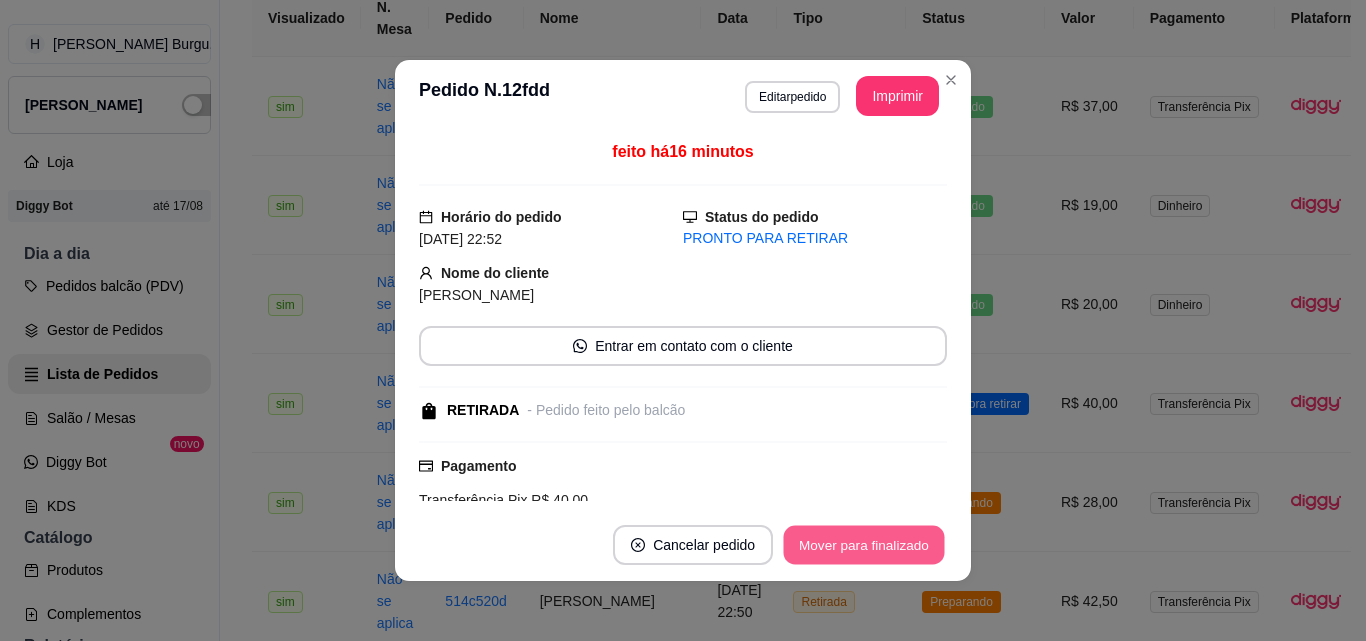 click on "Mover para finalizado" at bounding box center (864, 545) 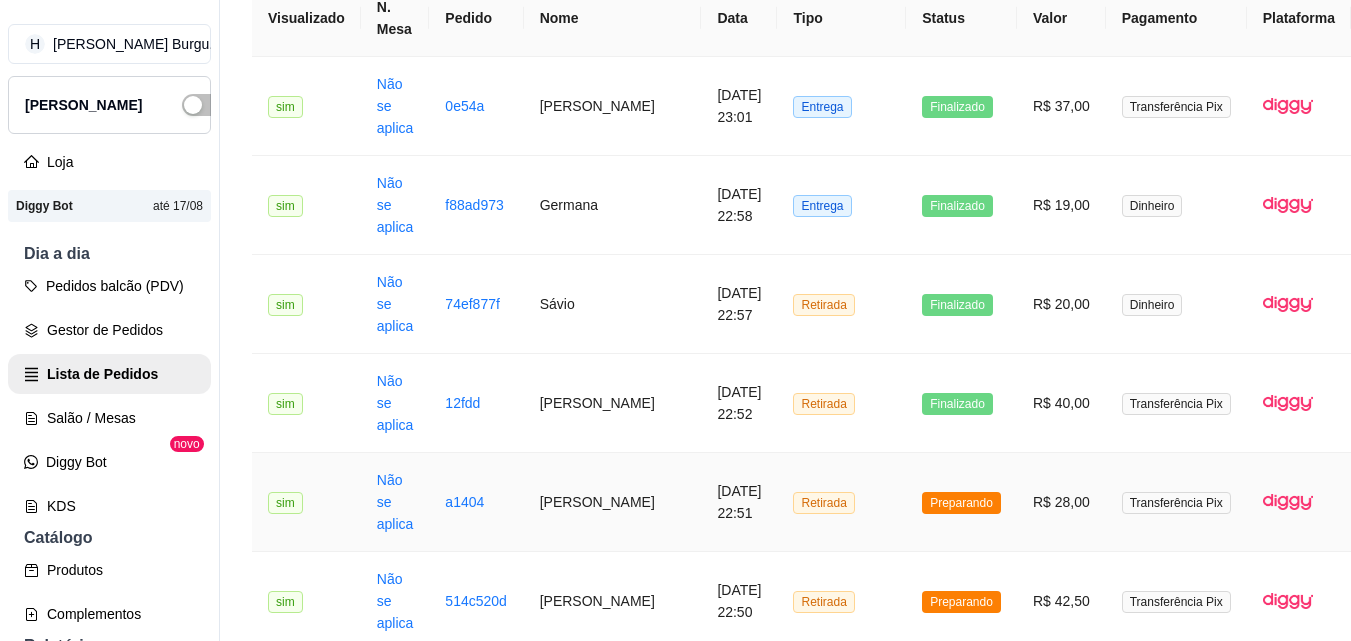 click on "Retirada" at bounding box center (841, 502) 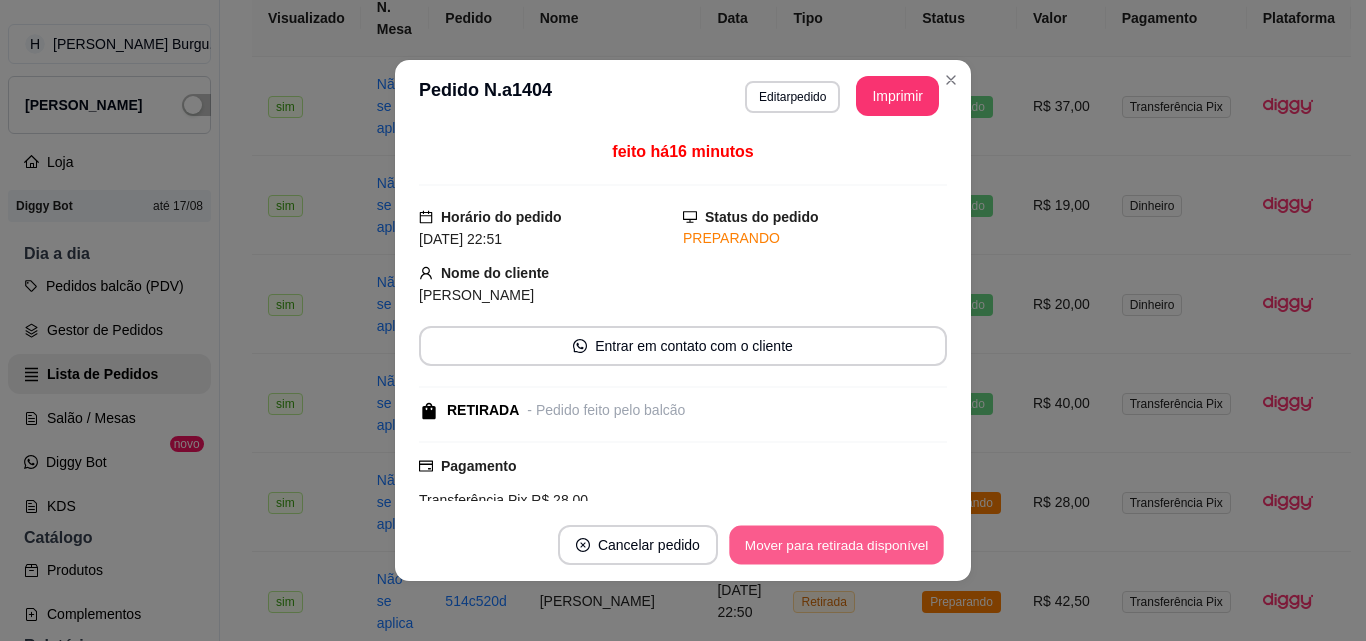 click on "Mover para retirada disponível" at bounding box center [836, 545] 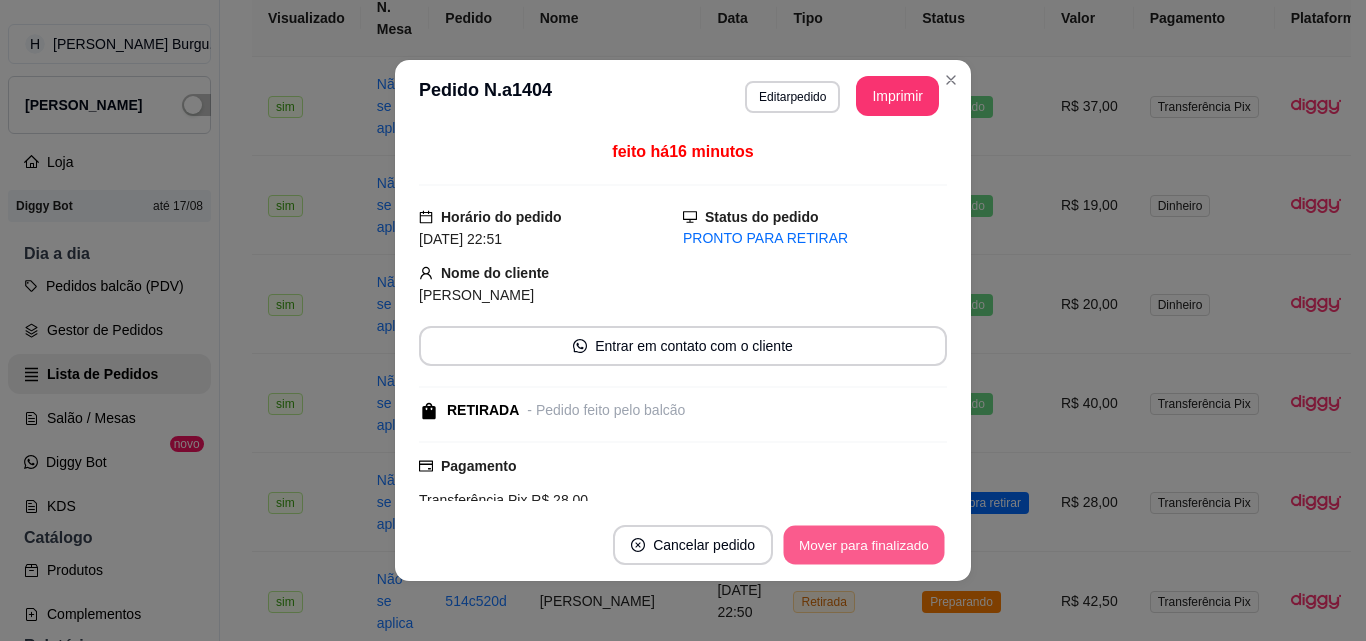 click on "Mover para finalizado" at bounding box center (864, 545) 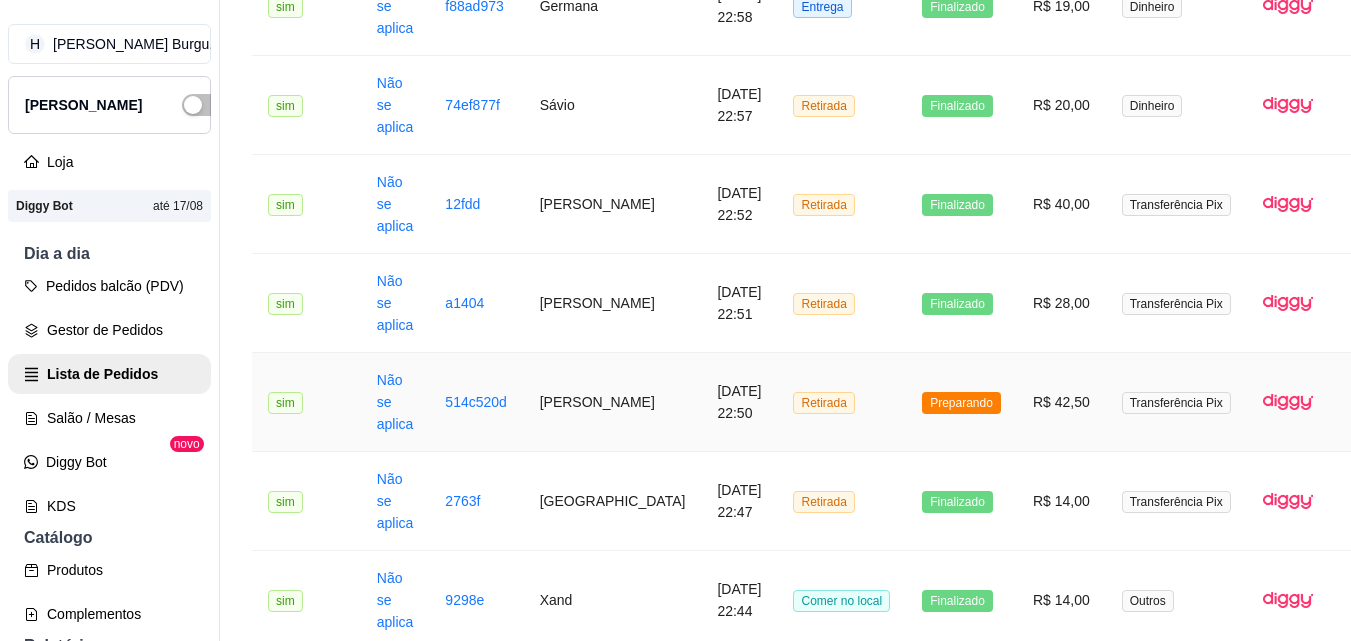 scroll, scrollTop: 400, scrollLeft: 0, axis: vertical 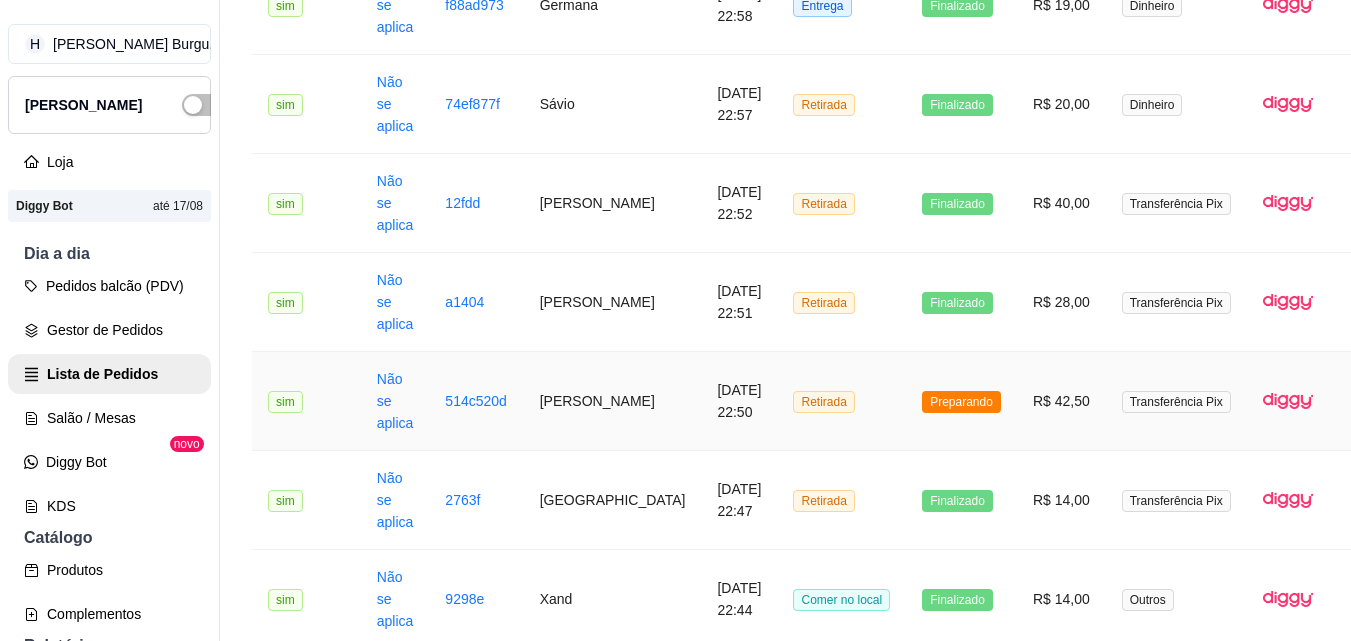 click on "Retirada" at bounding box center (841, 401) 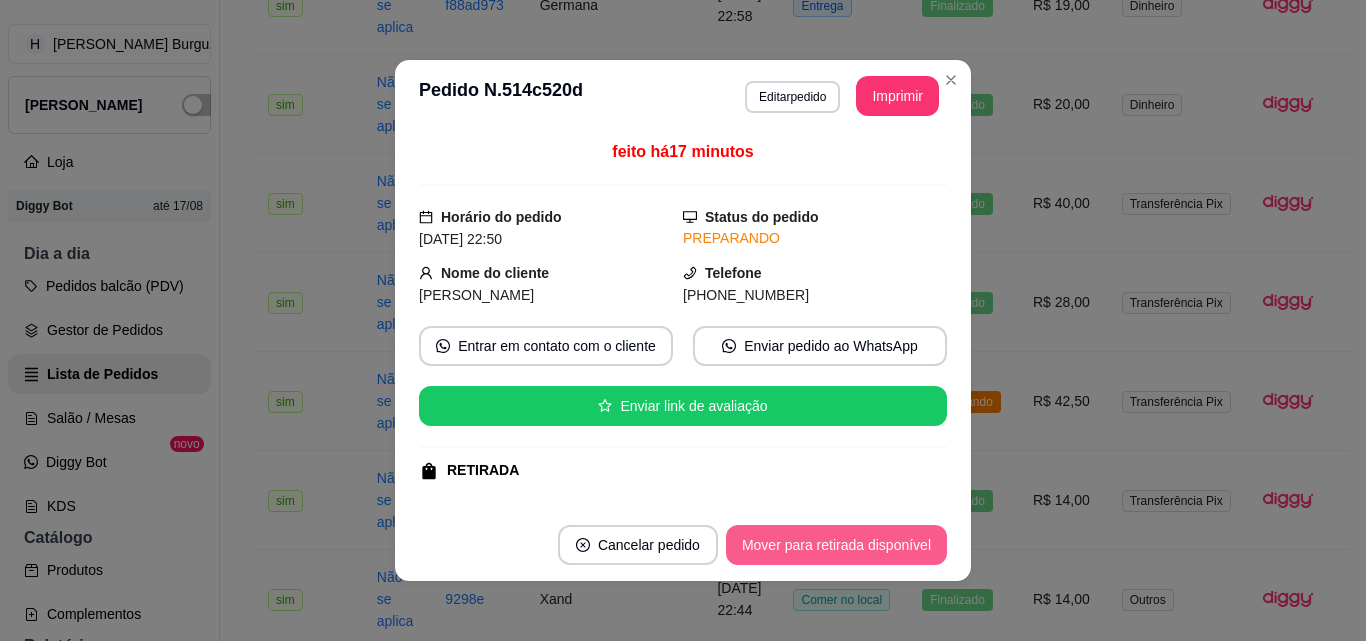 click on "Mover para retirada disponível" at bounding box center (836, 545) 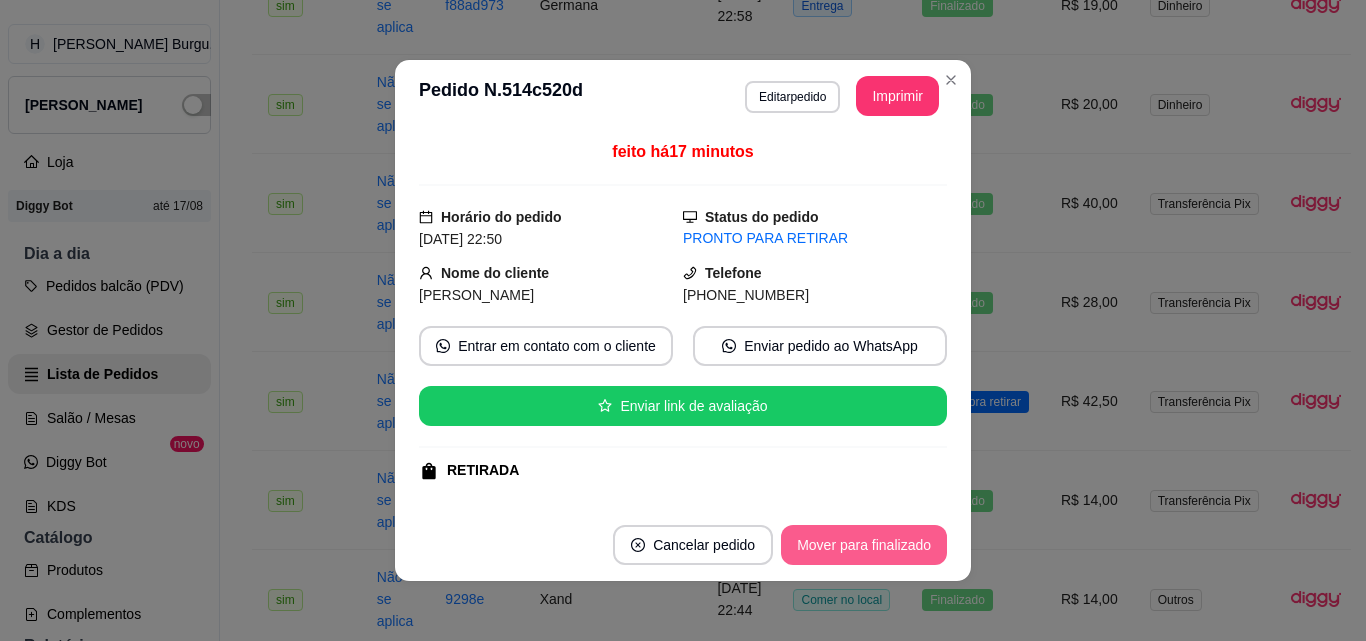 click on "Mover para finalizado" at bounding box center [864, 545] 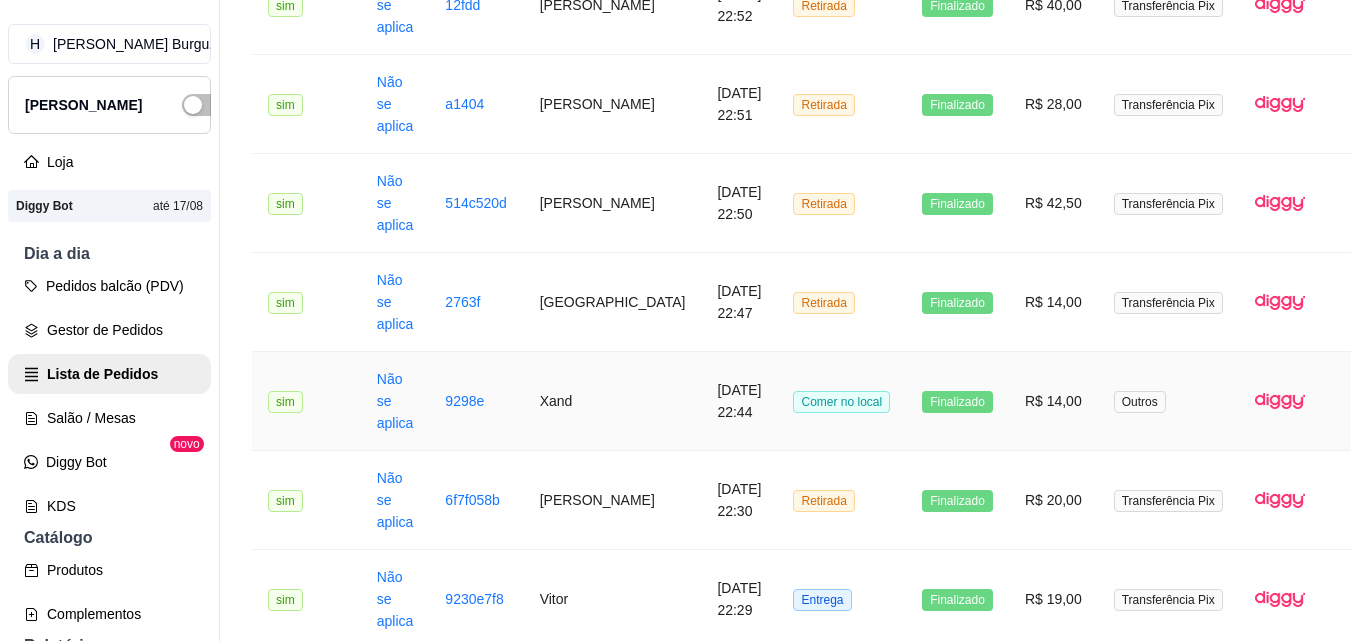 scroll, scrollTop: 600, scrollLeft: 0, axis: vertical 